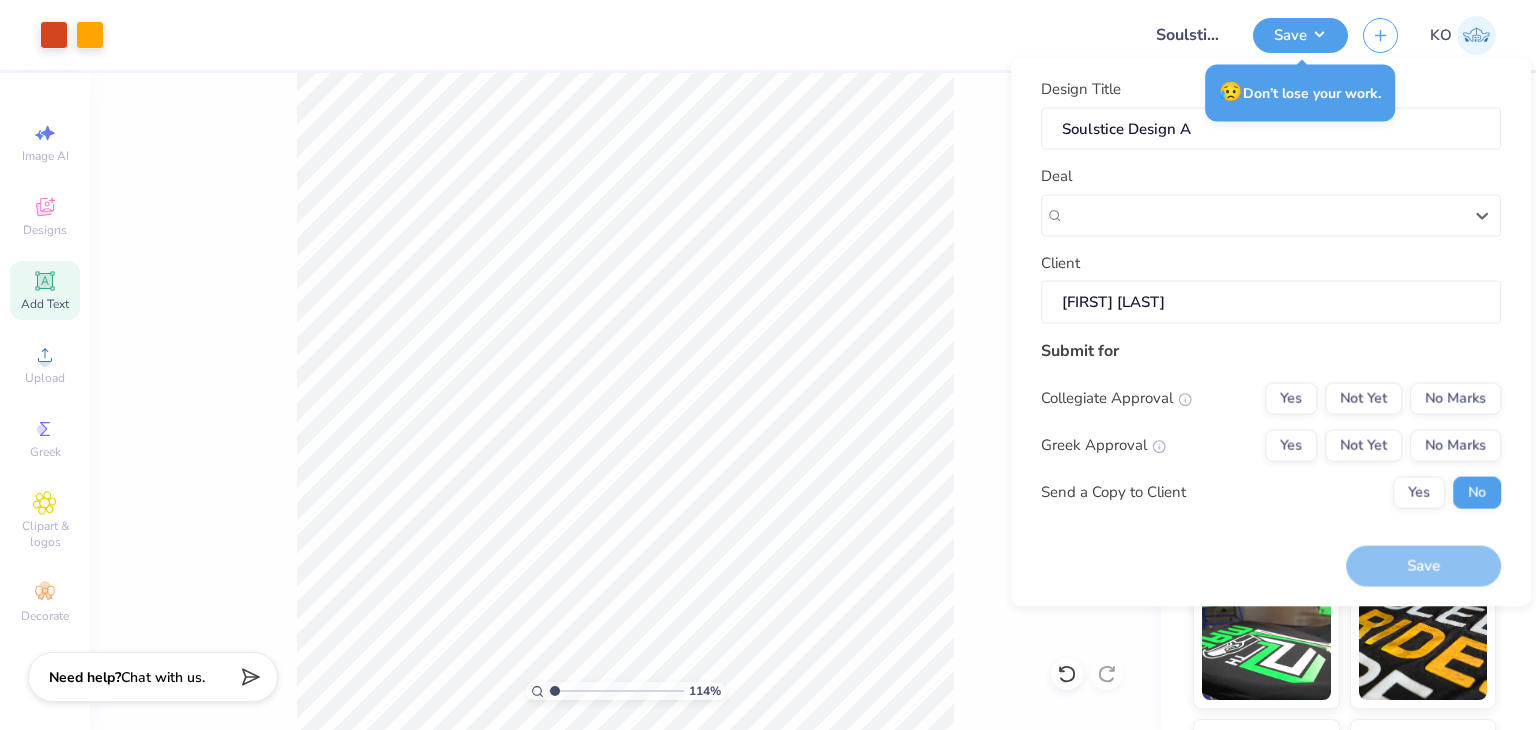 scroll, scrollTop: 0, scrollLeft: 0, axis: both 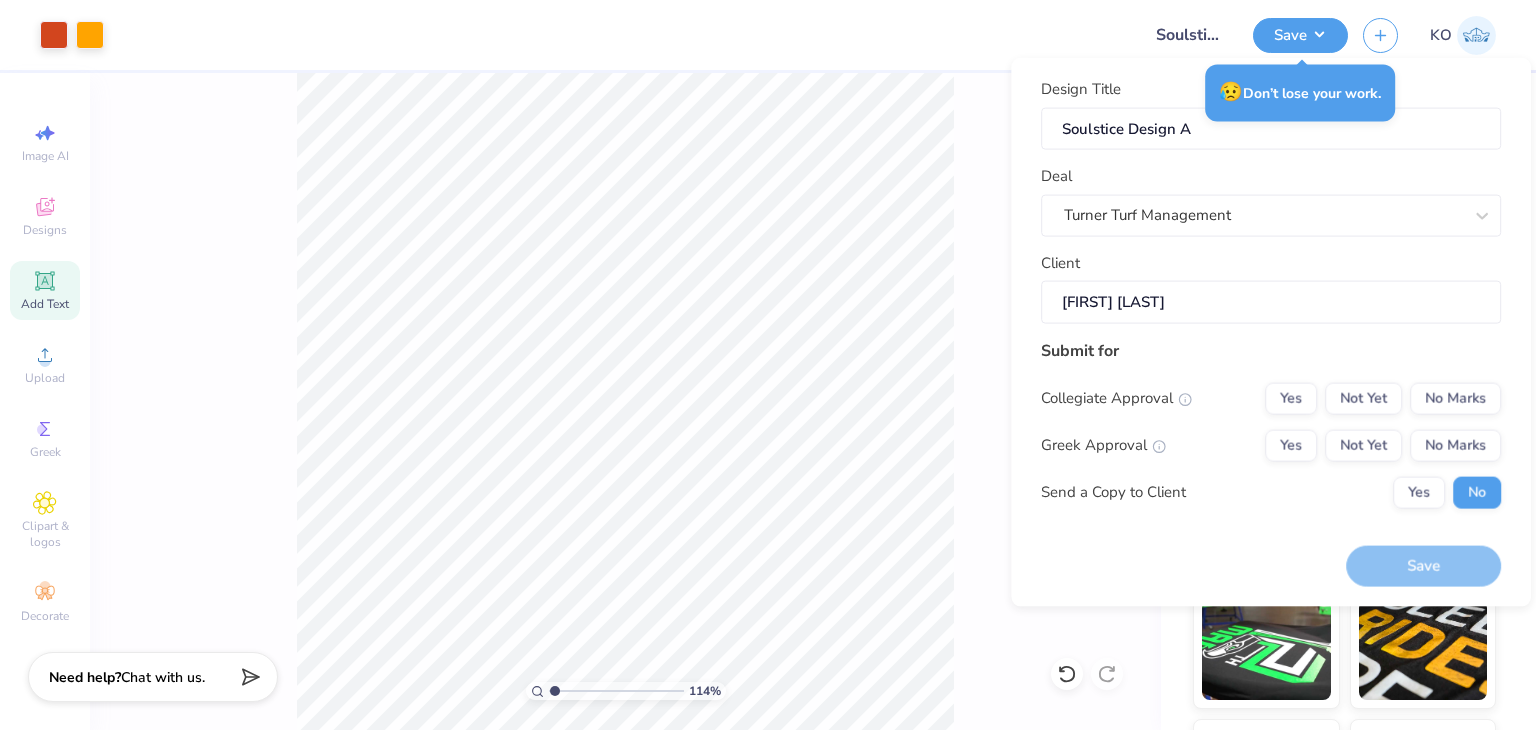 click at bounding box center (622, 35) 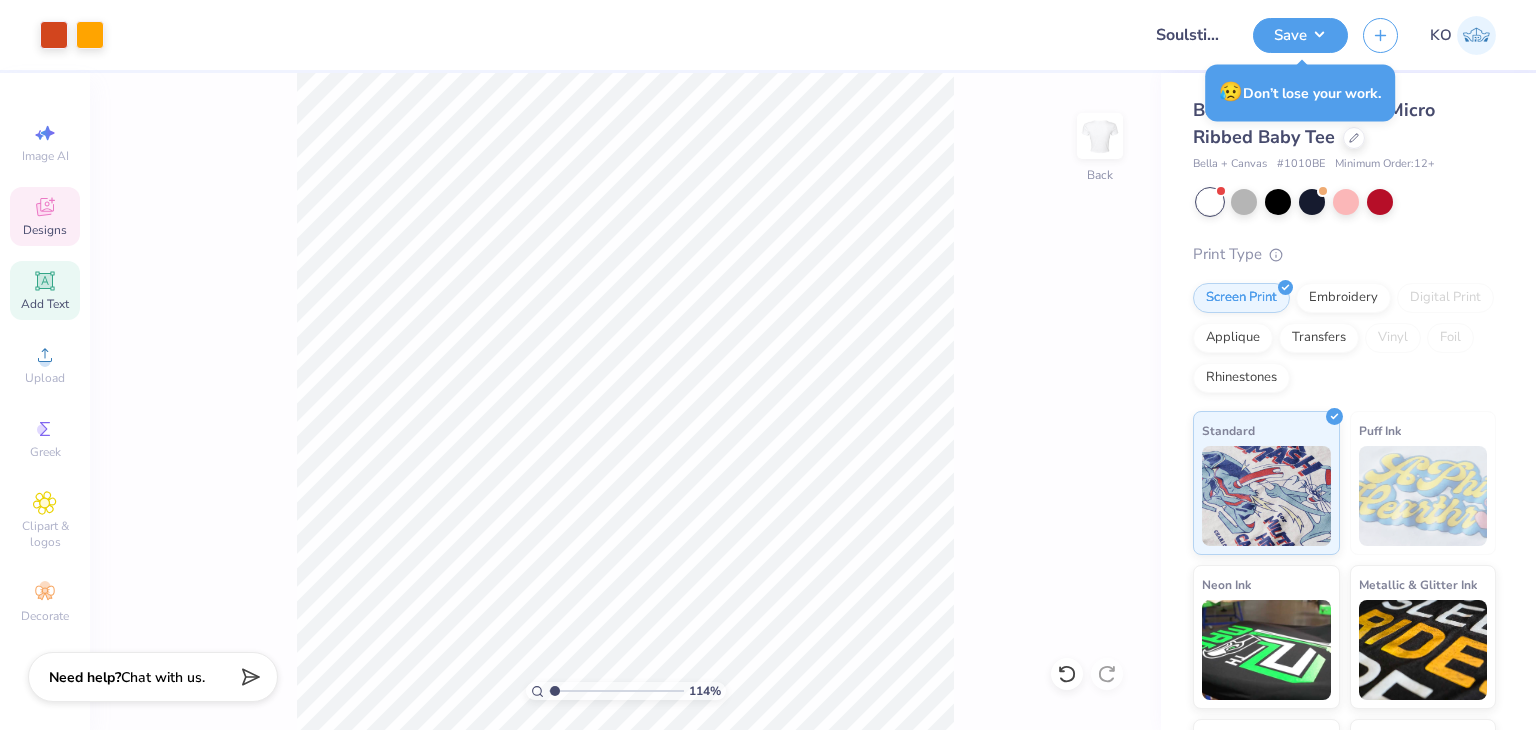 click on "Designs" at bounding box center [45, 230] 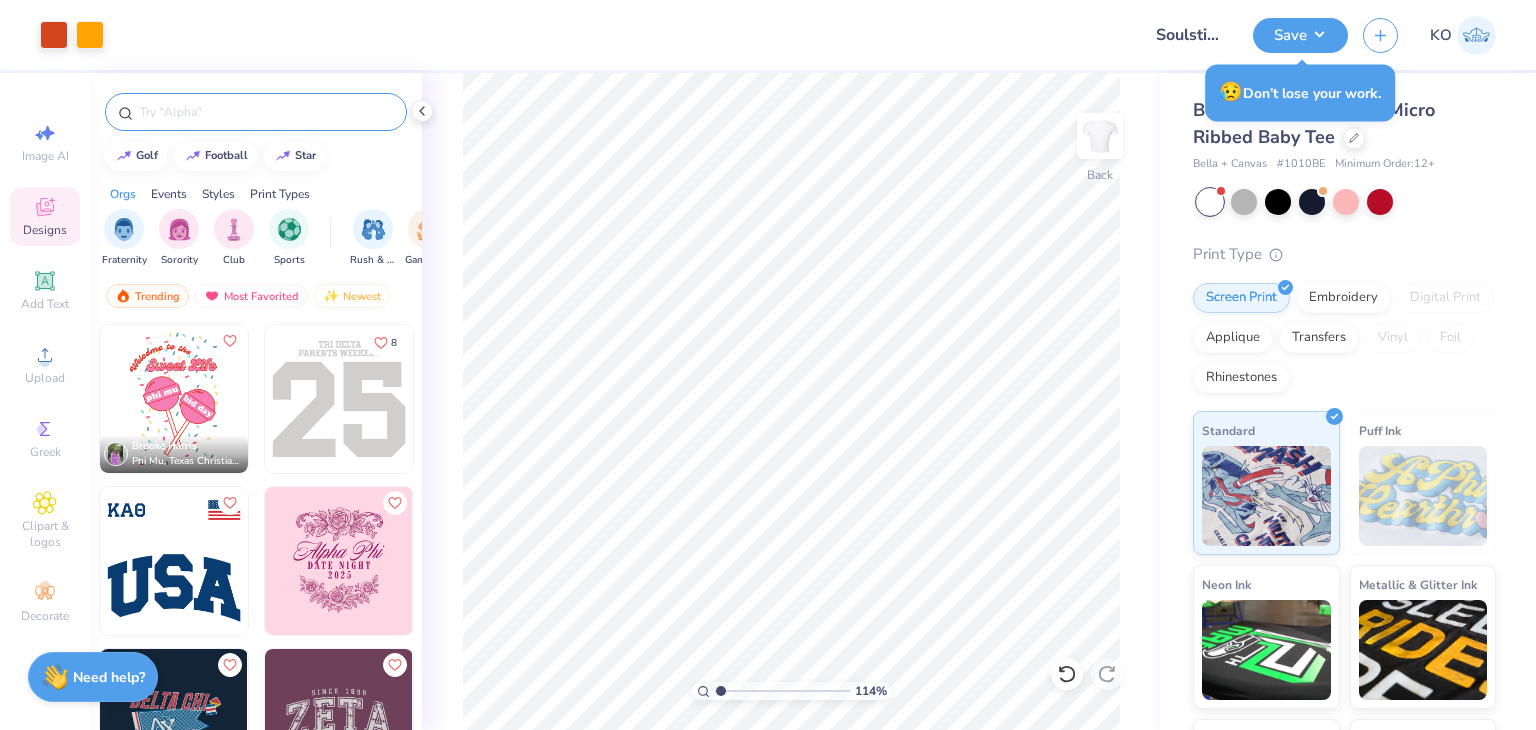 click at bounding box center (266, 112) 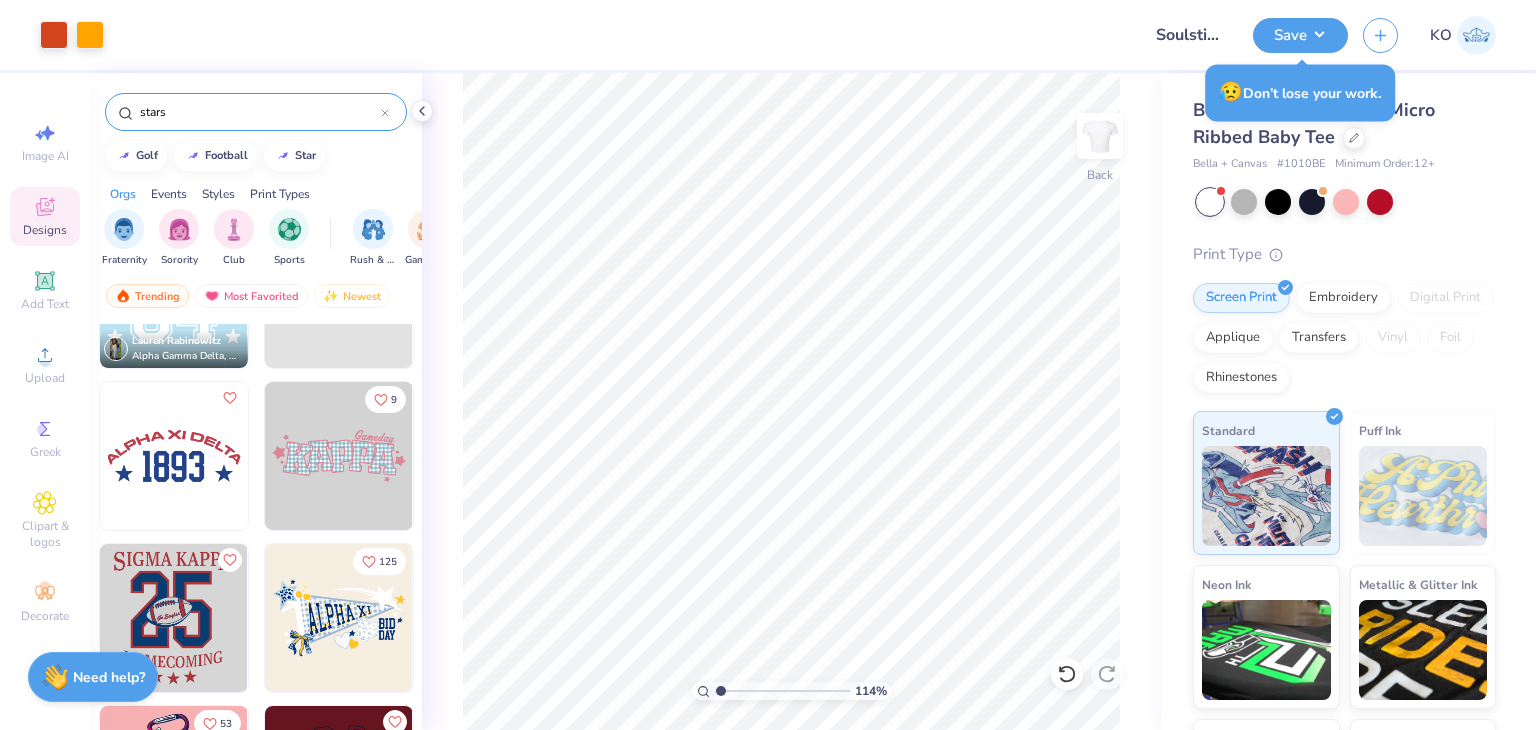 scroll, scrollTop: 592, scrollLeft: 0, axis: vertical 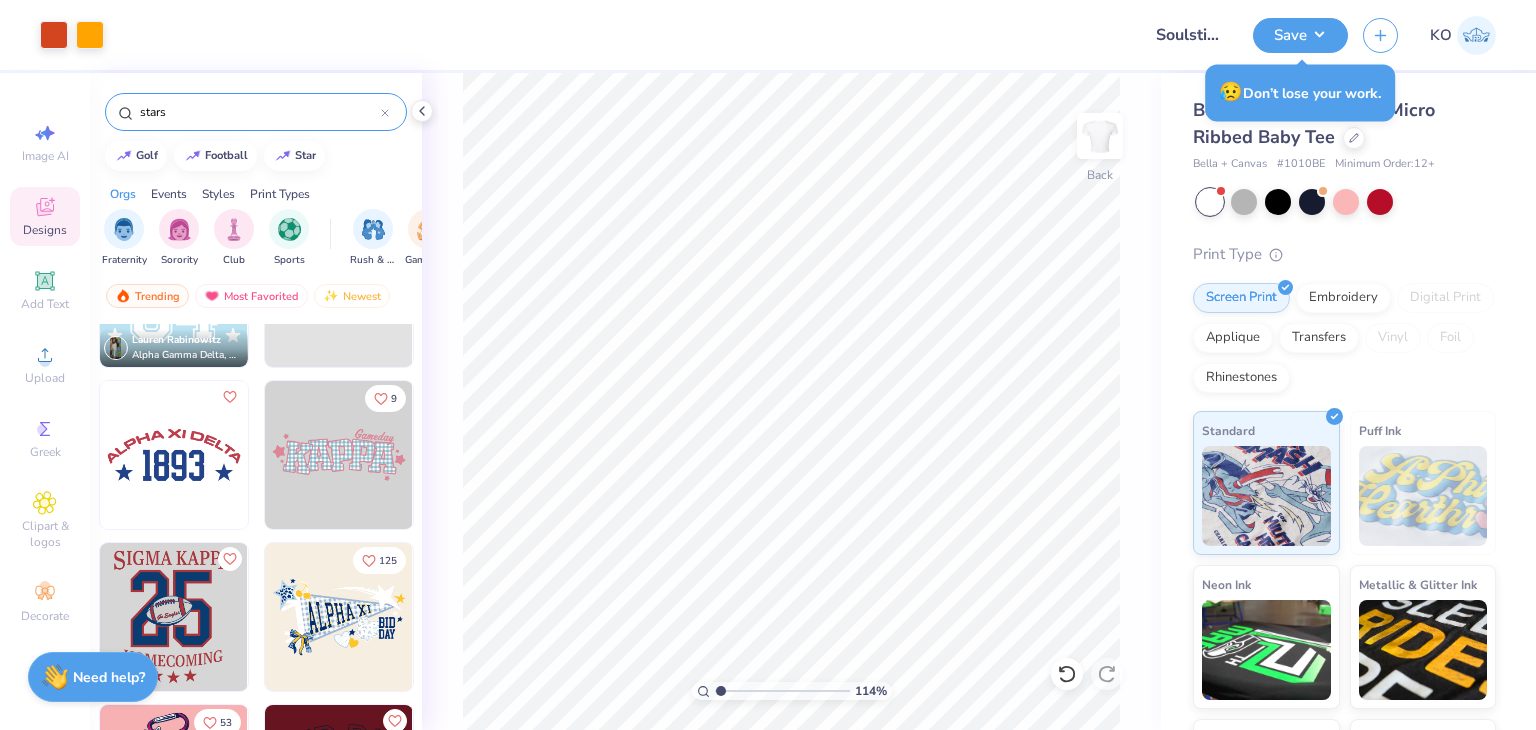 type on "stars" 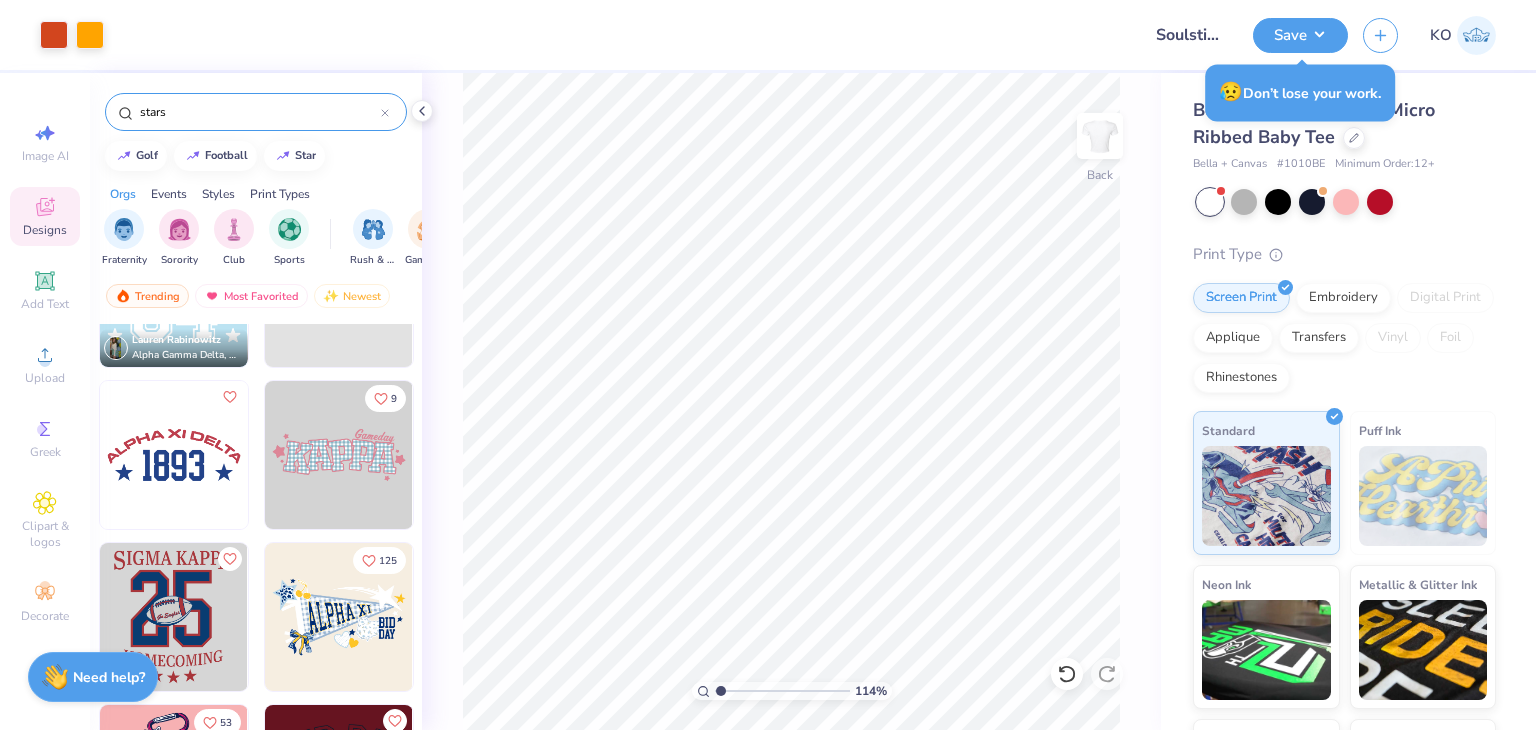 click at bounding box center (339, 455) 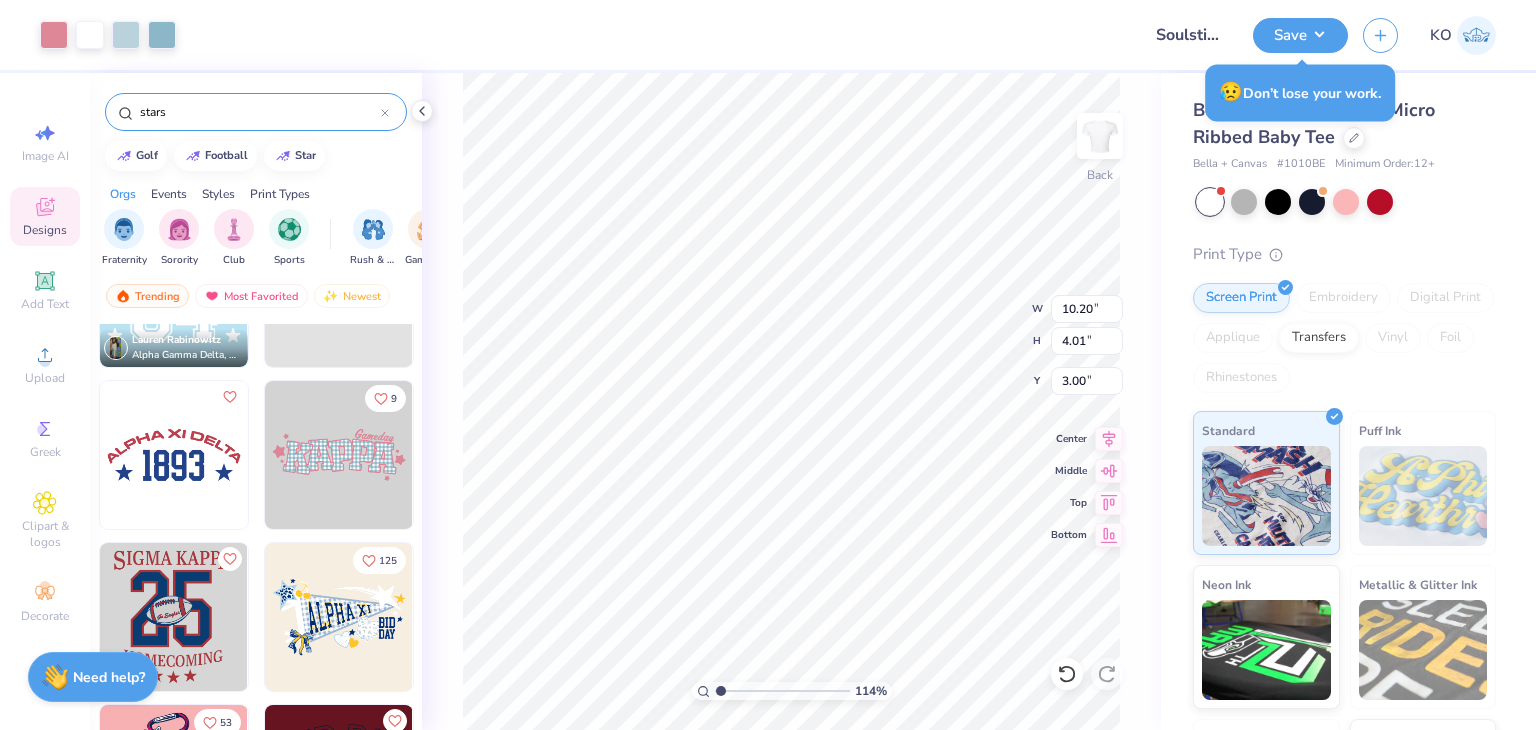 type on "1.13854827792613" 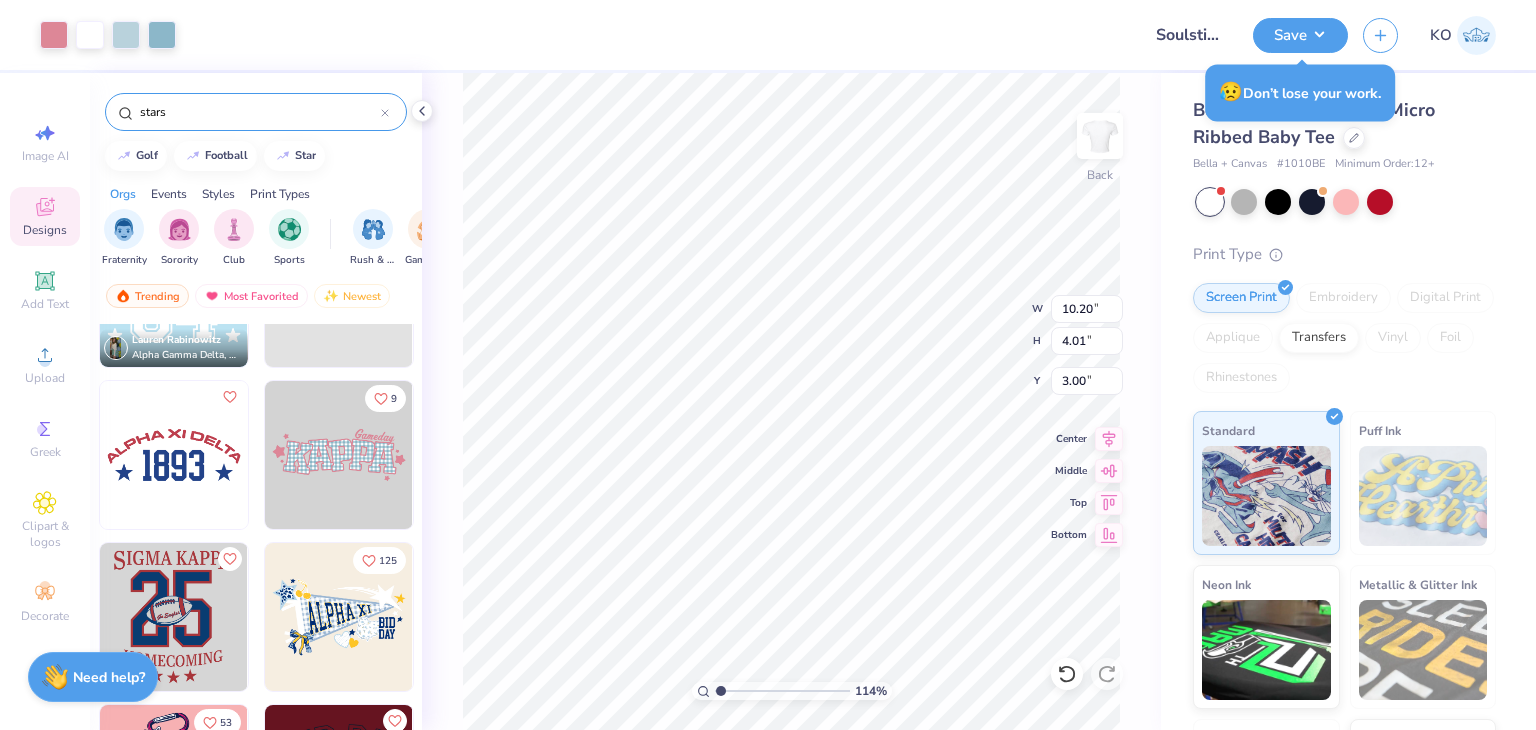 type on "7.19" 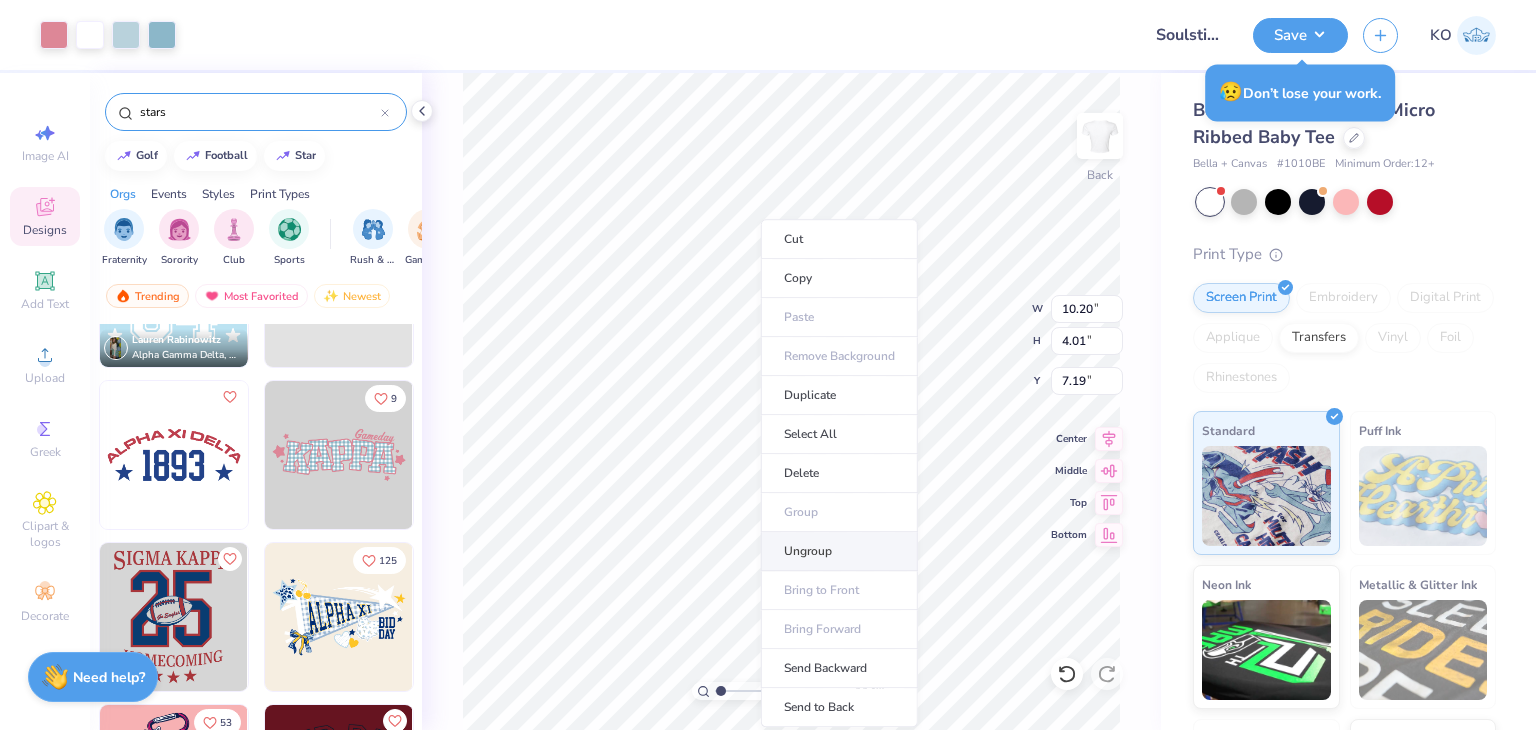drag, startPoint x: 862, startPoint y: 393, endPoint x: 800, endPoint y: 551, distance: 169.7292 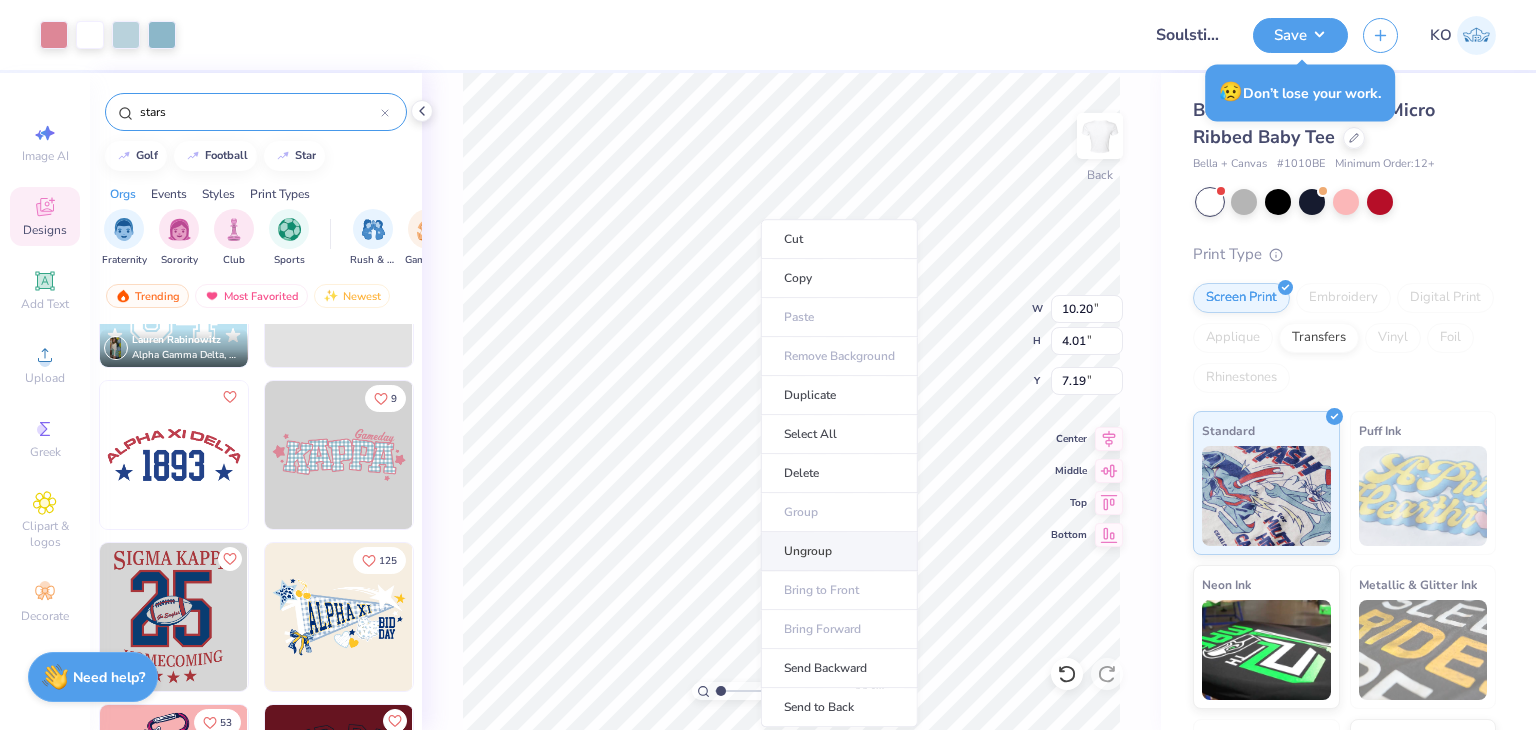 click on "Ungroup" at bounding box center [839, 551] 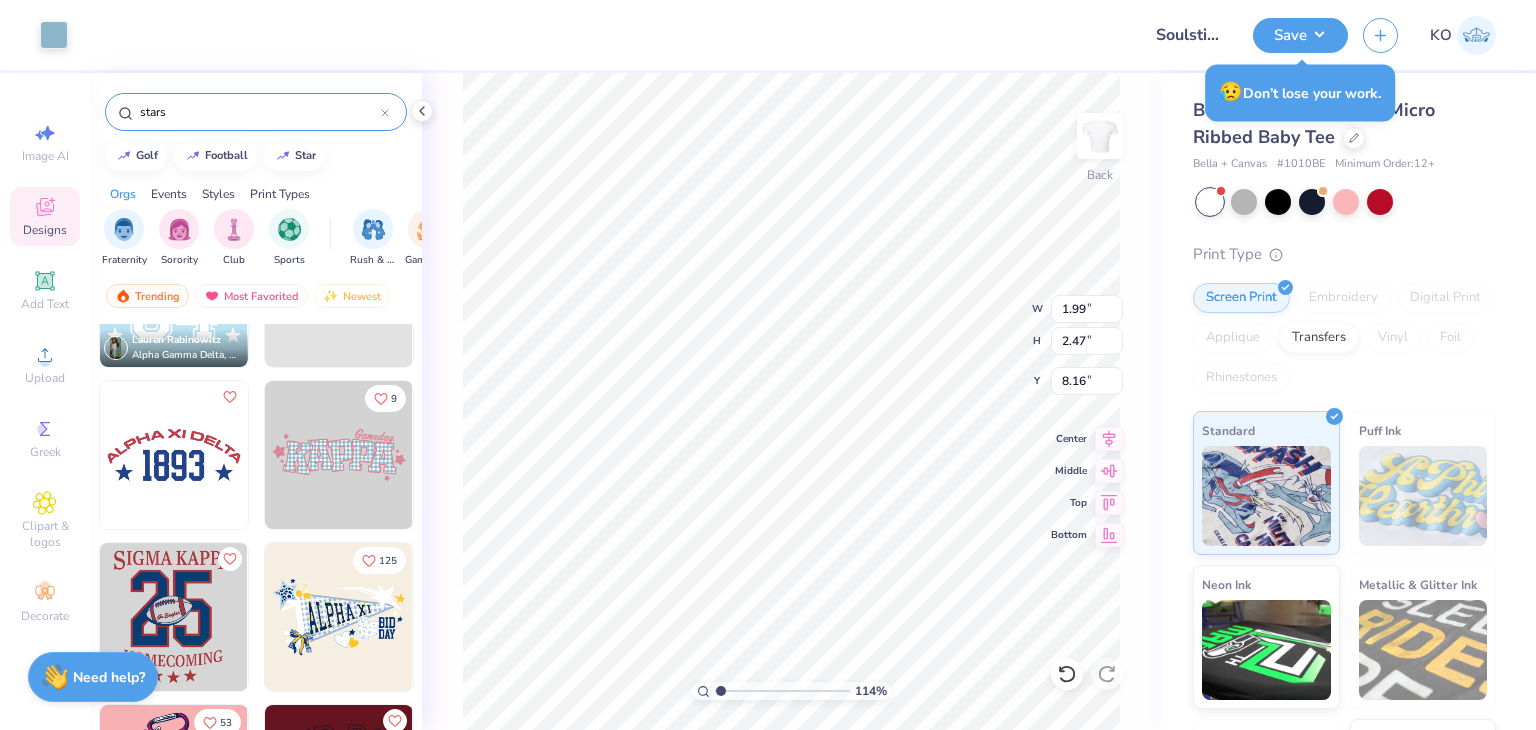 type on "1.13854827792613" 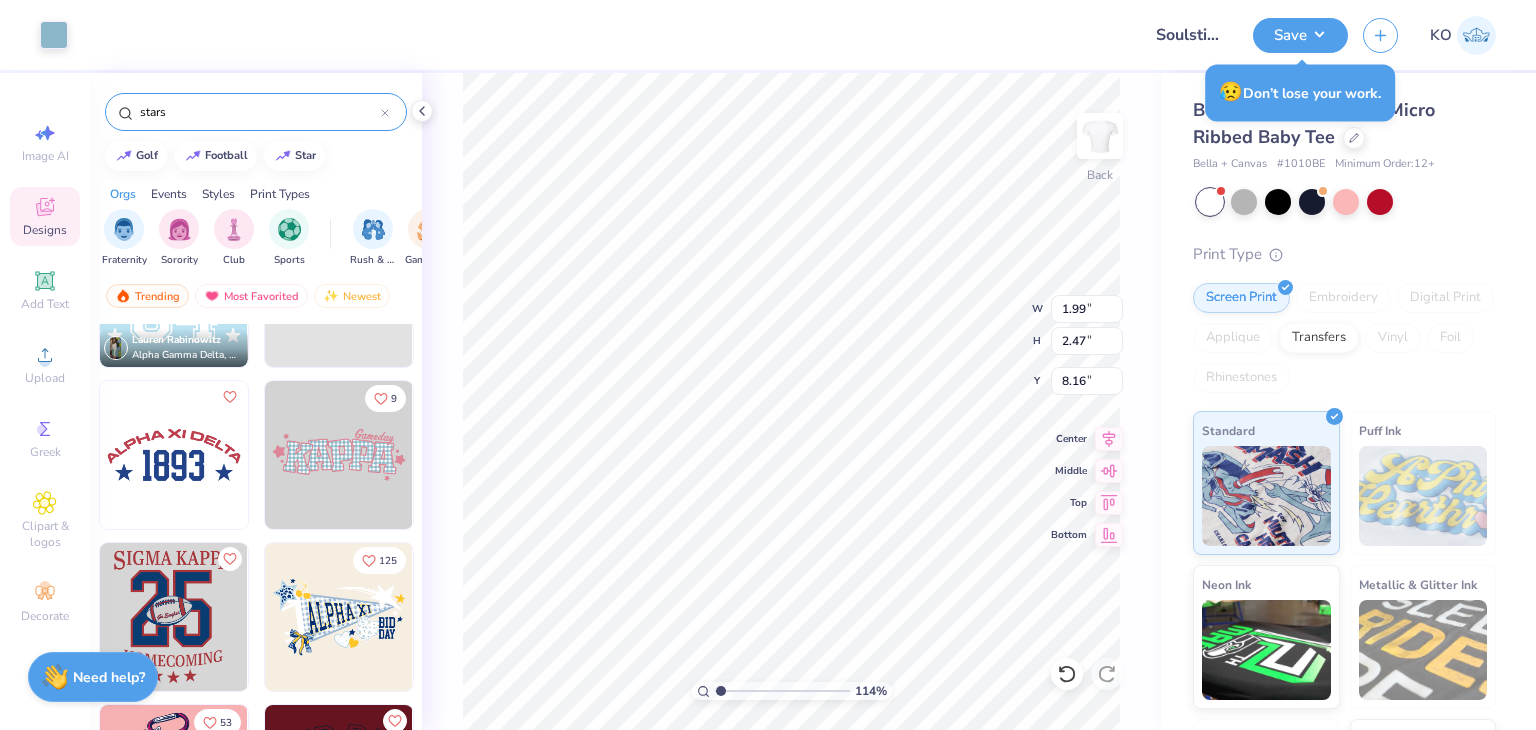 type on "2.20" 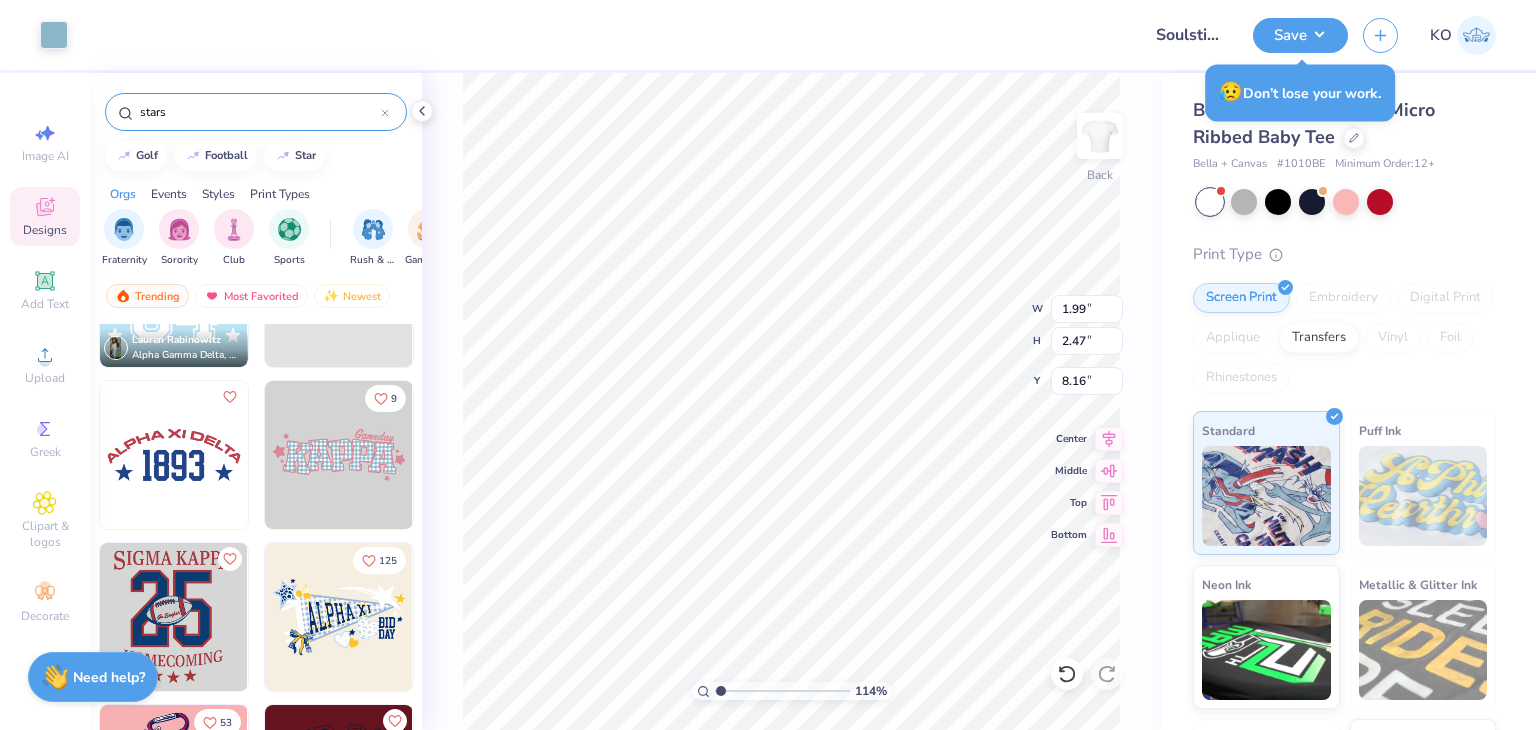 type on "2.54" 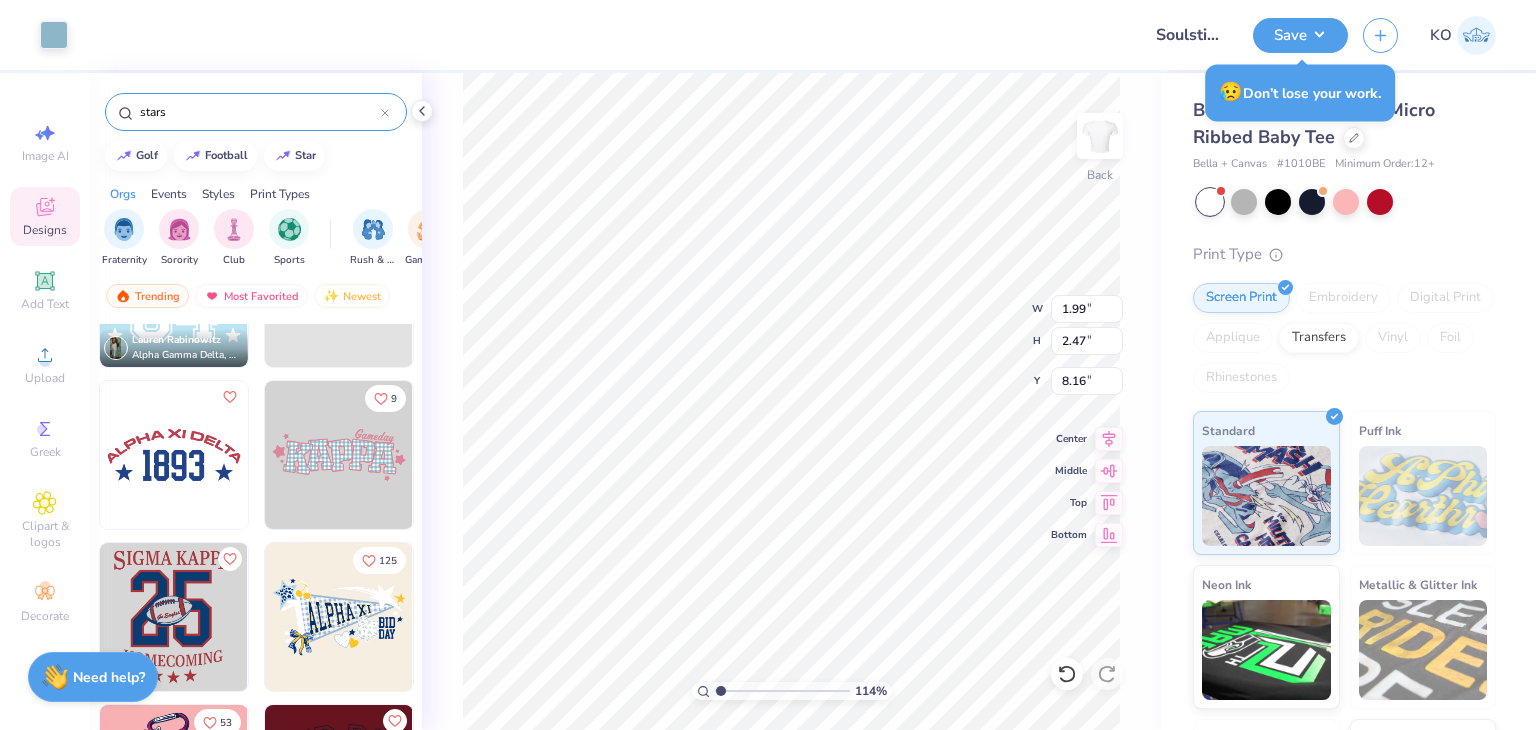 type on "7.94" 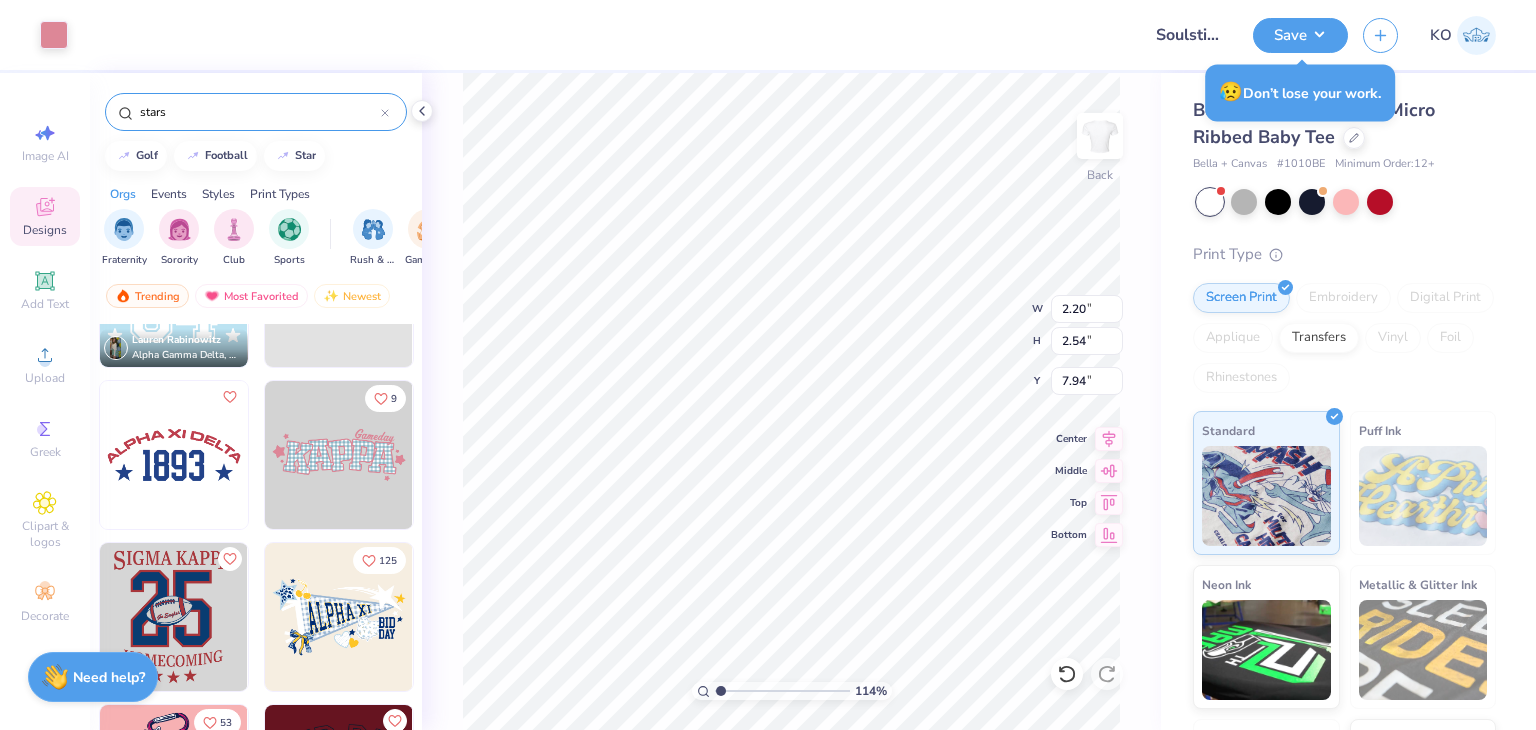 type on "1.13854827792613" 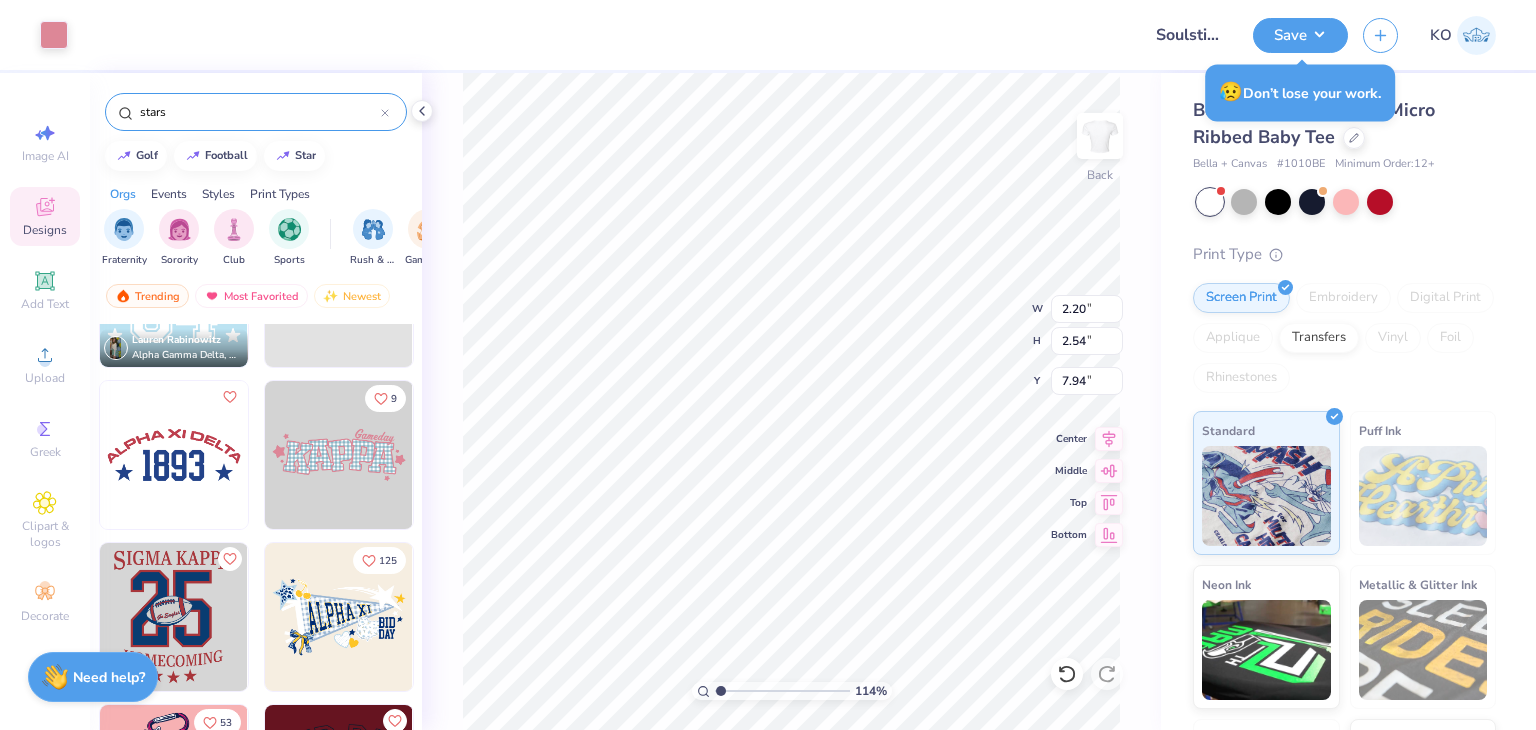type on "1.79" 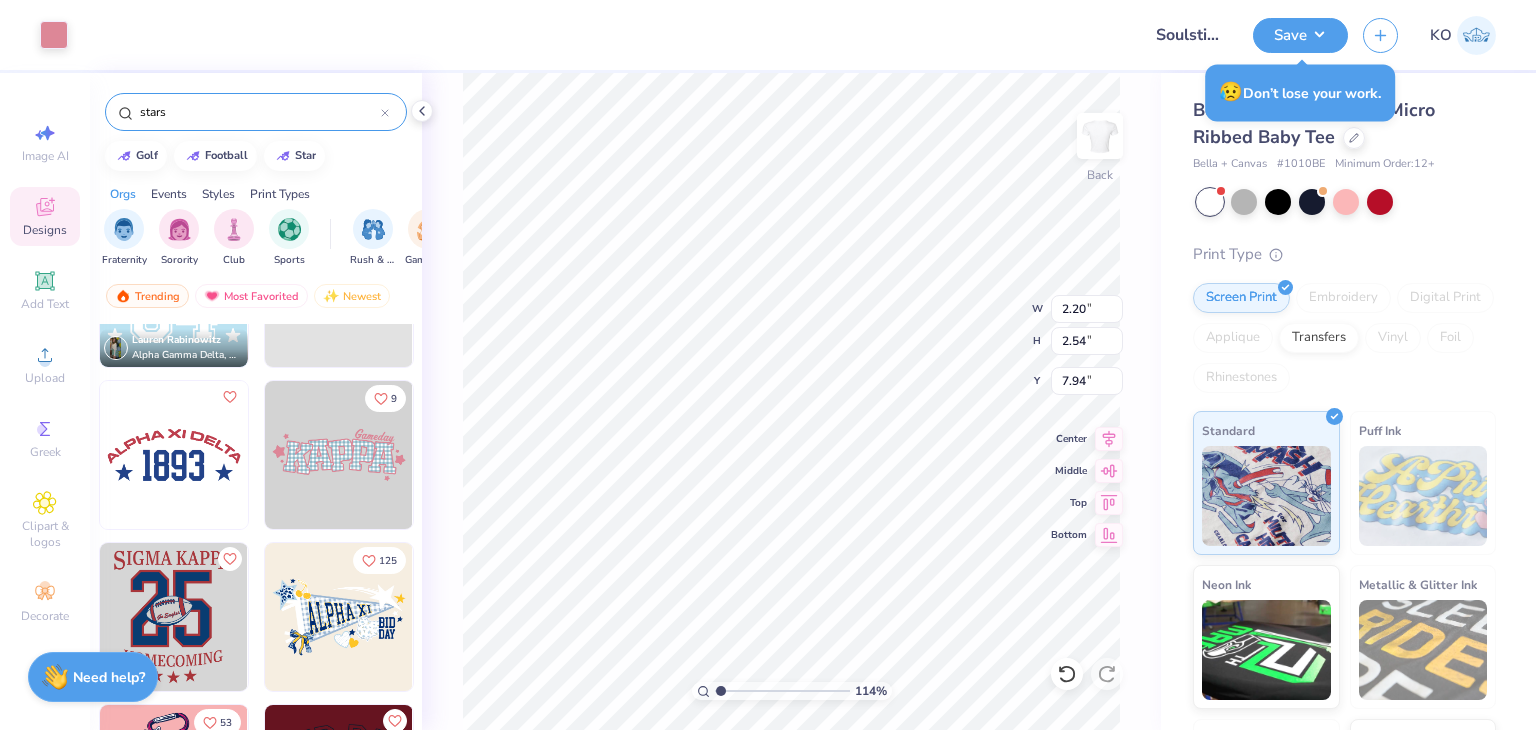 type on "2.40" 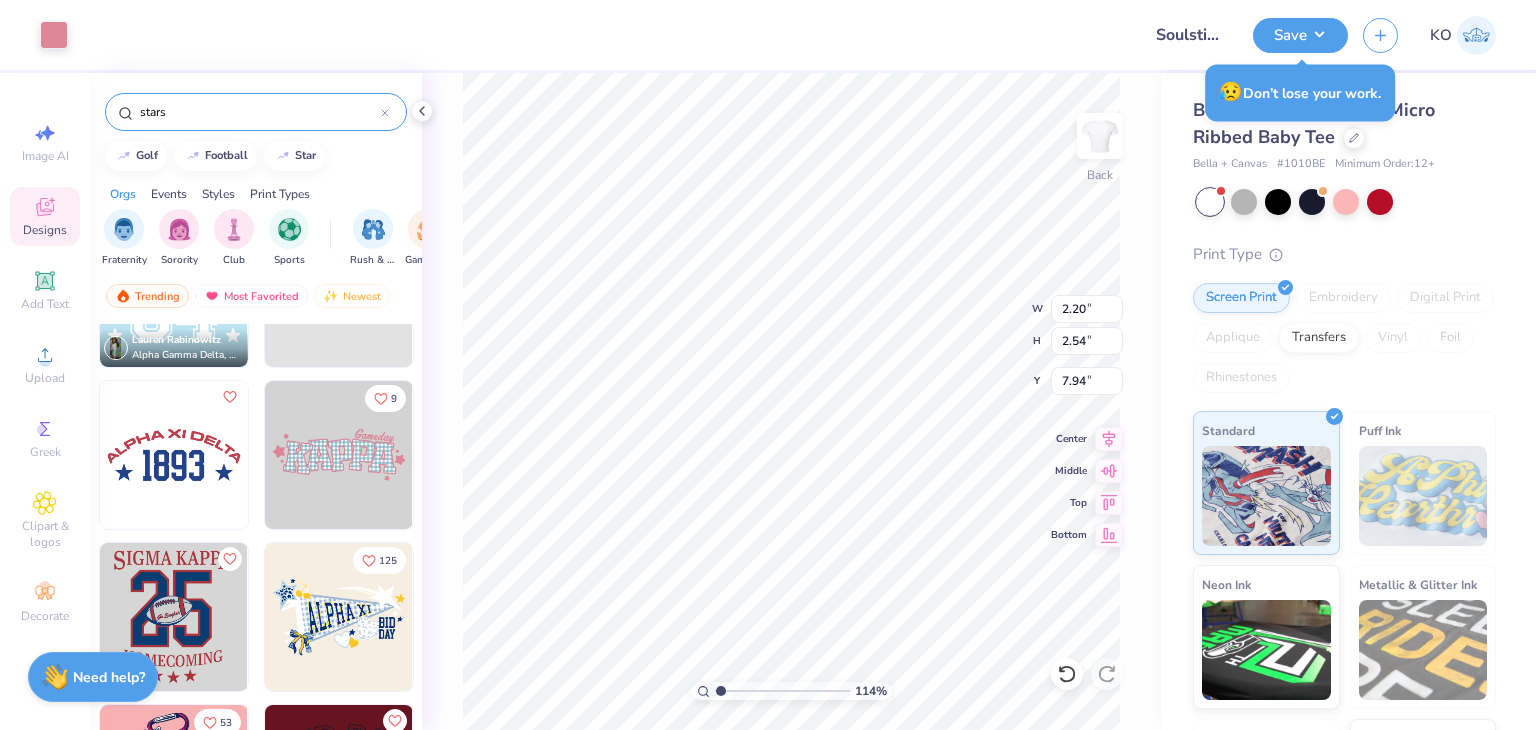 type on "8.03" 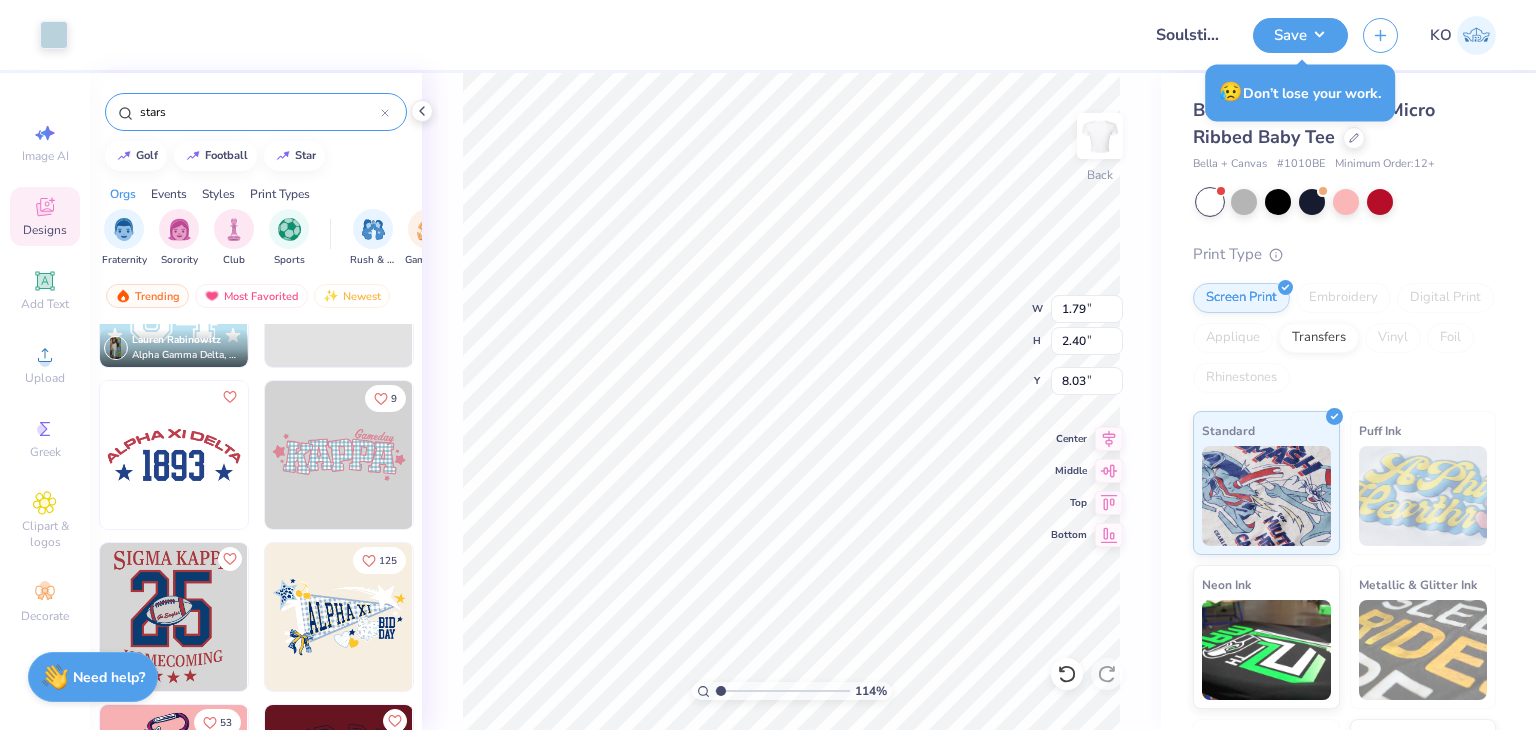 type on "1.13854827792613" 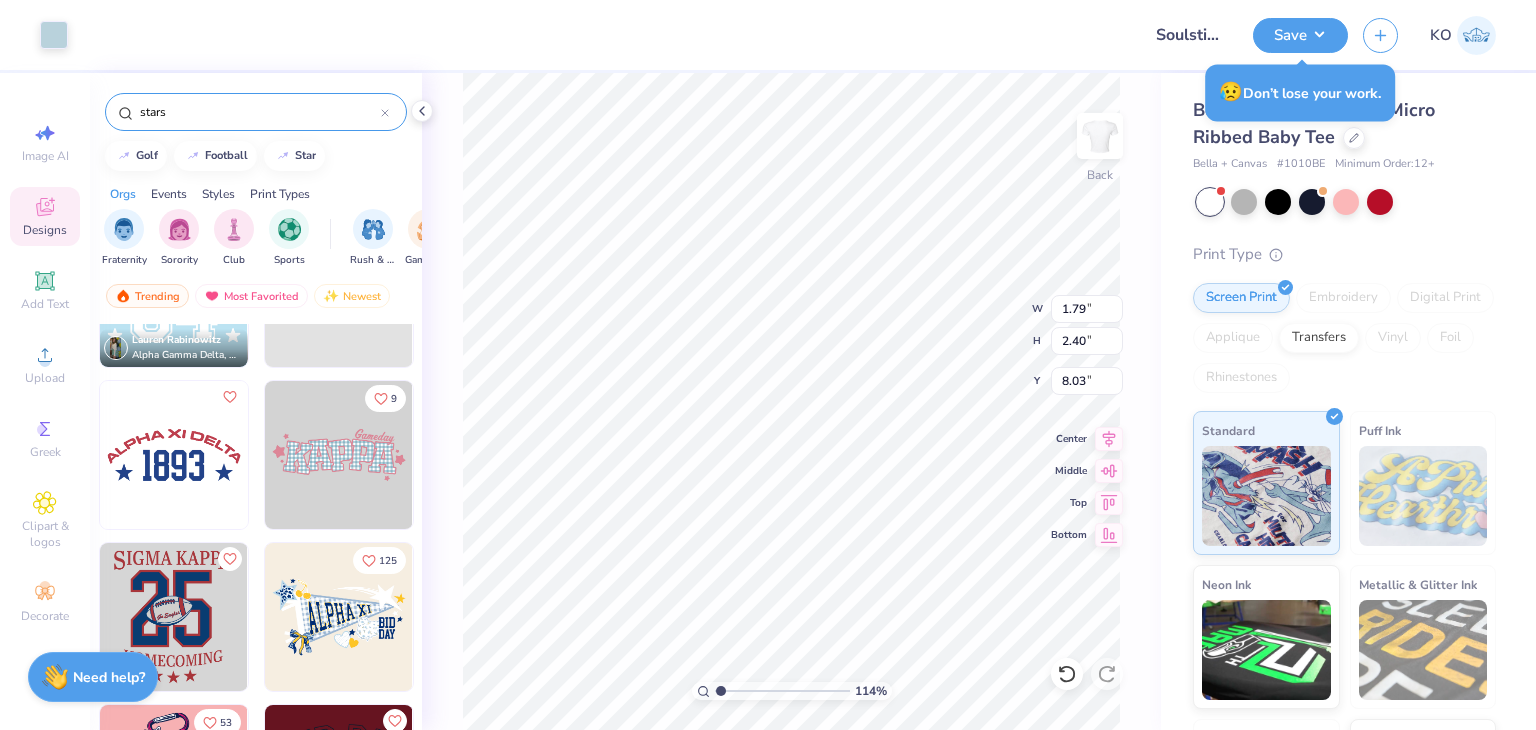 type on "10.20" 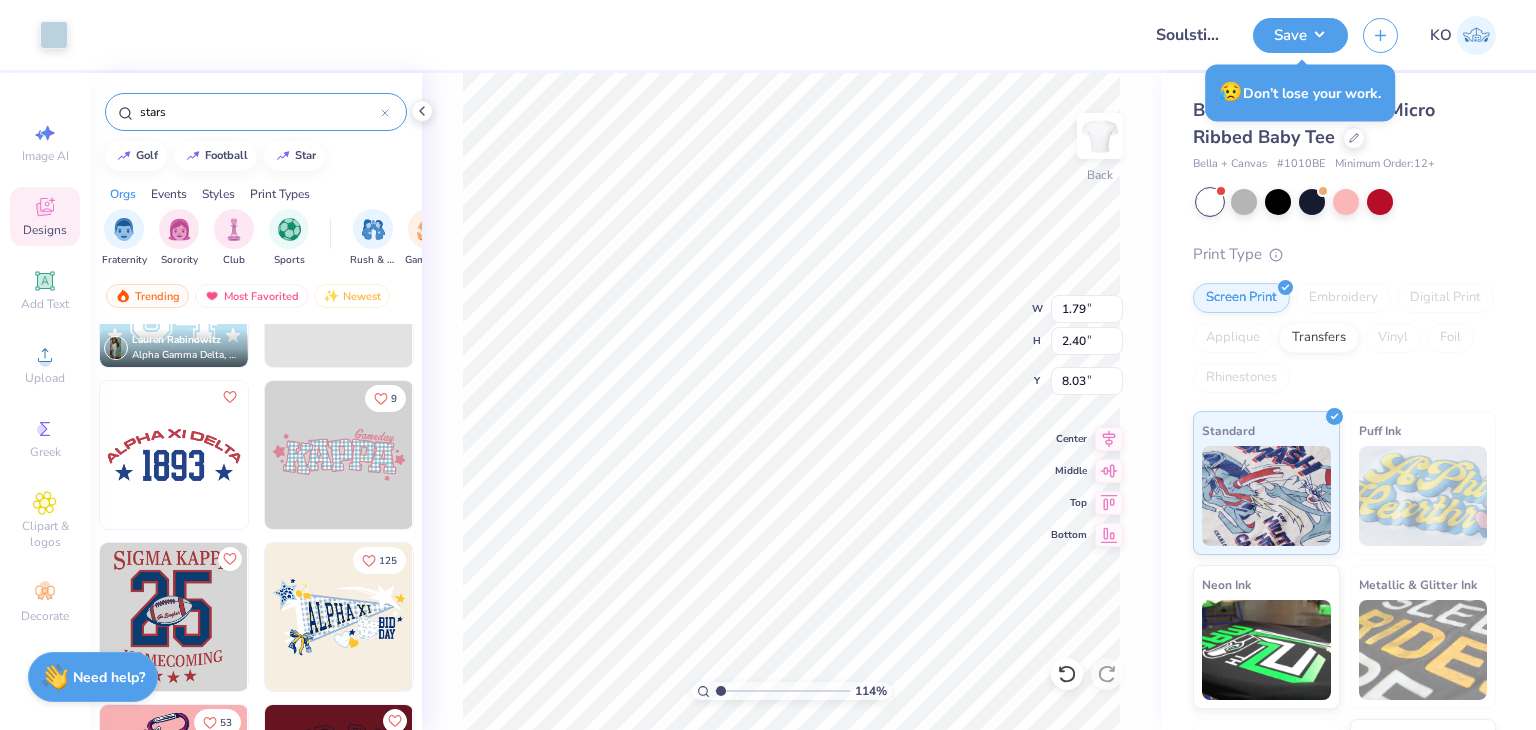 type on "4.01" 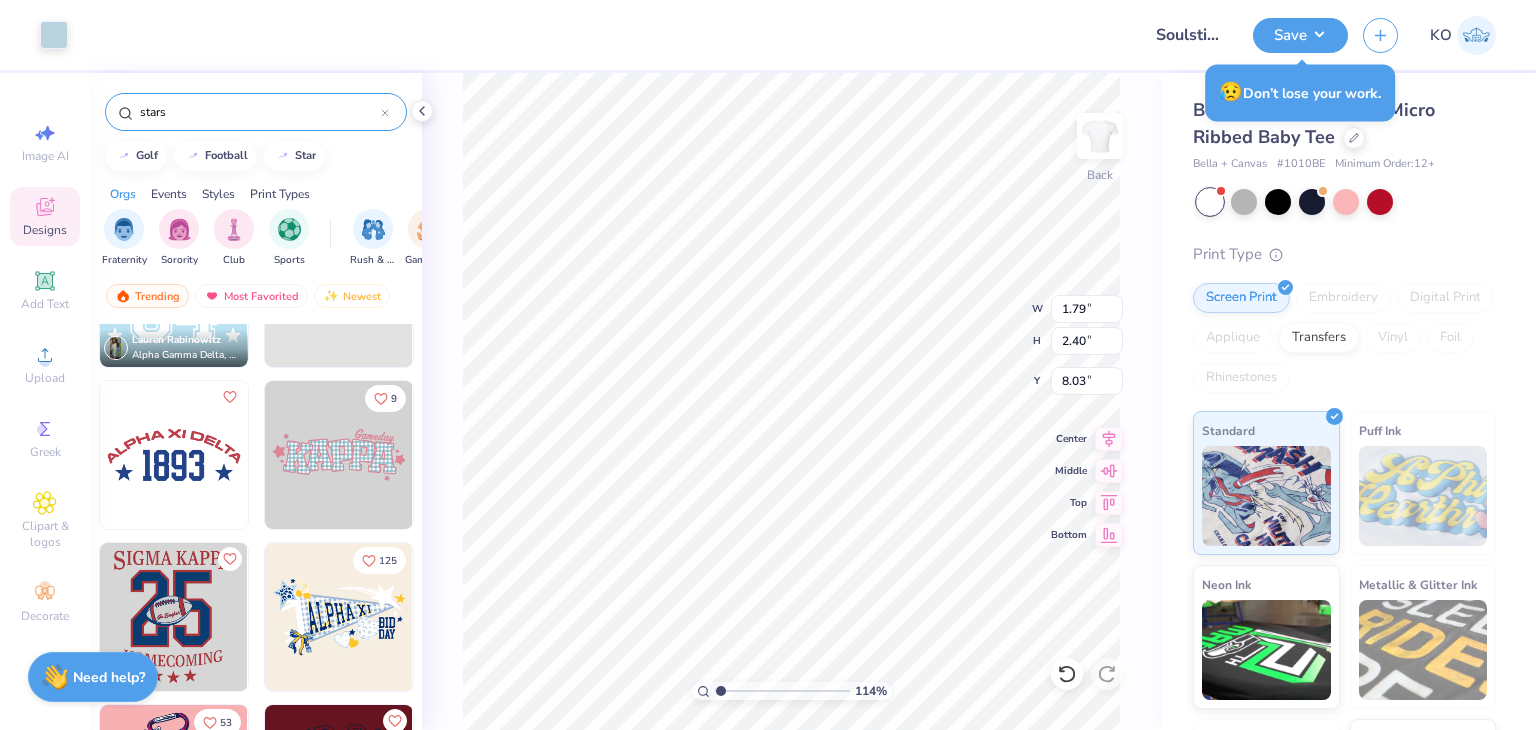 type on "7.19" 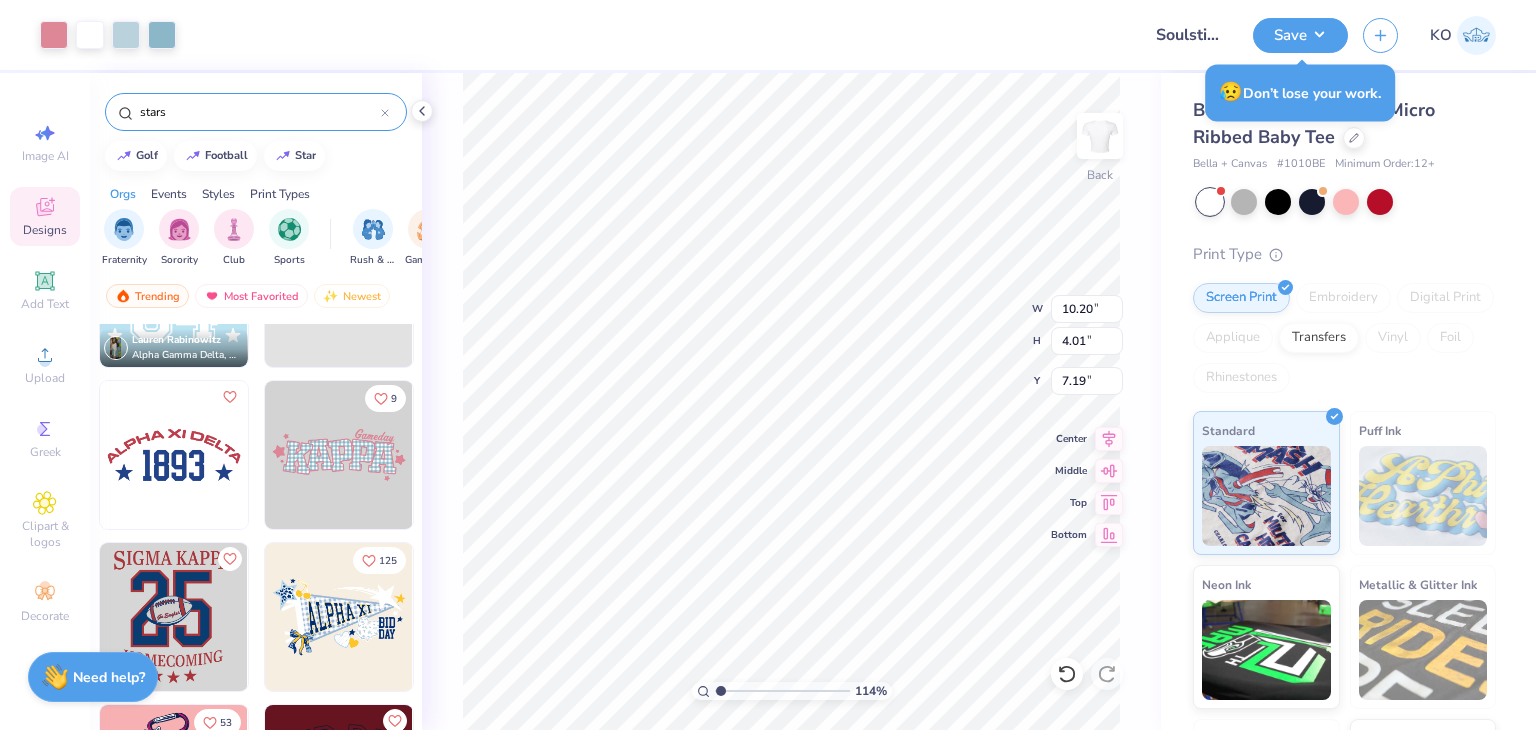 type on "1.13854827792613" 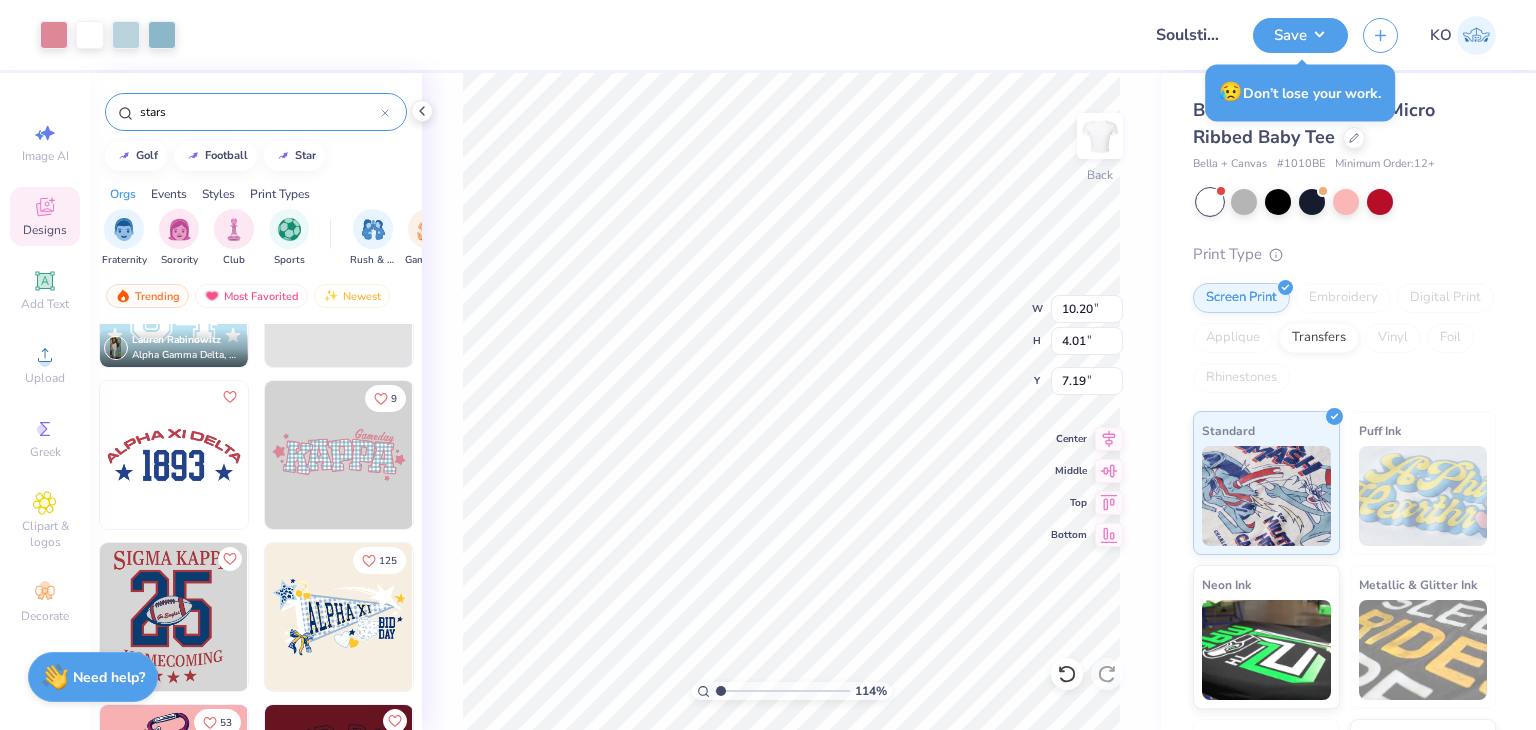 type on "9.82" 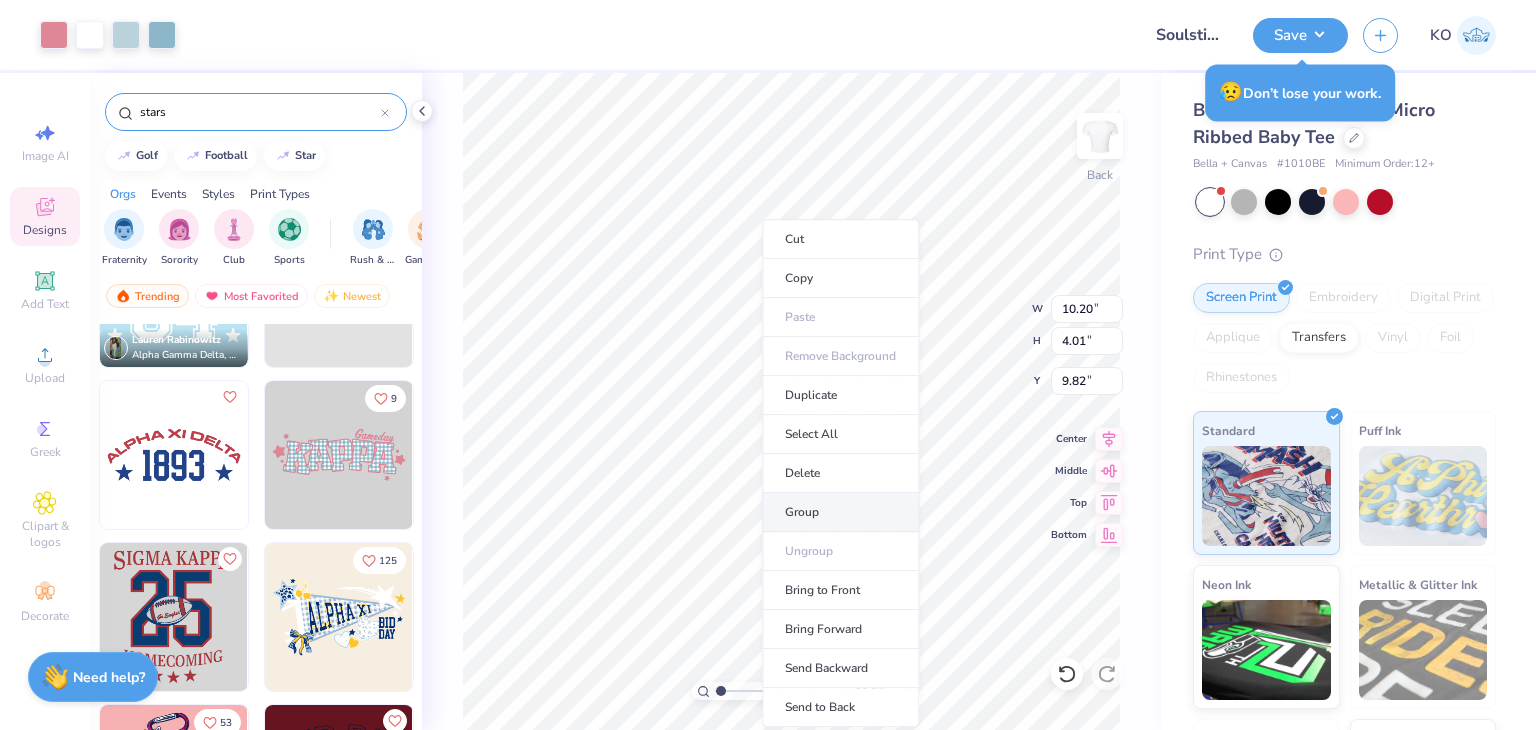 type on "1.13854827792613" 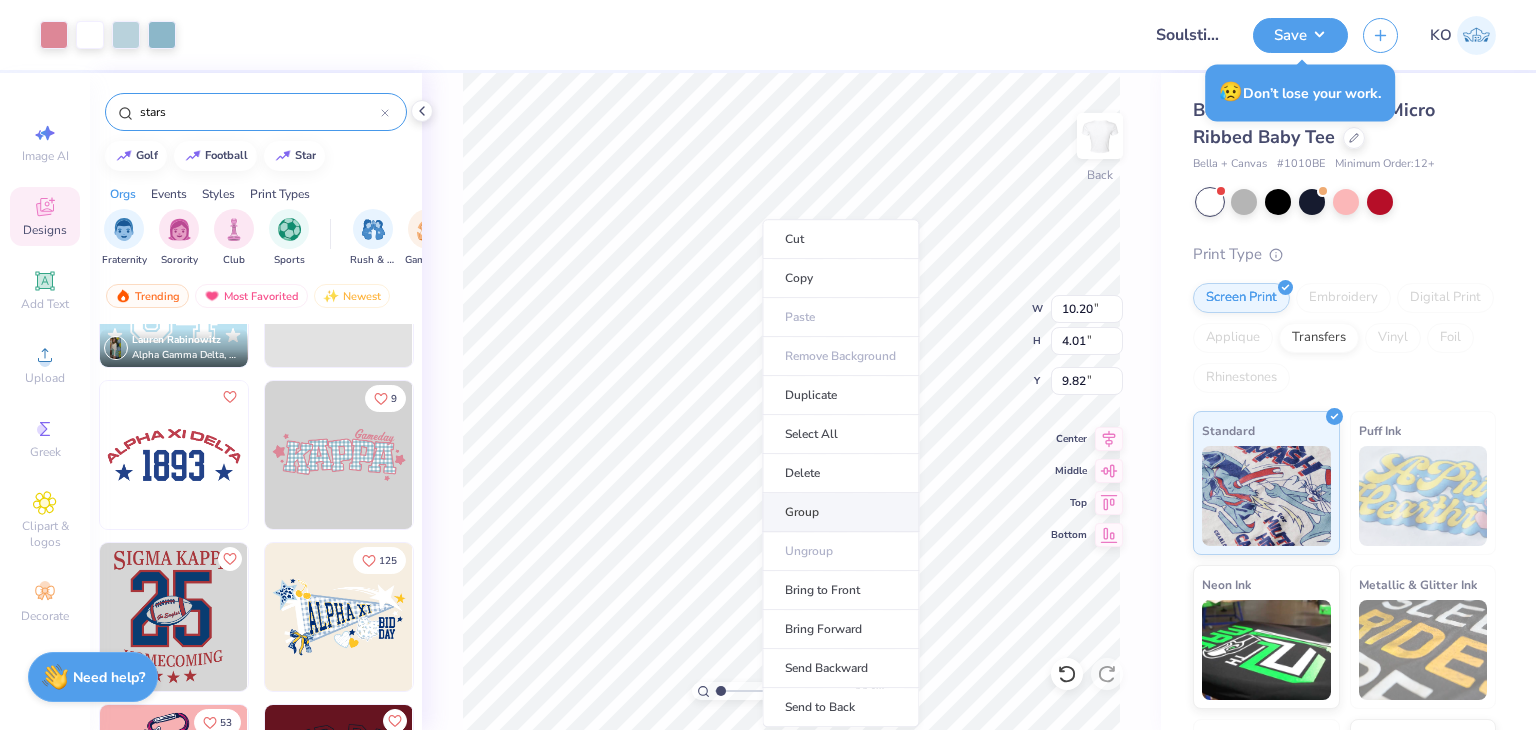 type on "3.64" 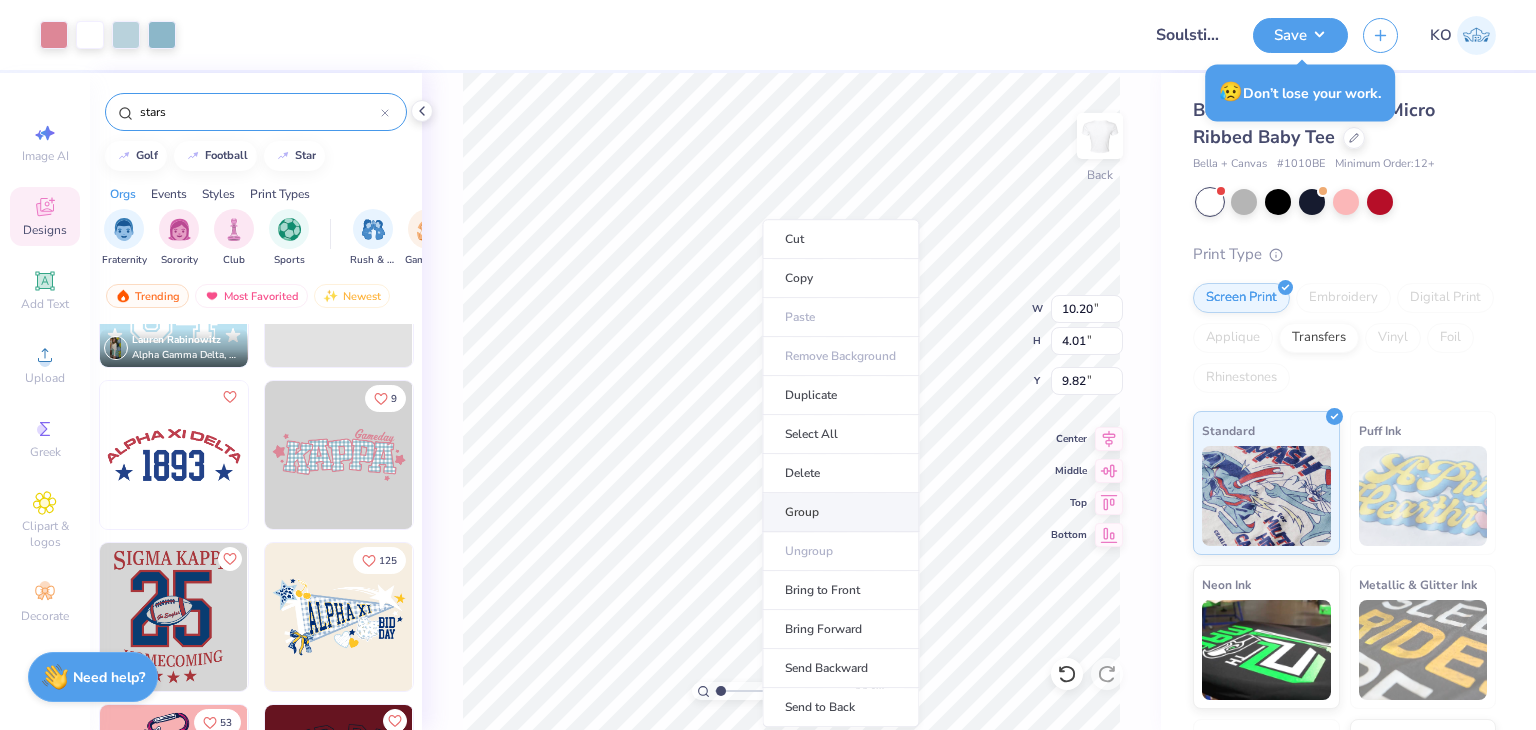 type on "10.19" 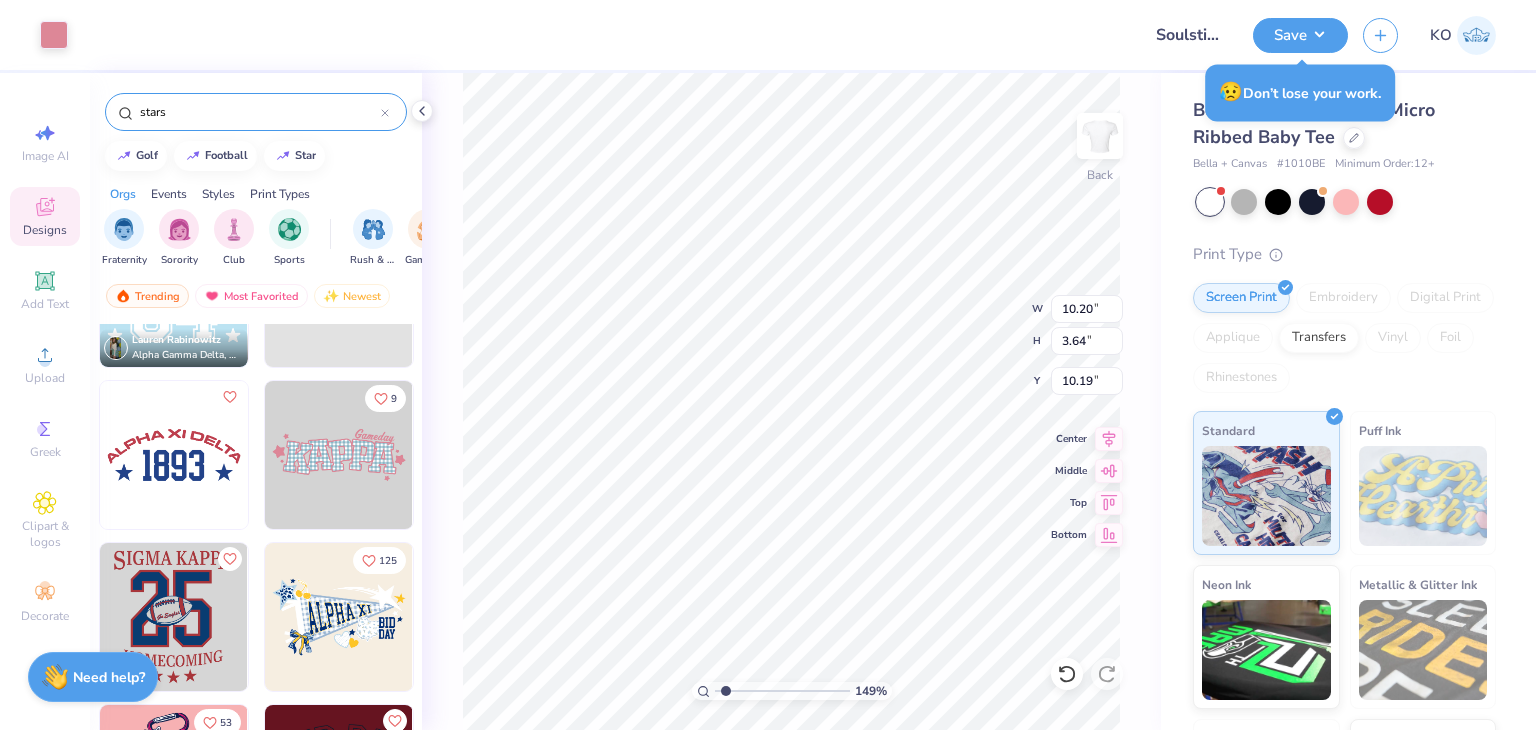 type on "1.49335747319671" 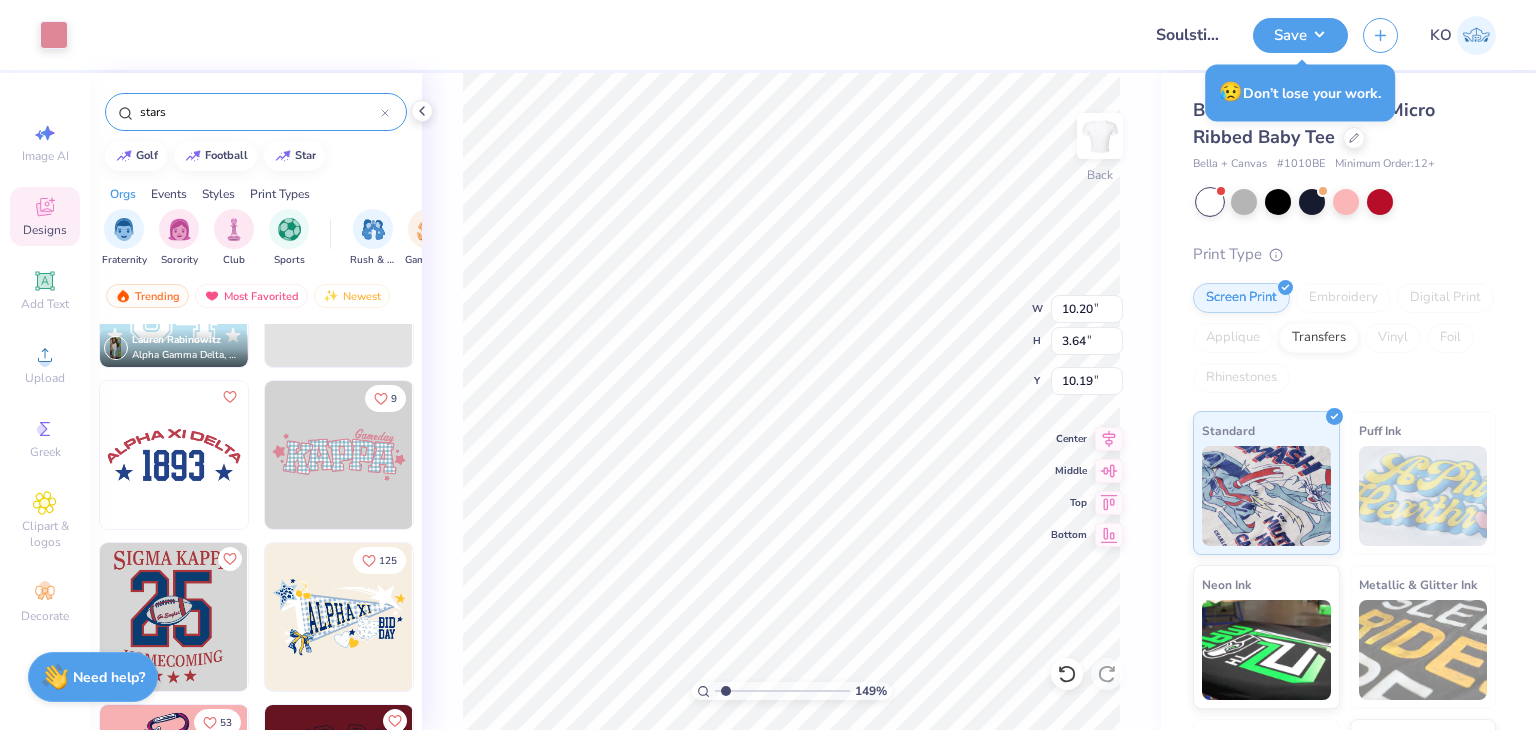 type on "1.93" 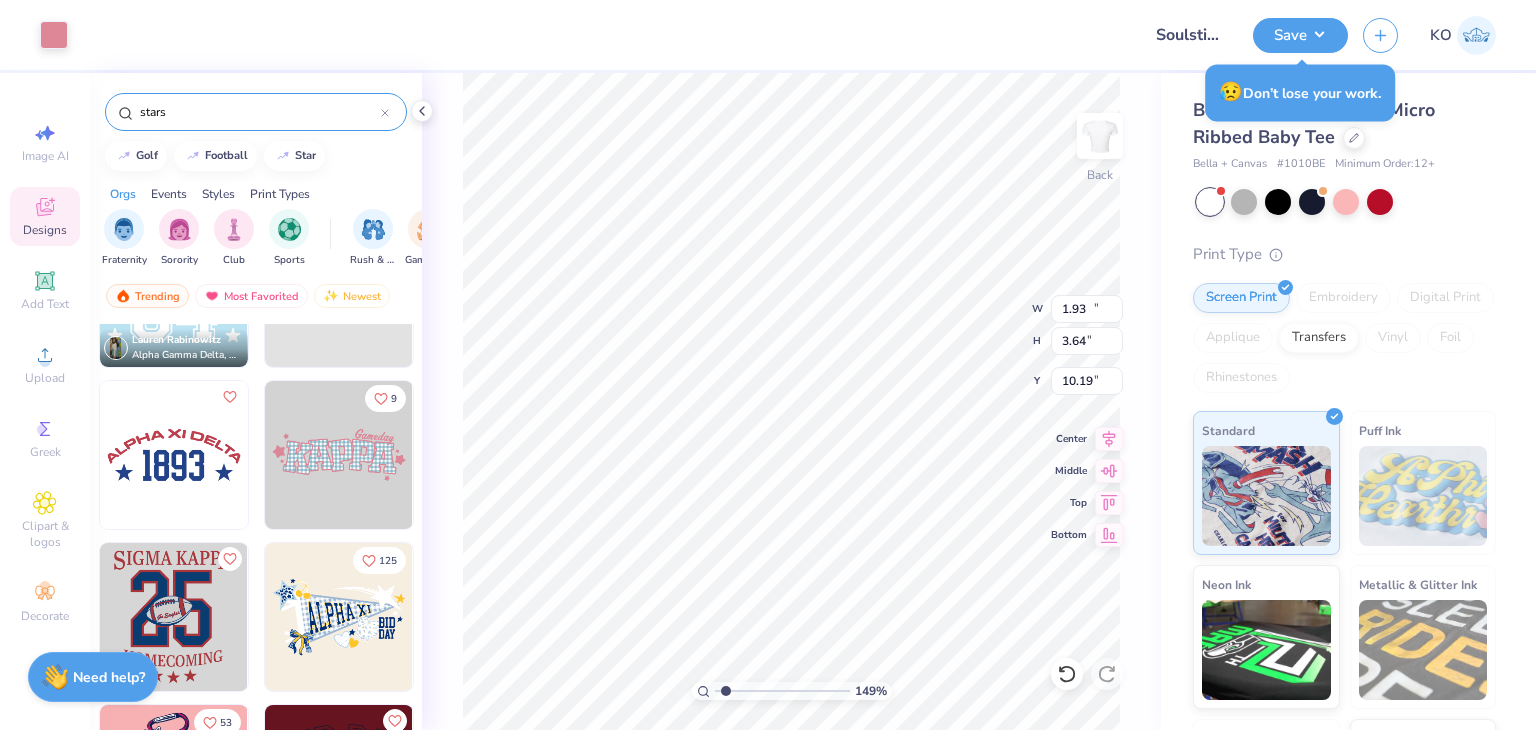 type on "2.28" 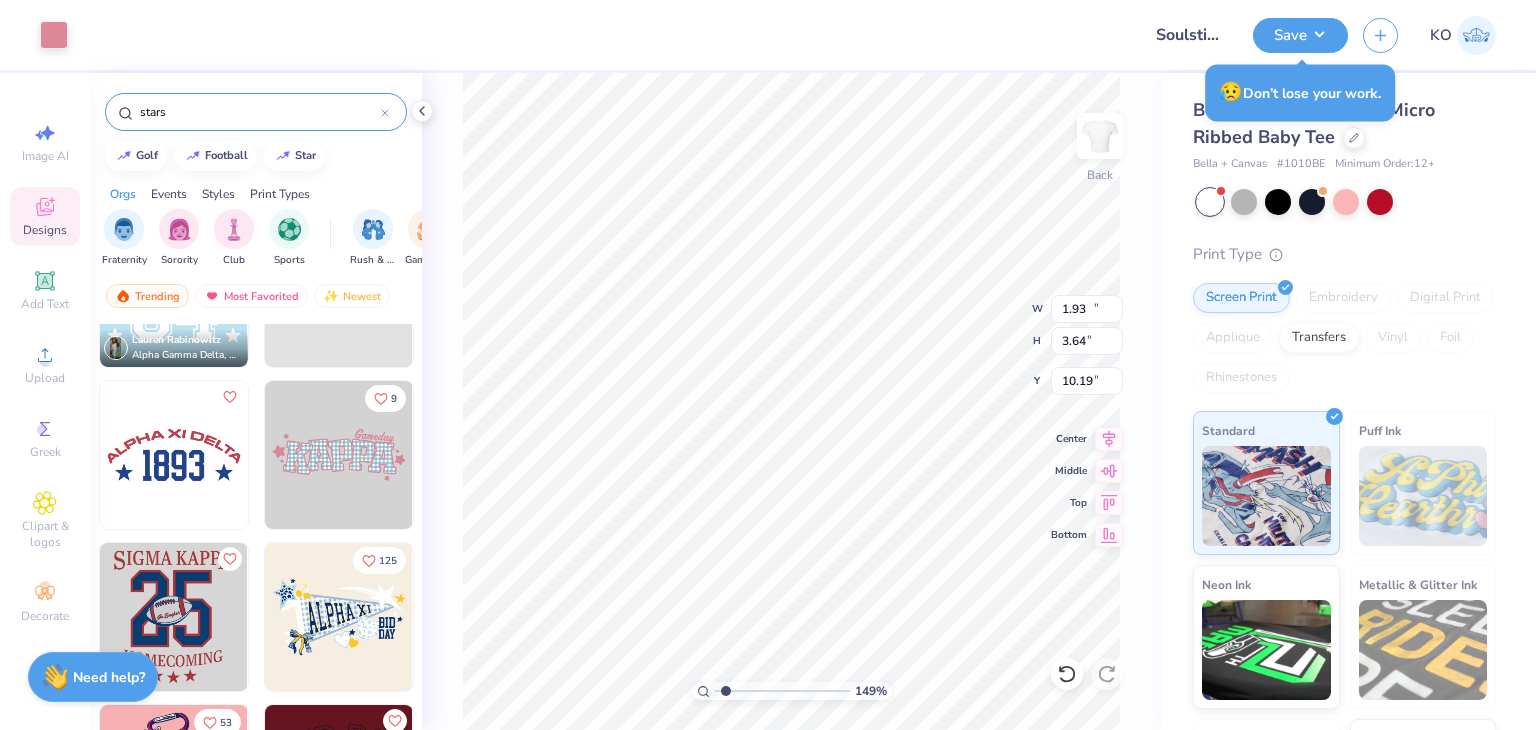 type on "10.74" 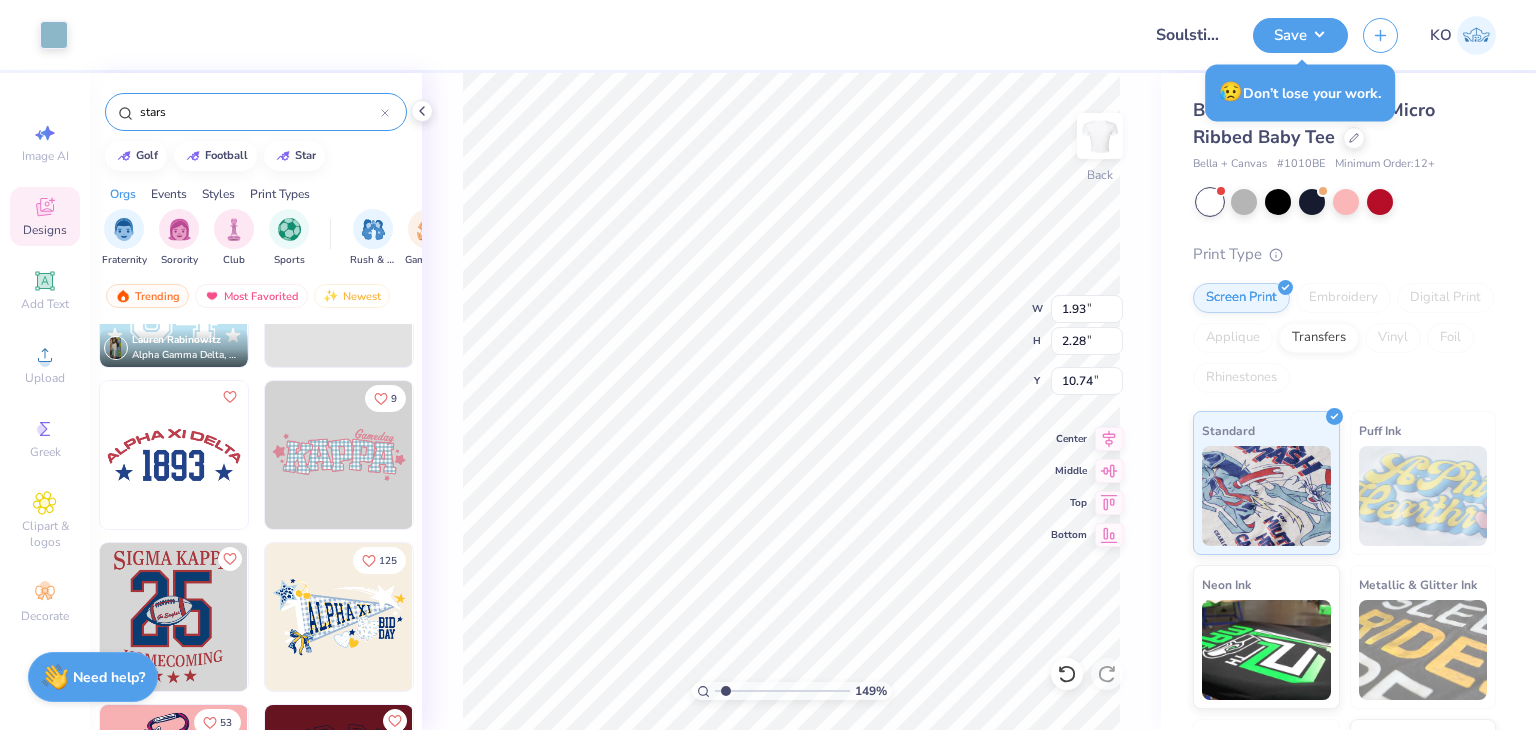 type on "1.49335747319671" 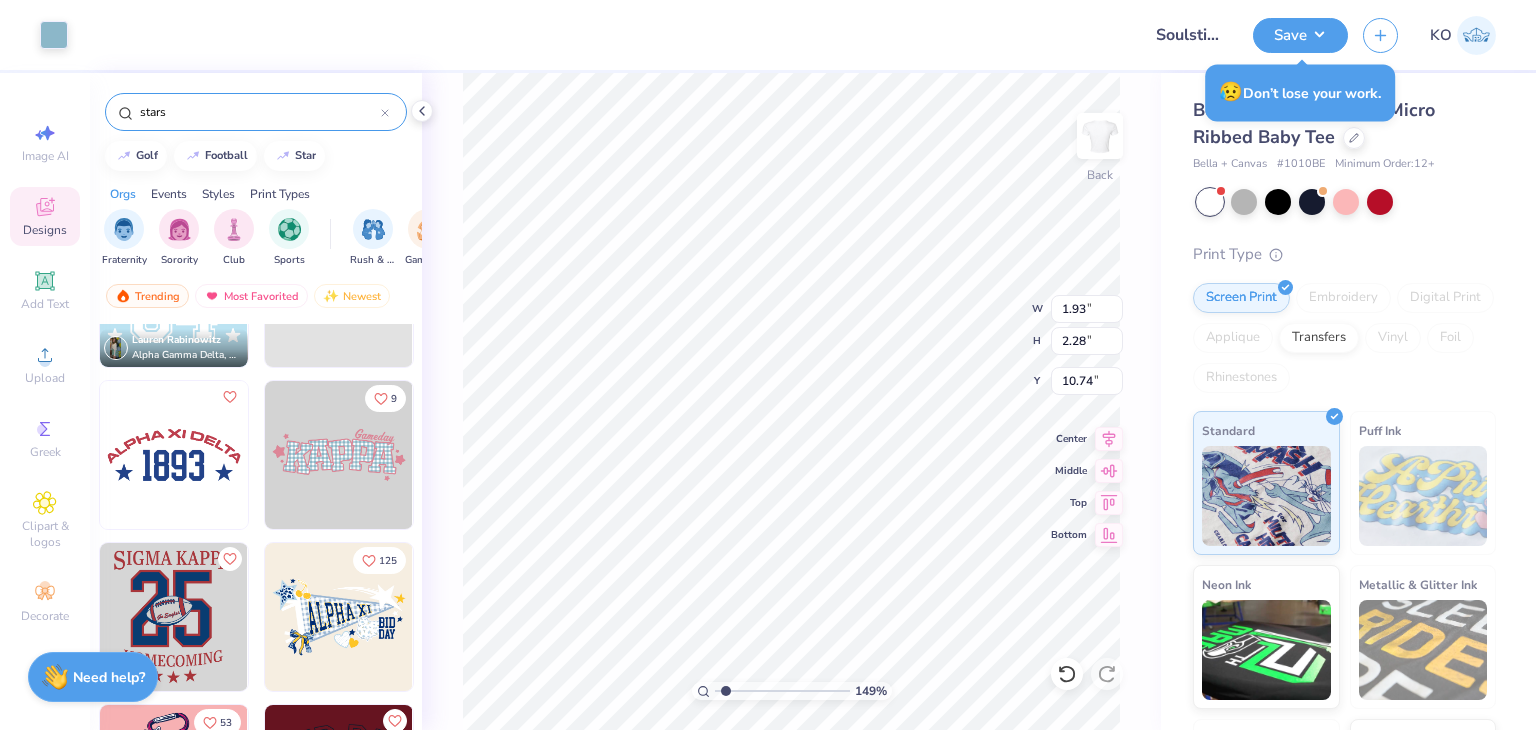 type on "10.20" 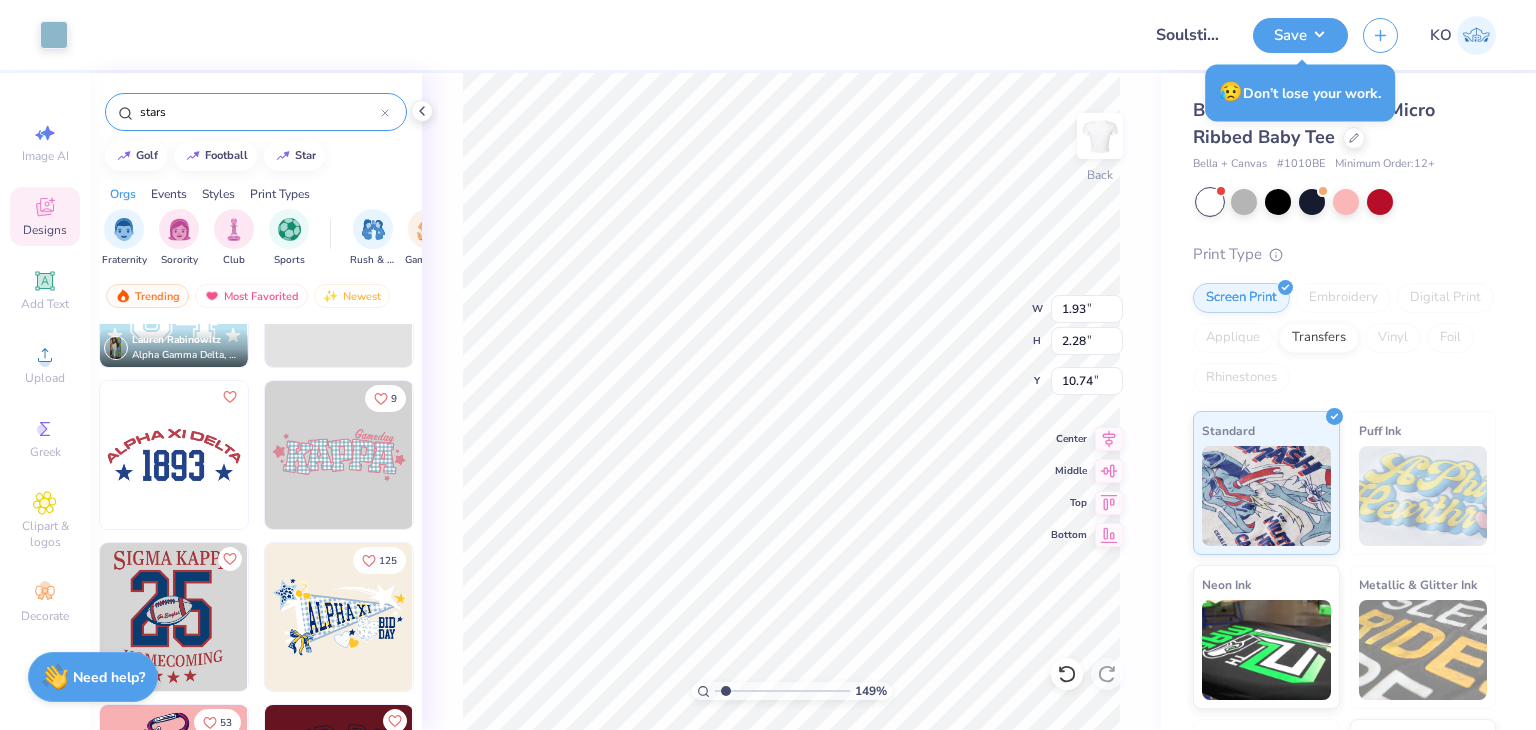 type on "3.64" 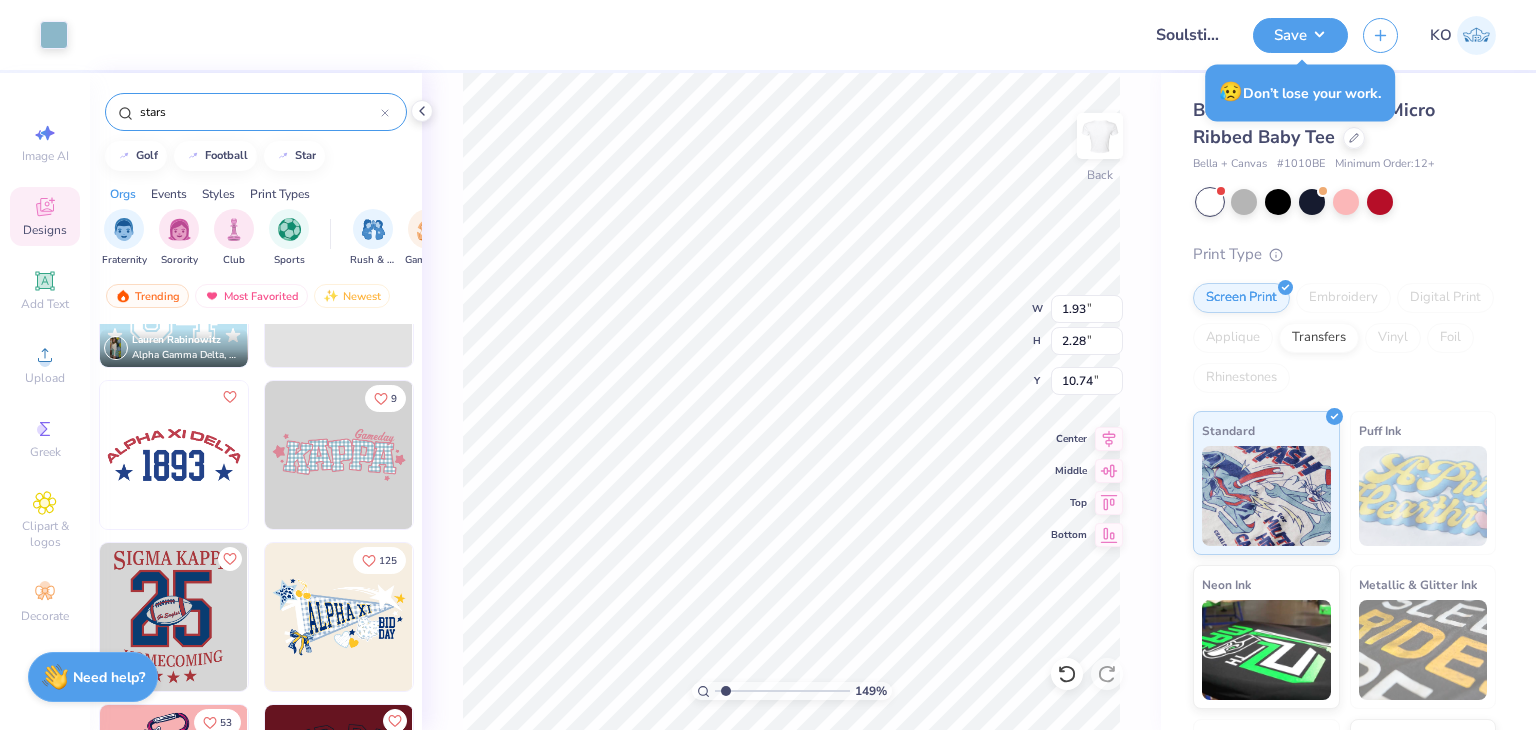 type on "10.19" 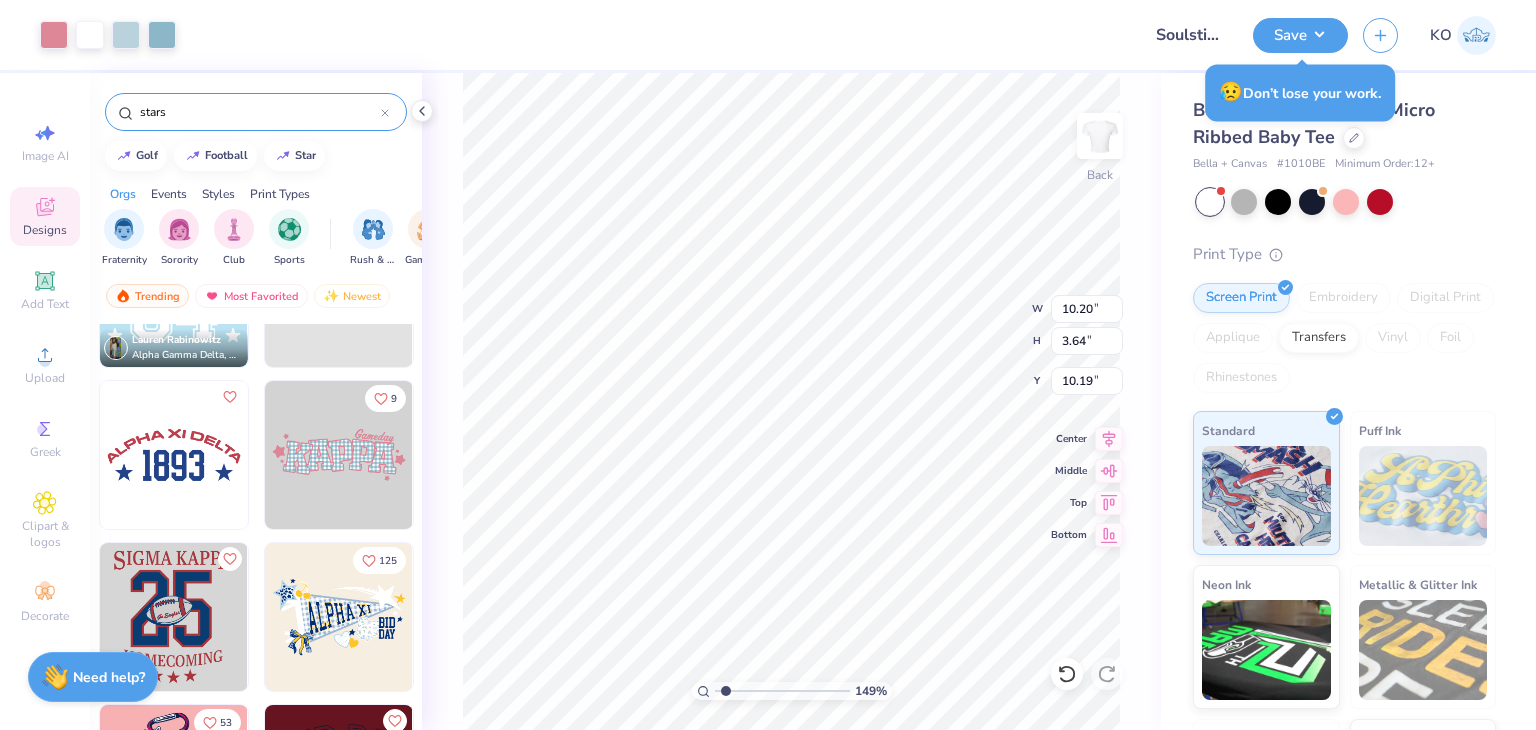 type on "1.49335747319671" 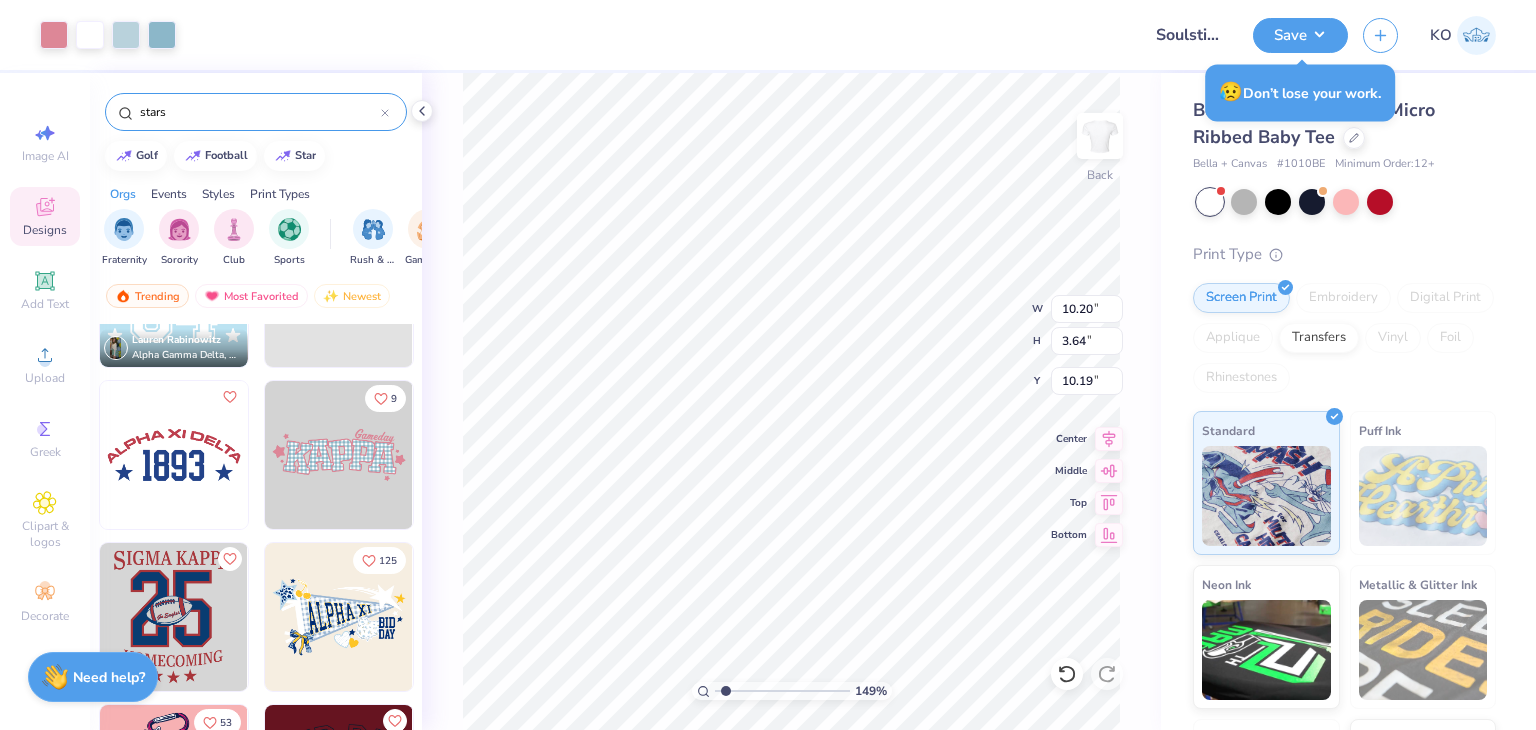 type on "5.12" 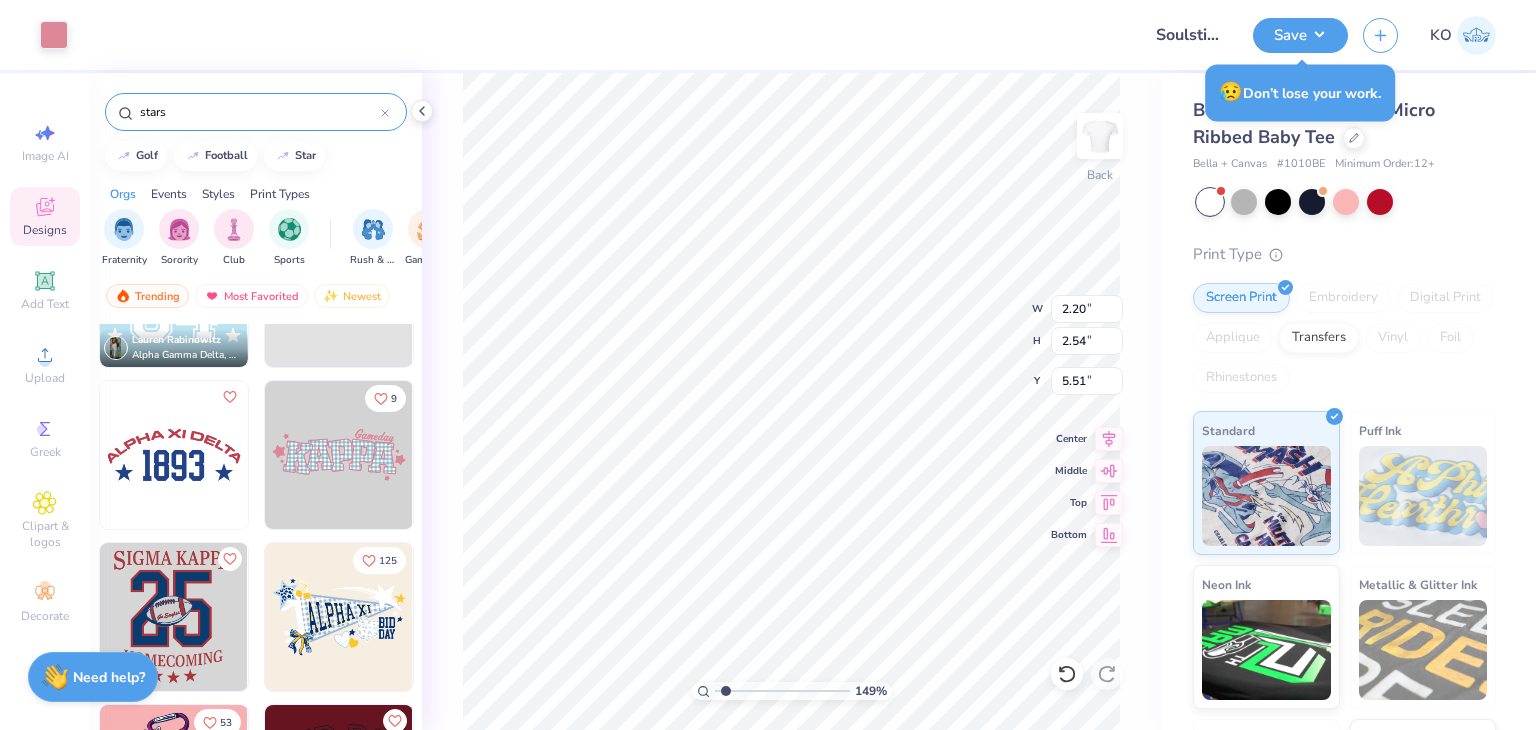 type on "1.49335747319671" 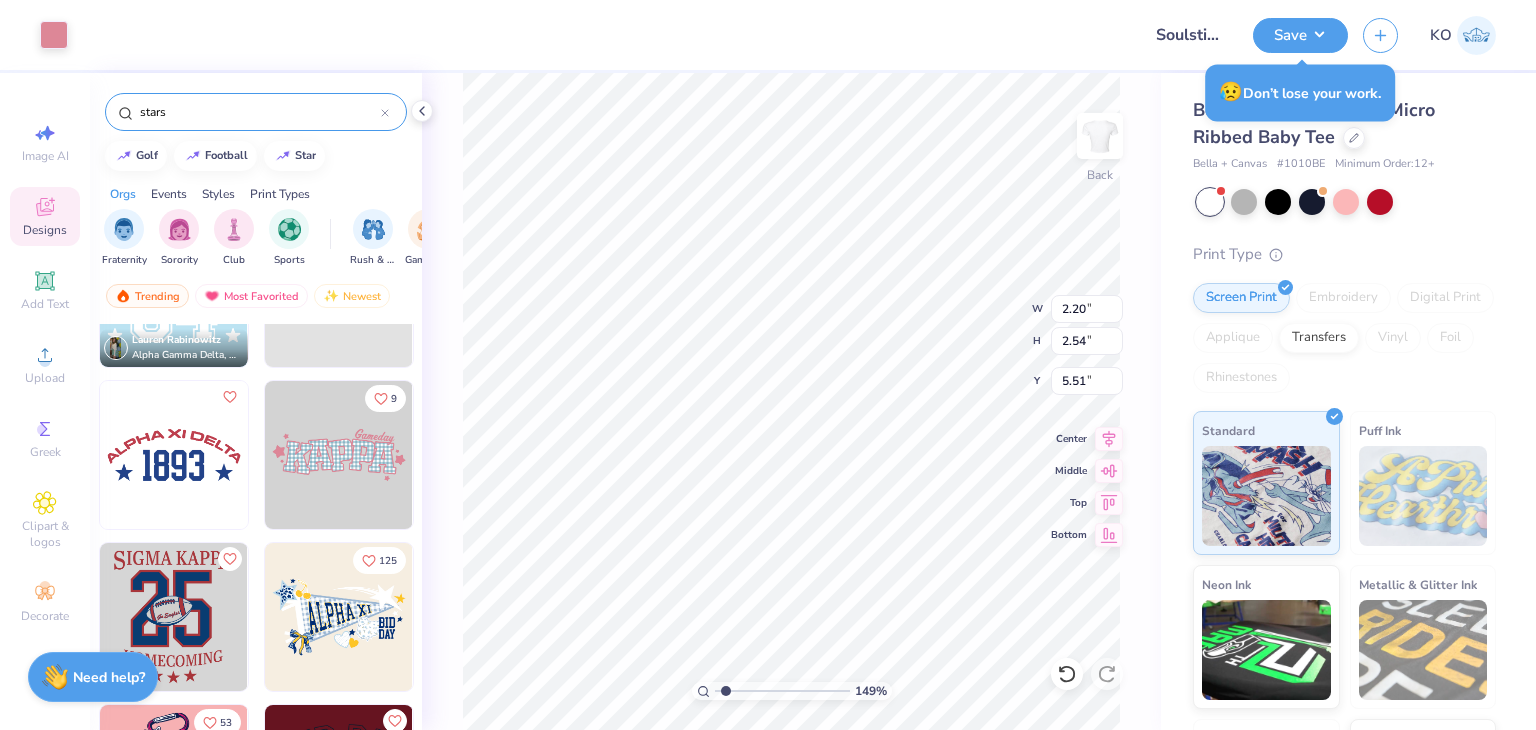 type on "10.20" 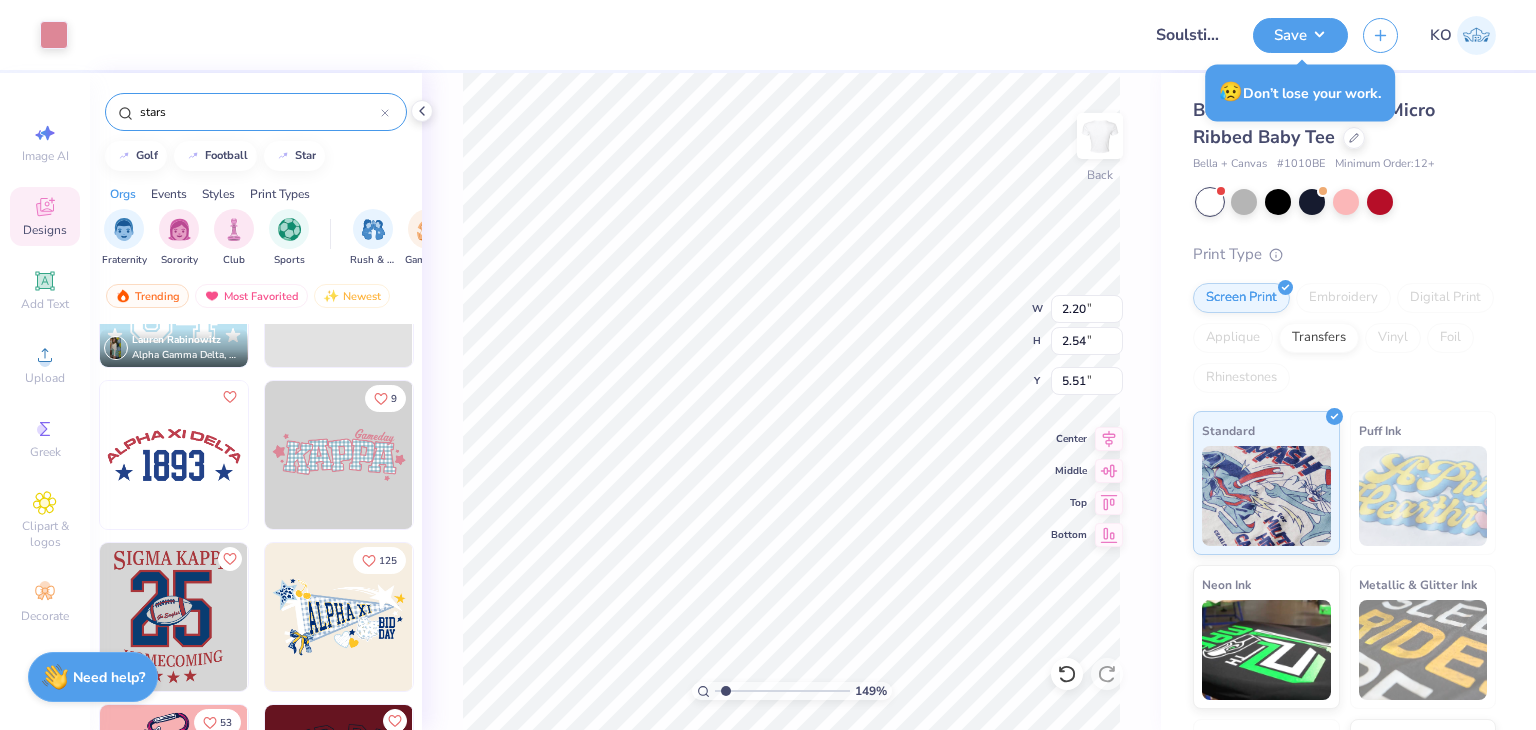 type on "3.64" 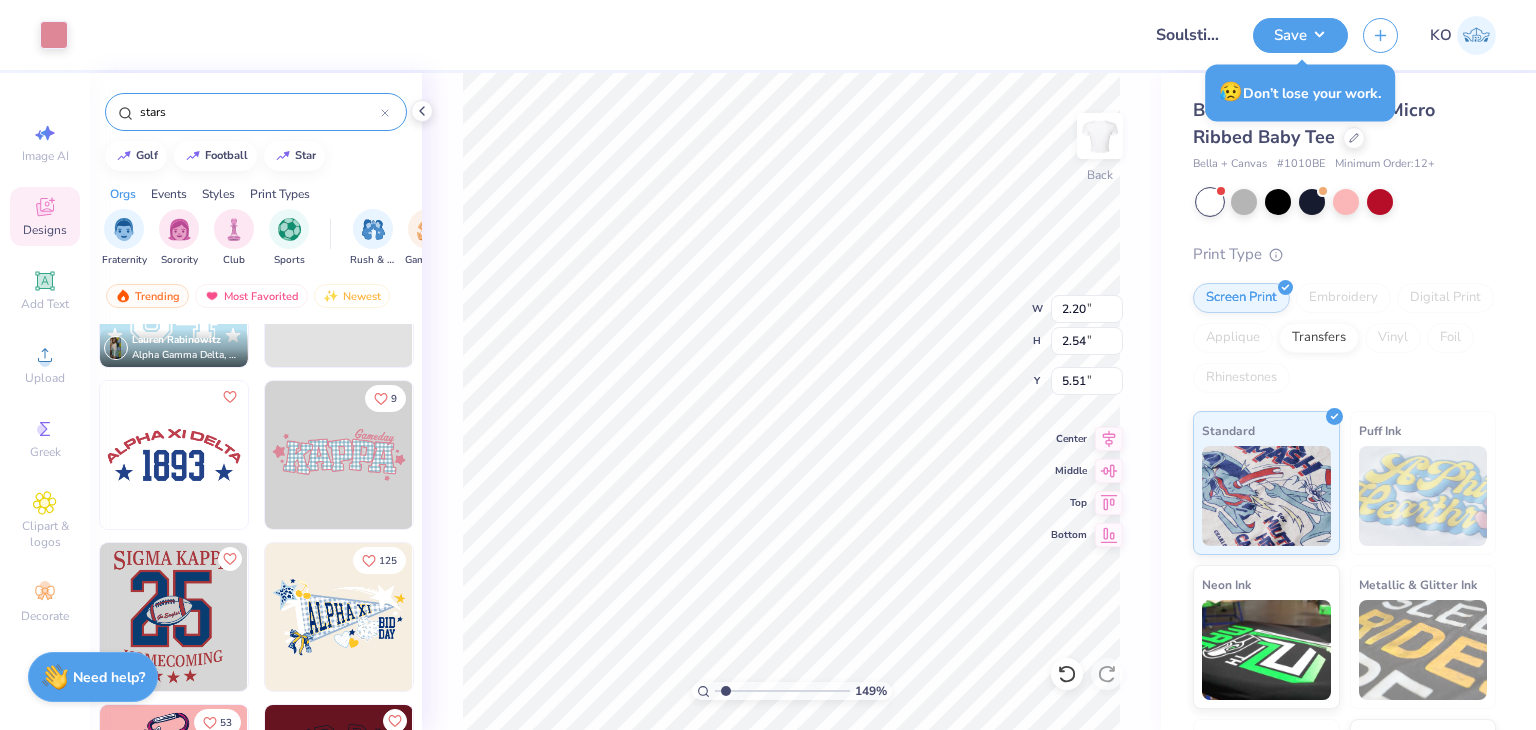 type on "5.12" 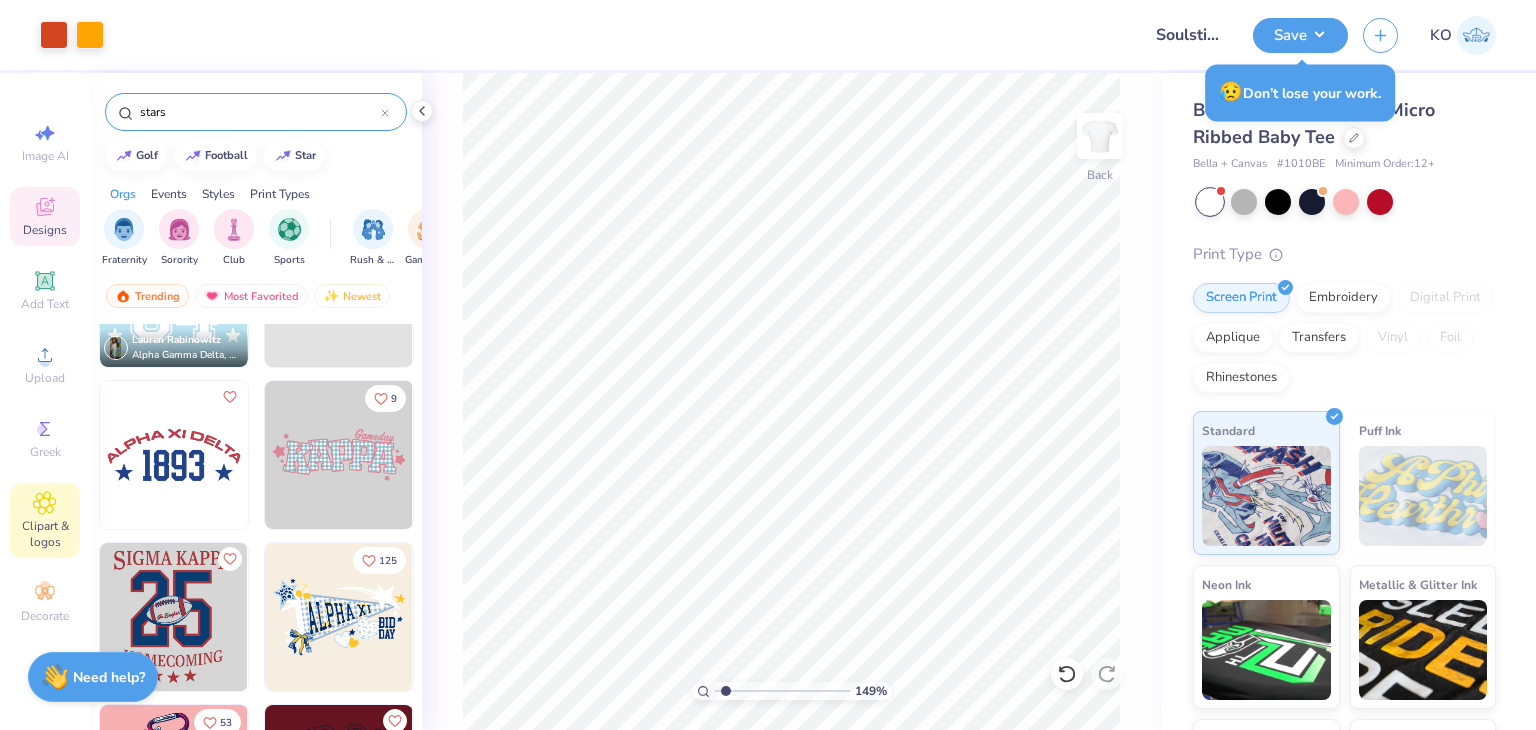 click 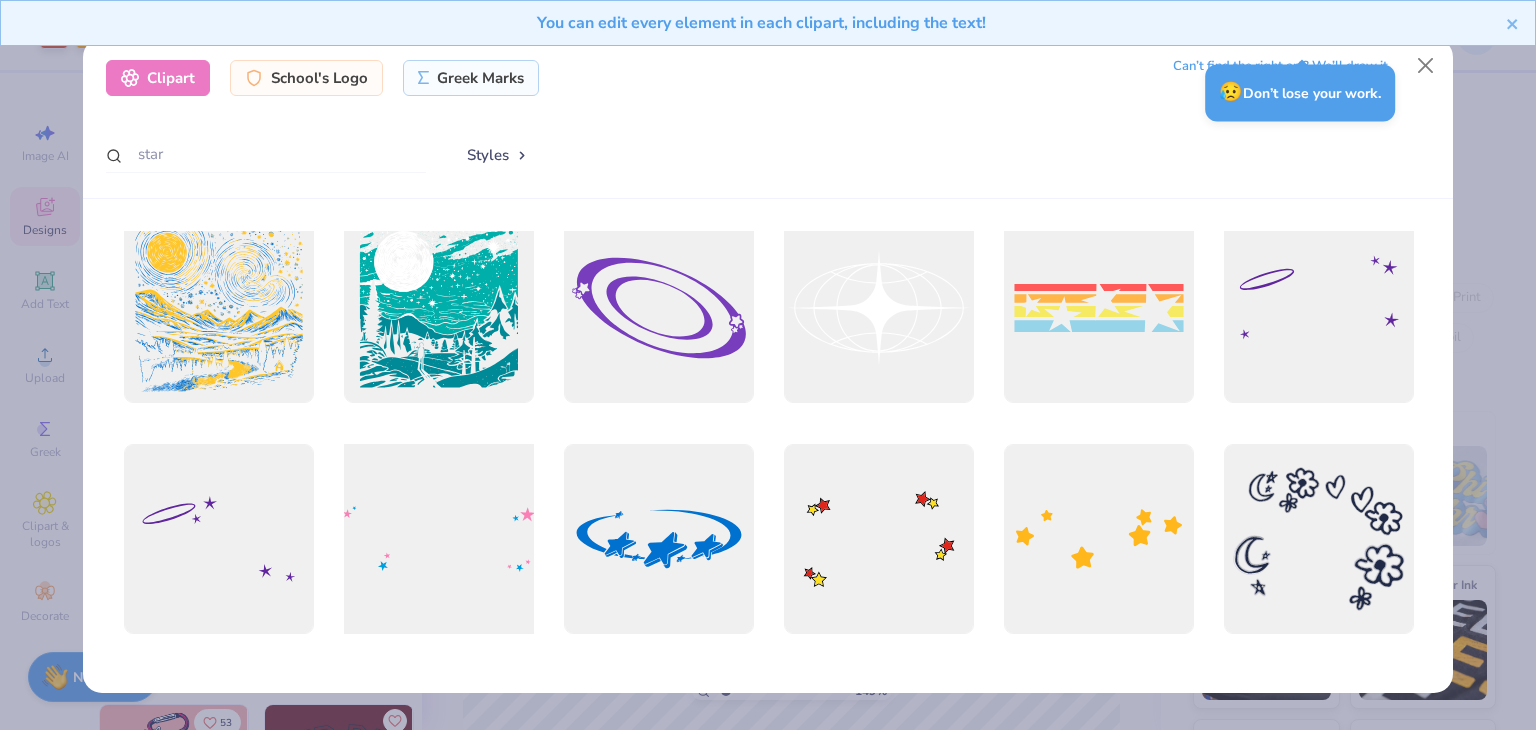scroll, scrollTop: 1864, scrollLeft: 0, axis: vertical 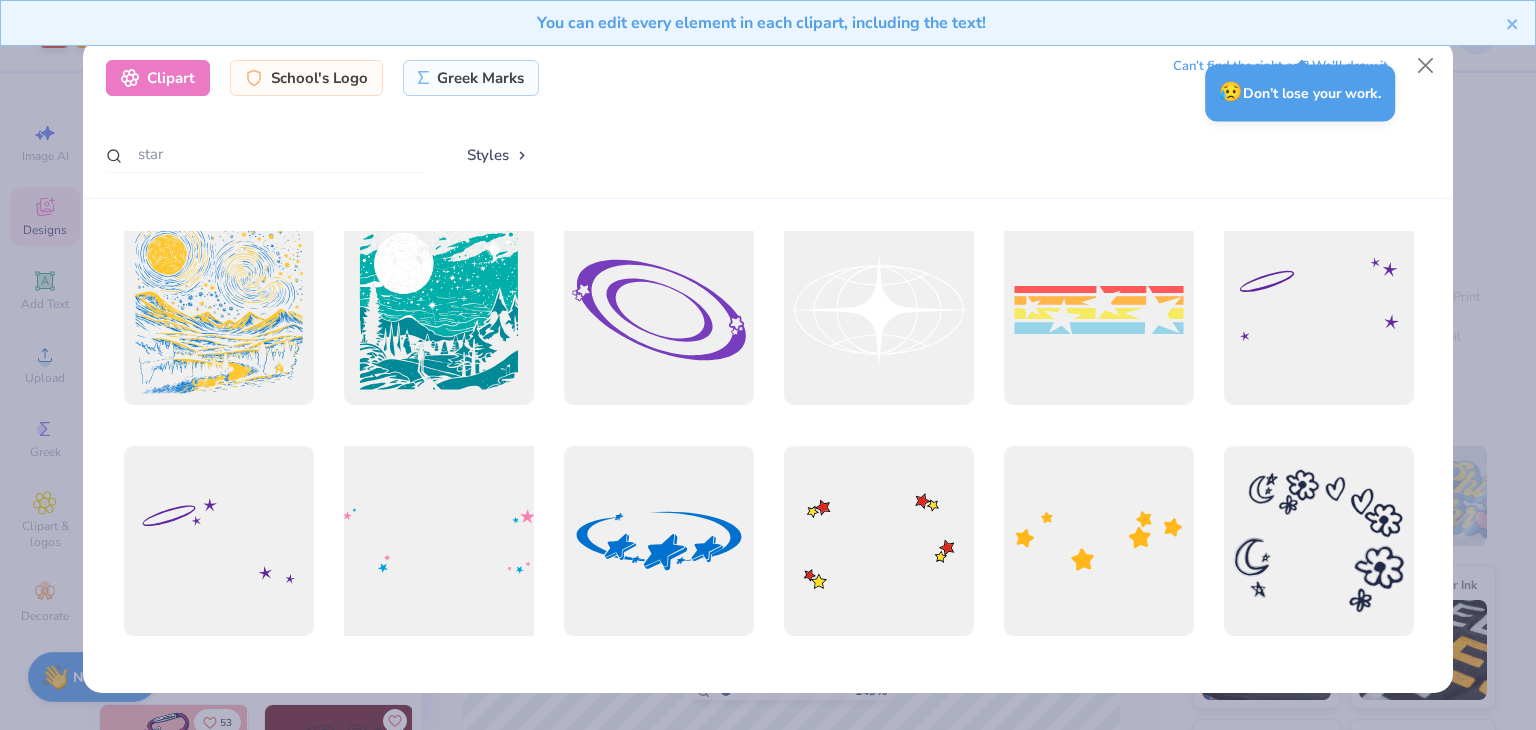 click at bounding box center [438, 541] 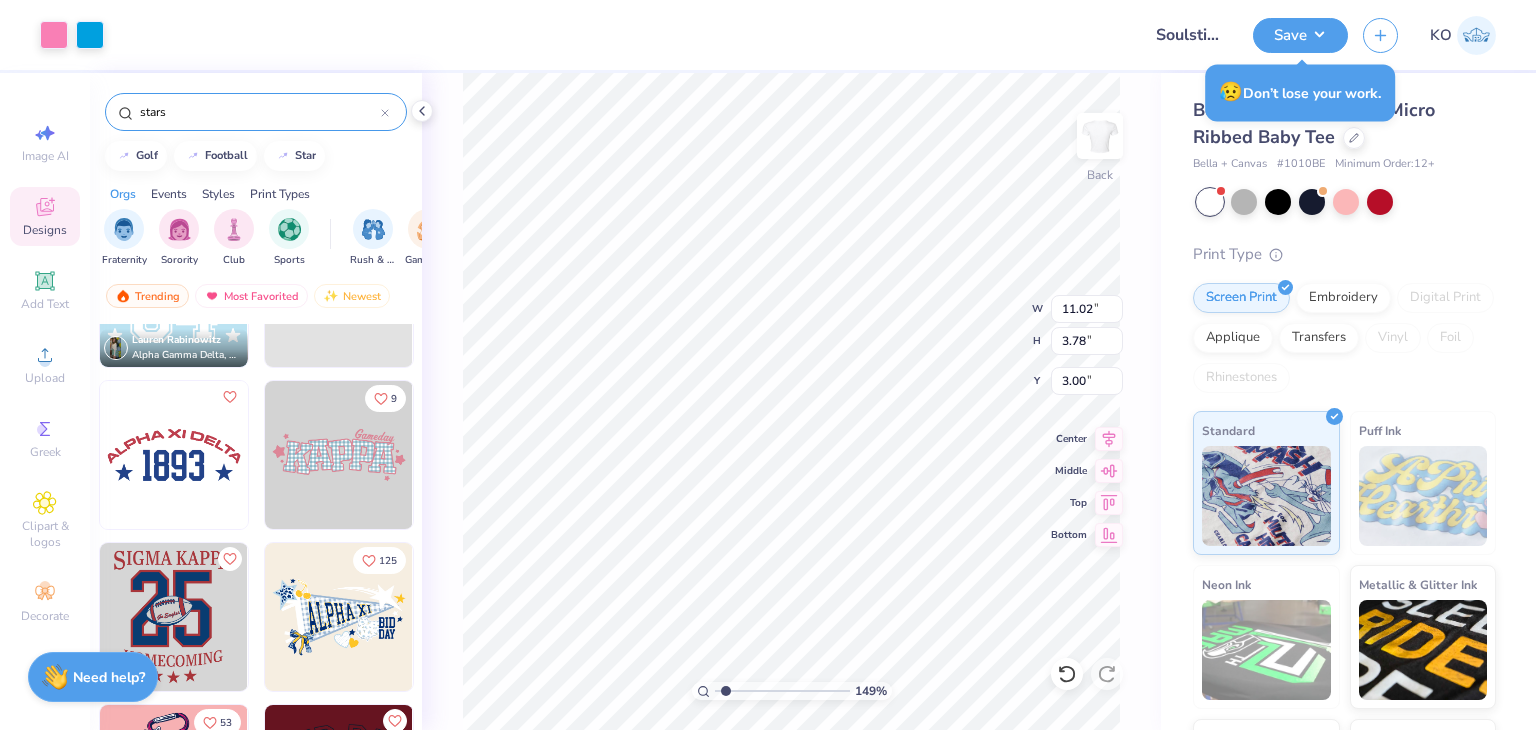 type on "1.49335747319671" 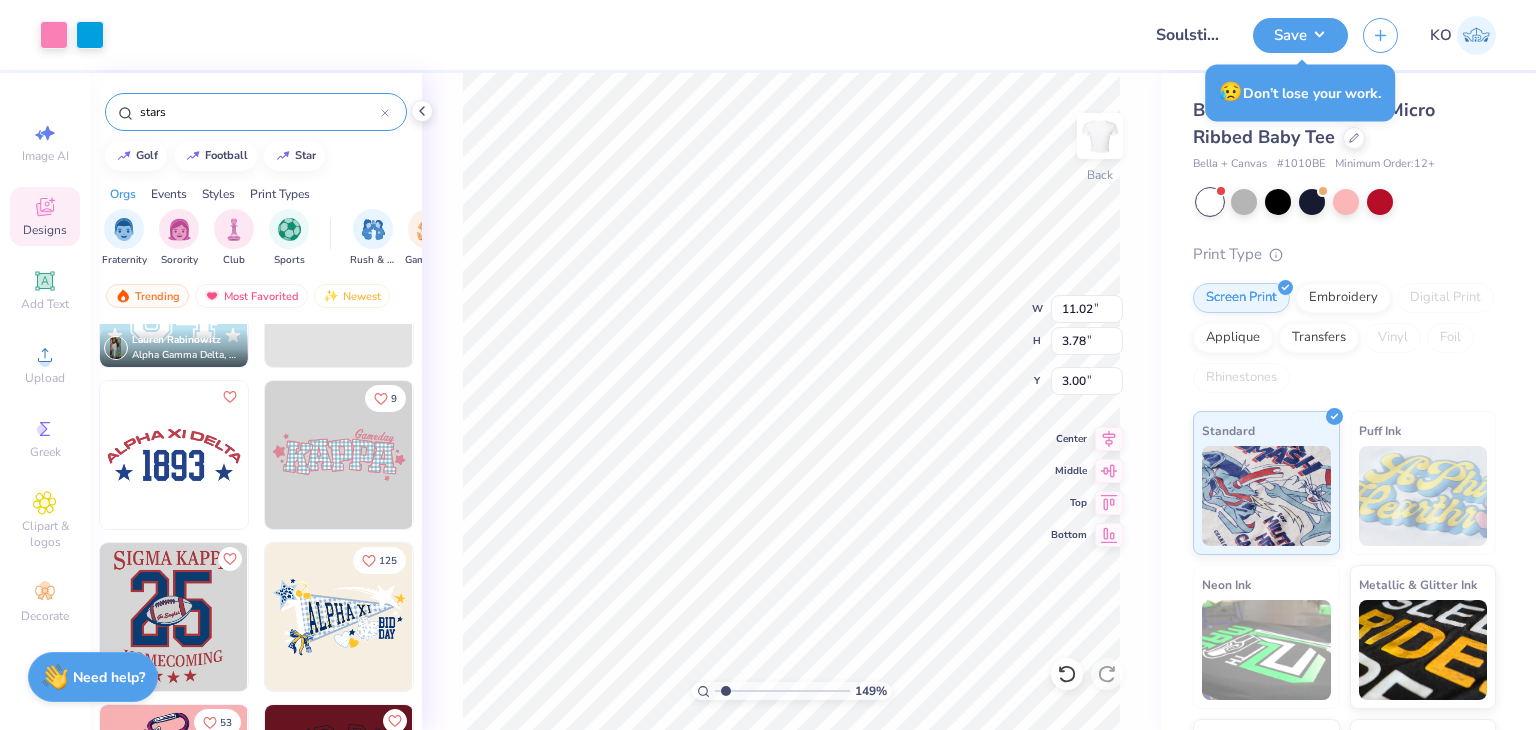 type on "9.57" 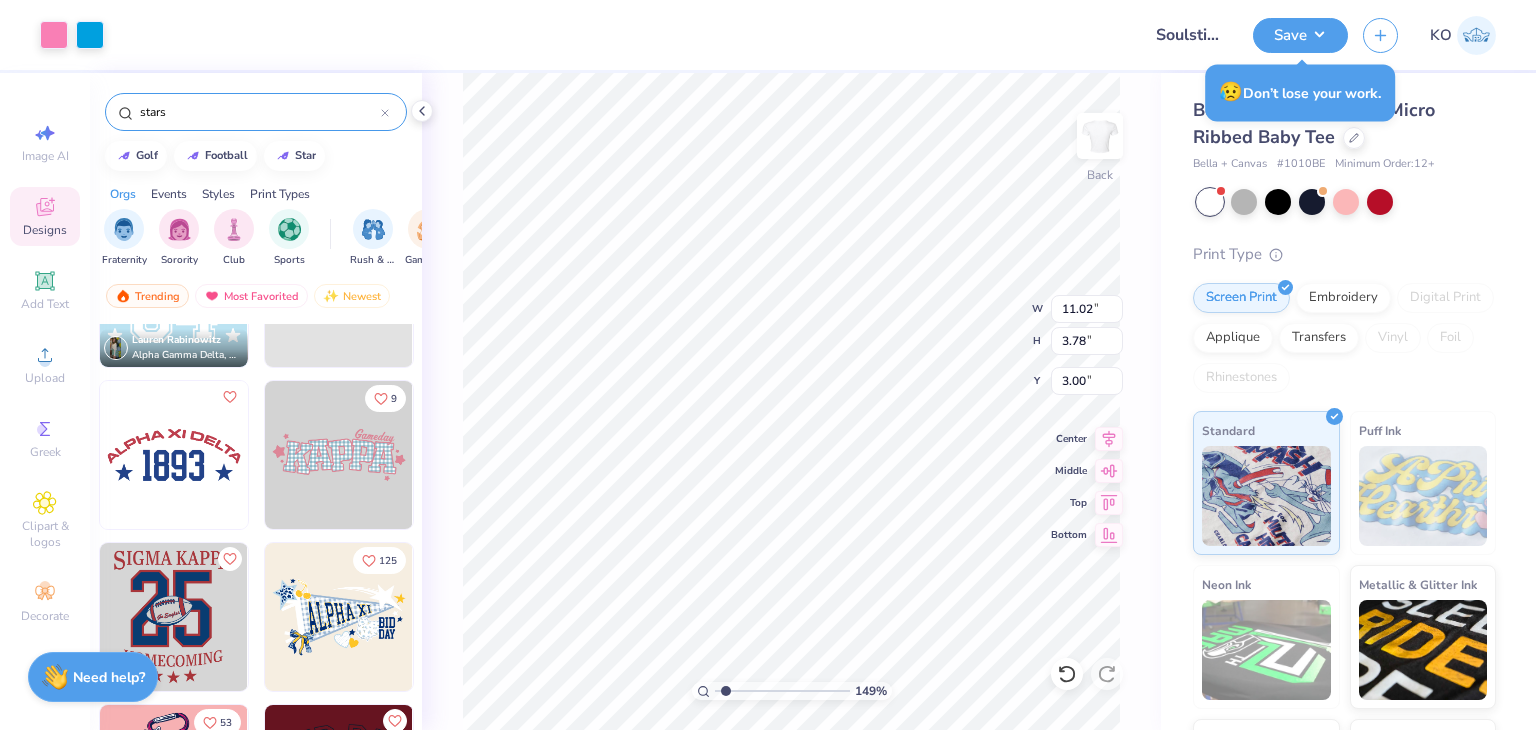 type on "3.28" 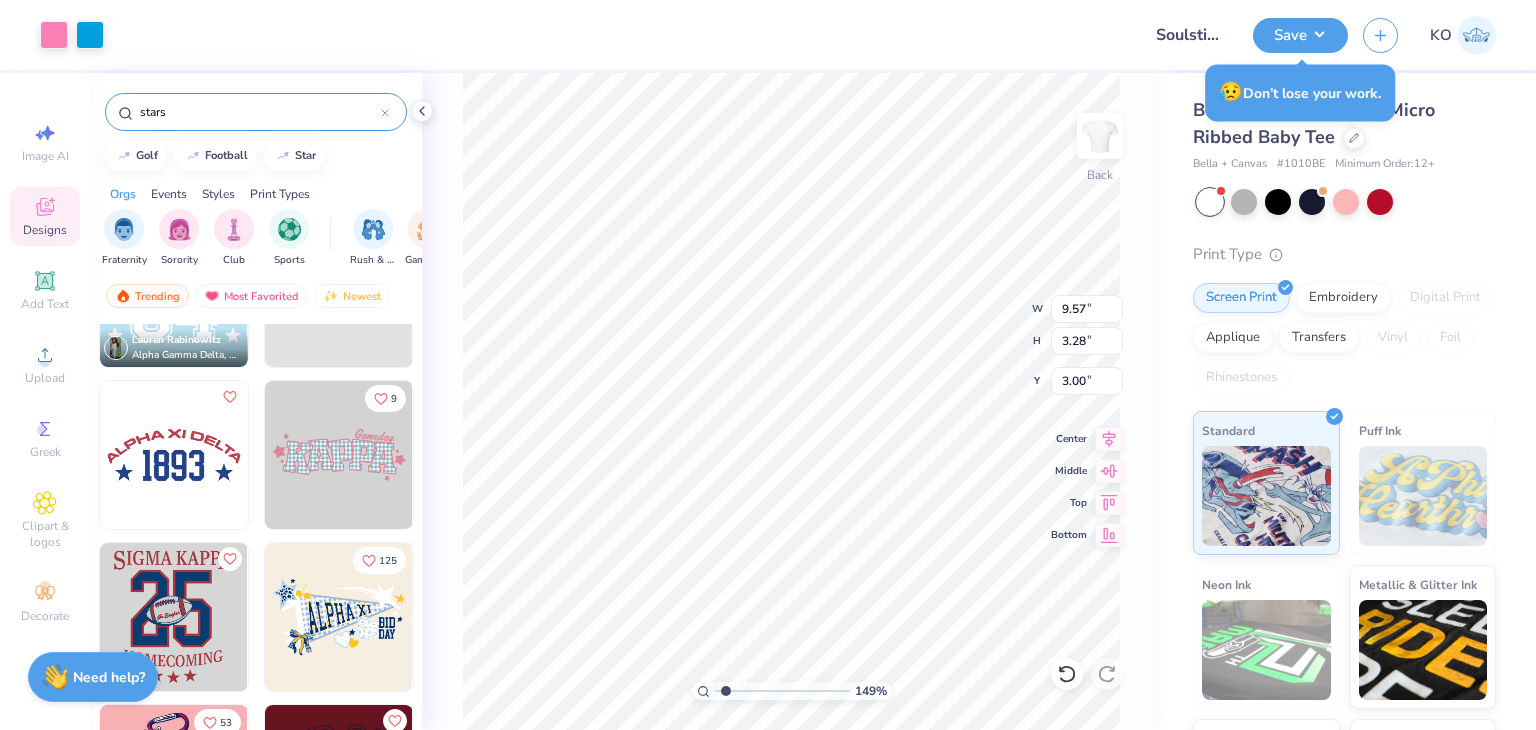 type on "1.49335747319671" 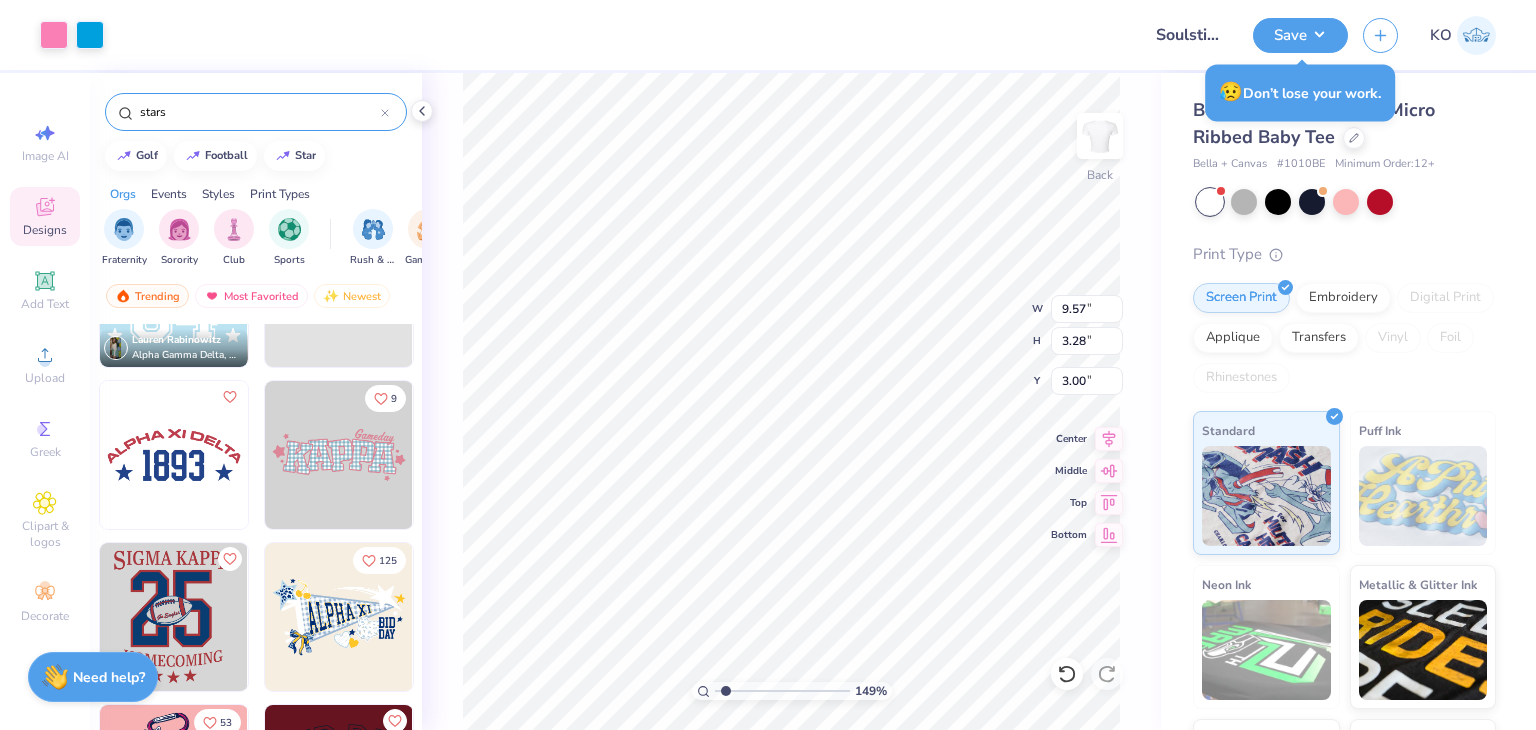 type on "8.01" 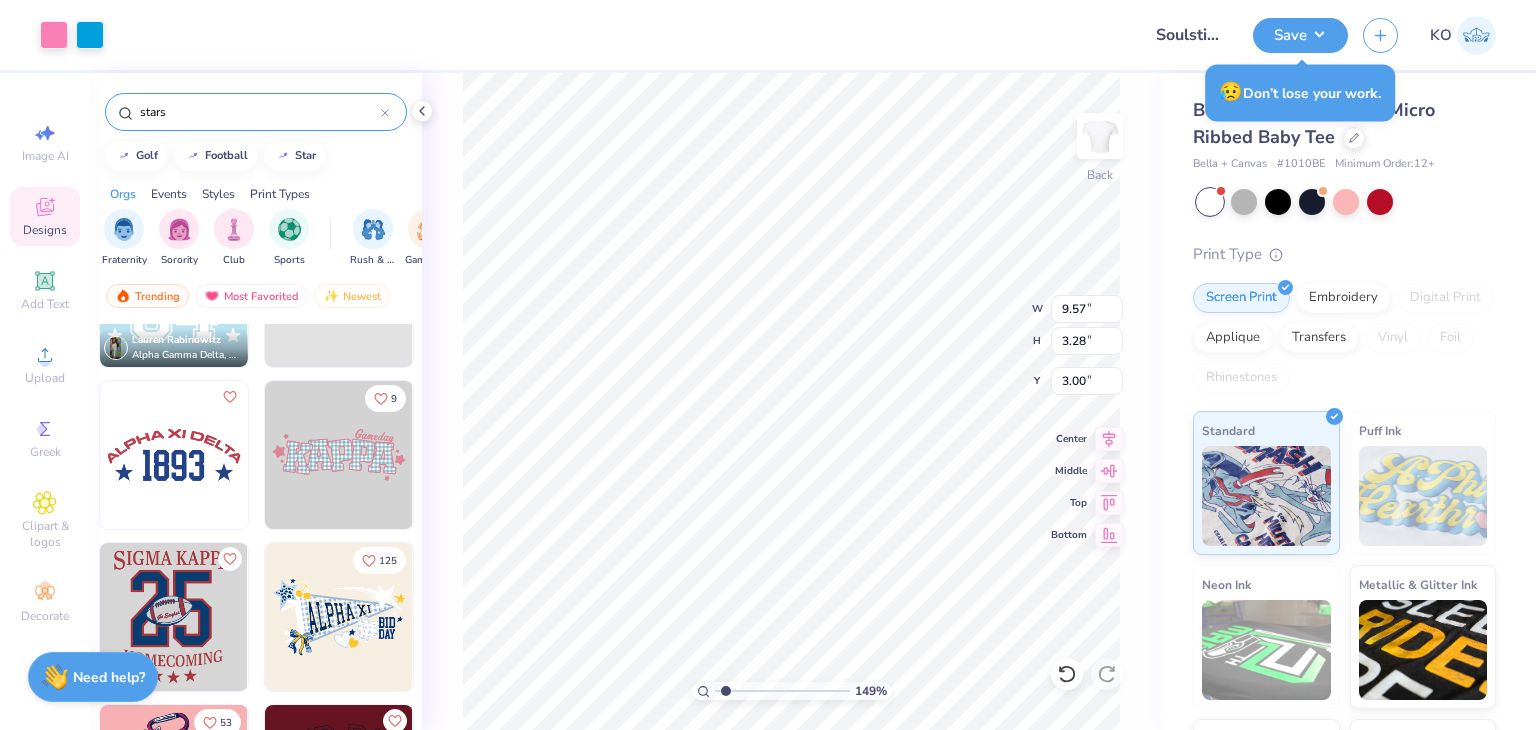 type on "2.75" 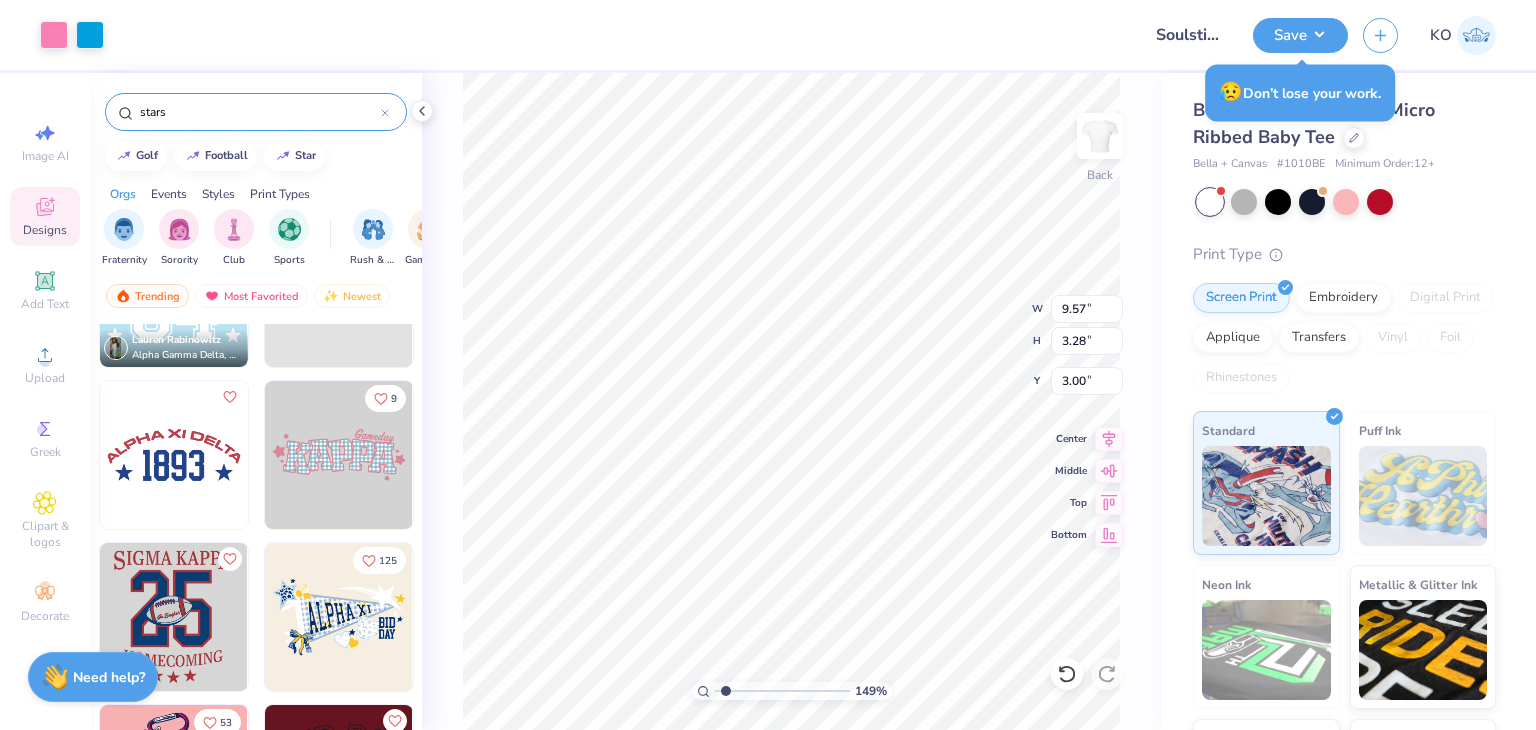 type on "3.53" 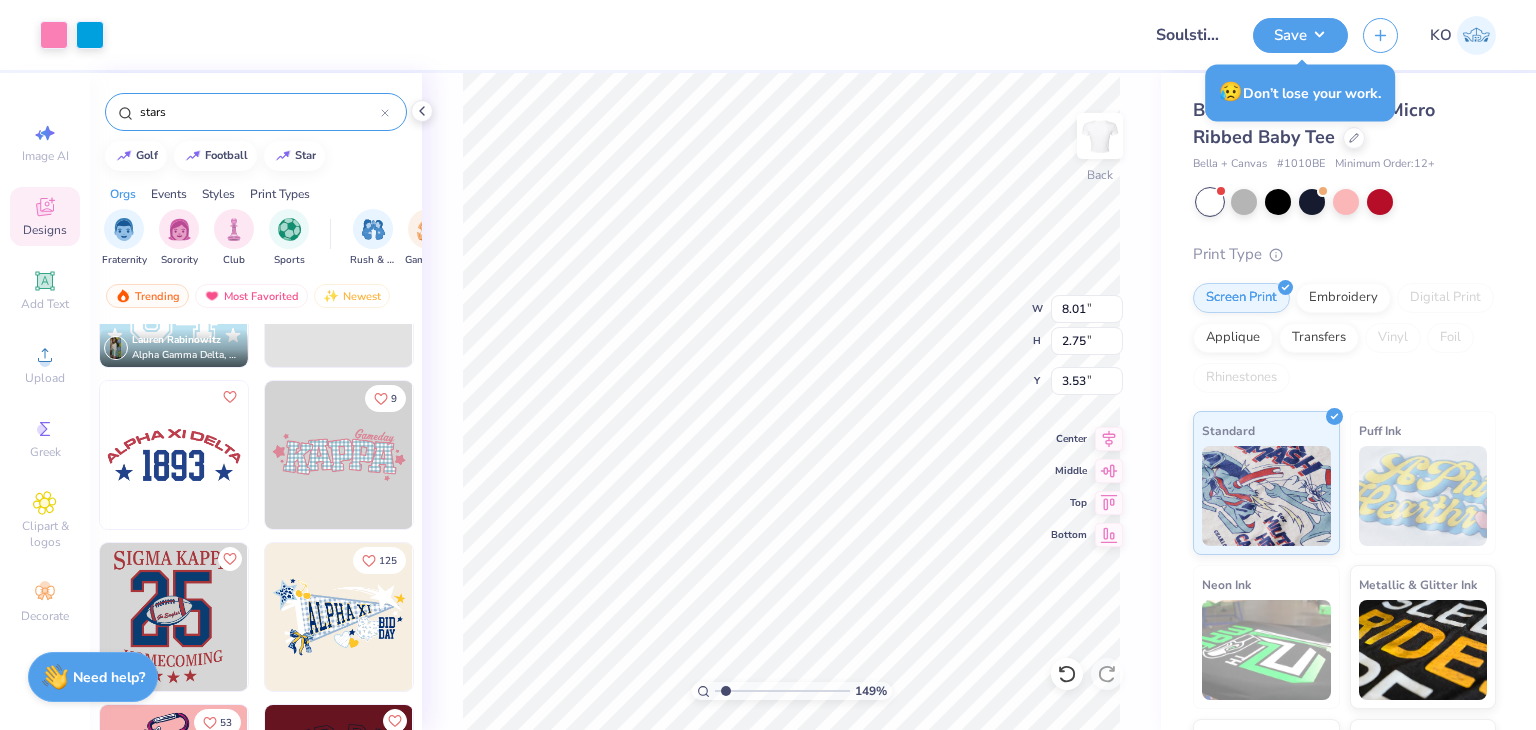 type on "1.49335747319671" 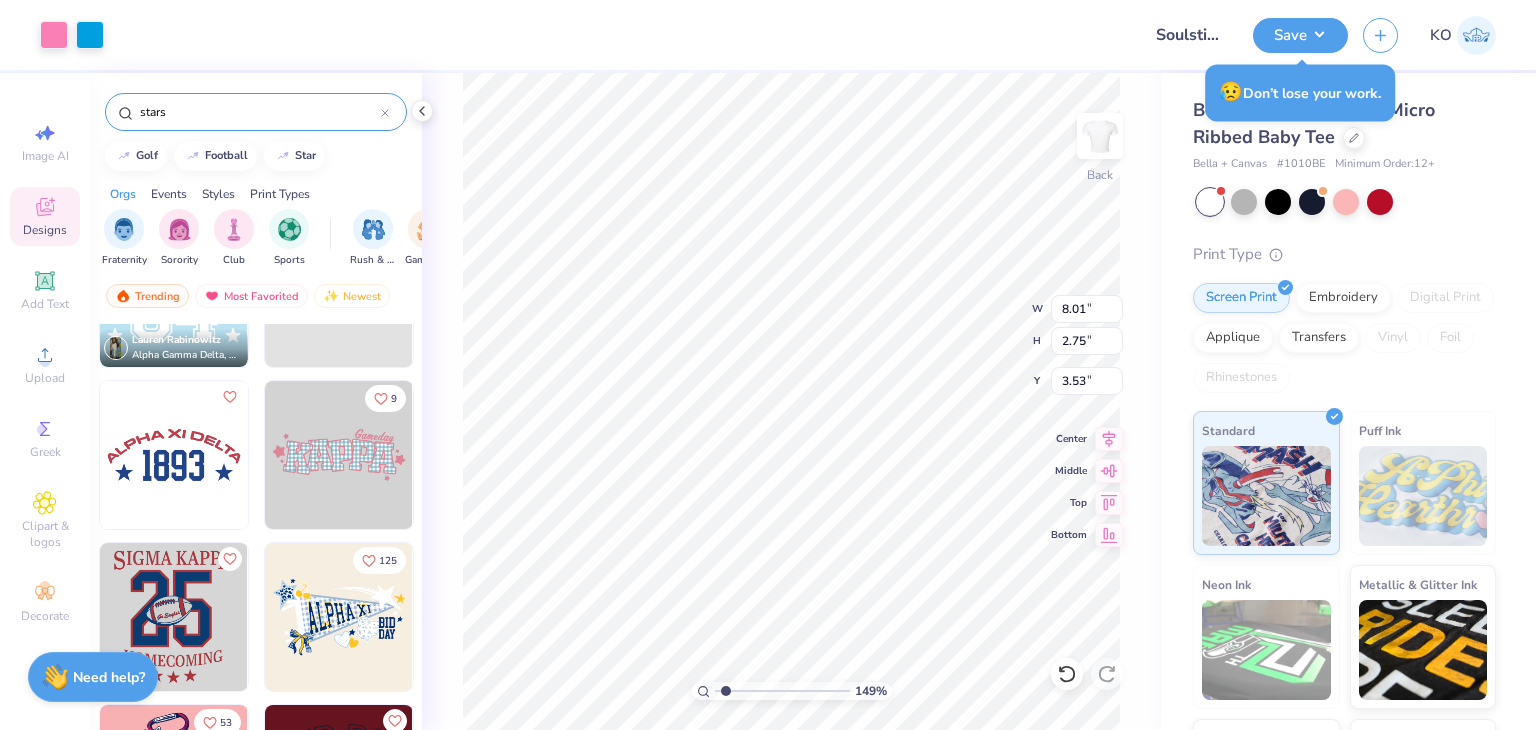 type on "3.00" 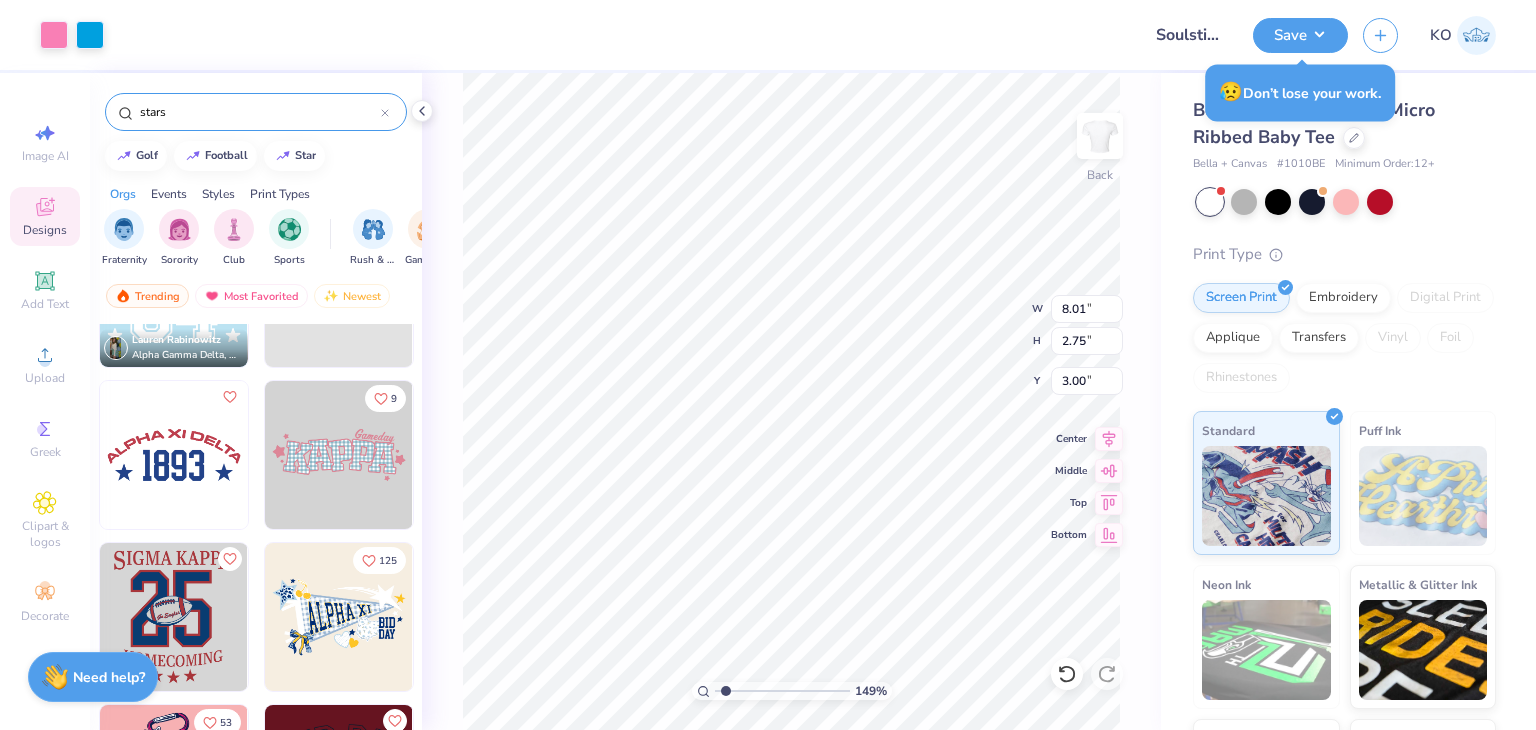 type on "1.49335747319671" 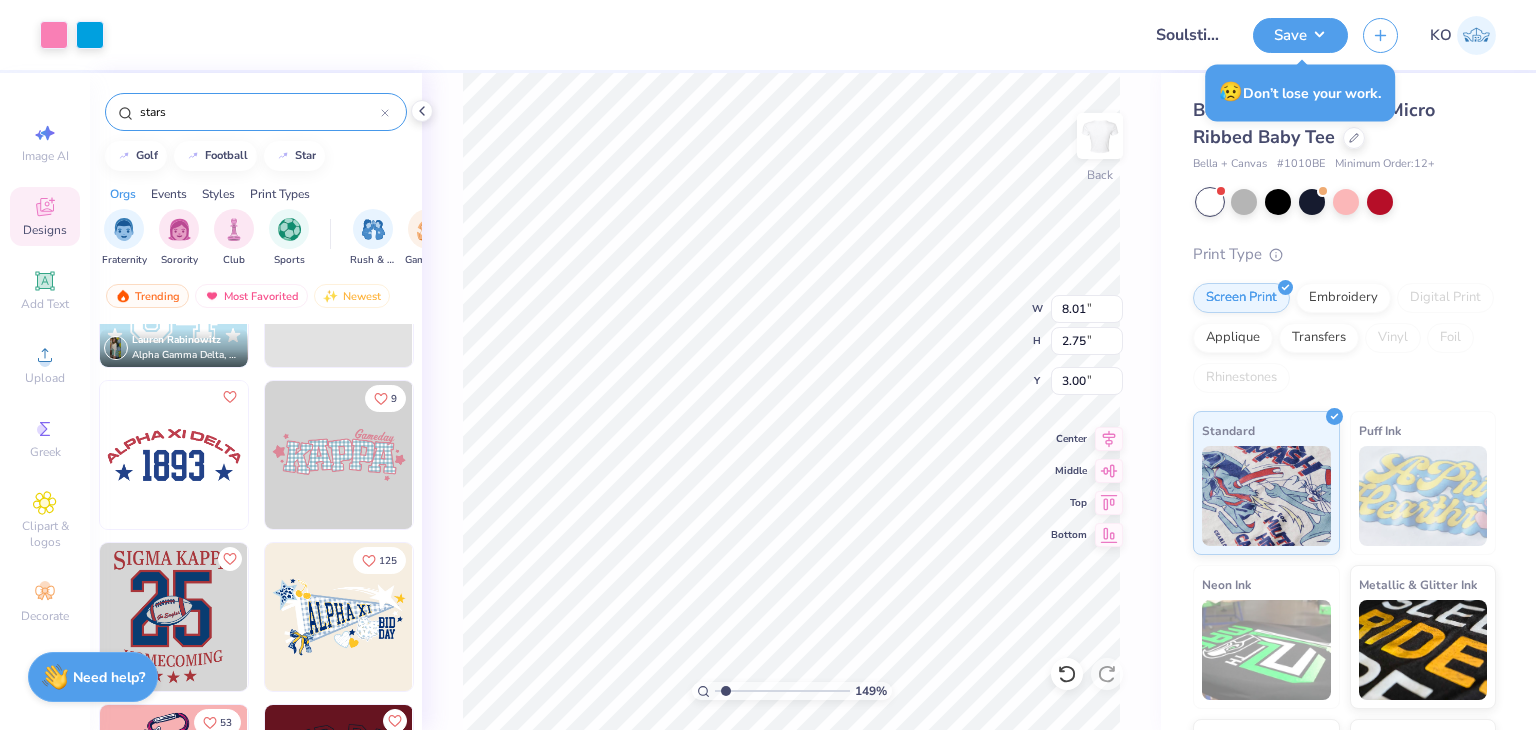 type on "2.79" 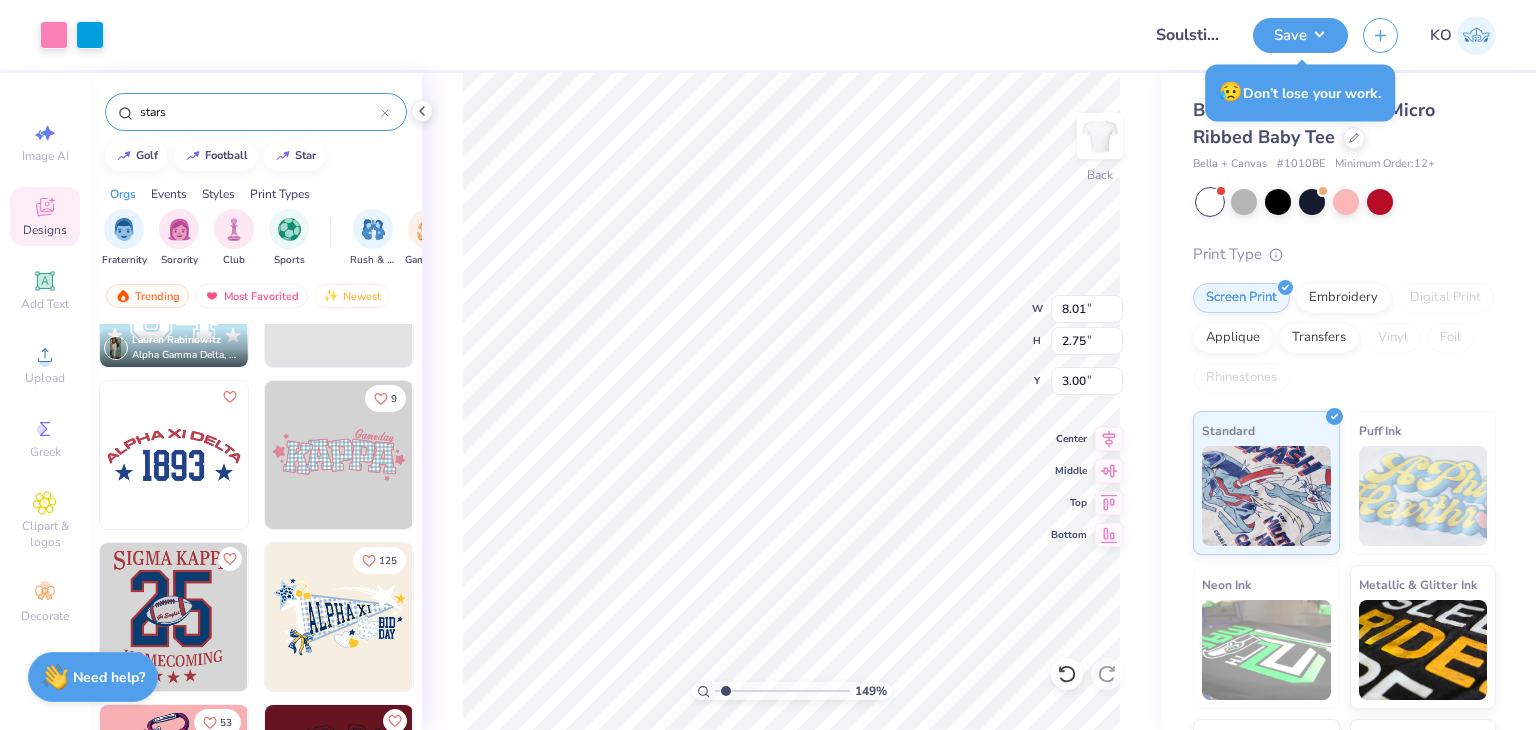 type on "2.98" 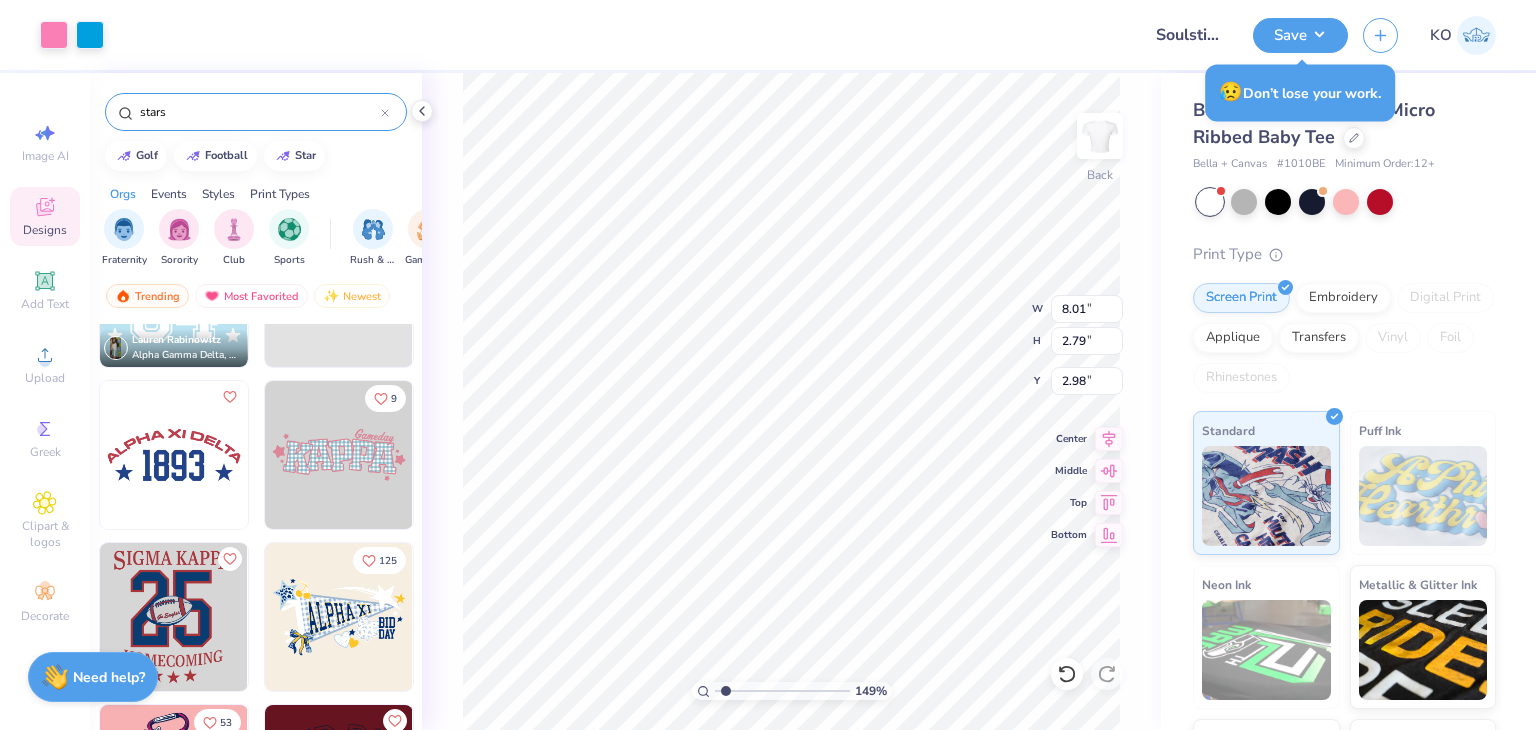 type on "1.49335747319671" 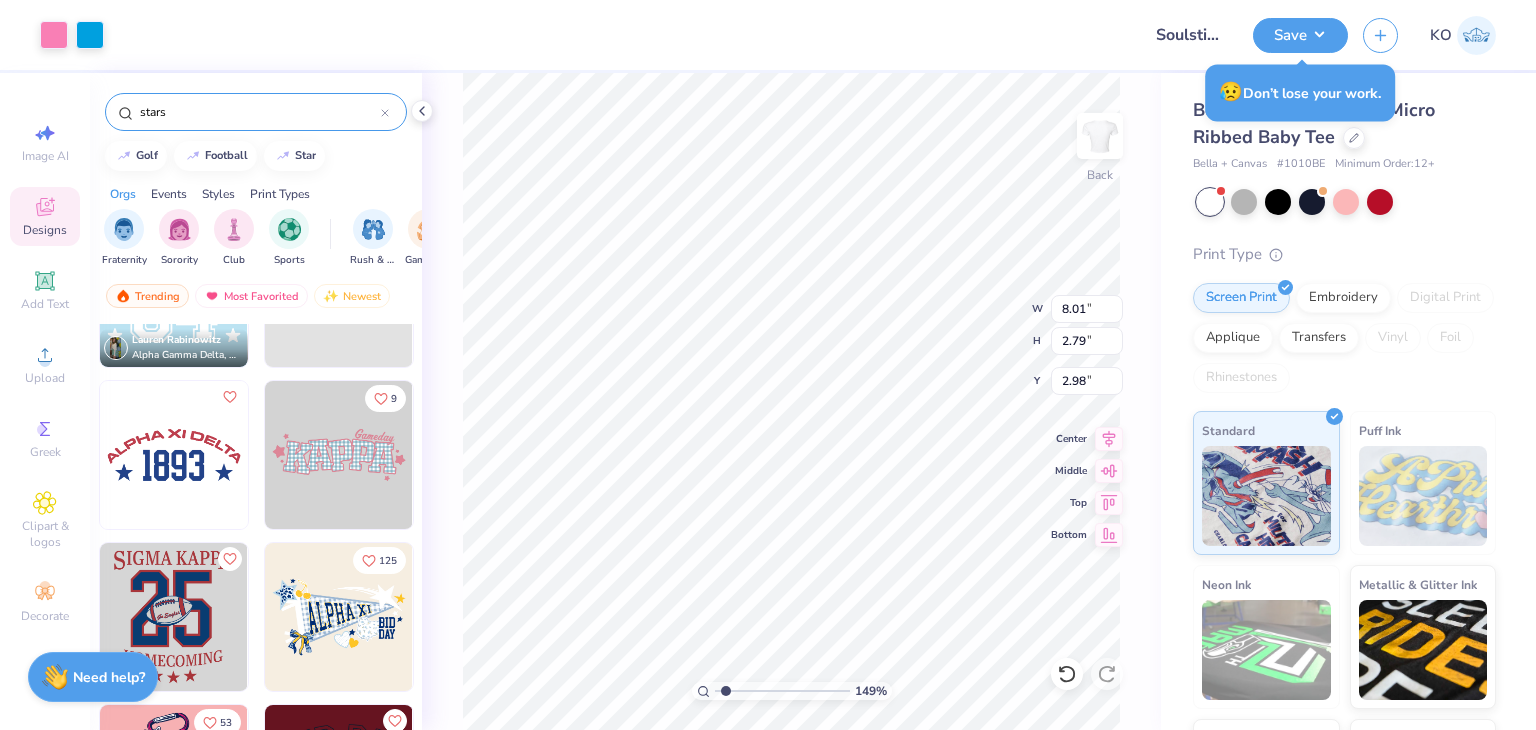 type on "2.78" 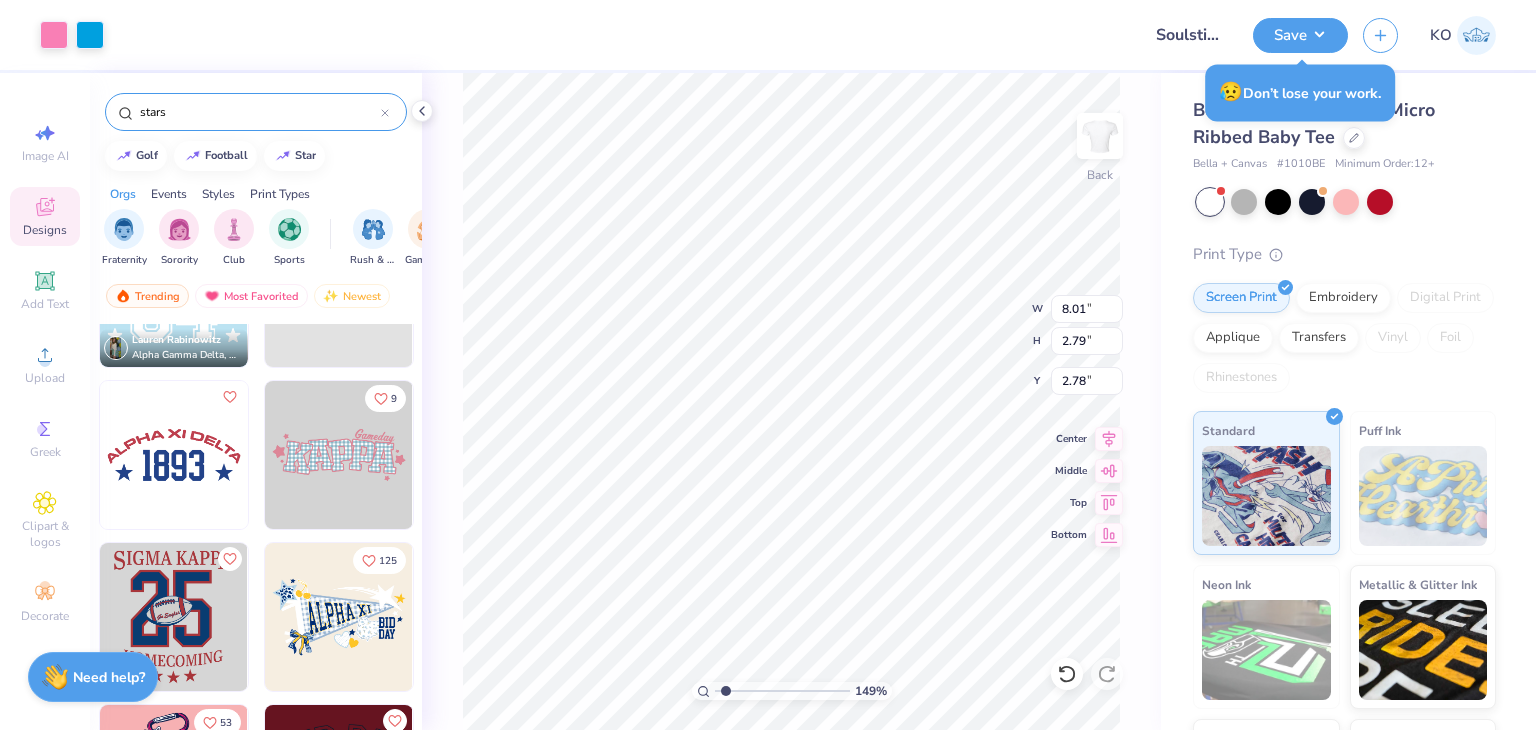 type on "1.49335747319671" 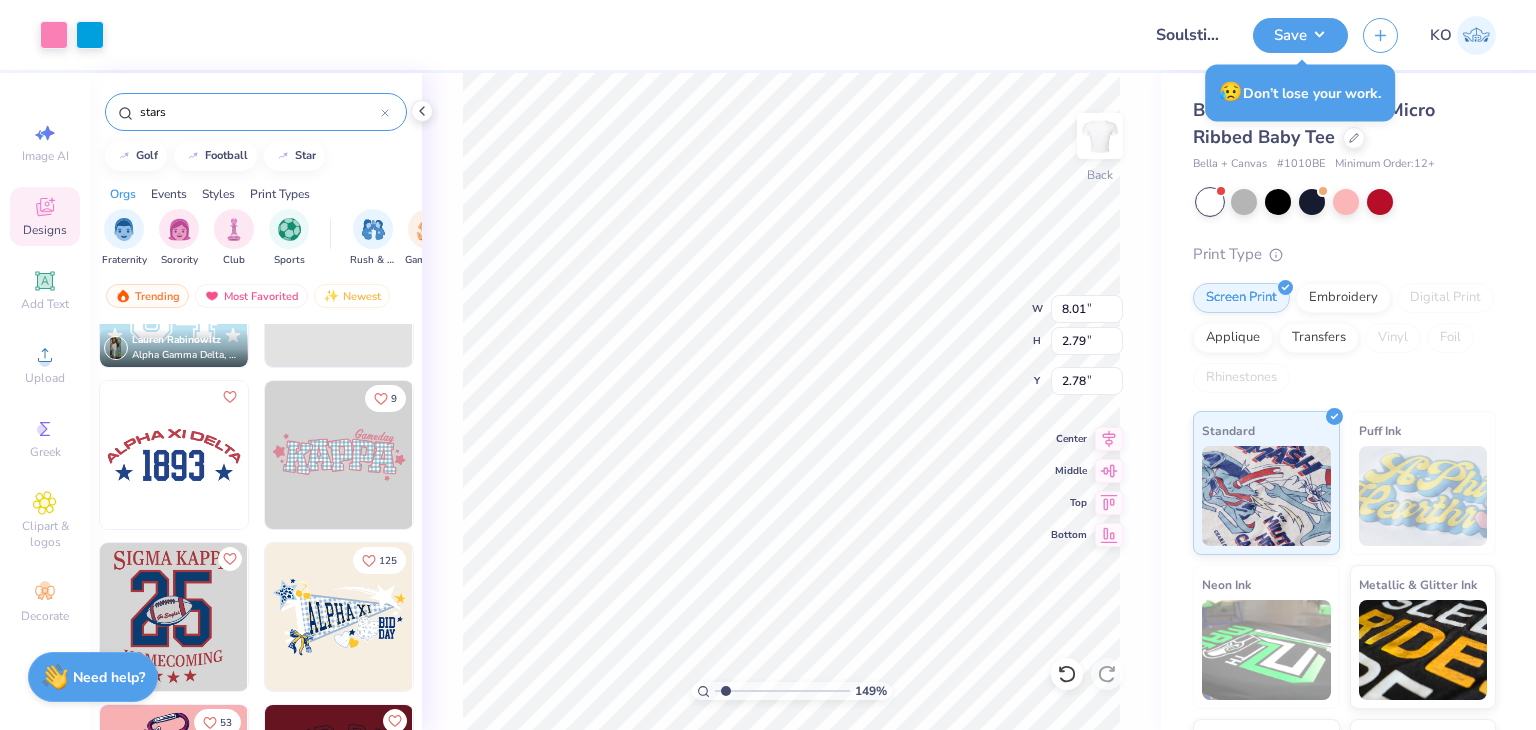 type on "8.75" 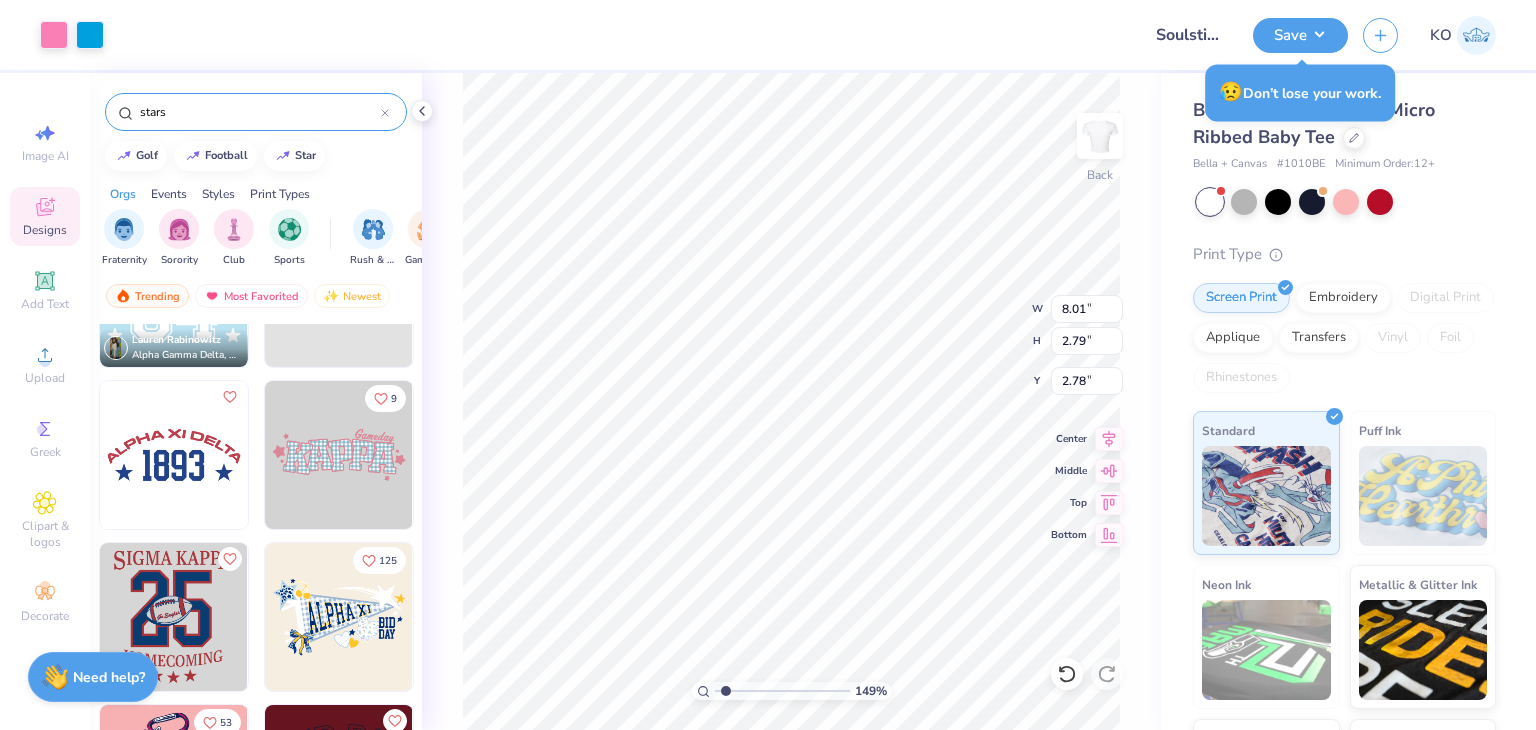 type on "3.05" 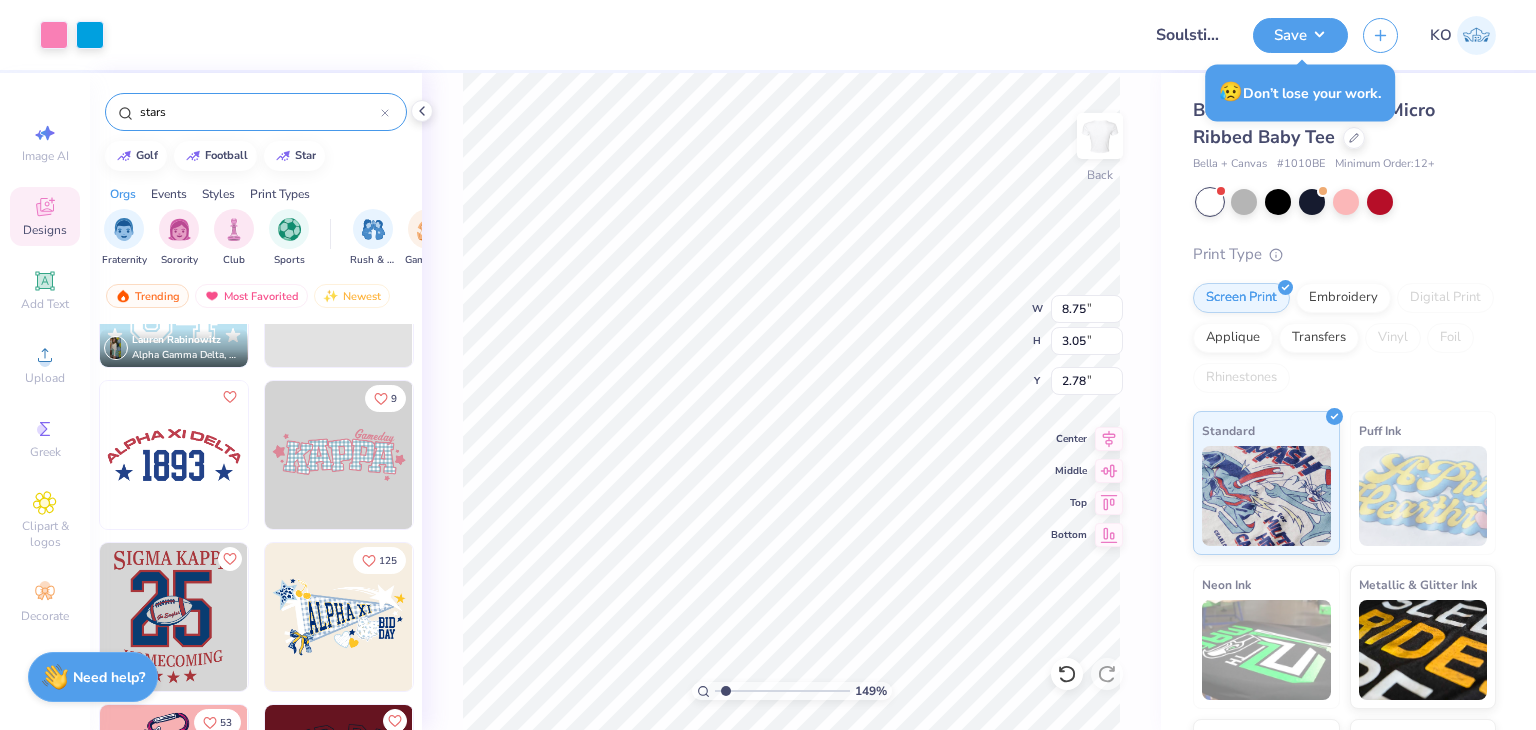 type on "1.49335747319671" 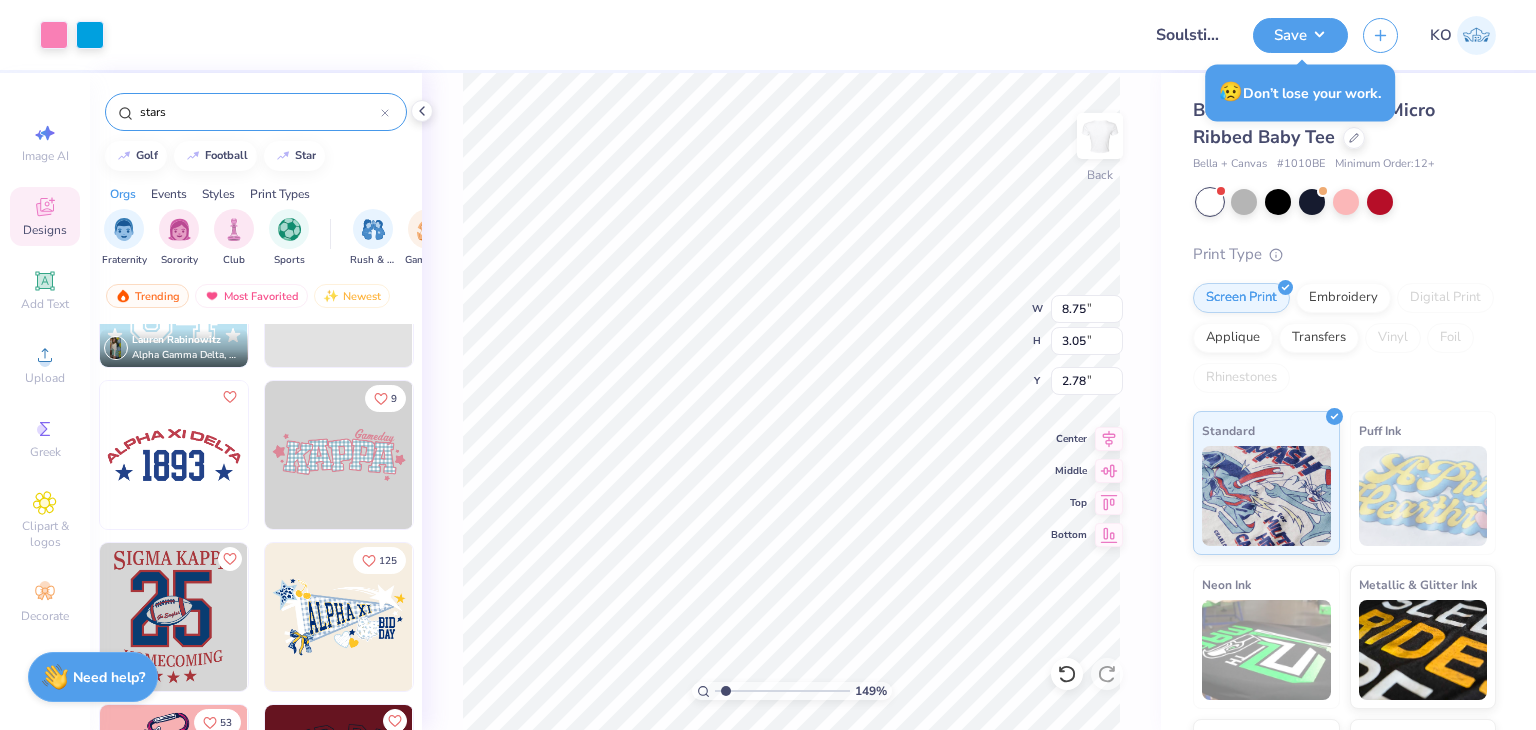 type on "2.33" 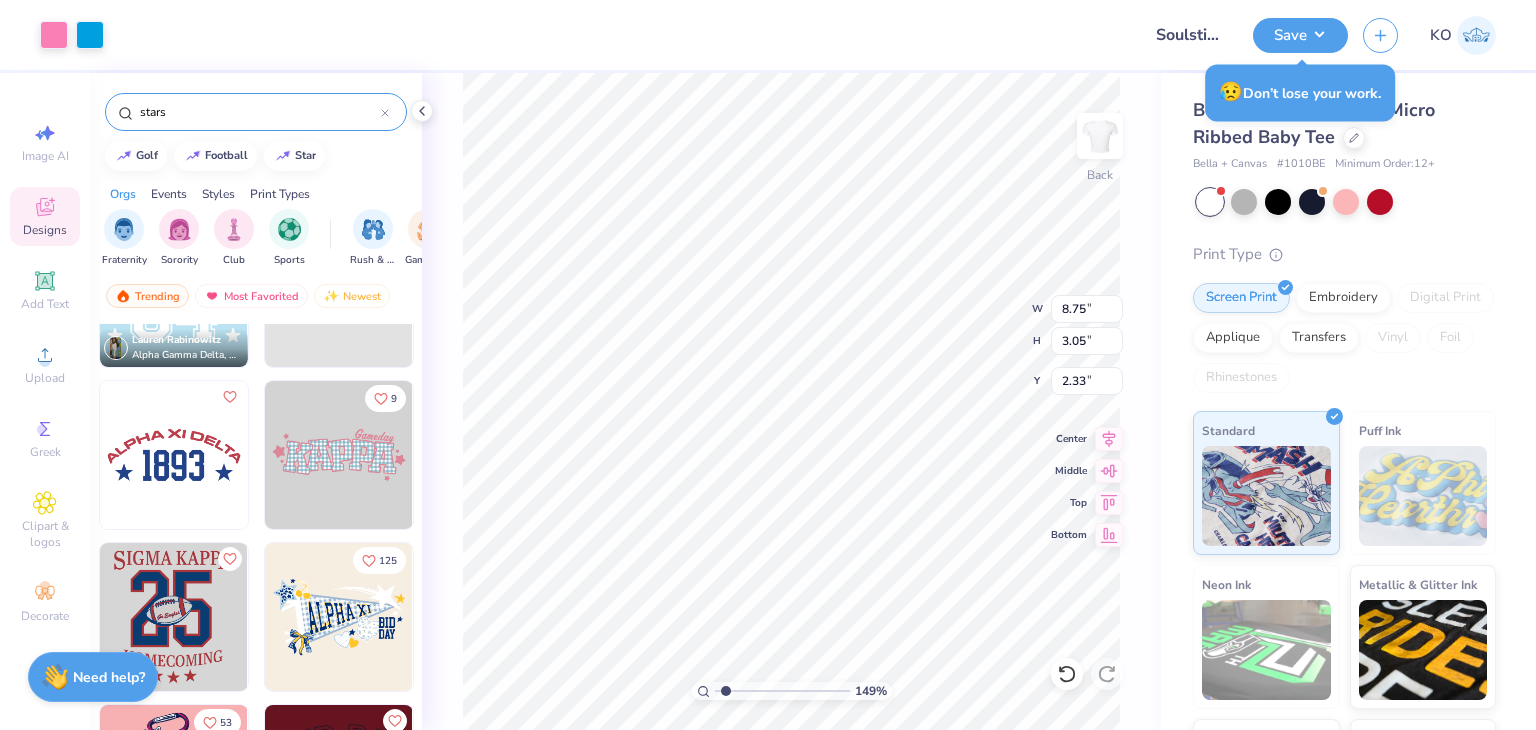 type on "1.49335747319671" 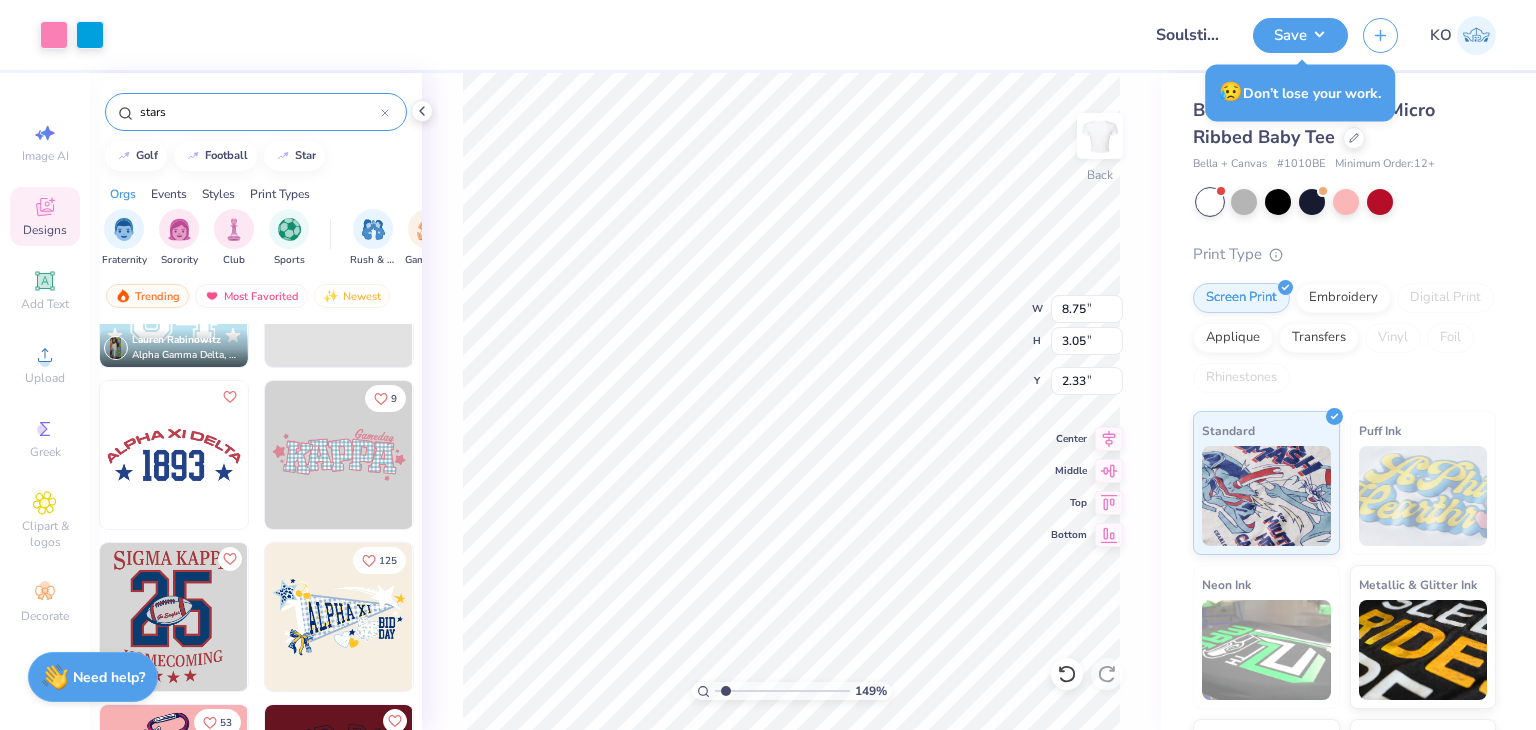 type on "2.48" 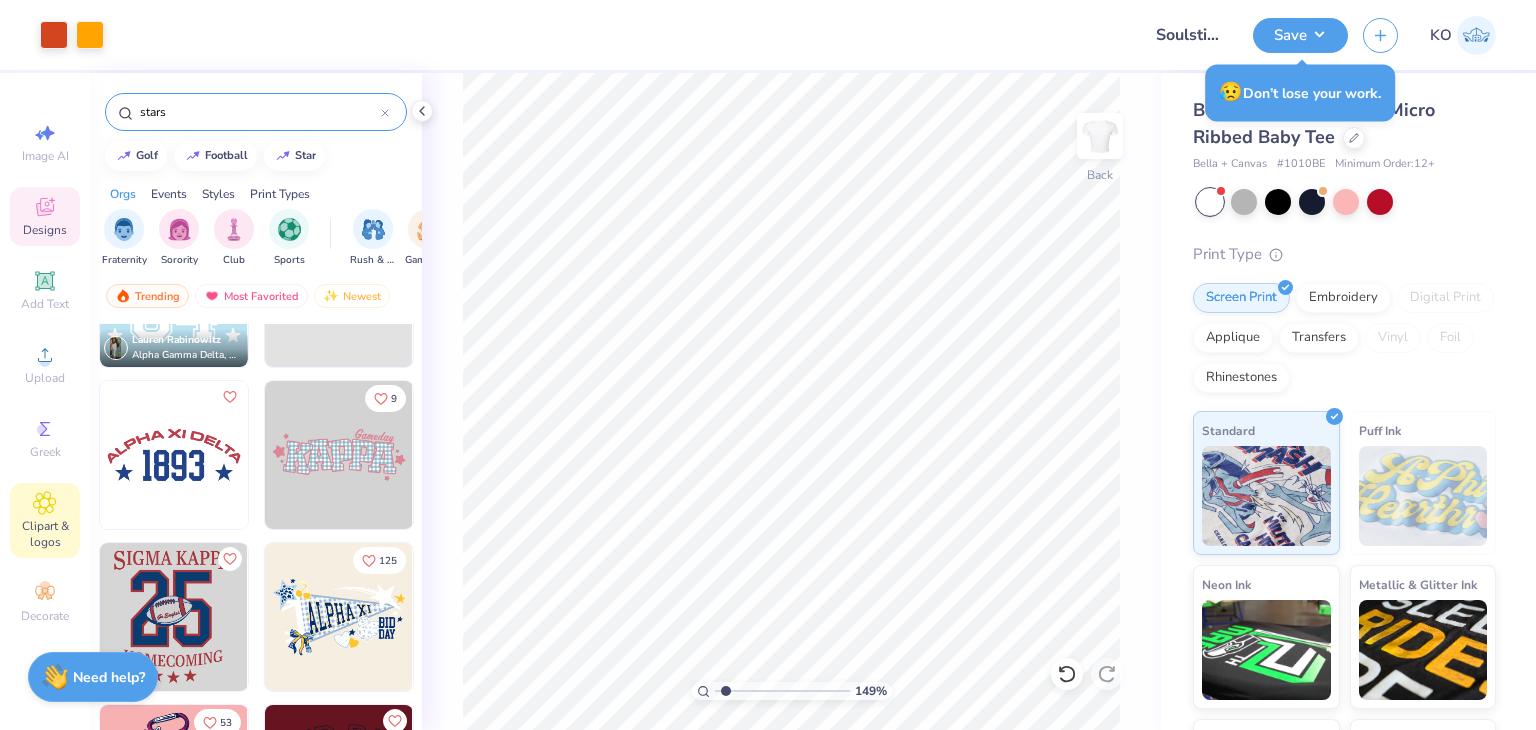click 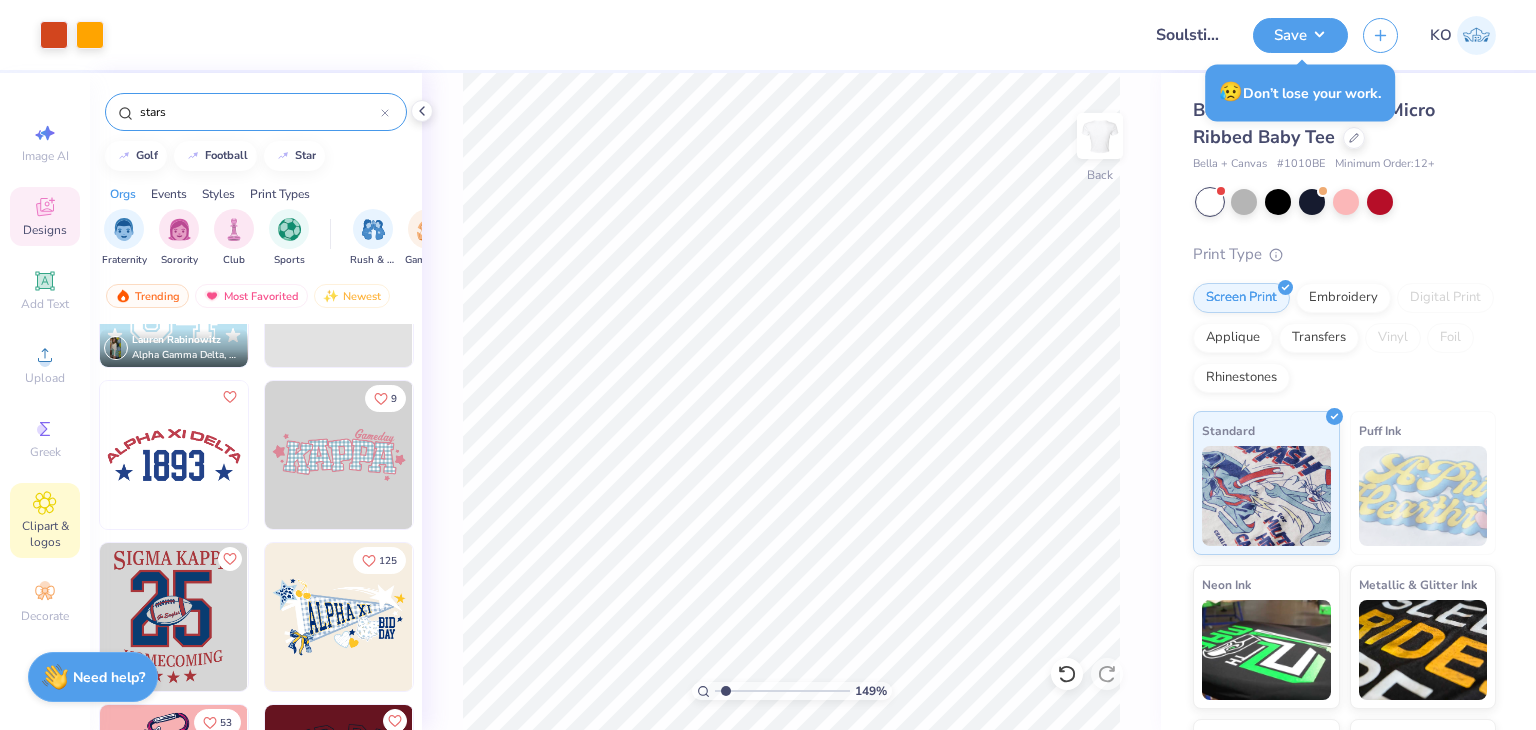 type on "1.49335747319671" 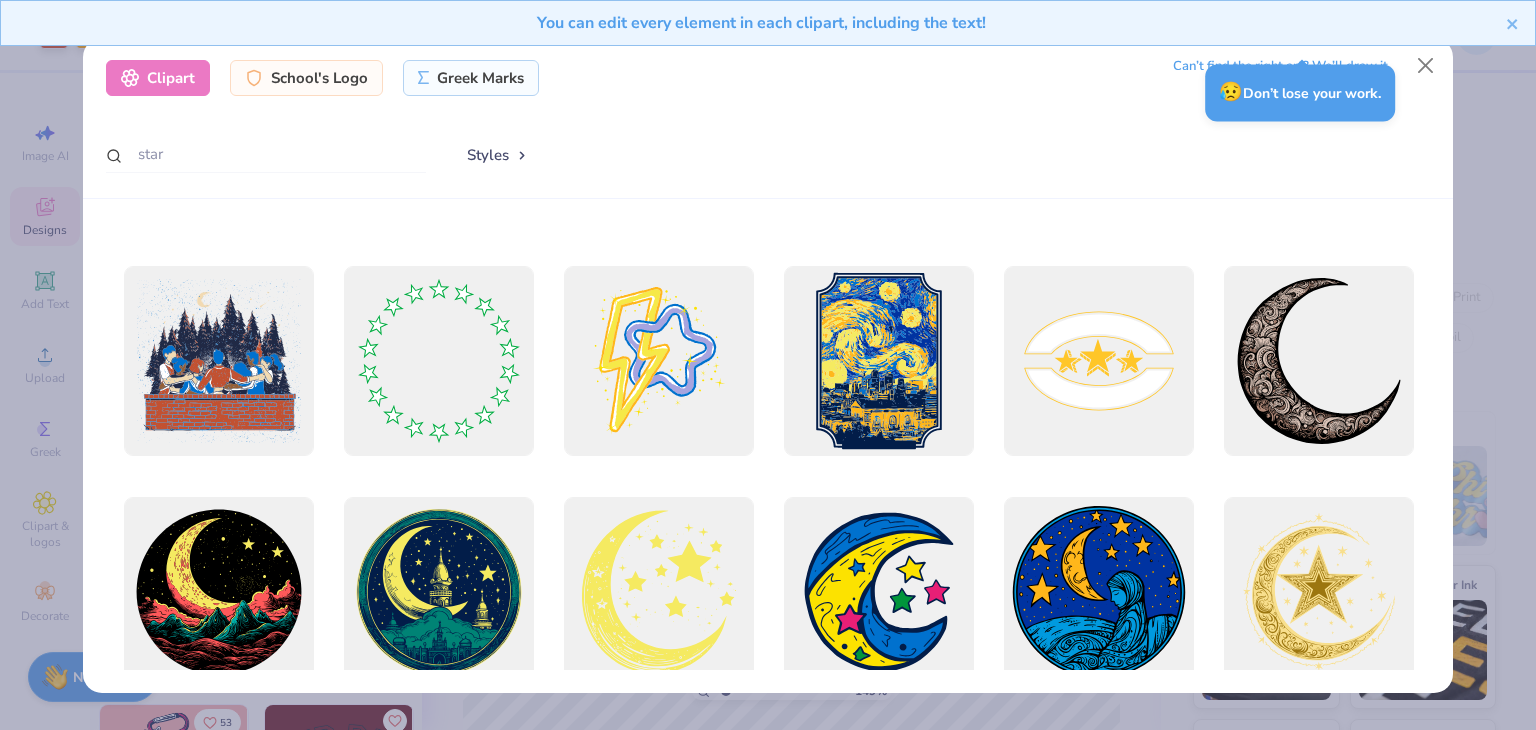 scroll, scrollTop: 1120, scrollLeft: 0, axis: vertical 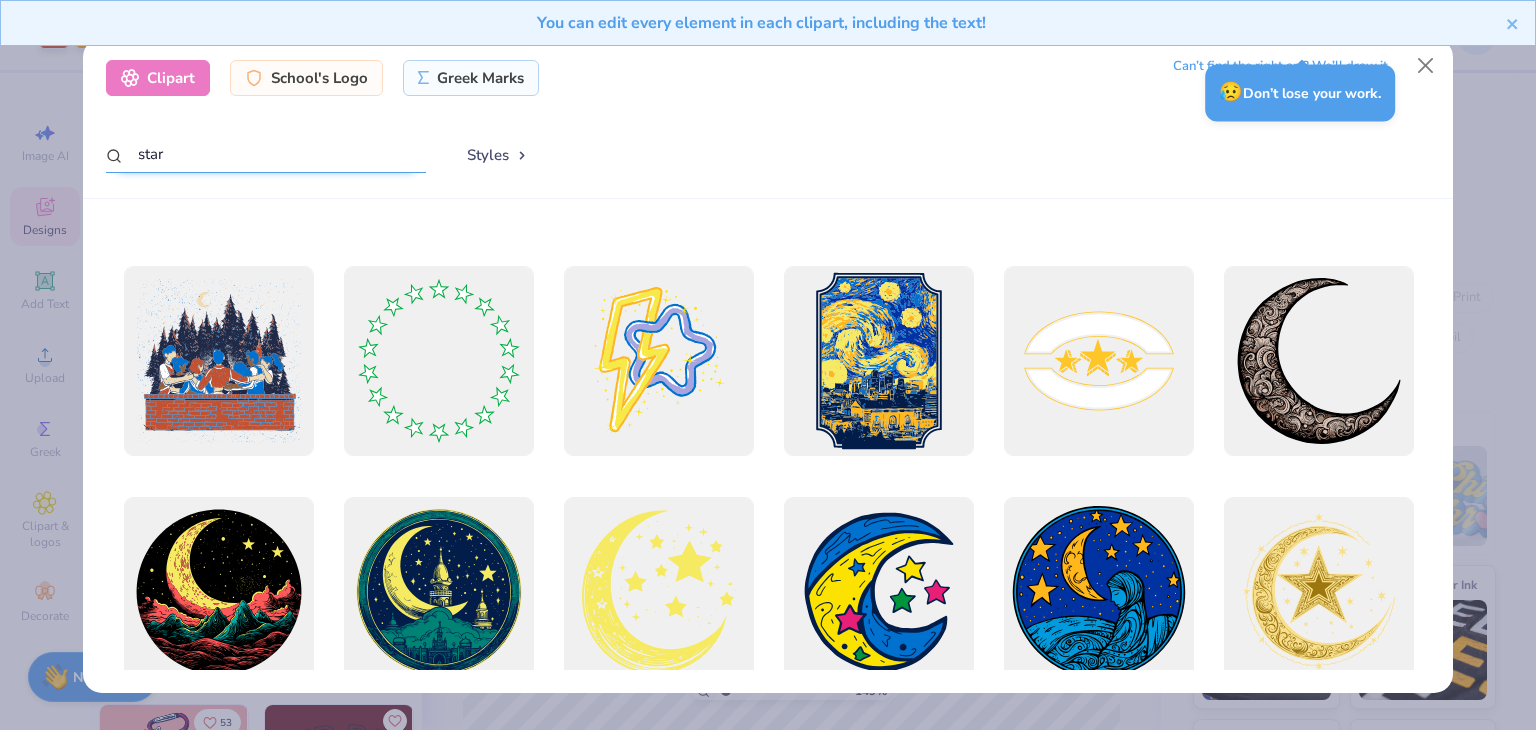 click on "star" at bounding box center [266, 154] 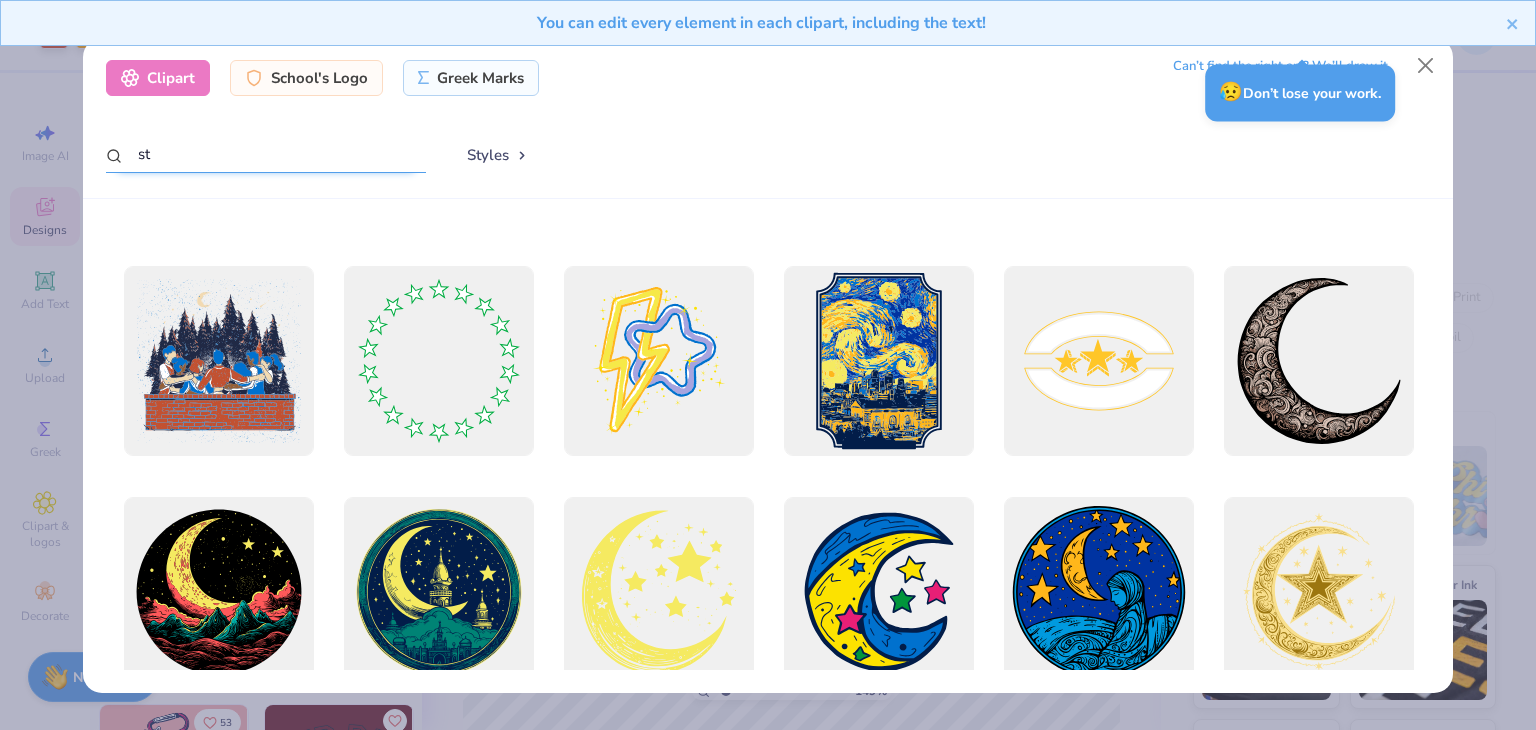 type on "s" 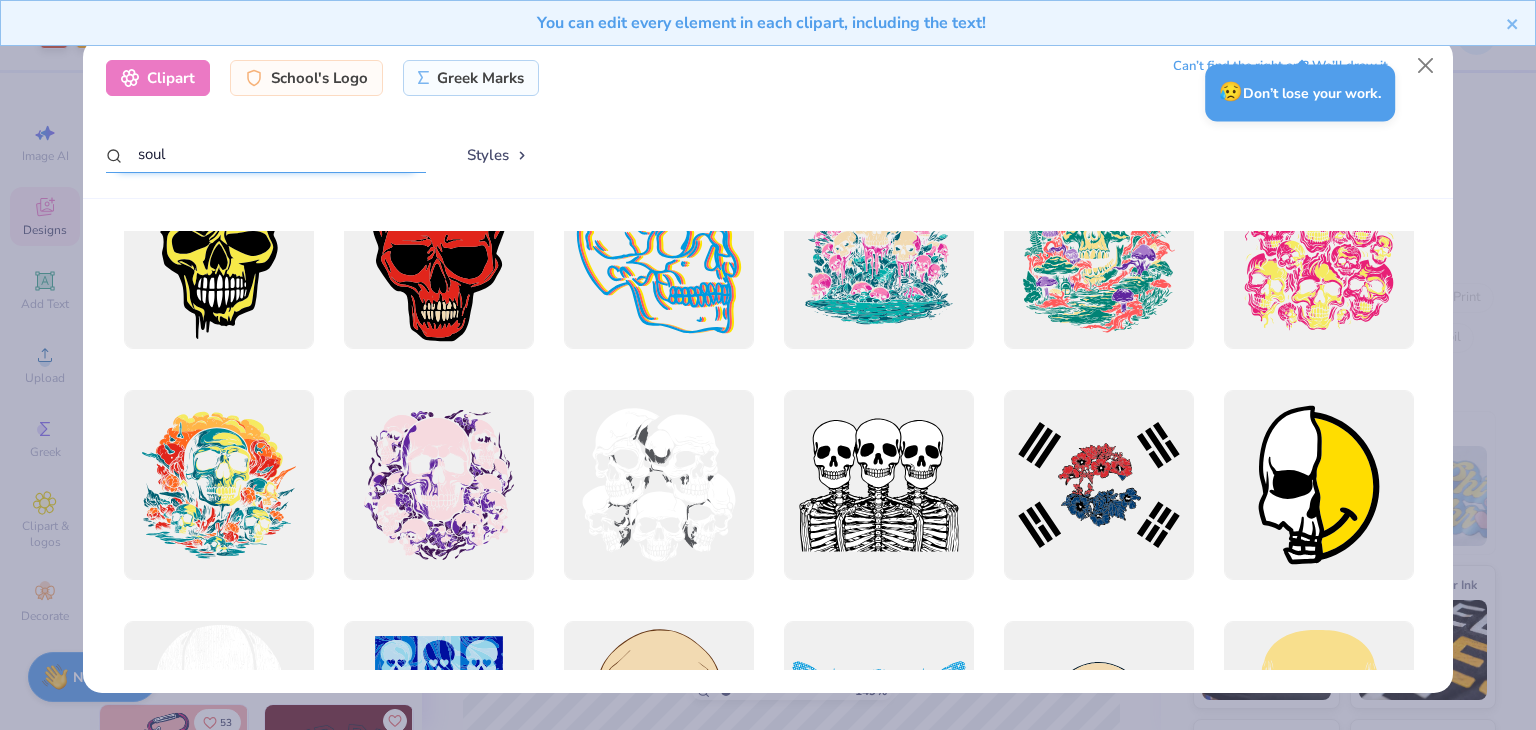 scroll, scrollTop: 0, scrollLeft: 0, axis: both 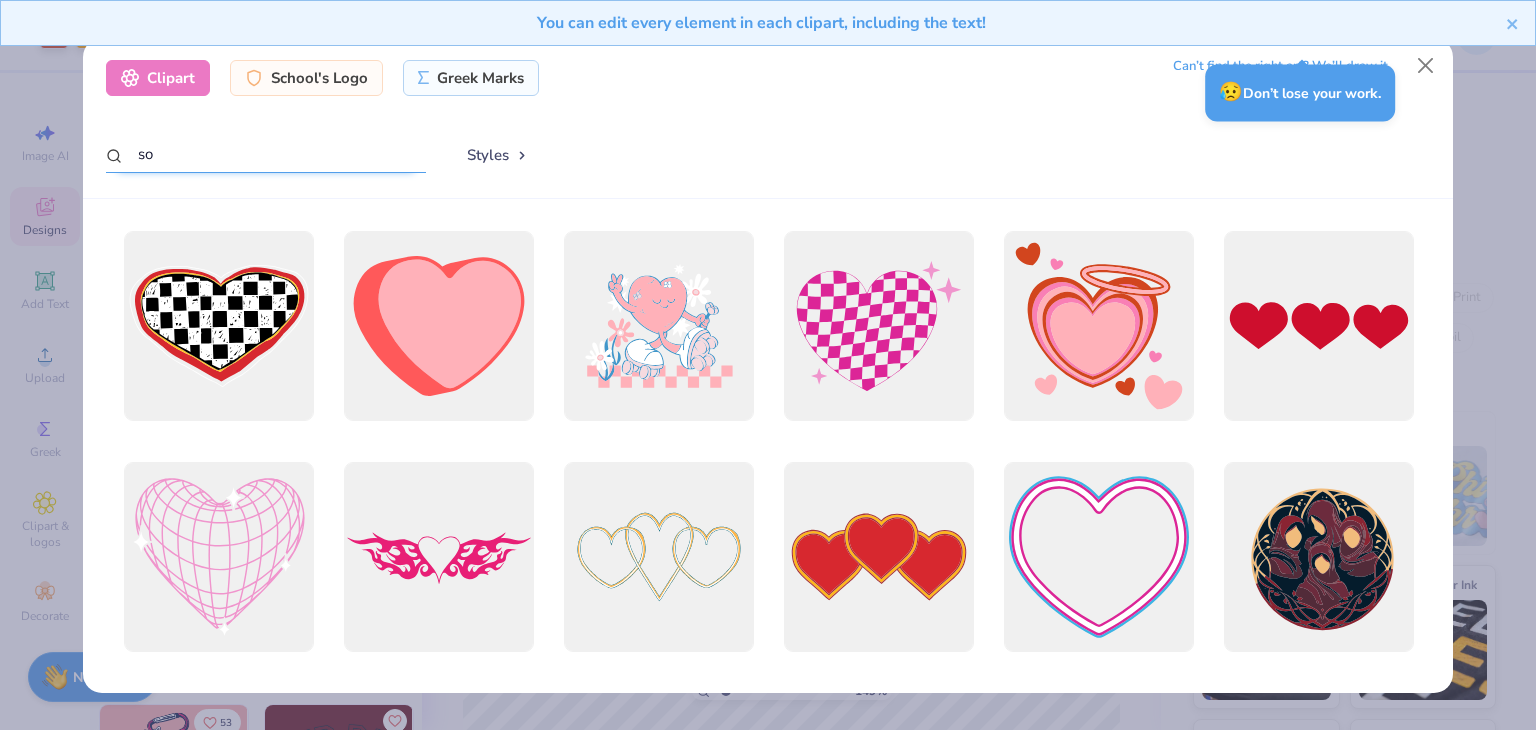 type on "s" 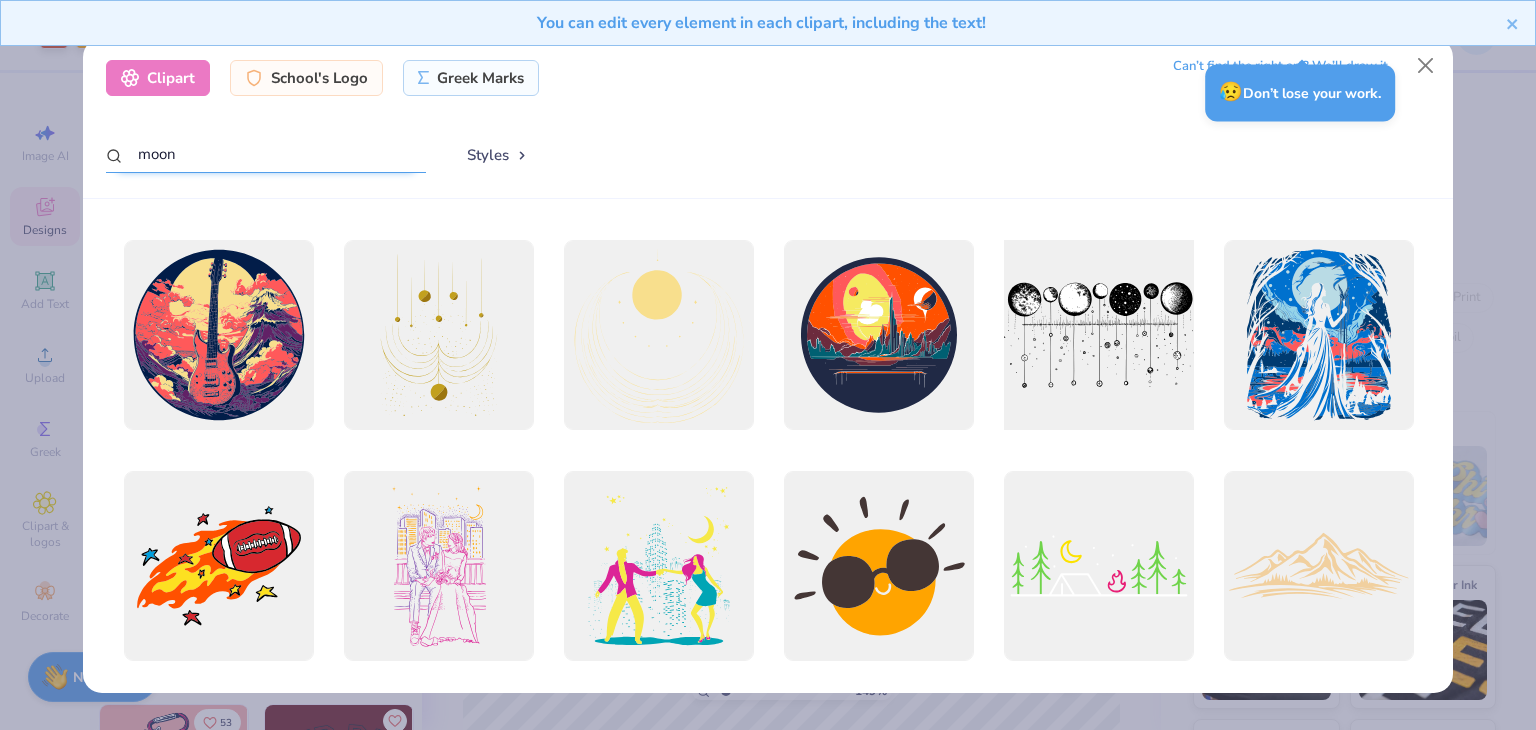 scroll, scrollTop: 4382, scrollLeft: 0, axis: vertical 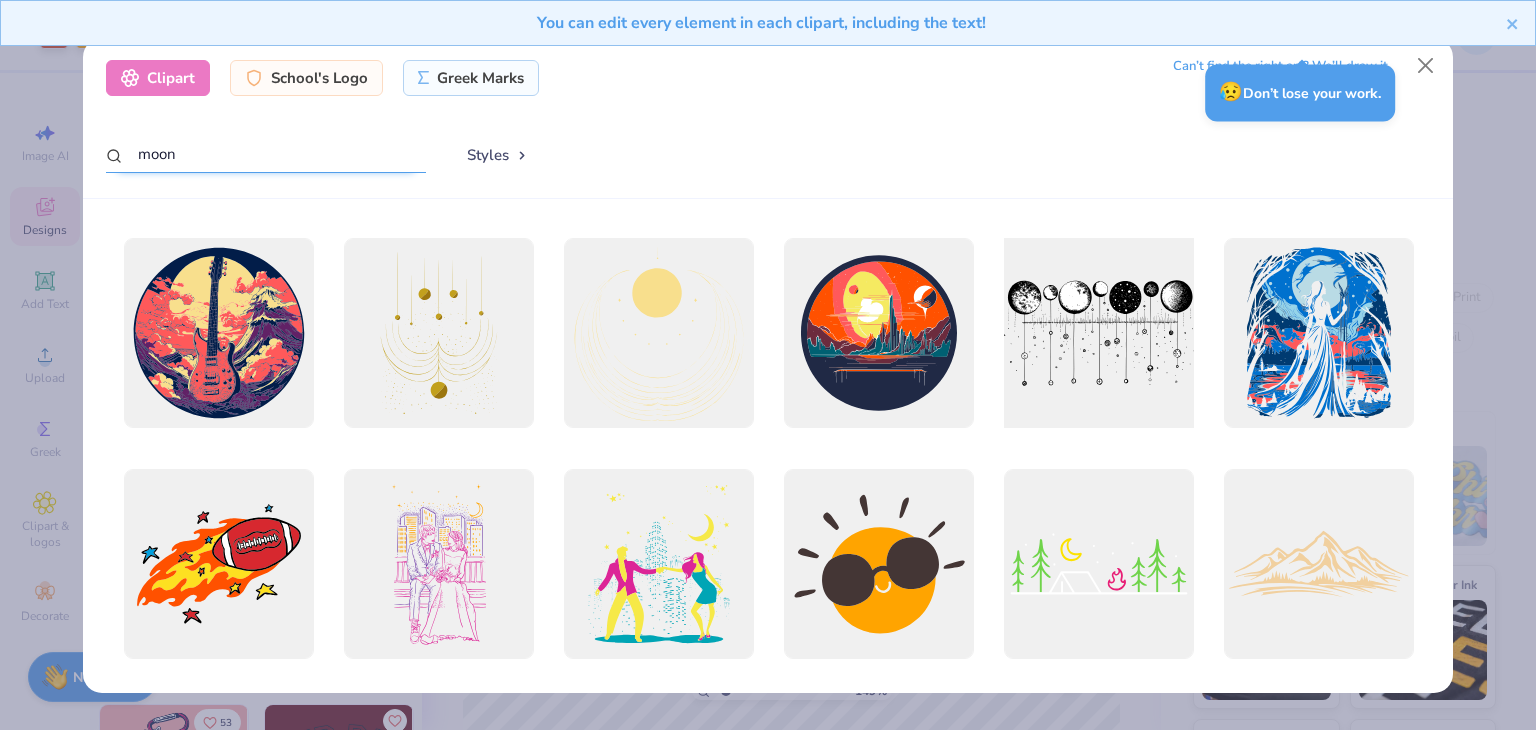 type on "moon" 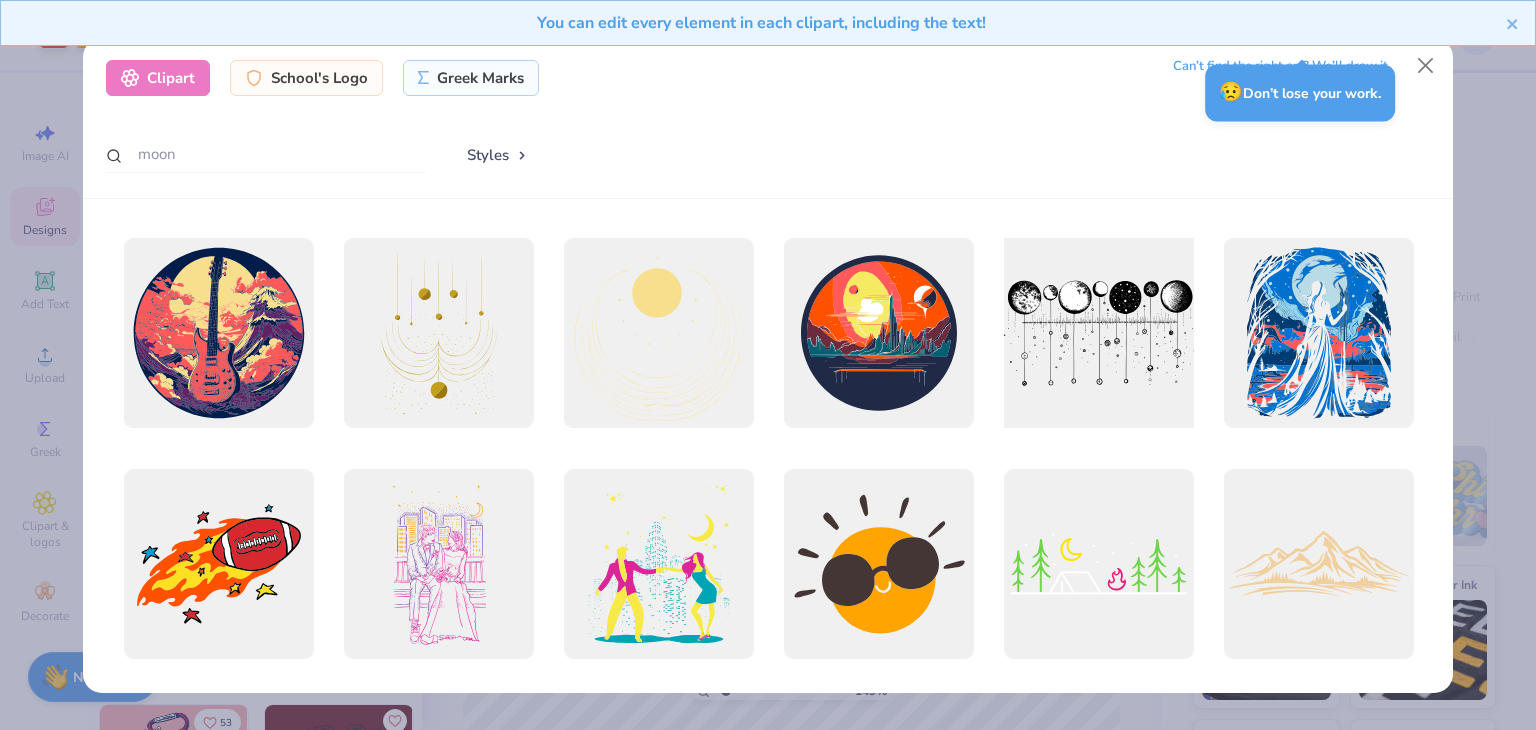 click at bounding box center (1098, 333) 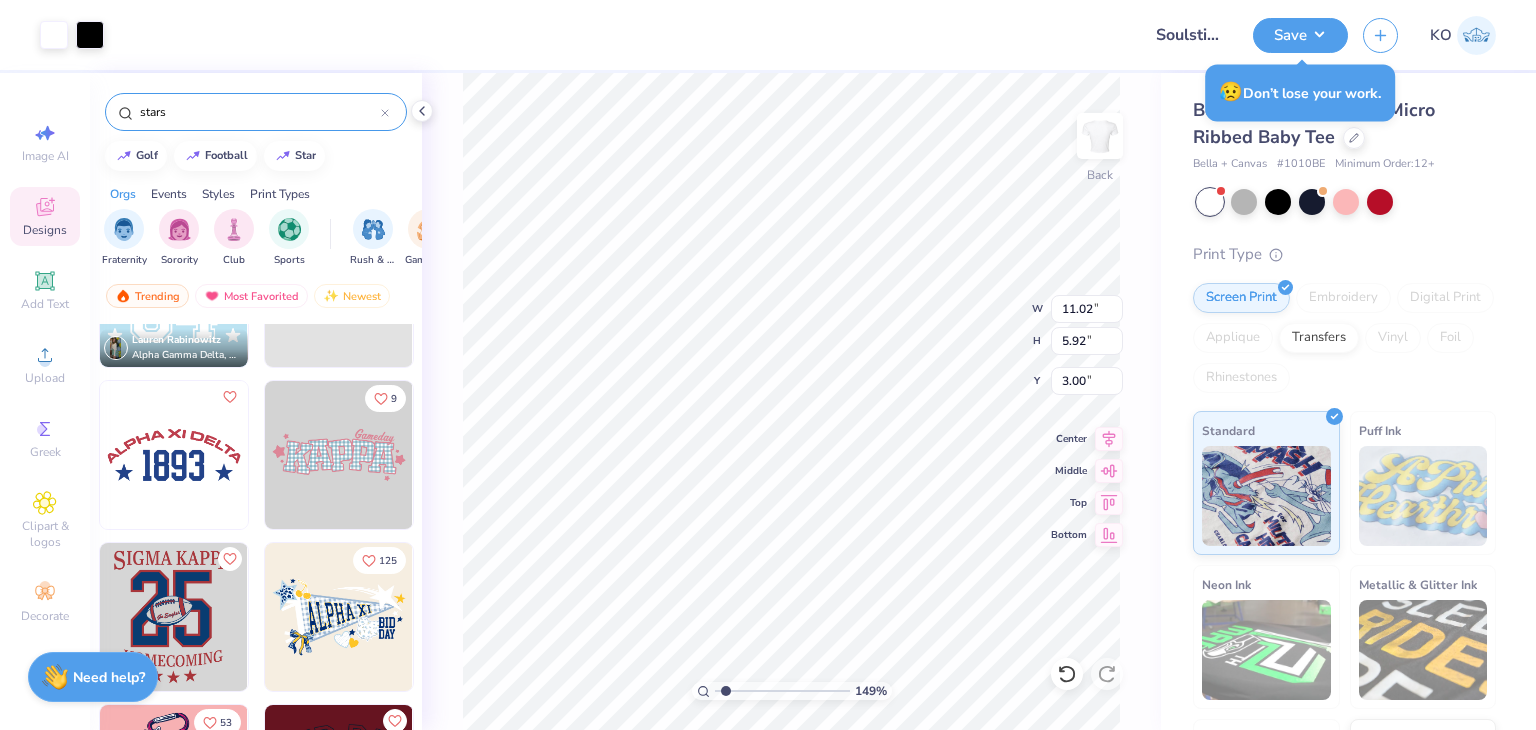 type on "1.49335747319671" 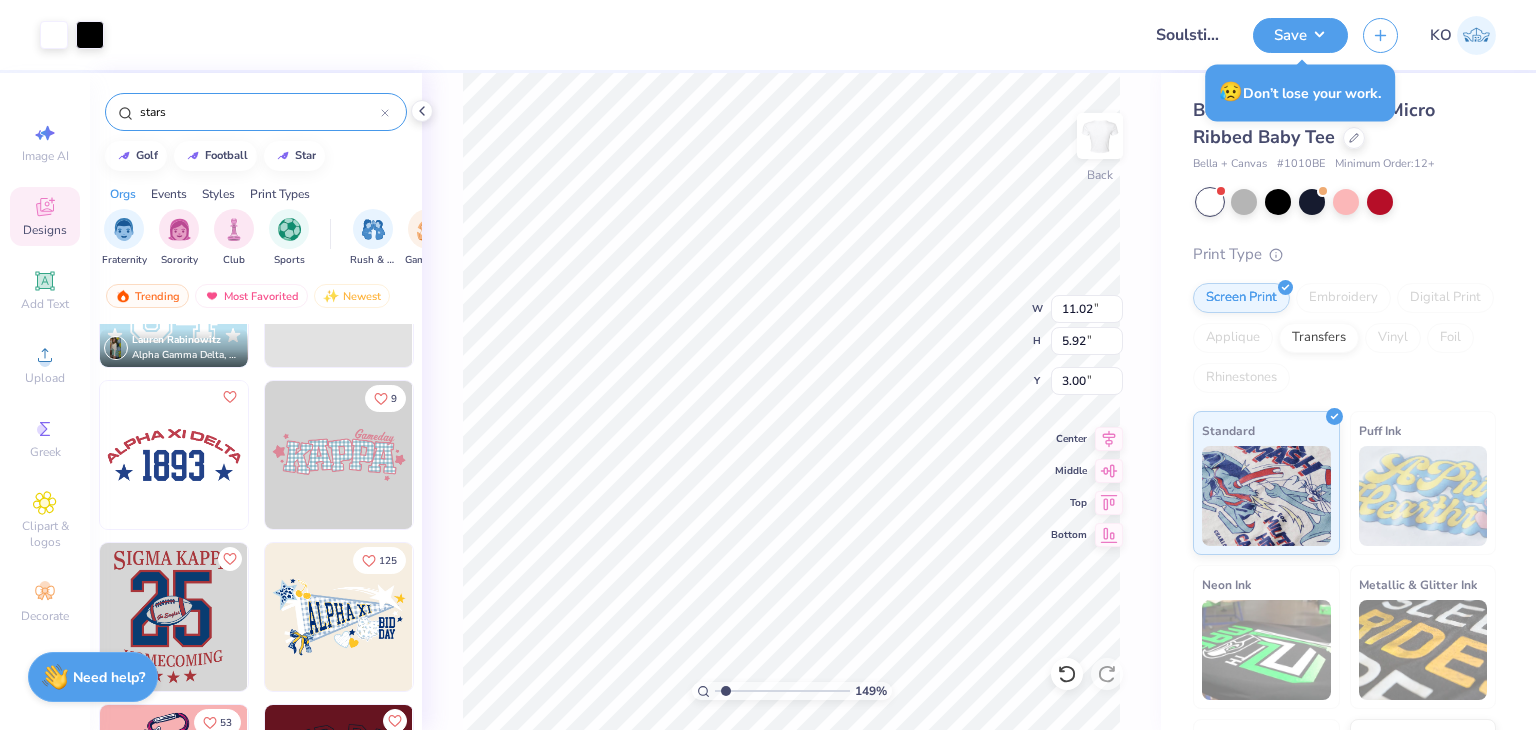 type on "5.54" 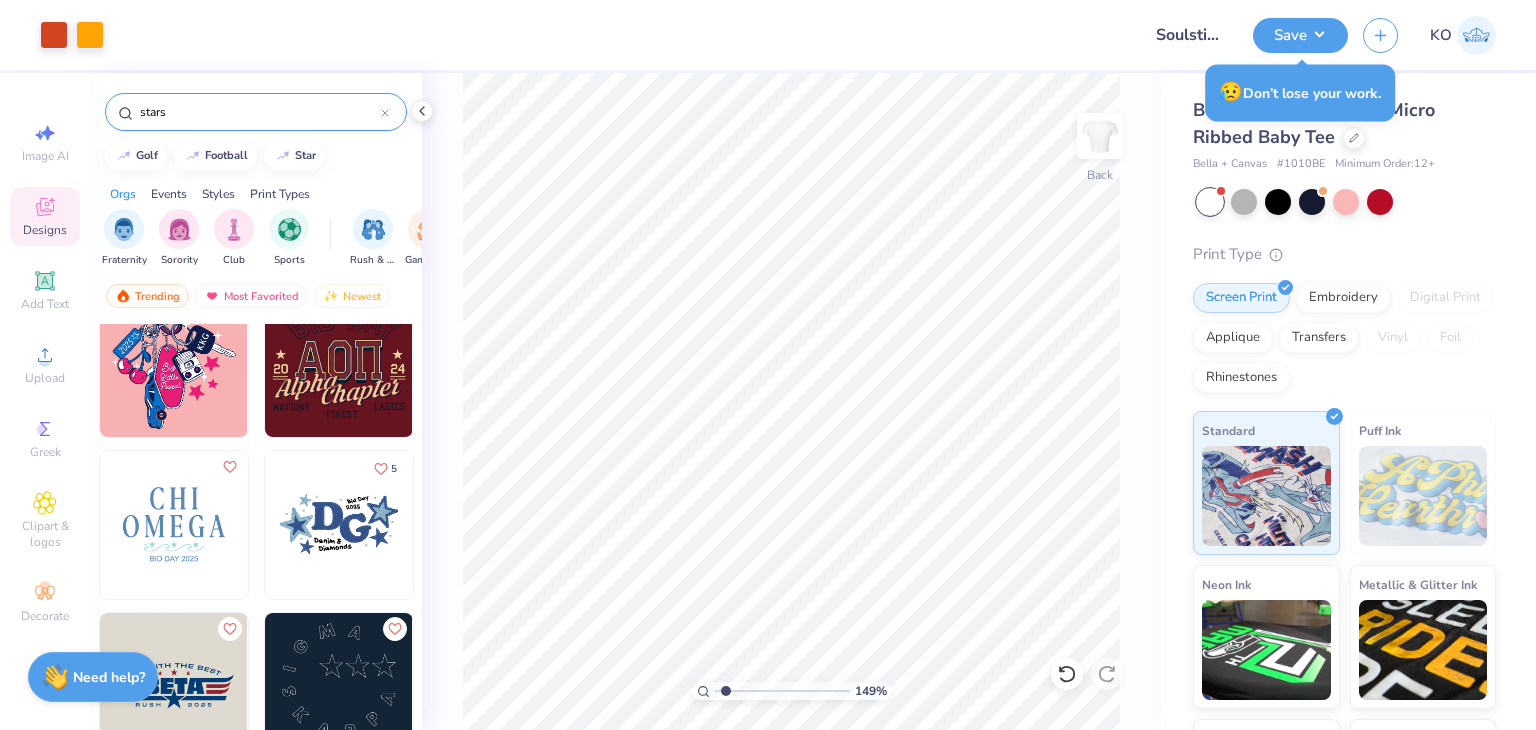 scroll, scrollTop: 1008, scrollLeft: 0, axis: vertical 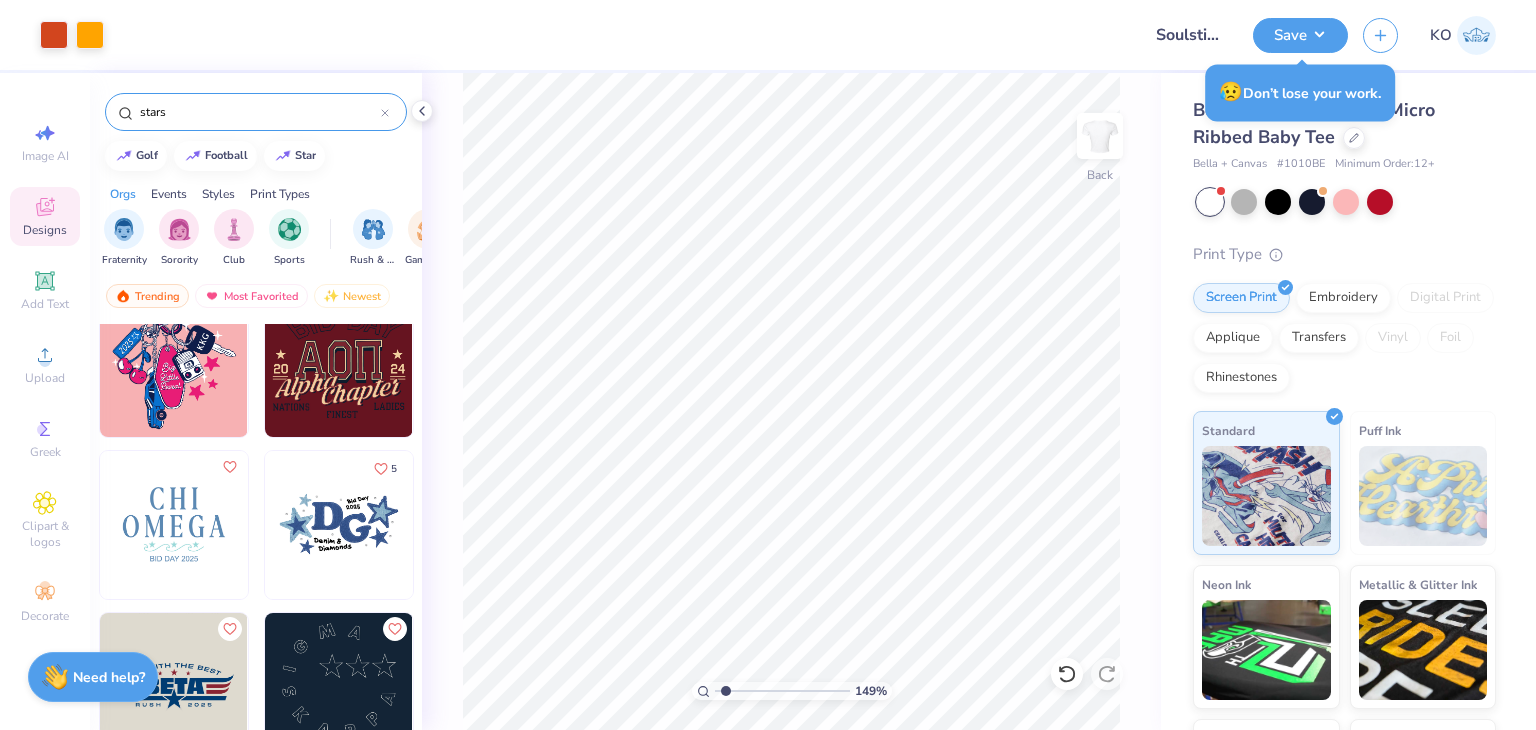 click at bounding box center [339, 525] 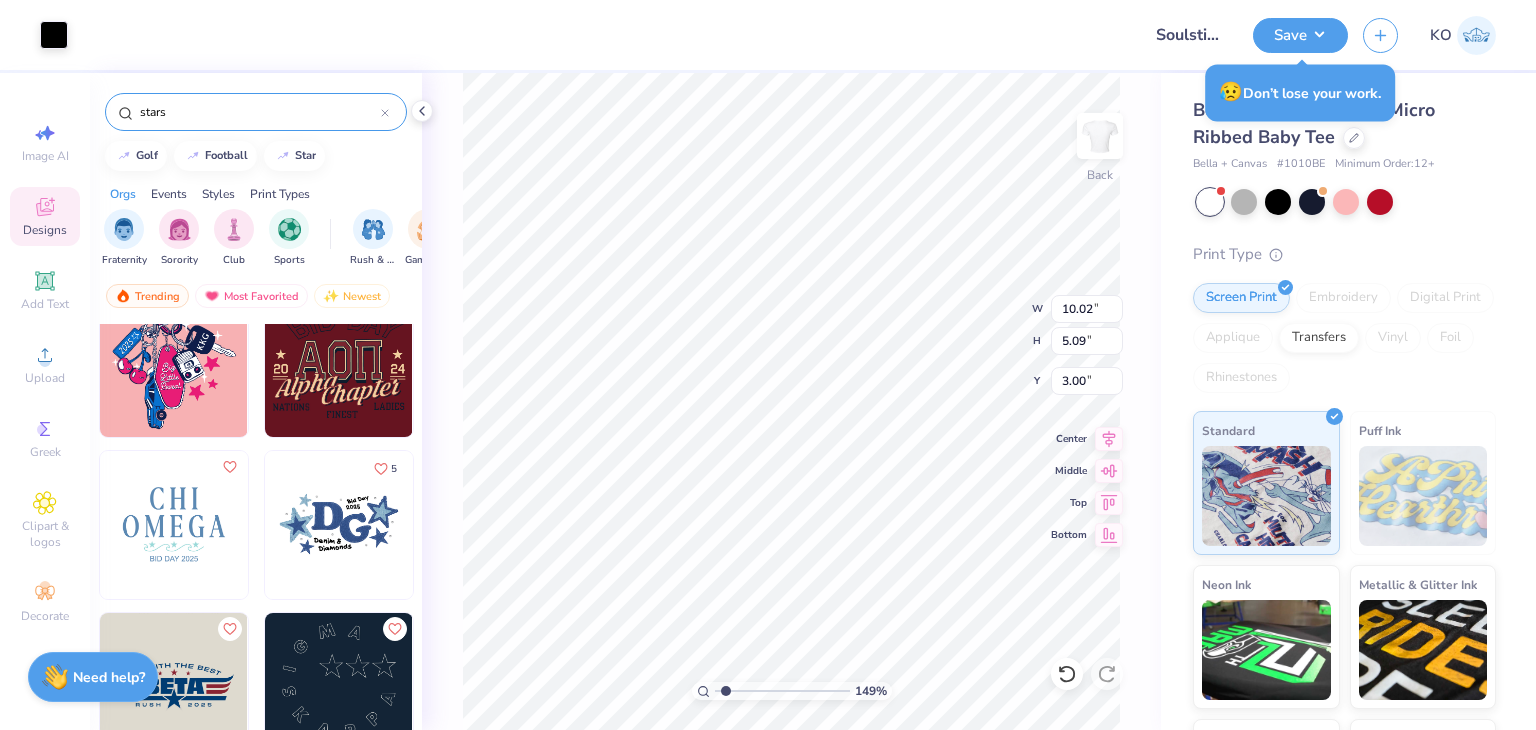 type on "1.49335747319671" 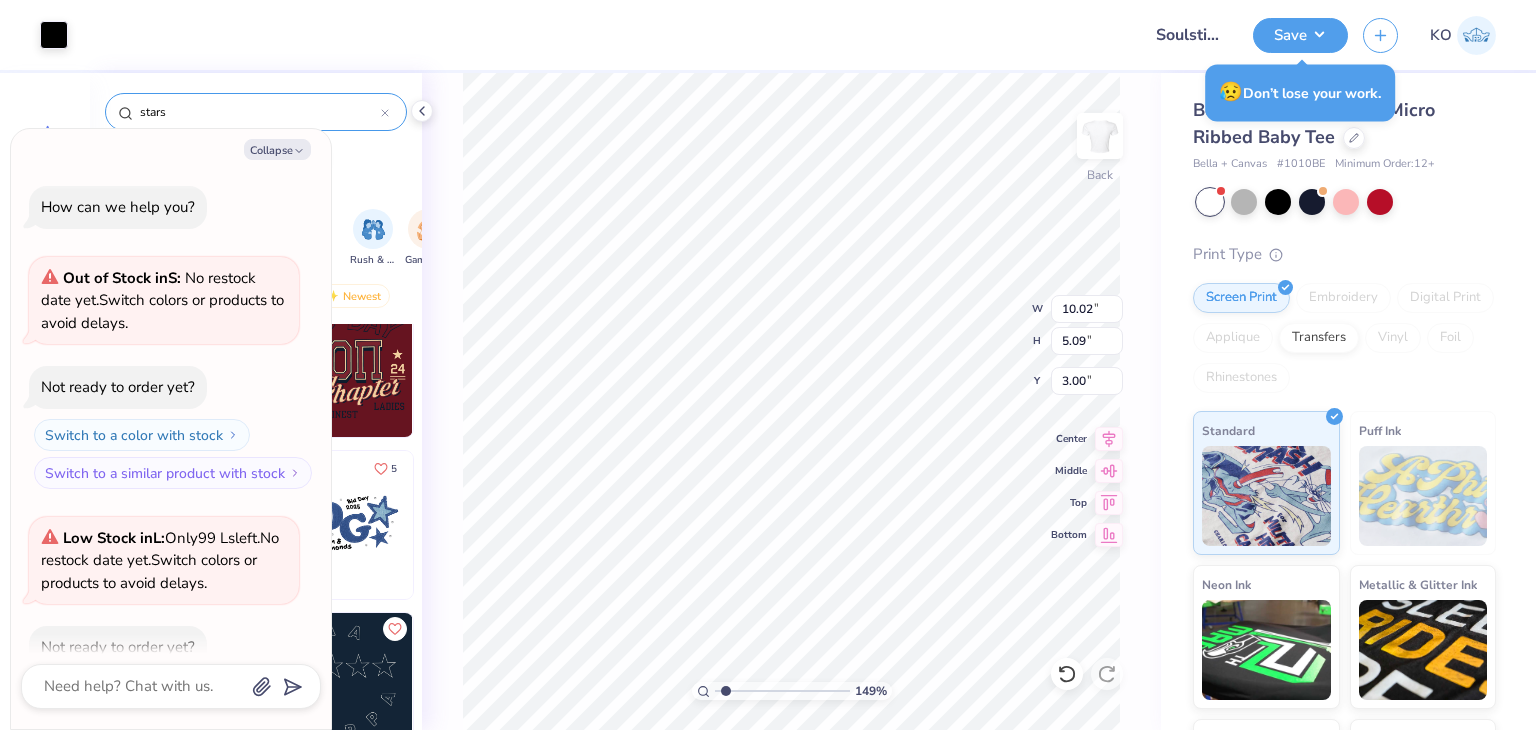 scroll, scrollTop: 1696, scrollLeft: 0, axis: vertical 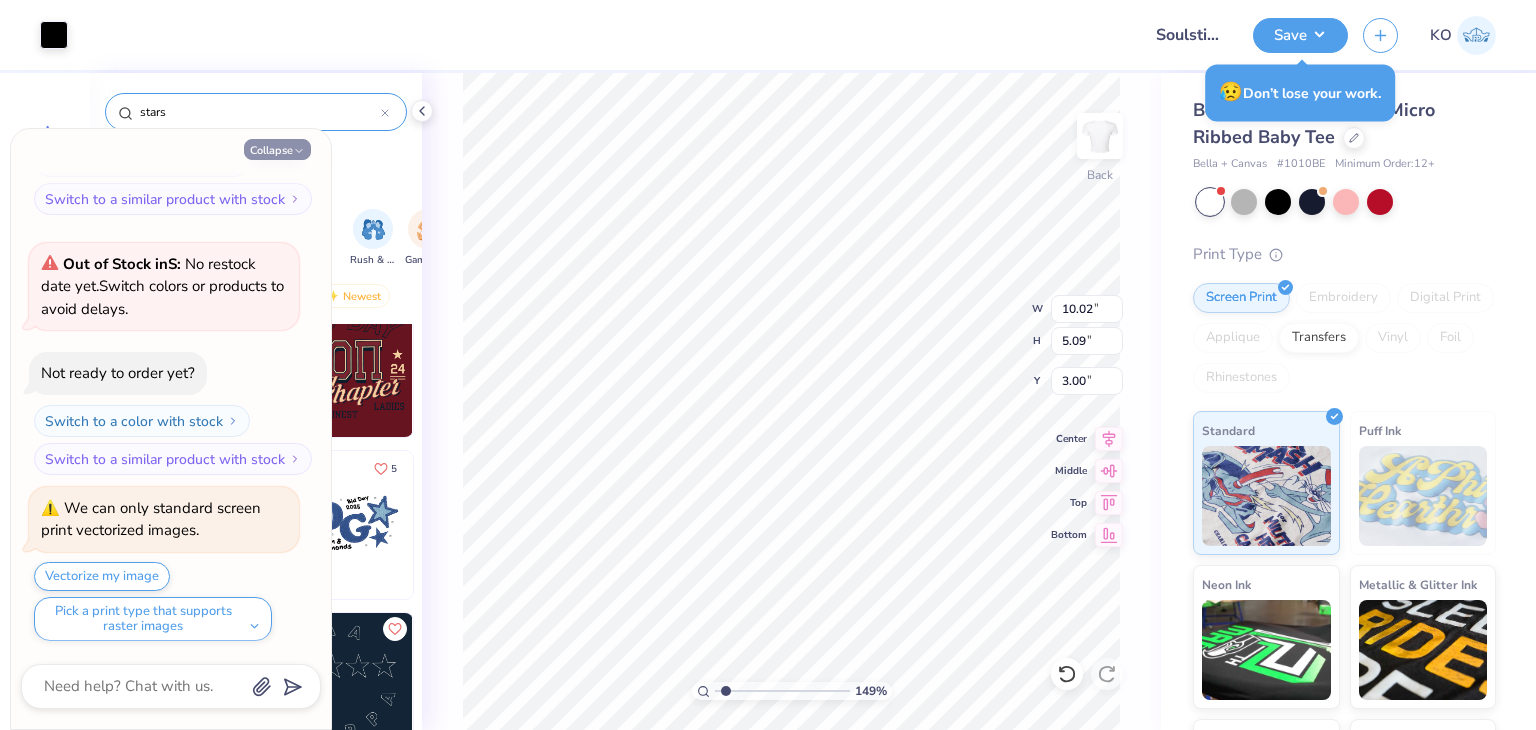 click on "Collapse" at bounding box center (277, 149) 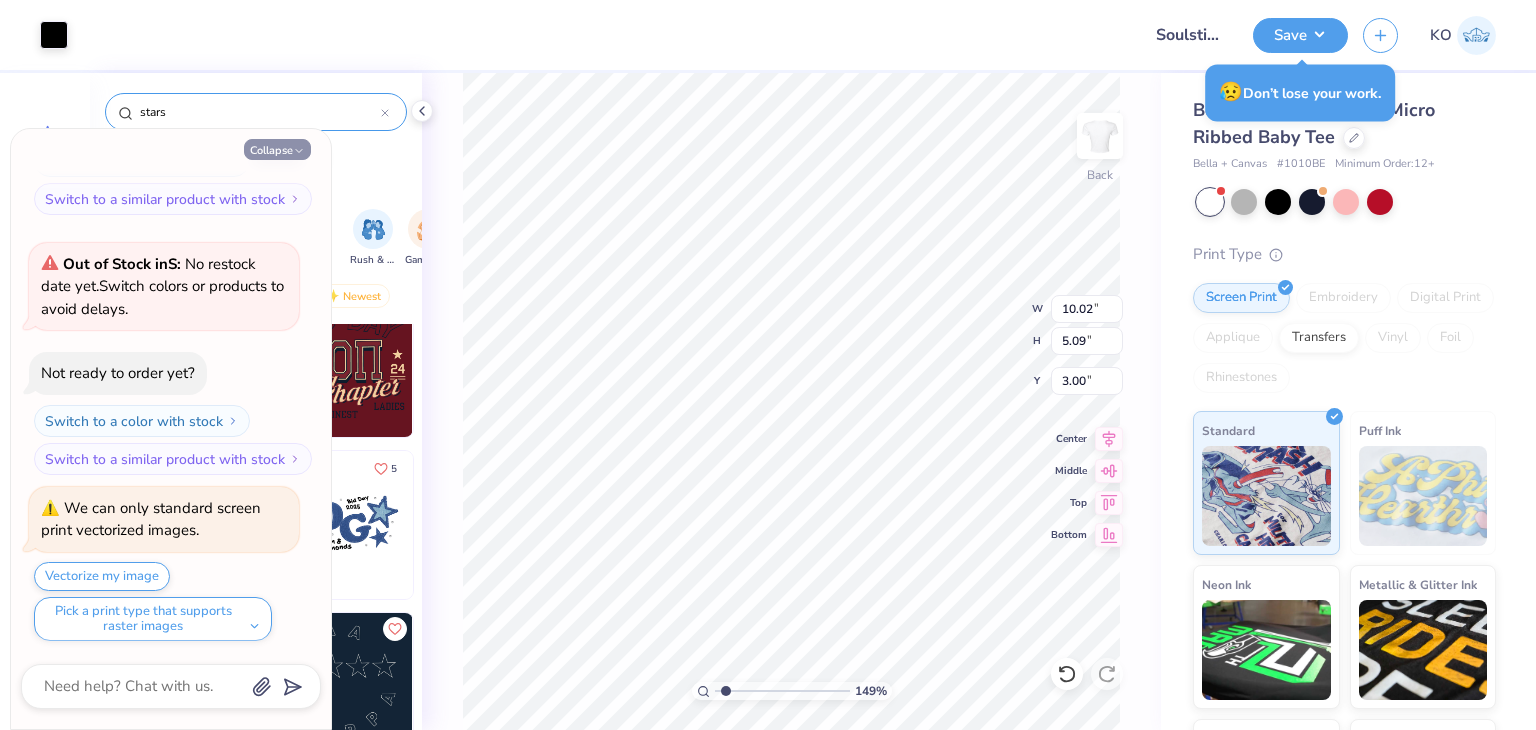 type on "x" 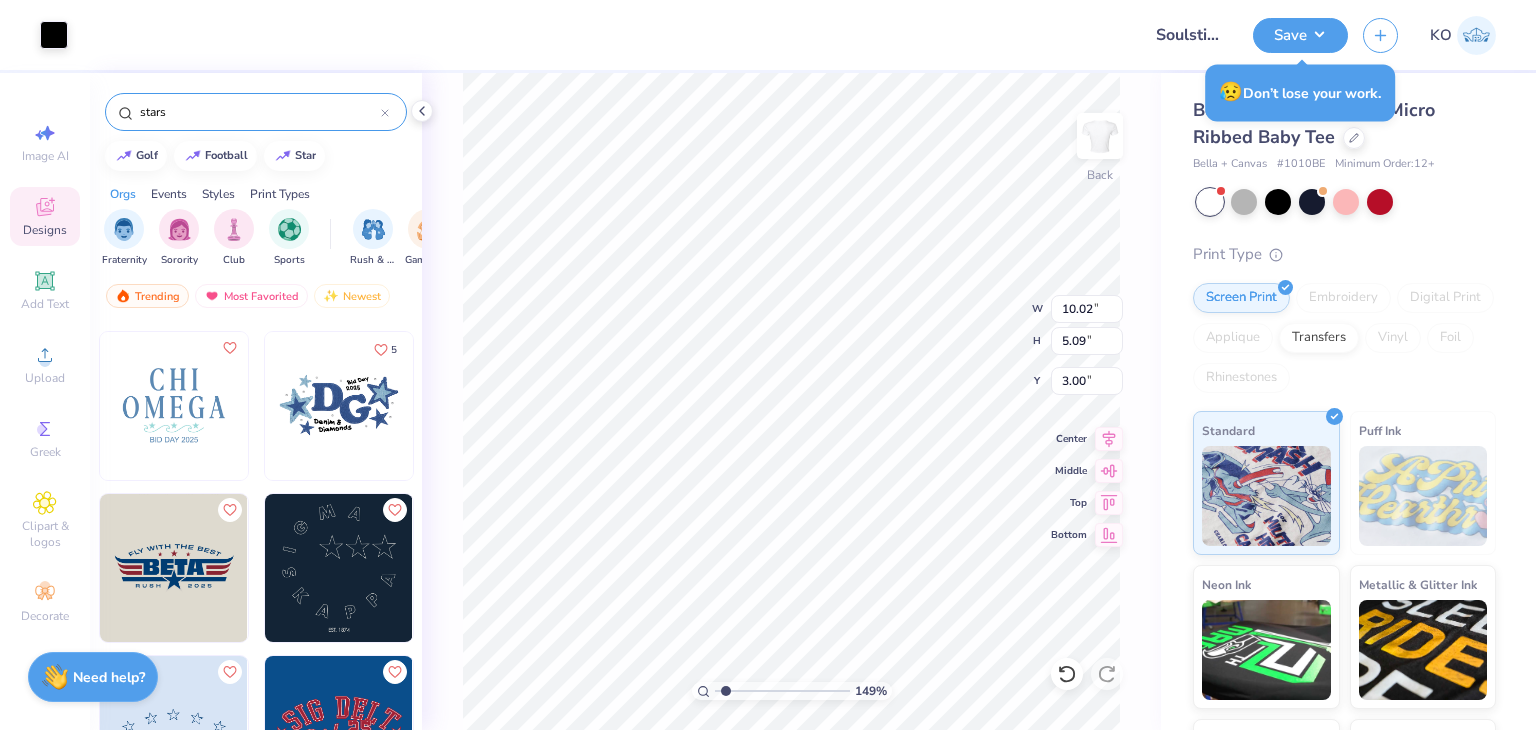 scroll, scrollTop: 1084, scrollLeft: 0, axis: vertical 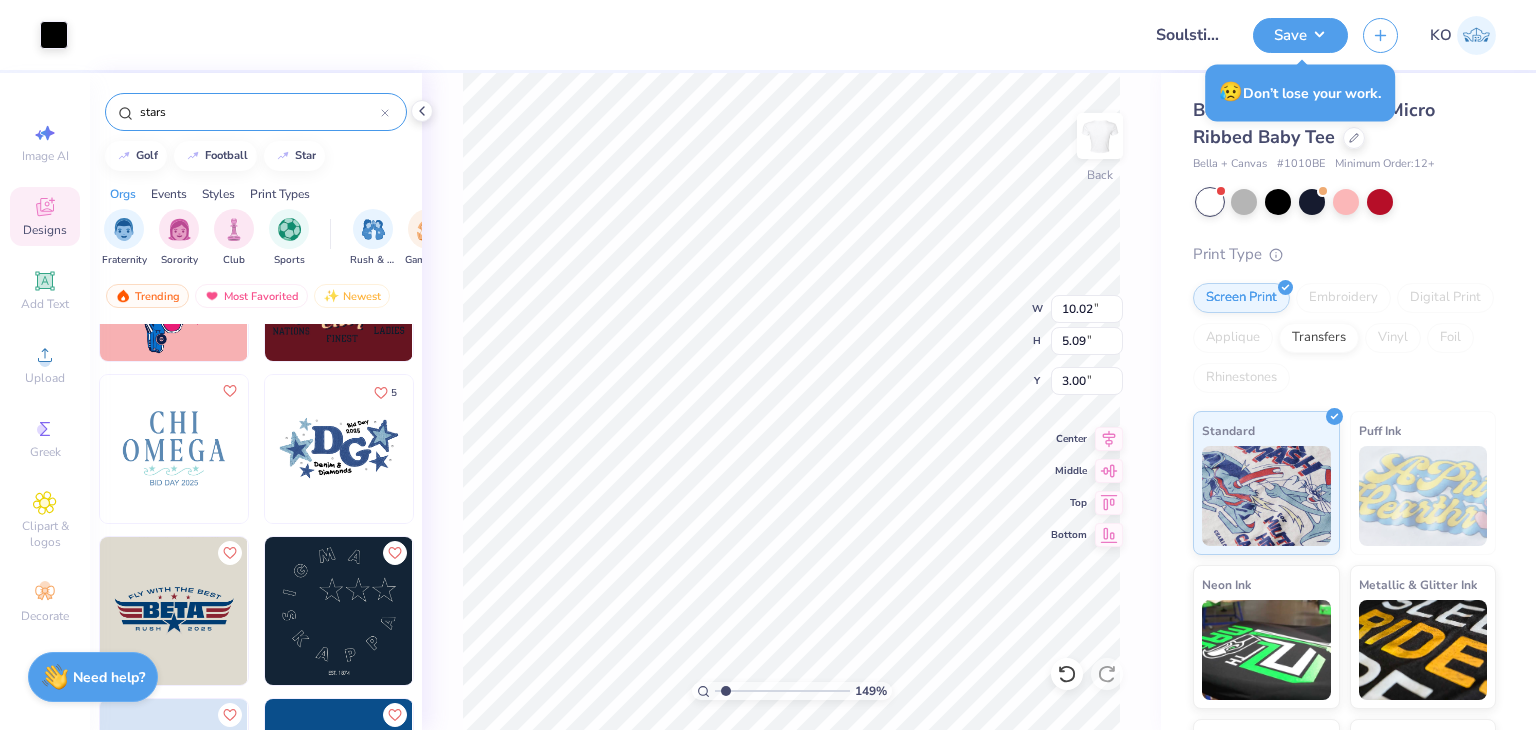 type on "1.49335747319671" 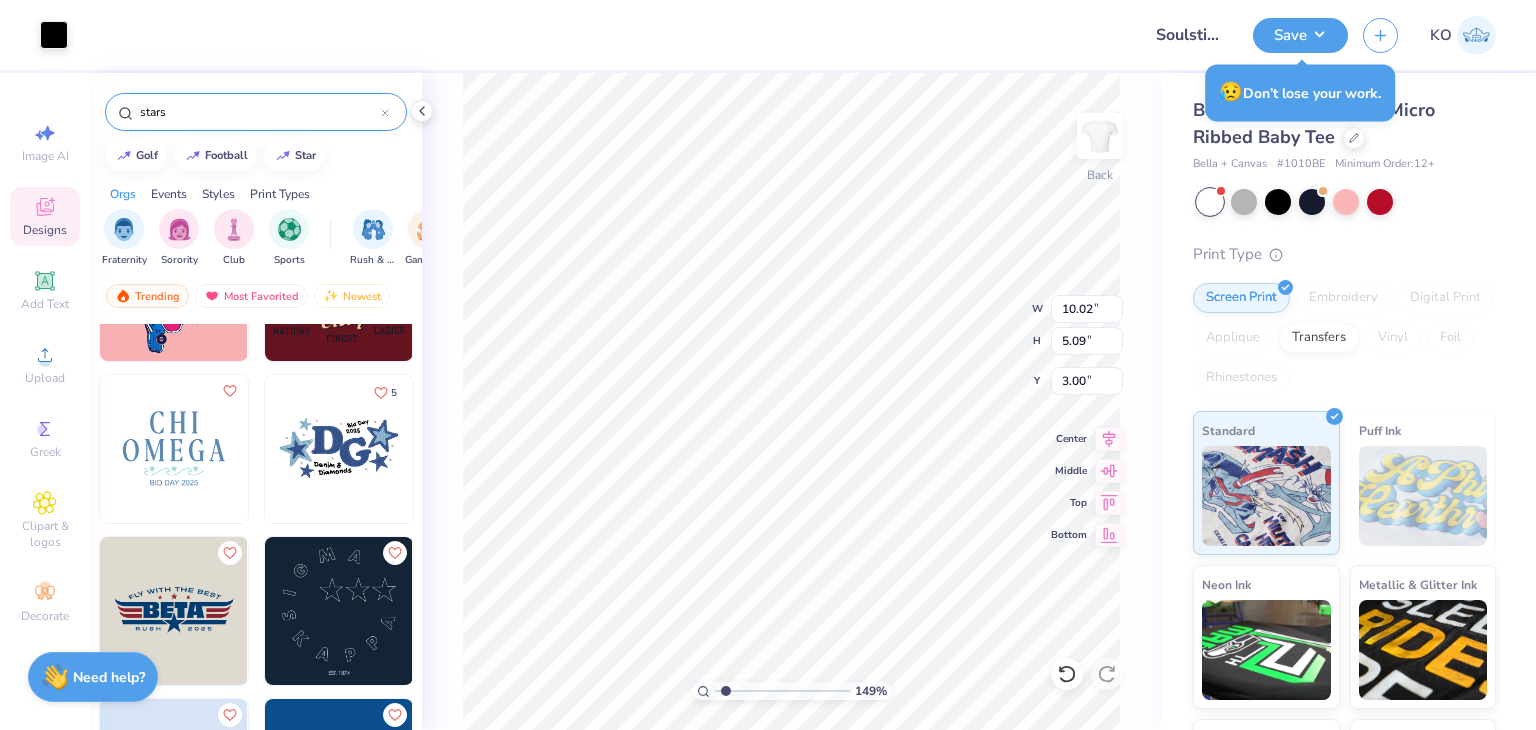 type on "5.95" 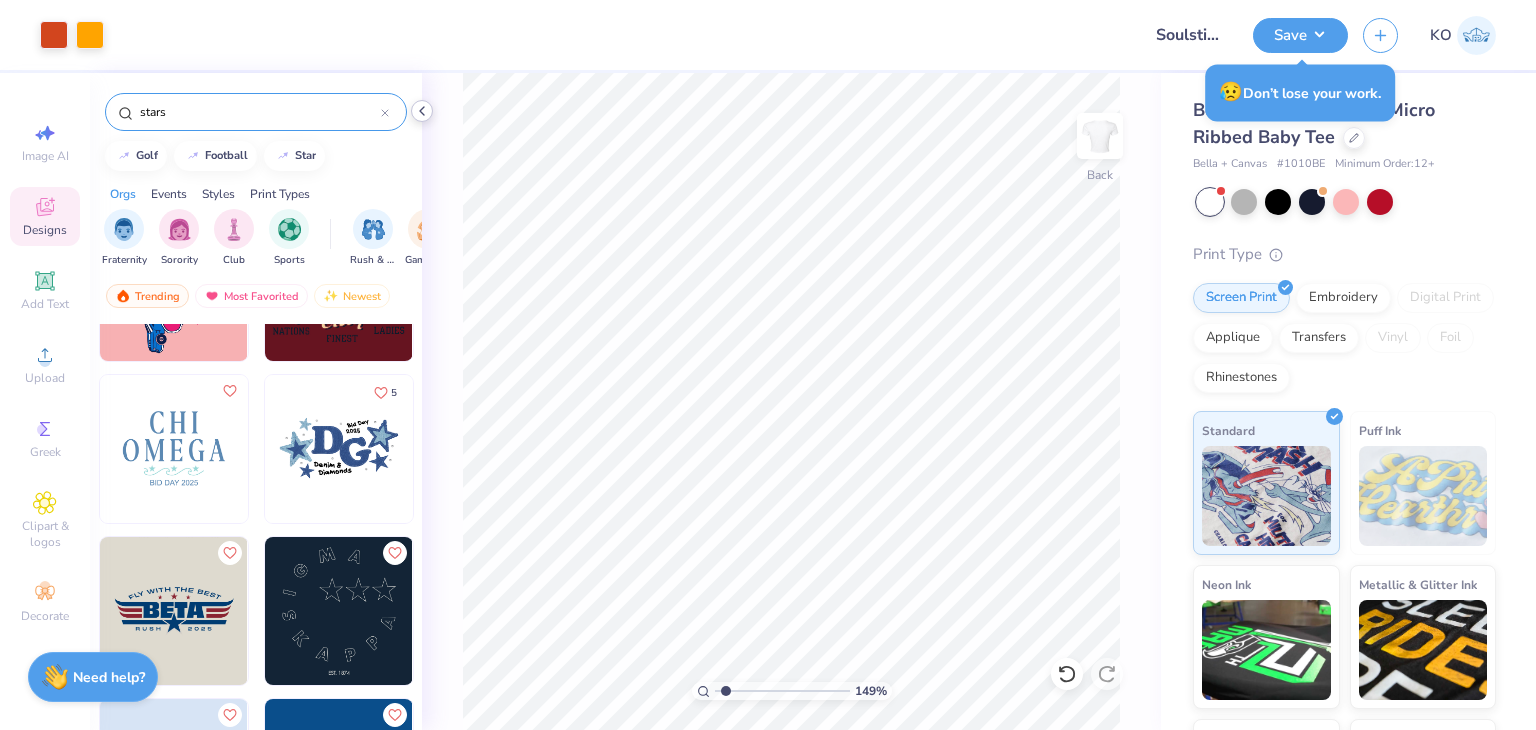 click 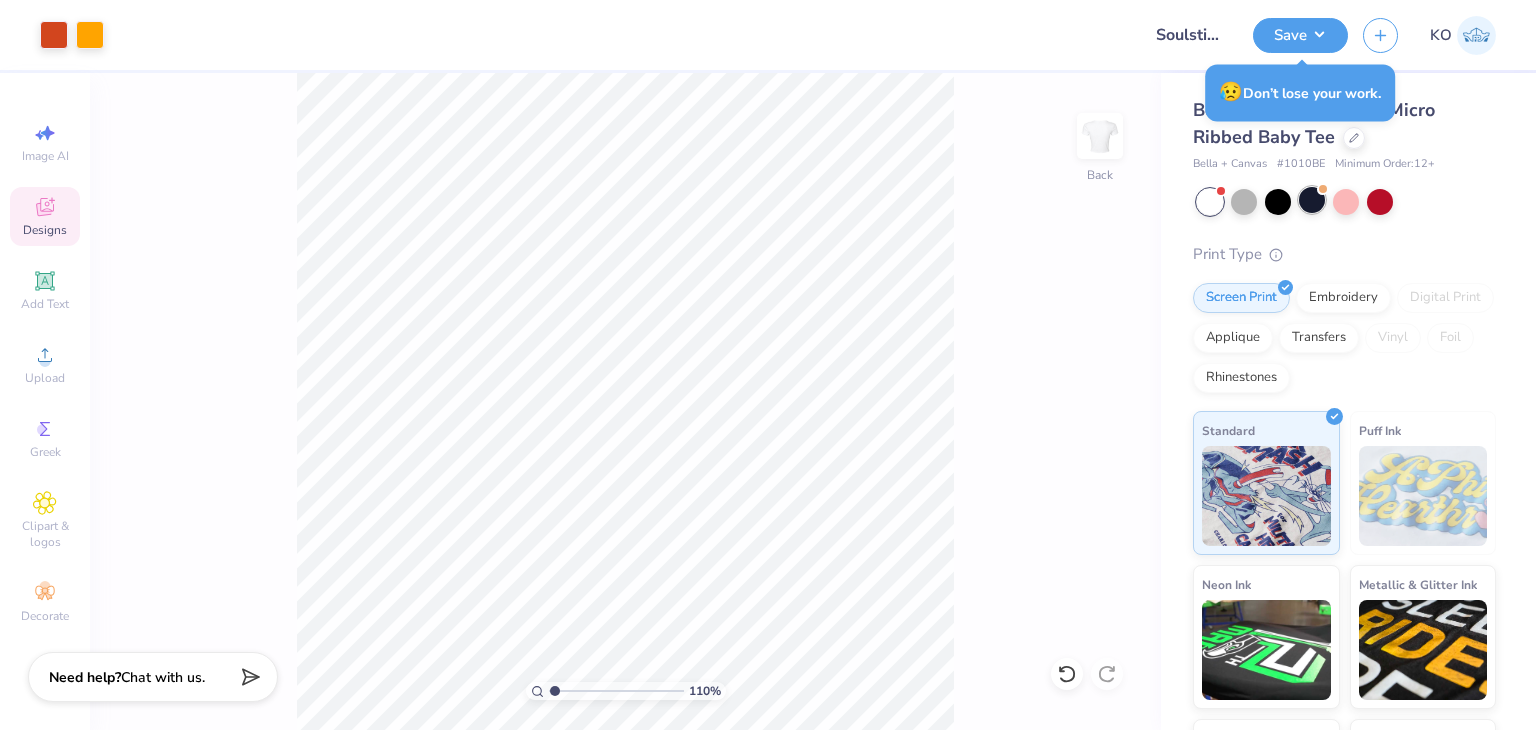 click at bounding box center [1312, 200] 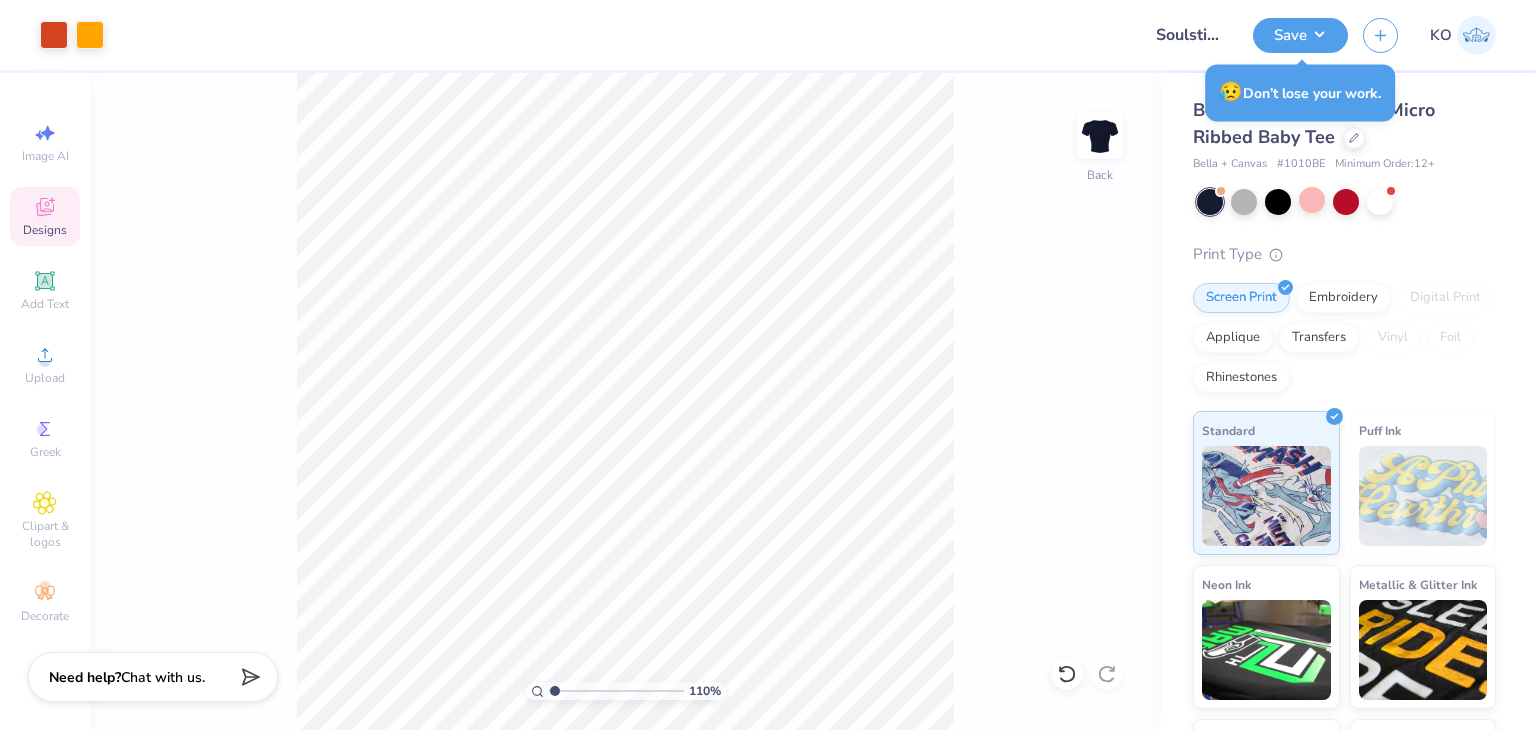 type on "1.10346453415939" 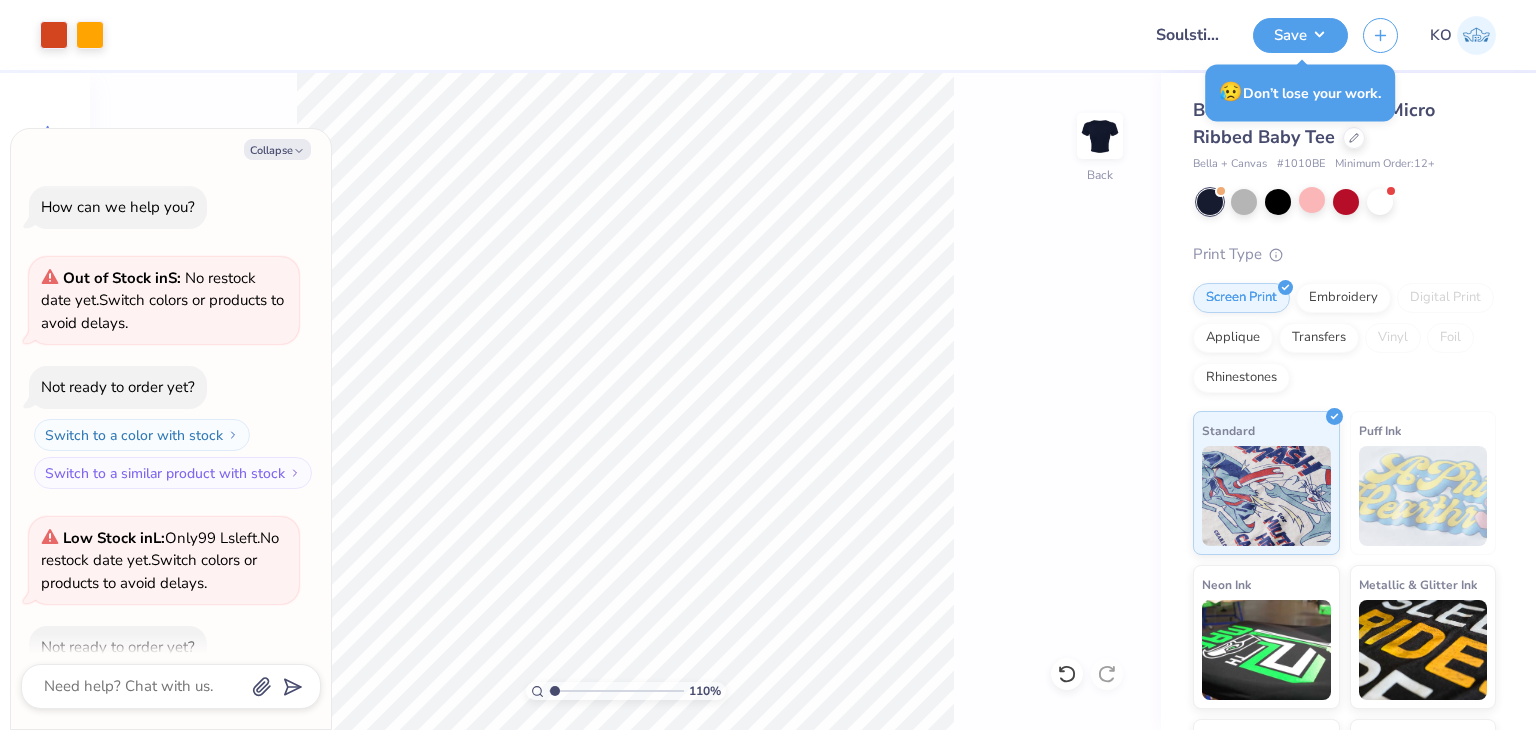 scroll, scrollTop: 1956, scrollLeft: 0, axis: vertical 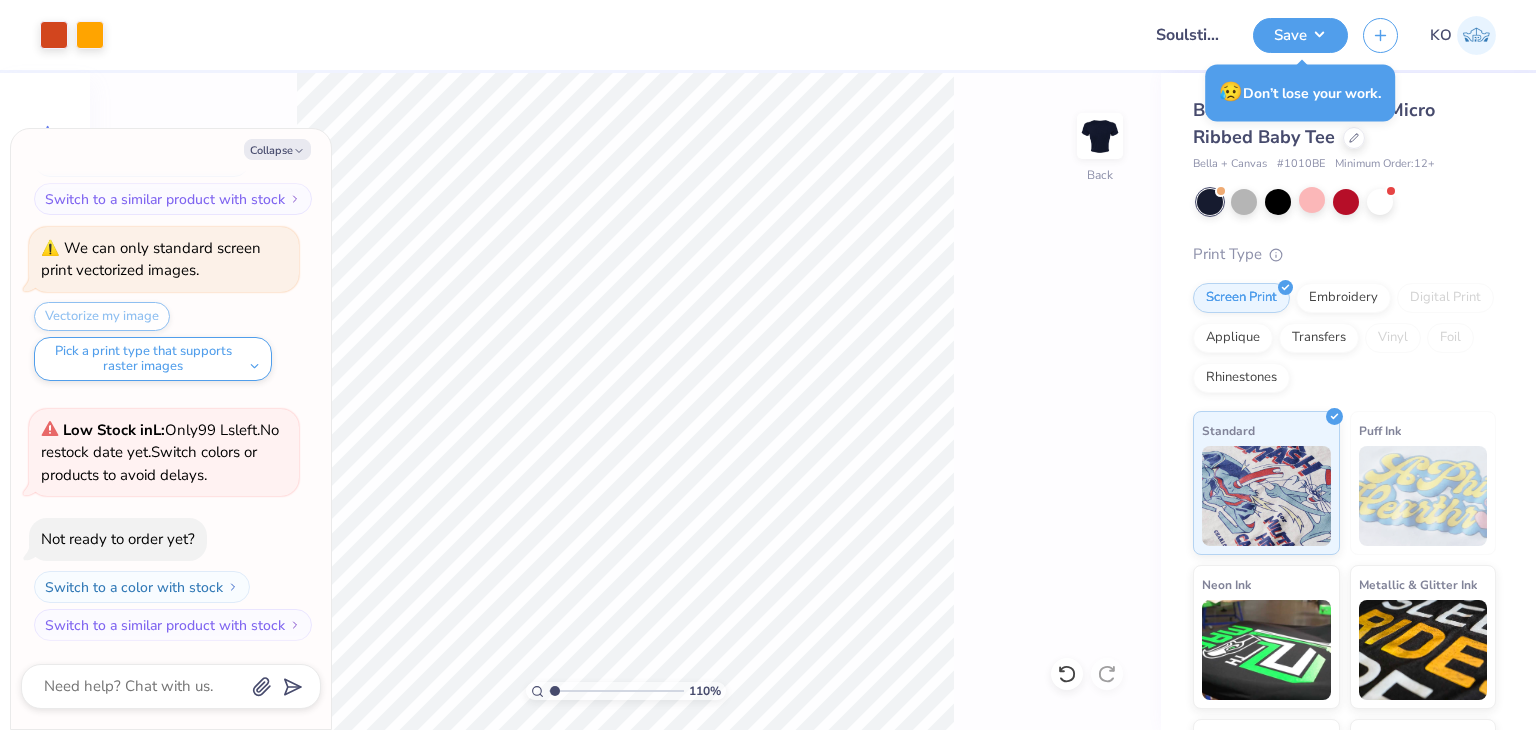 type on "1.10346453415939" 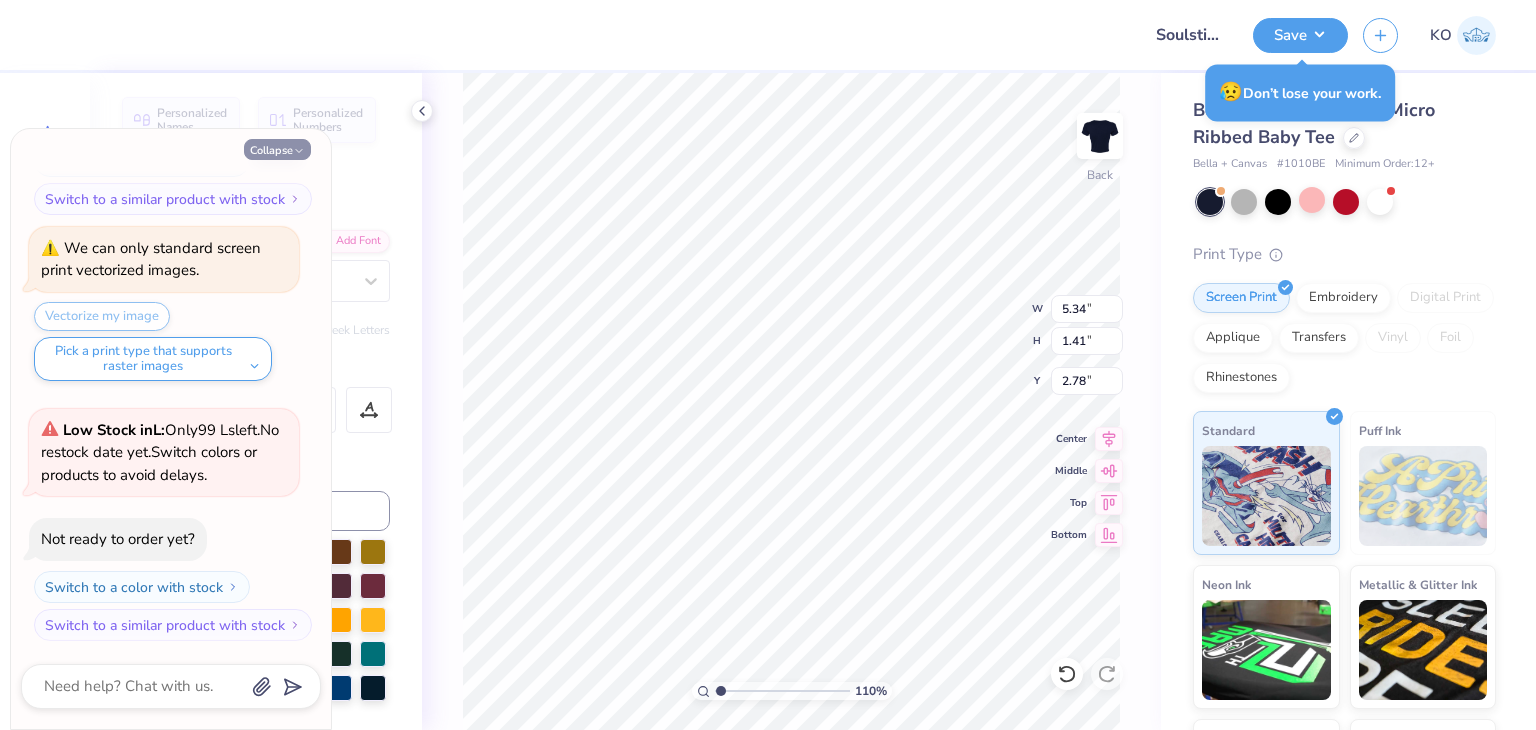 click 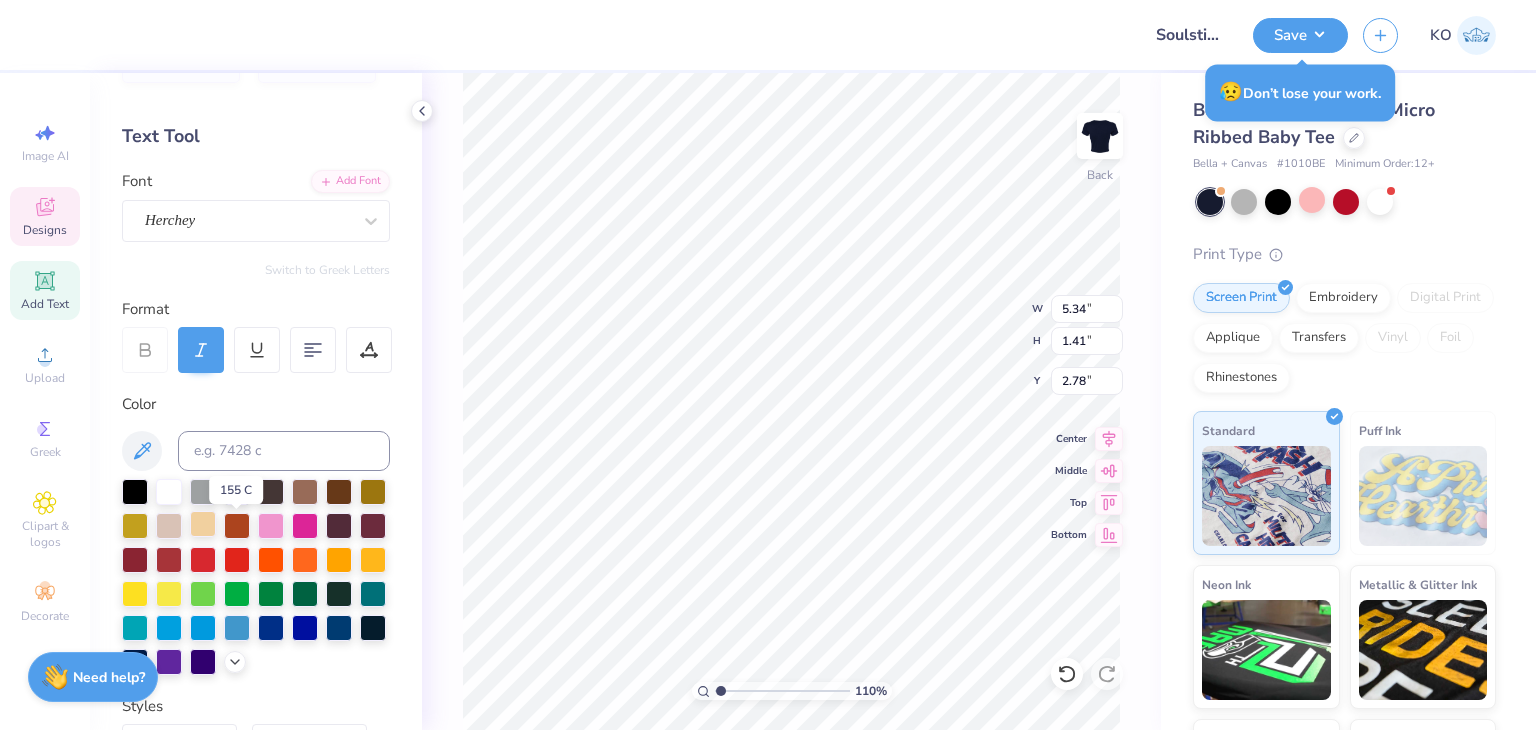 scroll, scrollTop: 76, scrollLeft: 0, axis: vertical 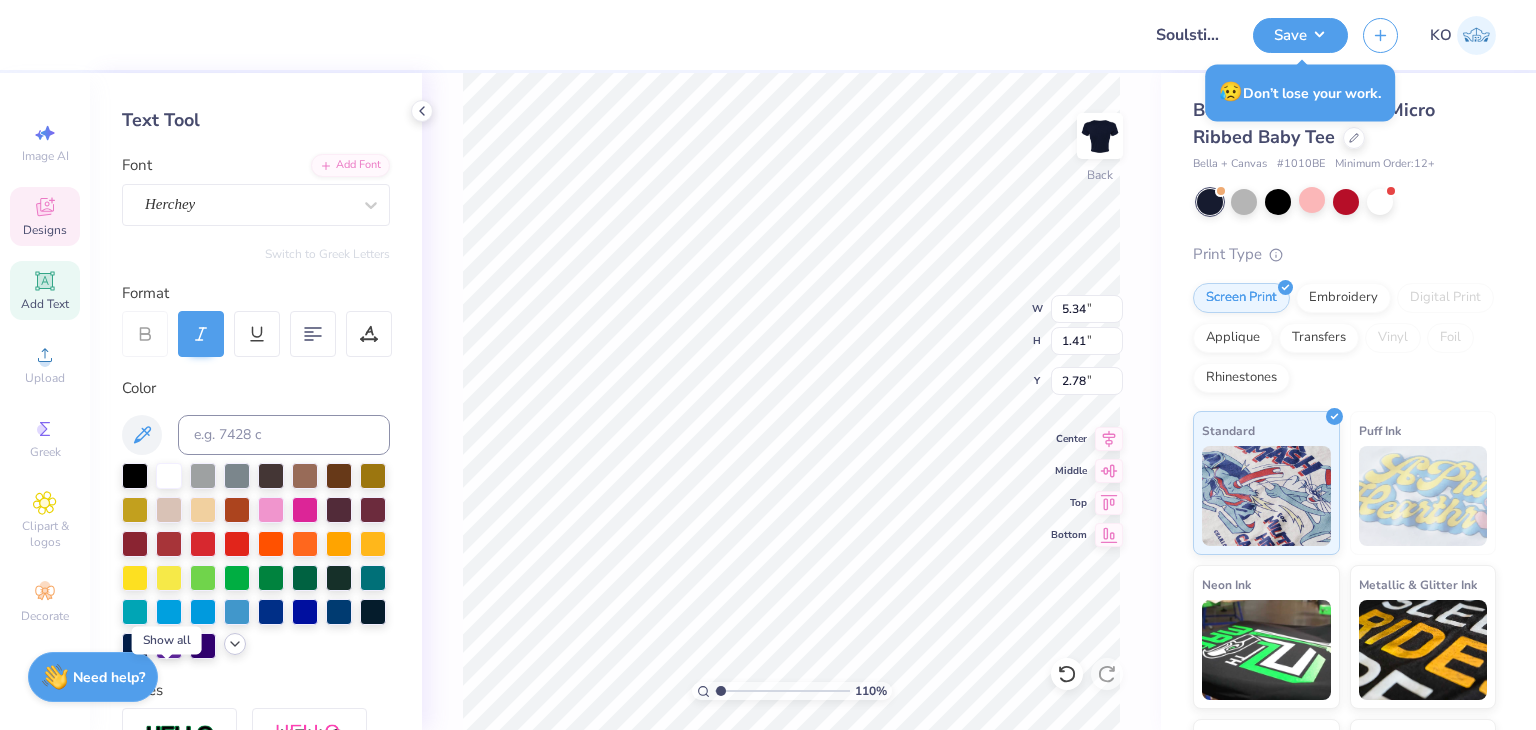 click 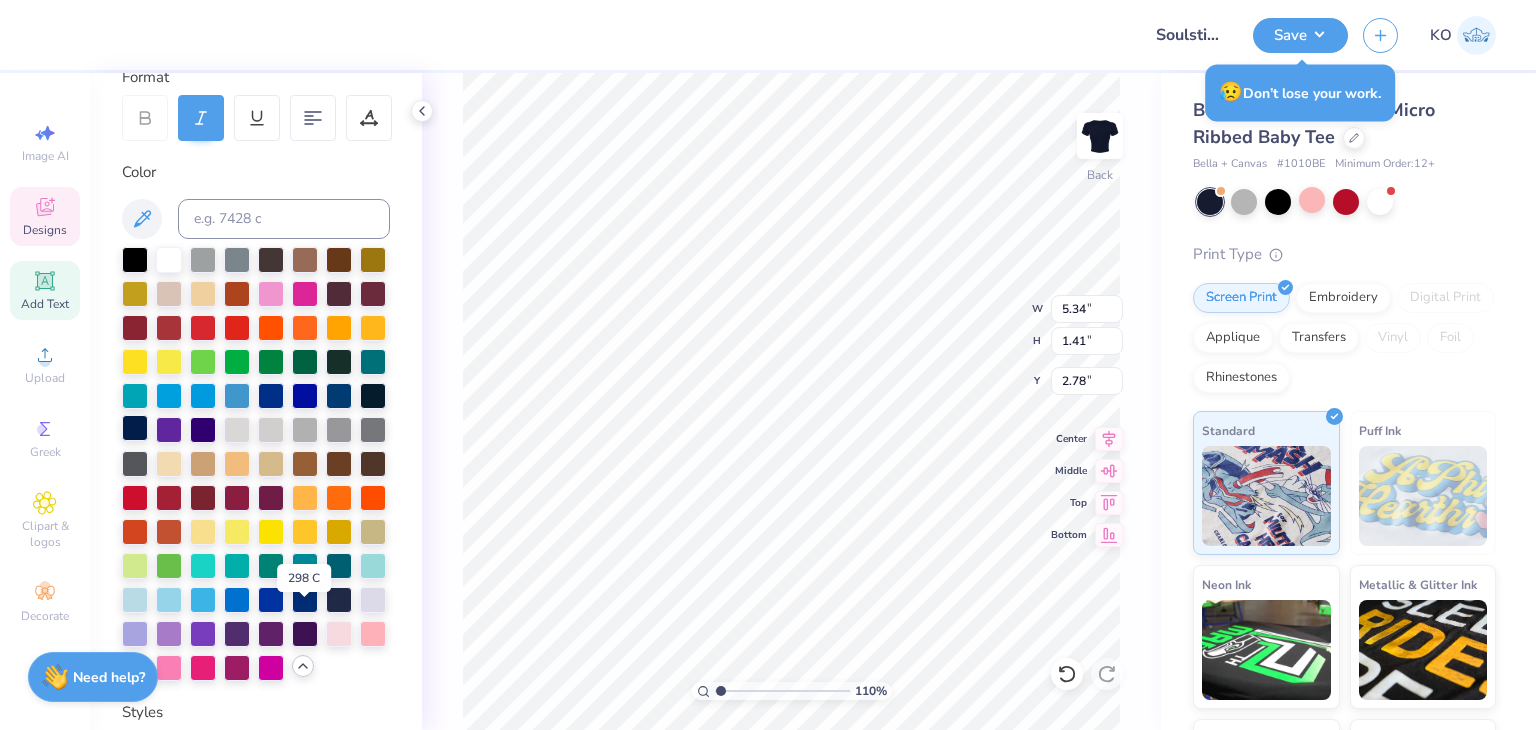 scroll, scrollTop: 316, scrollLeft: 0, axis: vertical 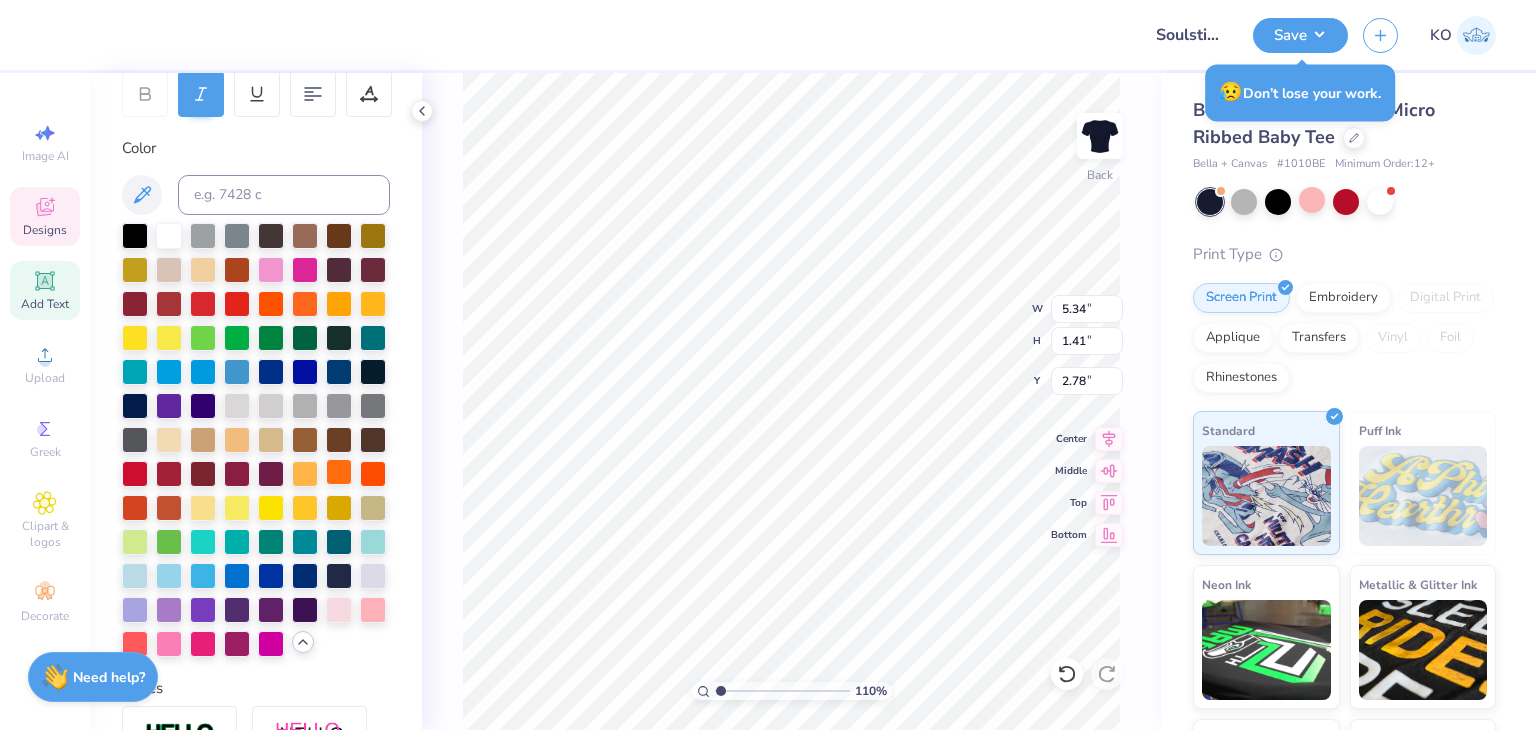click at bounding box center [339, 472] 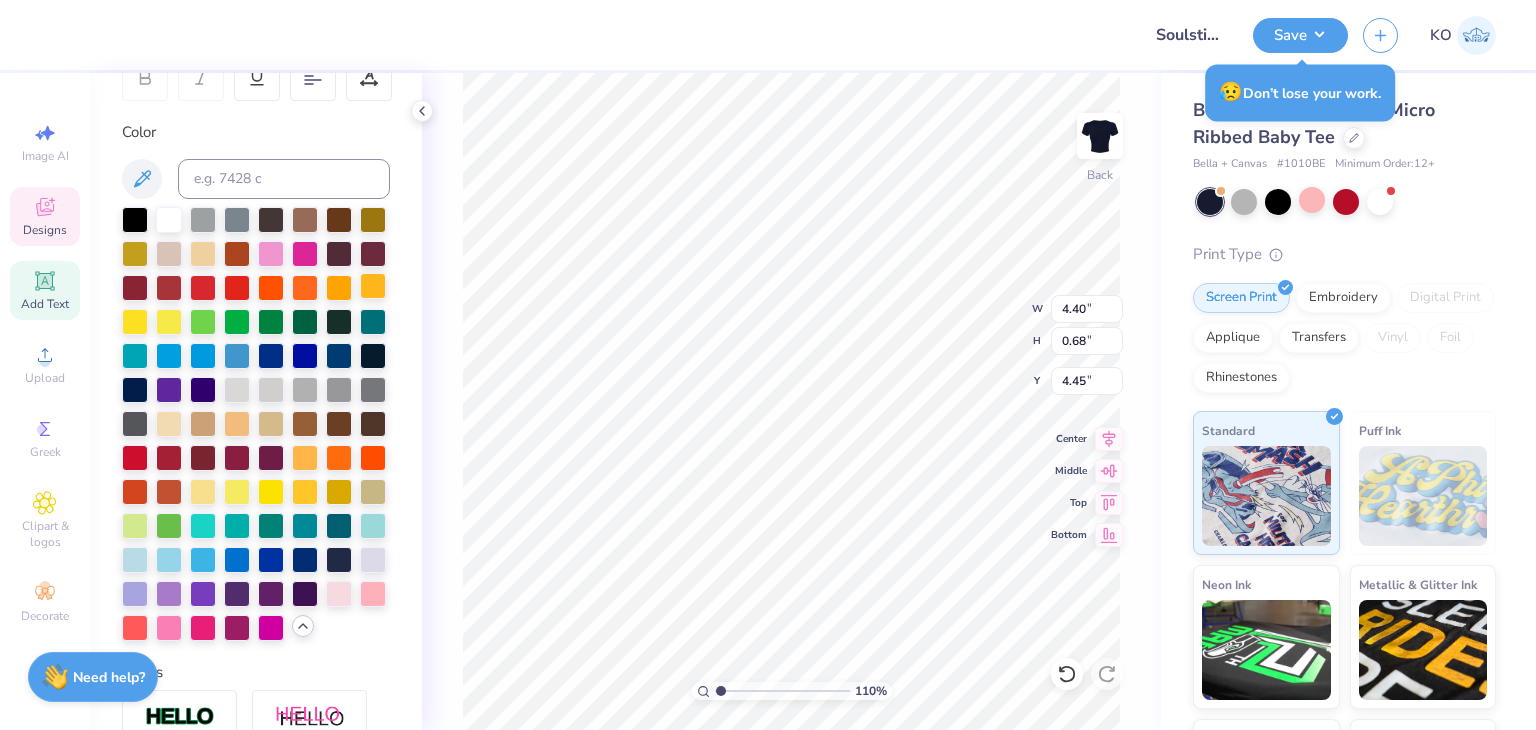 click at bounding box center (373, 286) 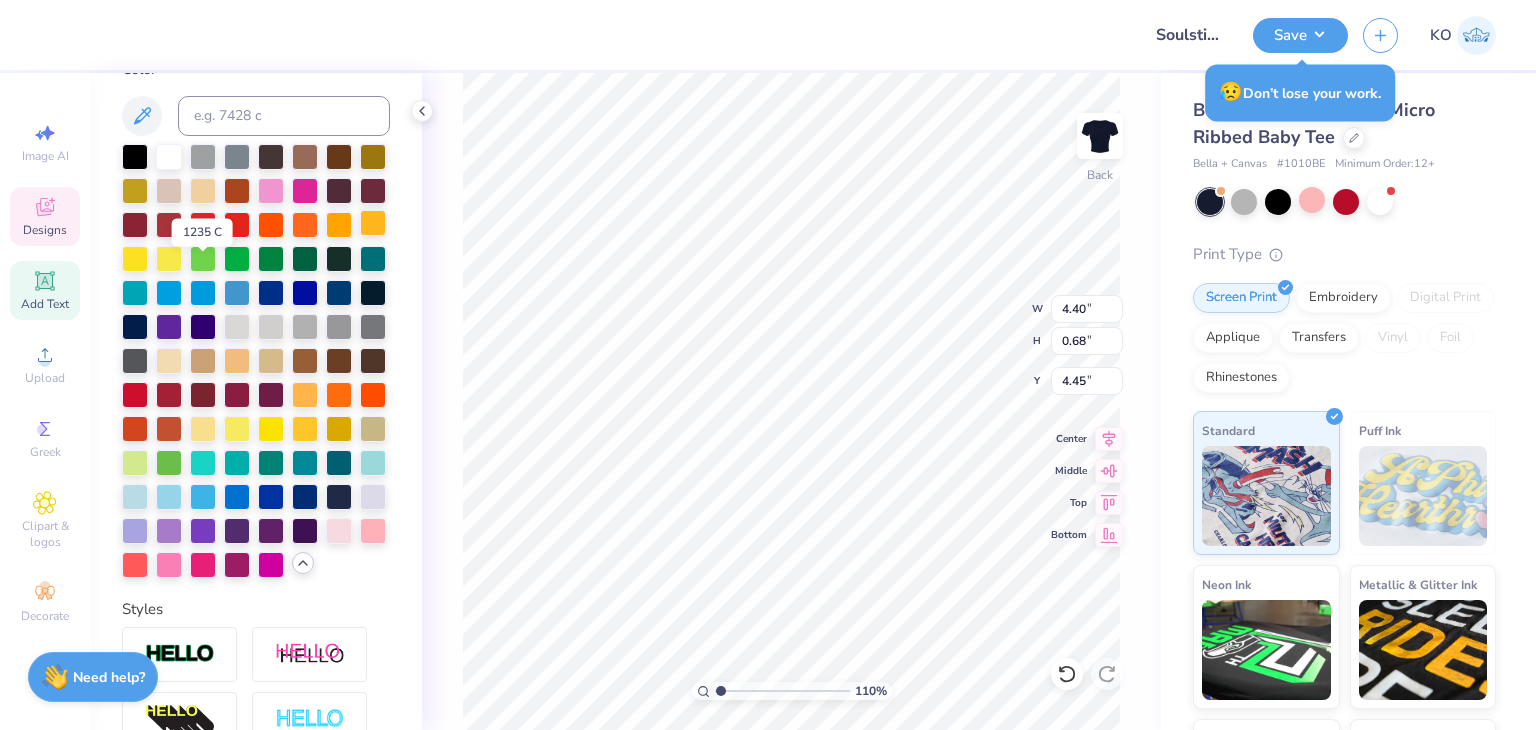 scroll, scrollTop: 406, scrollLeft: 0, axis: vertical 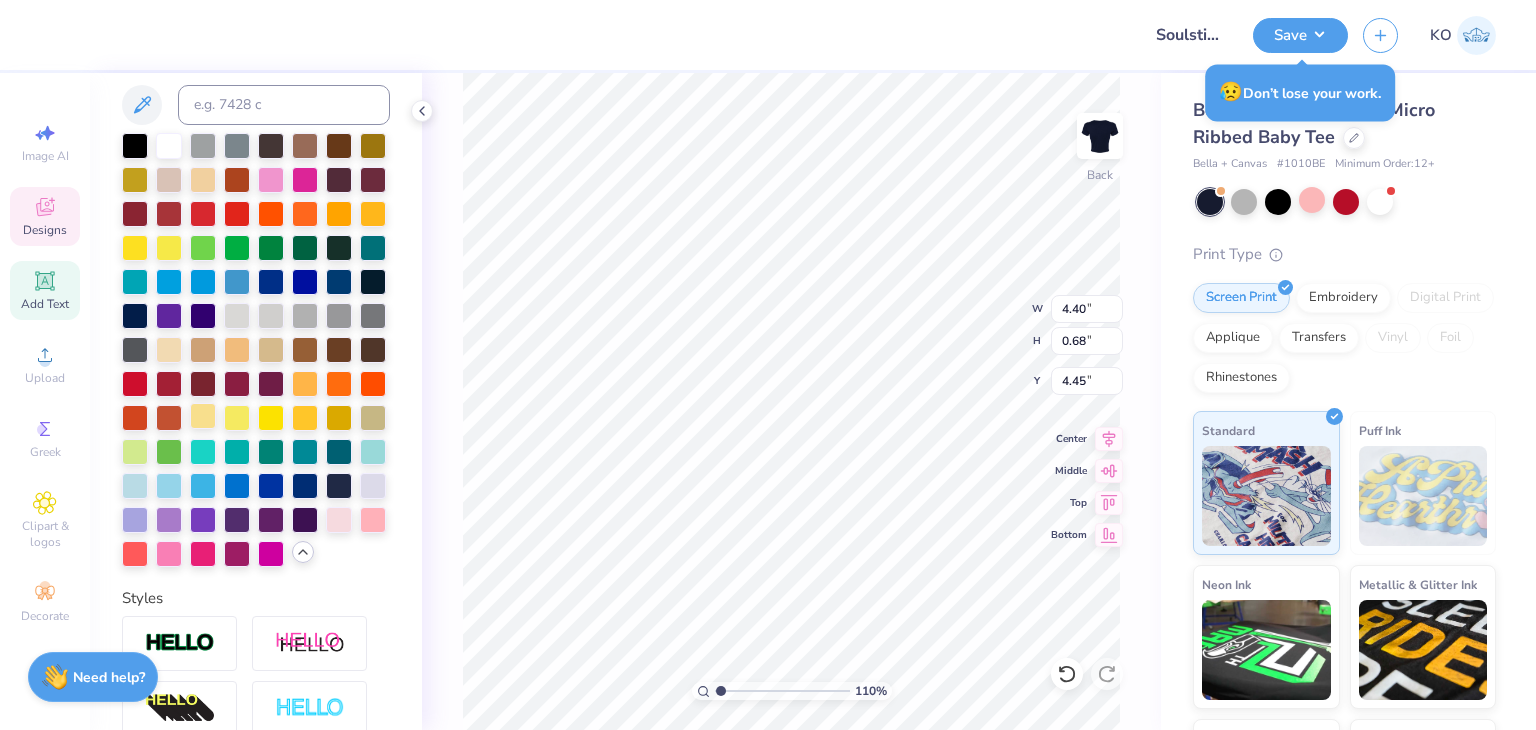 click at bounding box center [203, 416] 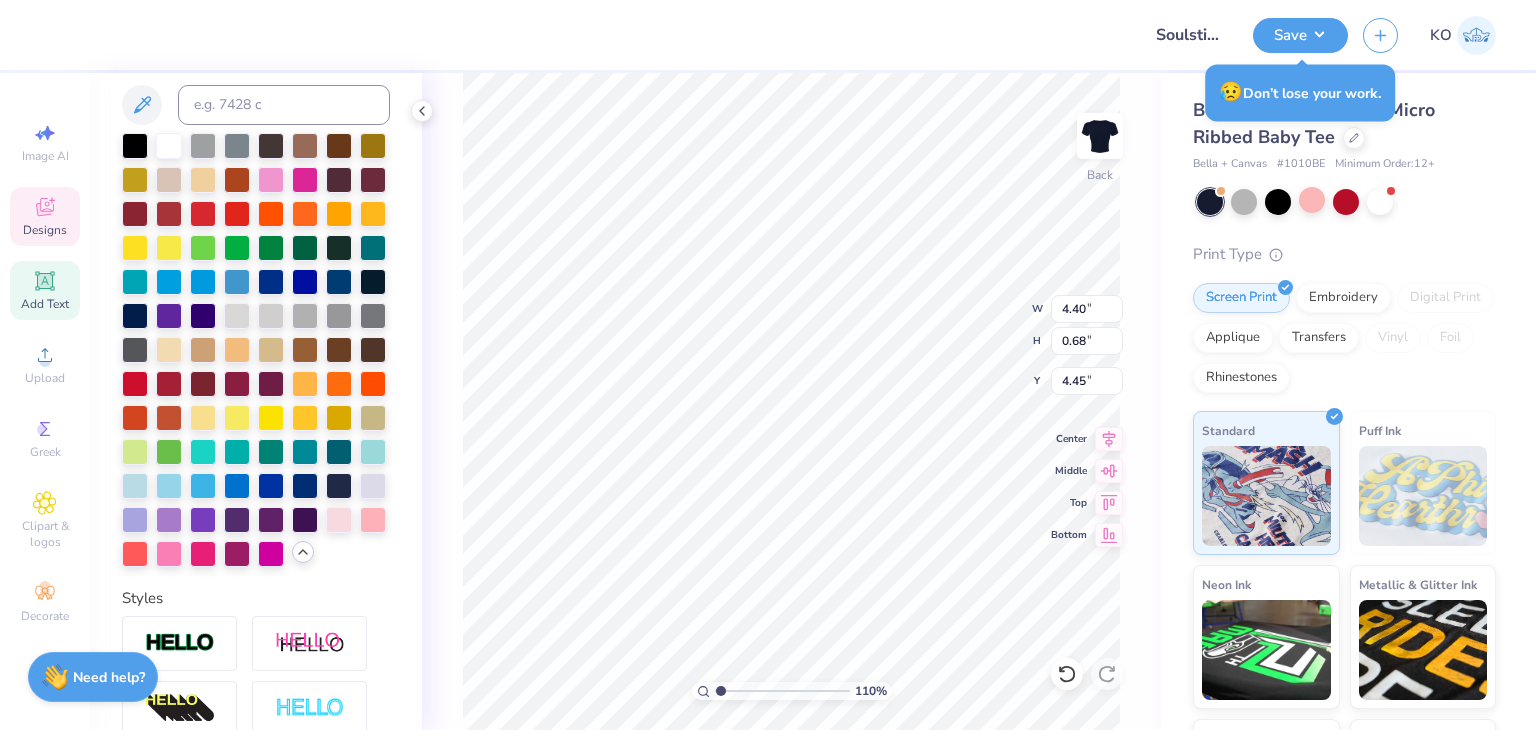 type on "1.10346453415939" 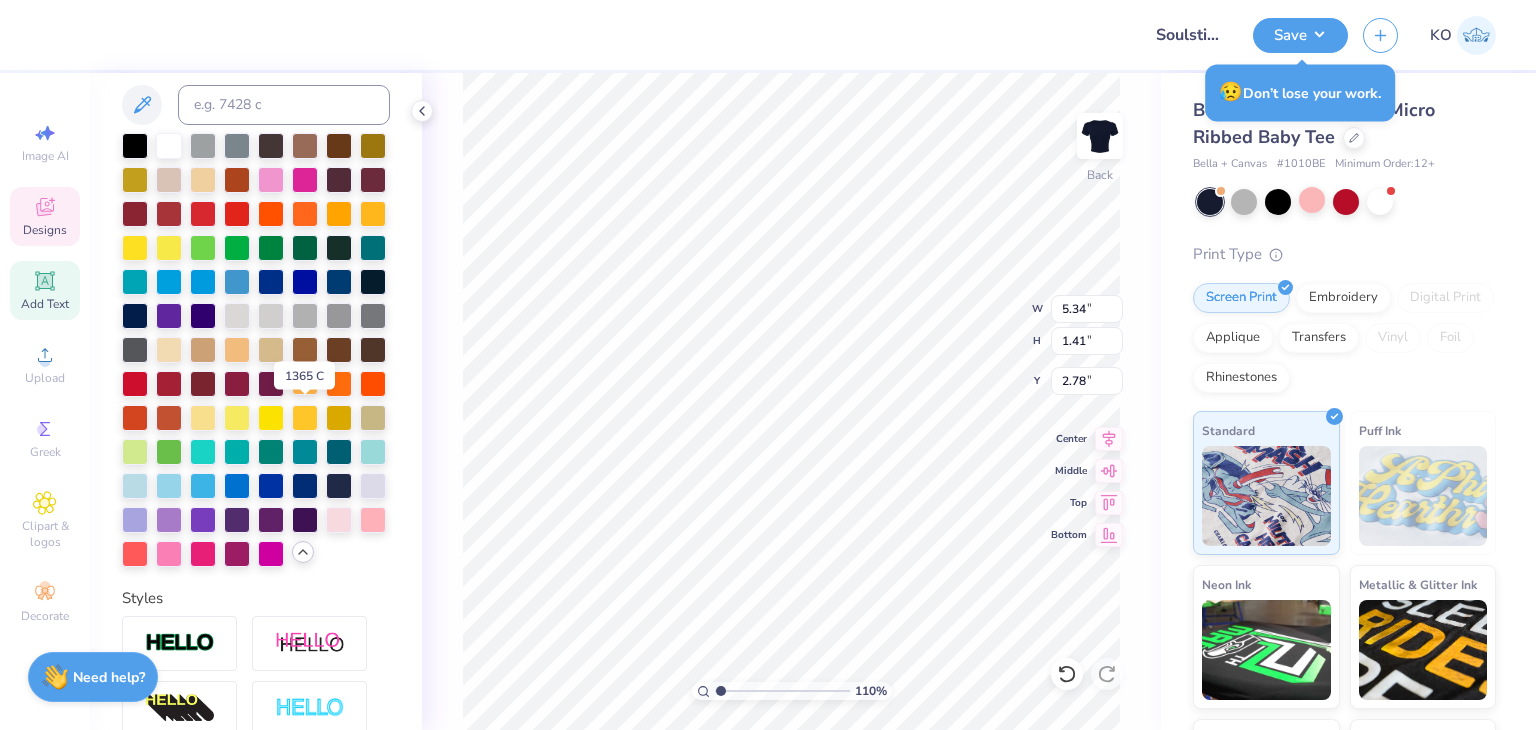 click at bounding box center [305, 382] 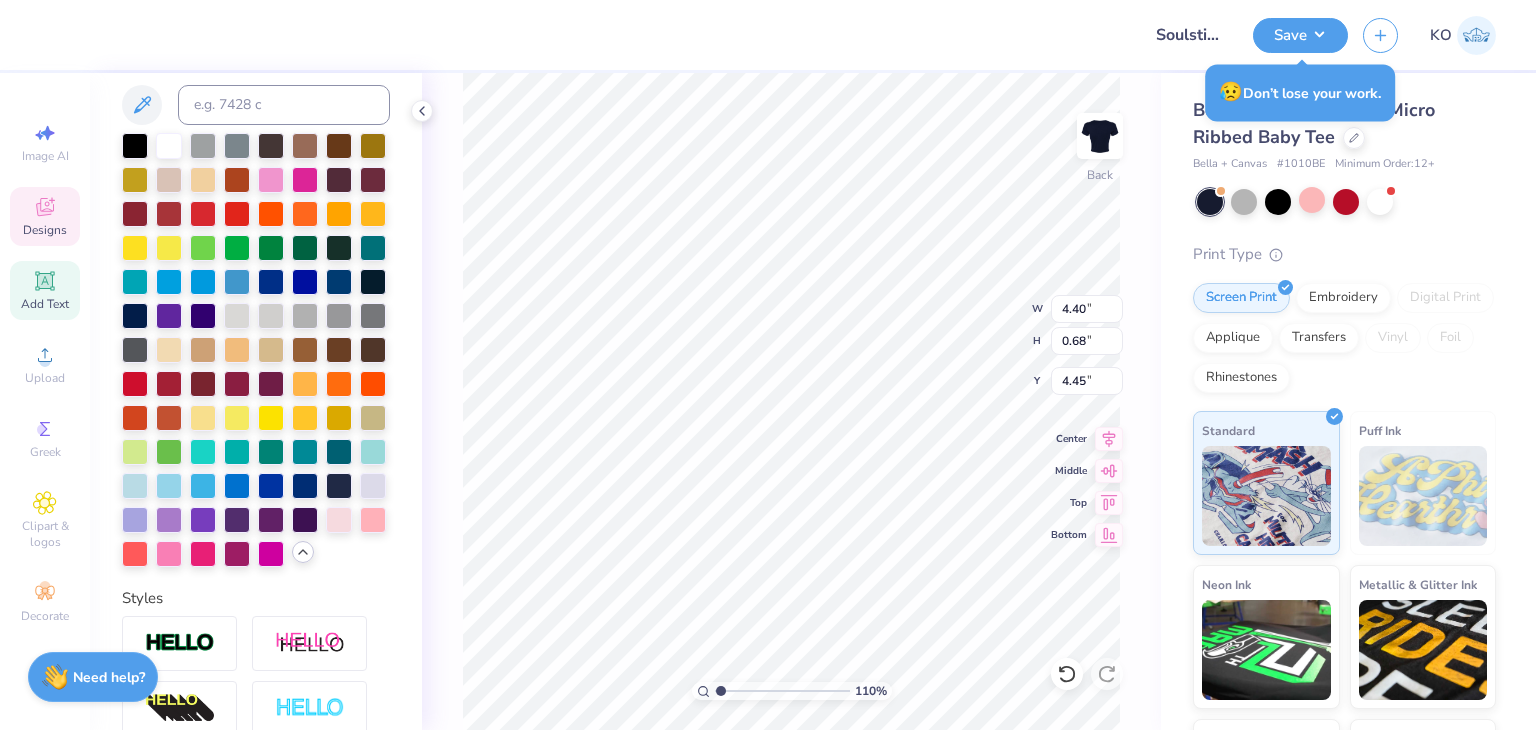 type on "1.10346453415939" 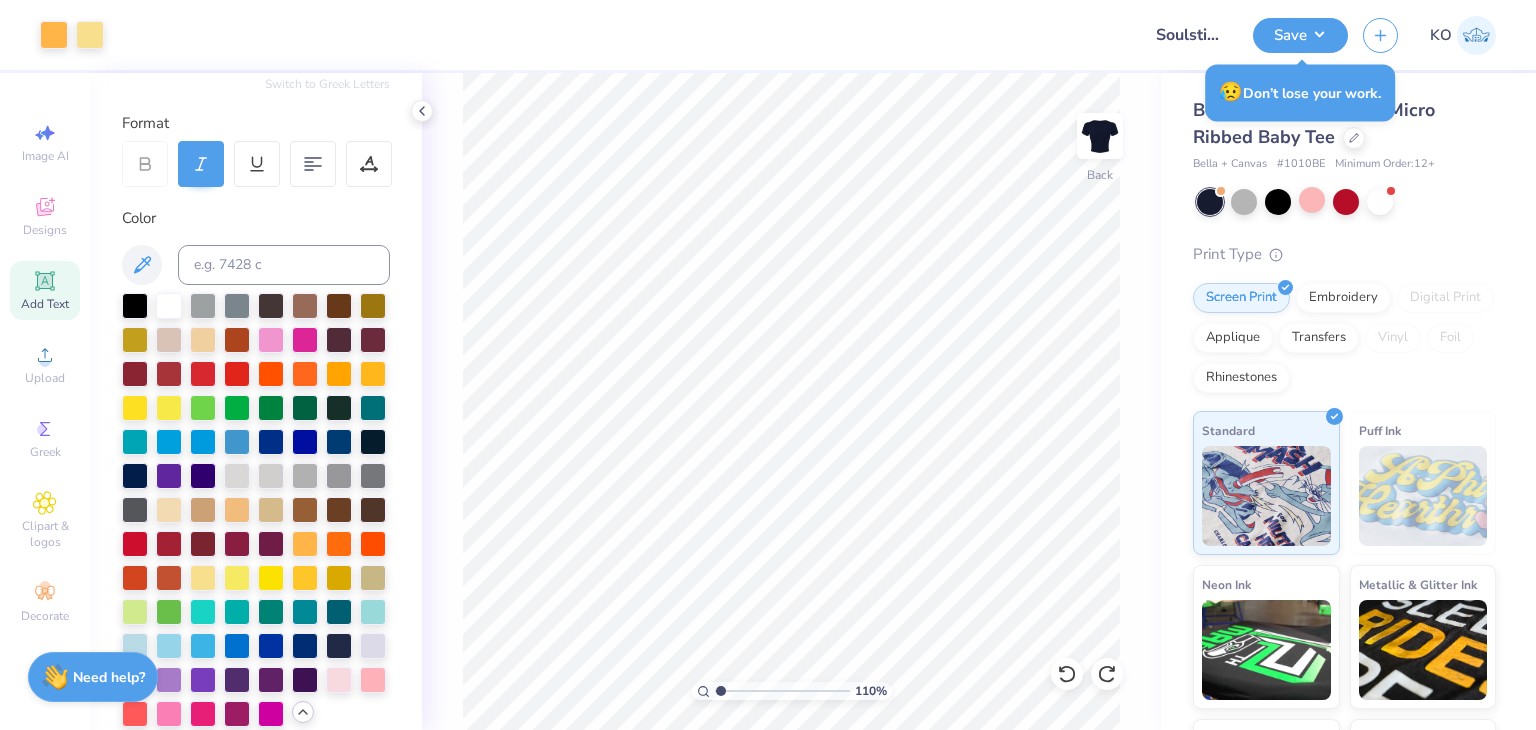 scroll, scrollTop: 235, scrollLeft: 0, axis: vertical 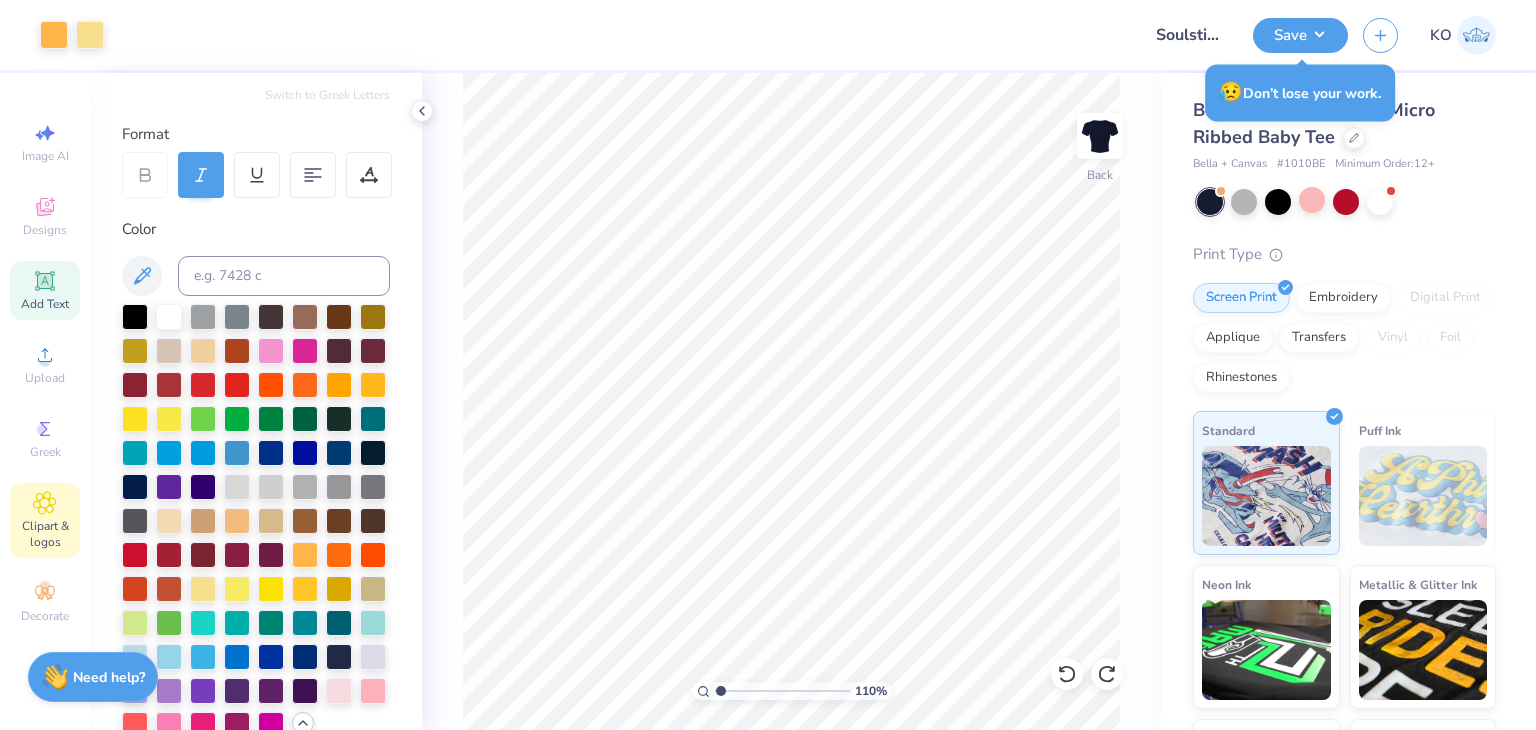 click 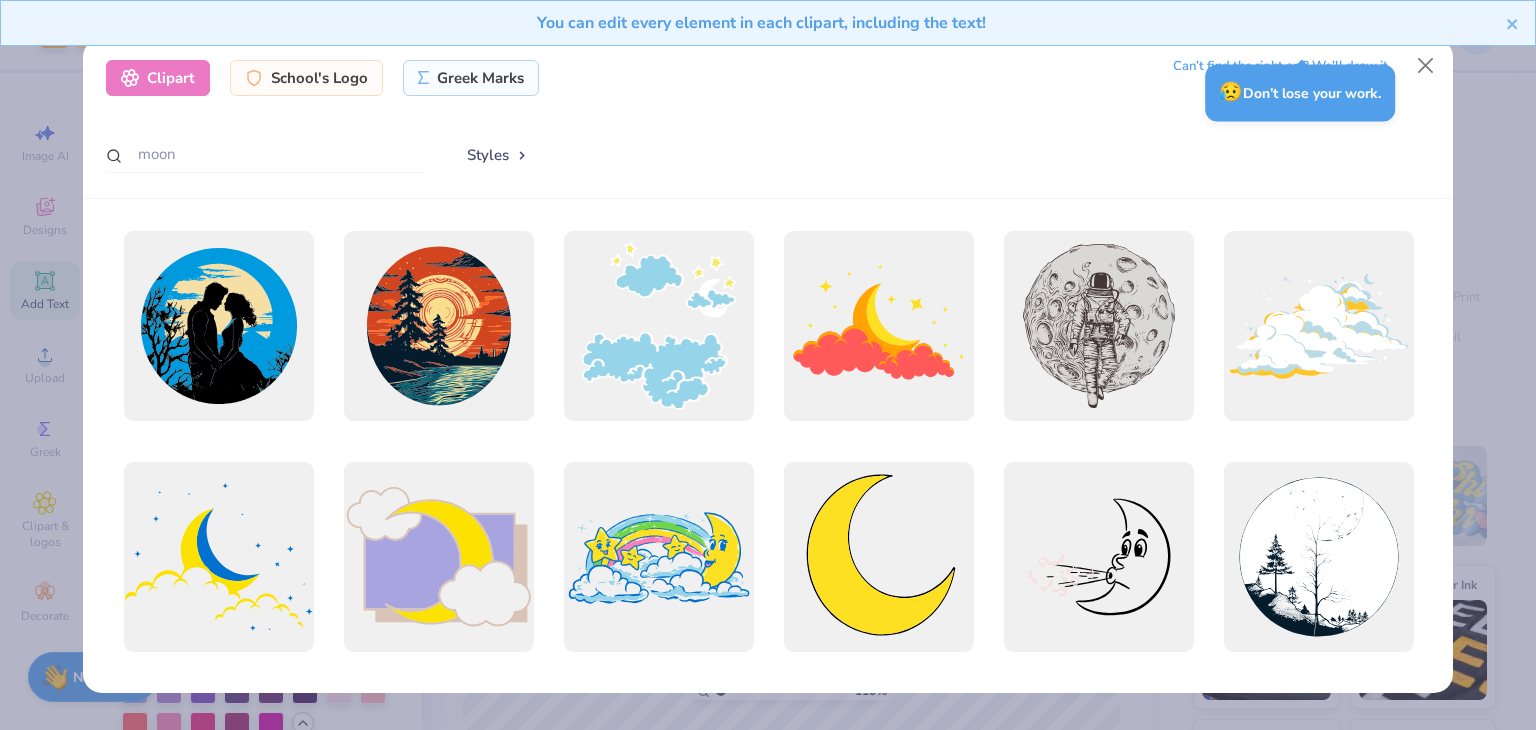 click on "You can edit every element in each clipart, including the text!" at bounding box center [768, 30] 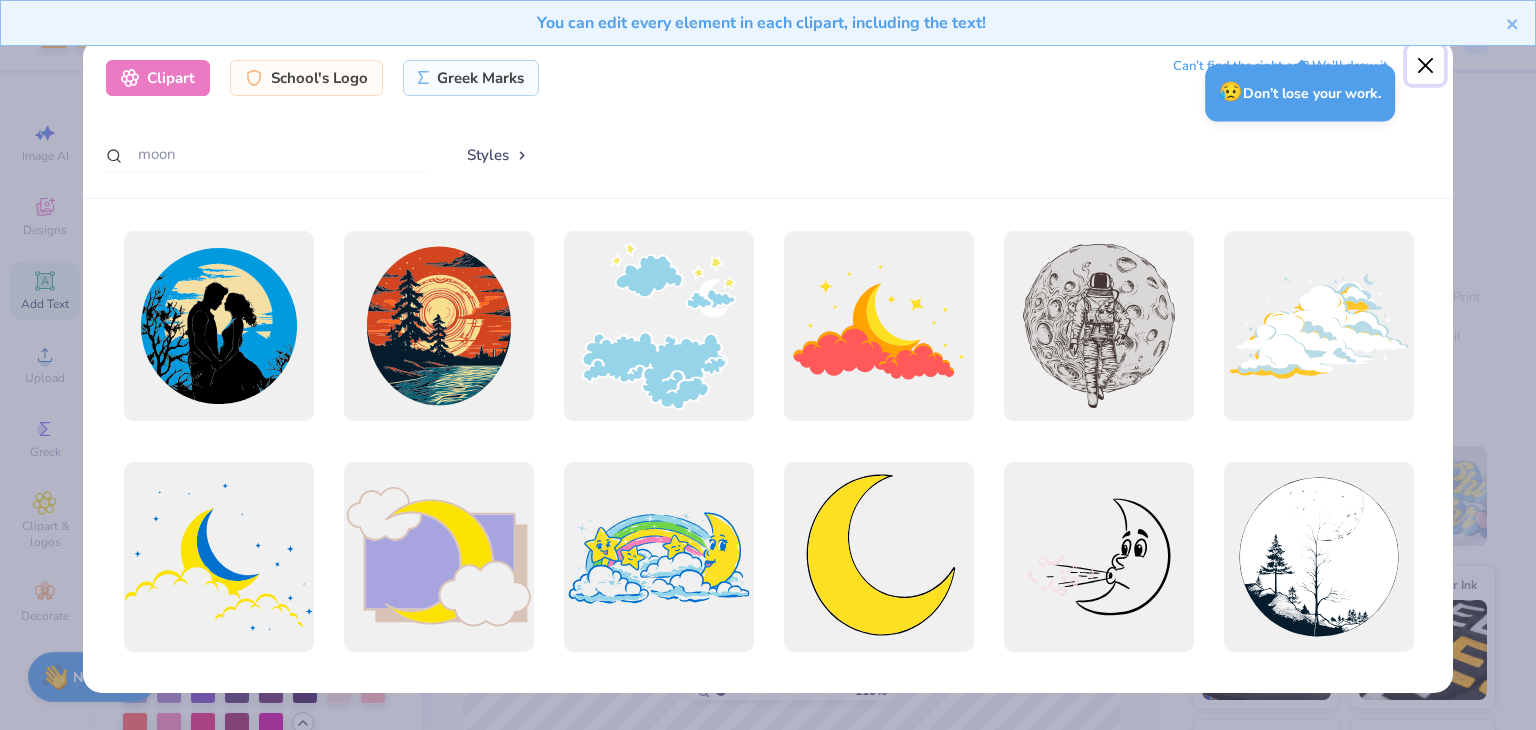 click at bounding box center [1426, 65] 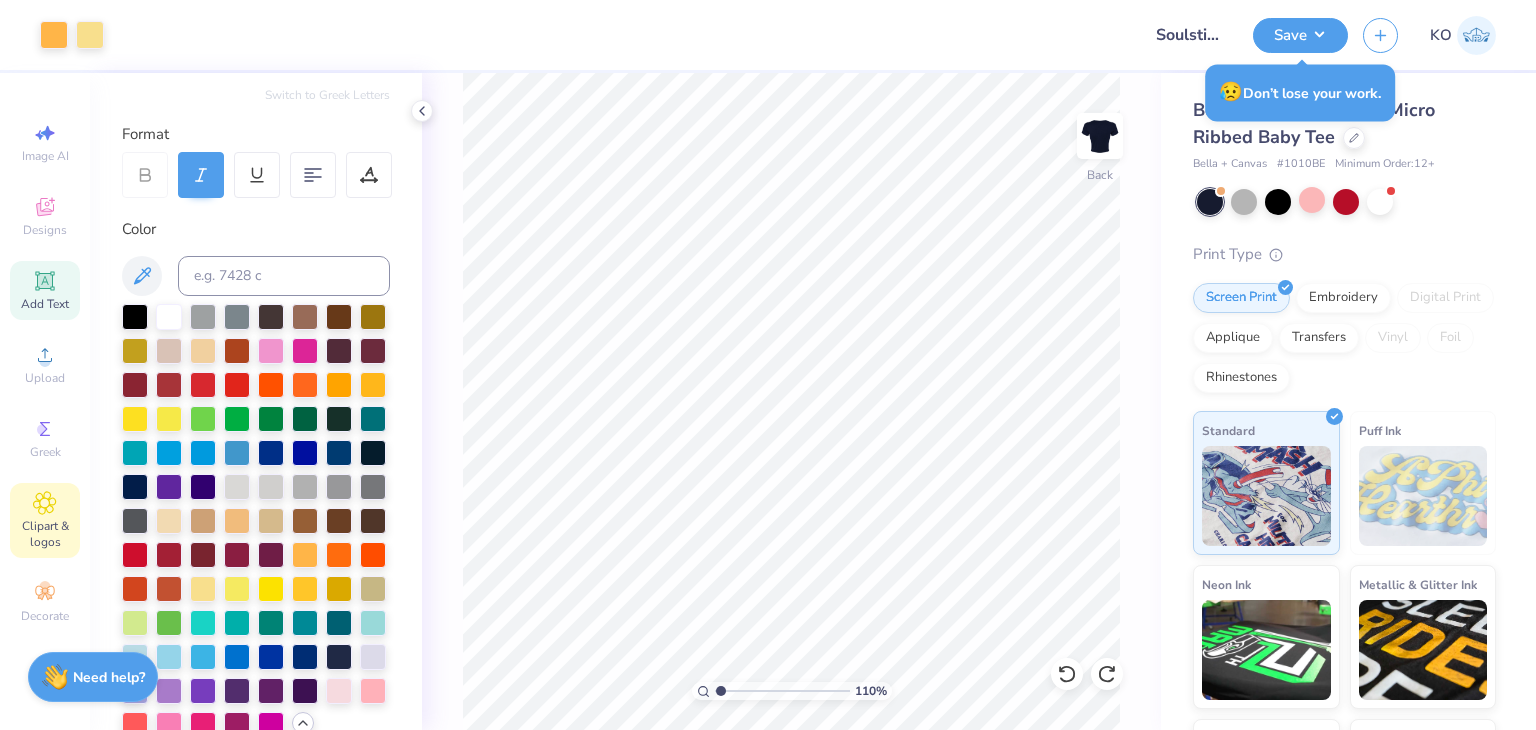 click 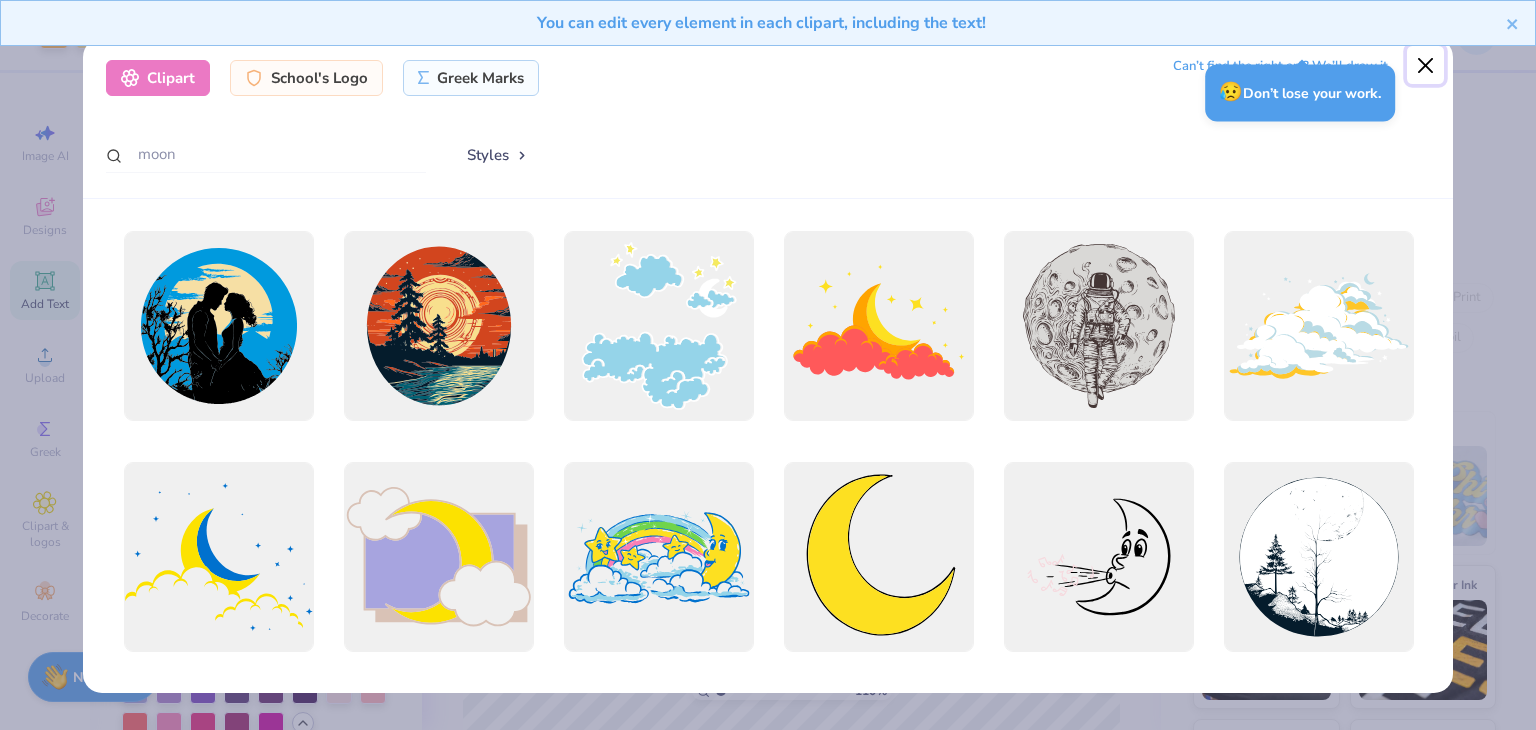 click at bounding box center (1426, 65) 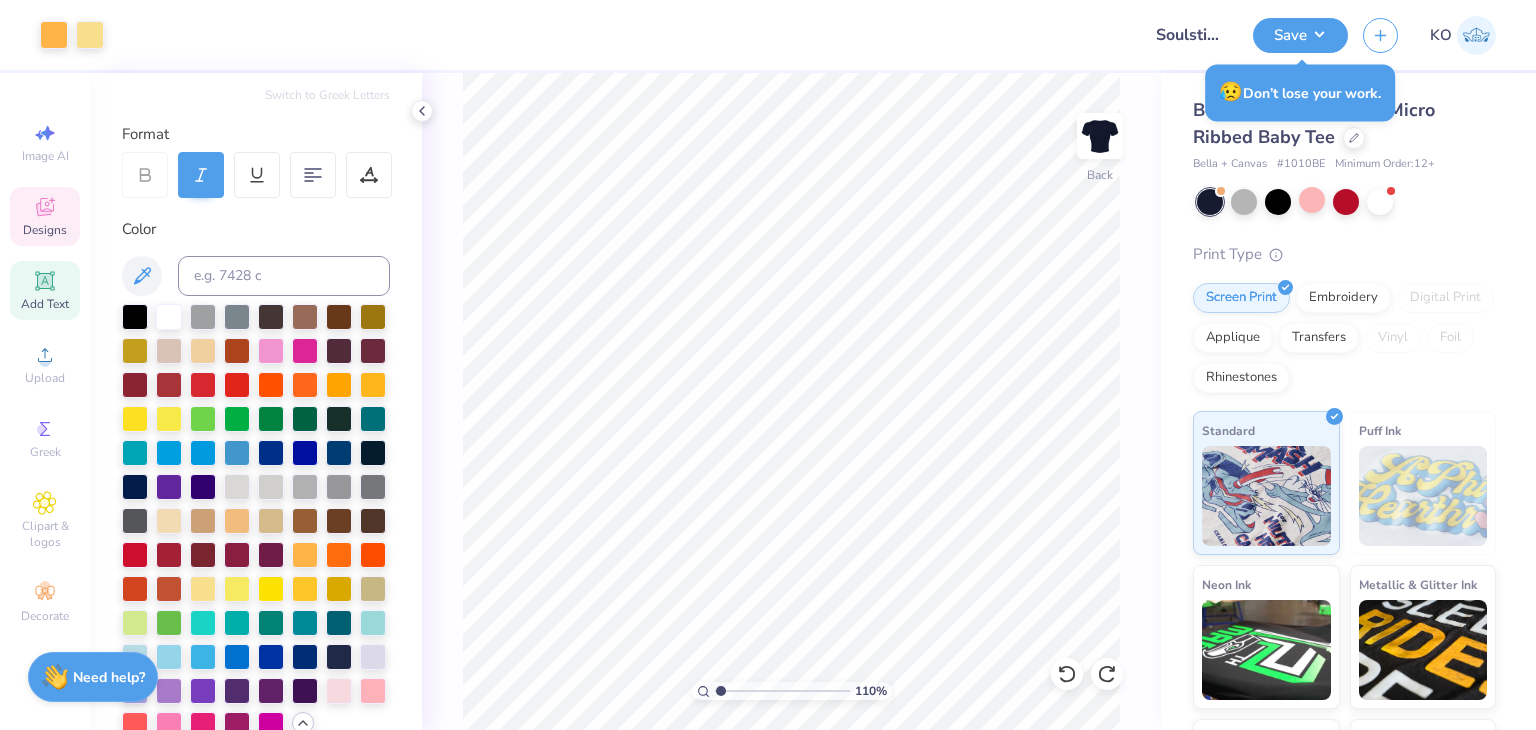 click on "Designs" at bounding box center (45, 216) 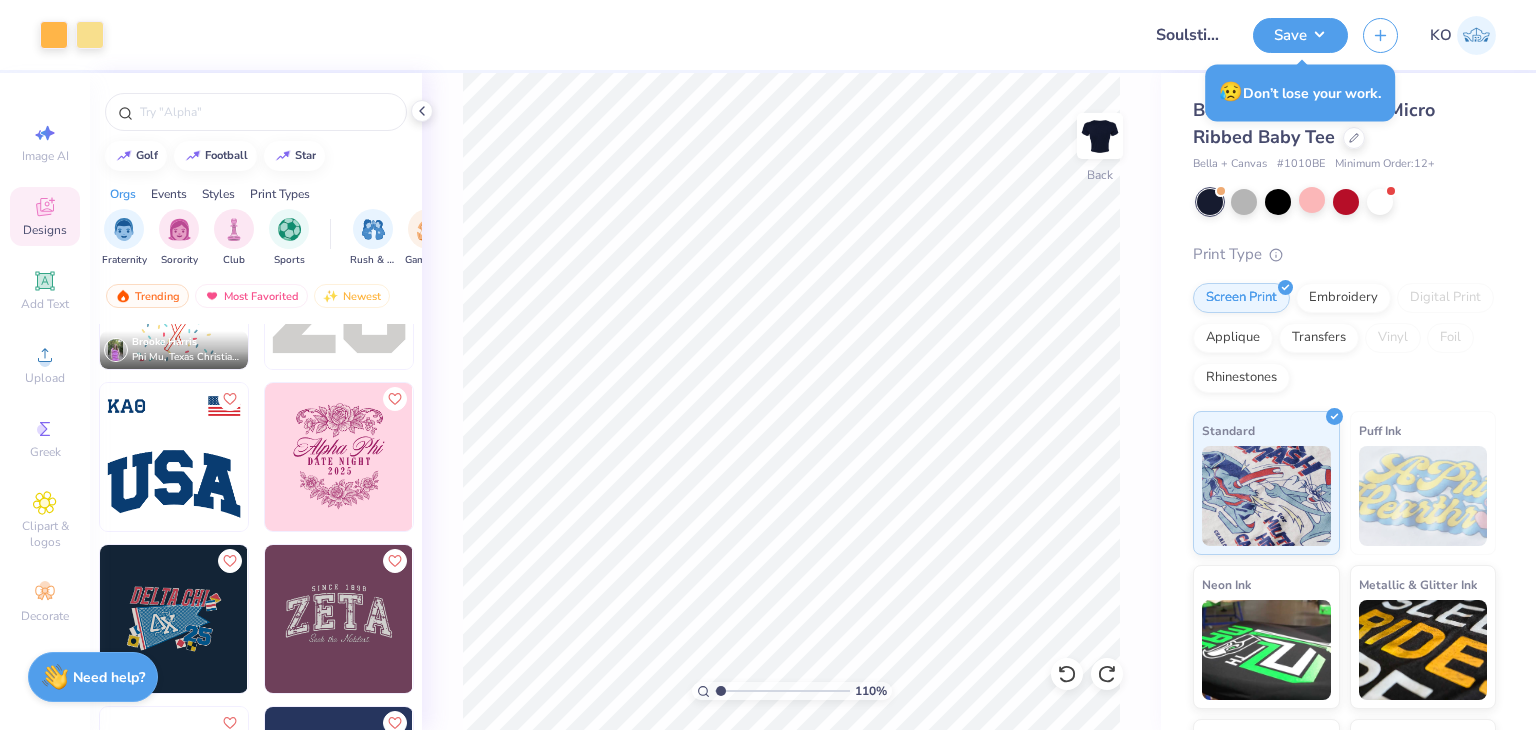 scroll, scrollTop: 116, scrollLeft: 0, axis: vertical 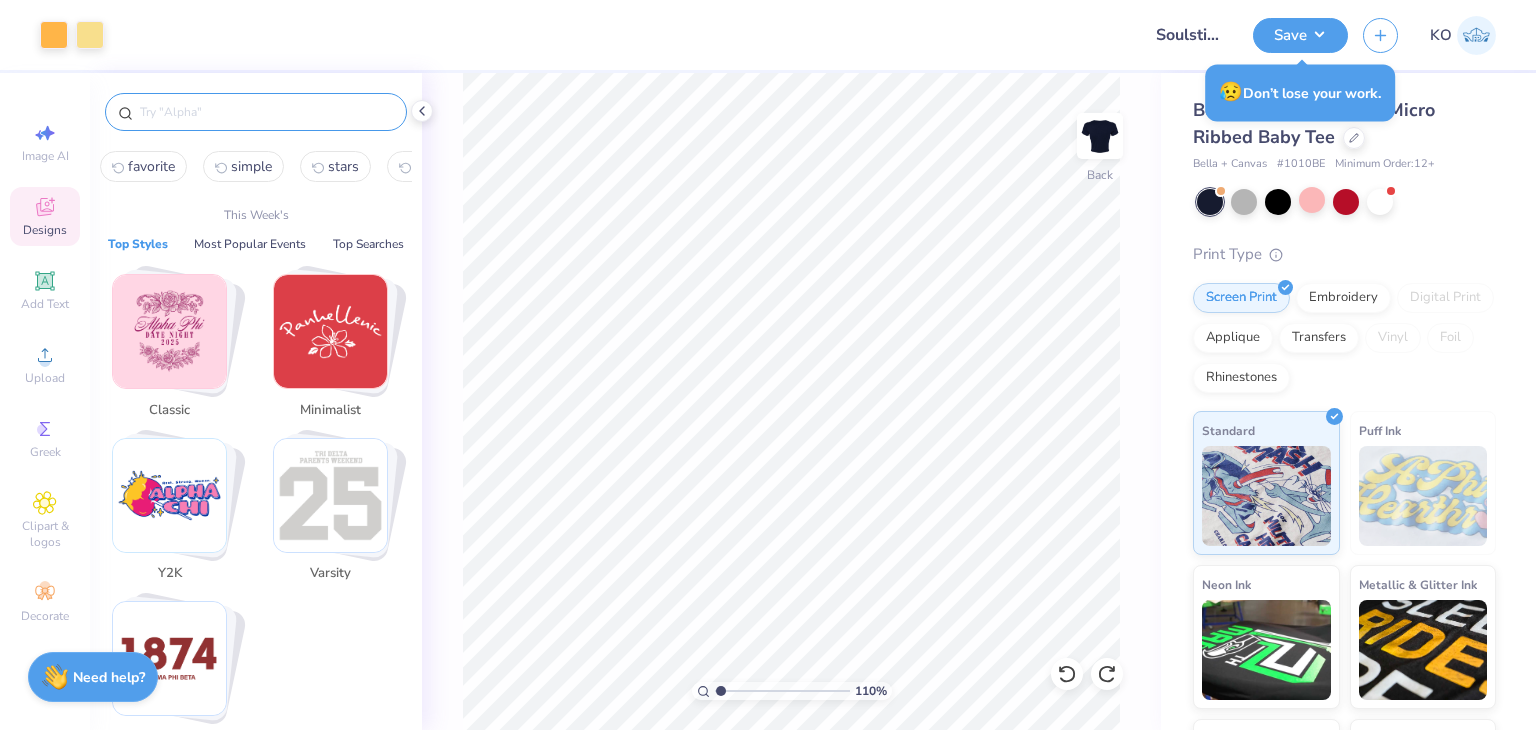 click at bounding box center [266, 112] 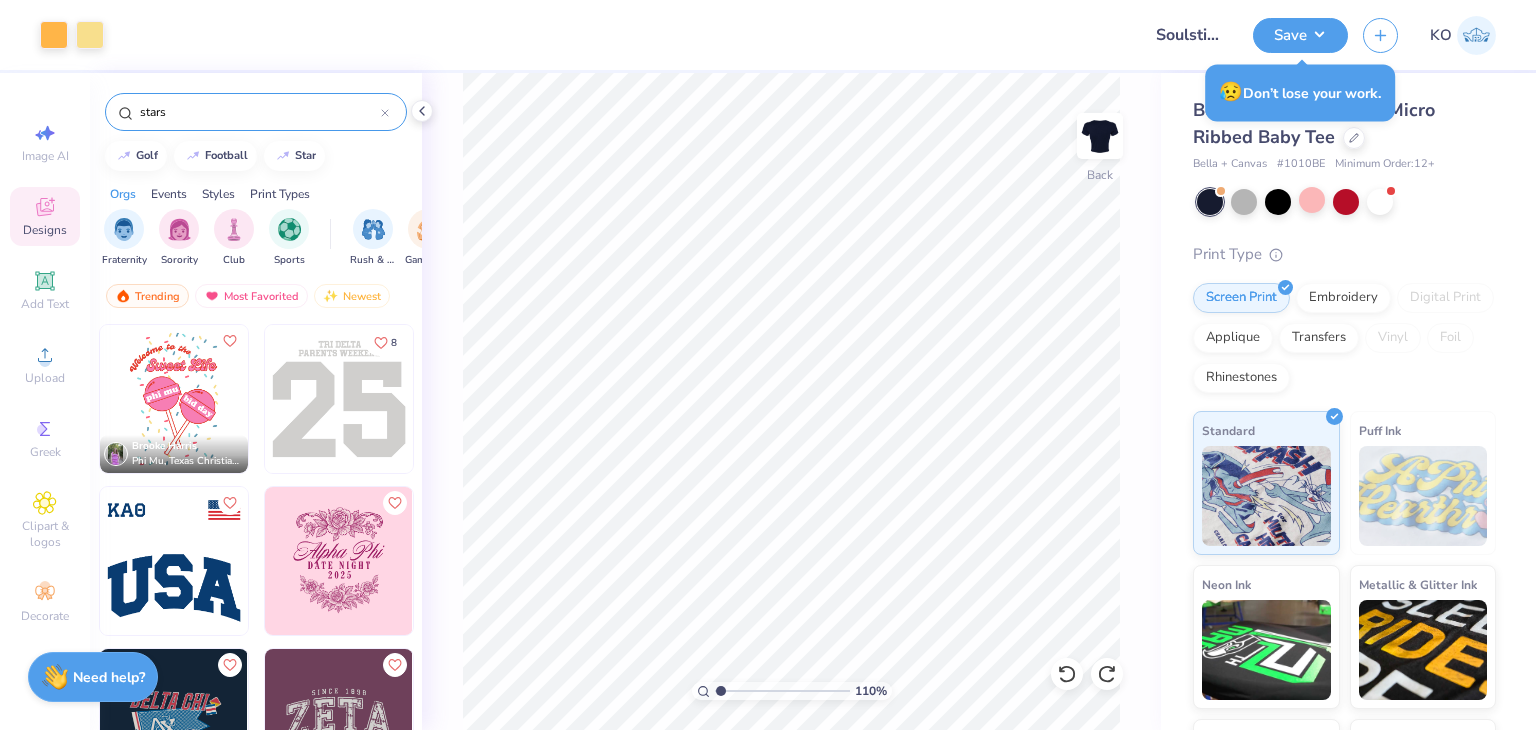 type on "stars" 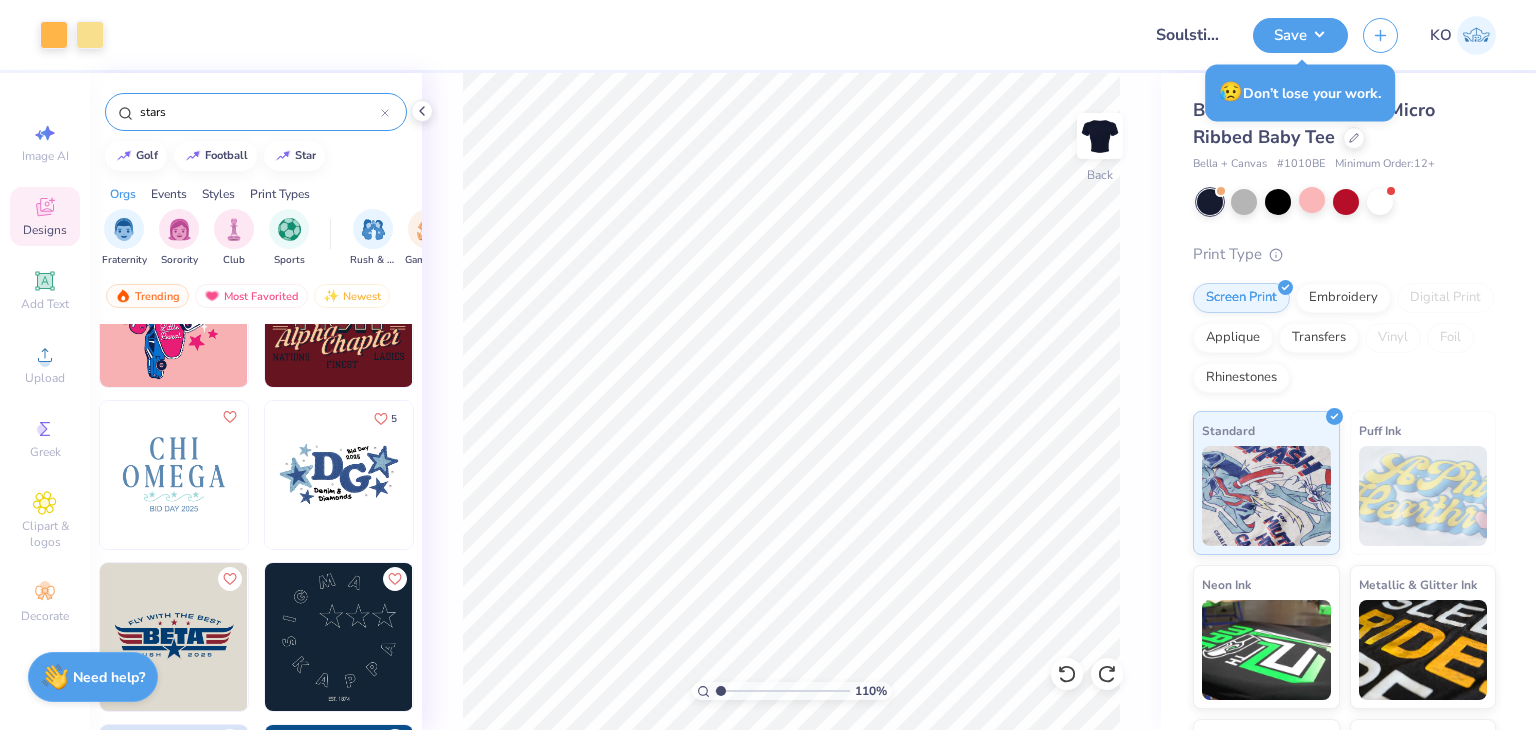 scroll, scrollTop: 1060, scrollLeft: 0, axis: vertical 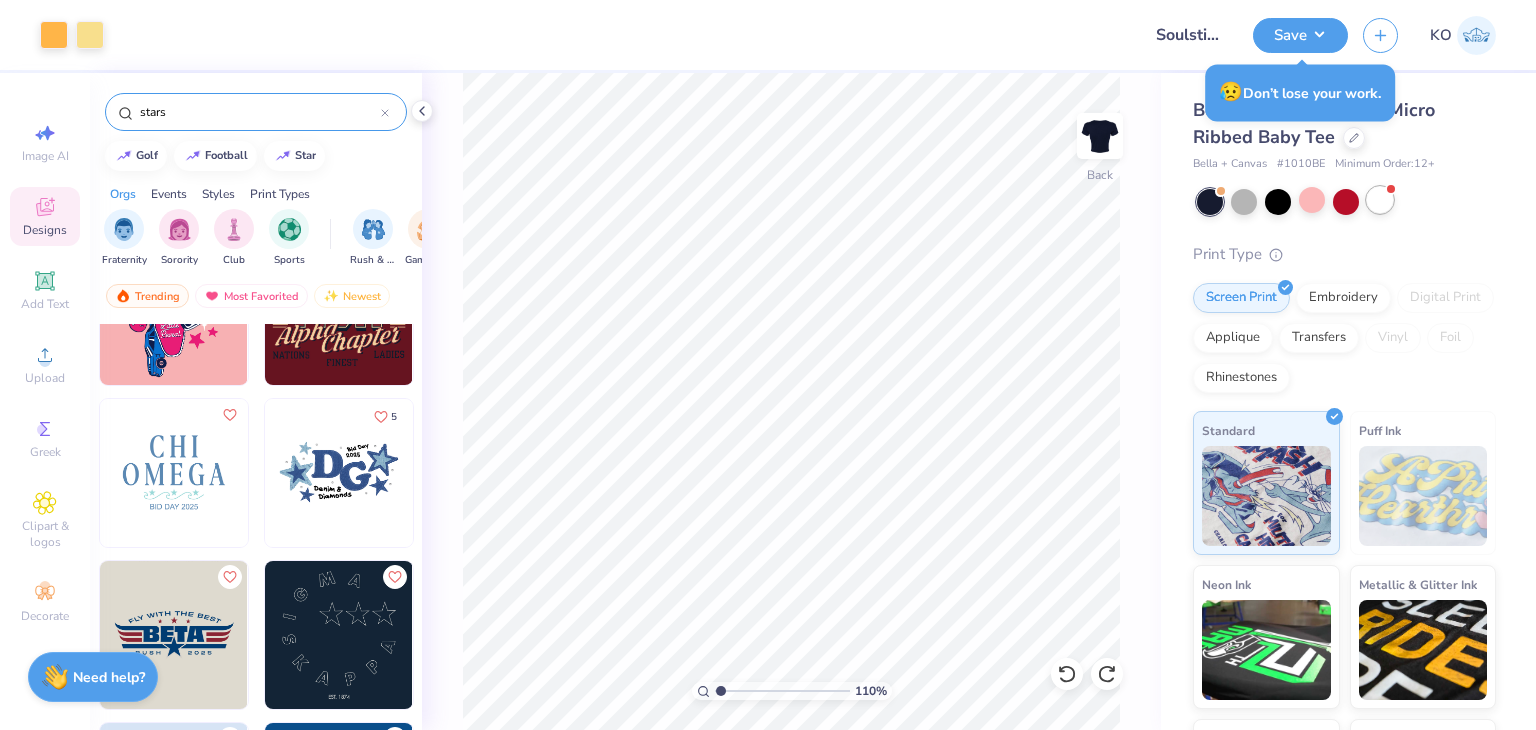 click at bounding box center [1380, 200] 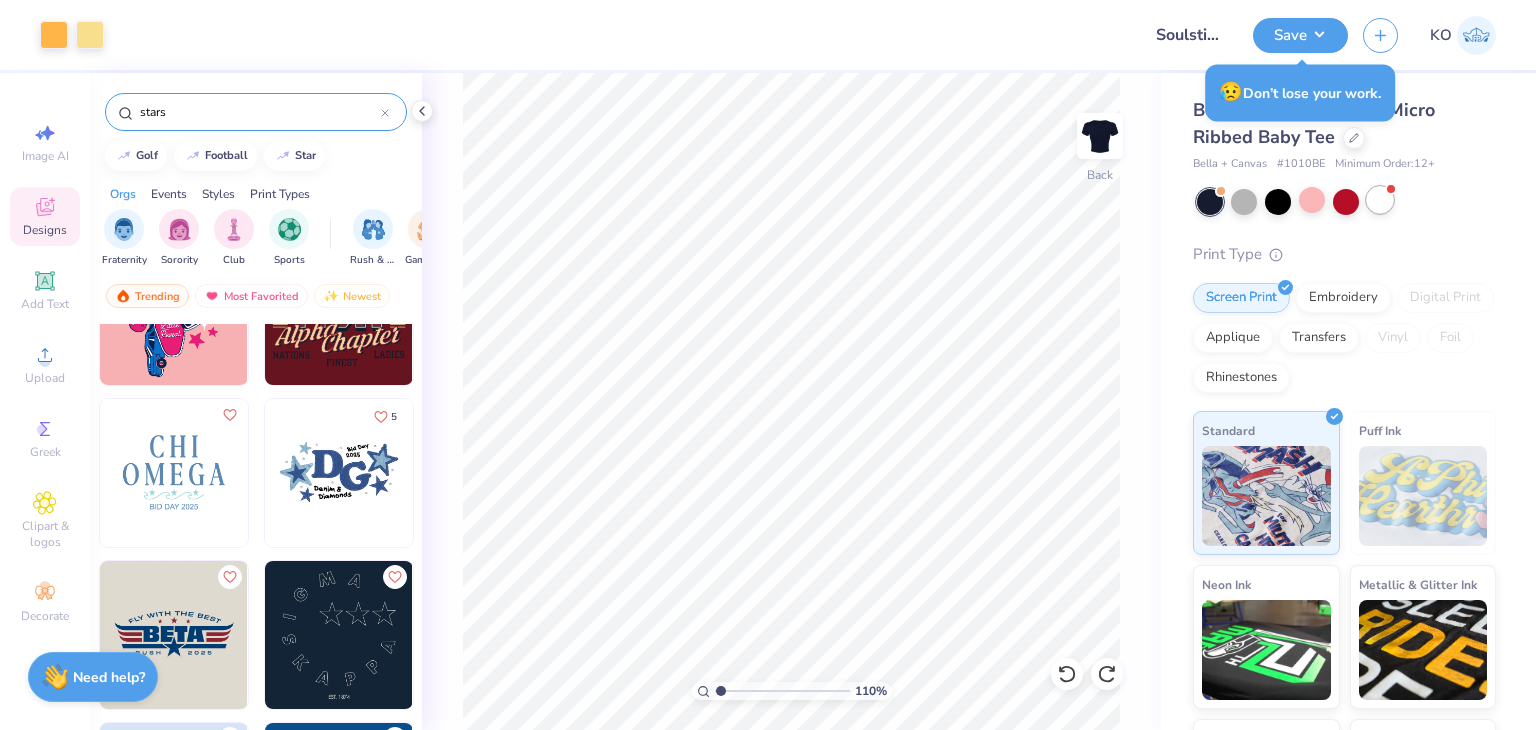 type on "1.10346453415939" 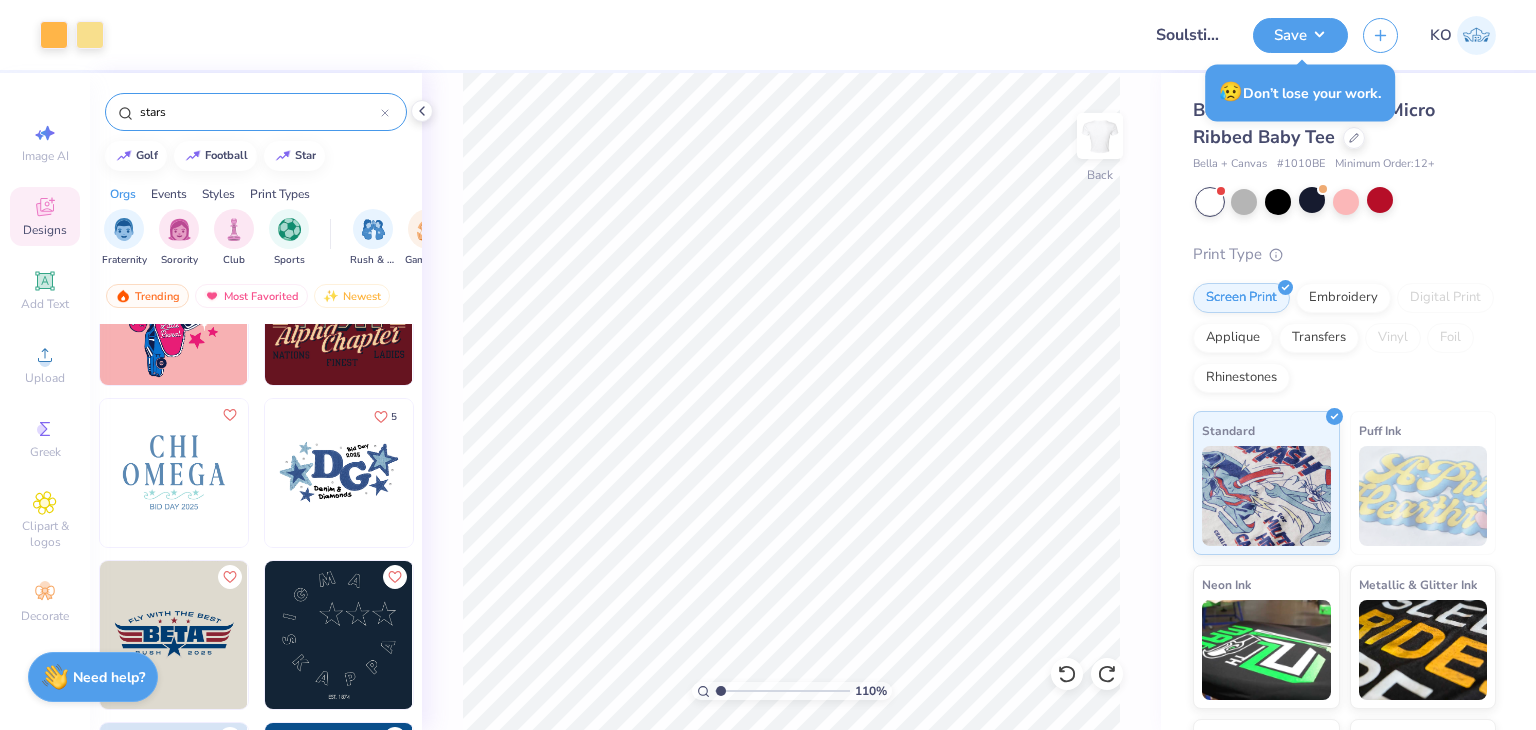 type on "x" 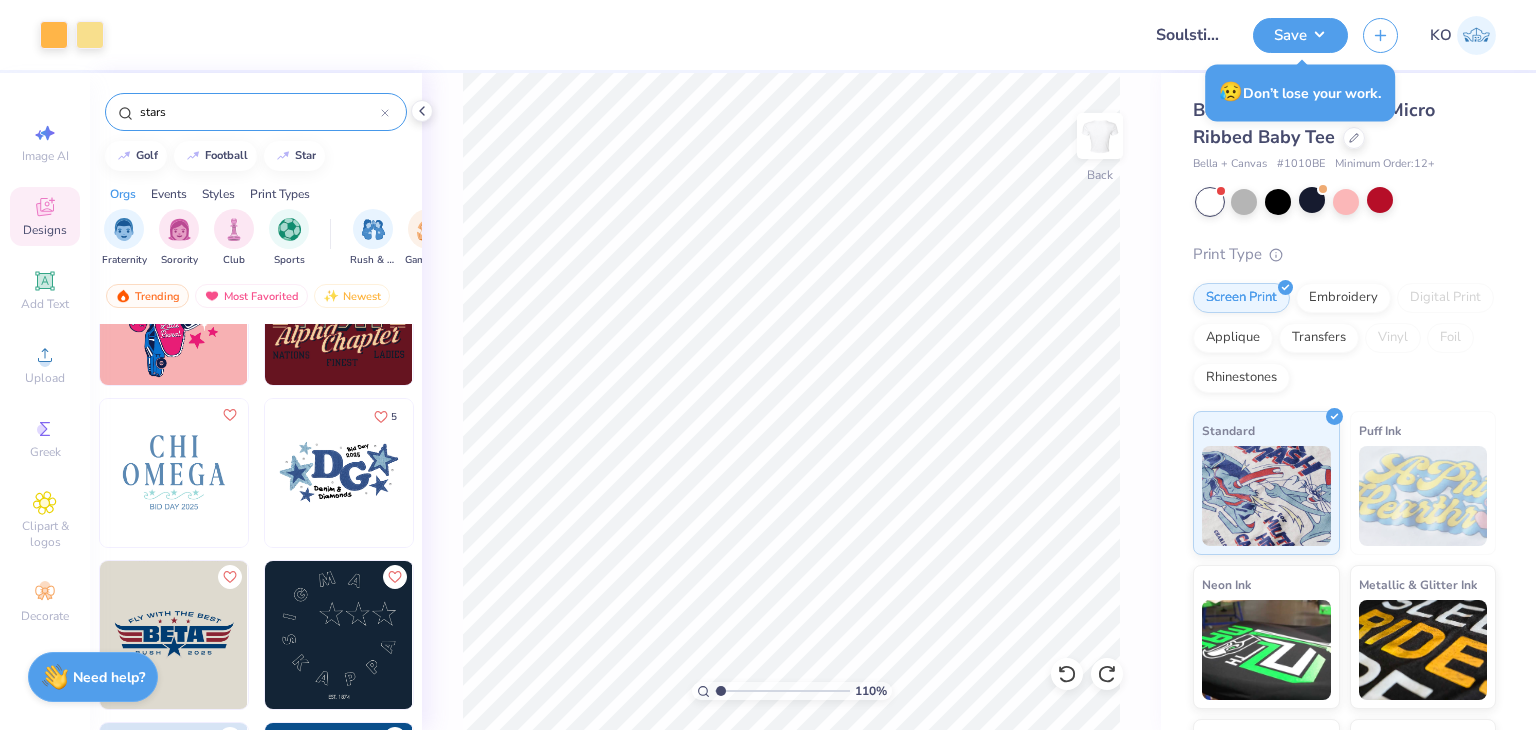 type on "1.10346453415939" 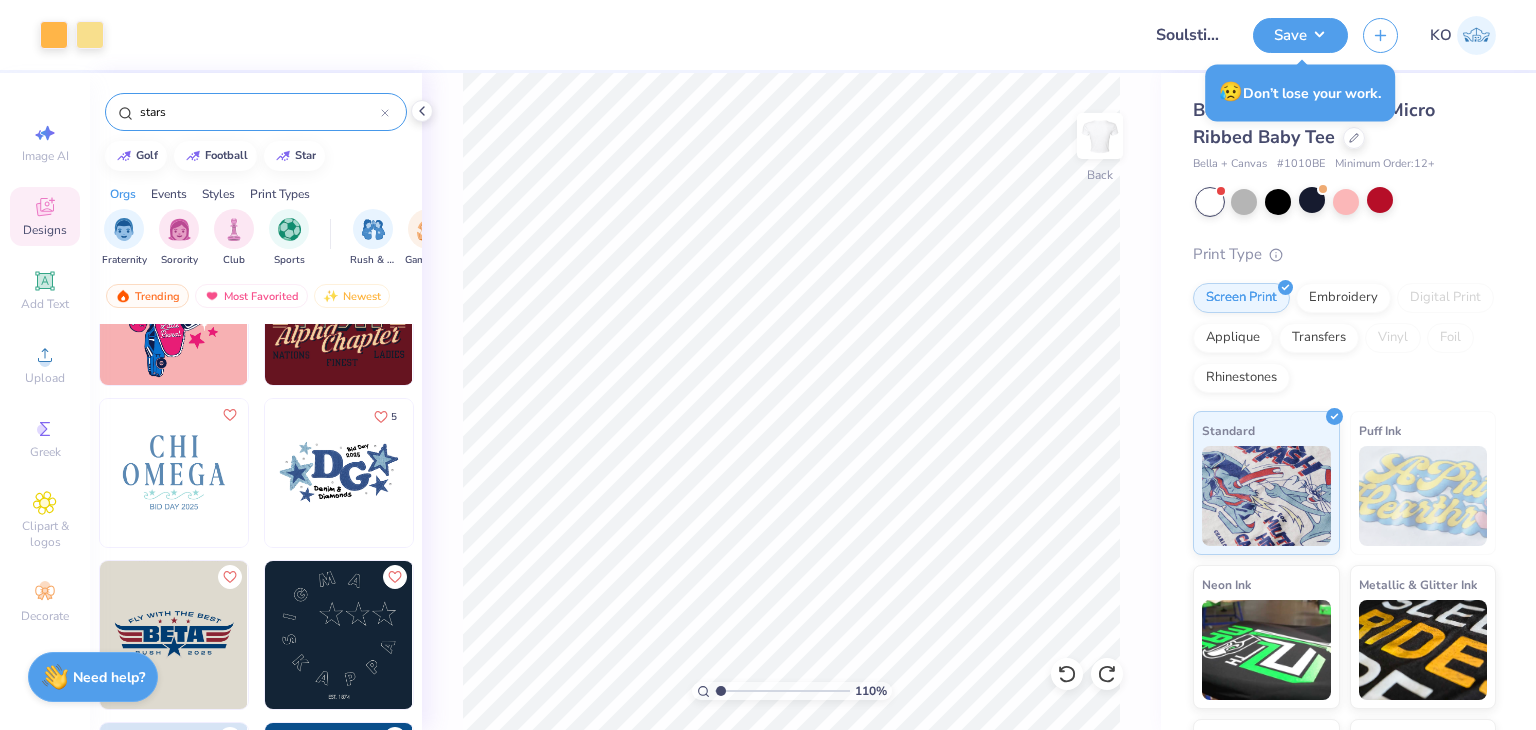 type on "x" 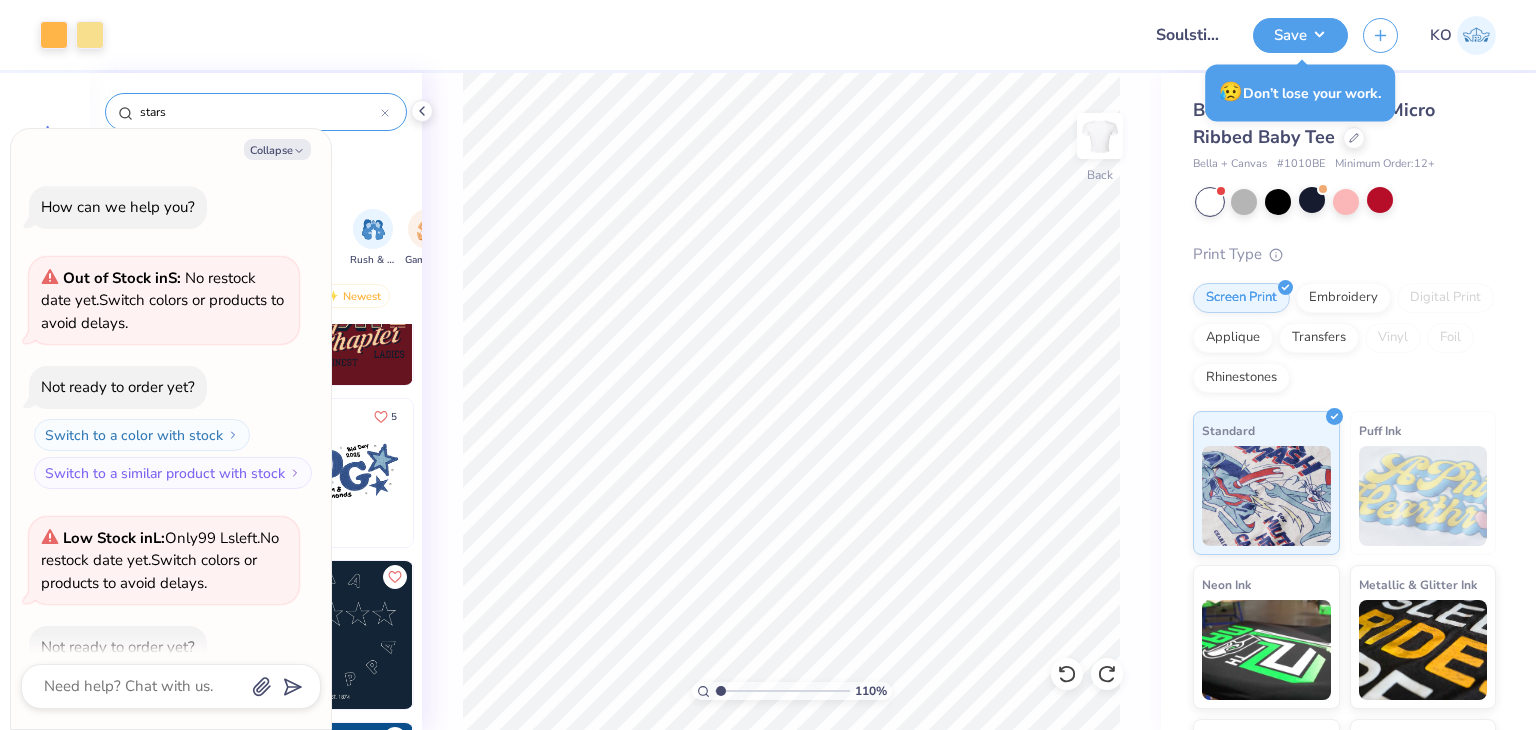 type on "1.10346453415939" 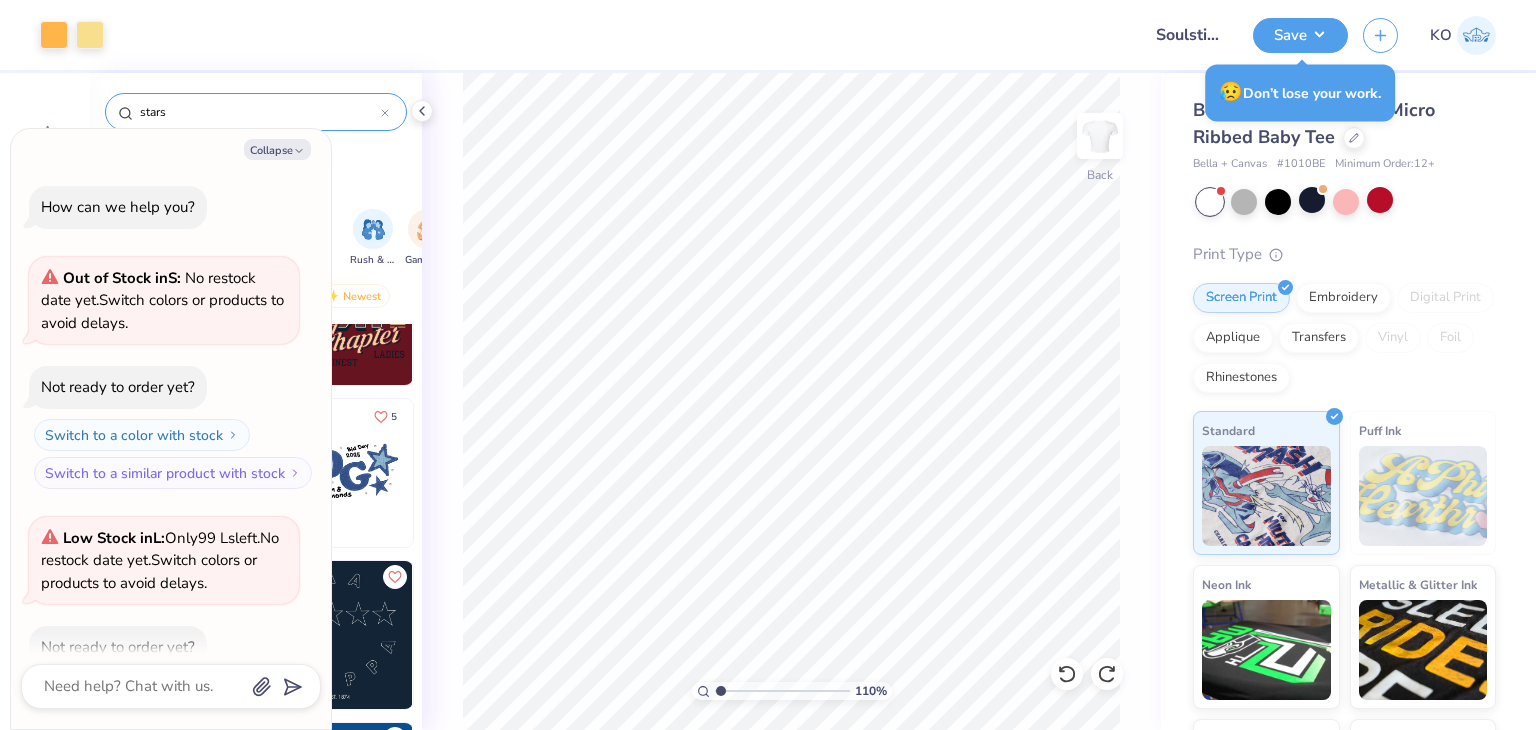 scroll, scrollTop: 2216, scrollLeft: 0, axis: vertical 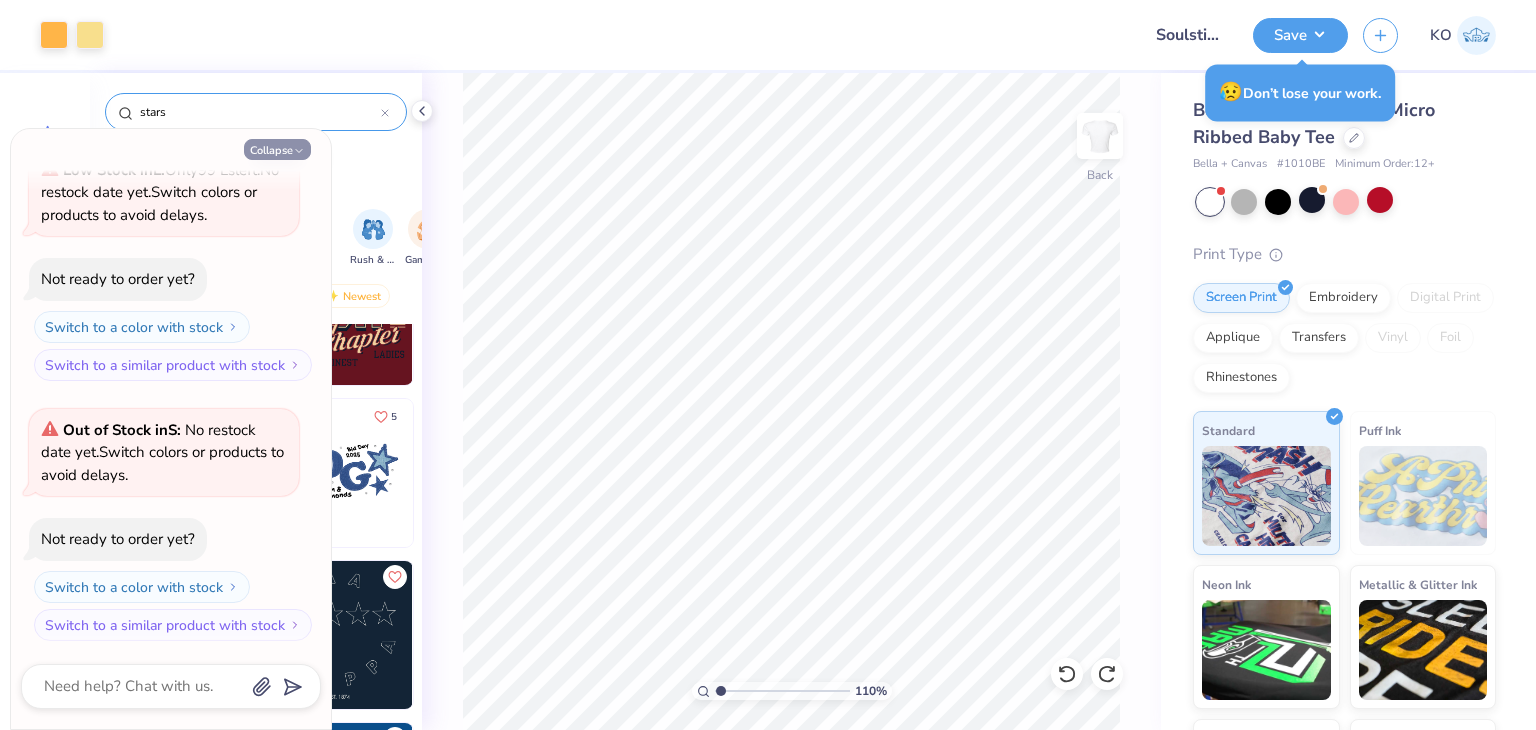 click 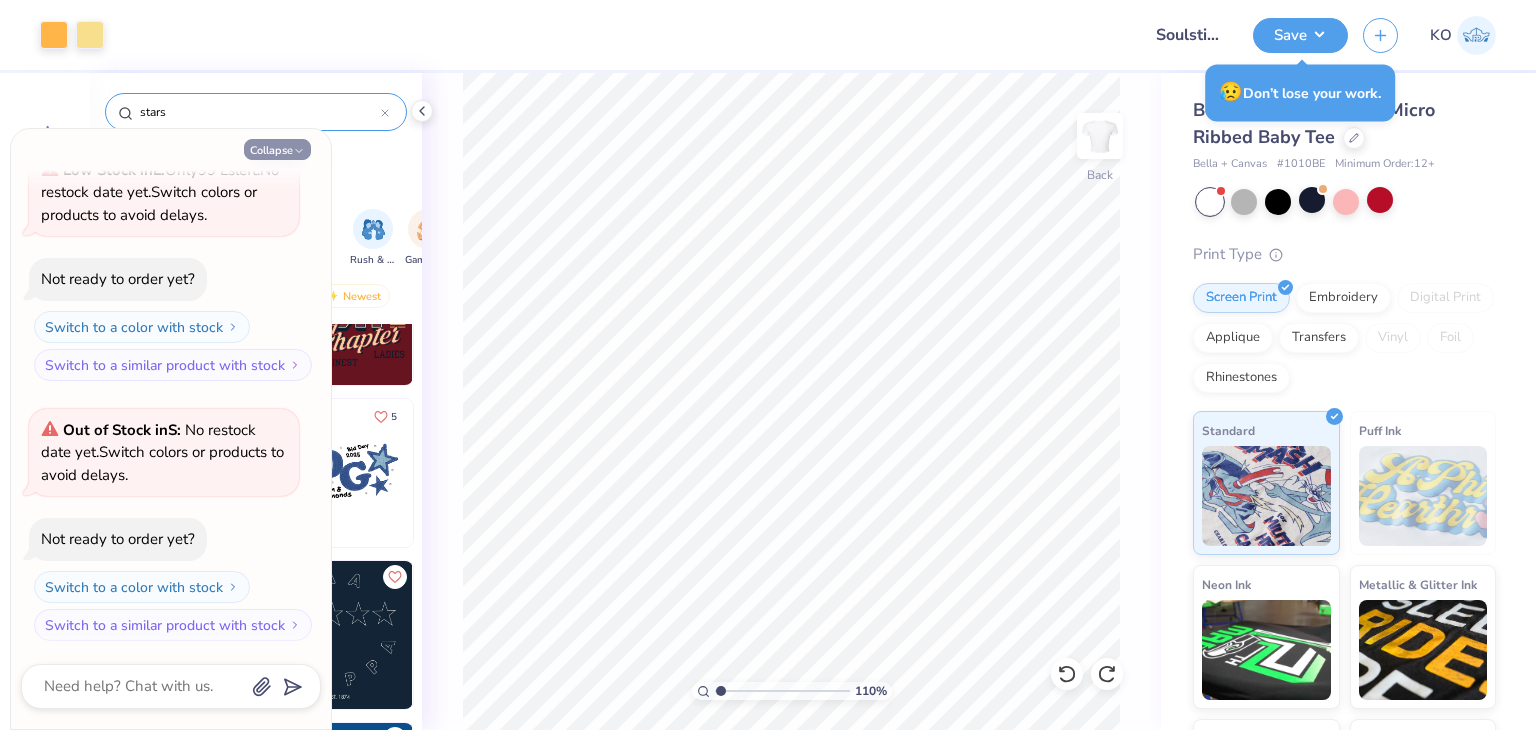 type on "x" 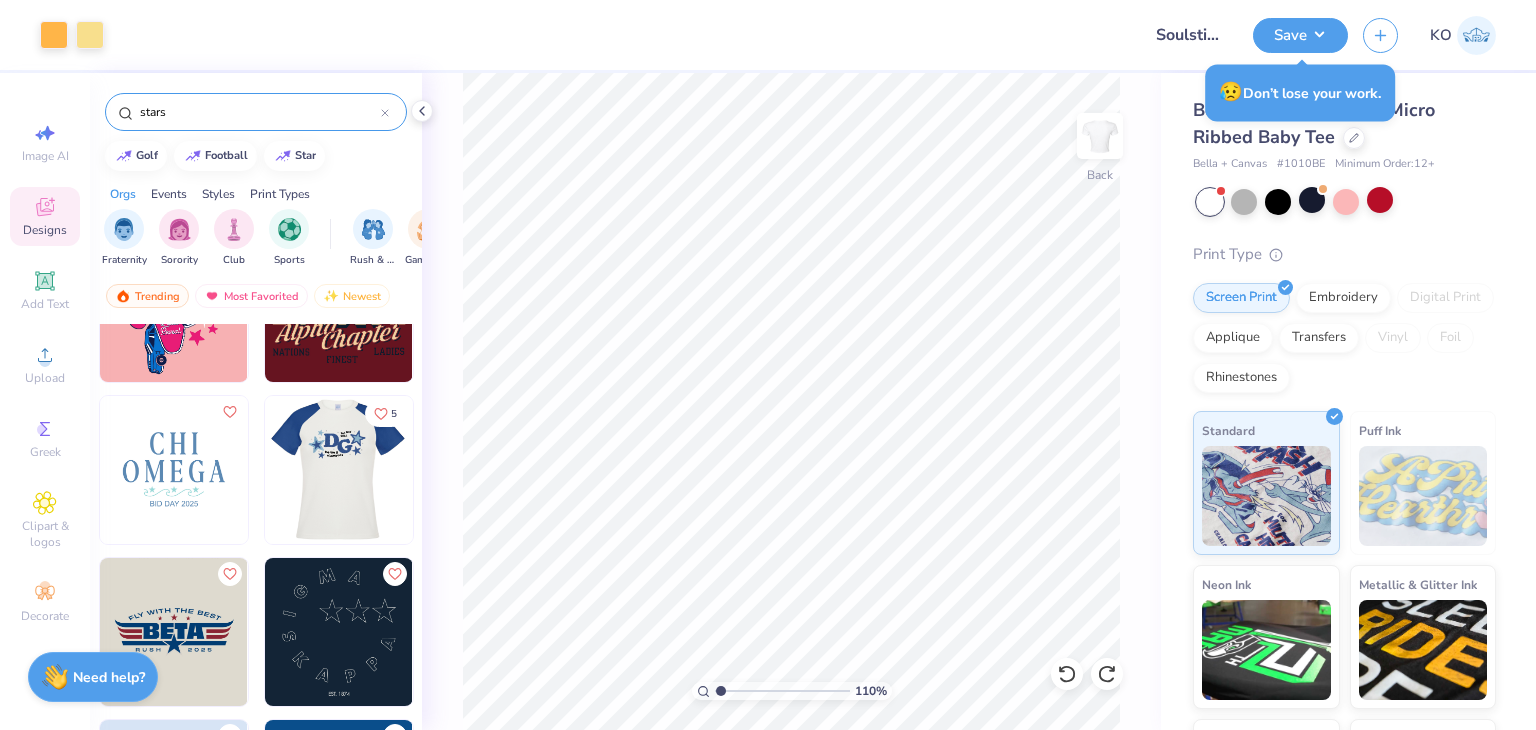 scroll, scrollTop: 1064, scrollLeft: 0, axis: vertical 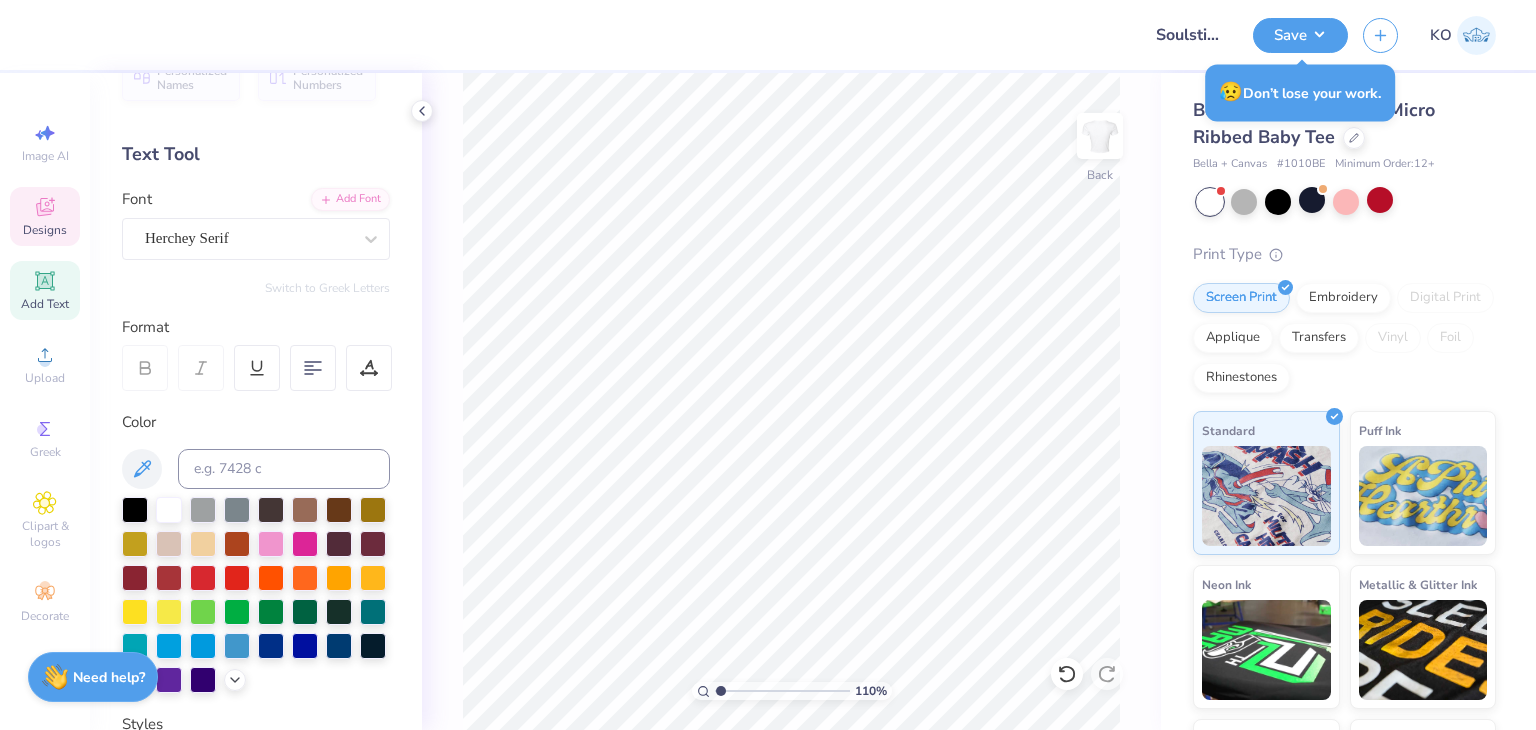 click 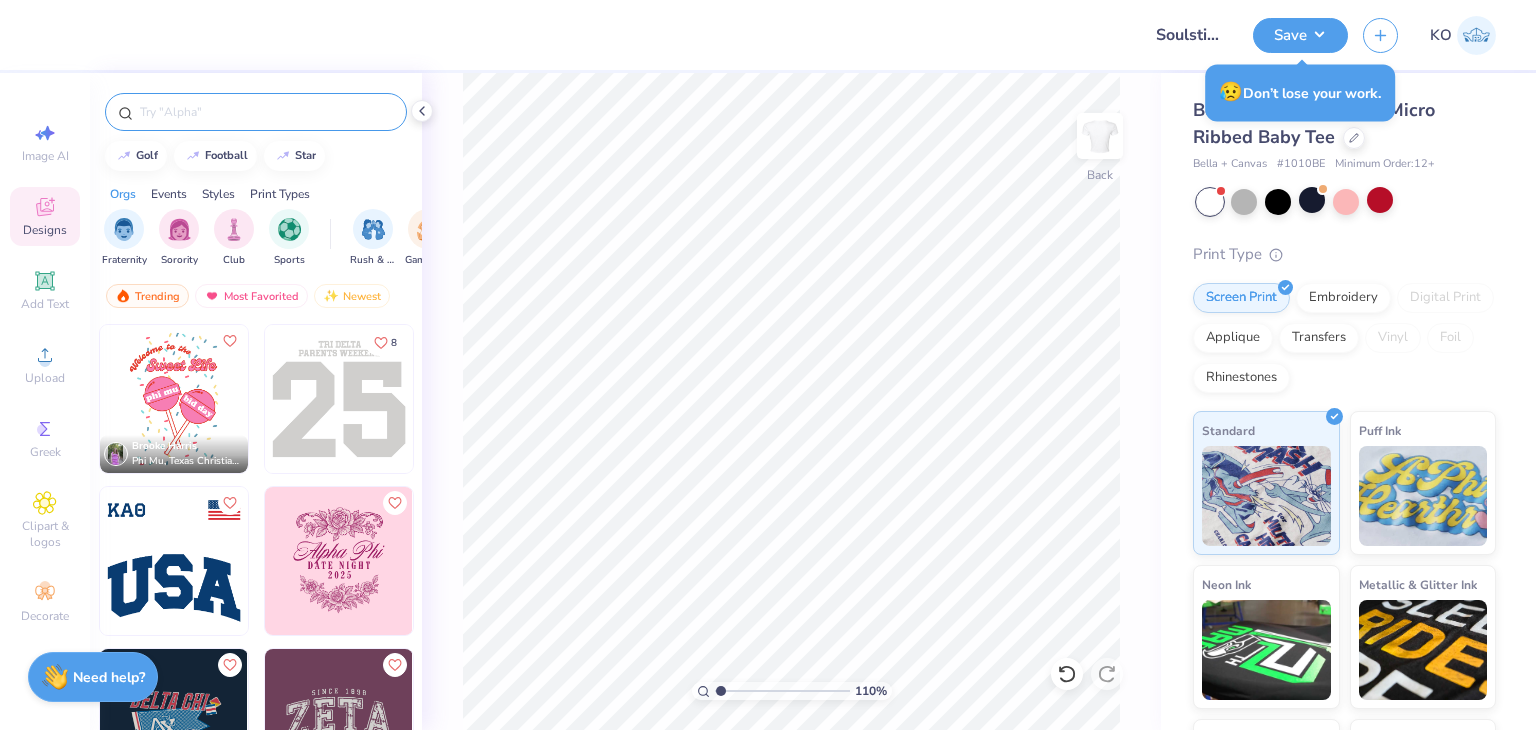 click at bounding box center (266, 112) 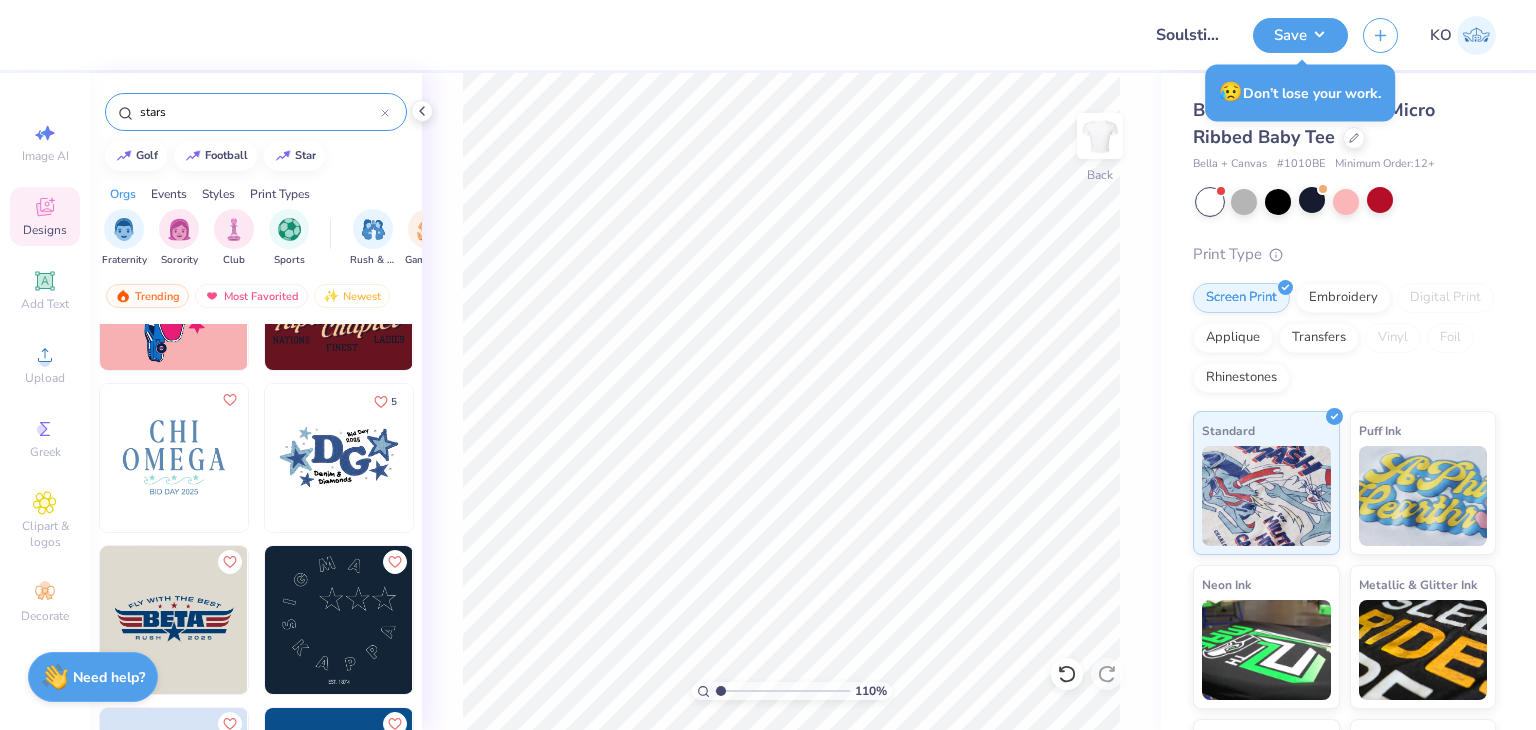 scroll, scrollTop: 1076, scrollLeft: 0, axis: vertical 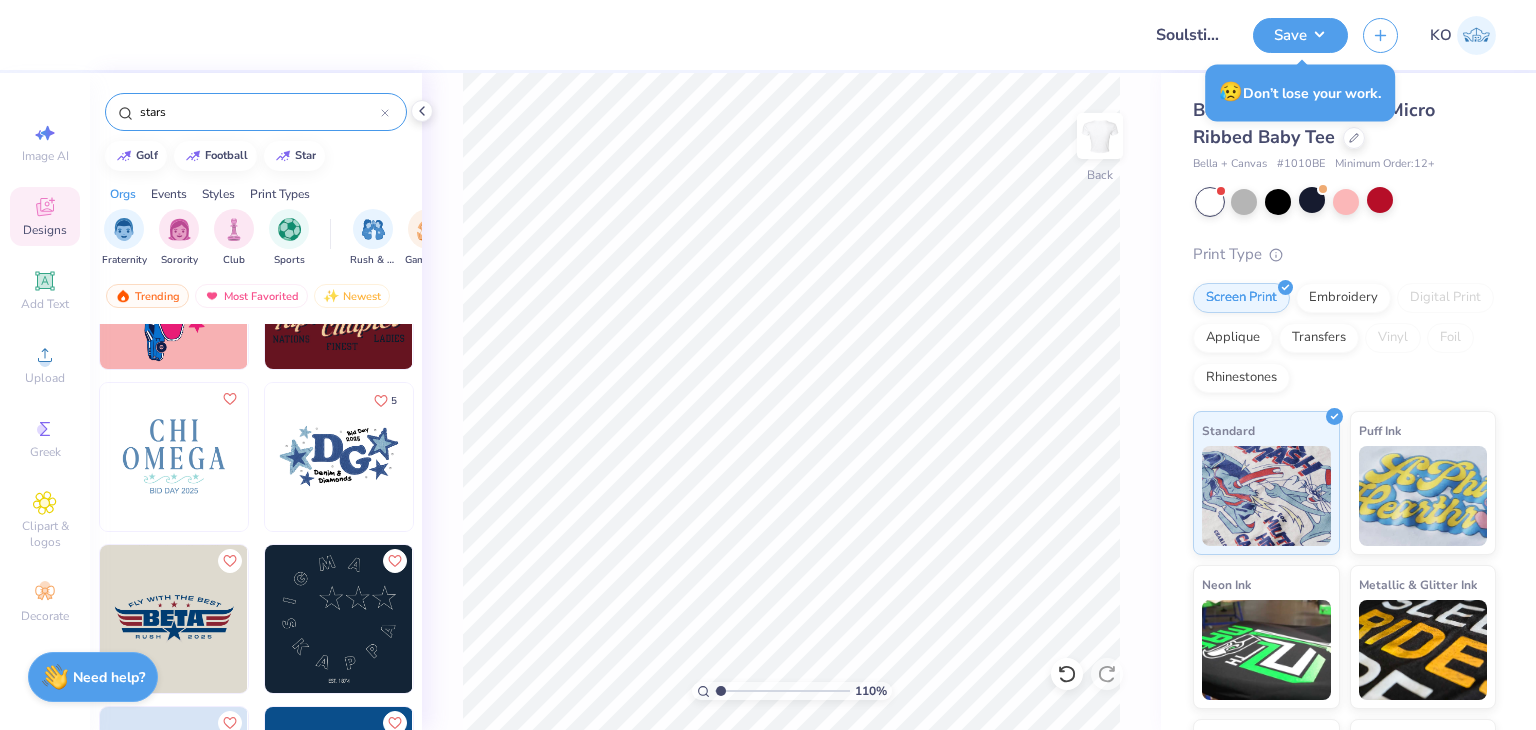 type on "stars" 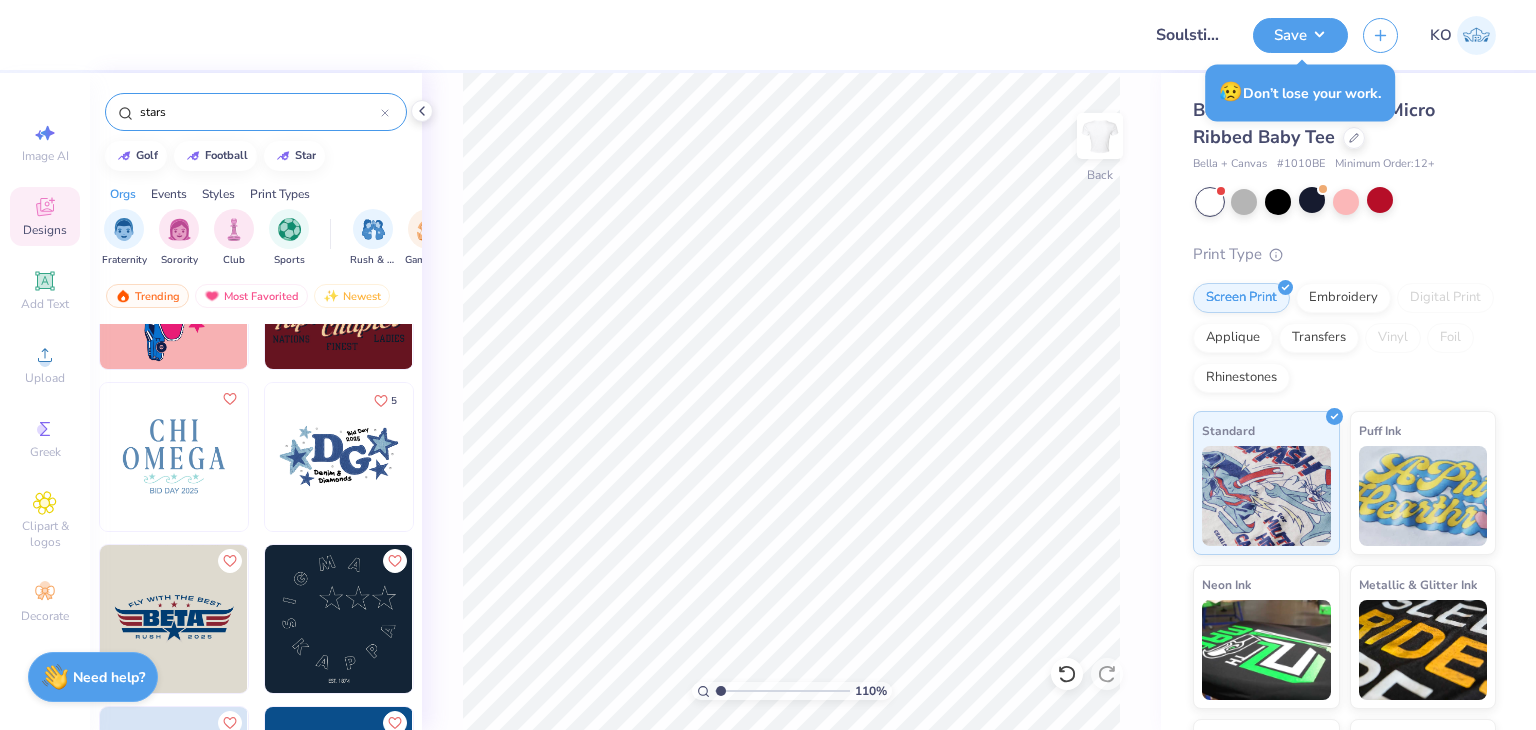click at bounding box center (174, 457) 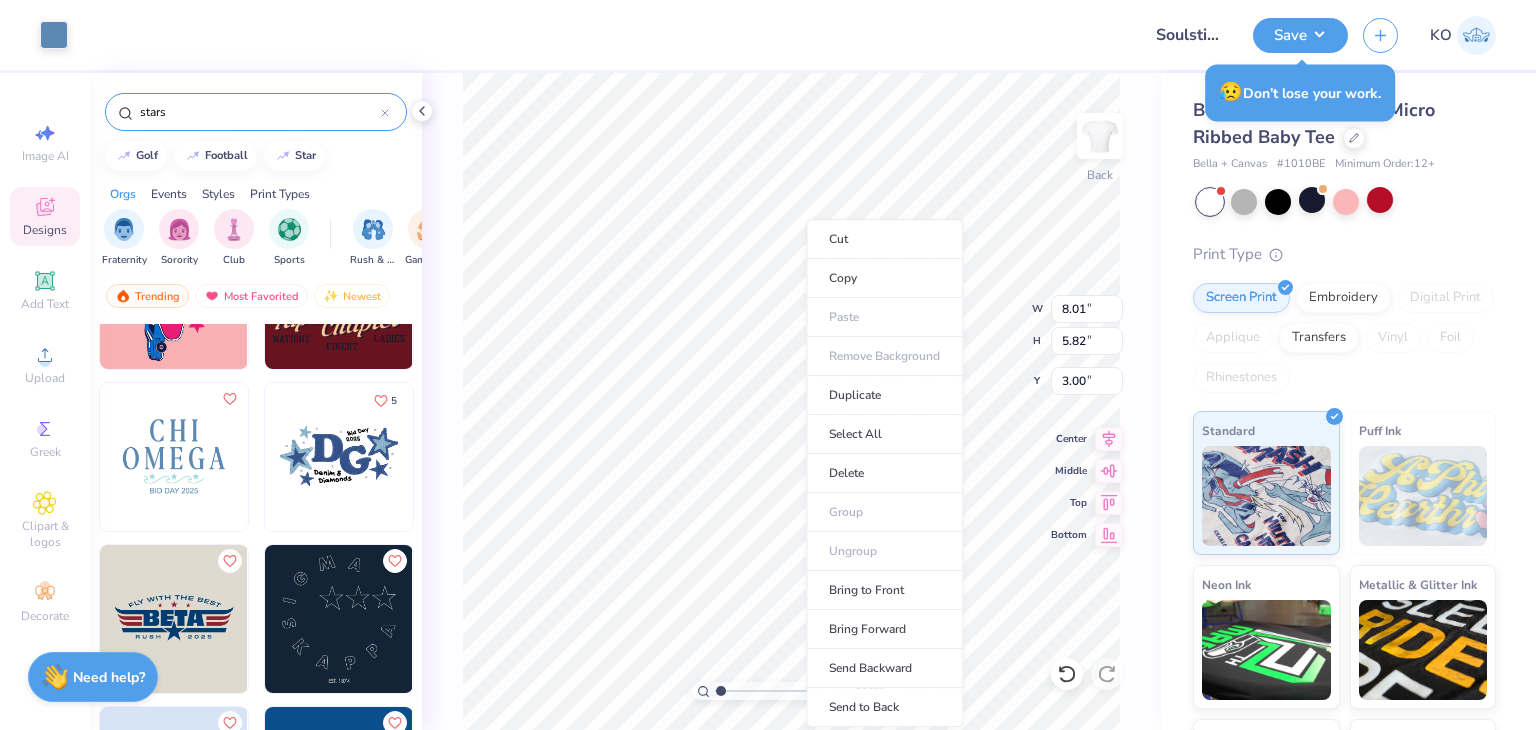 type on "1.10346453415939" 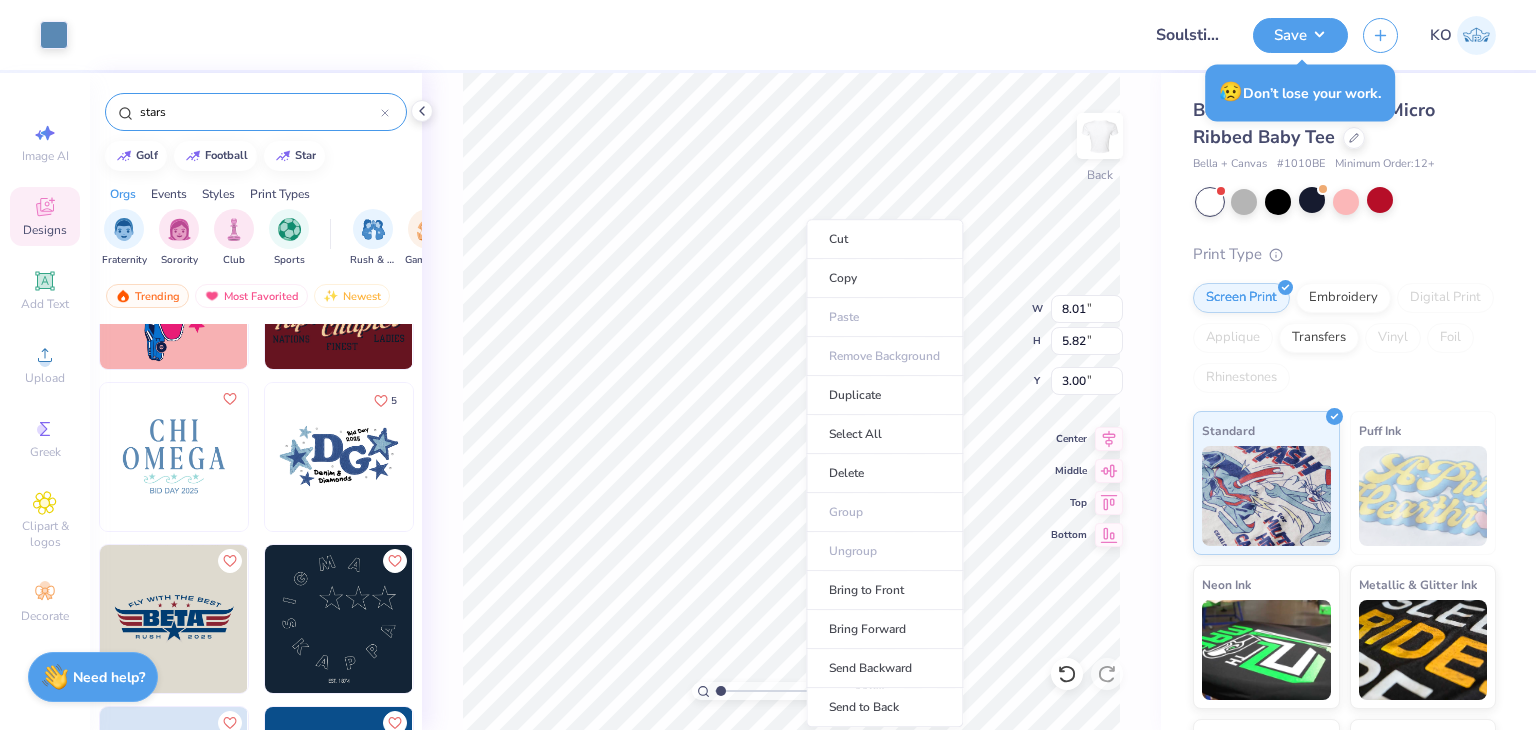 type on "1.76" 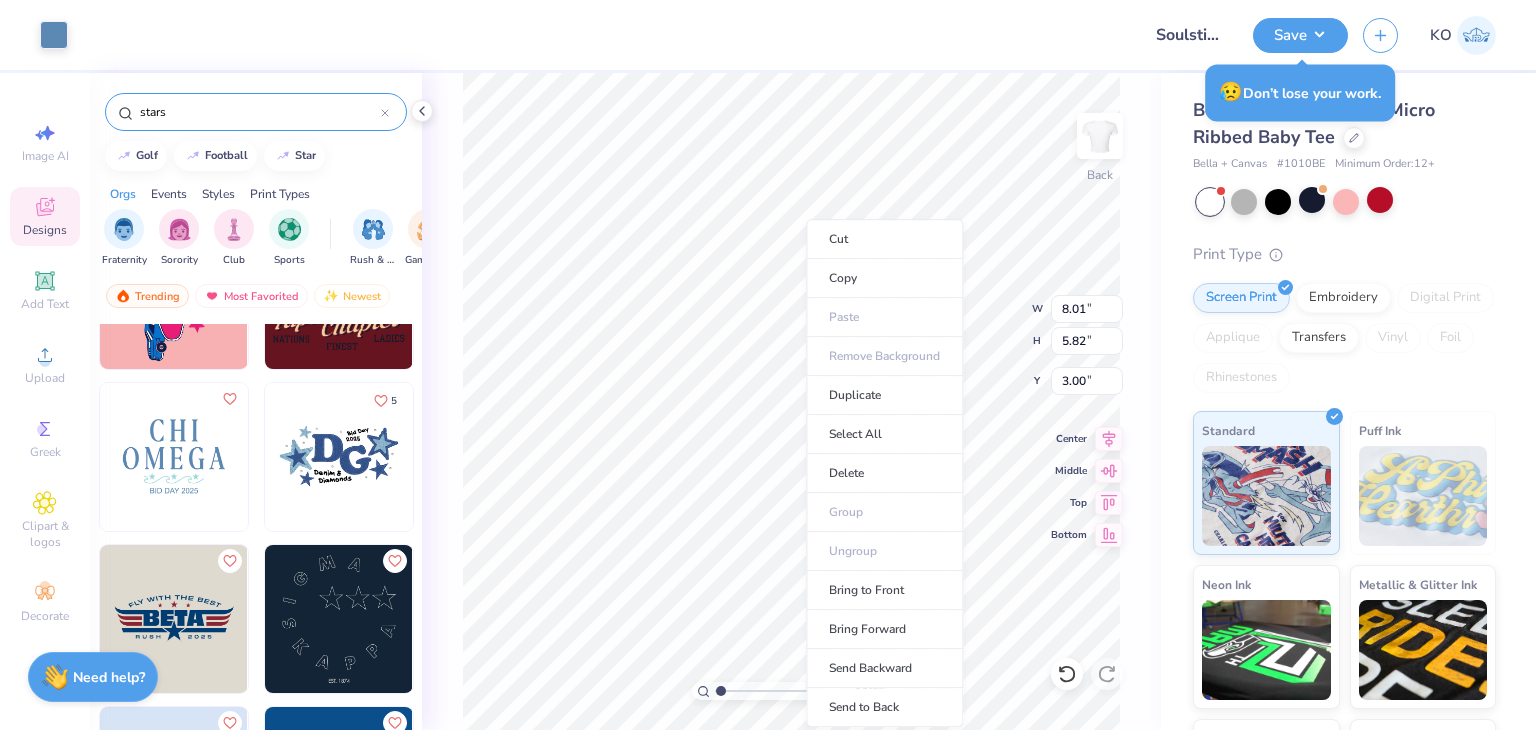 type on "5.18" 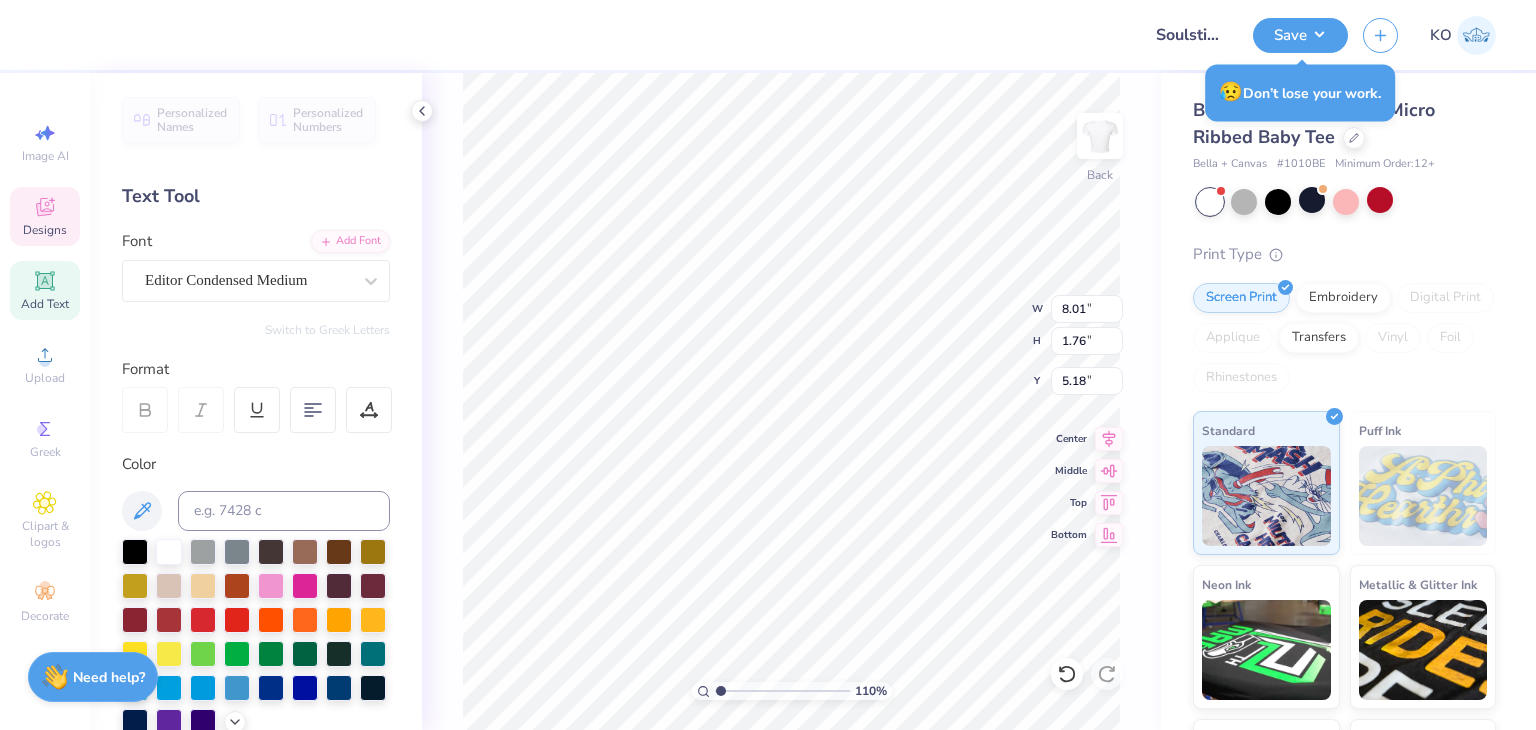 type on "1.10346453415939" 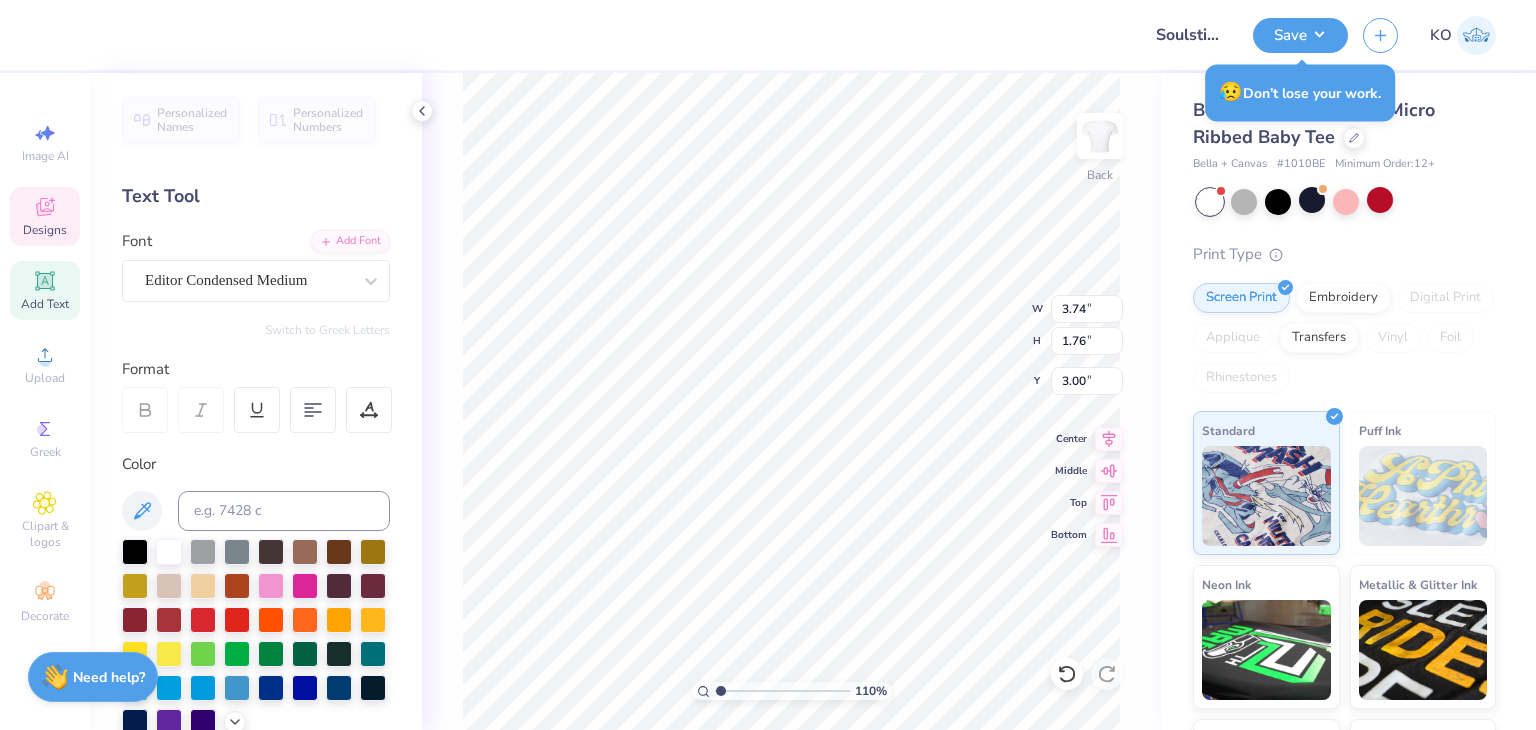 scroll, scrollTop: 16, scrollLeft: 2, axis: both 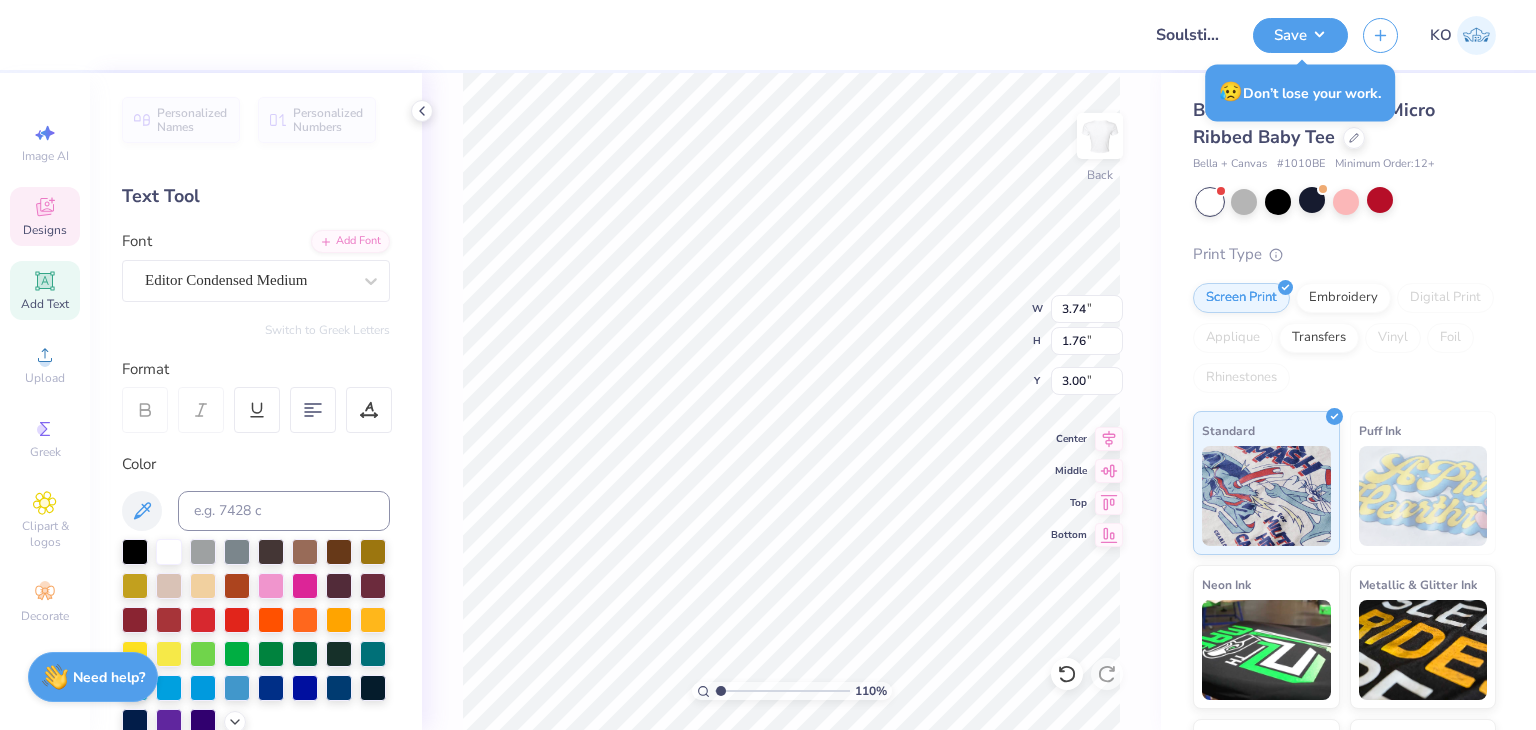 type on "1.10346453415939" 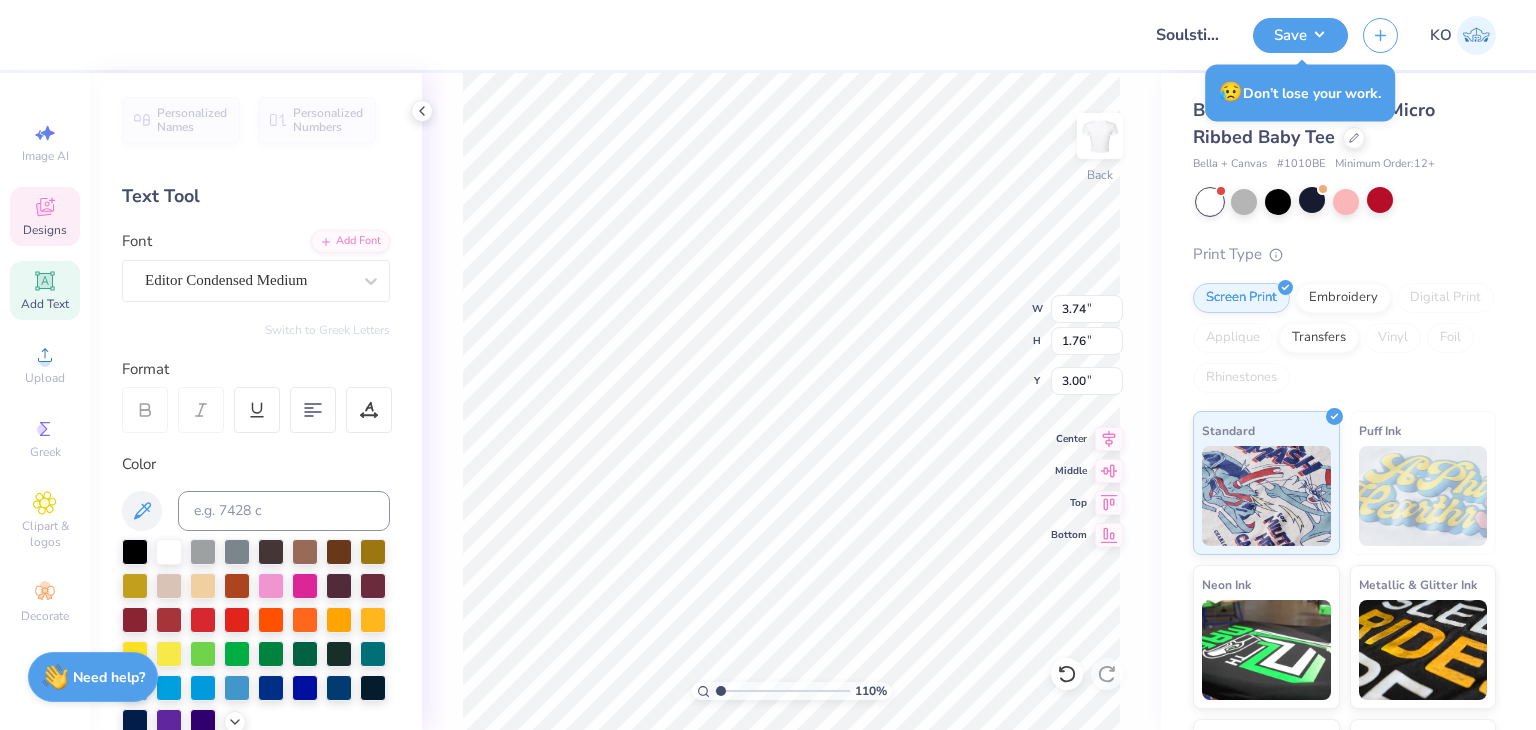 type on "1.10346453415939" 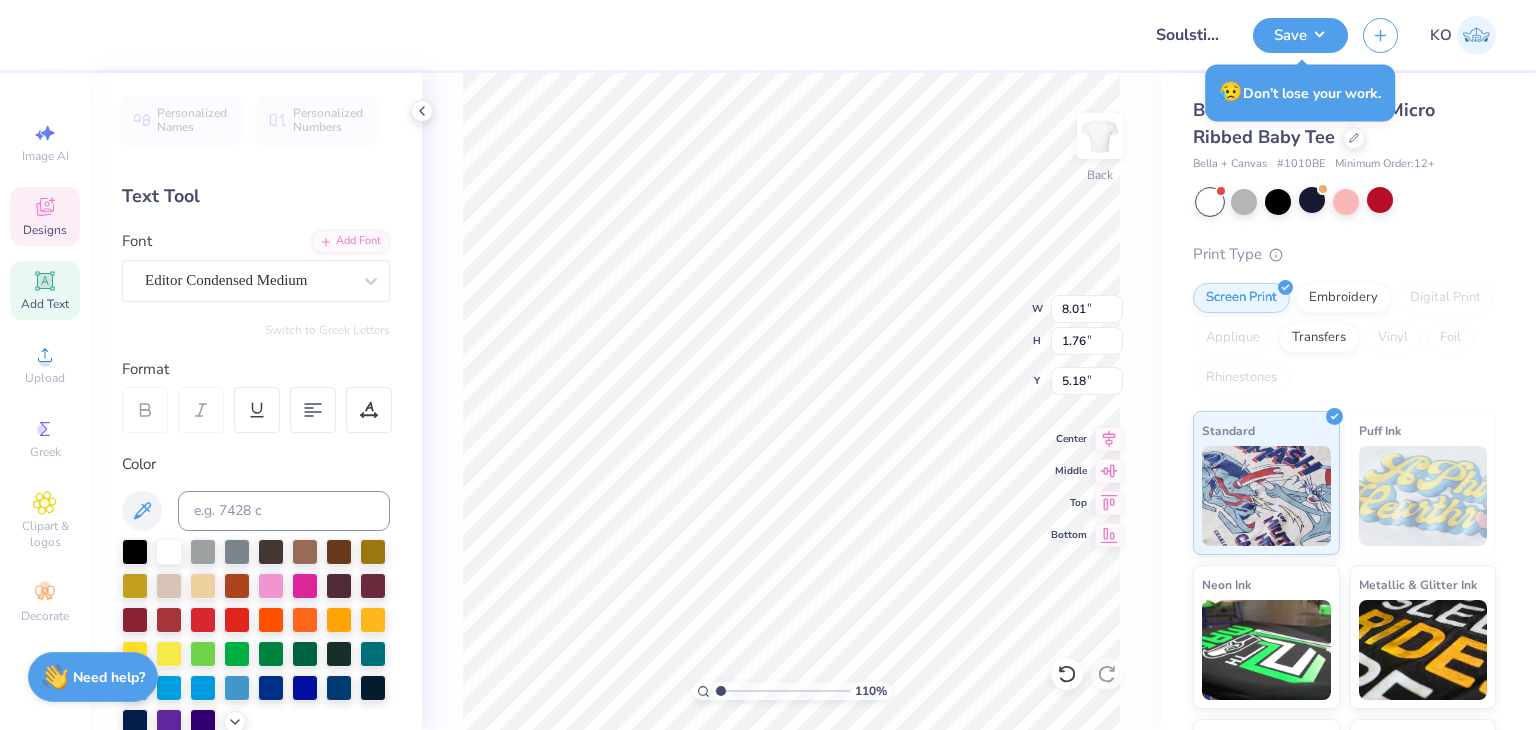 type on "1.10346453415939" 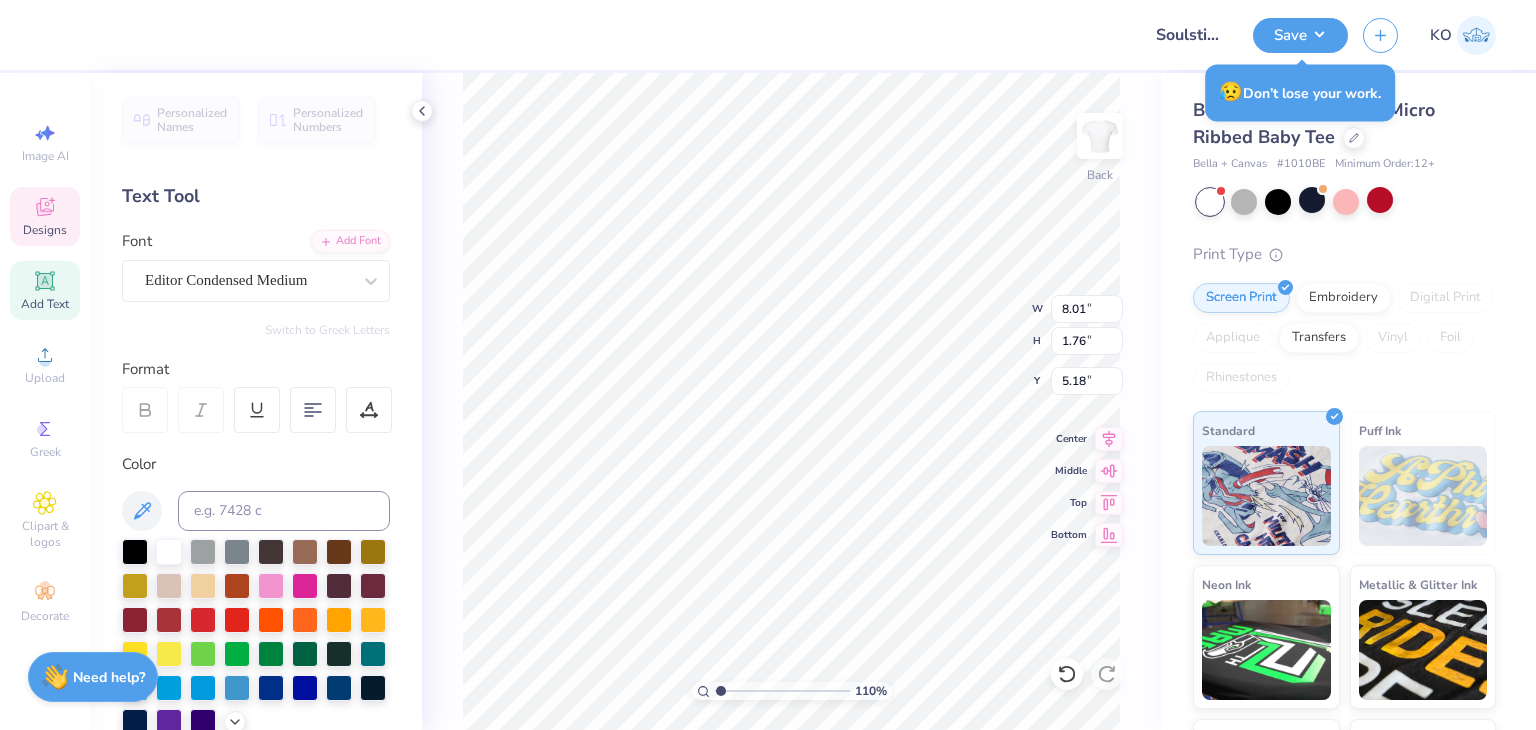 type on "1.10346453415939" 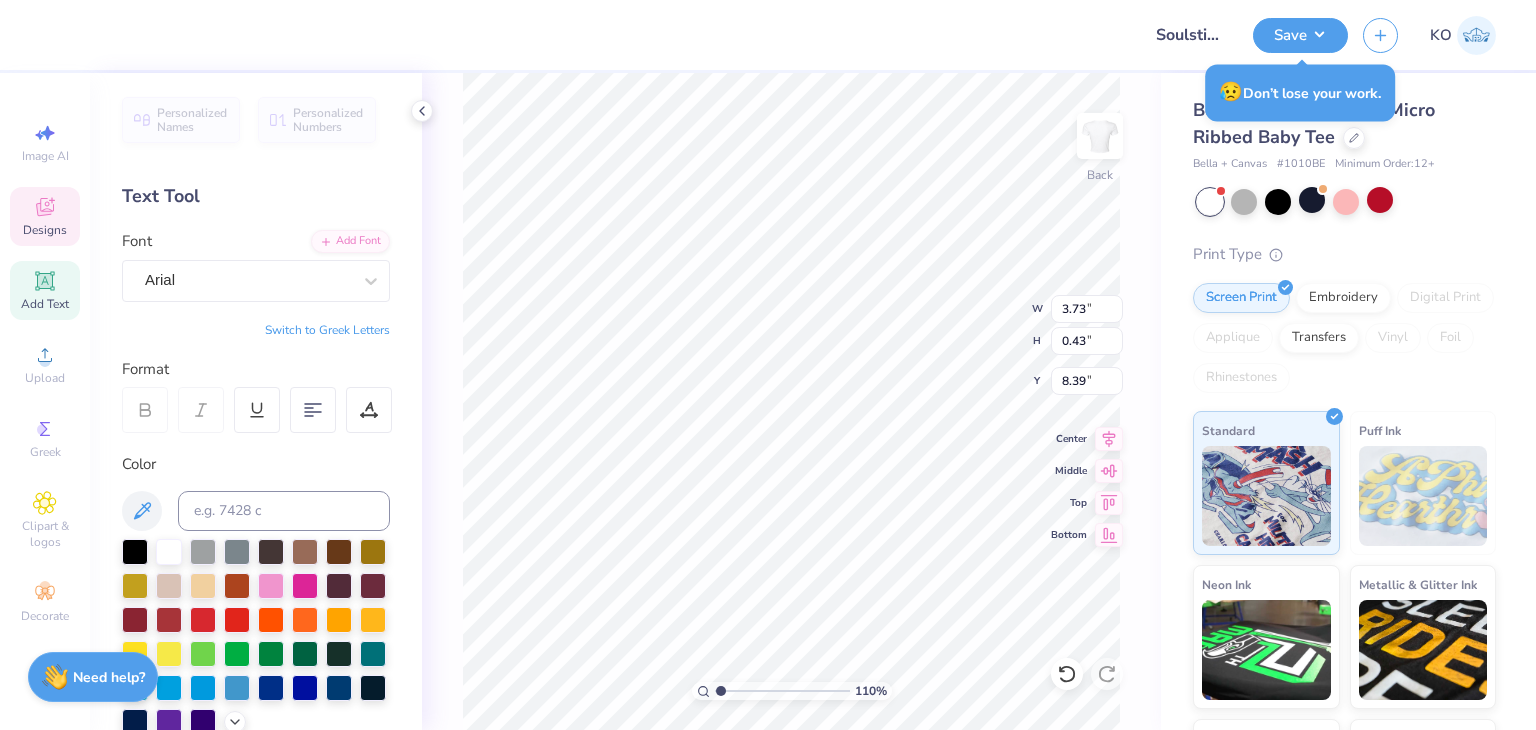 scroll, scrollTop: 16, scrollLeft: 2, axis: both 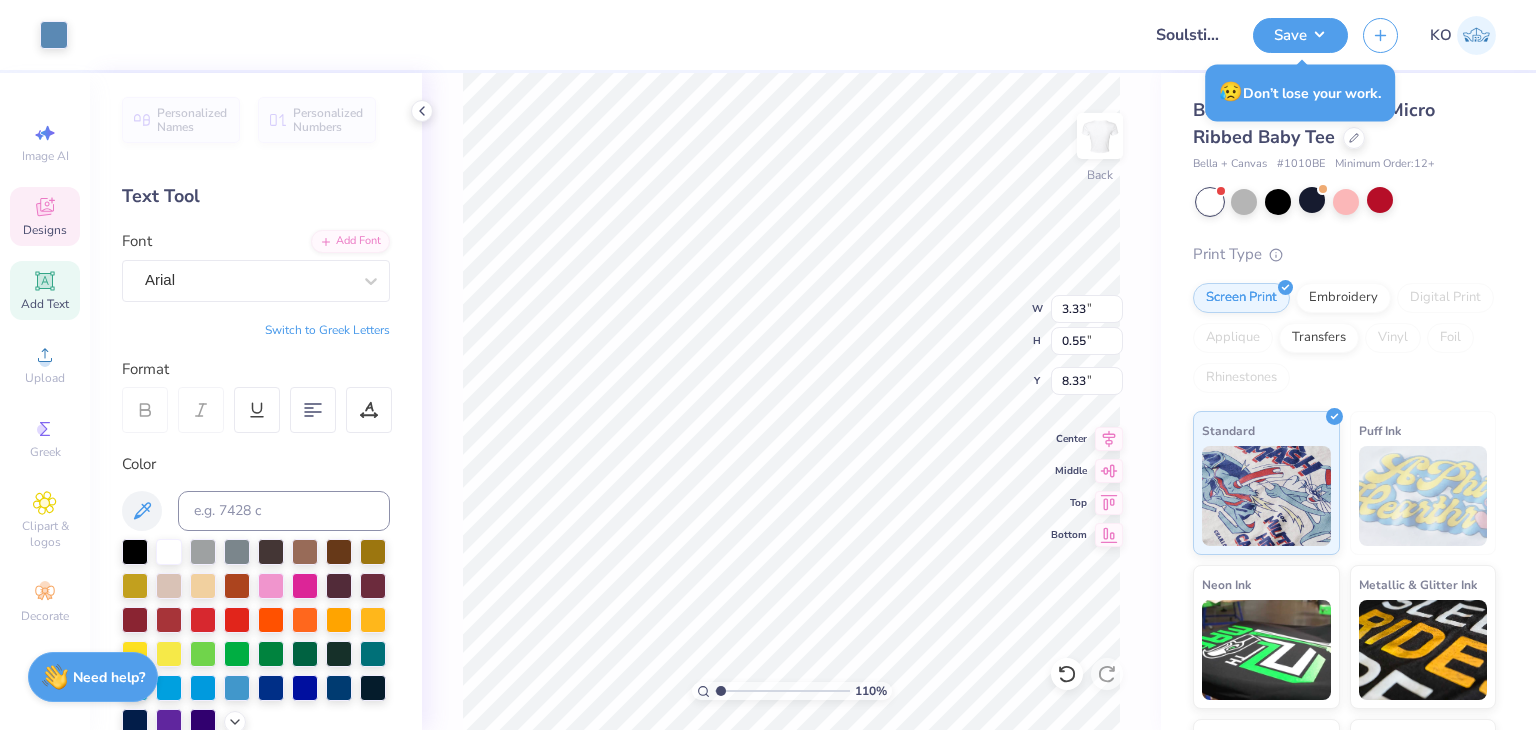 type on "1.10346453415939" 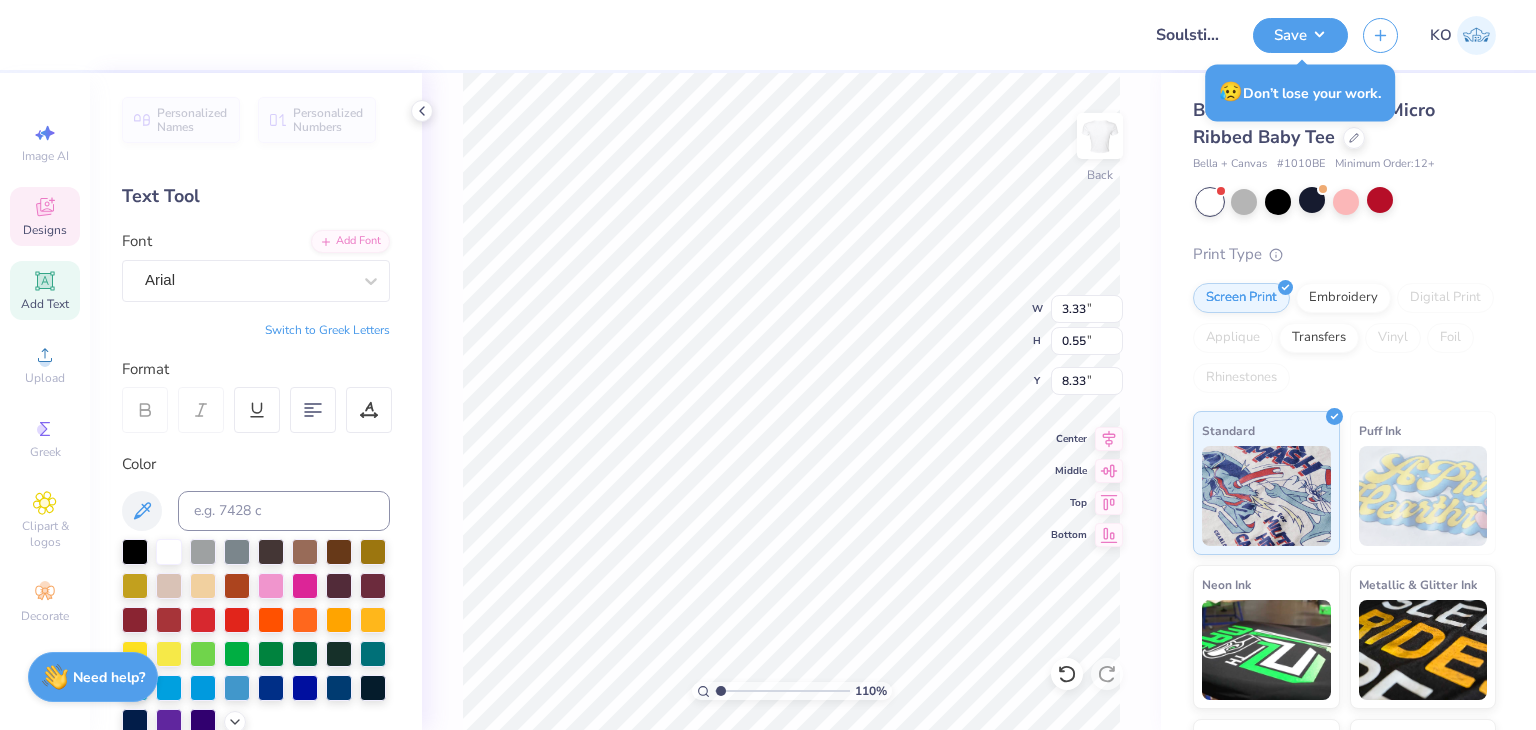 scroll, scrollTop: 16, scrollLeft: 6, axis: both 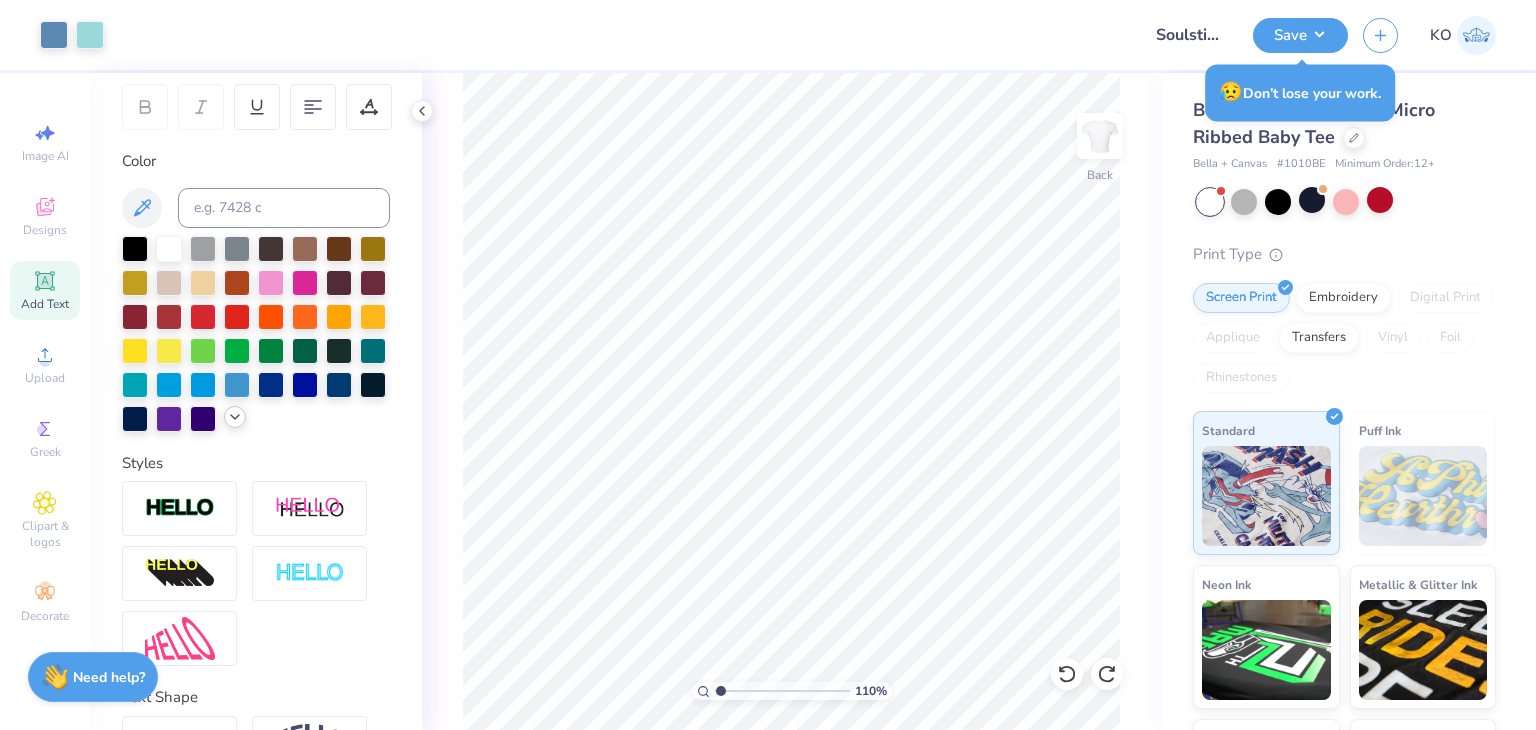 click 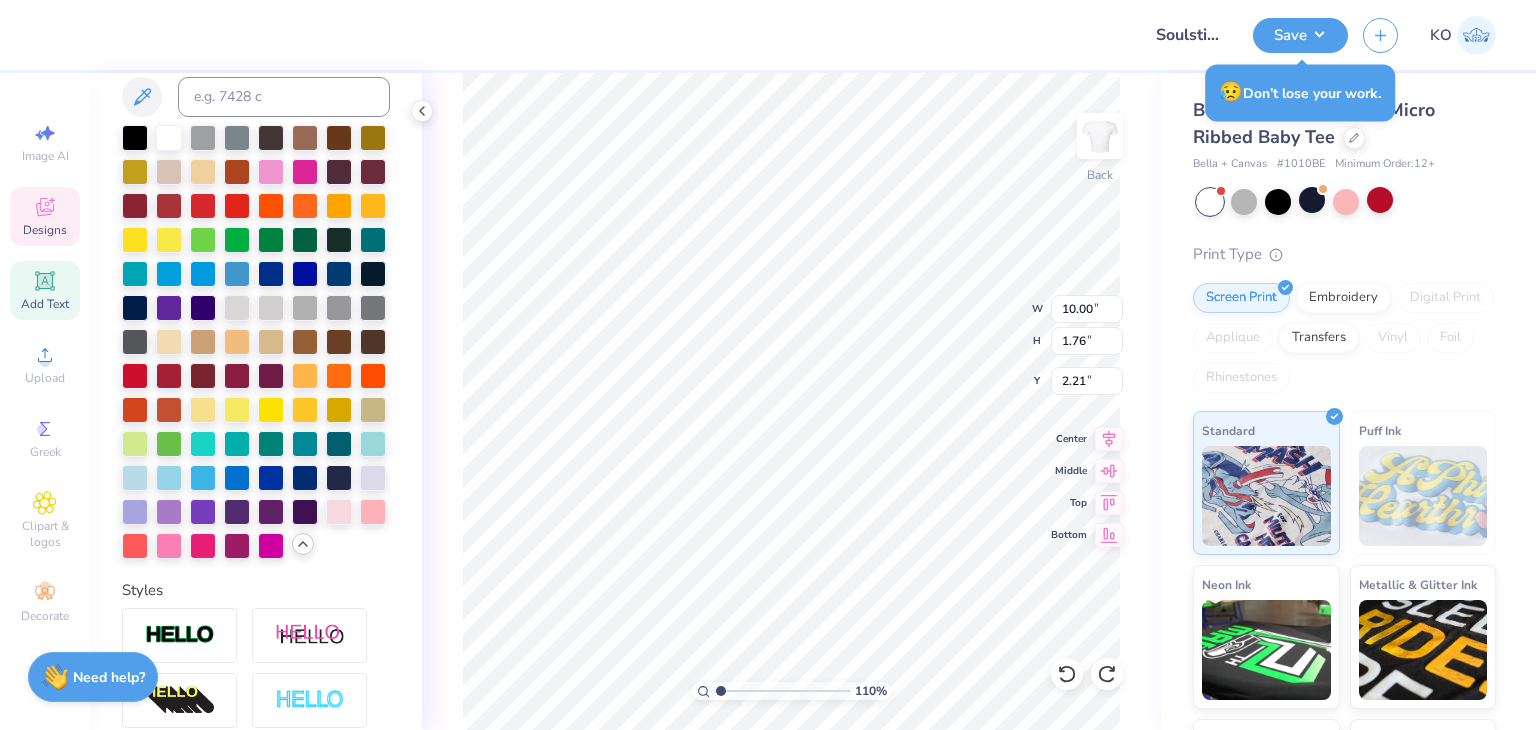 scroll, scrollTop: 415, scrollLeft: 0, axis: vertical 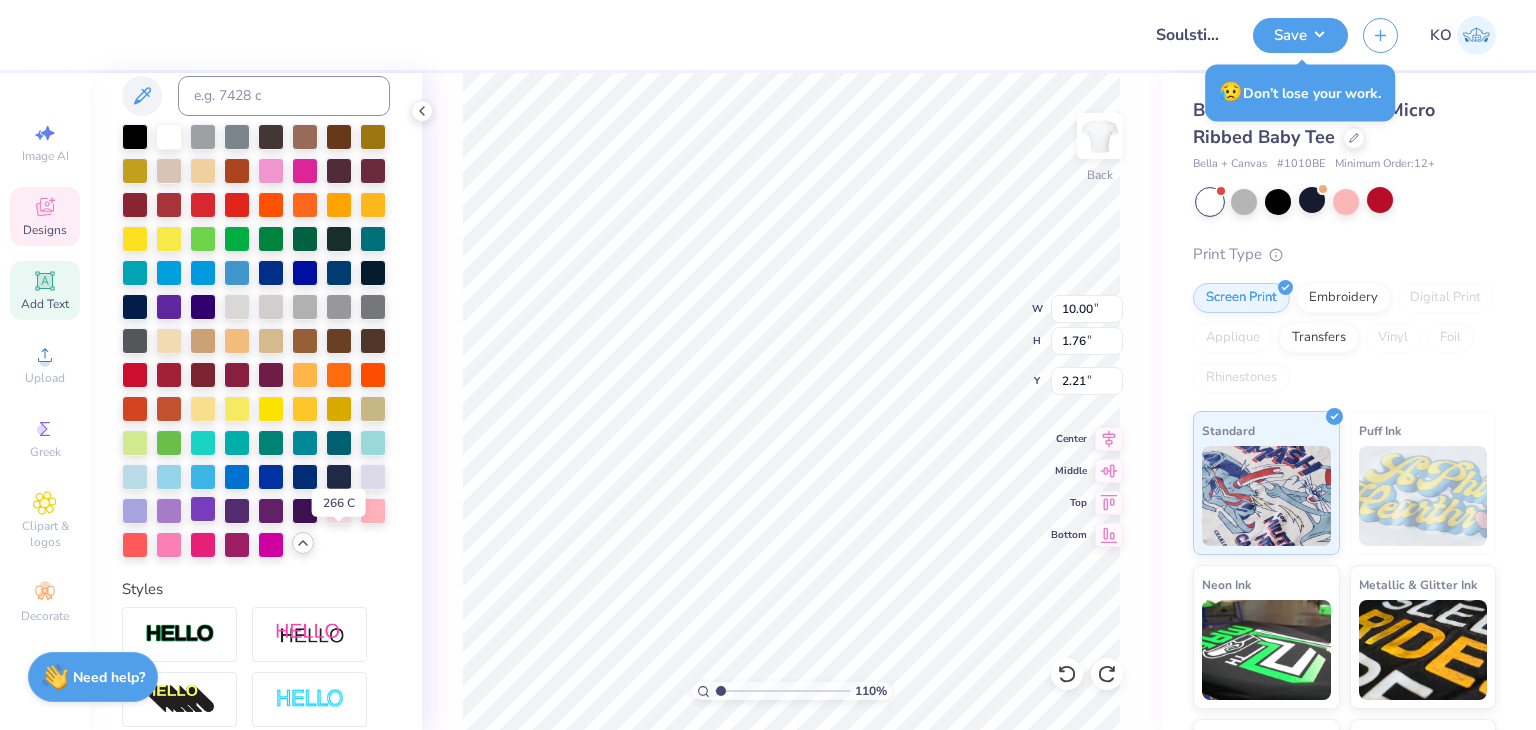 click at bounding box center (203, 509) 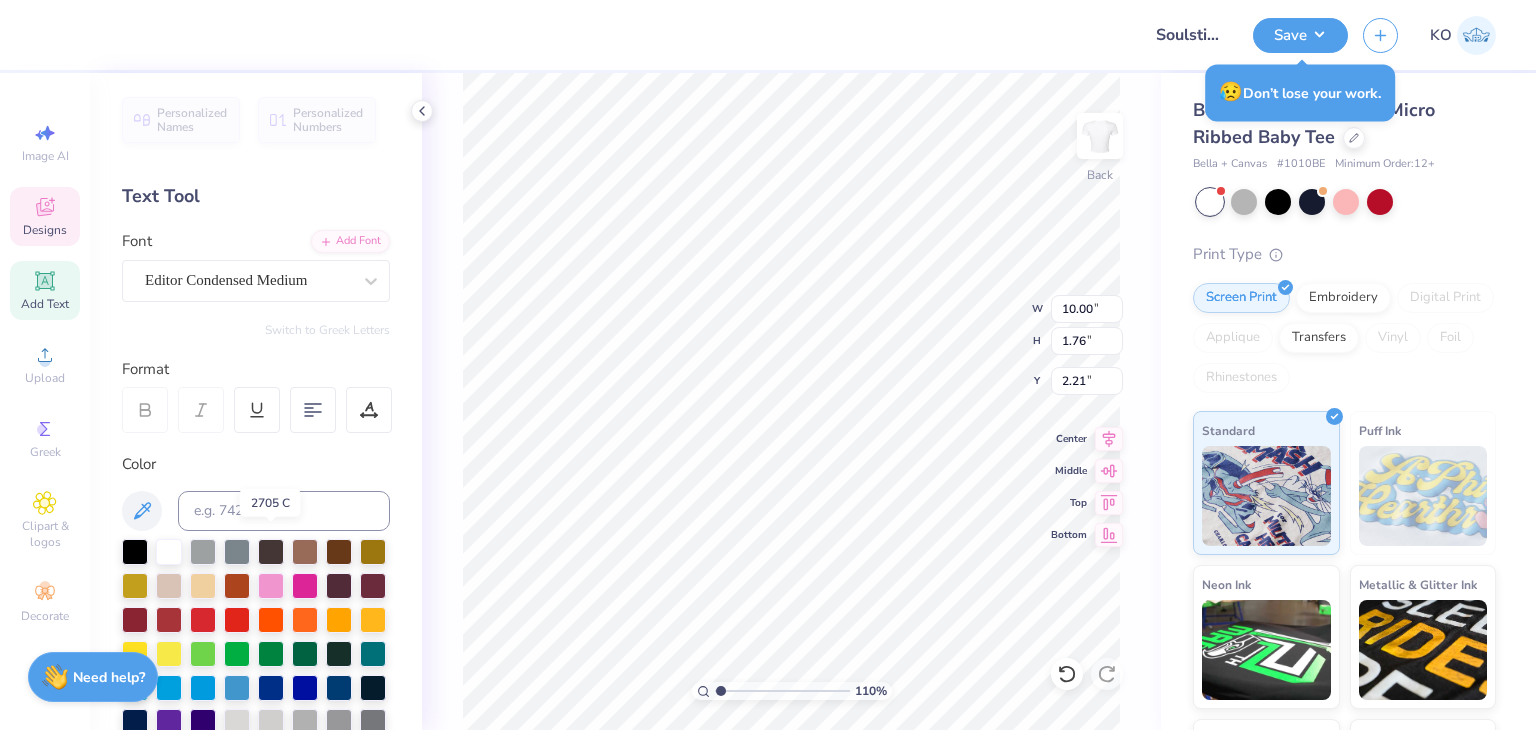 scroll, scrollTop: 0, scrollLeft: 0, axis: both 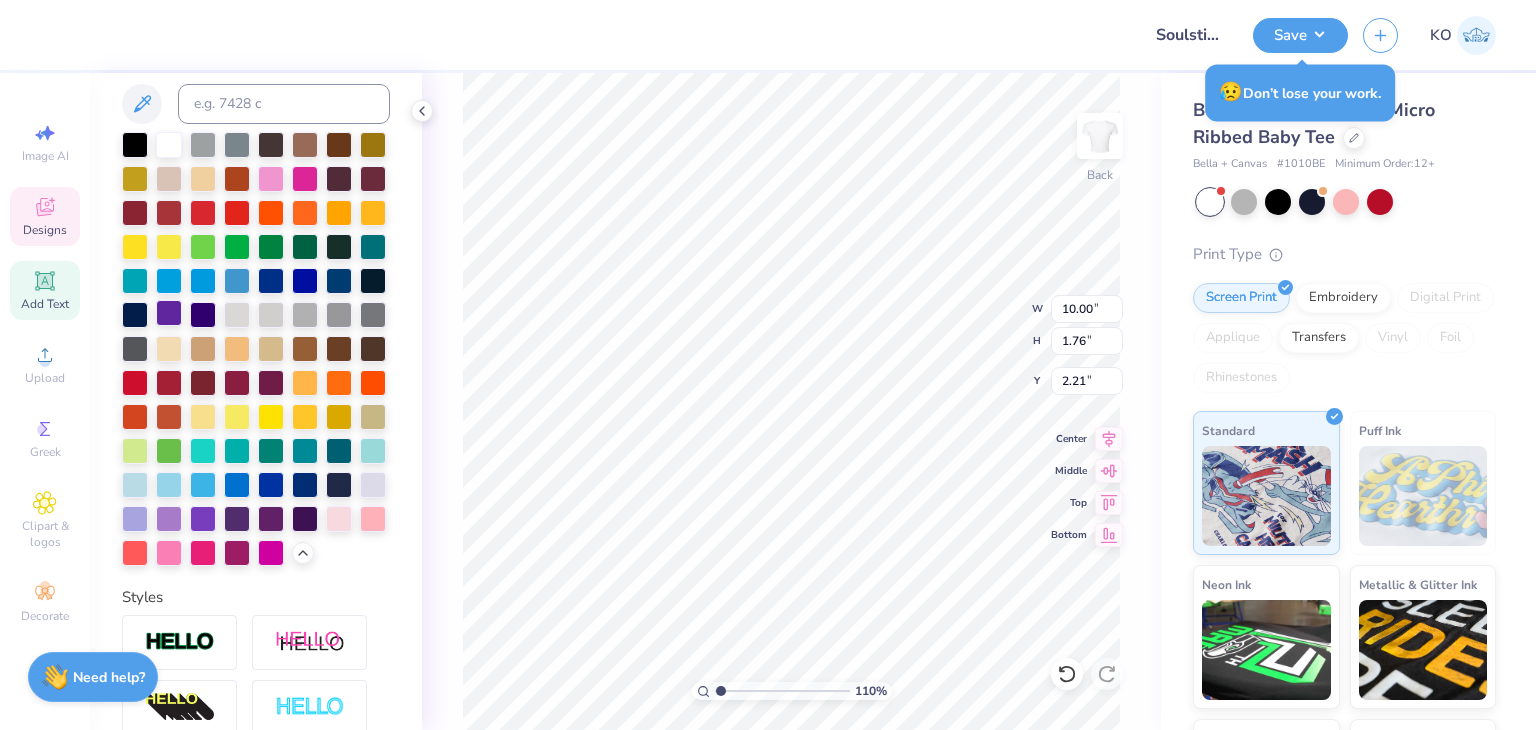 click at bounding box center [169, 313] 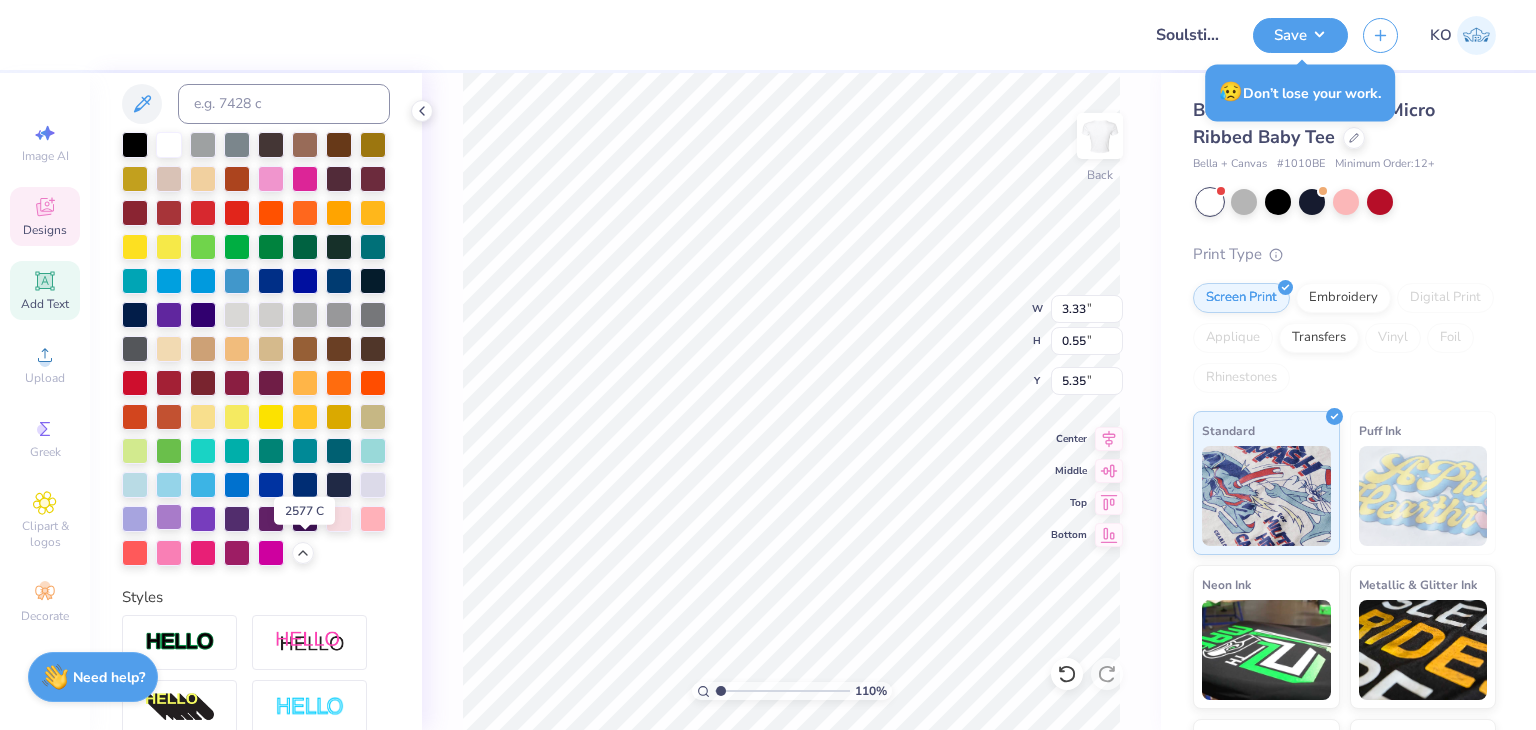 click at bounding box center (169, 517) 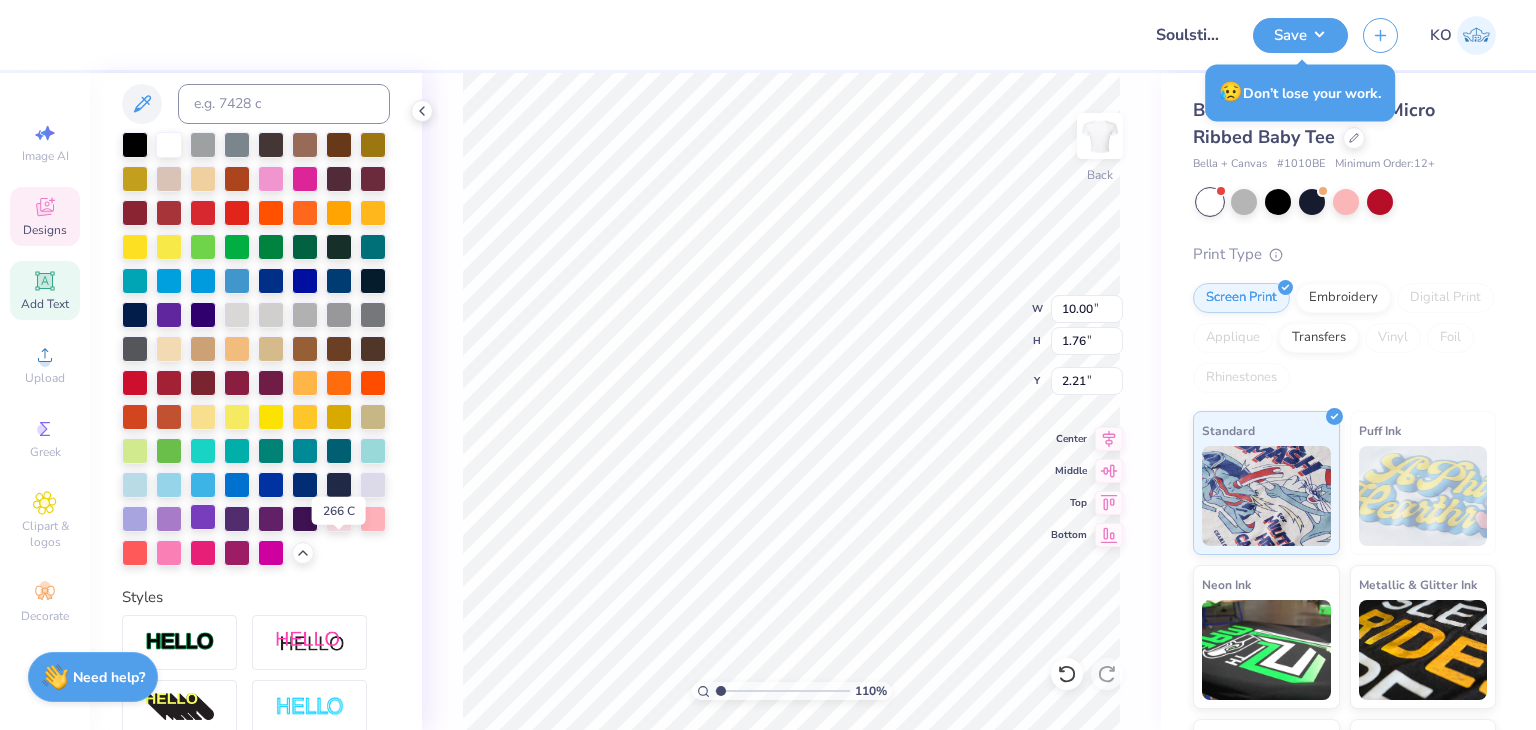 click at bounding box center [203, 517] 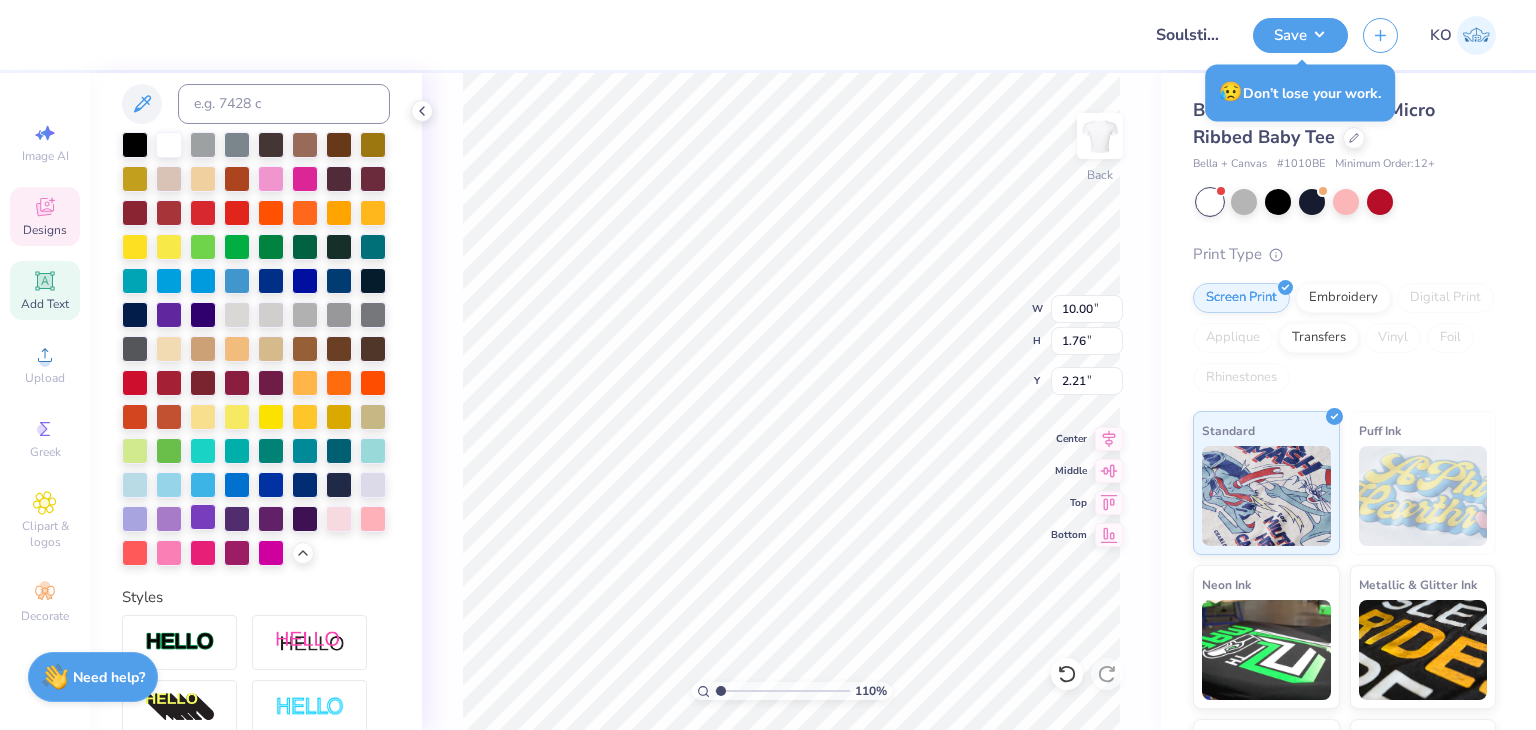 type on "1.10346453415939" 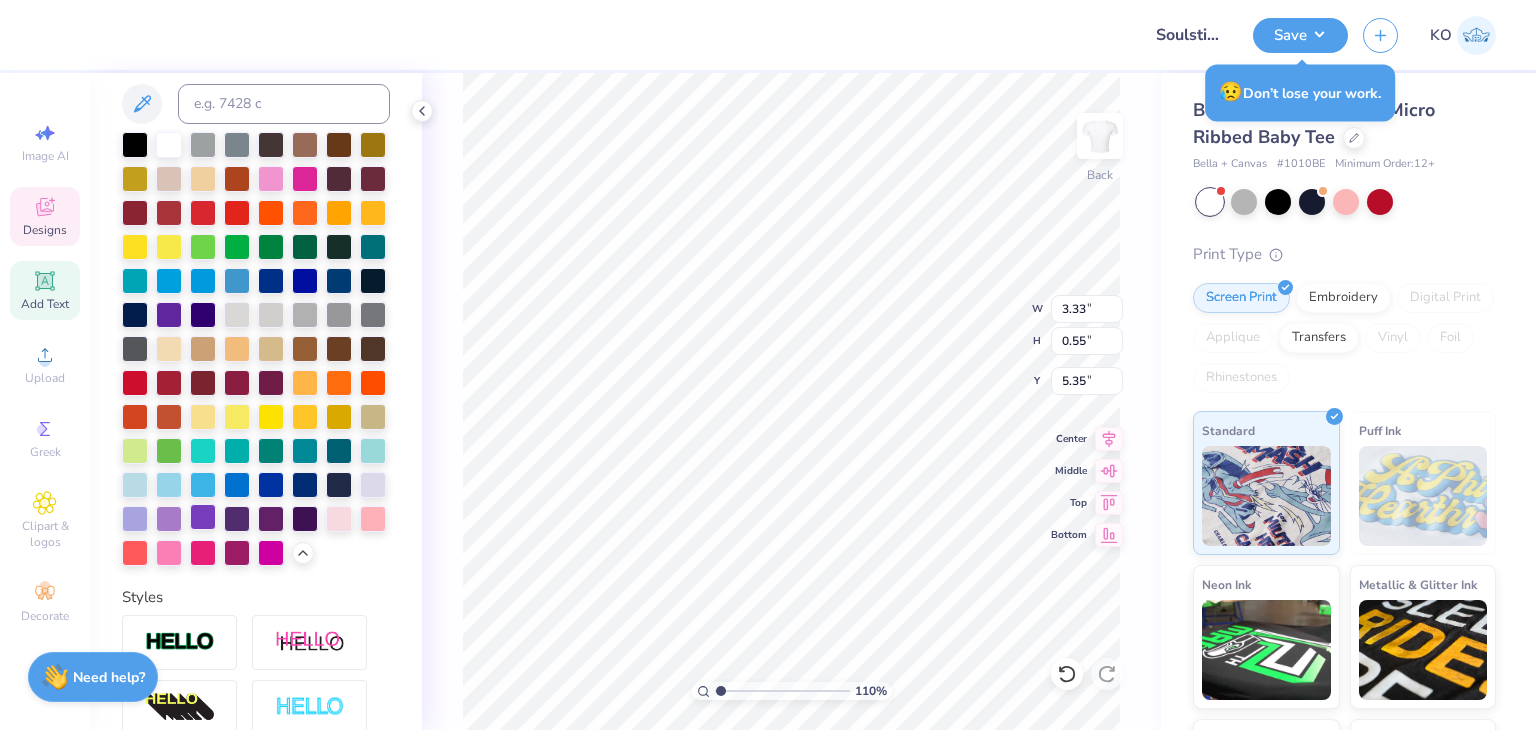 click at bounding box center (203, 517) 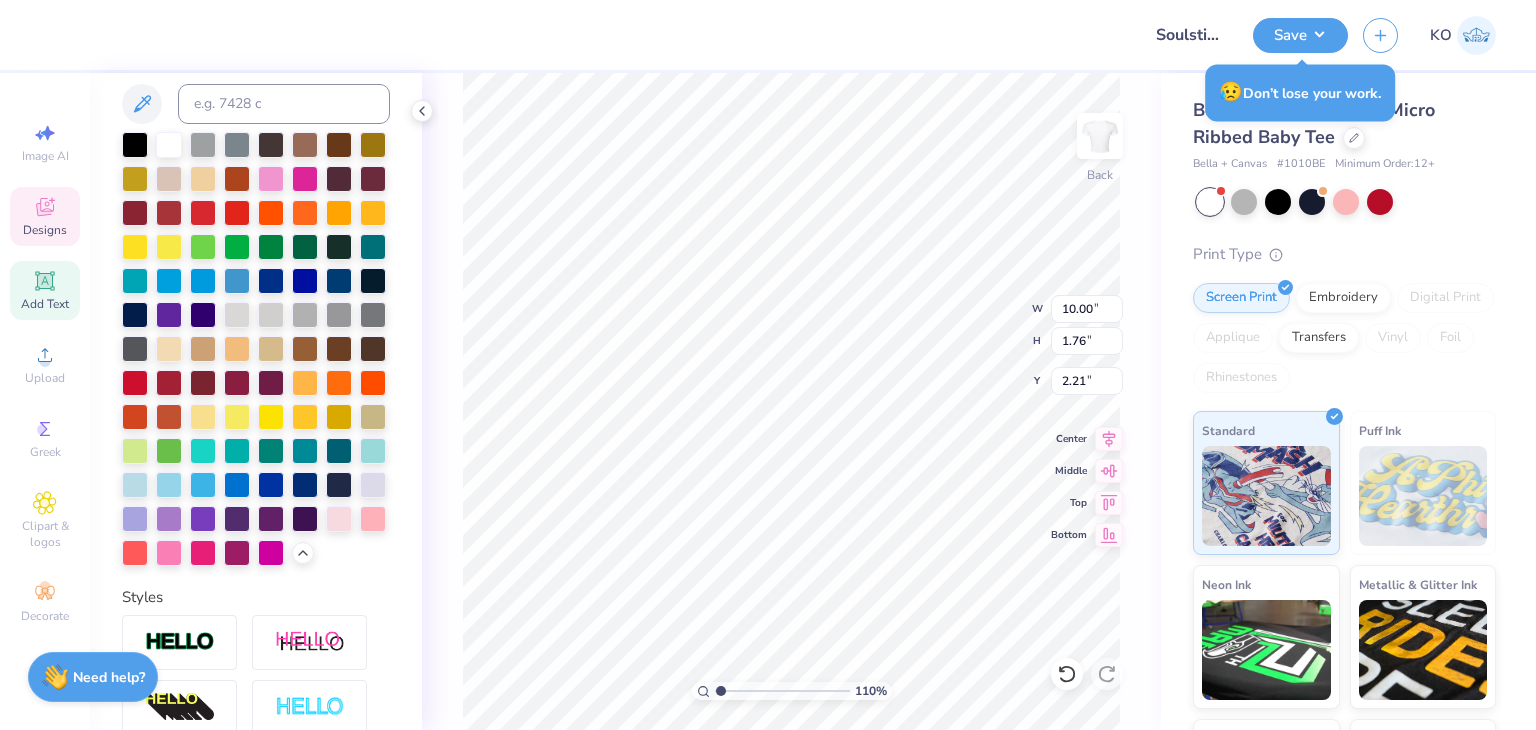 type on "1.10346453415939" 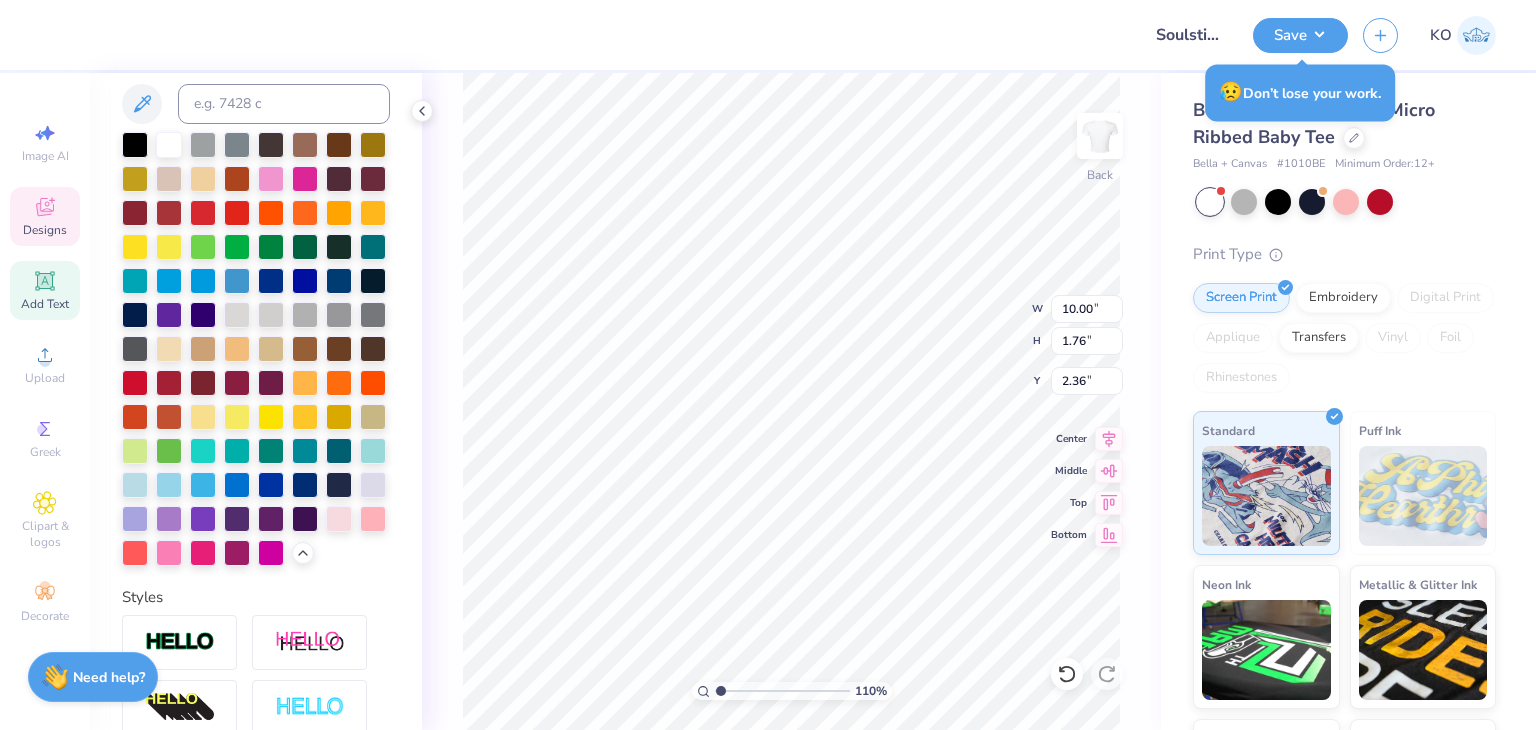 scroll, scrollTop: 16, scrollLeft: 2, axis: both 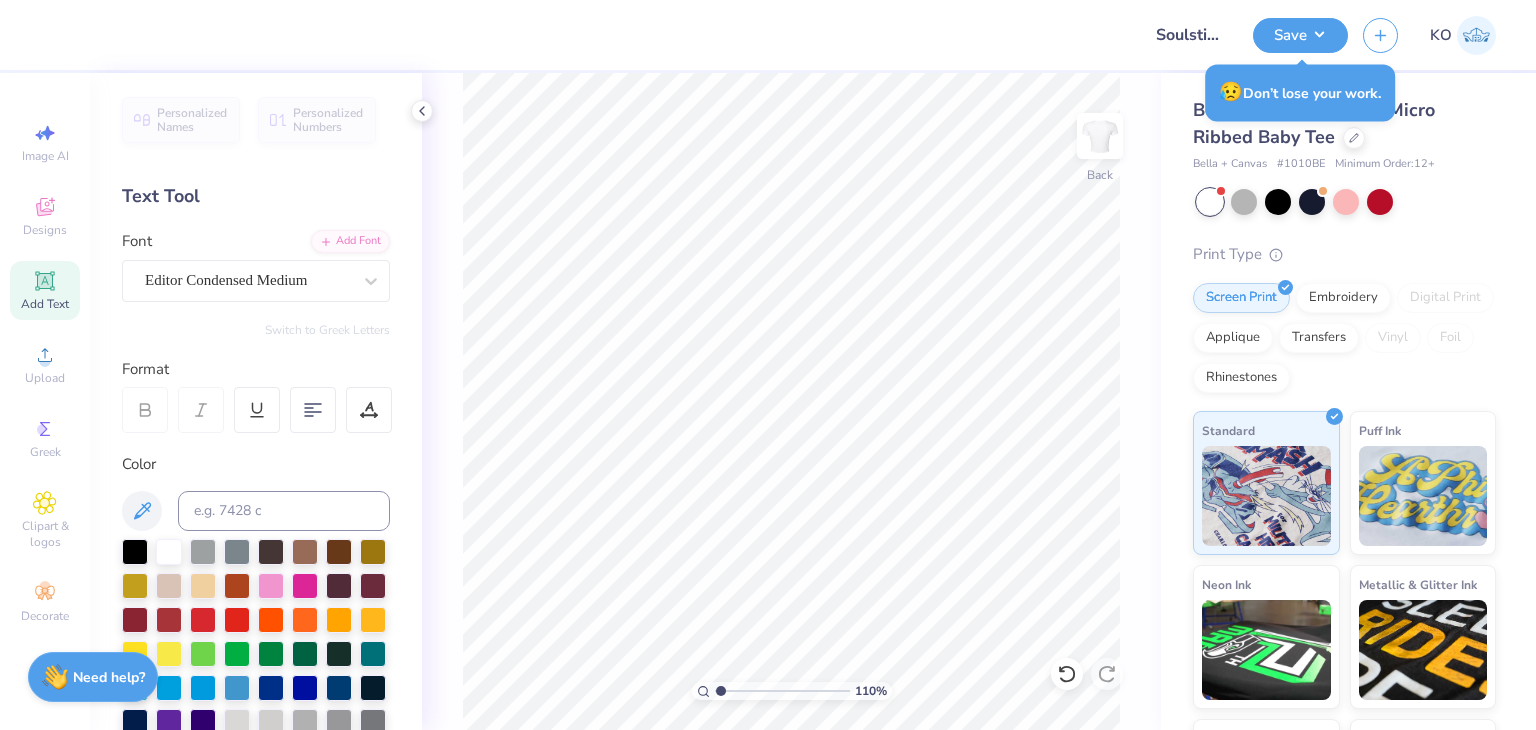 click on "Add Text" at bounding box center [45, 304] 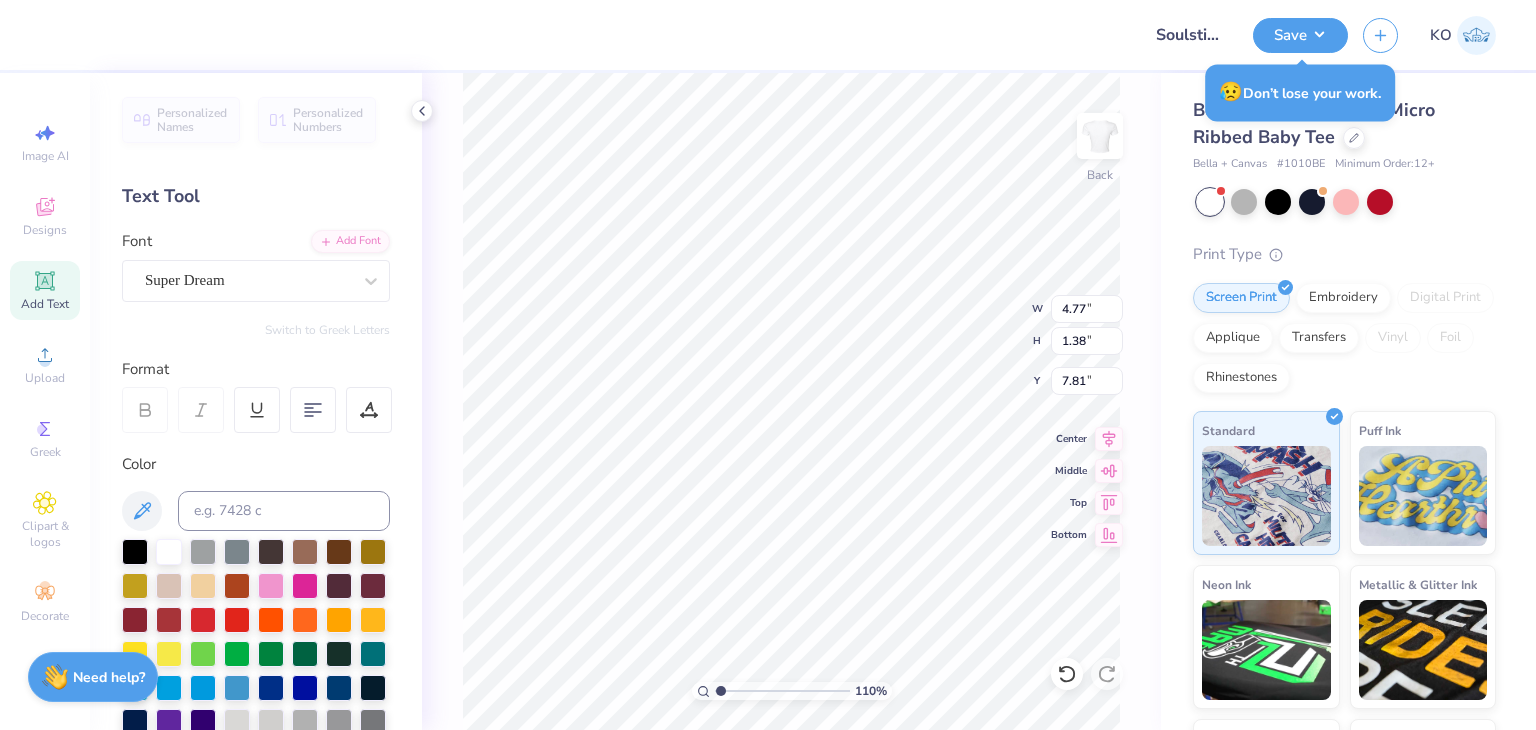 scroll, scrollTop: 16, scrollLeft: 2, axis: both 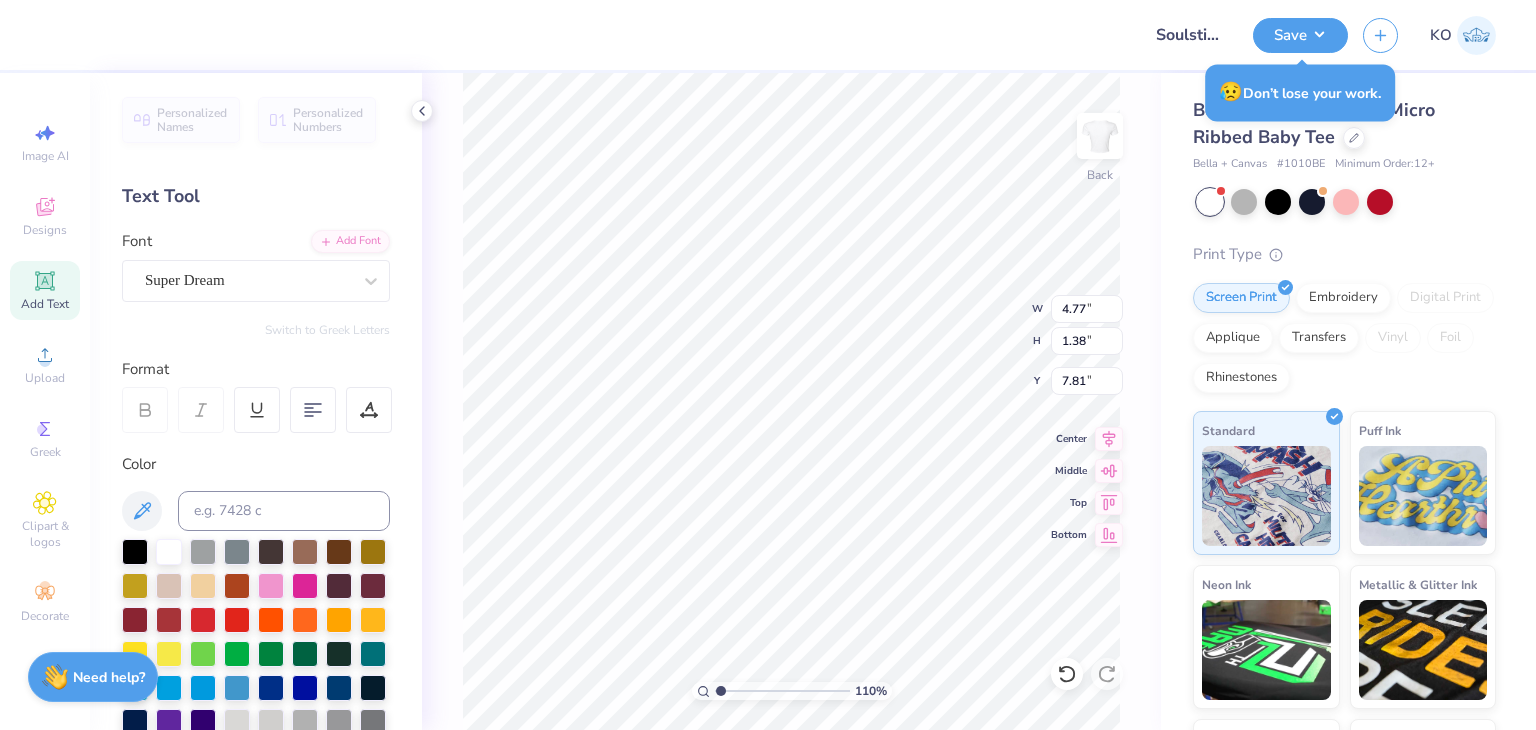 type on "with love," 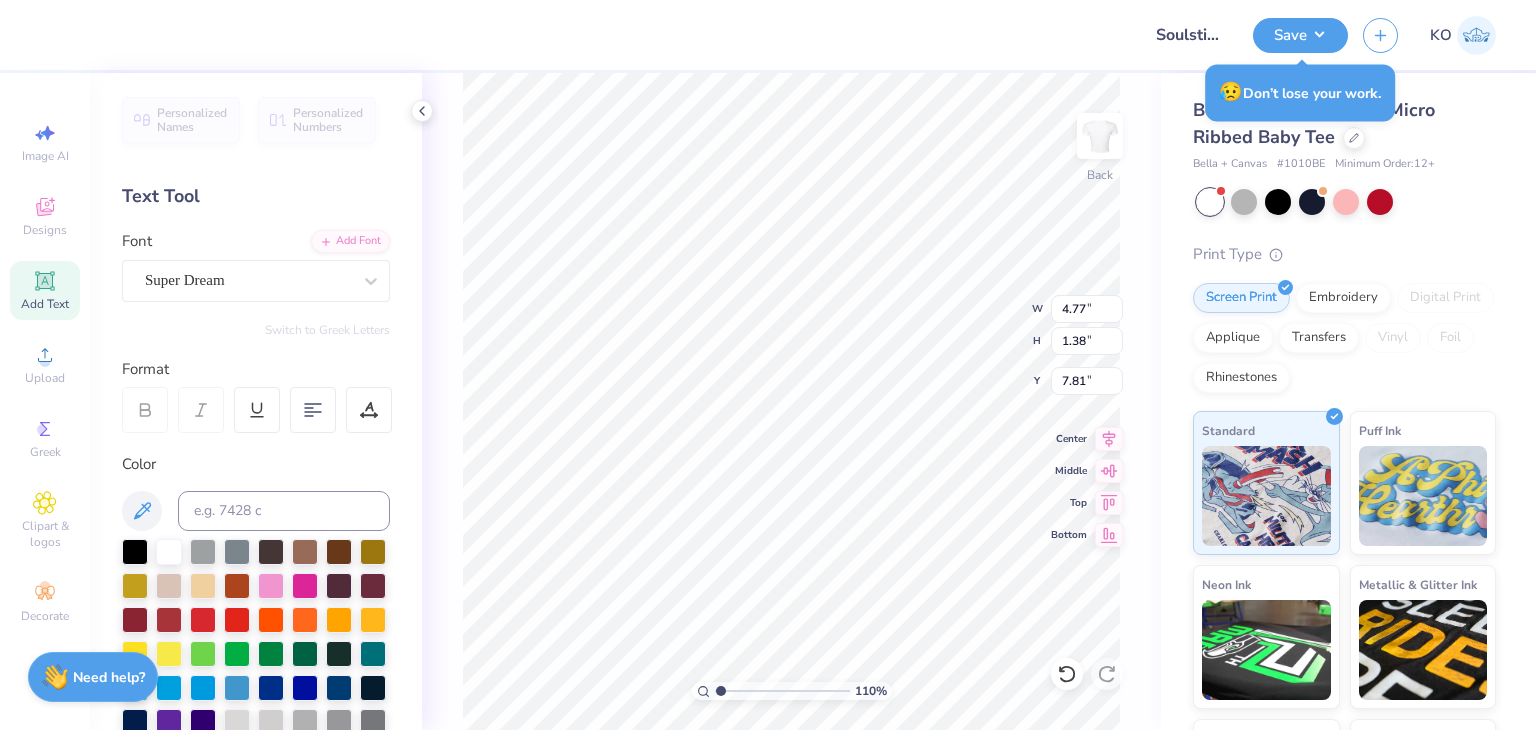 type on "1.10346453415939" 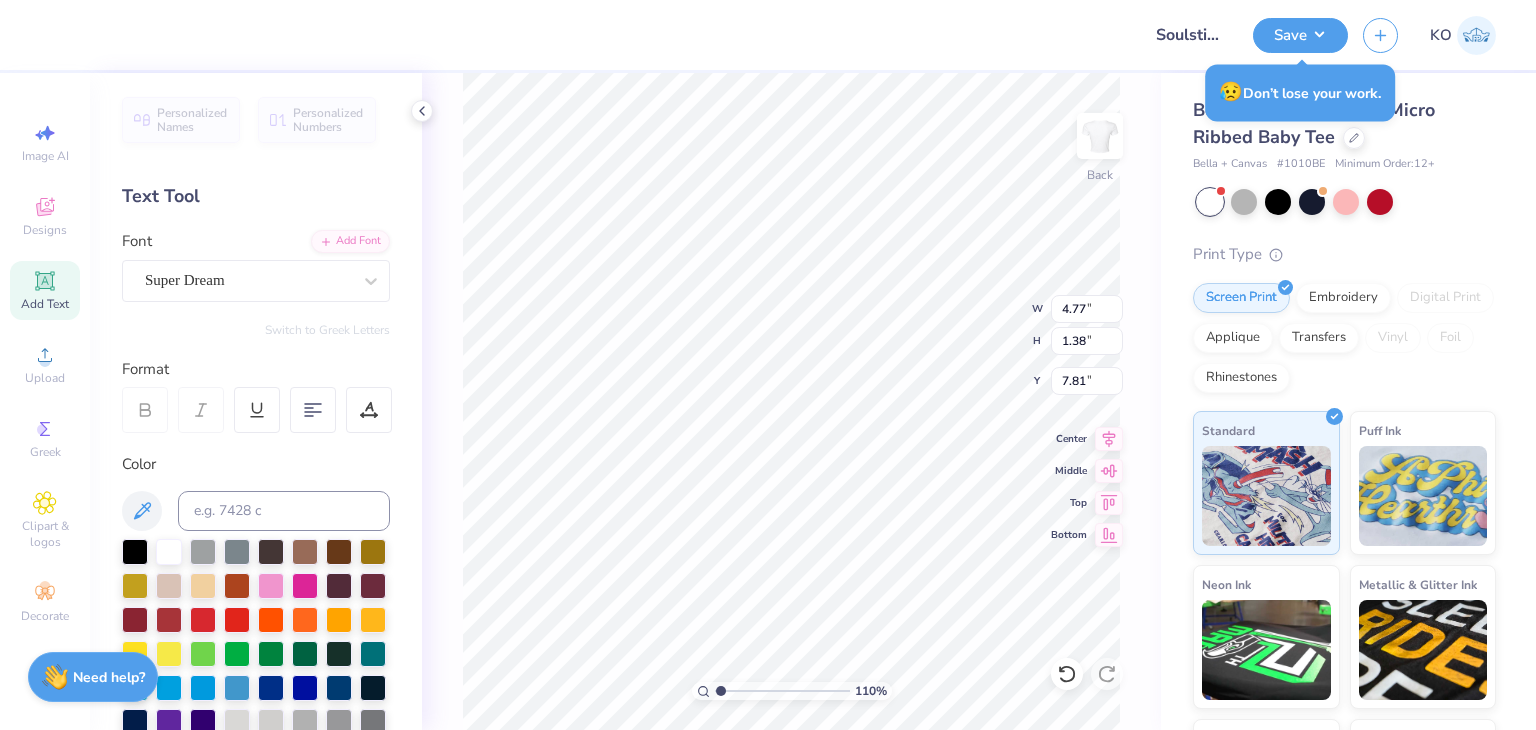 type on "with love,
soulstice" 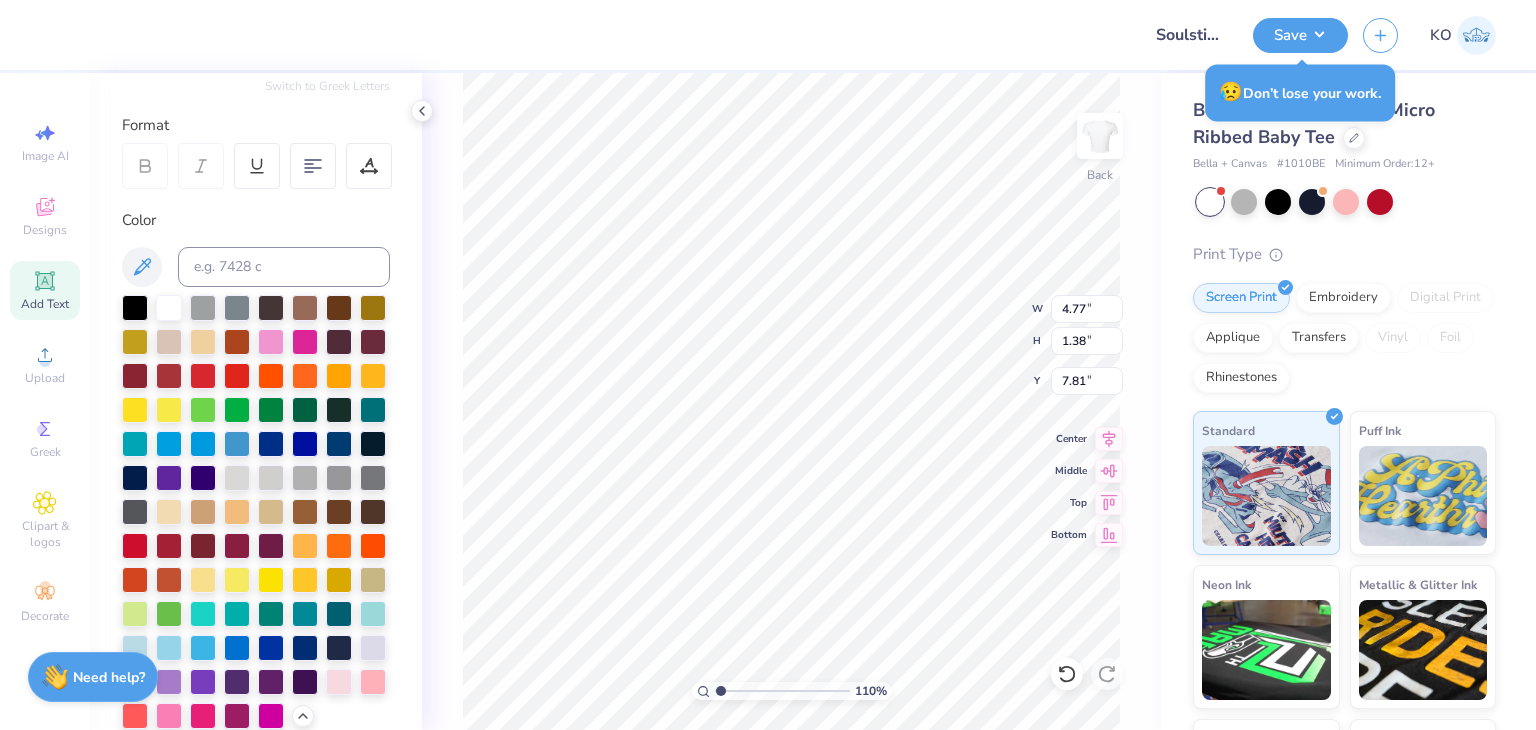 scroll, scrollTop: 247, scrollLeft: 0, axis: vertical 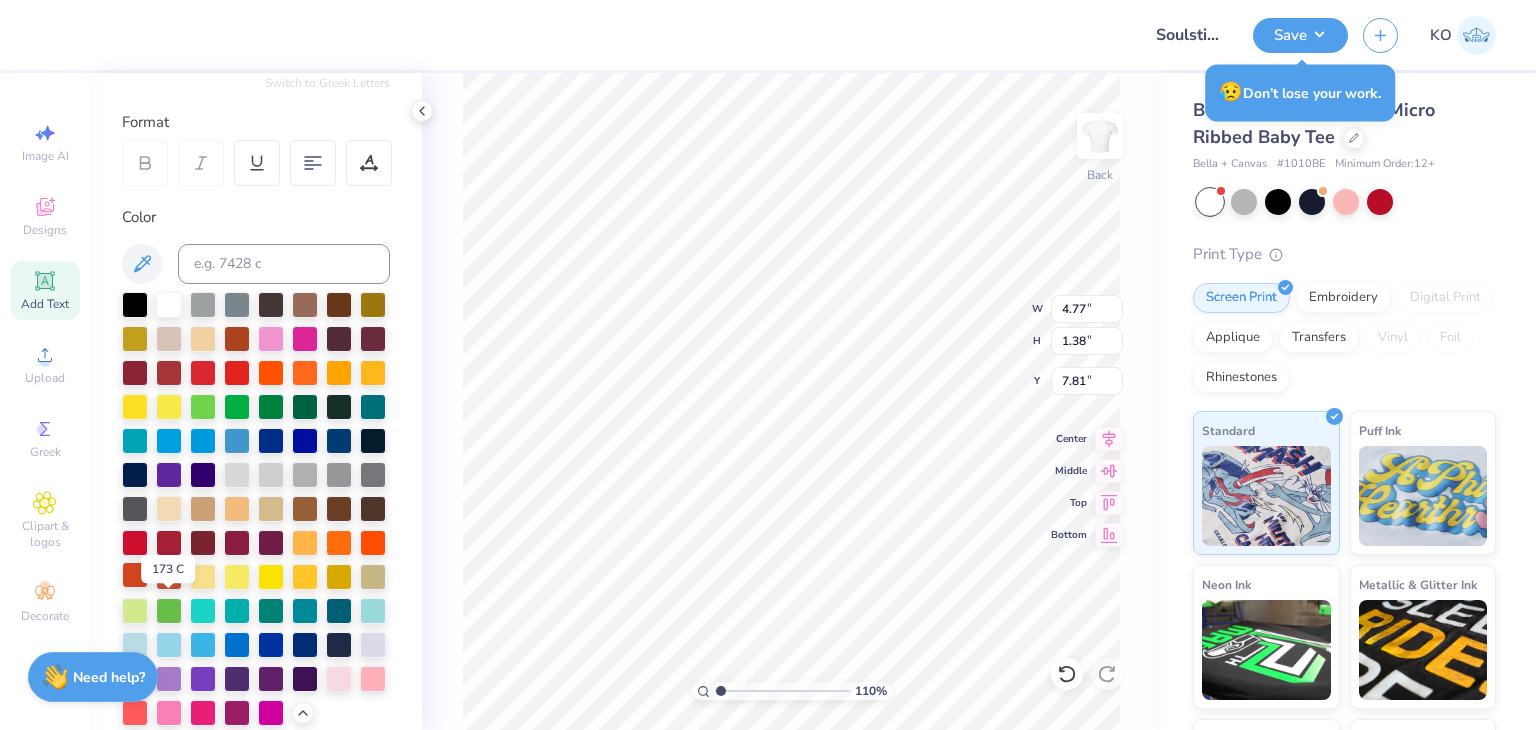 click at bounding box center [135, 575] 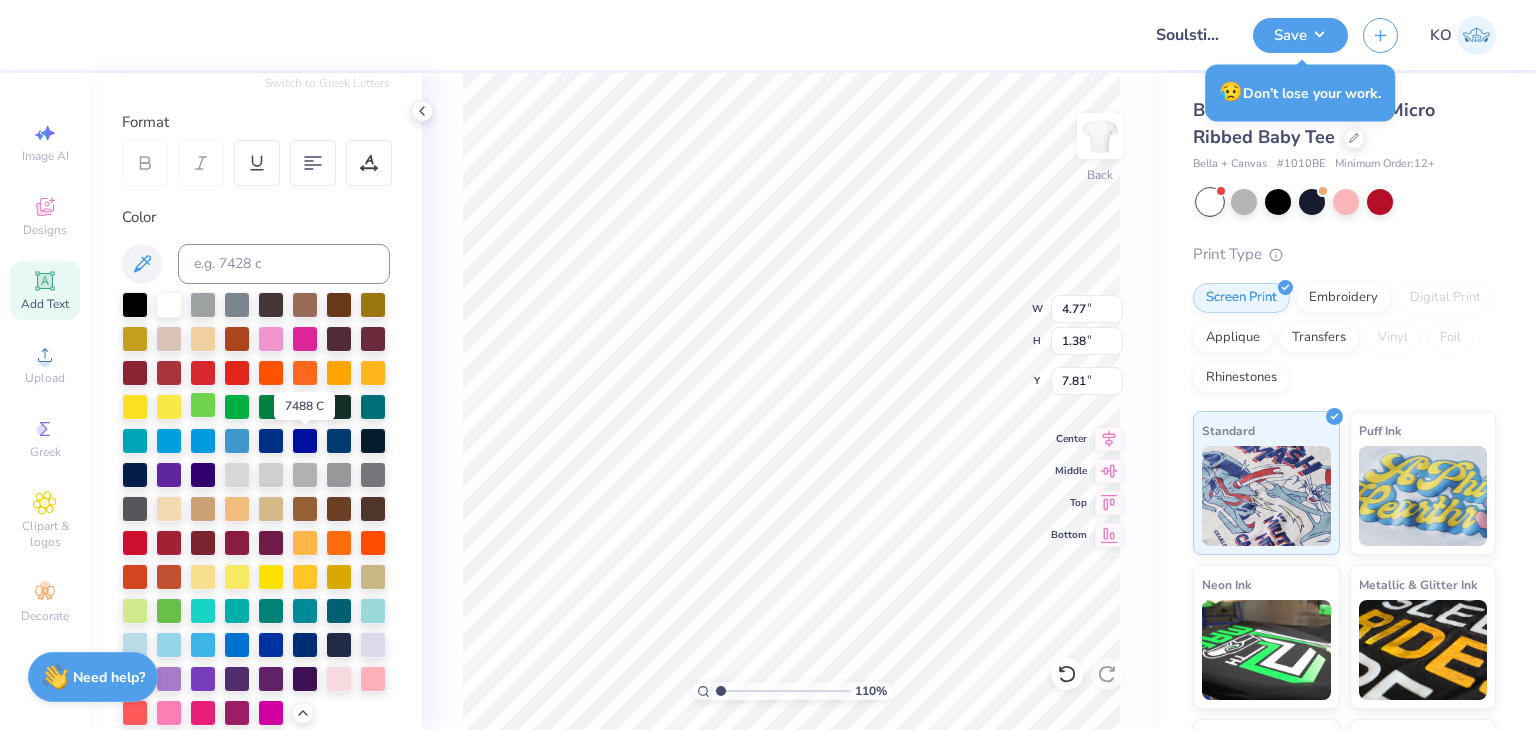 scroll, scrollTop: 204, scrollLeft: 0, axis: vertical 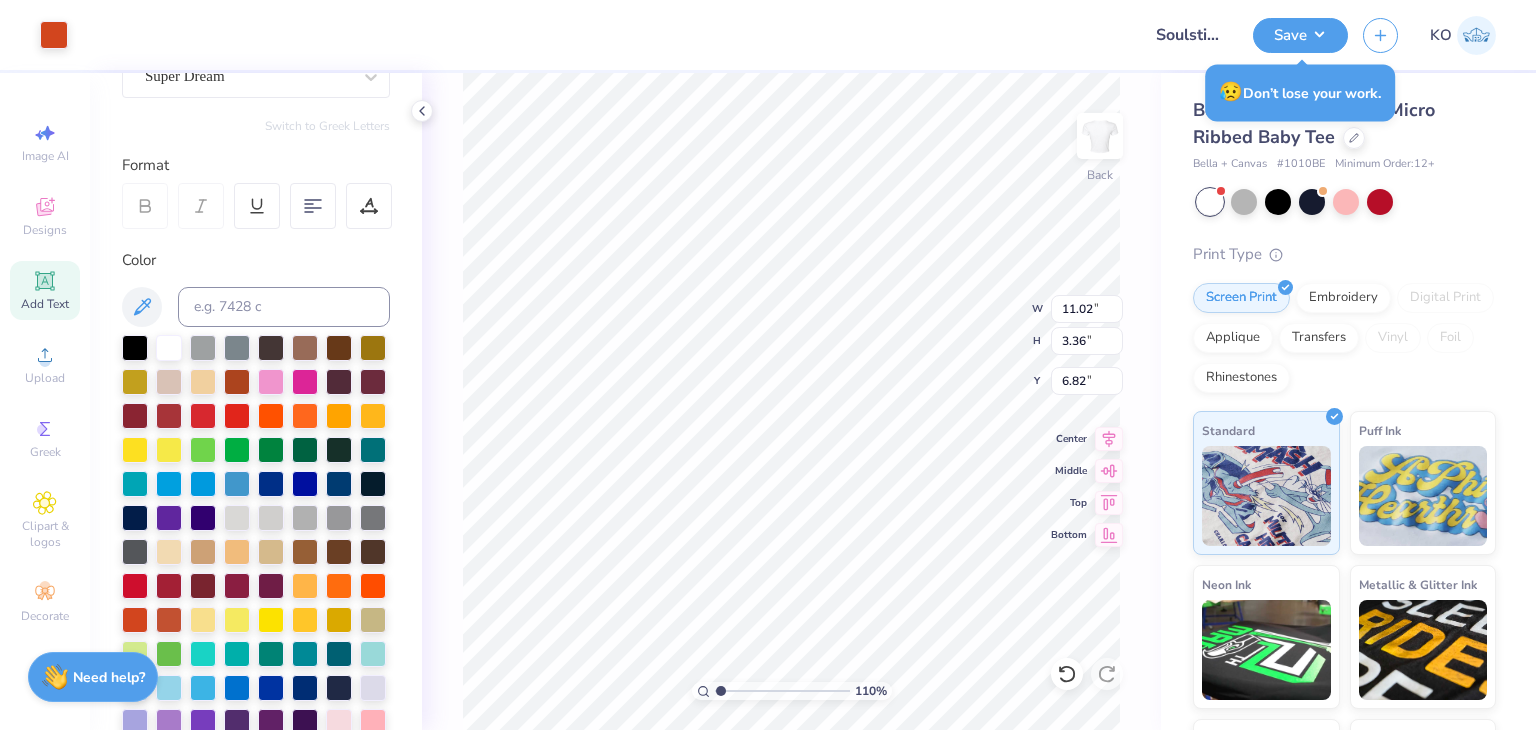 type on "1.10346453415939" 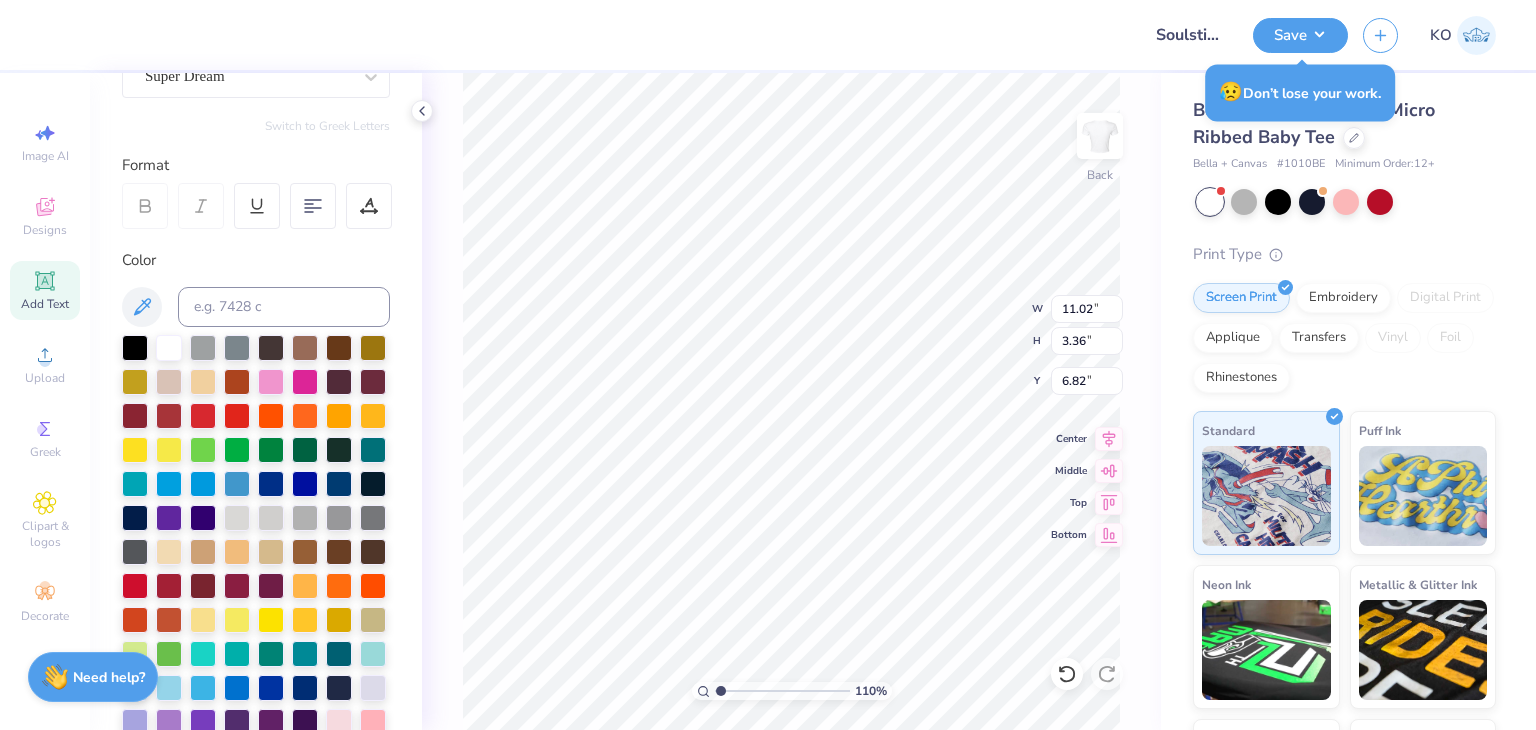 type on "1.10346453415939" 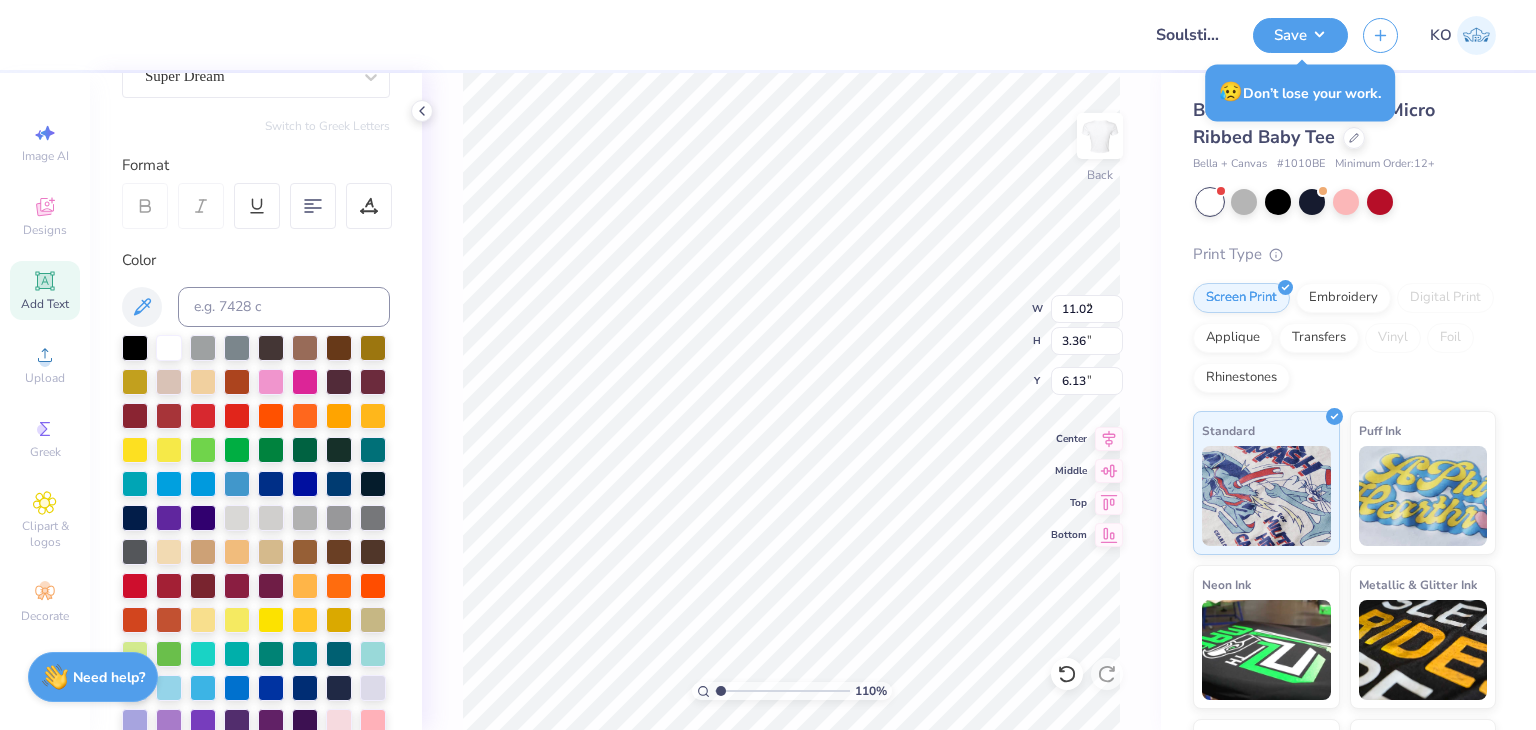 type on "1.10346453415939" 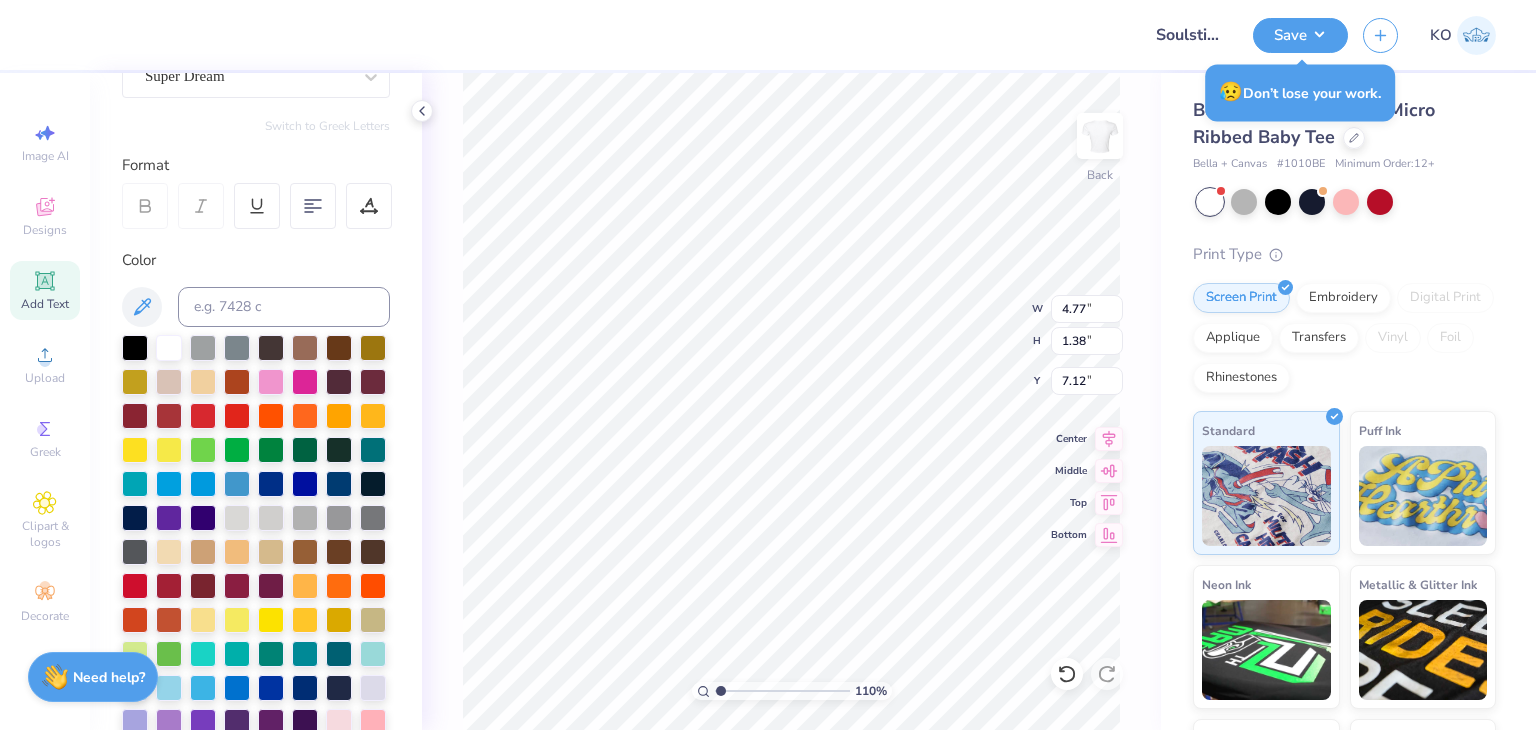 type on "1.10346453415939" 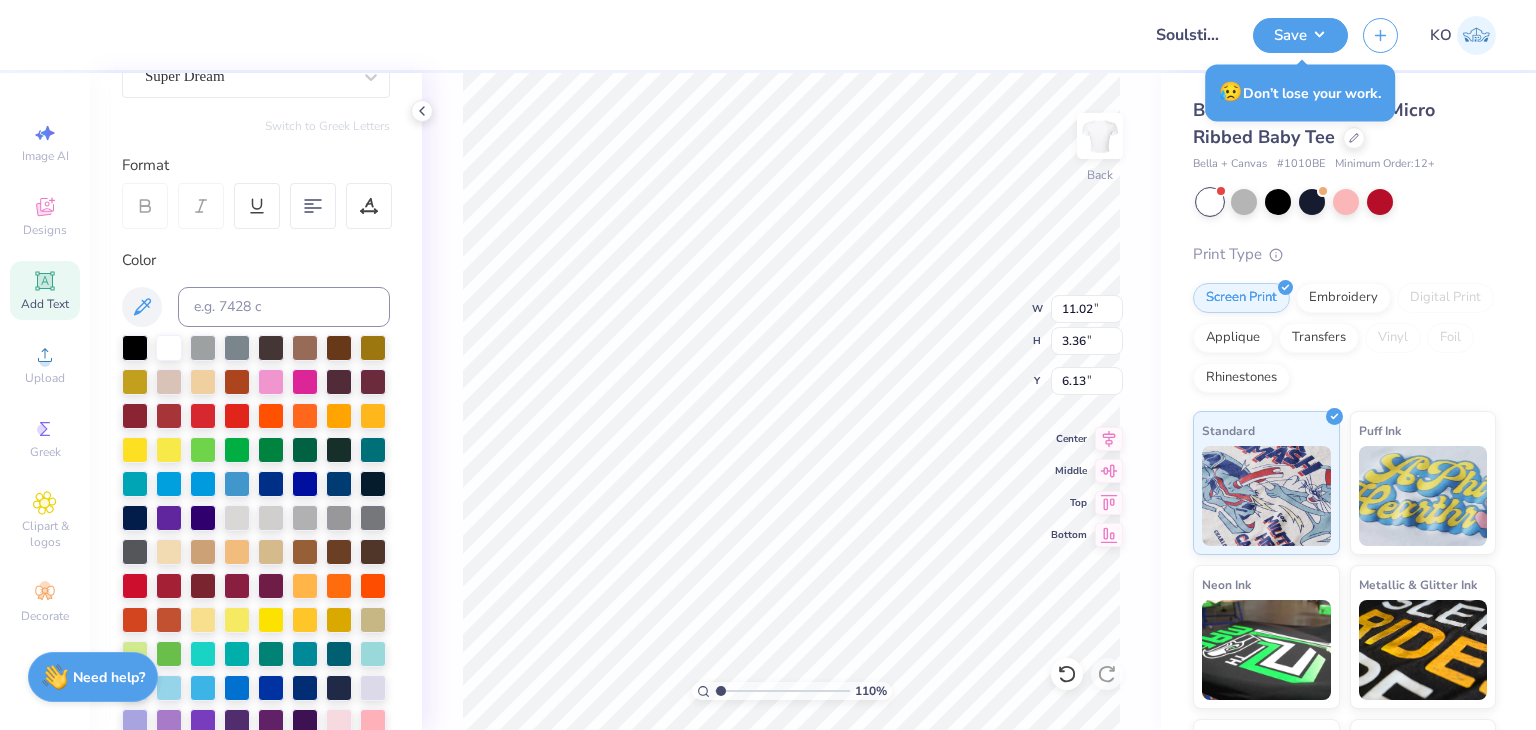 type on "1.10346453415939" 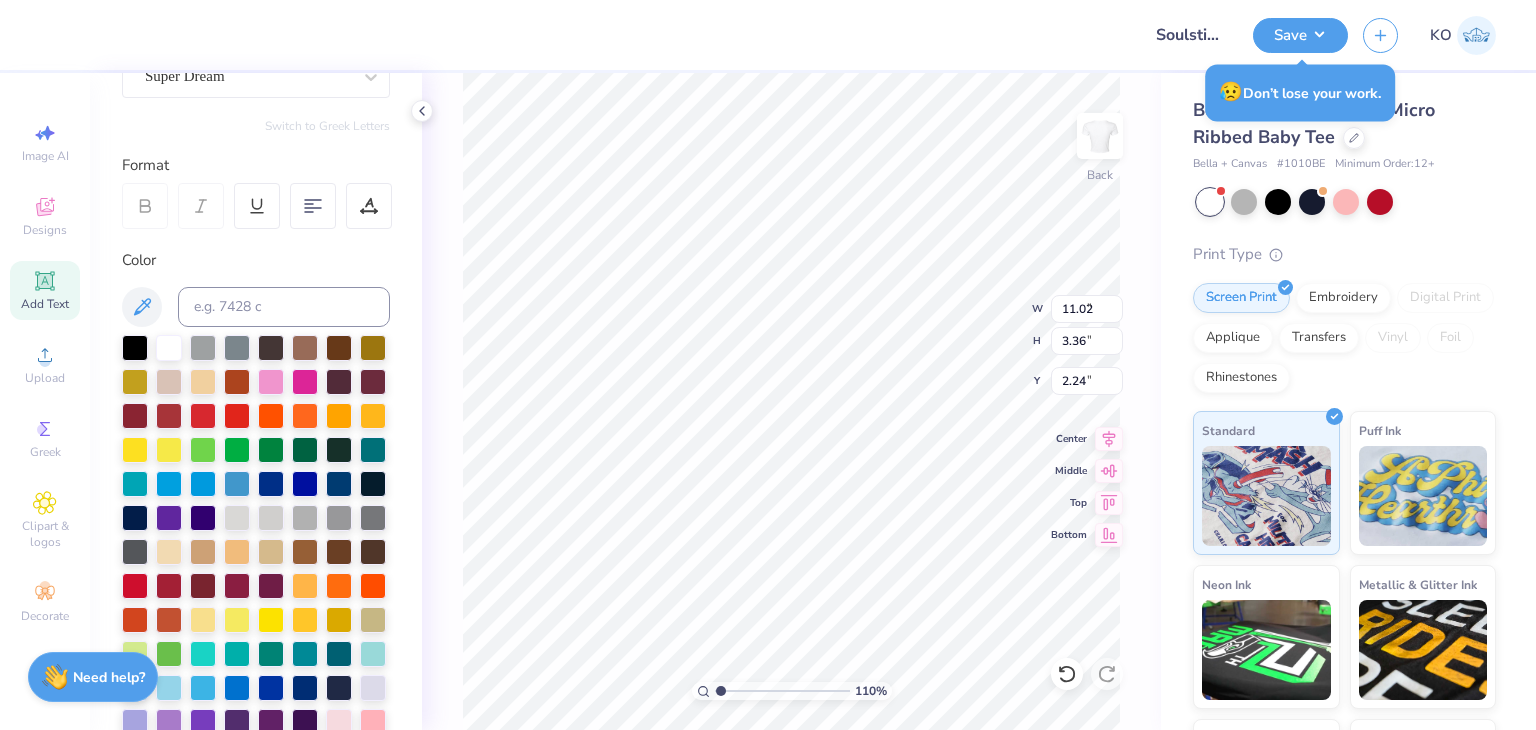 type on "1.10346453415939" 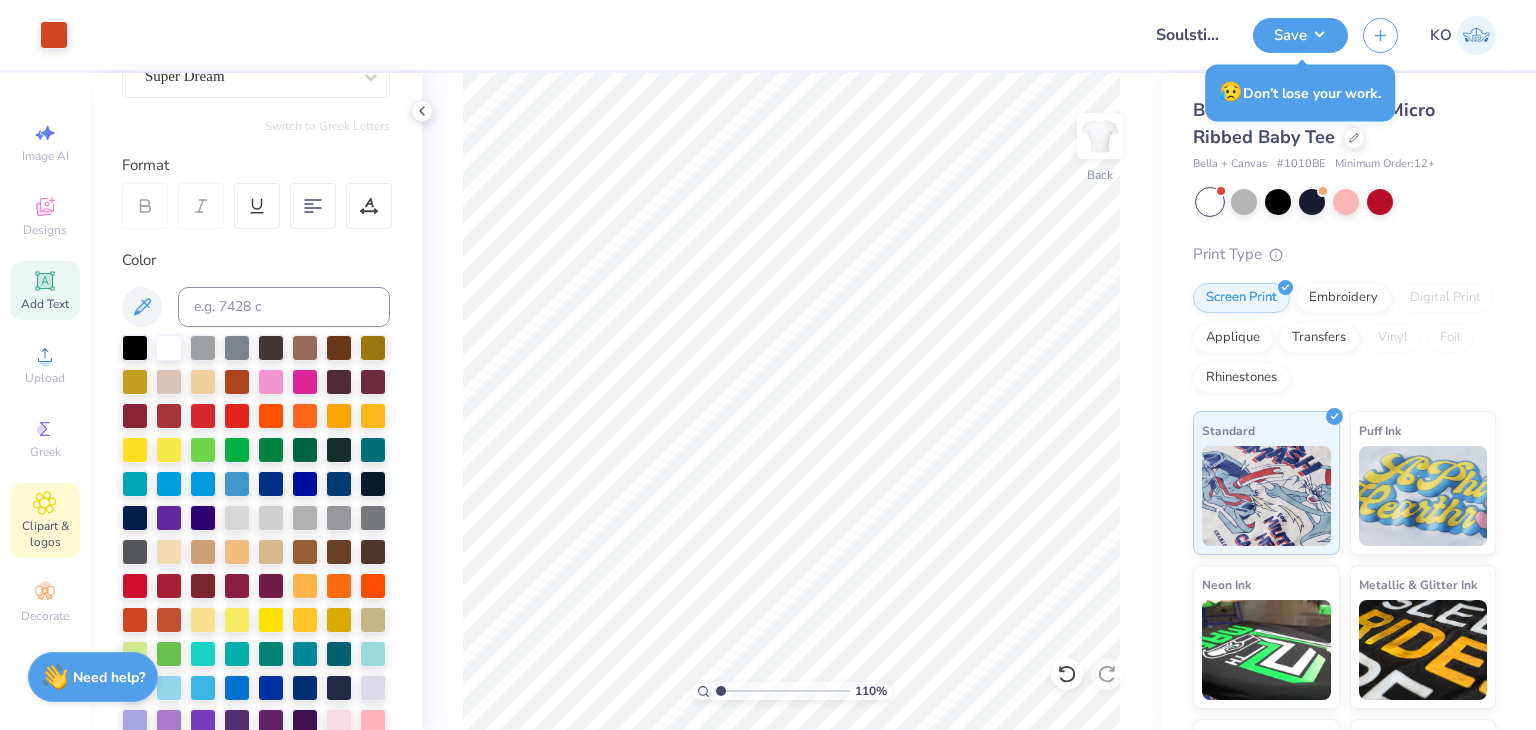 click on "Clipart & logos" at bounding box center [45, 520] 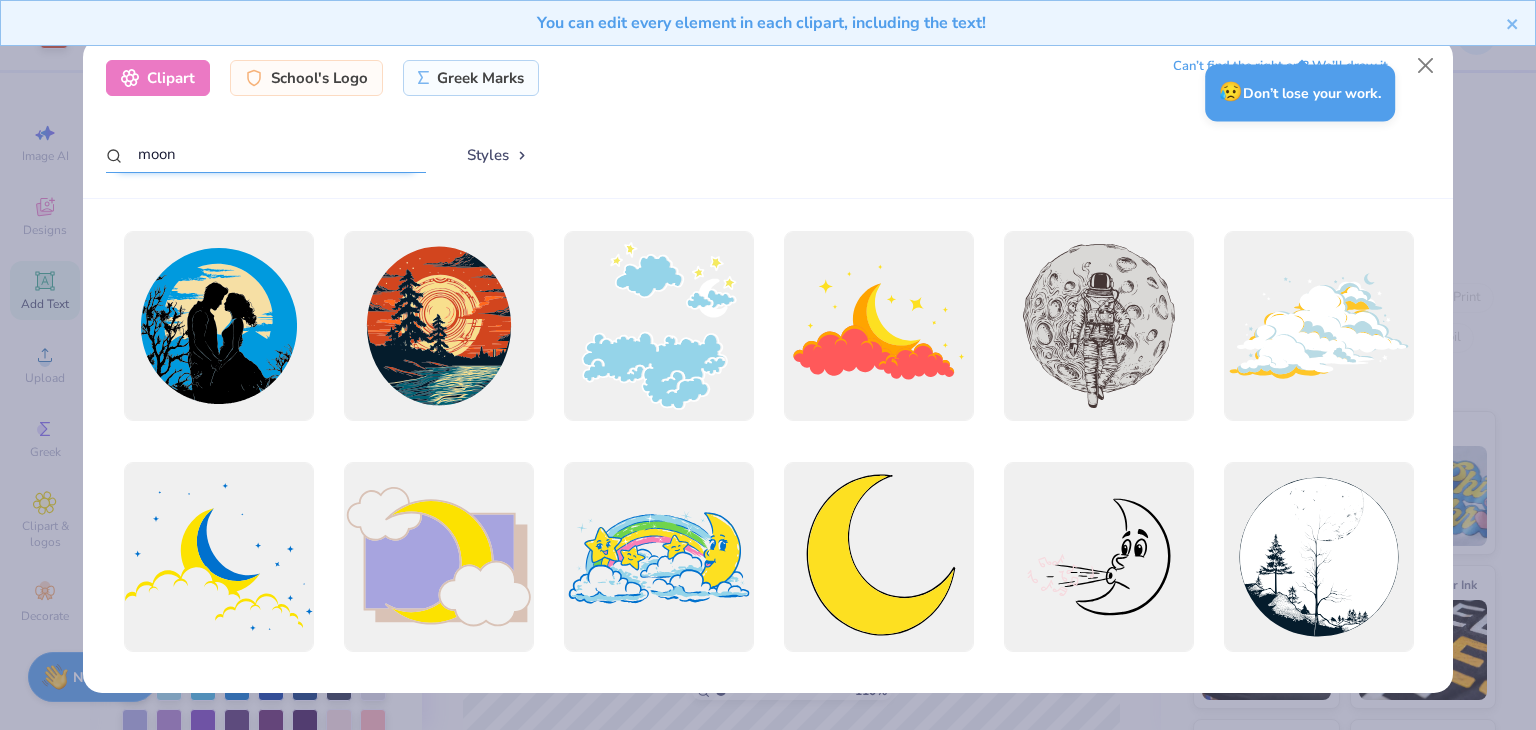 click on "moon" at bounding box center (266, 154) 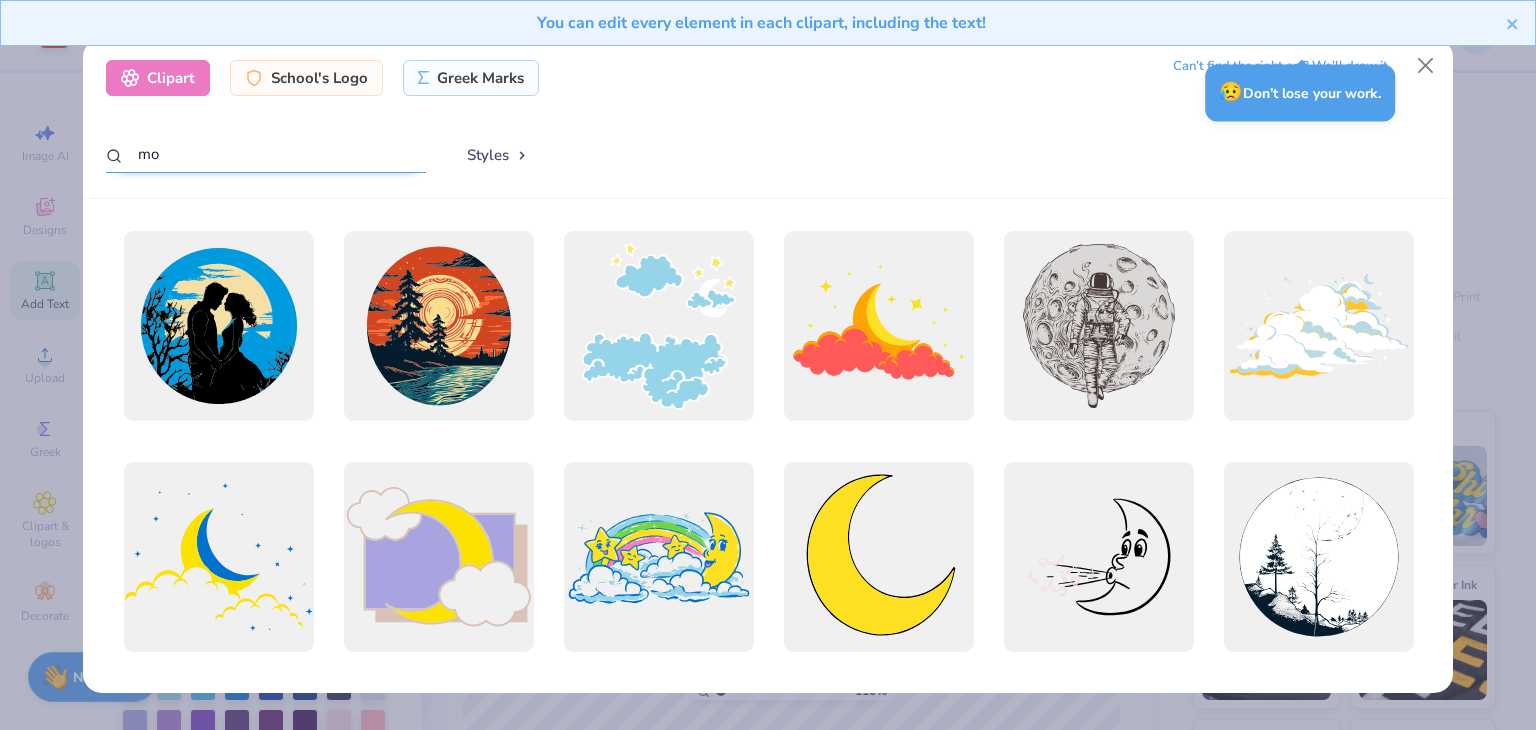 type on "m" 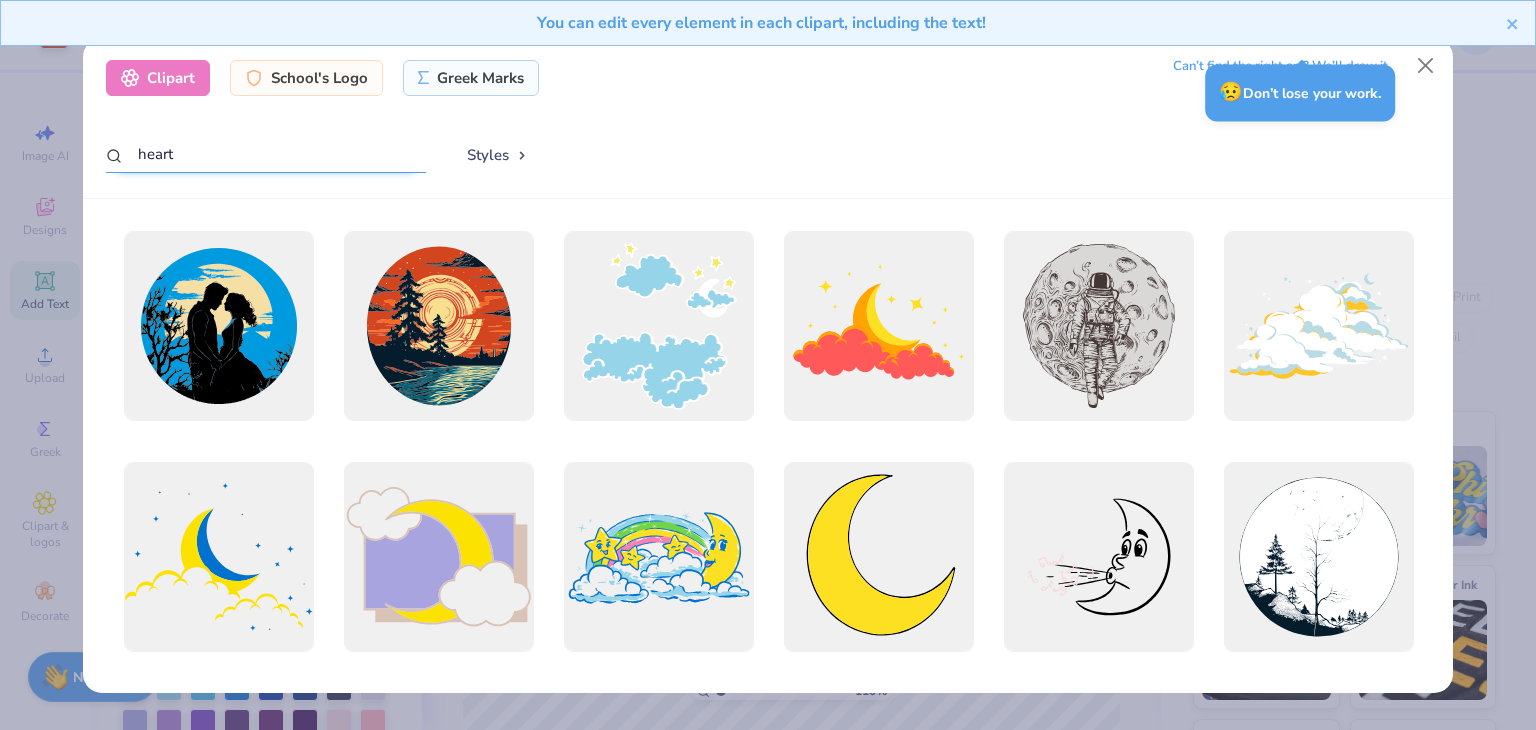 type on "heart" 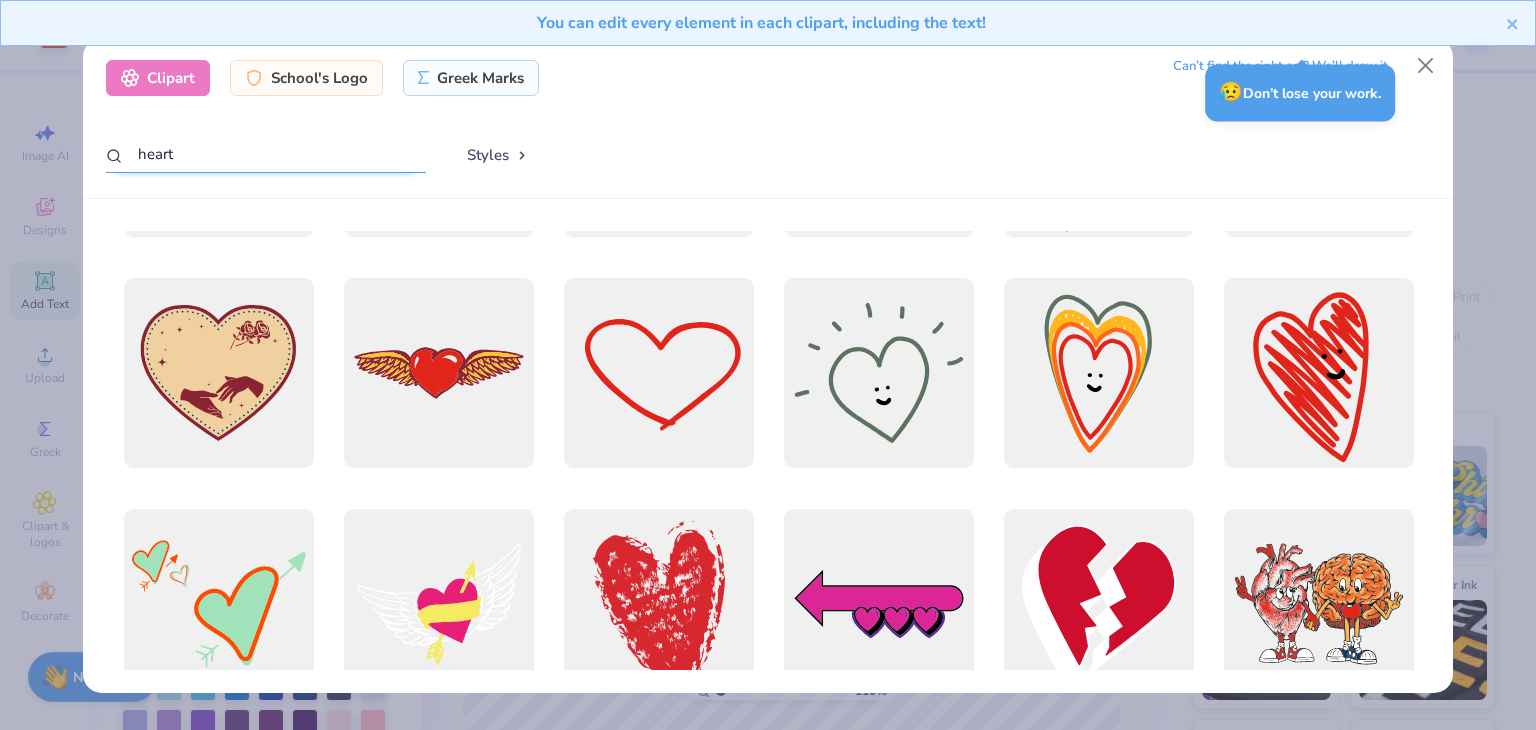 scroll, scrollTop: 394, scrollLeft: 0, axis: vertical 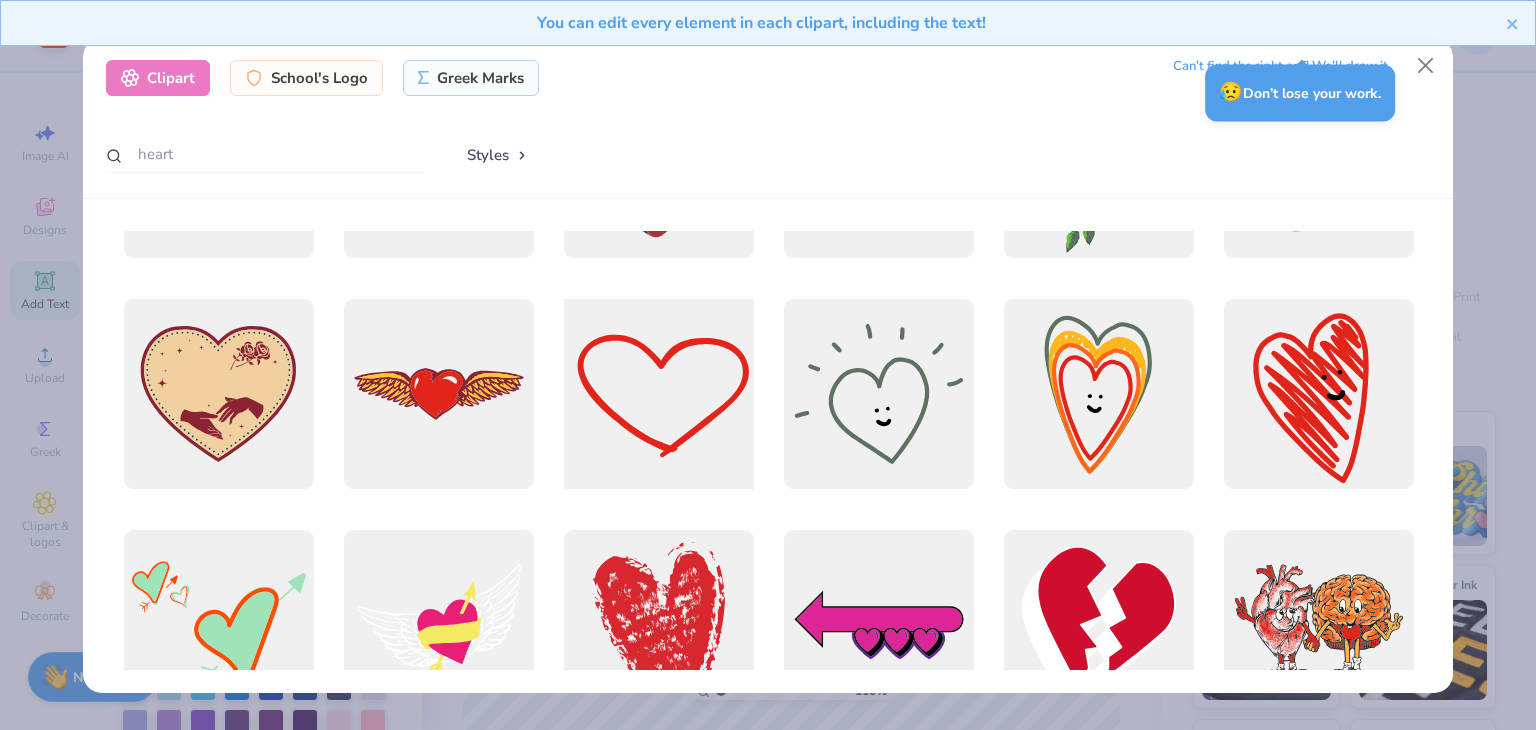 click at bounding box center (658, 394) 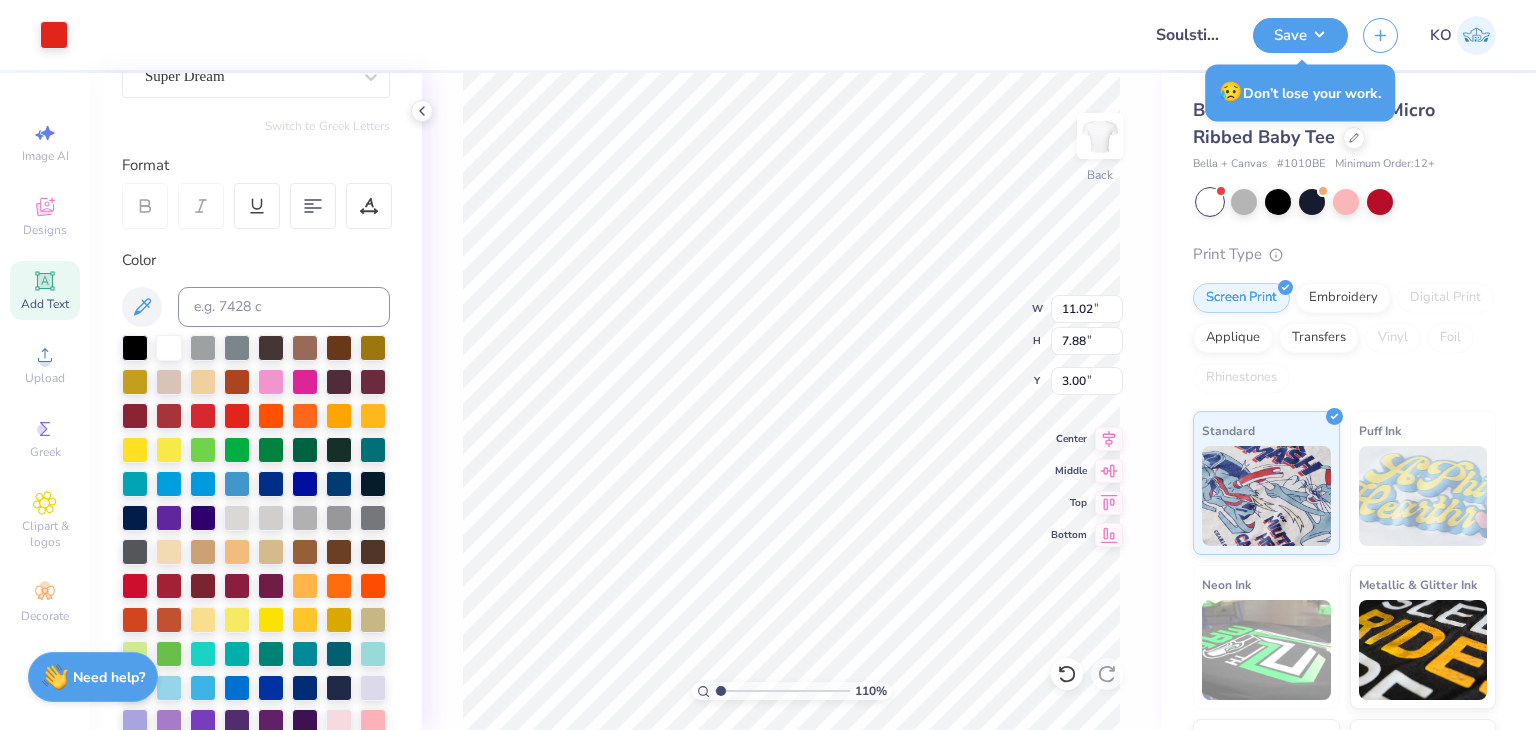 type on "1.10346453415939" 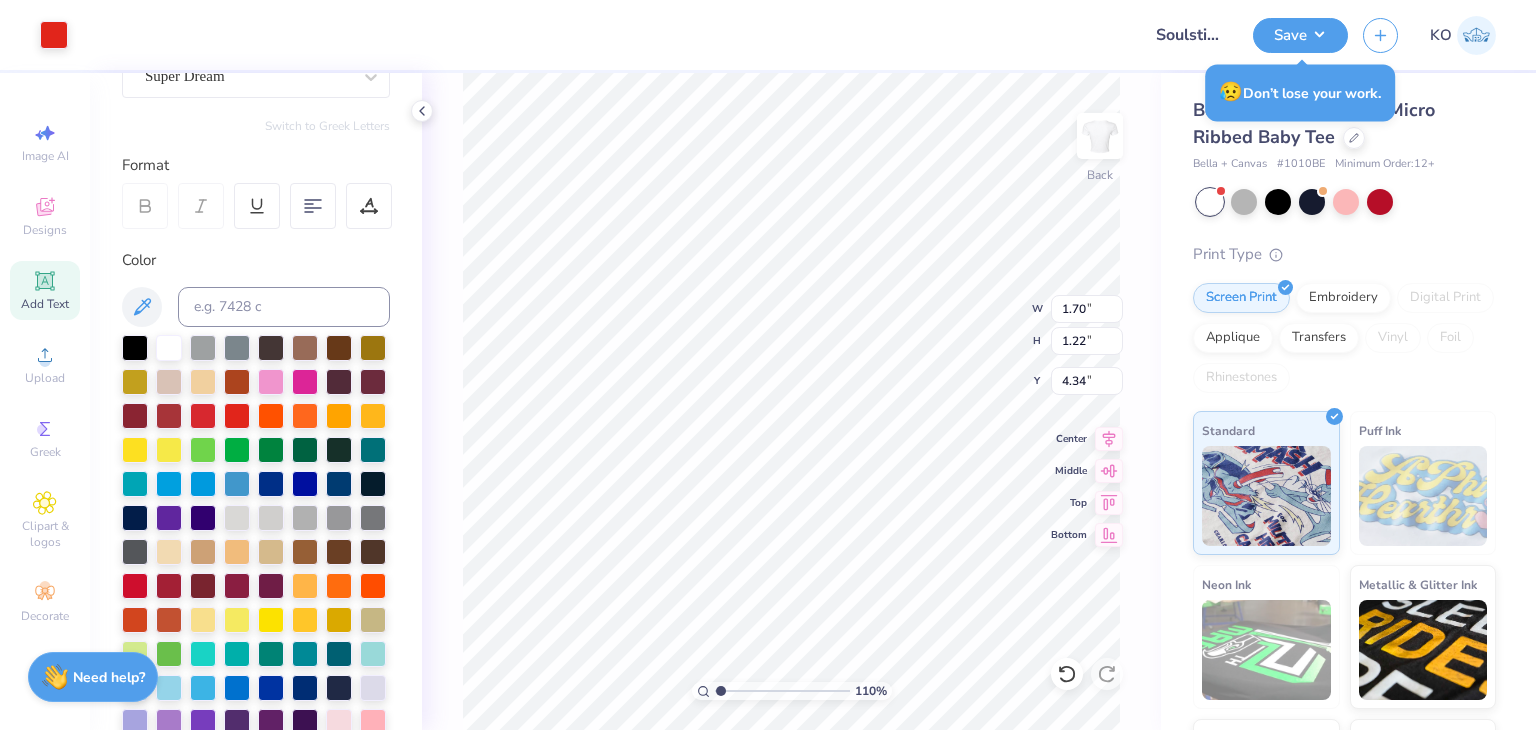 type on "1.10346453415939" 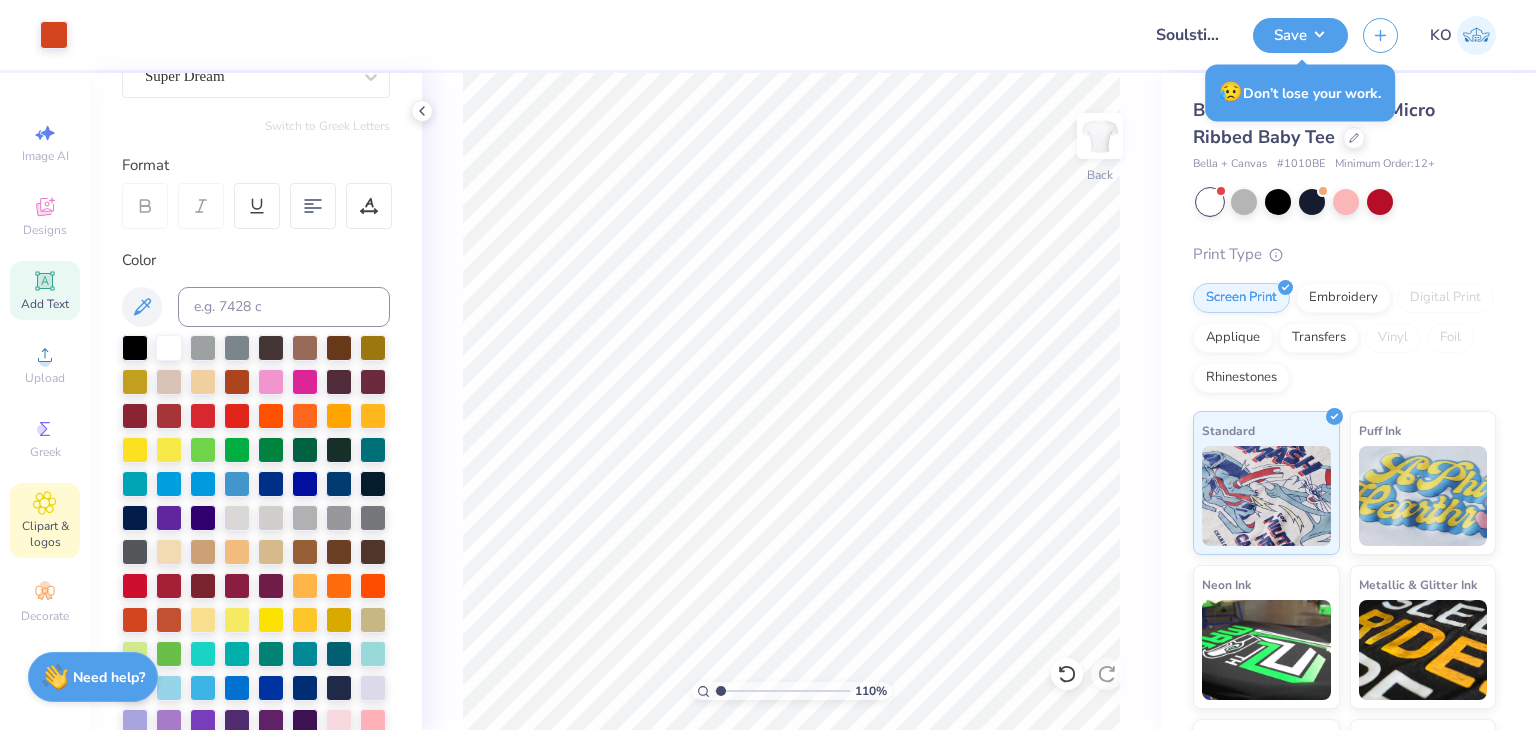 click on "Clipart & logos" at bounding box center (45, 534) 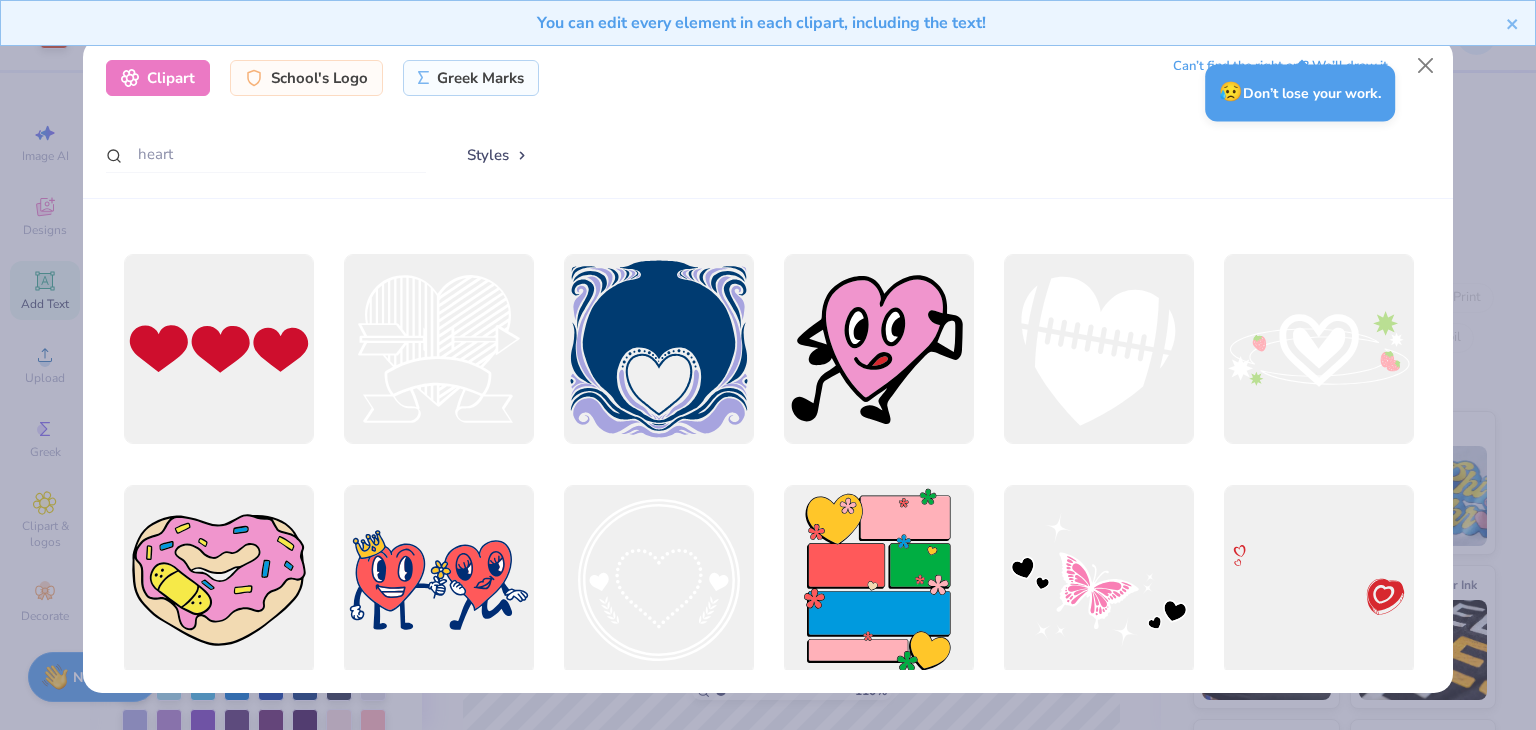 scroll, scrollTop: 4364, scrollLeft: 0, axis: vertical 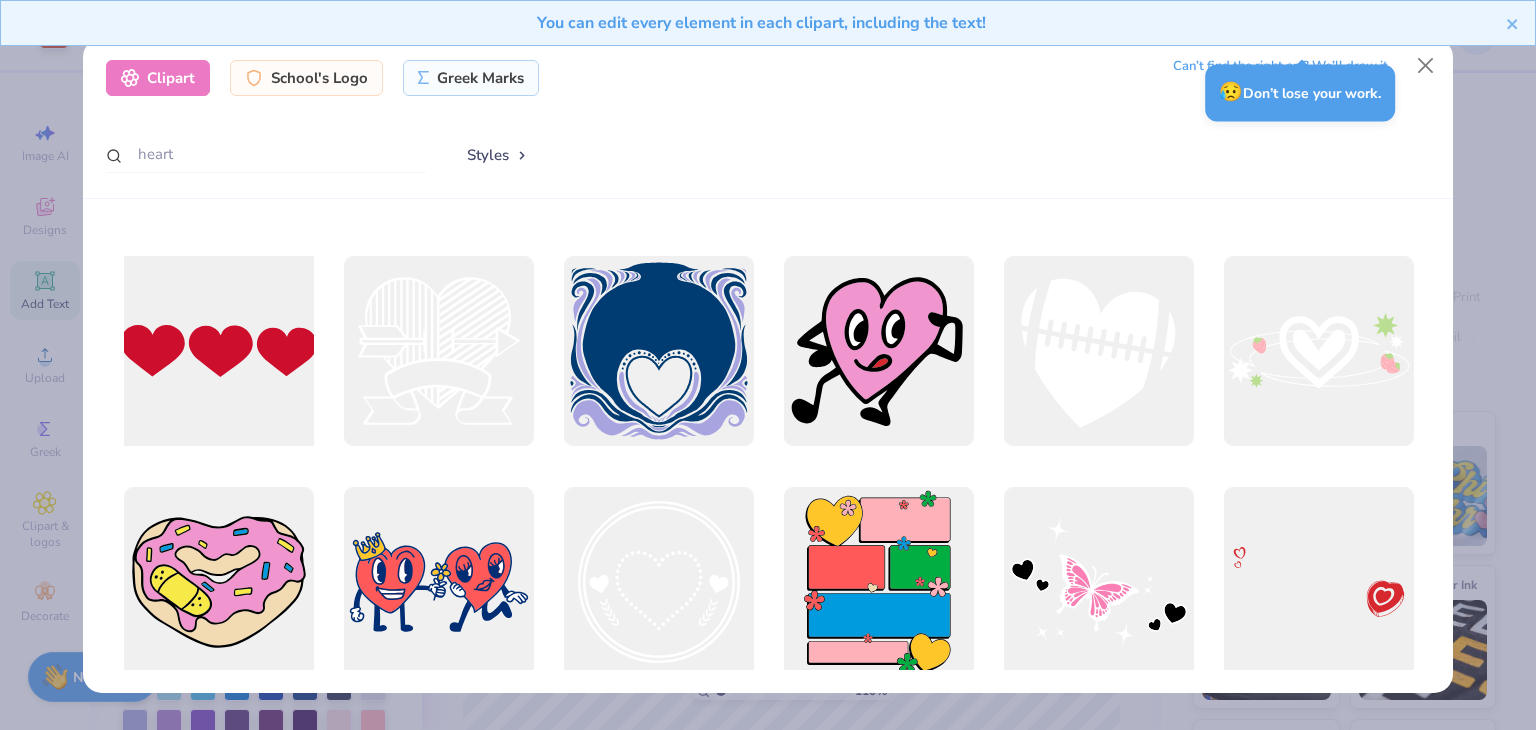 click at bounding box center [218, 351] 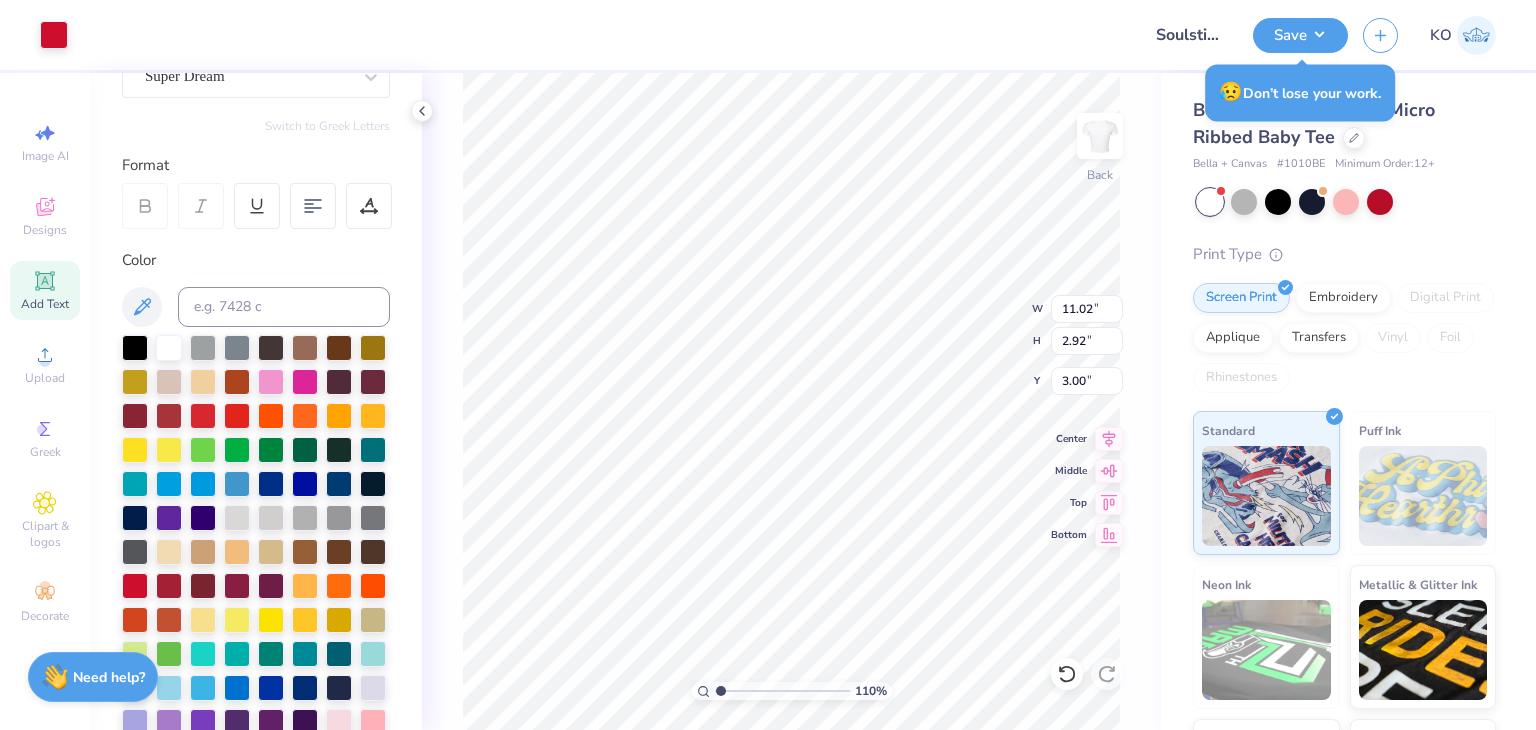 type on "1.10346453415939" 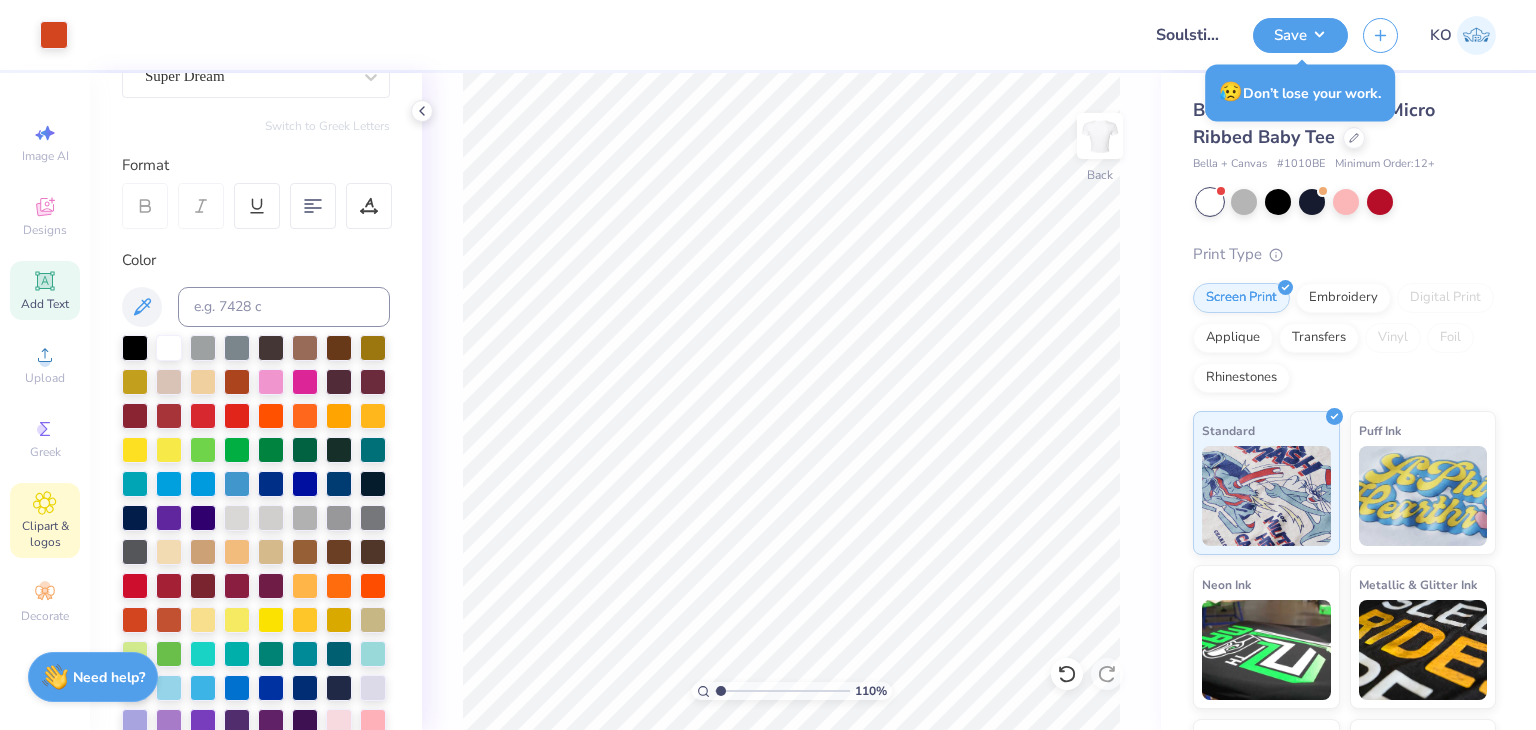 click 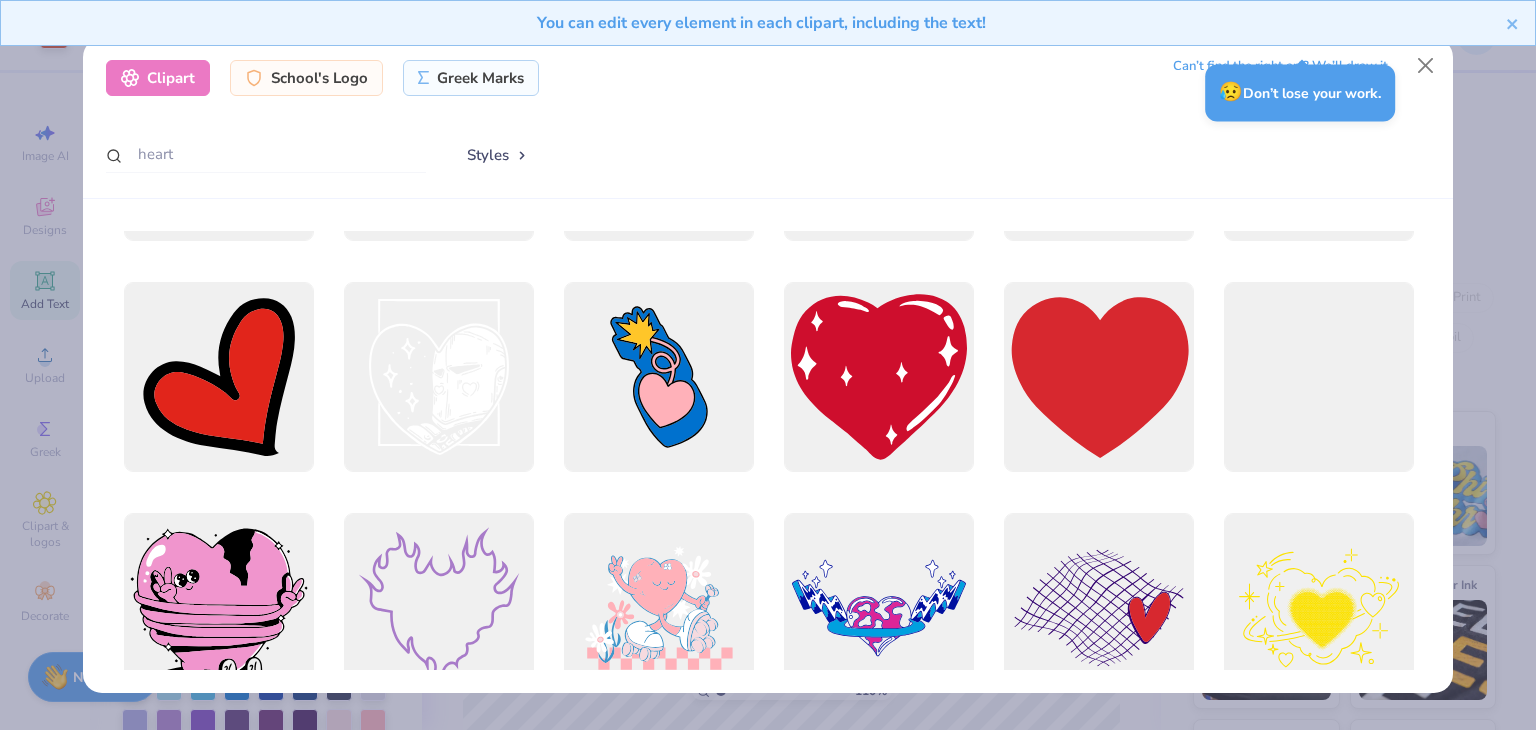 scroll, scrollTop: 1336, scrollLeft: 0, axis: vertical 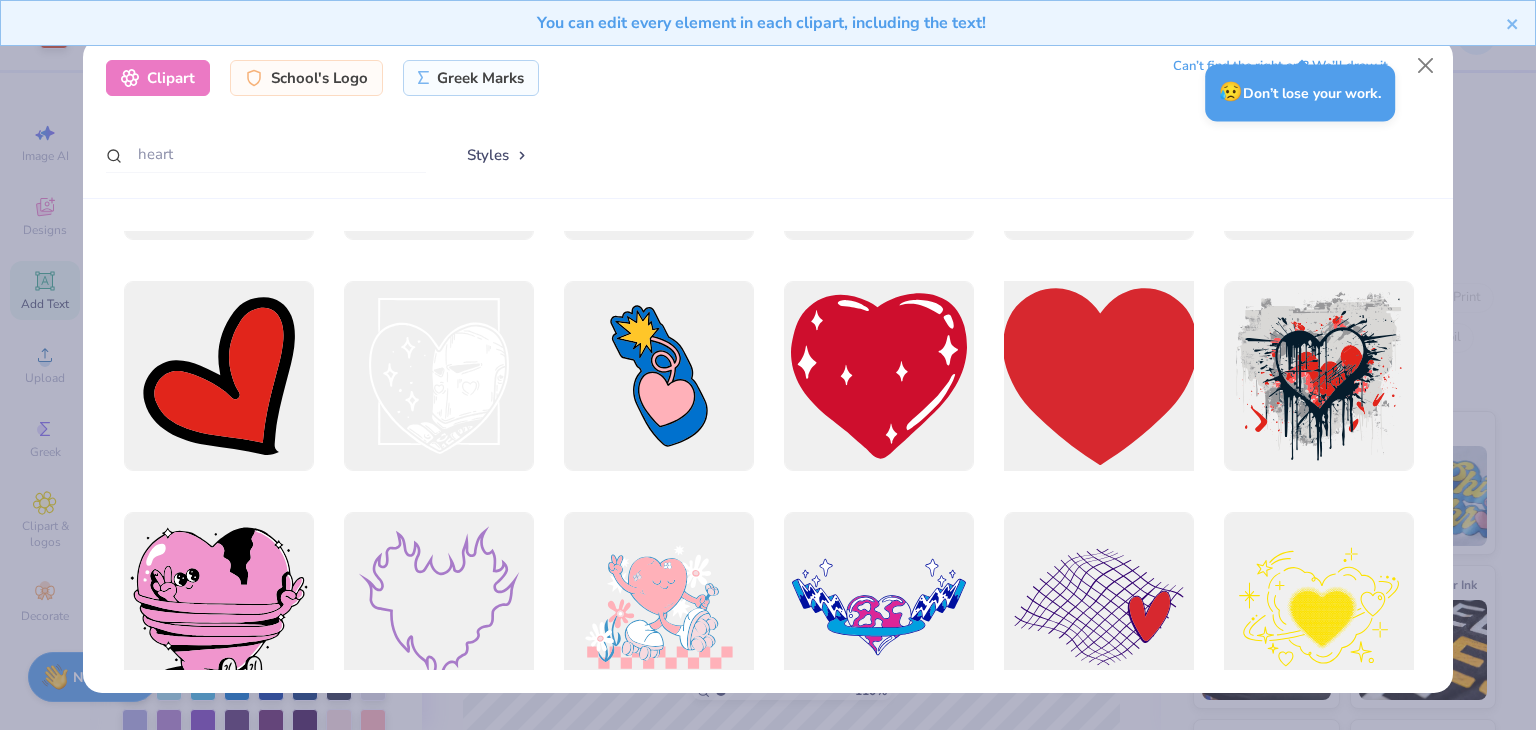 click at bounding box center (1098, 376) 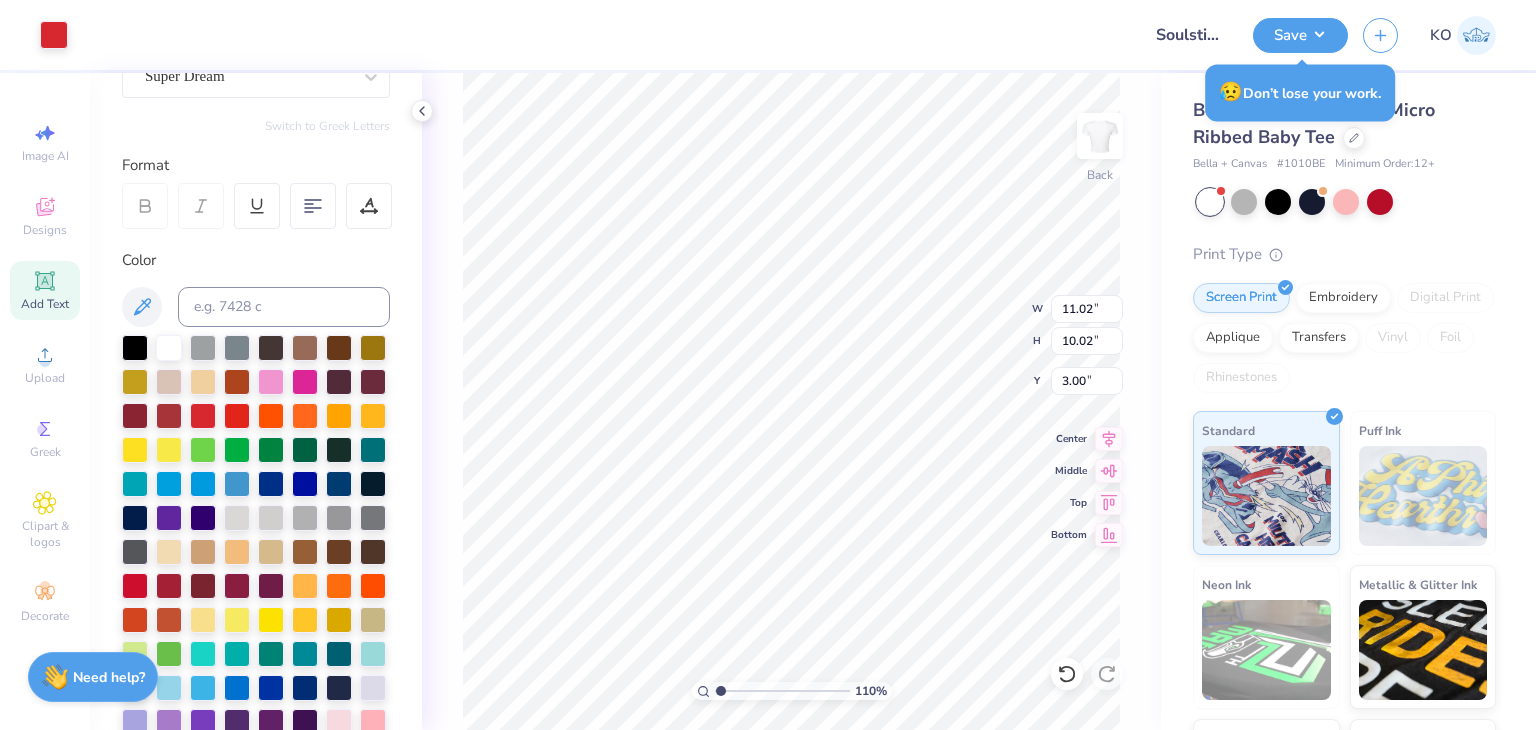 type on "1.10346453415939" 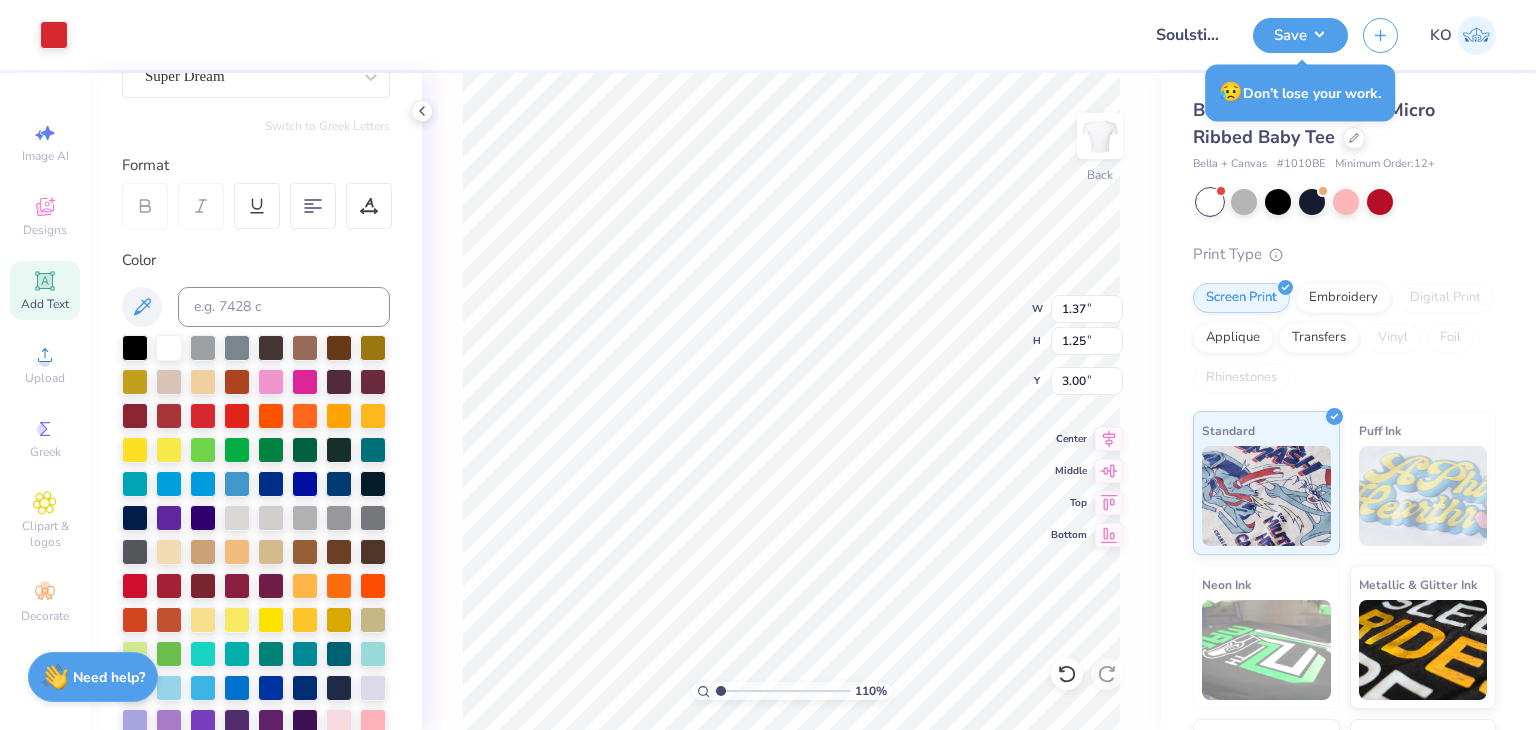 type on "1.10346453415939" 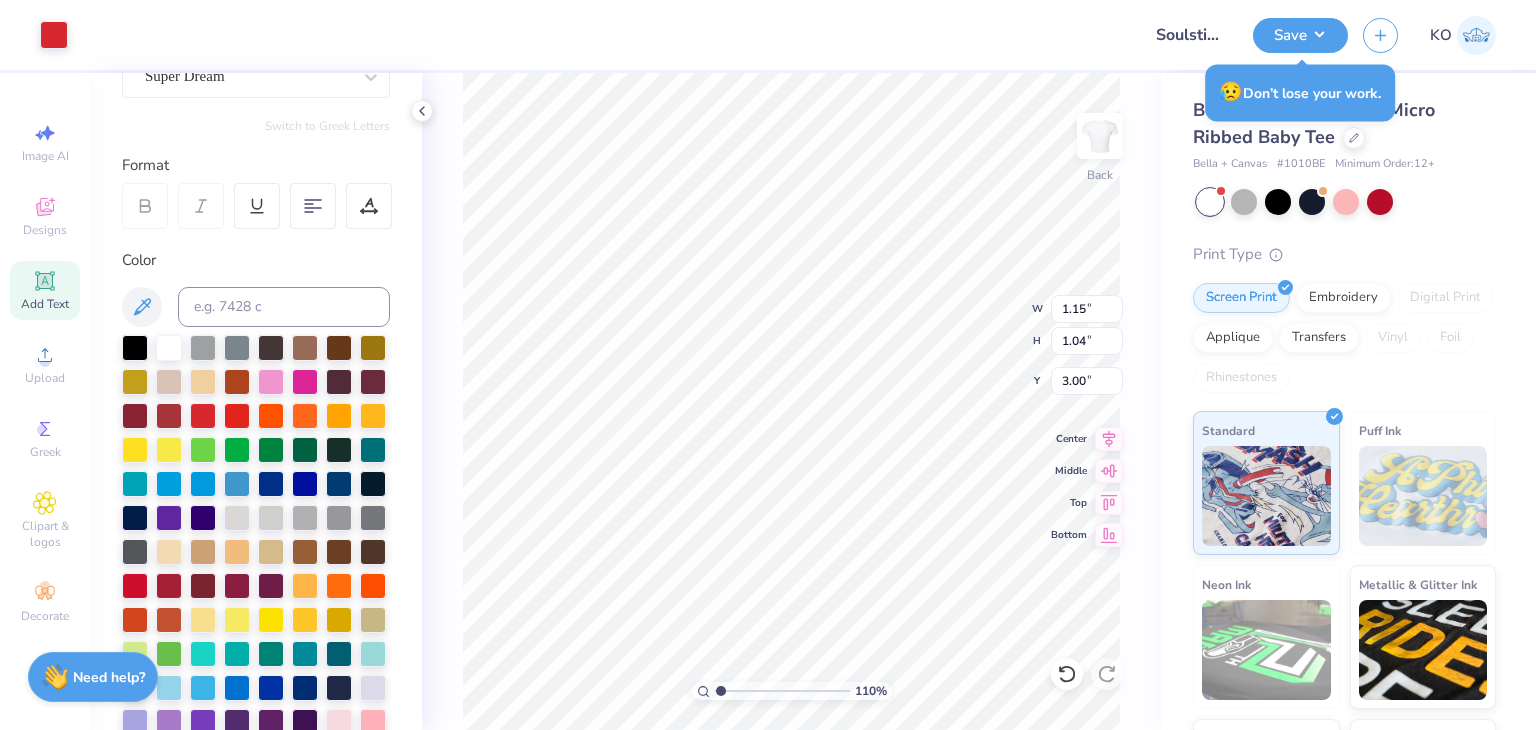 type on "1.10346453415939" 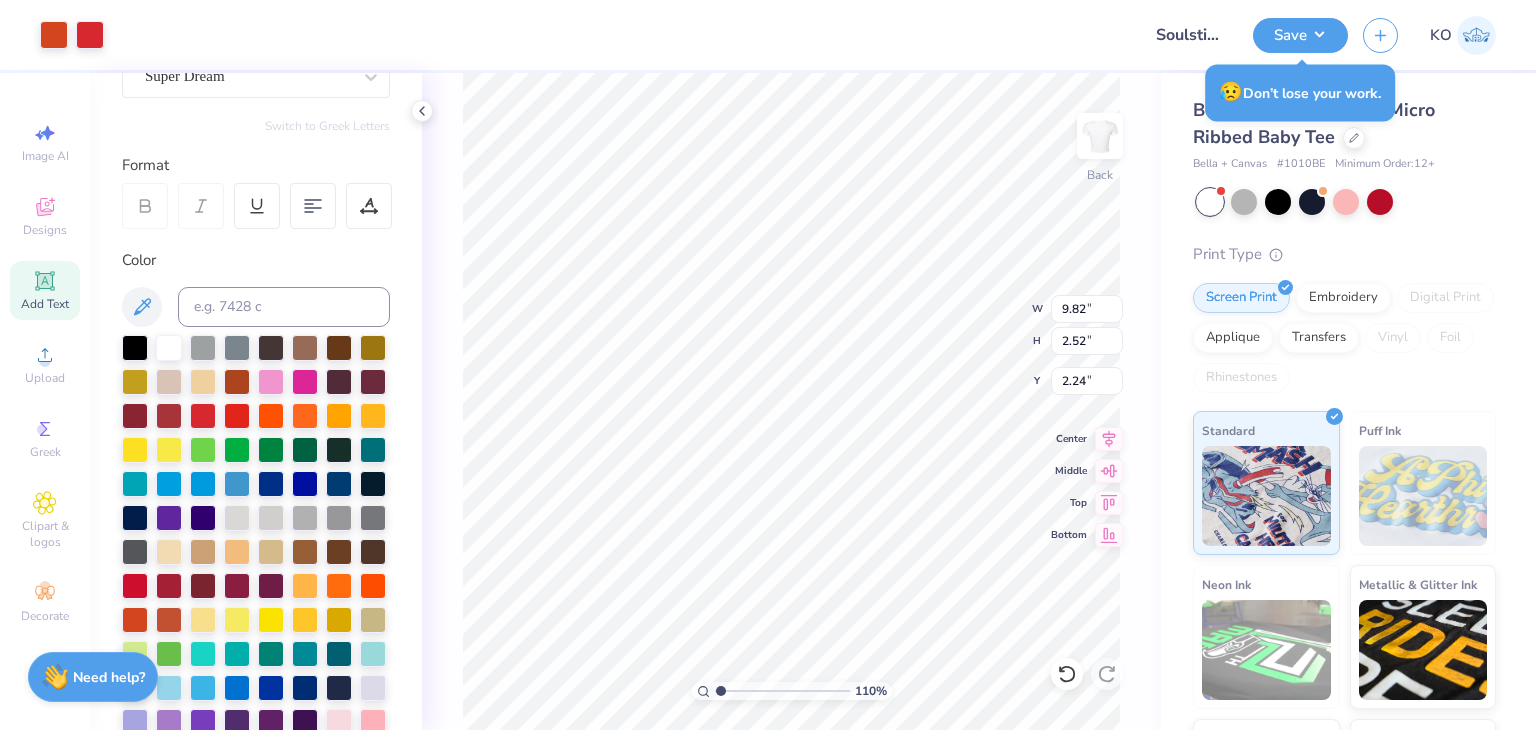 type on "1.10346453415939" 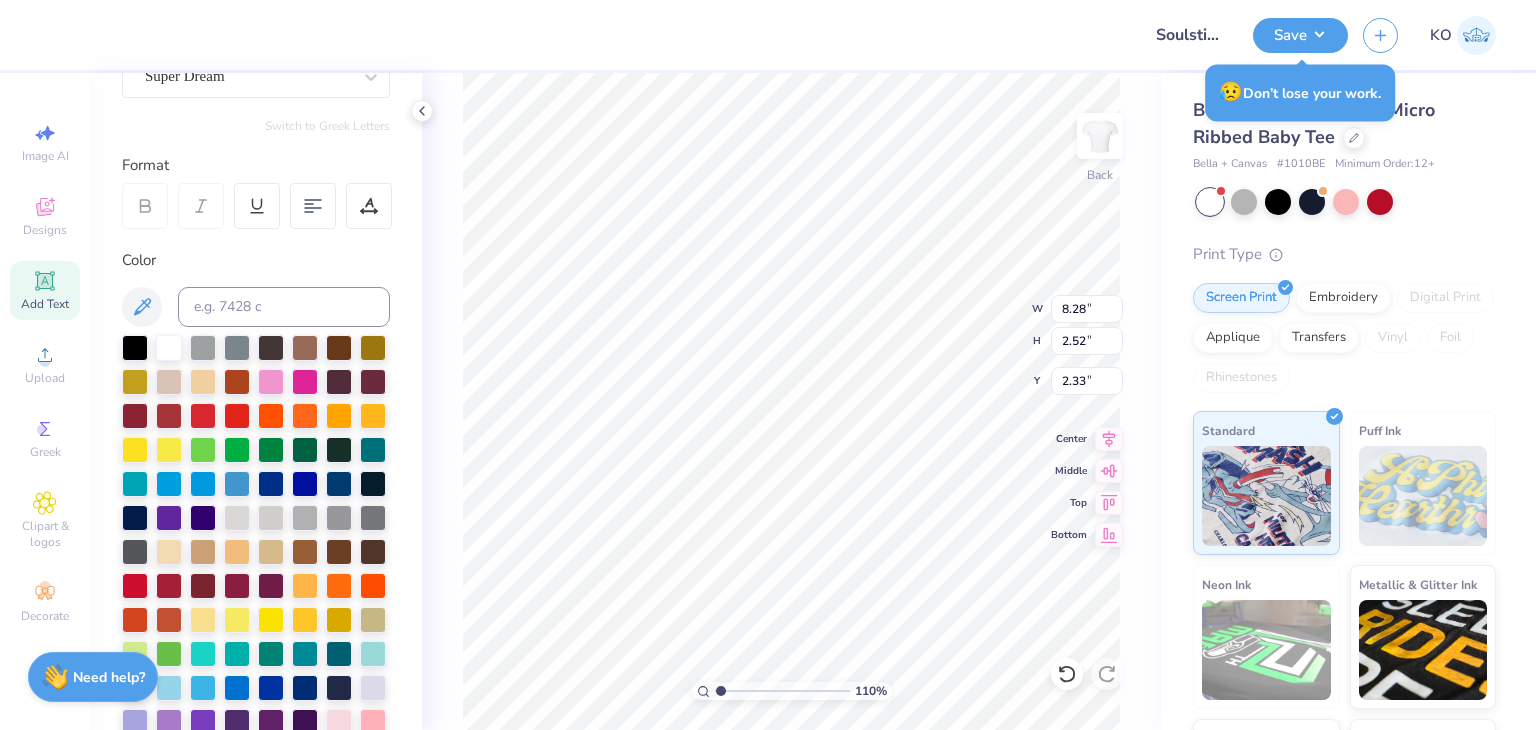 type on "1.10346453415939" 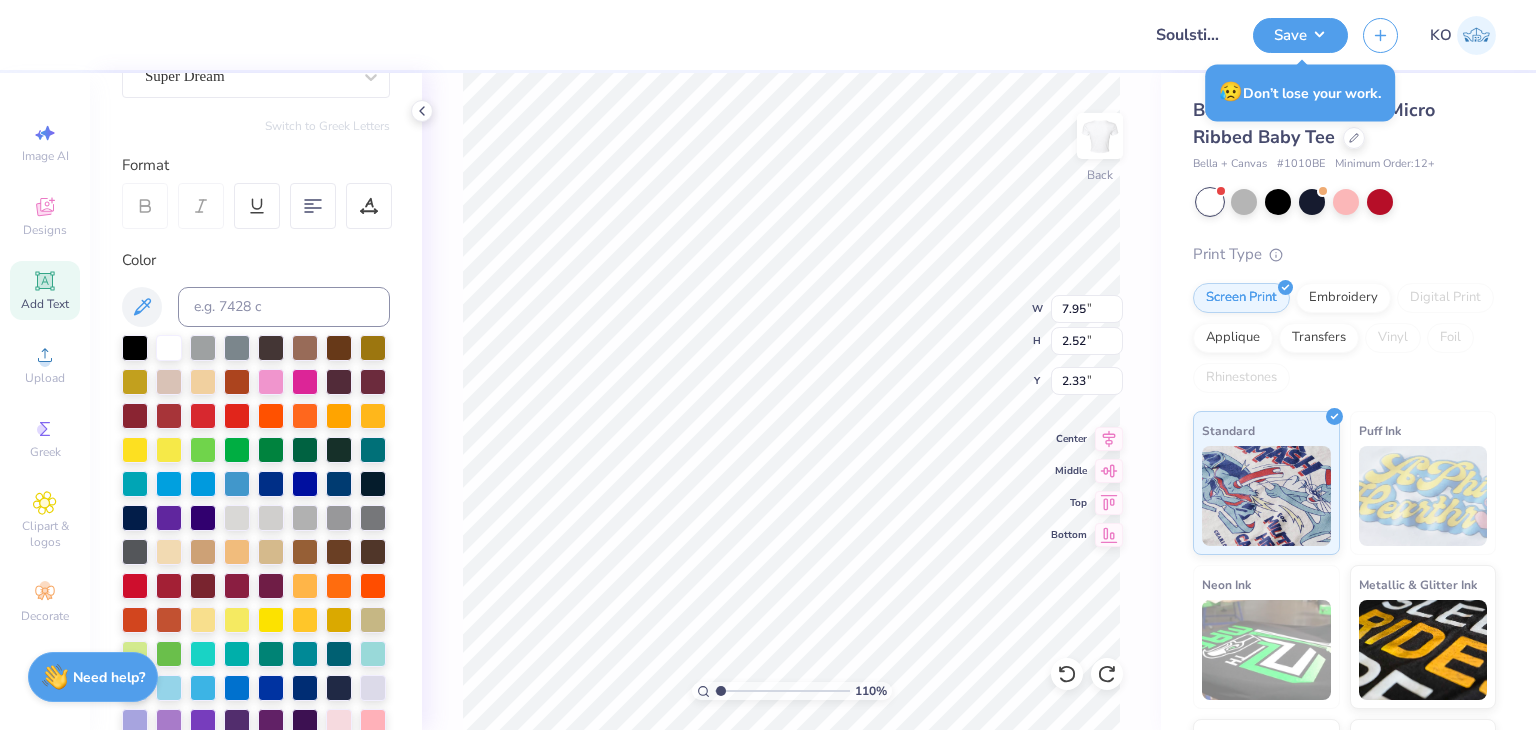 type on "1.10346453415939" 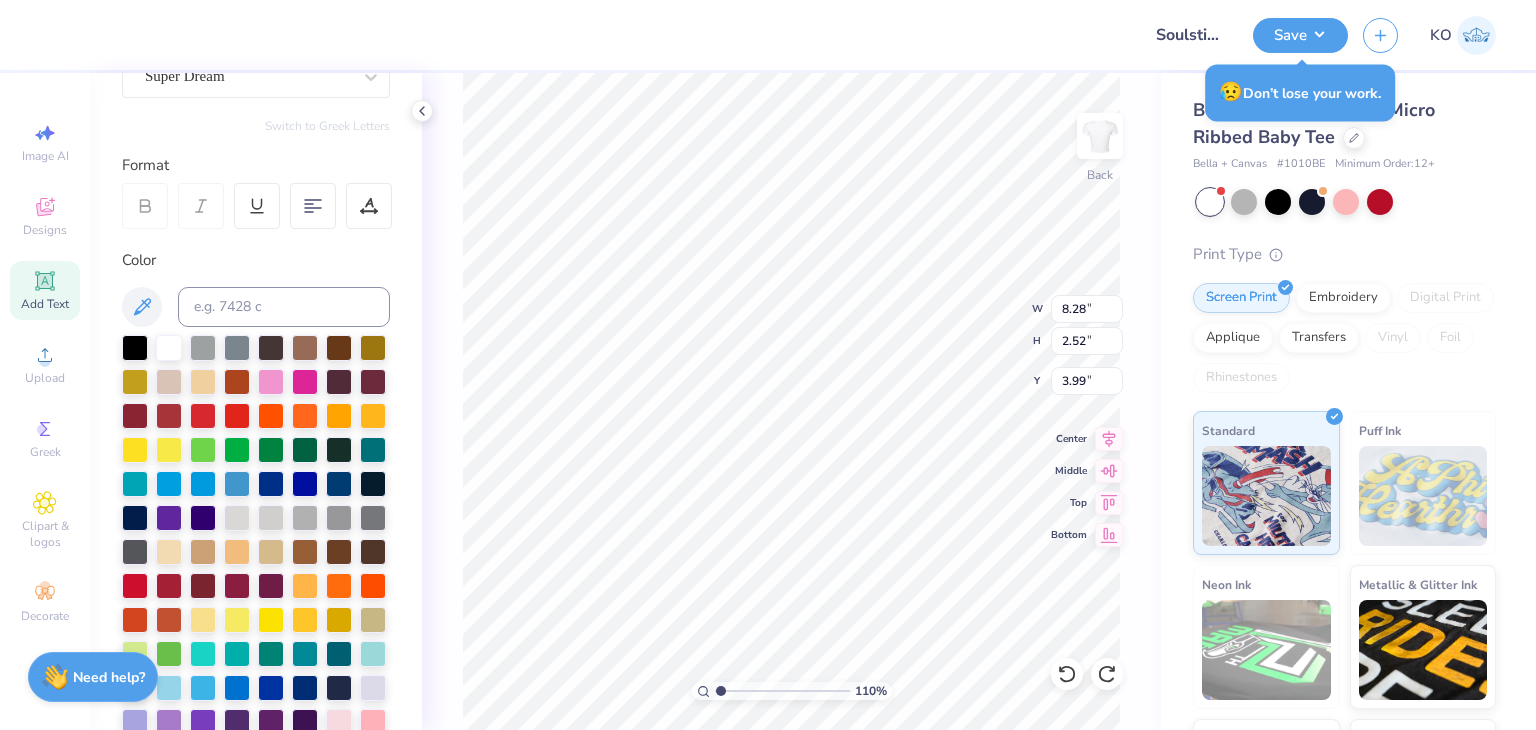 type on "1.10346453415939" 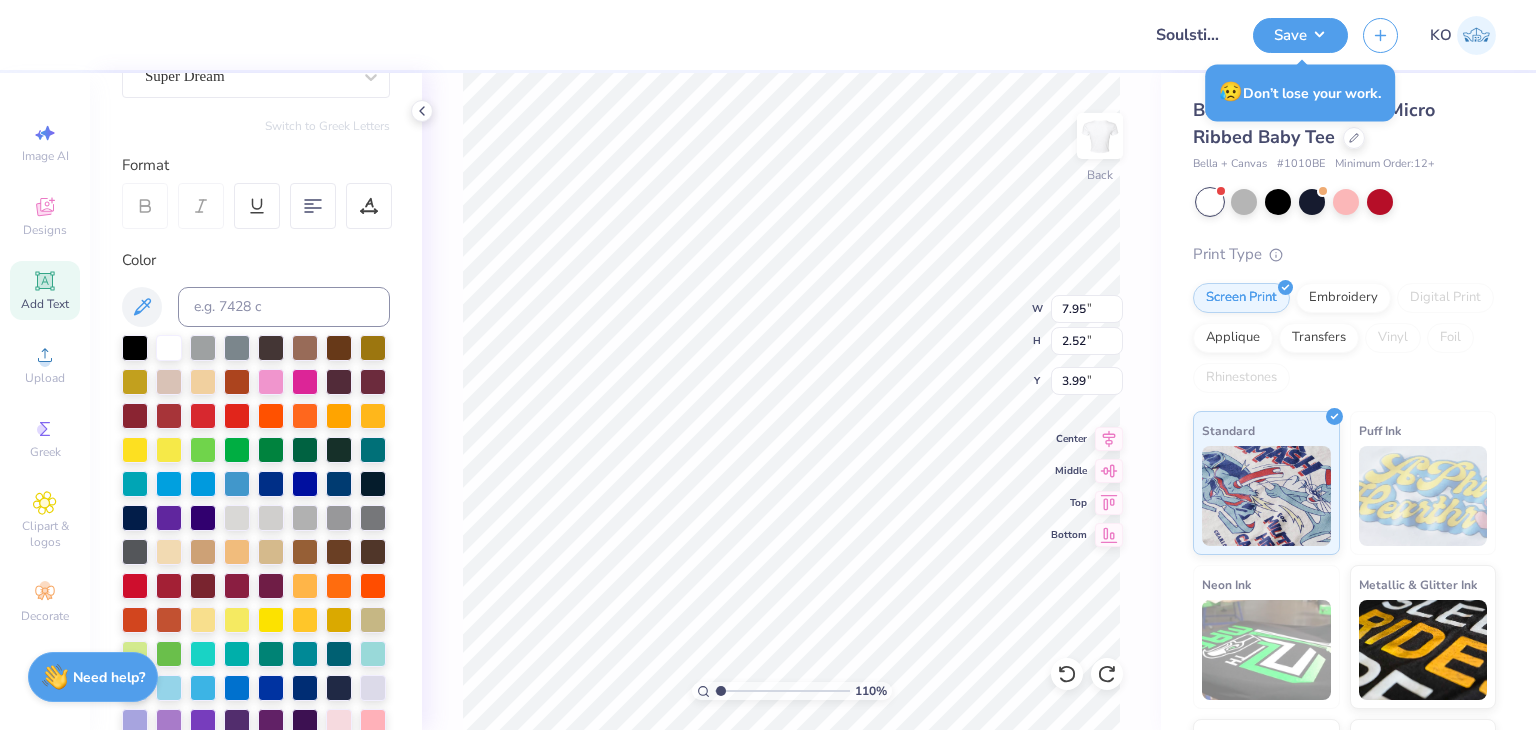 type on "1.10346453415939" 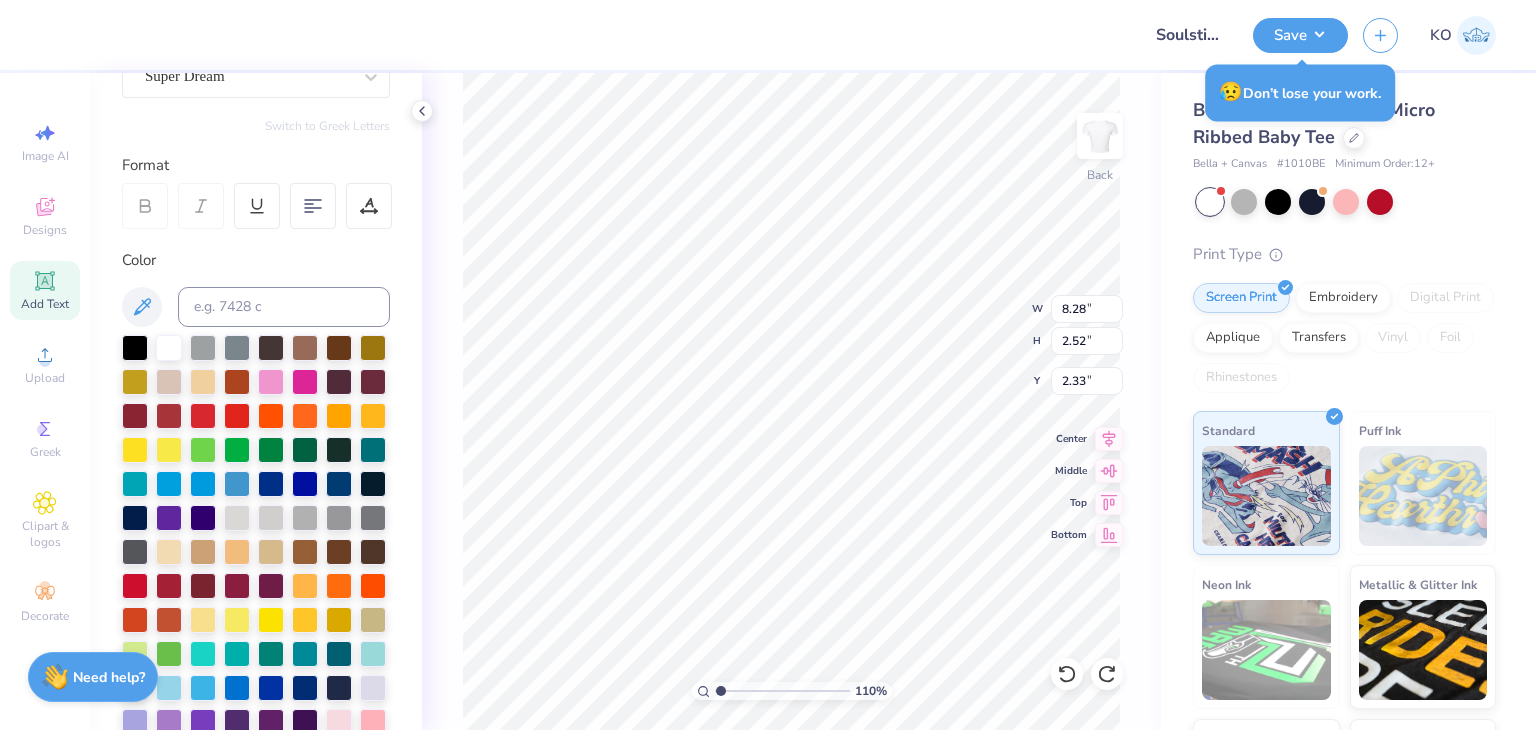 scroll, scrollTop: 16, scrollLeft: 2, axis: both 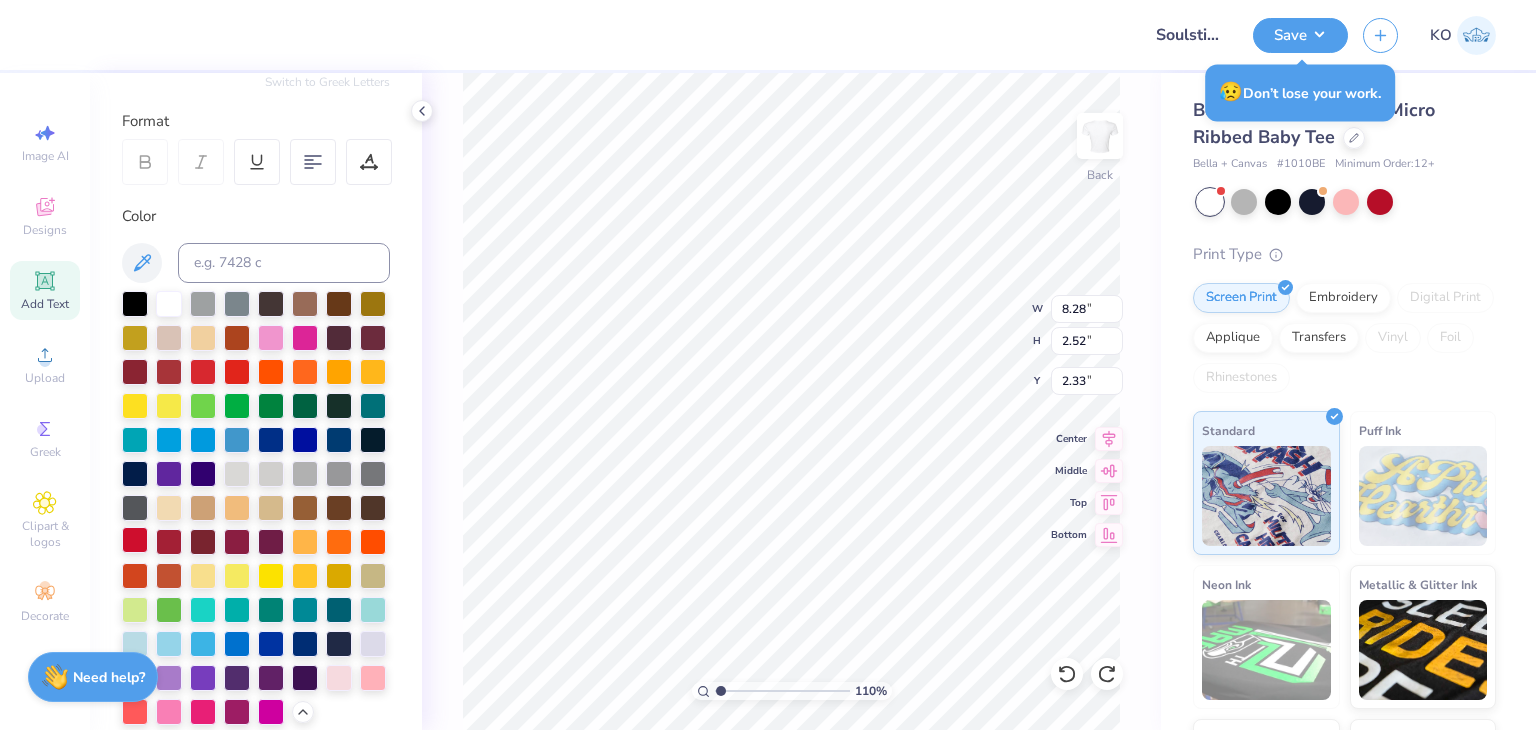 click at bounding box center (135, 540) 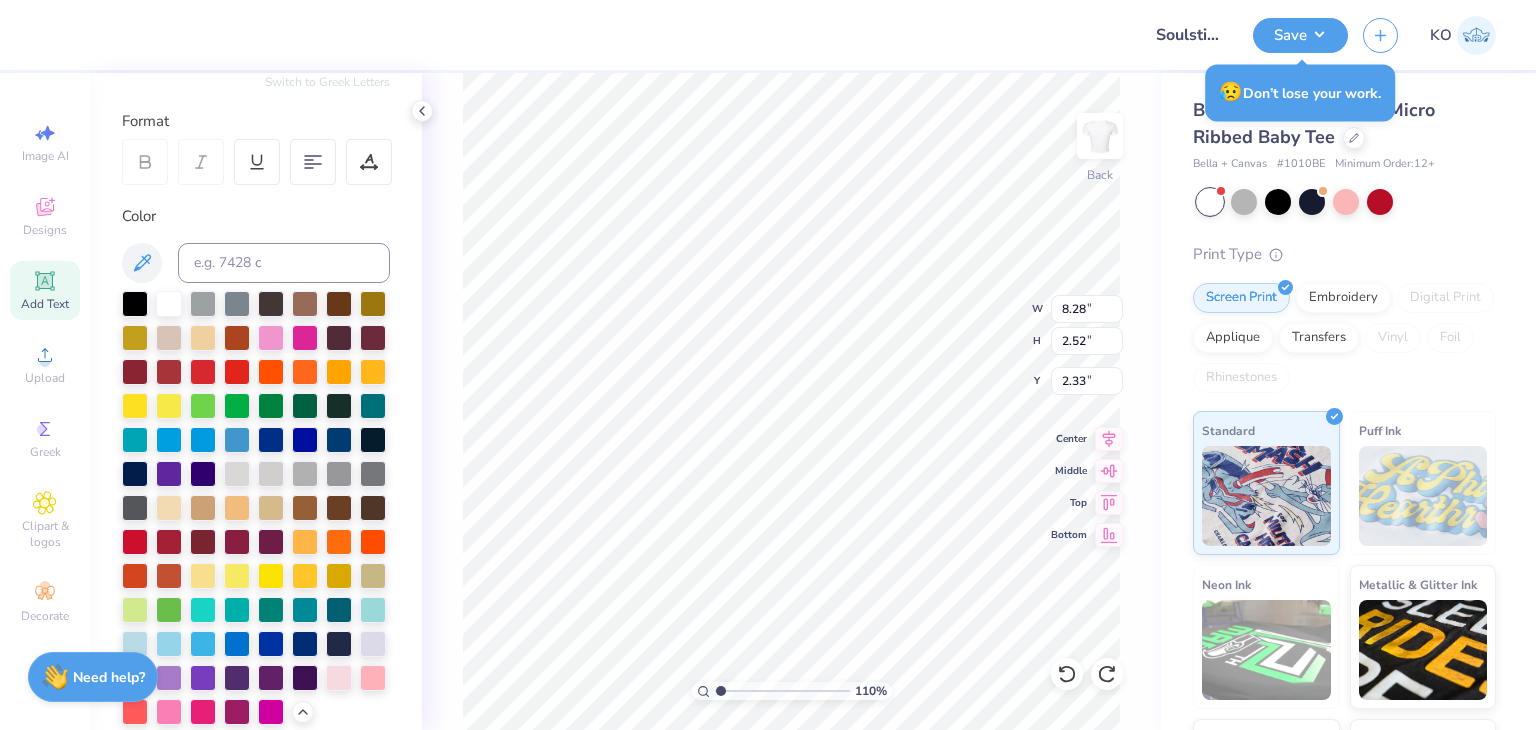 type on "1.10346453415939" 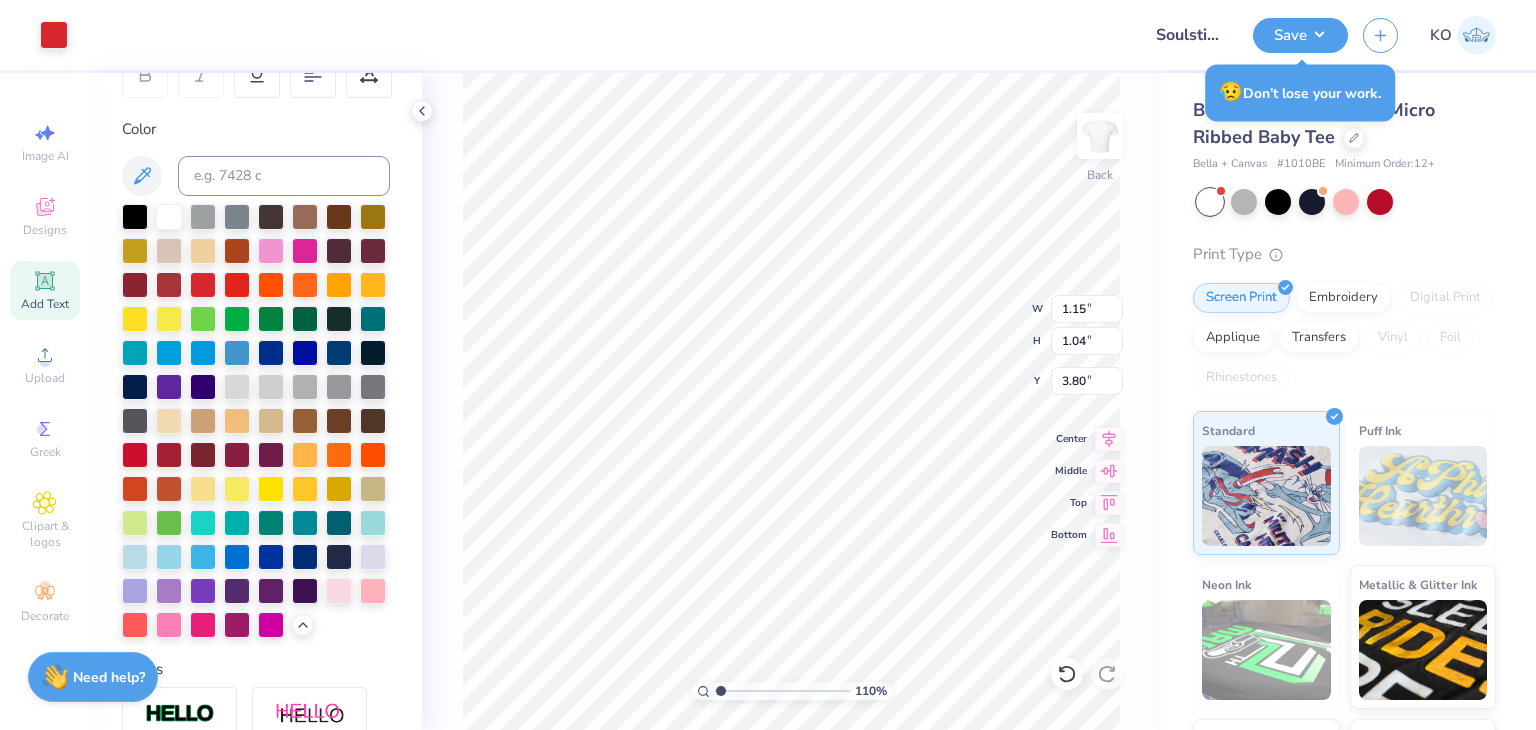 scroll, scrollTop: 336, scrollLeft: 0, axis: vertical 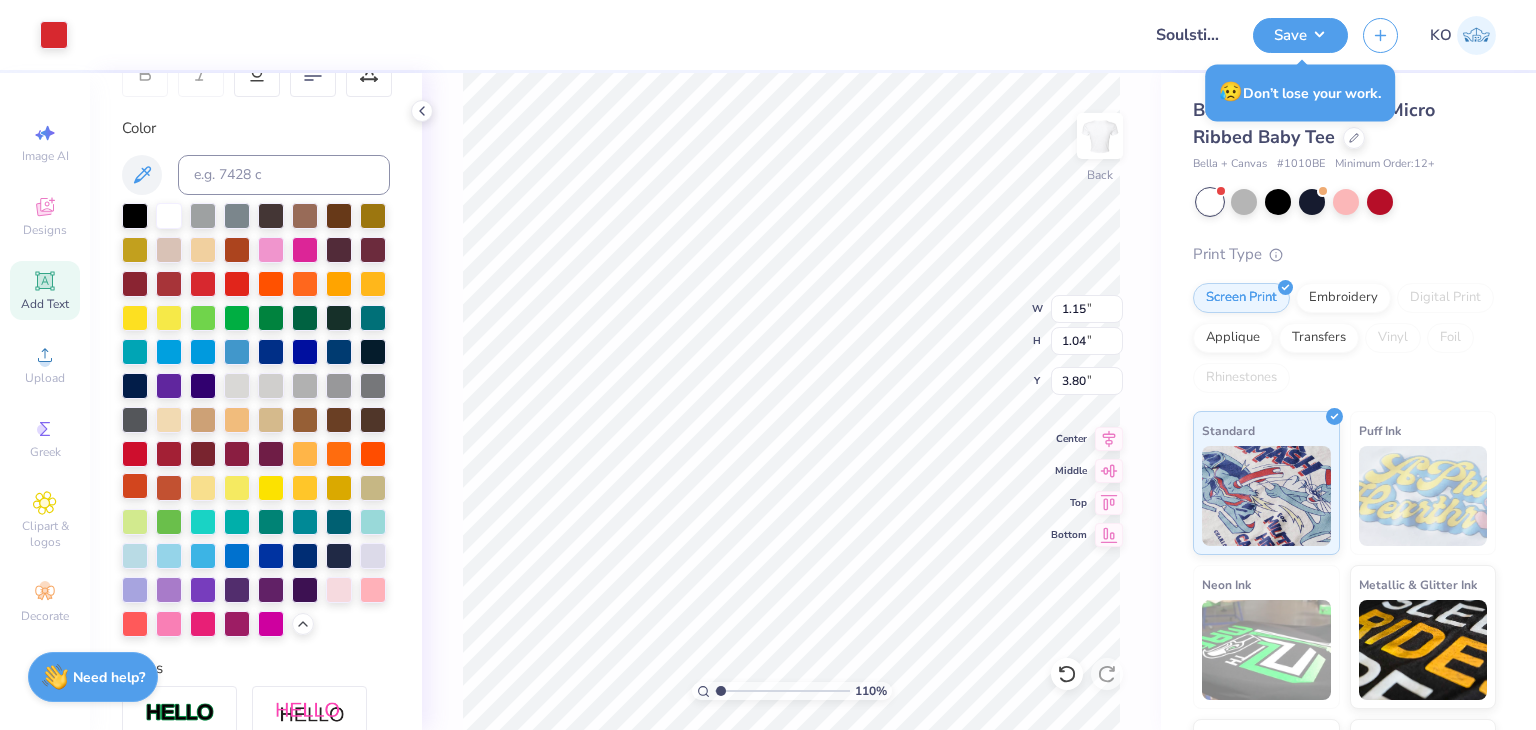 click at bounding box center (135, 486) 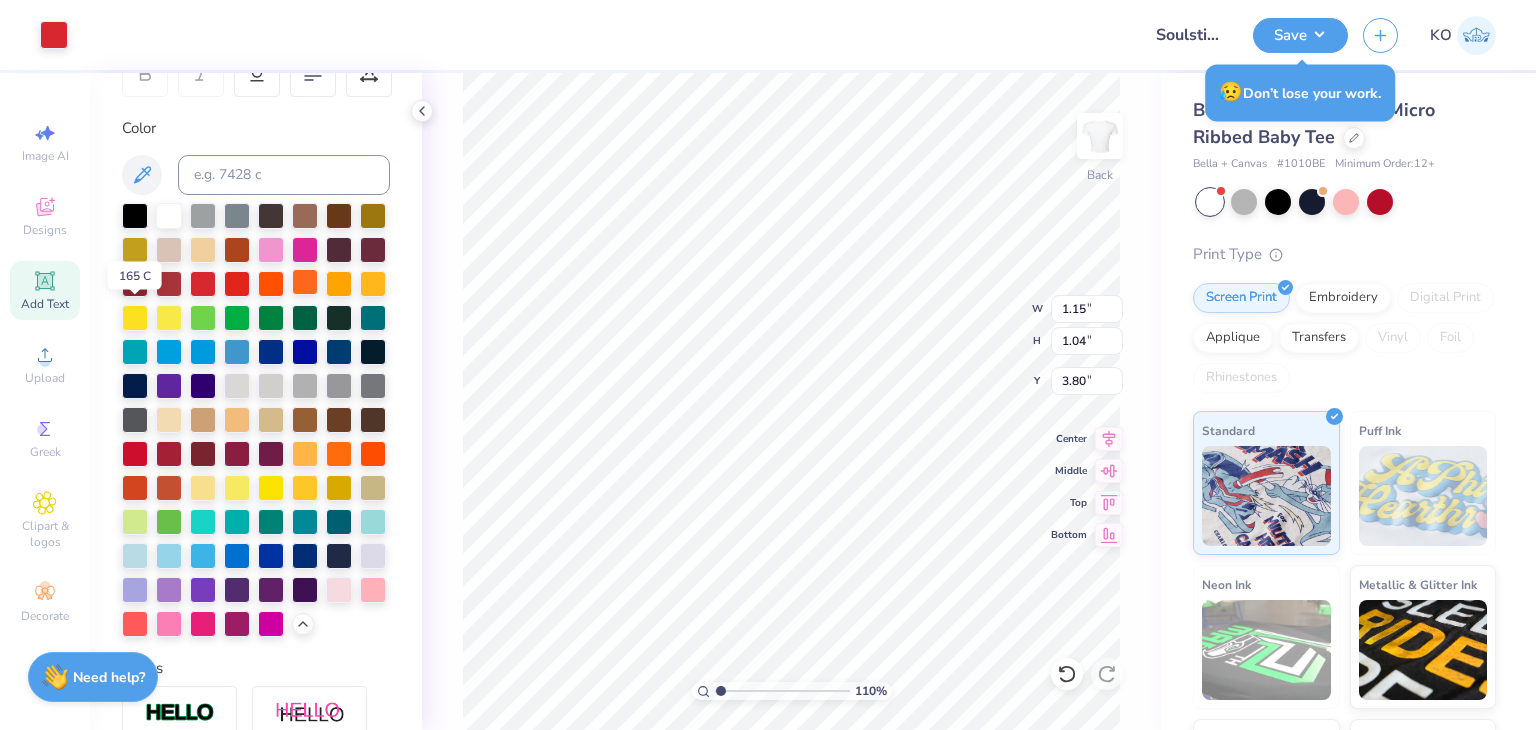 click at bounding box center [305, 282] 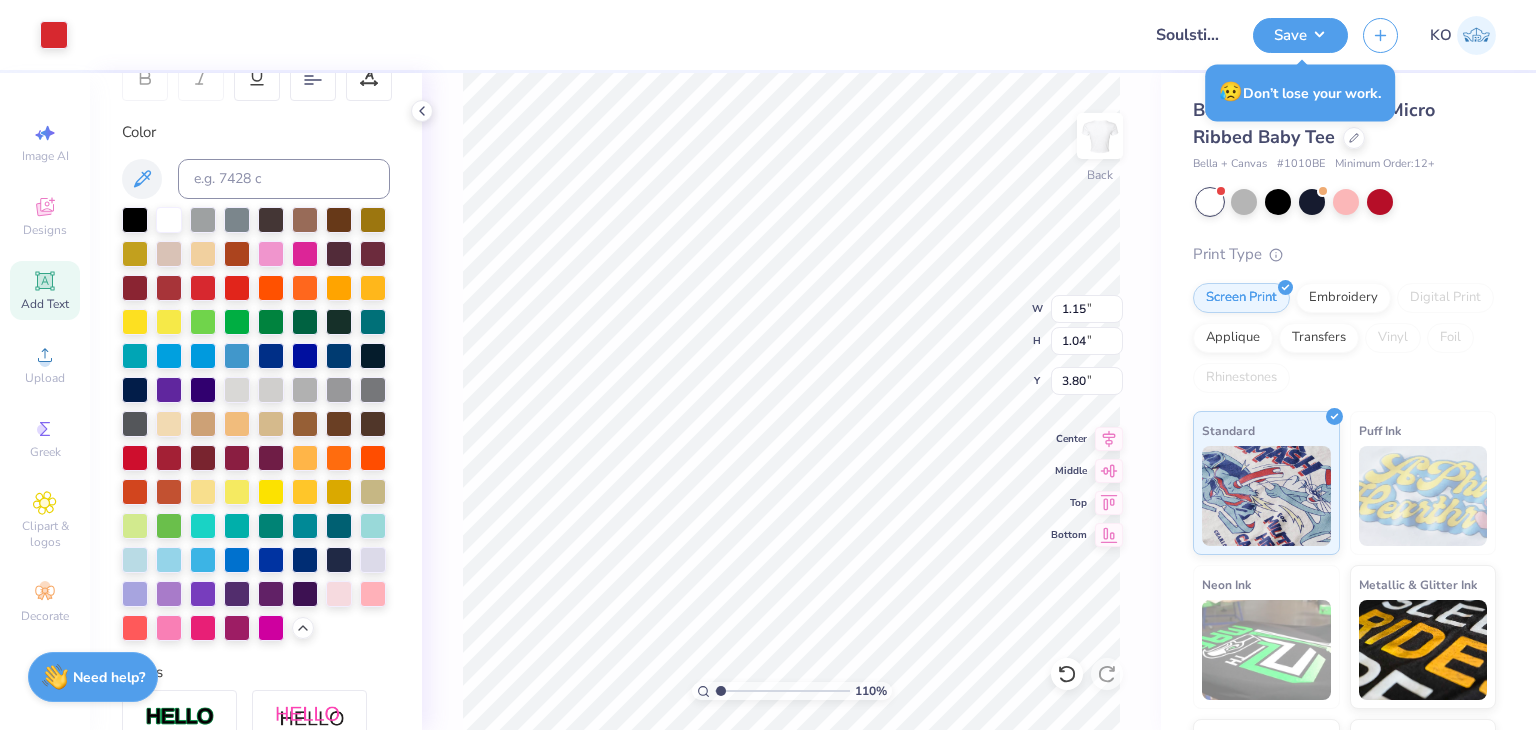 scroll, scrollTop: 342, scrollLeft: 0, axis: vertical 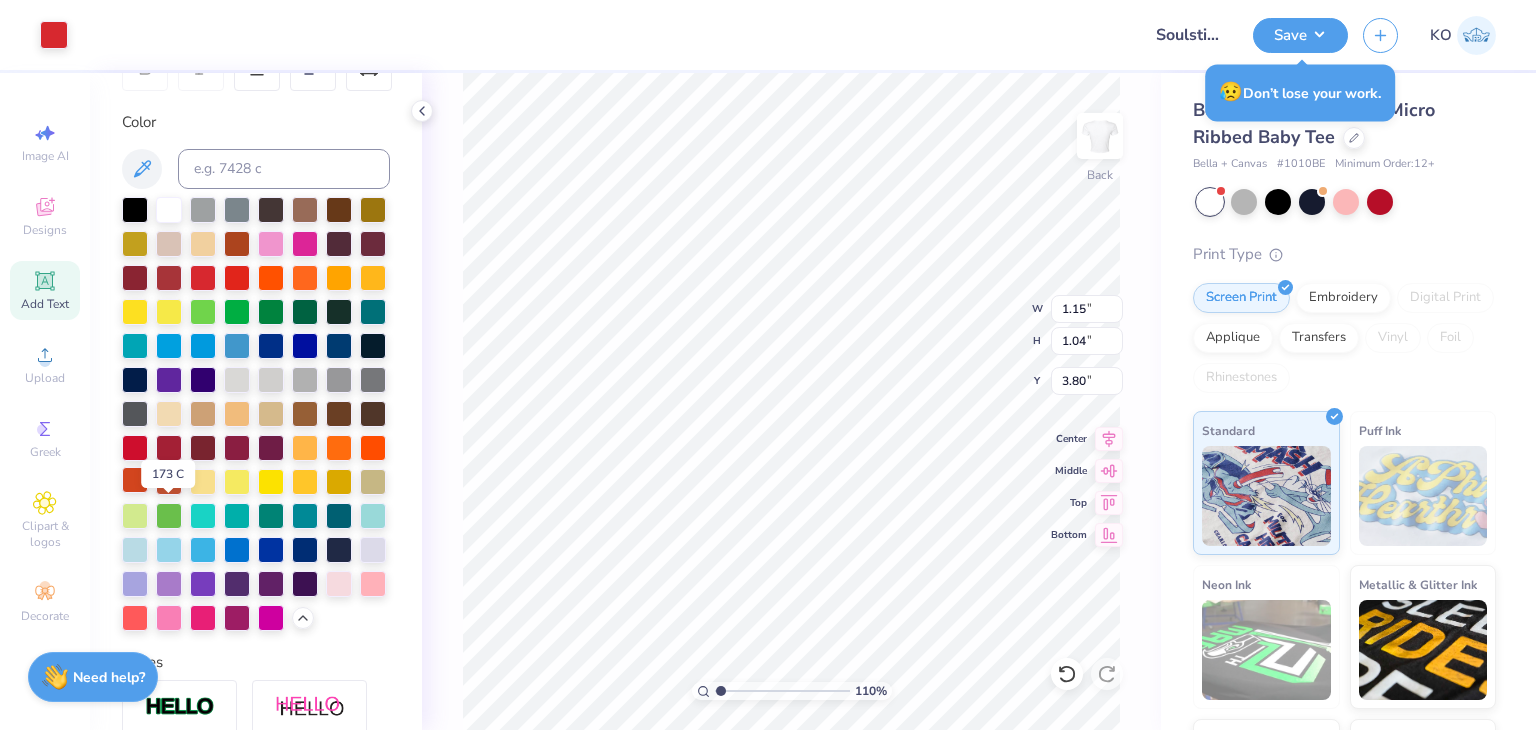 click at bounding box center [135, 480] 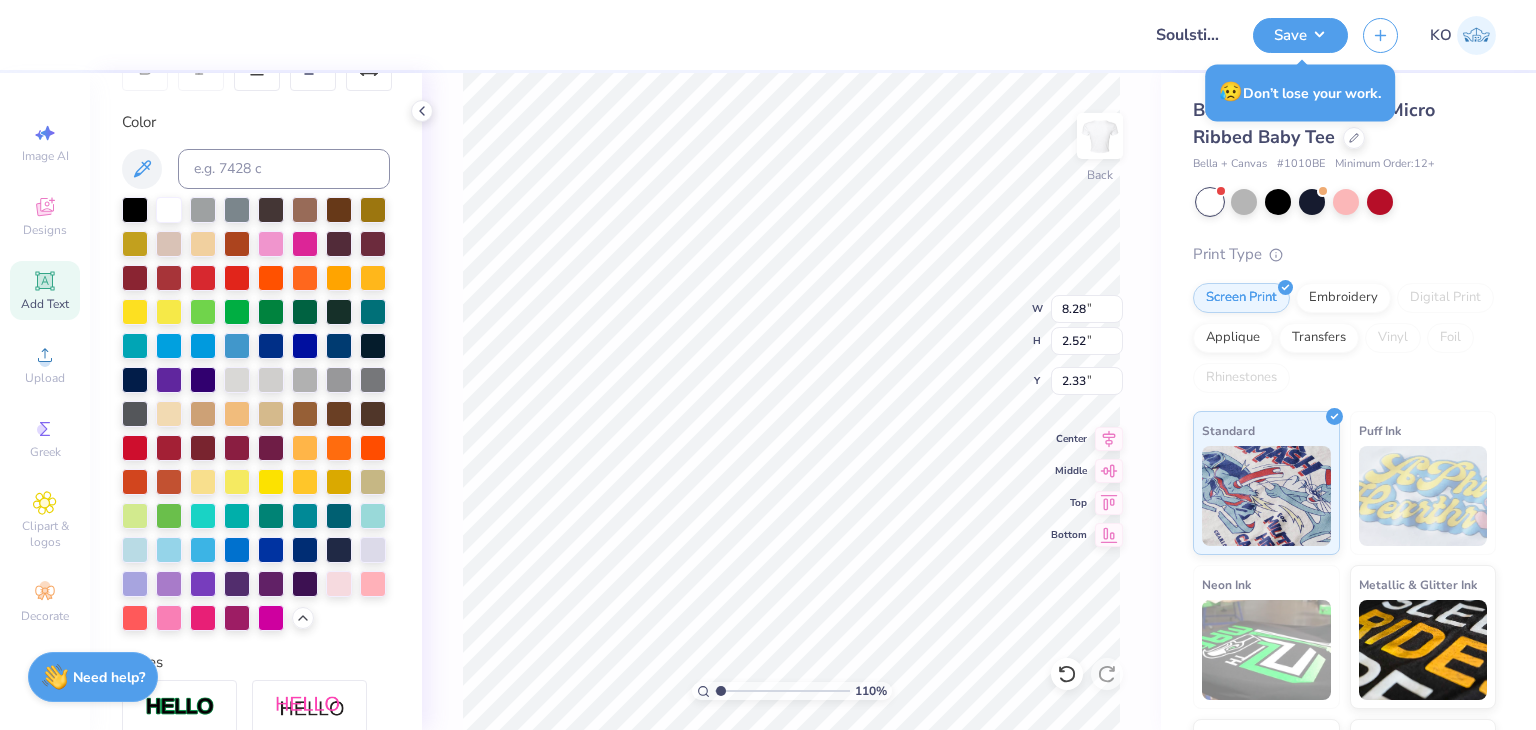 type on "1.10346453415939" 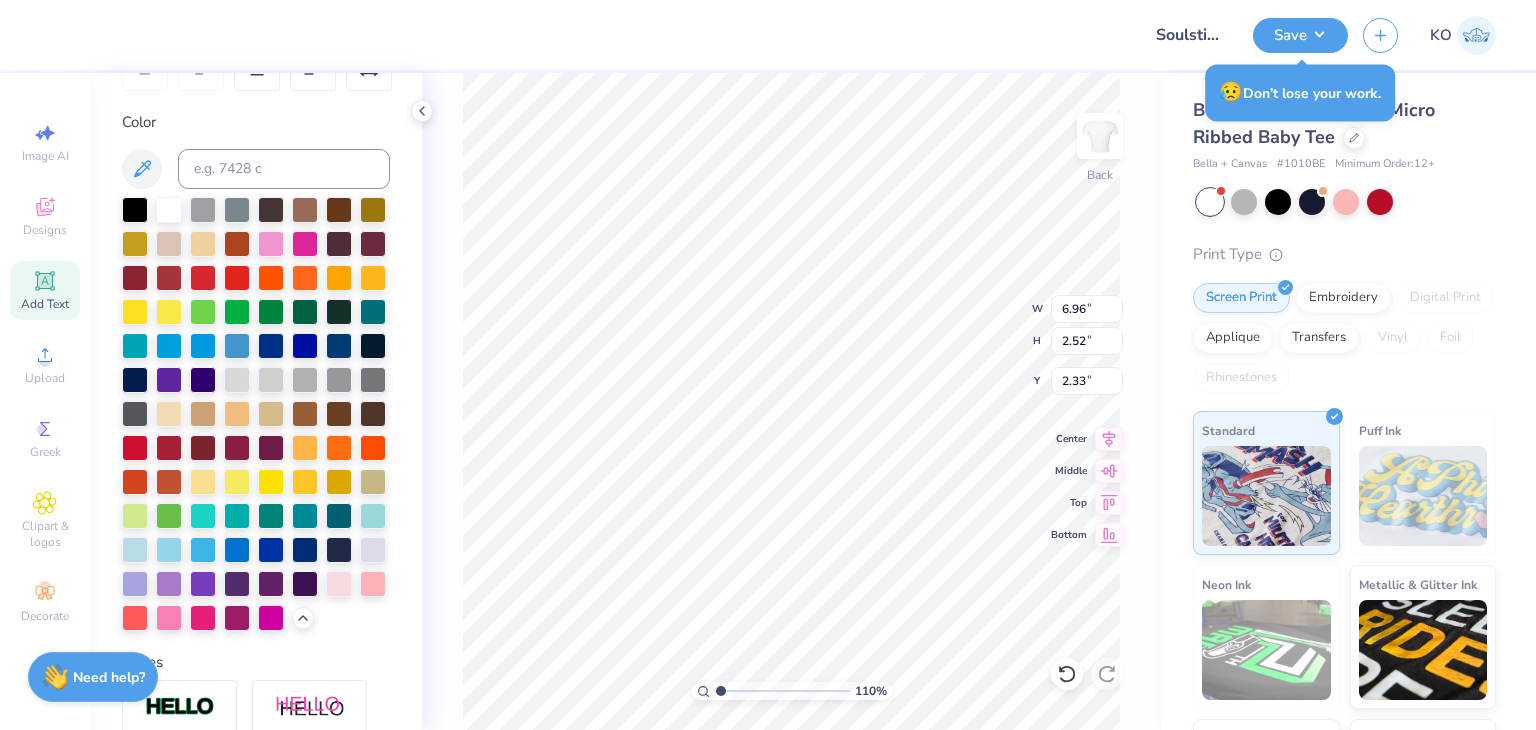 type on "1.10346453415939" 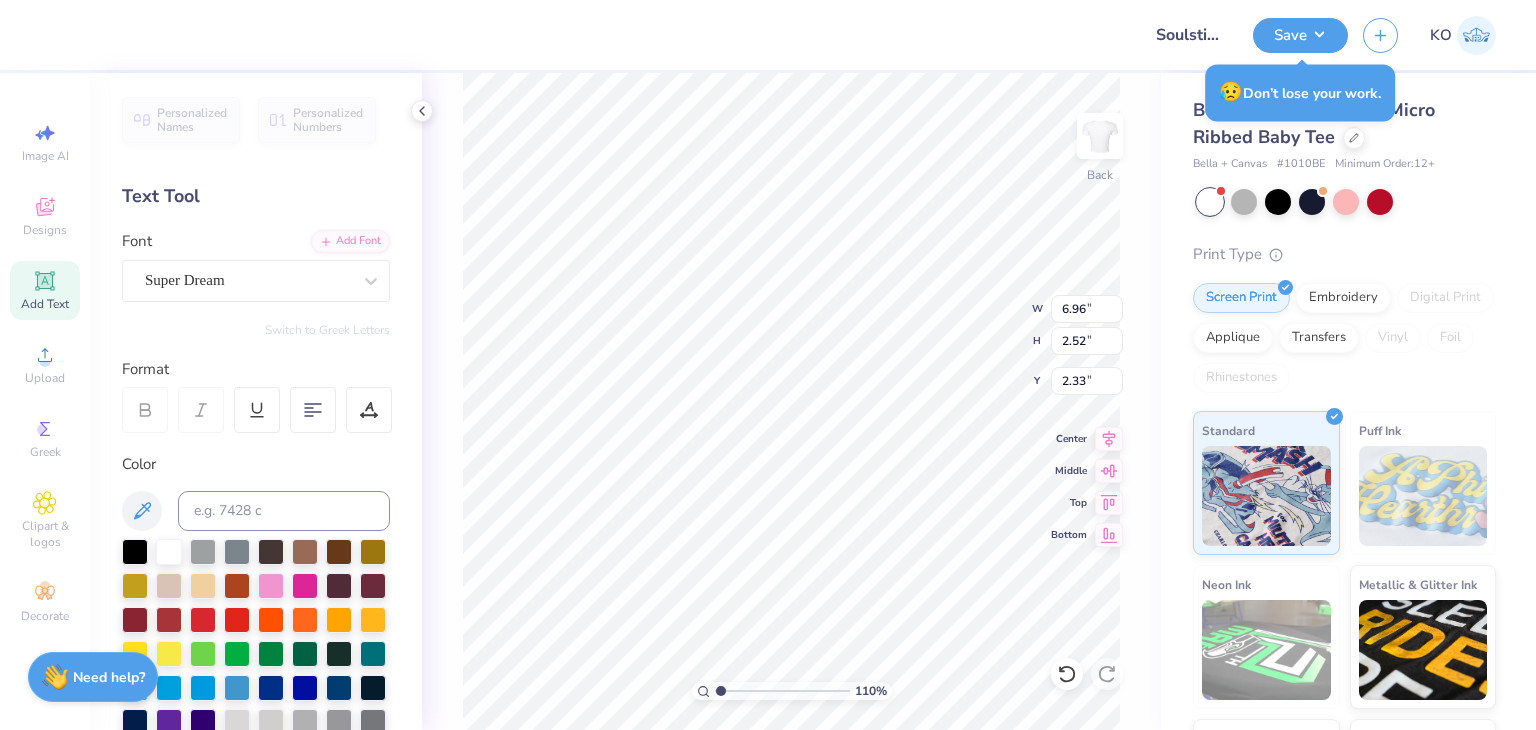 scroll, scrollTop: 0, scrollLeft: 0, axis: both 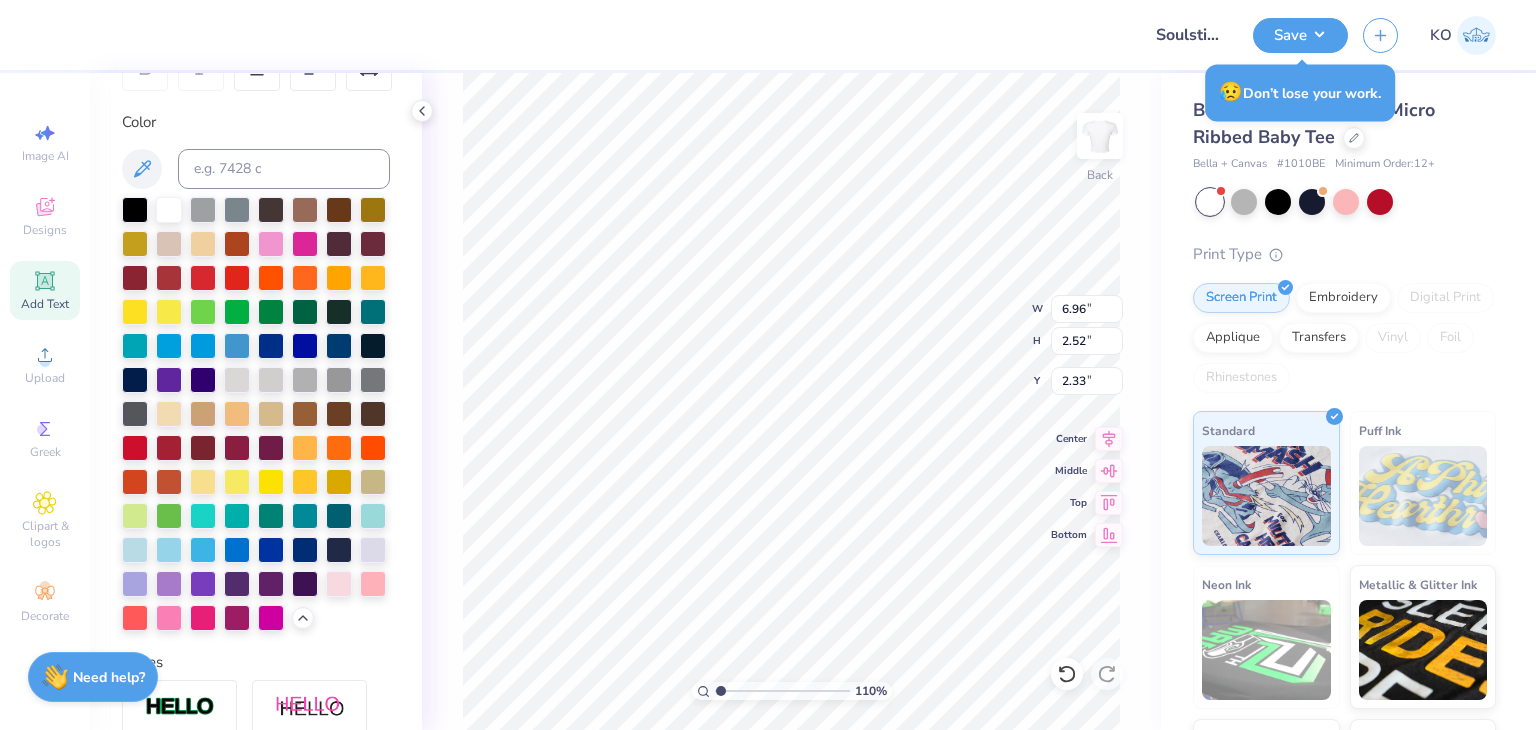type on "1.10346453415939" 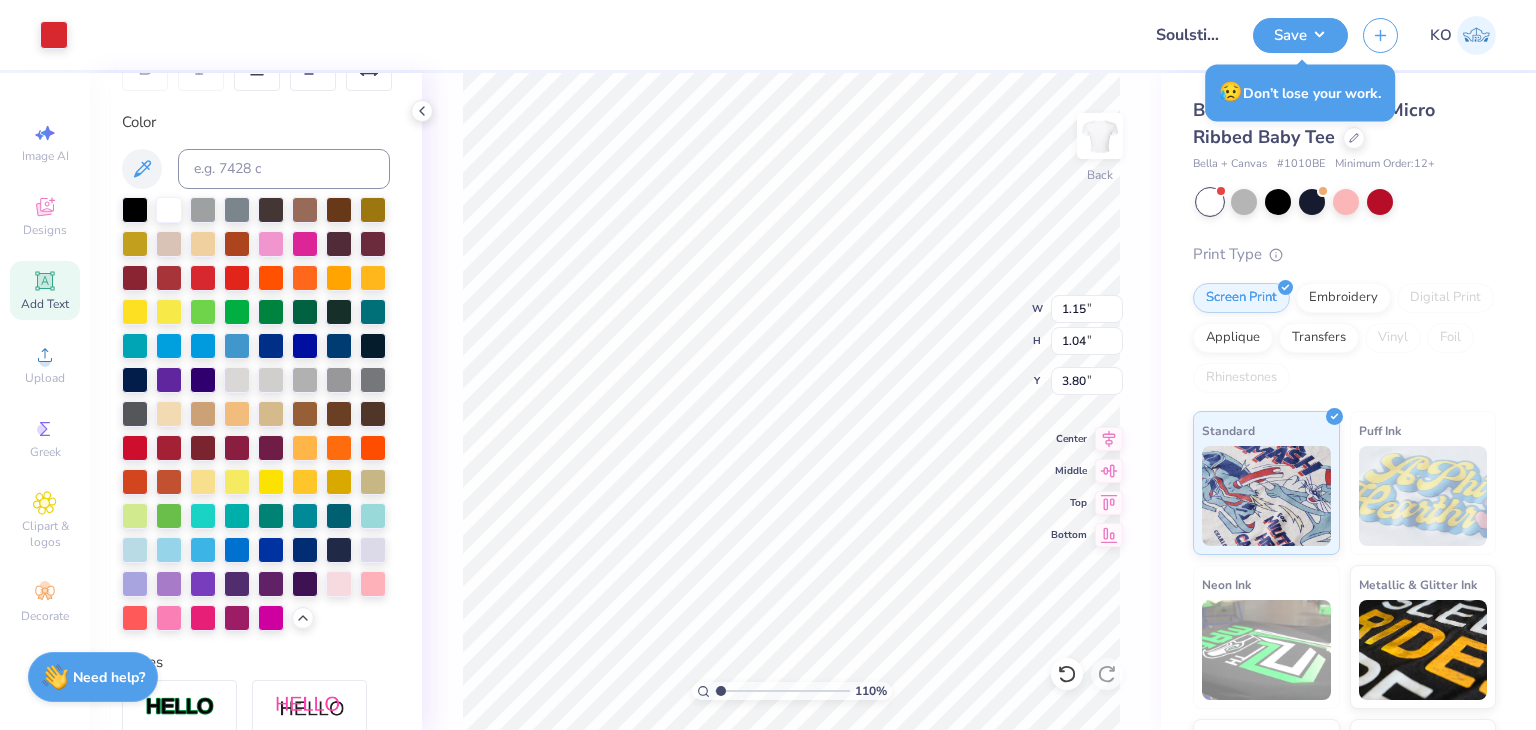 type on "1.10346453415939" 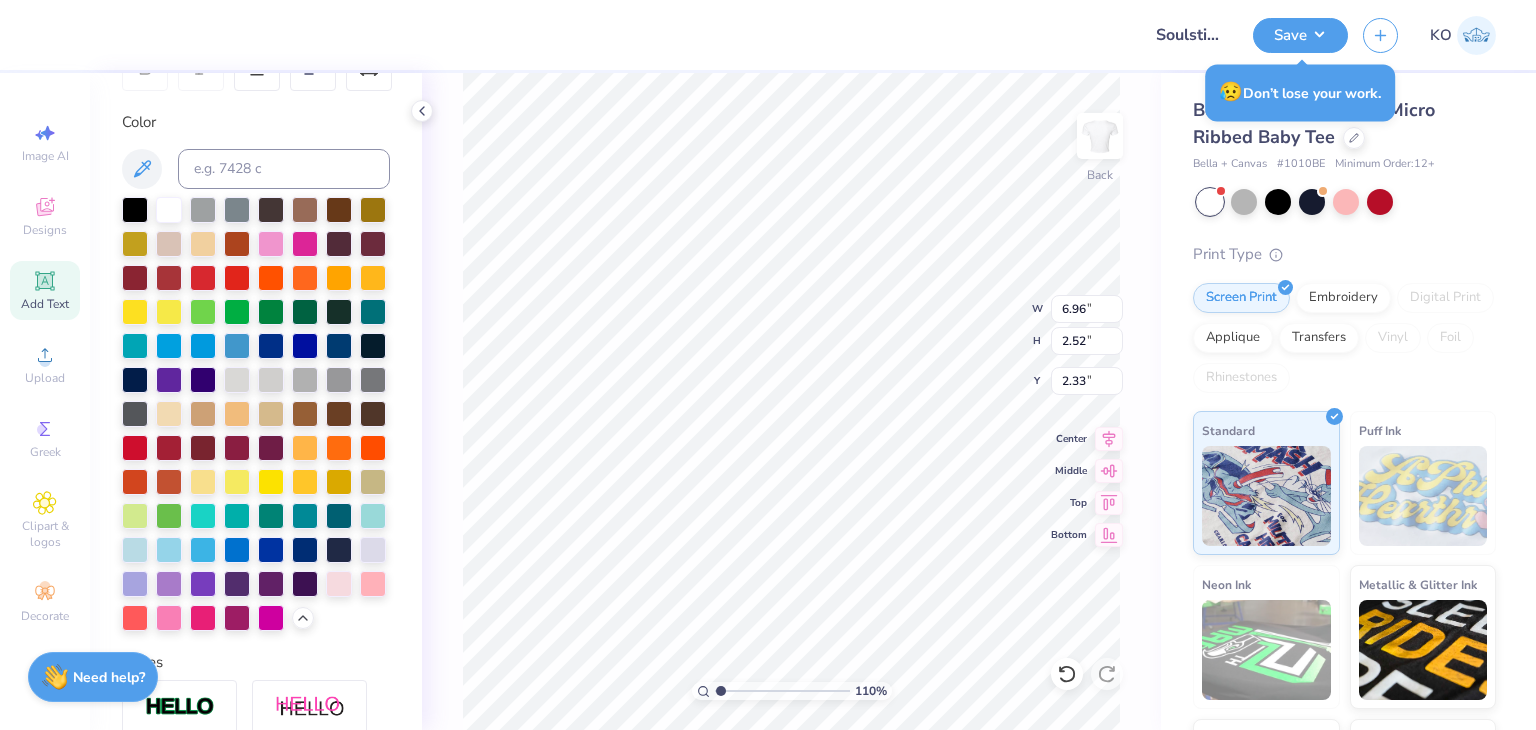 scroll, scrollTop: 16, scrollLeft: 2, axis: both 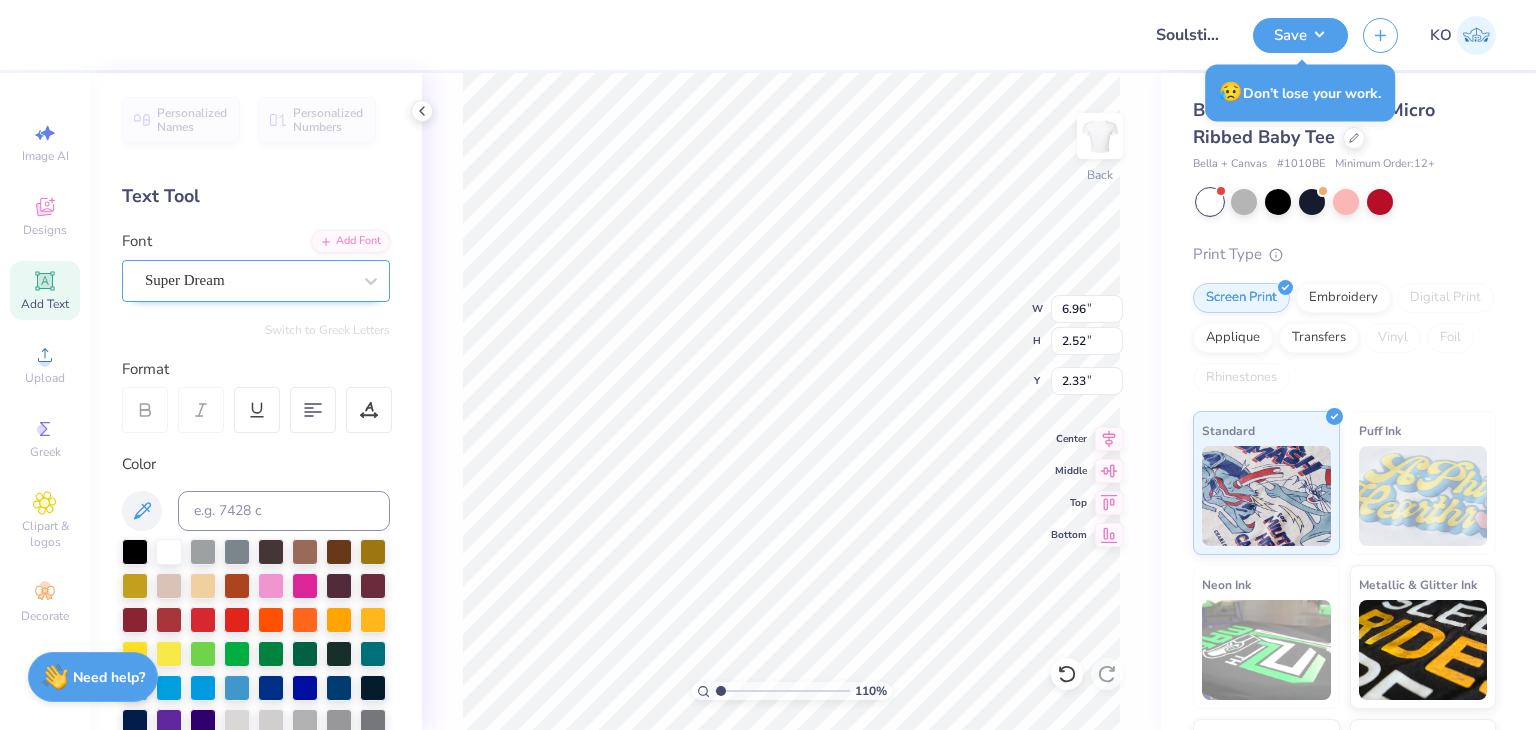 click on "Super Dream" at bounding box center [248, 280] 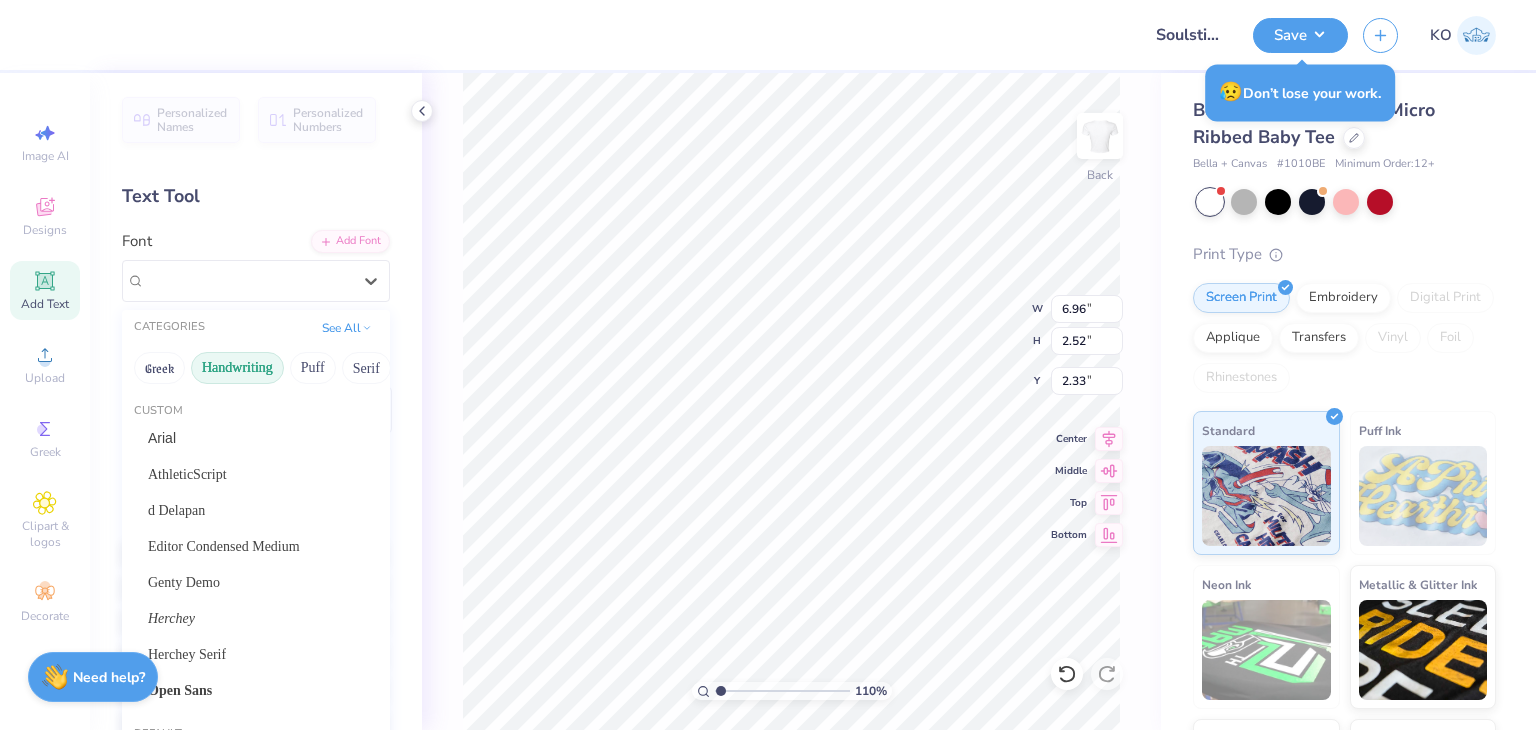 click on "Handwriting" at bounding box center [237, 368] 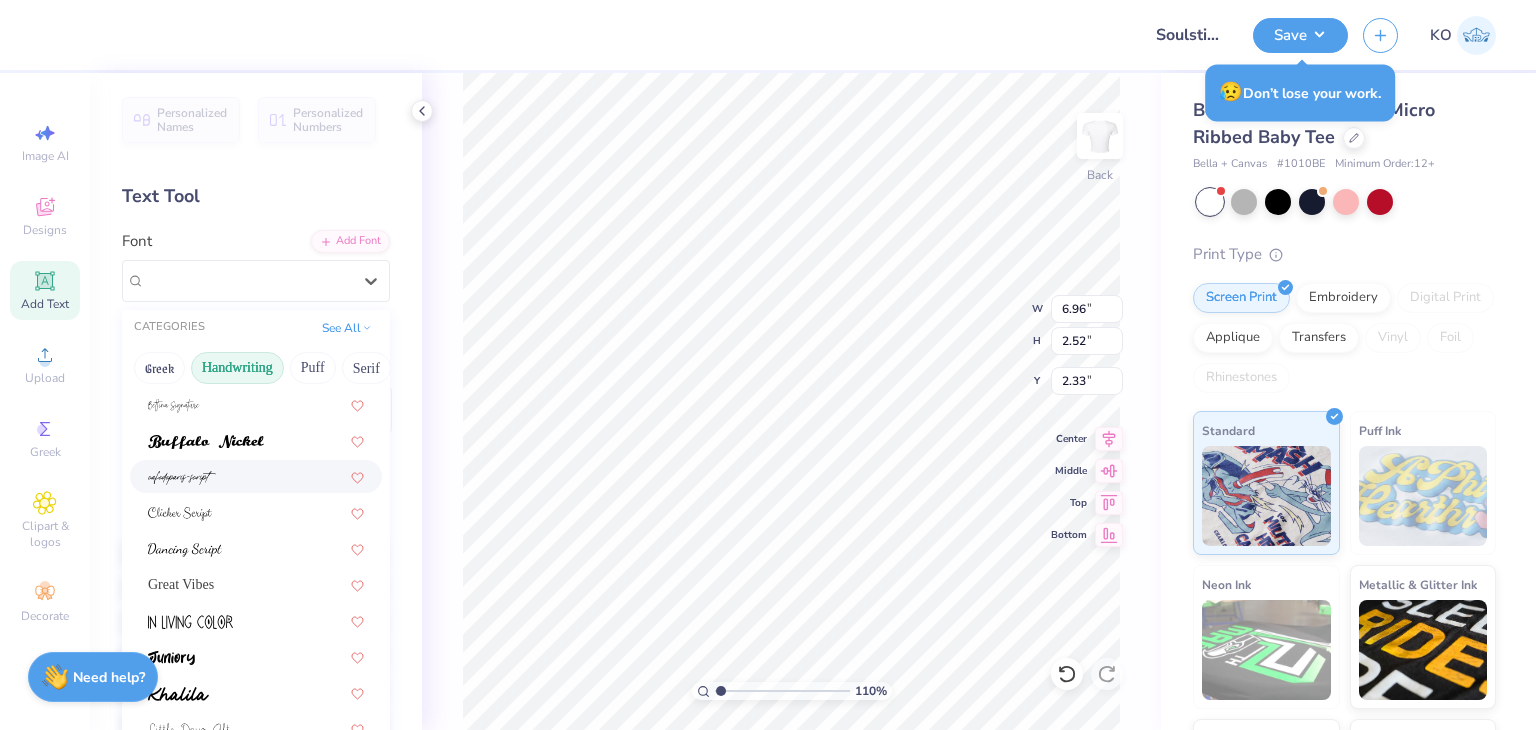 scroll, scrollTop: 152, scrollLeft: 0, axis: vertical 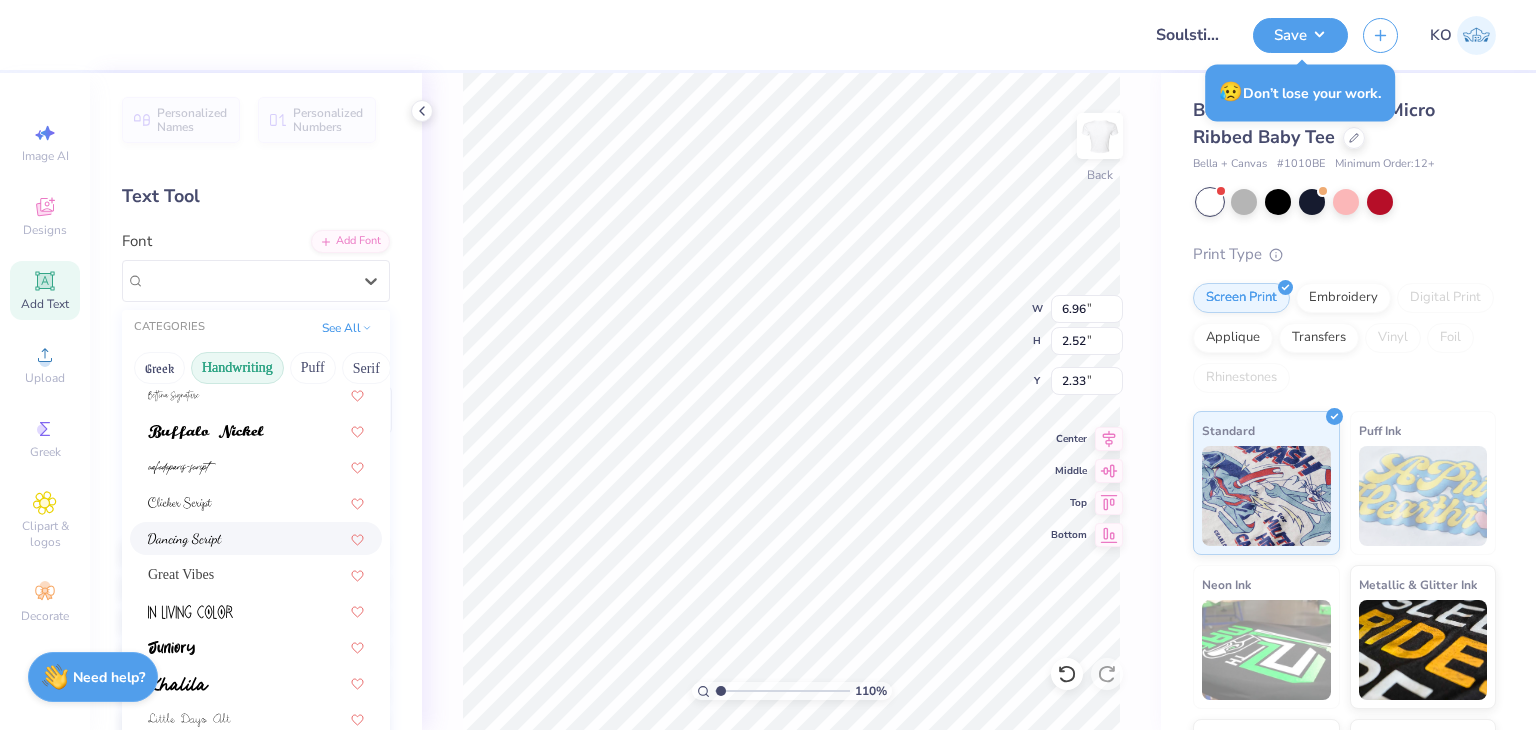 click at bounding box center [185, 540] 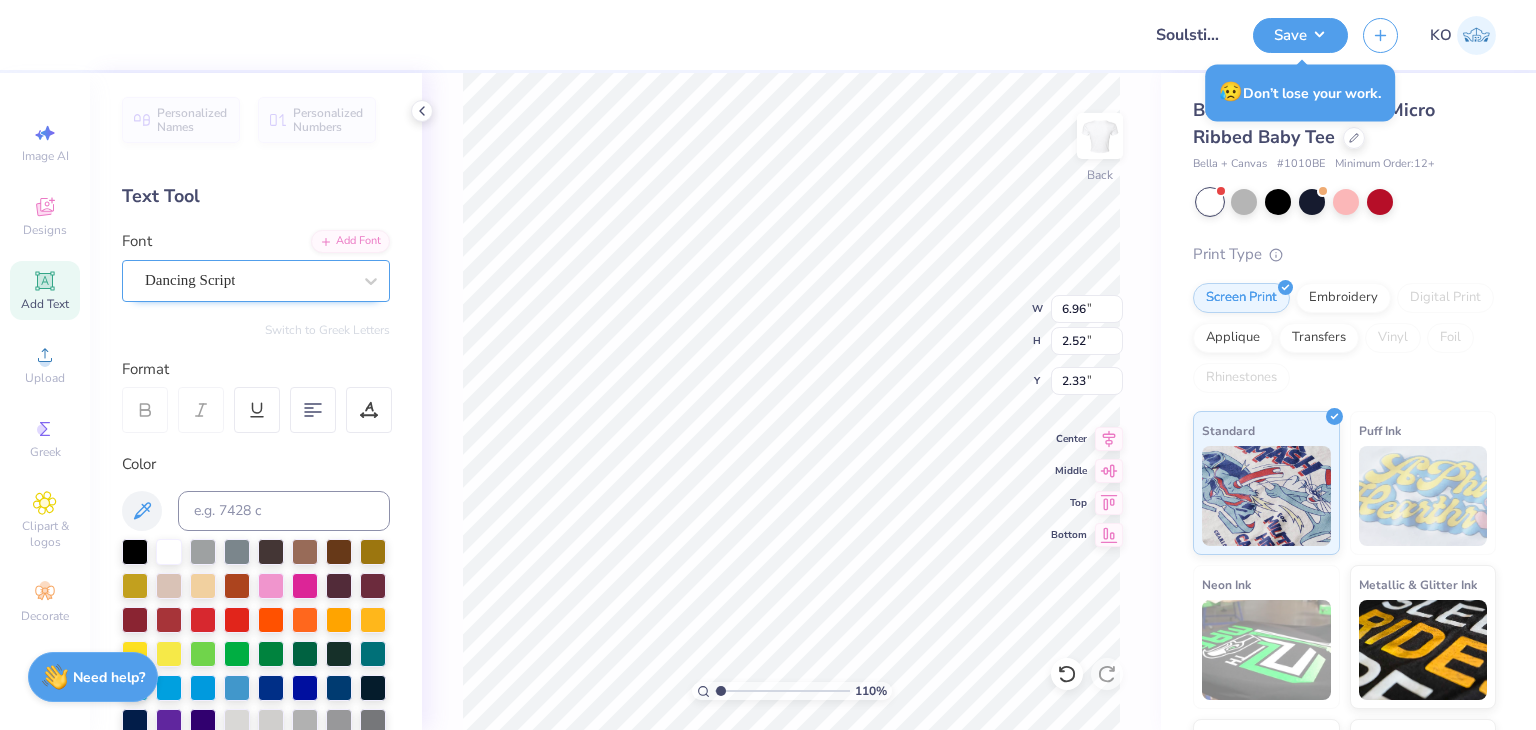 click on "Dancing Script" at bounding box center (248, 280) 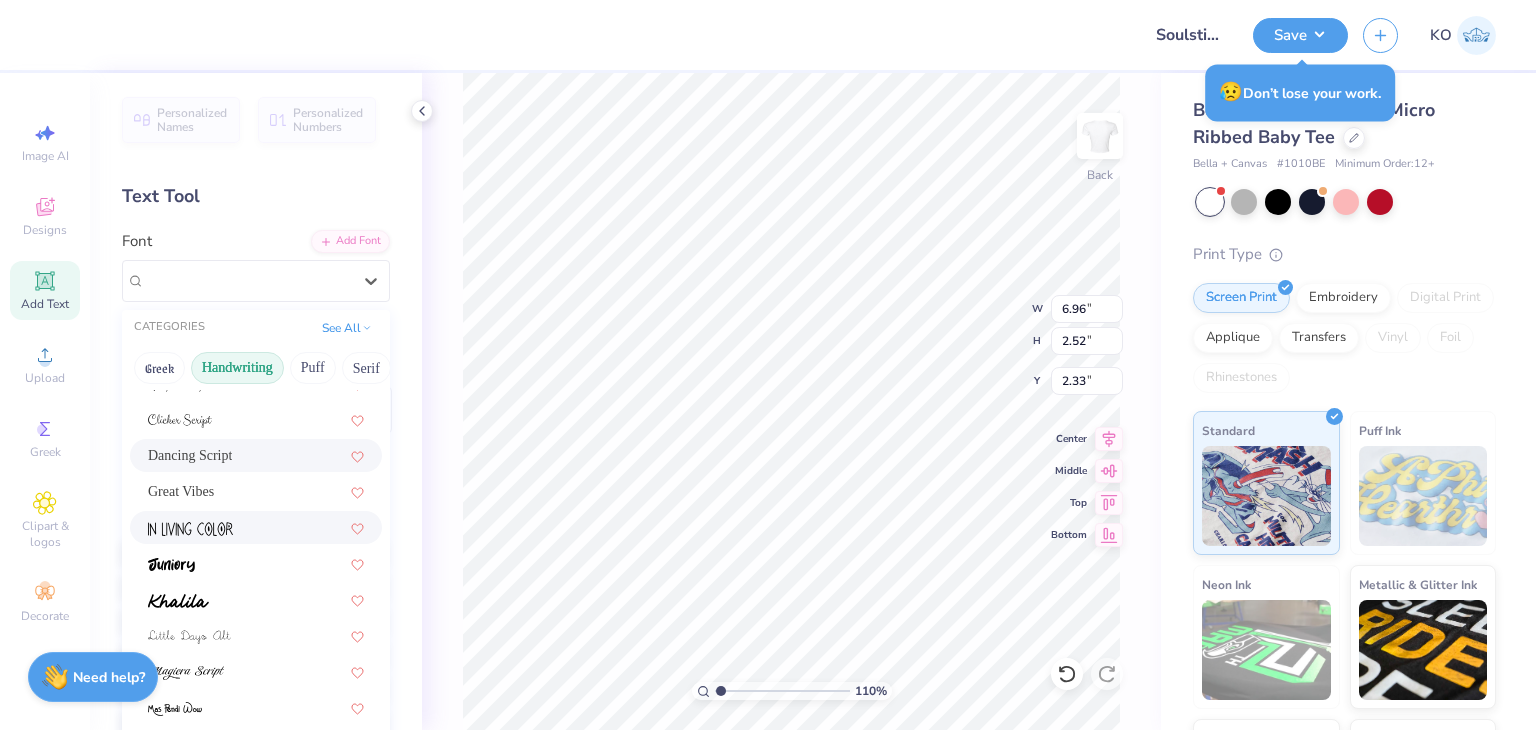 scroll, scrollTop: 287, scrollLeft: 0, axis: vertical 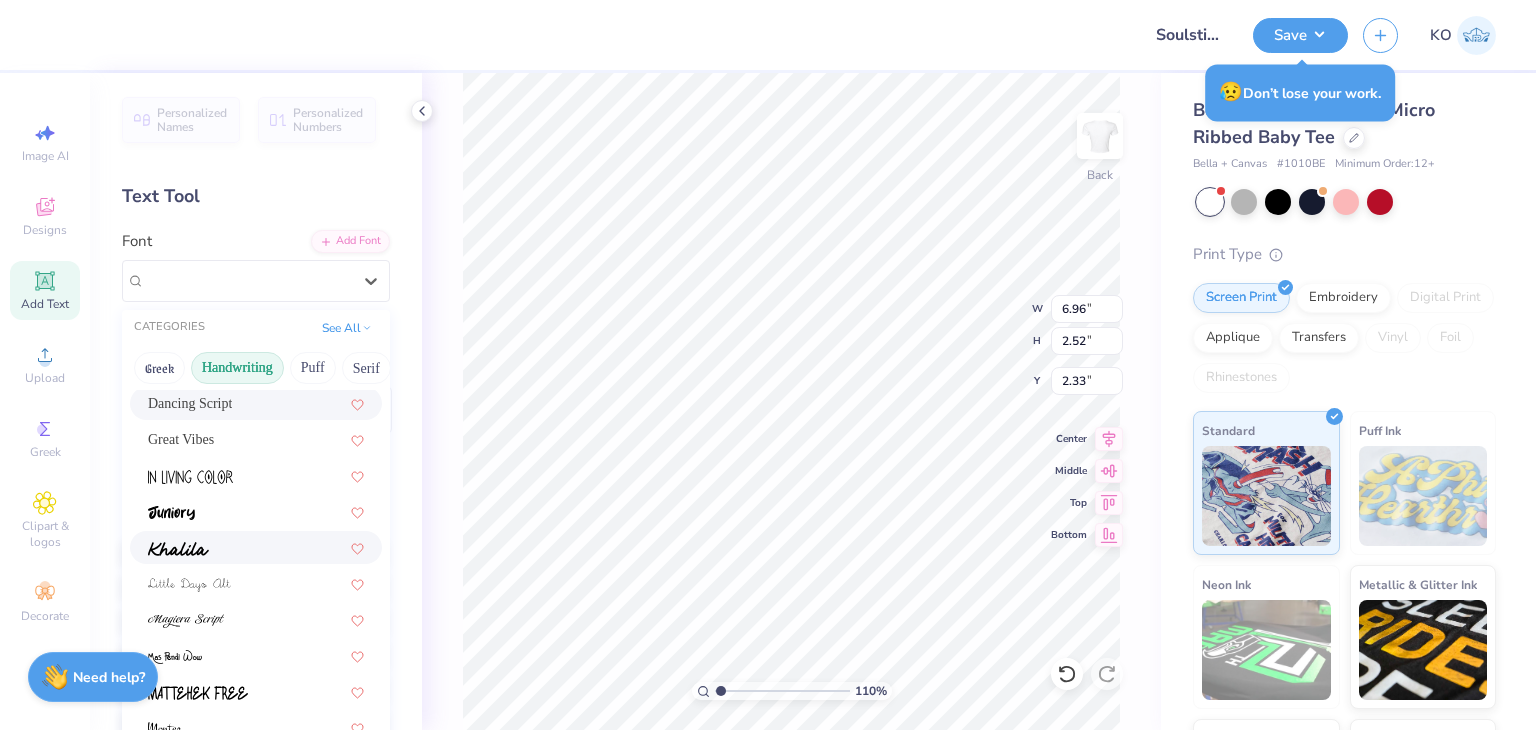 click at bounding box center [256, 547] 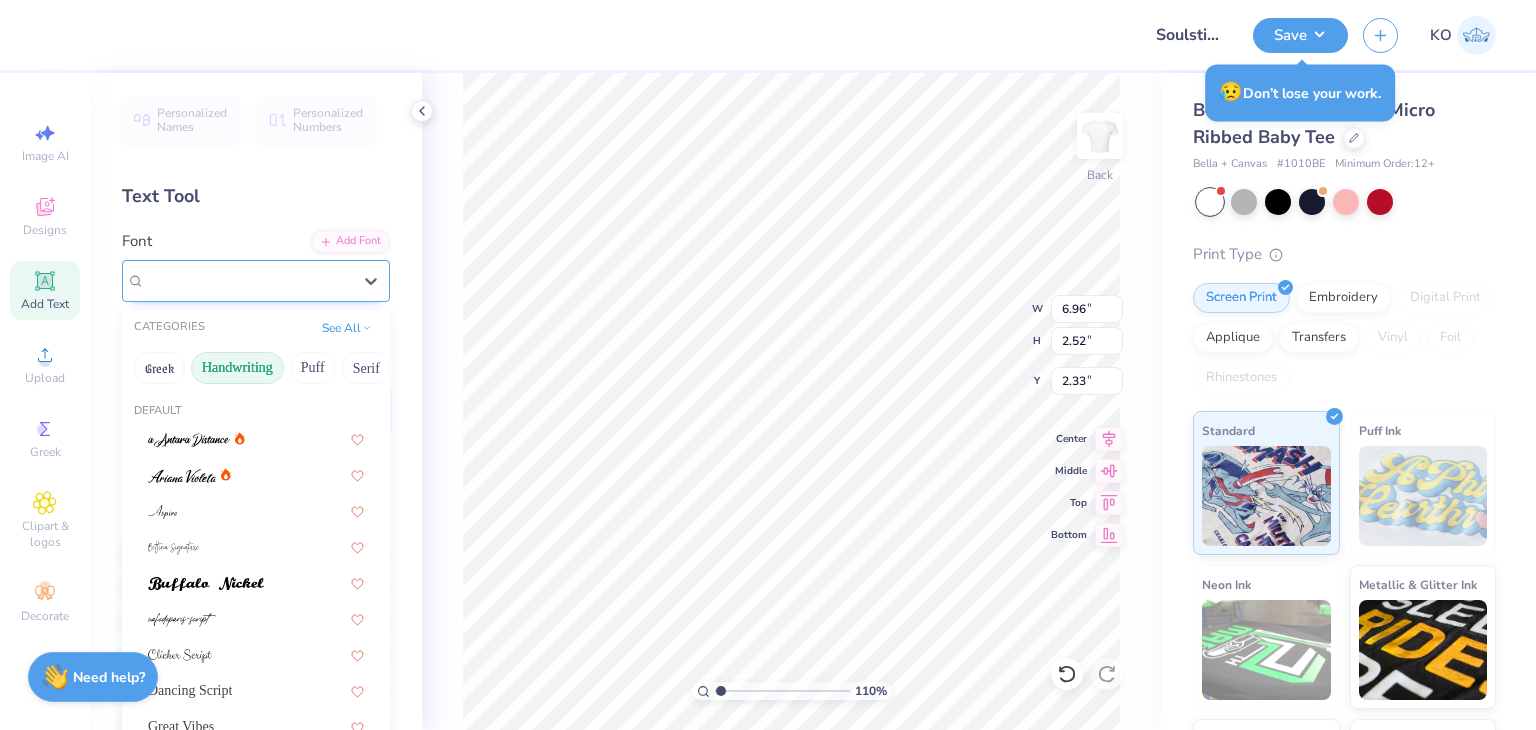 click on "Khalila" at bounding box center (248, 280) 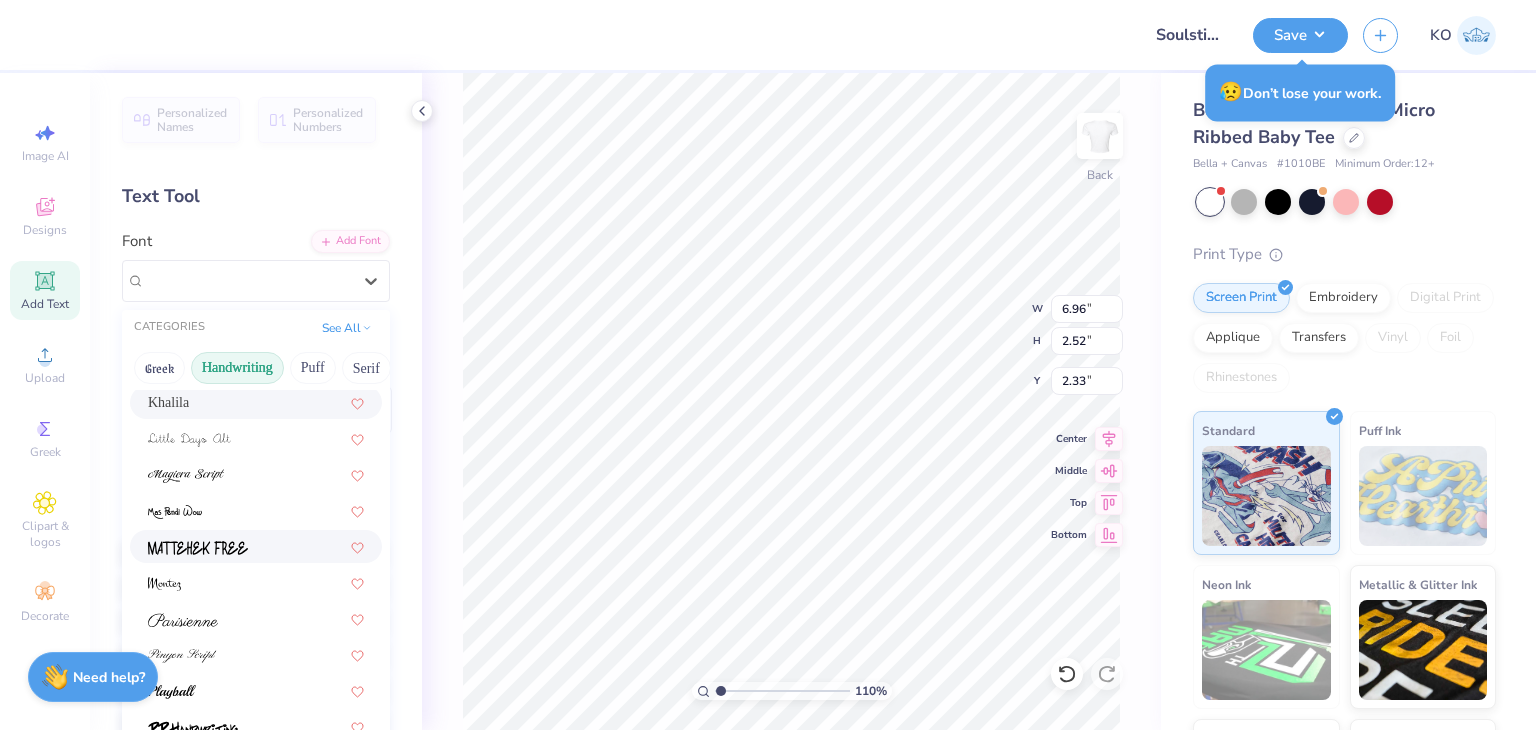 scroll, scrollTop: 453, scrollLeft: 0, axis: vertical 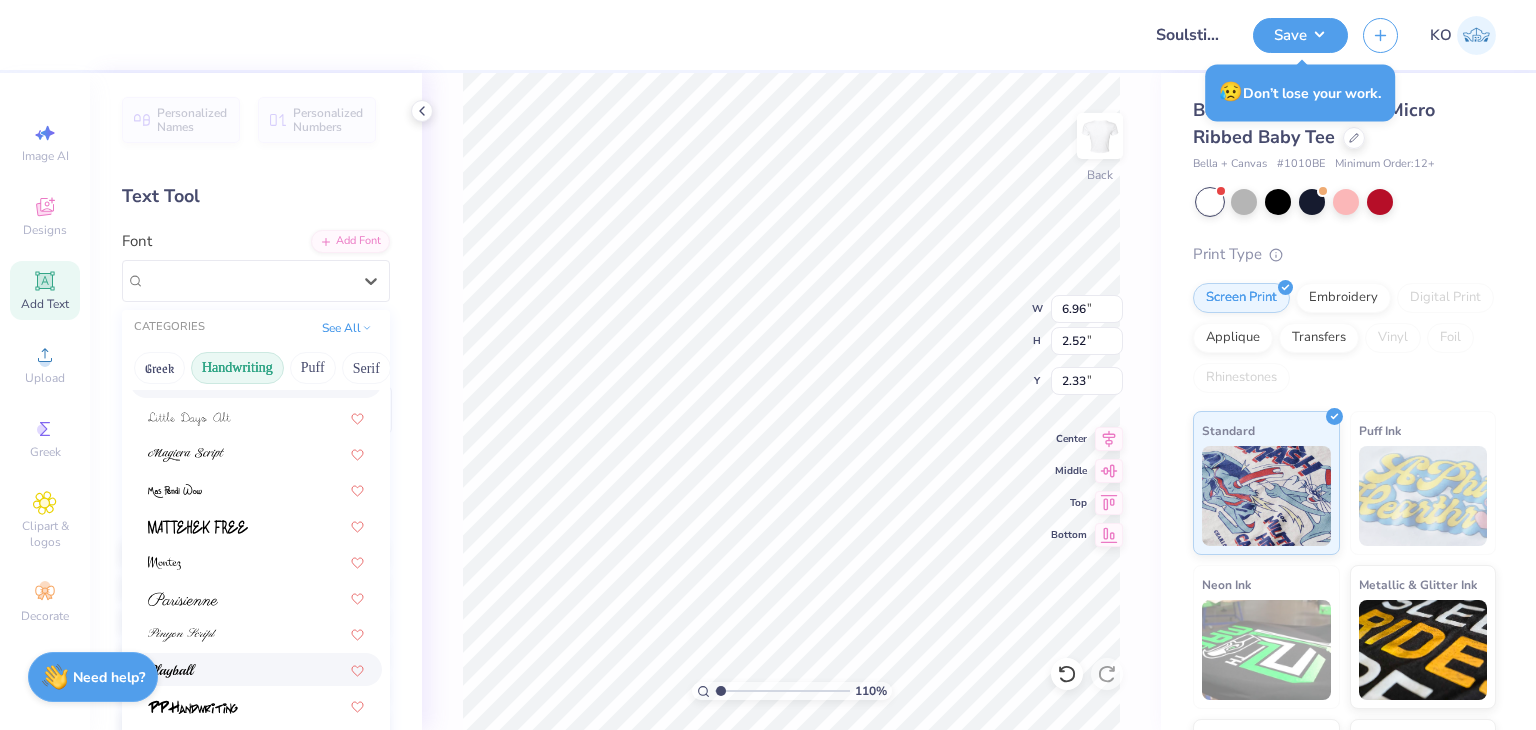 click at bounding box center (256, 669) 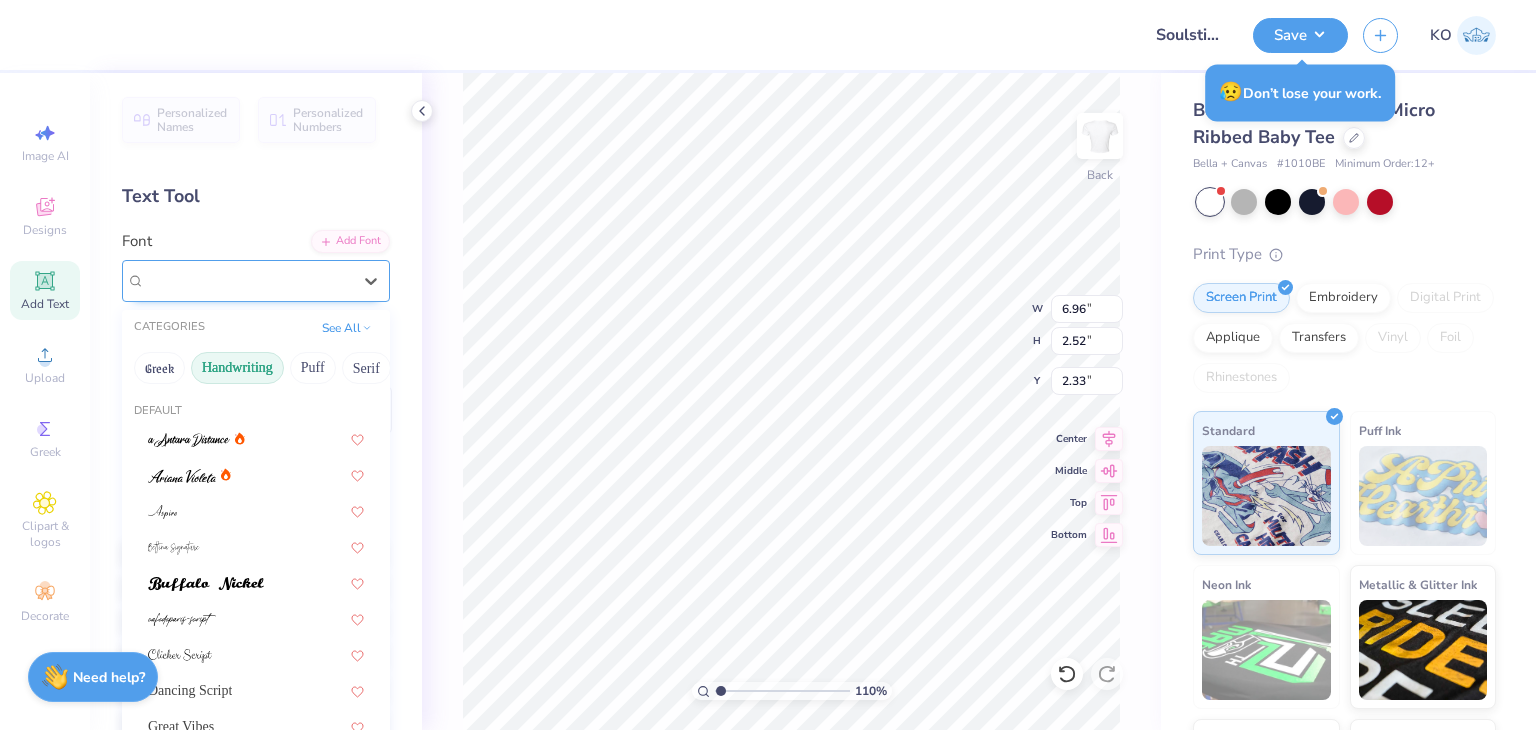 click on "Playball" at bounding box center [248, 280] 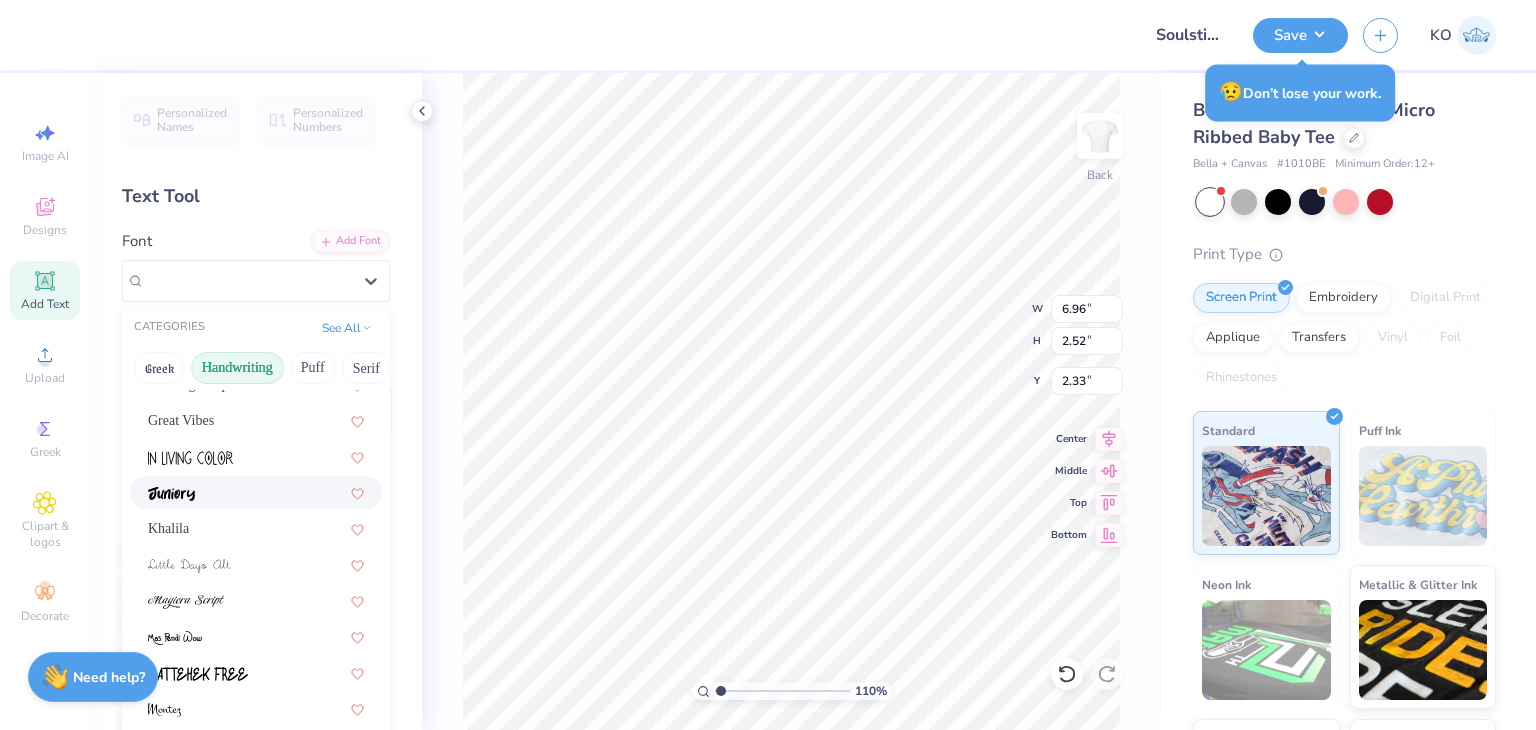 scroll, scrollTop: 453, scrollLeft: 0, axis: vertical 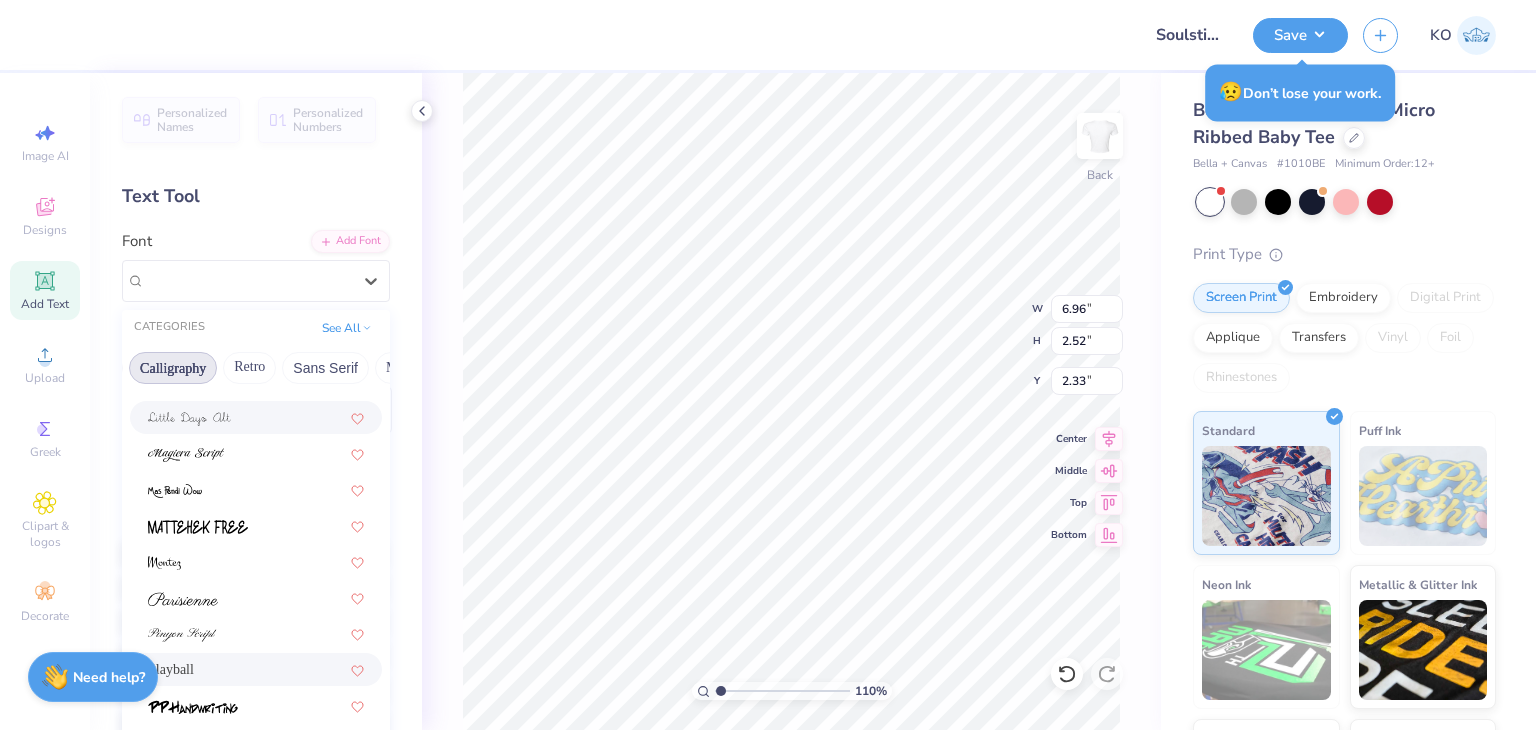 click on "Calligraphy" at bounding box center (173, 368) 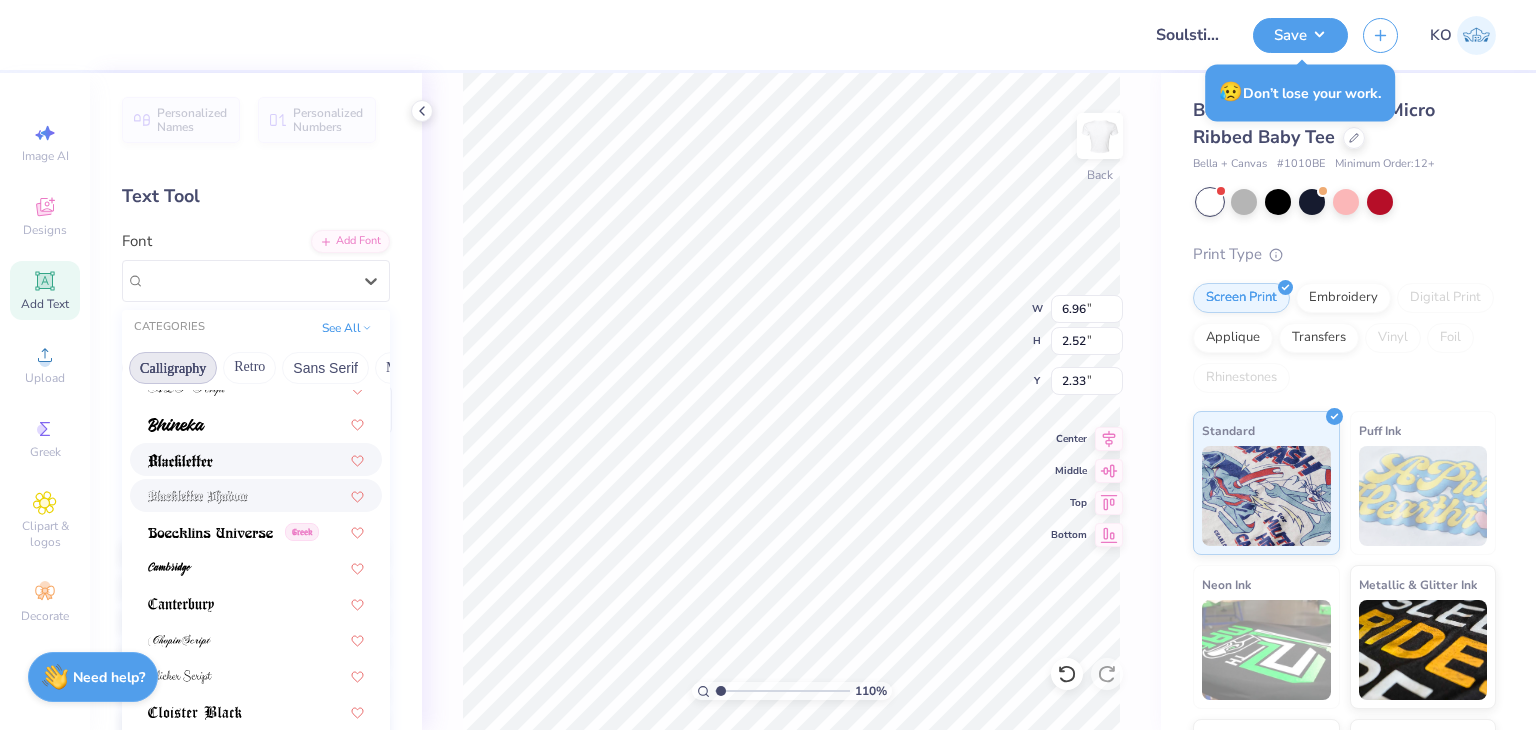 scroll, scrollTop: 126, scrollLeft: 0, axis: vertical 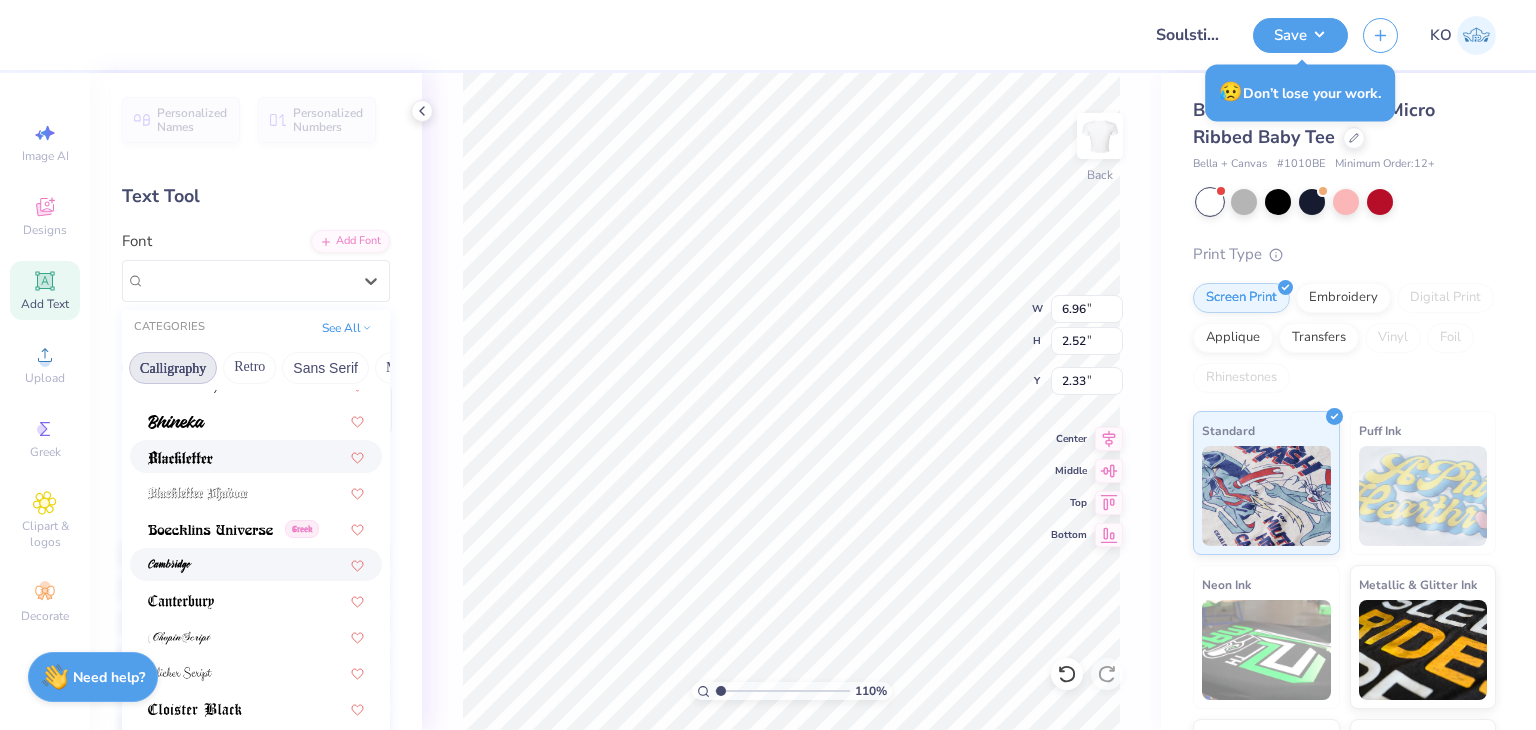 click at bounding box center (256, 564) 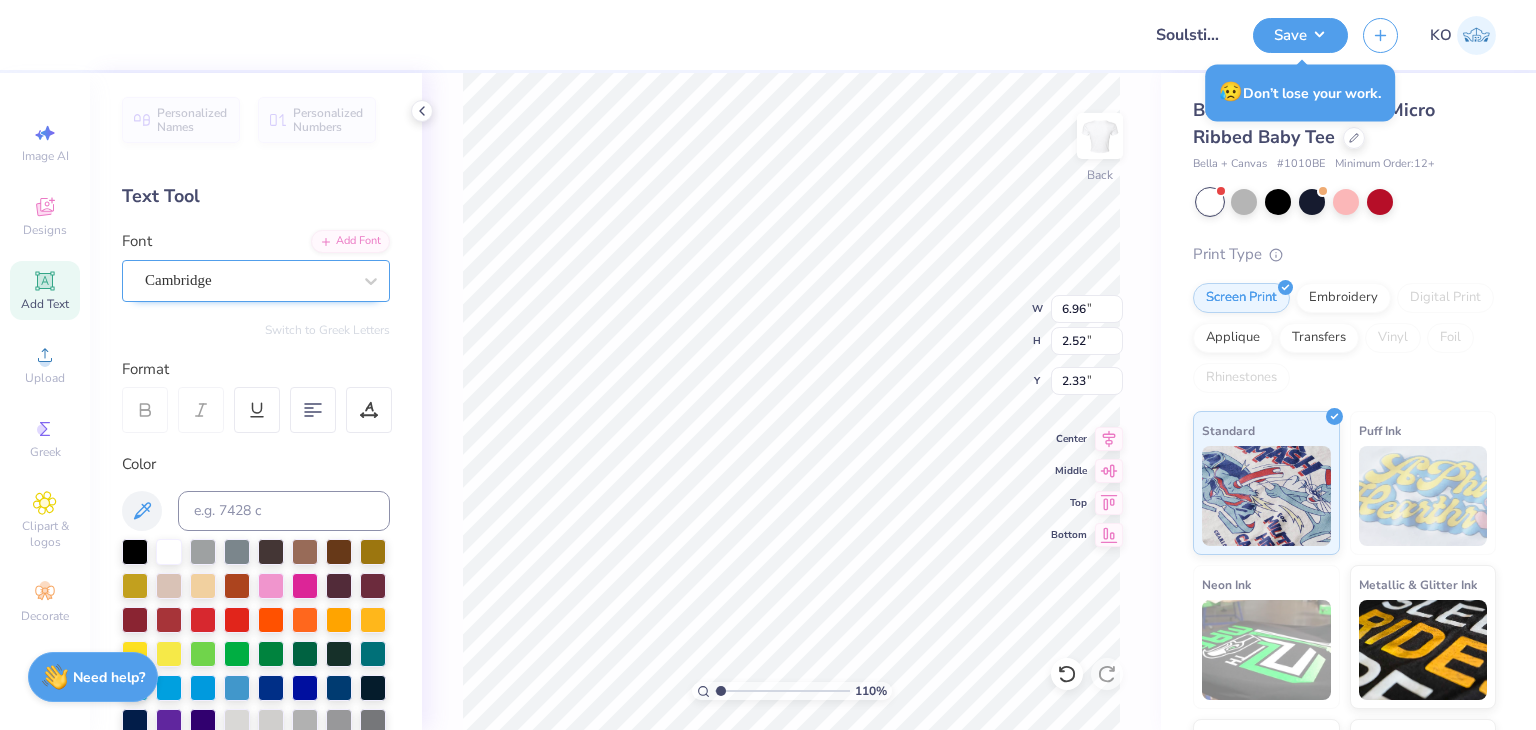 click on "Cambridge" at bounding box center (248, 280) 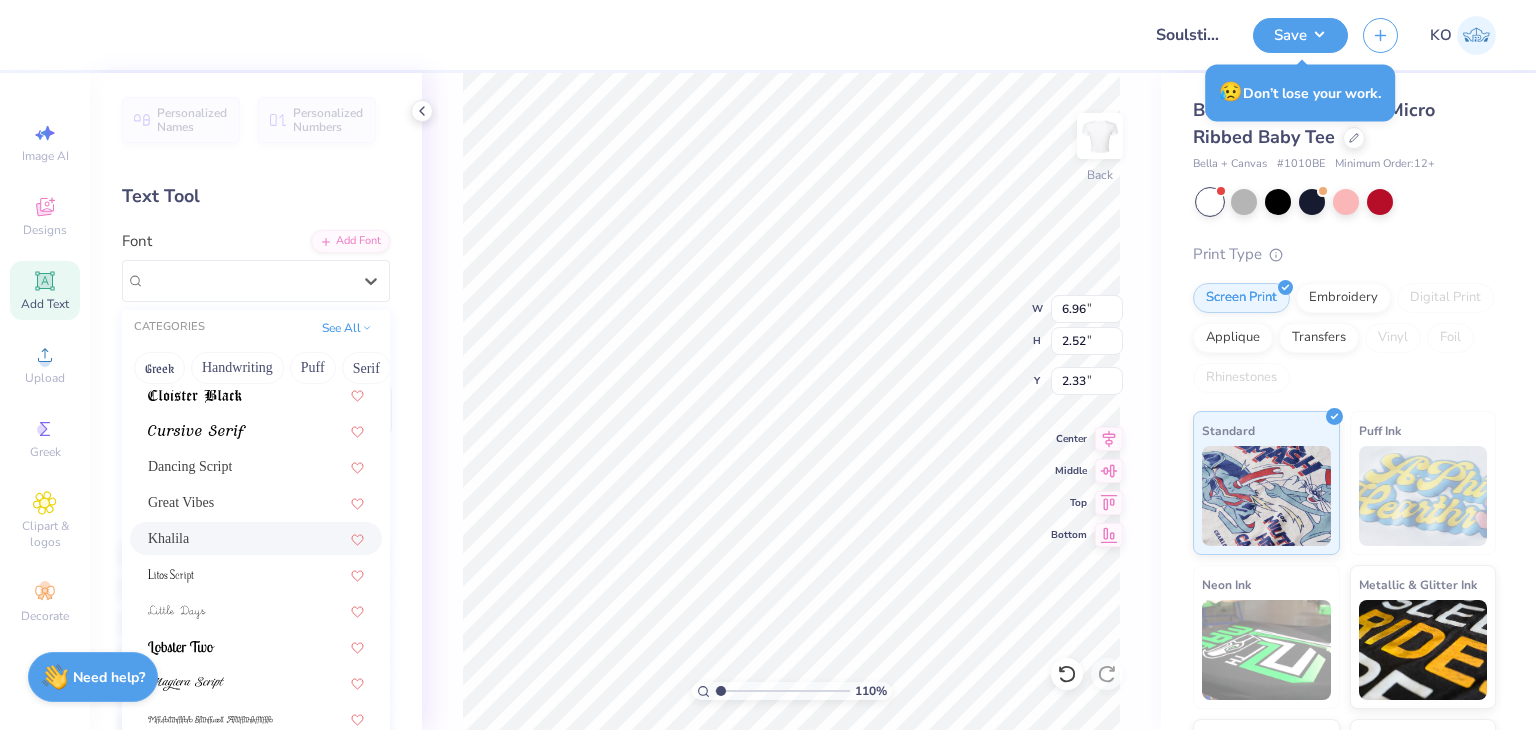 scroll, scrollTop: 444, scrollLeft: 0, axis: vertical 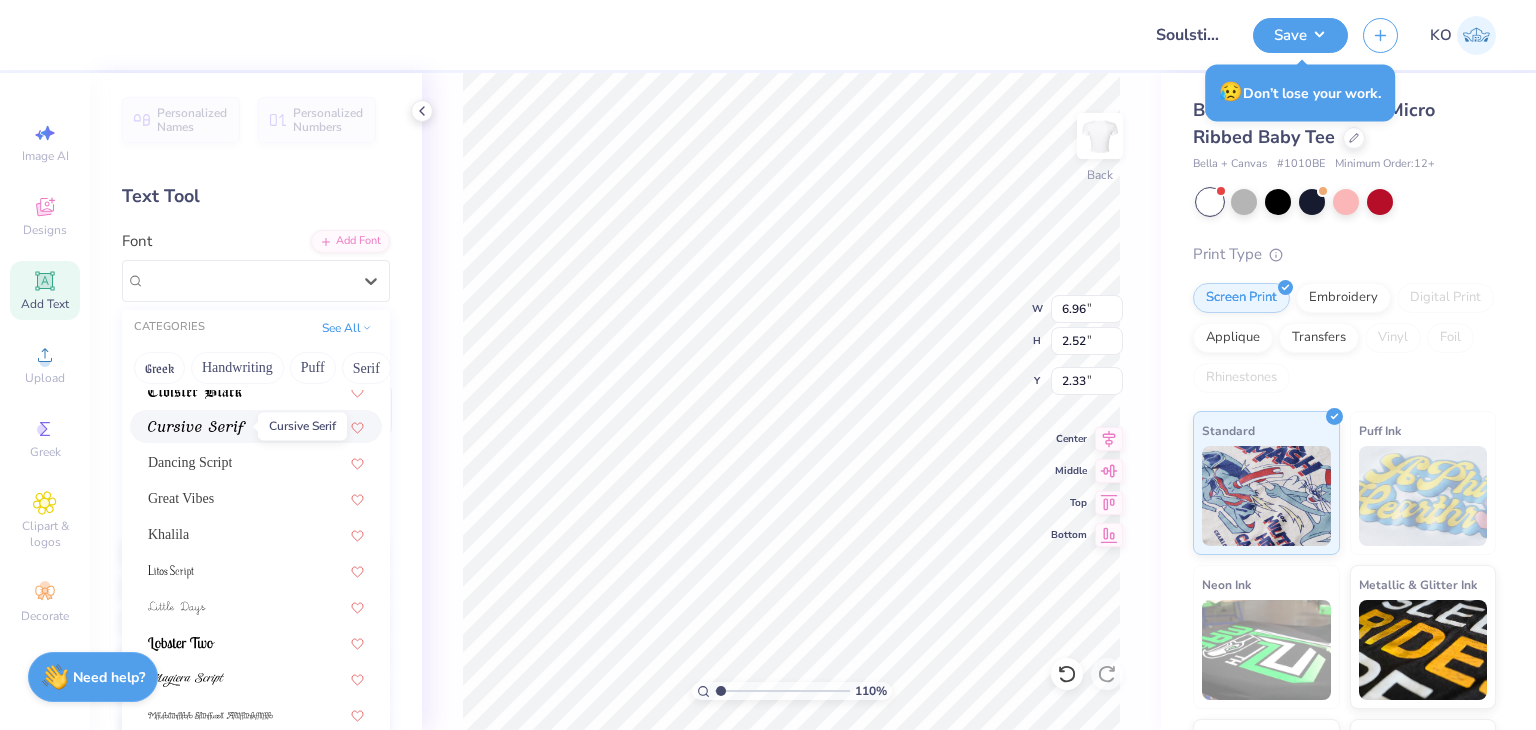 click at bounding box center [197, 428] 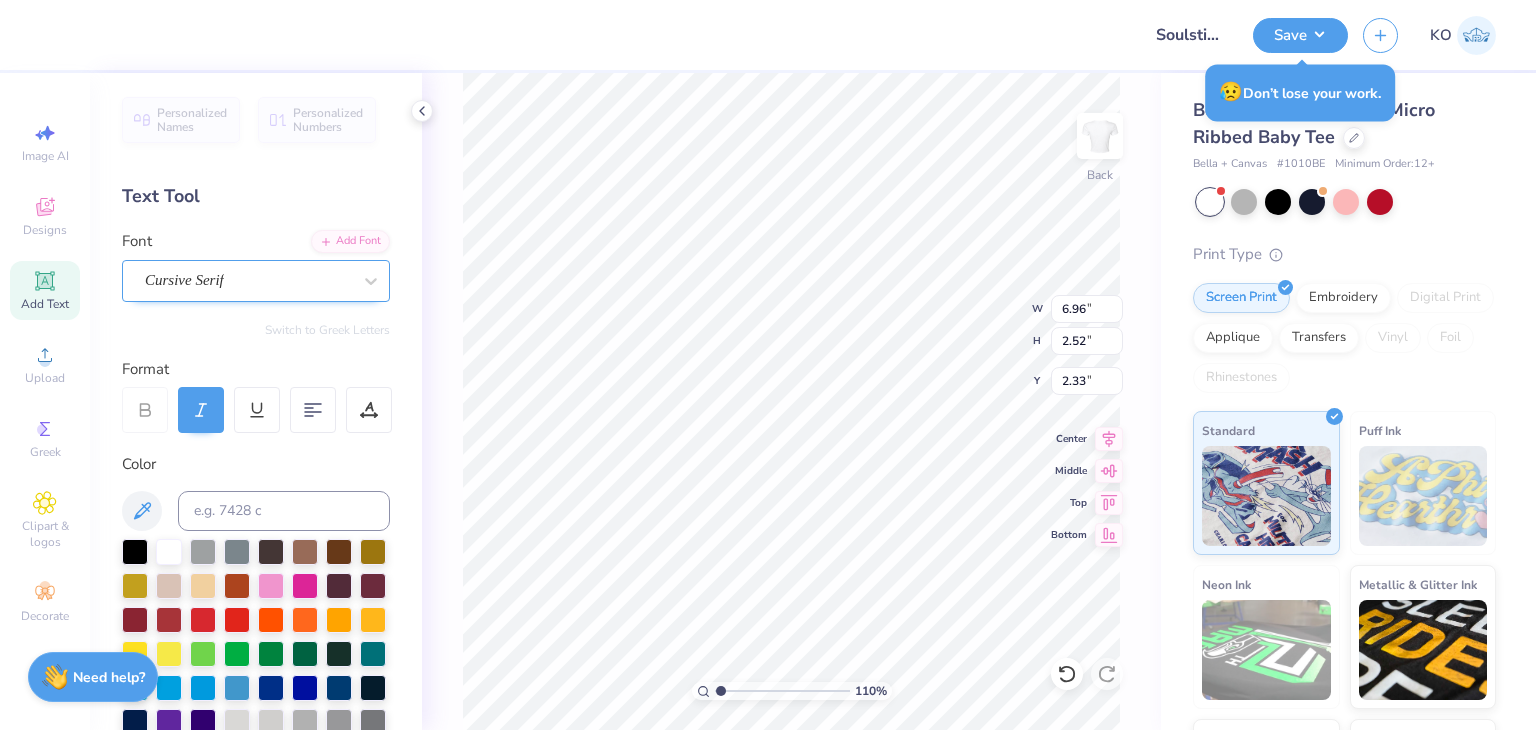 click on "Cursive Serif" at bounding box center [248, 280] 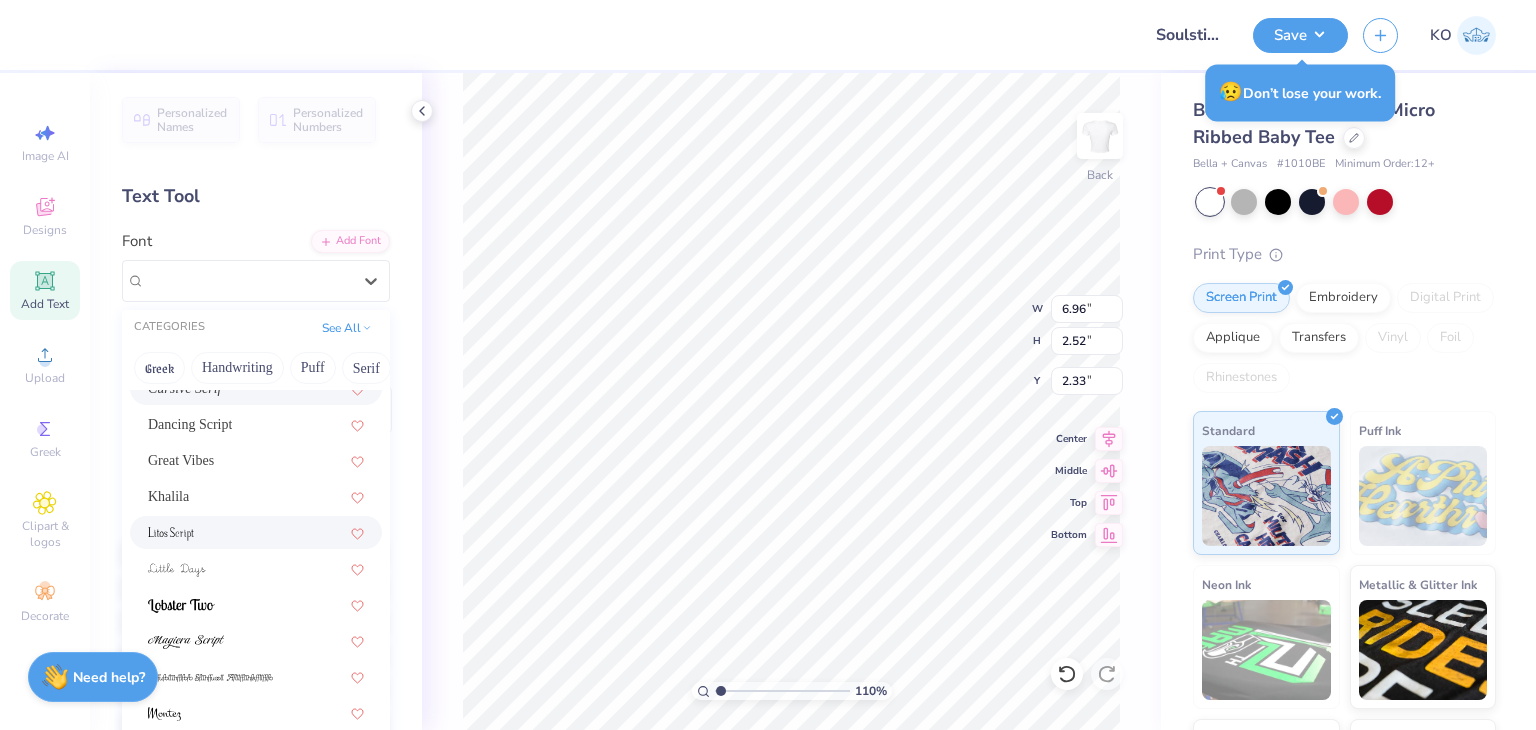 scroll, scrollTop: 489, scrollLeft: 0, axis: vertical 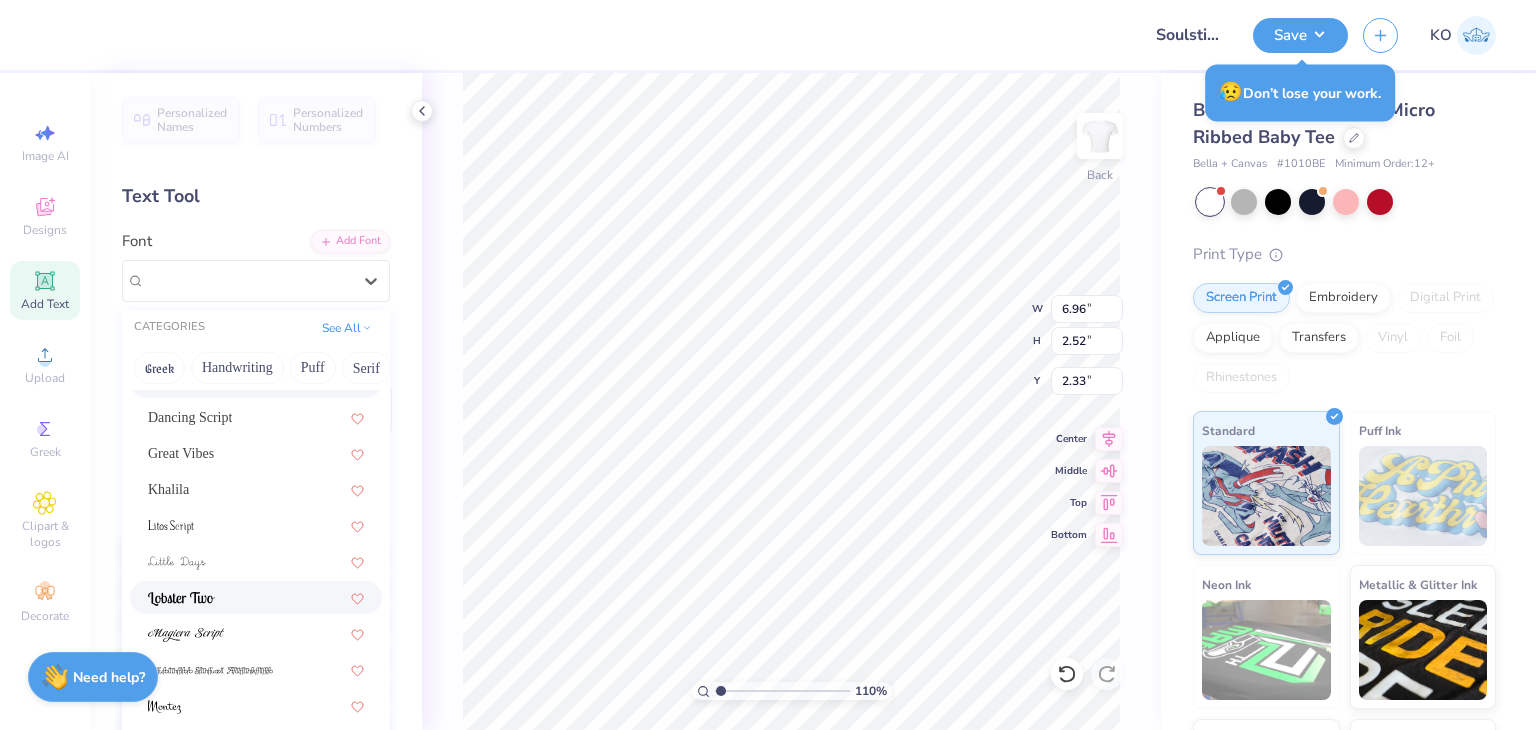 click at bounding box center (256, 597) 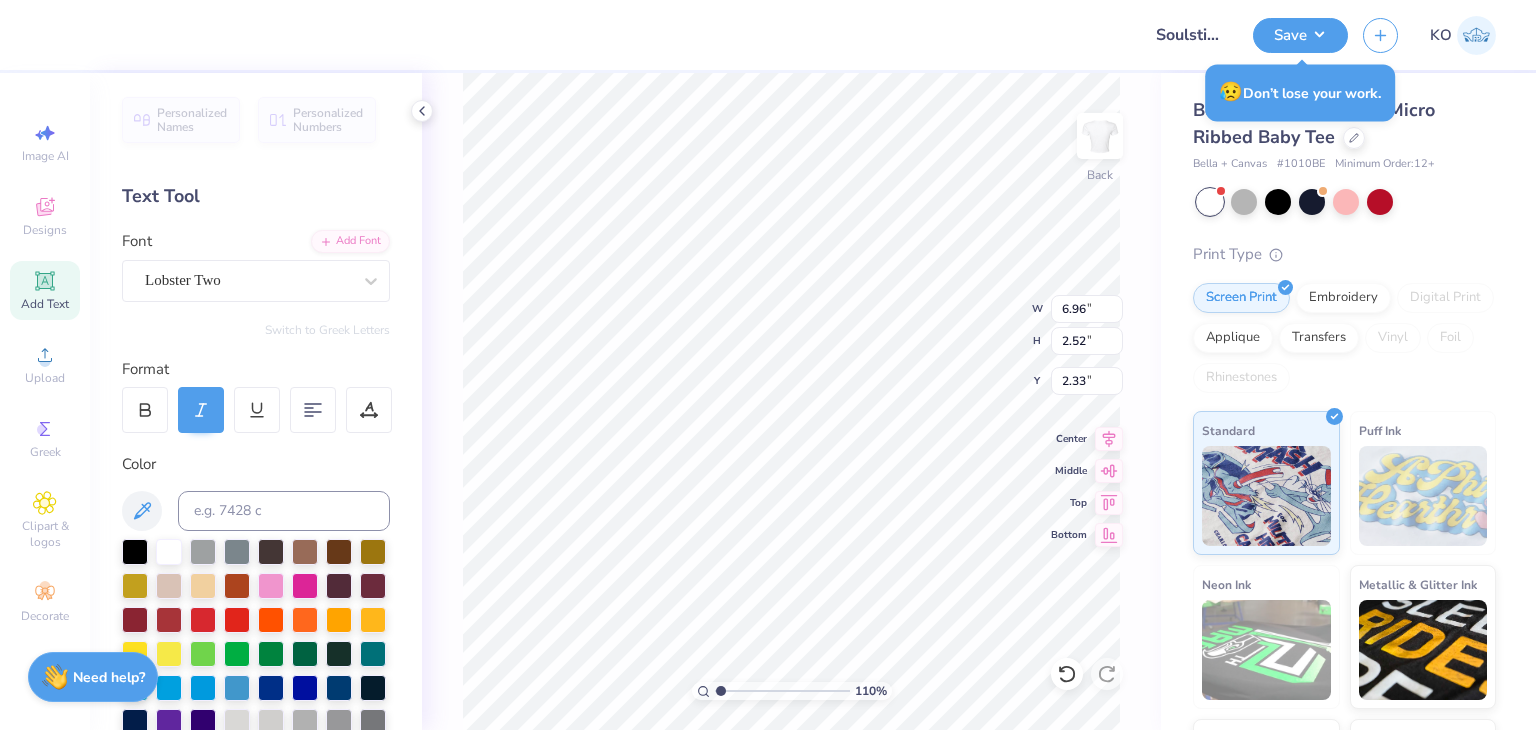type on "1.10346453415939" 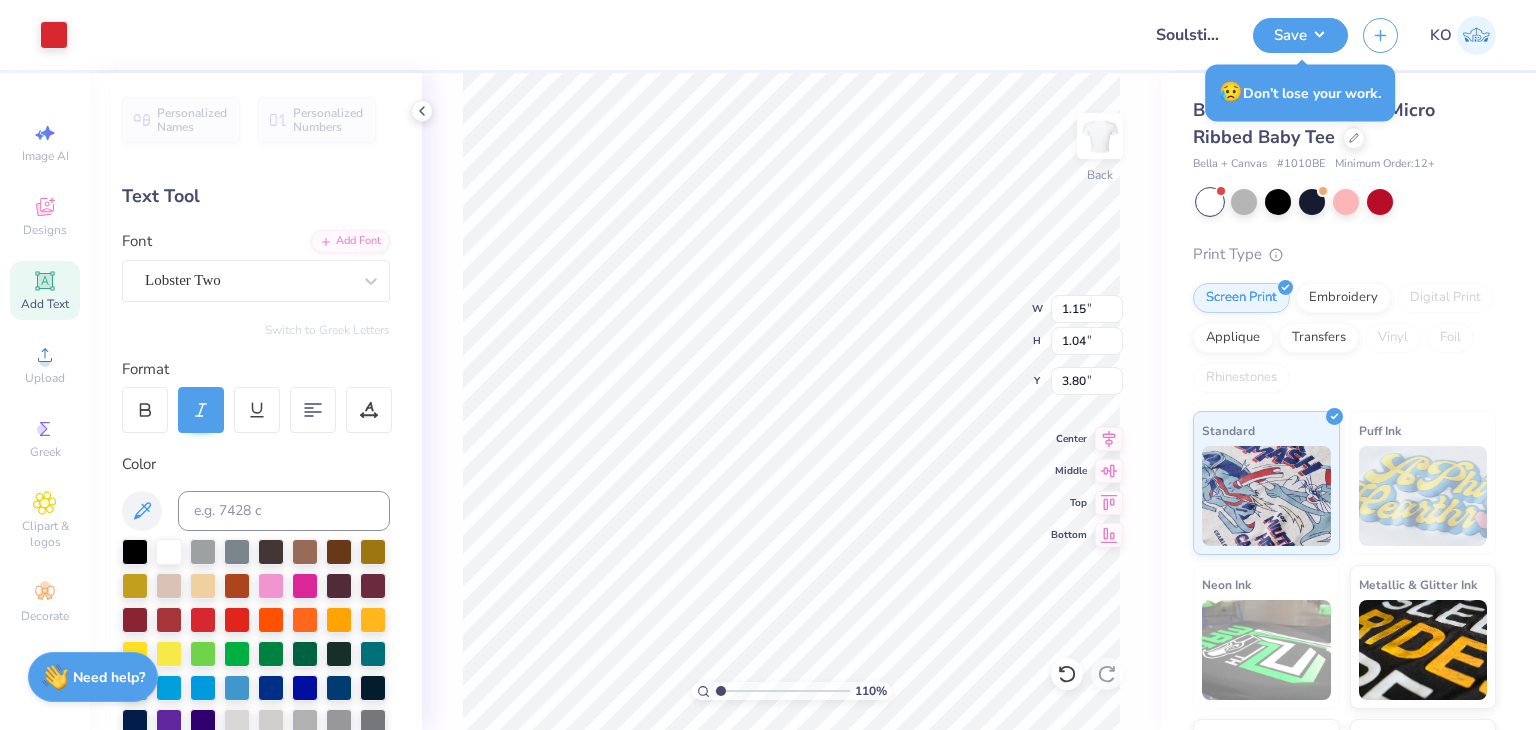 type on "1.10346453415939" 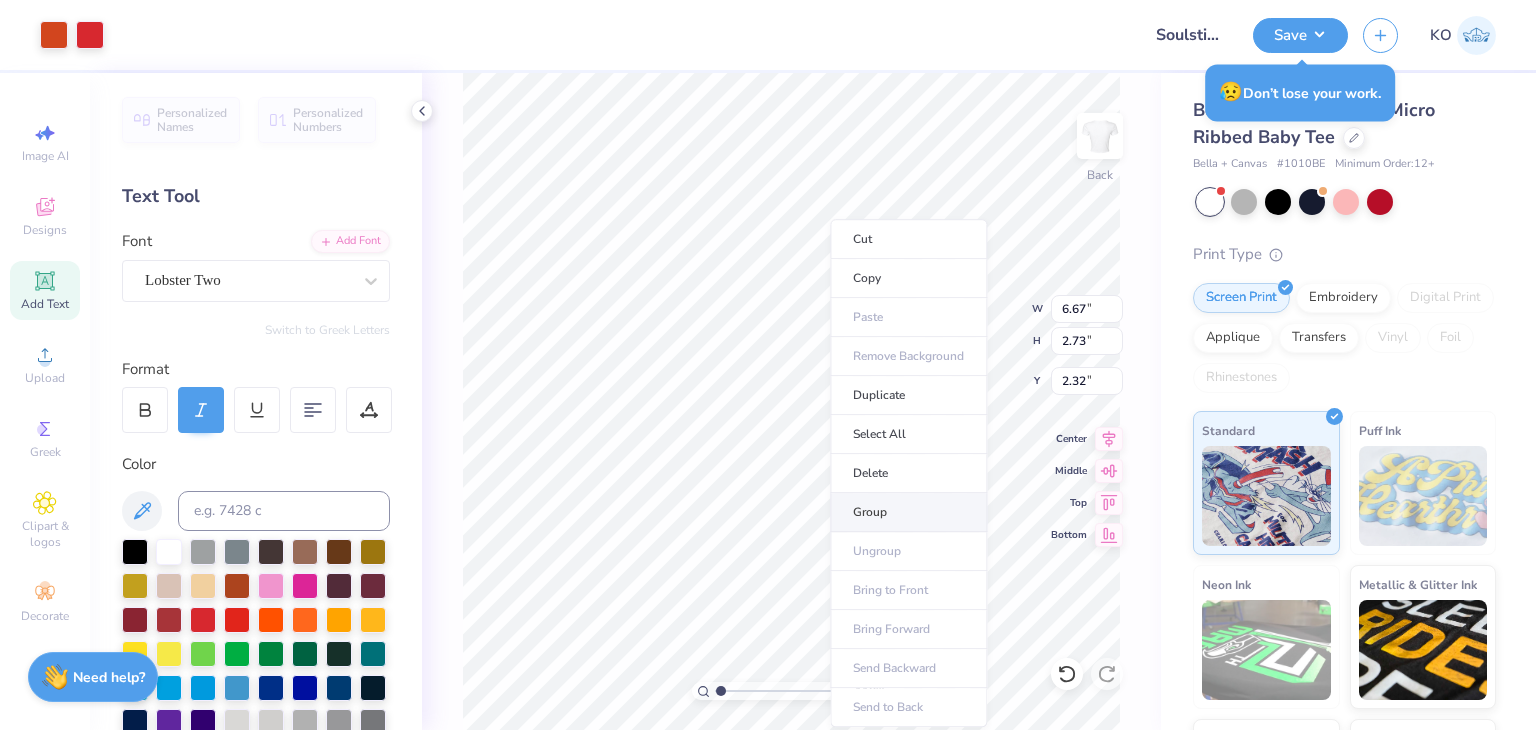 click on "Group" at bounding box center (908, 512) 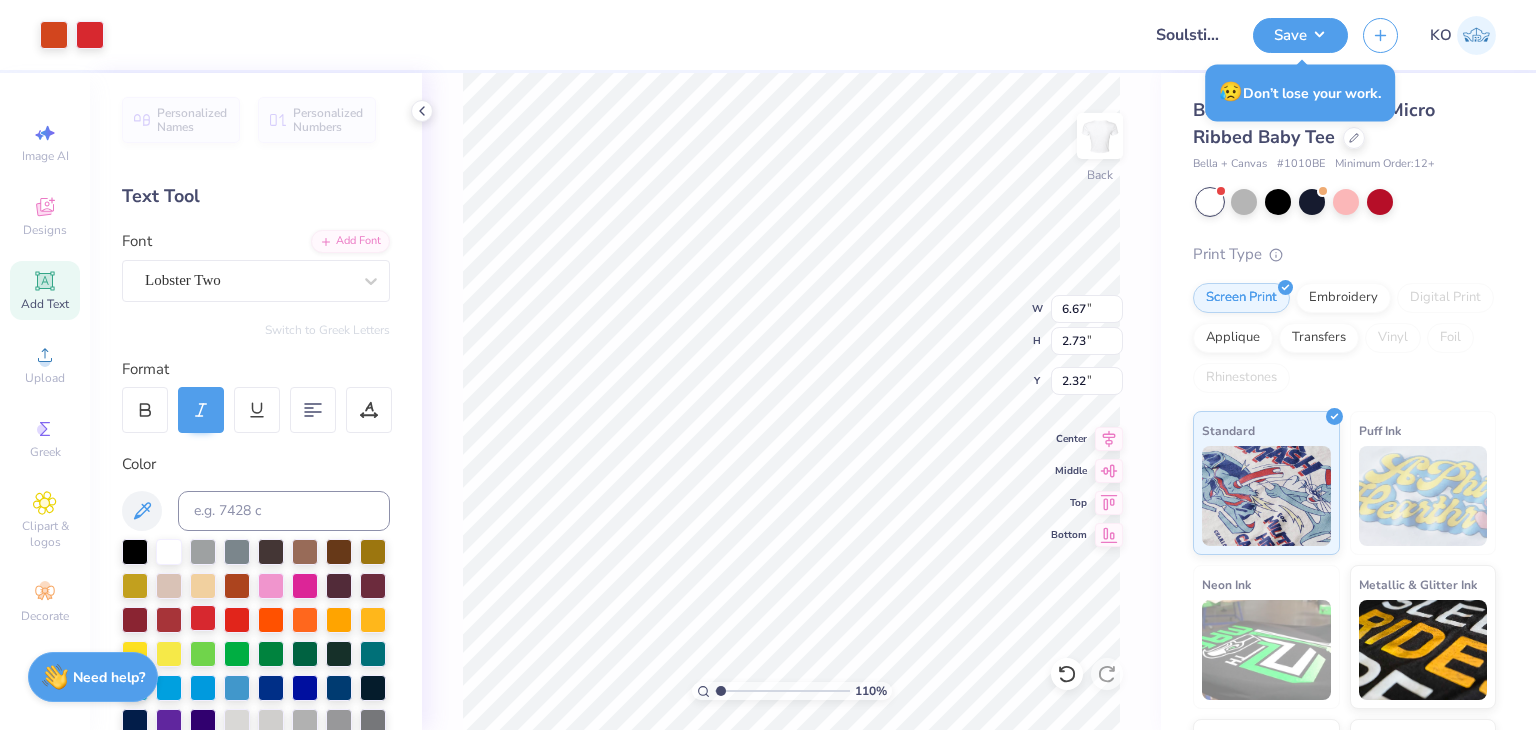 type on "1.10346453415939" 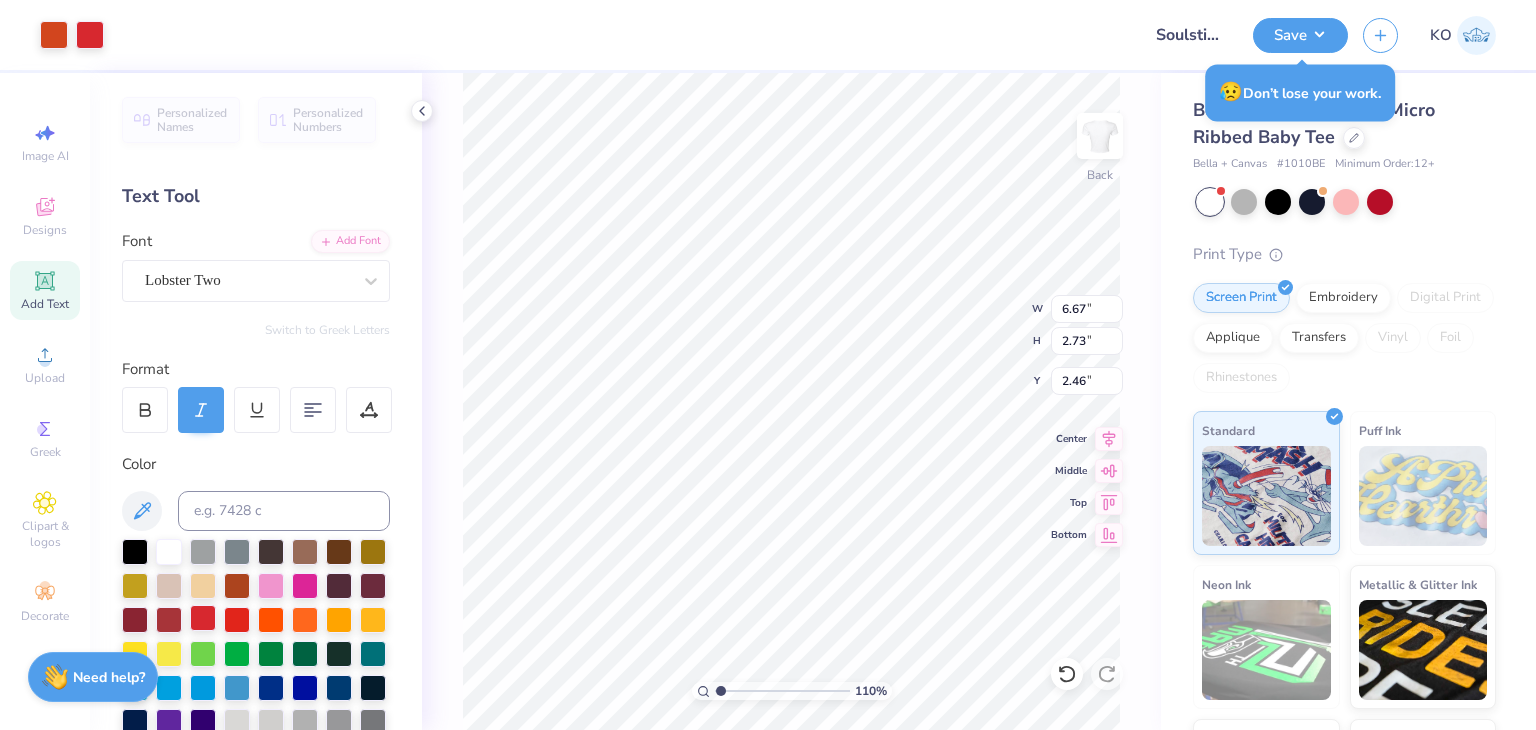 scroll, scrollTop: 76, scrollLeft: 0, axis: vertical 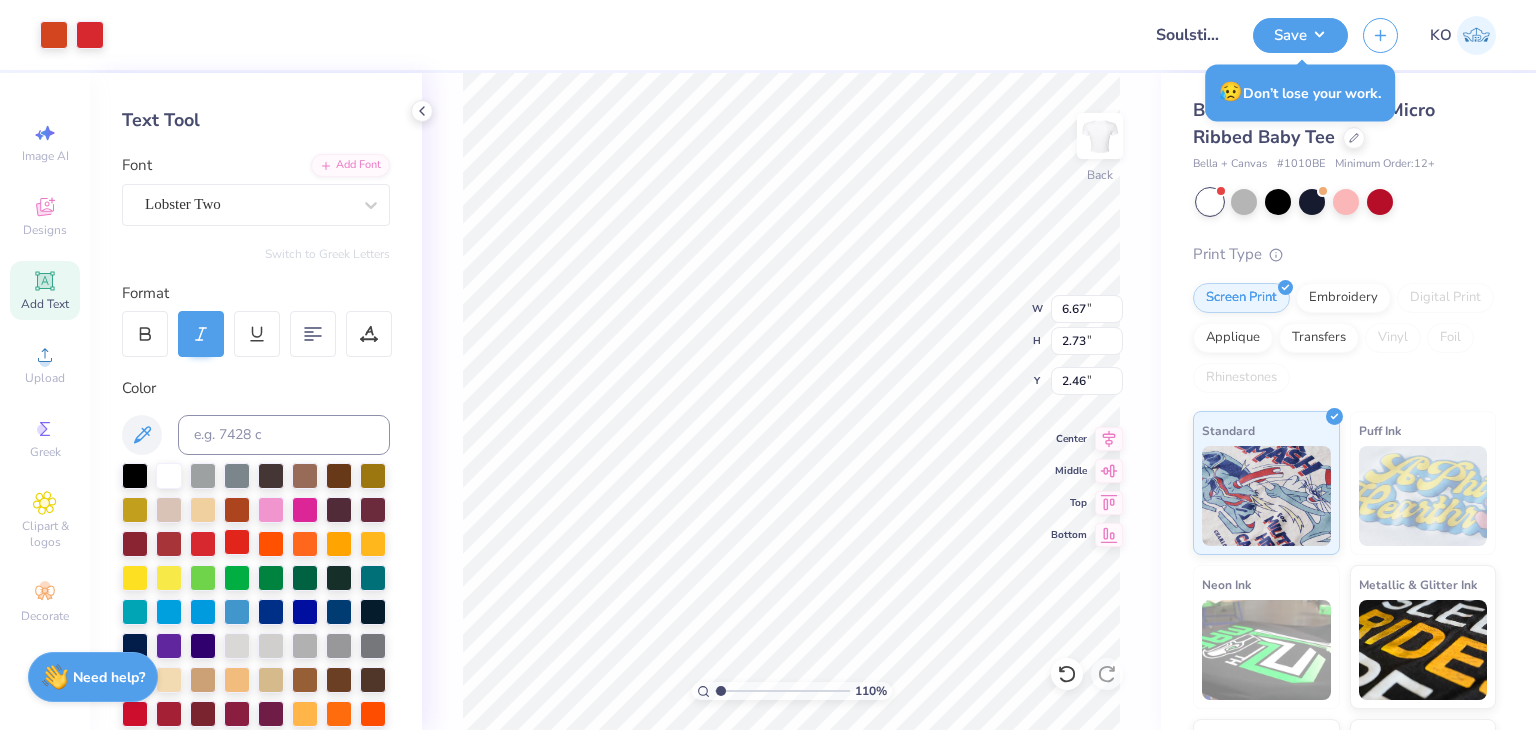 click at bounding box center (237, 542) 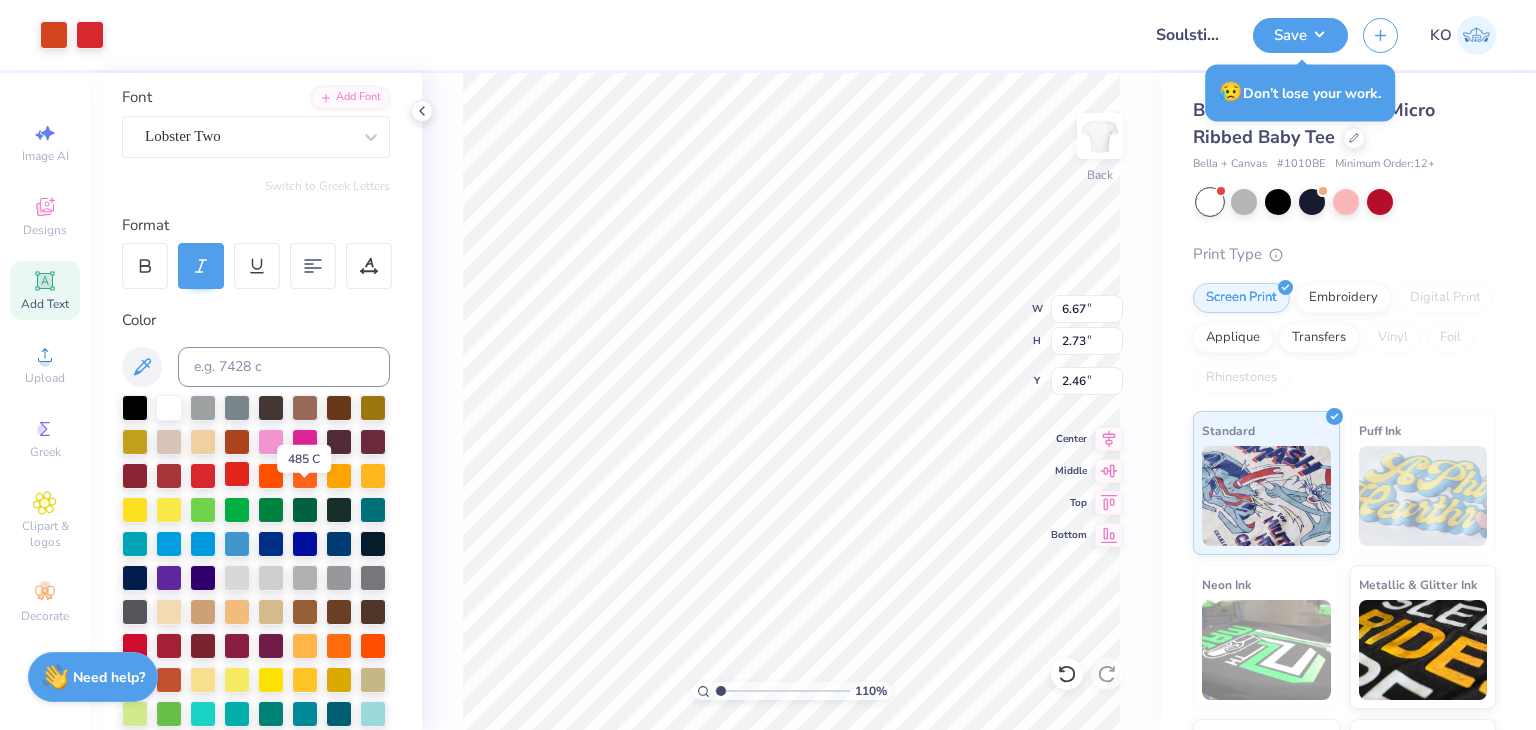scroll, scrollTop: 146, scrollLeft: 0, axis: vertical 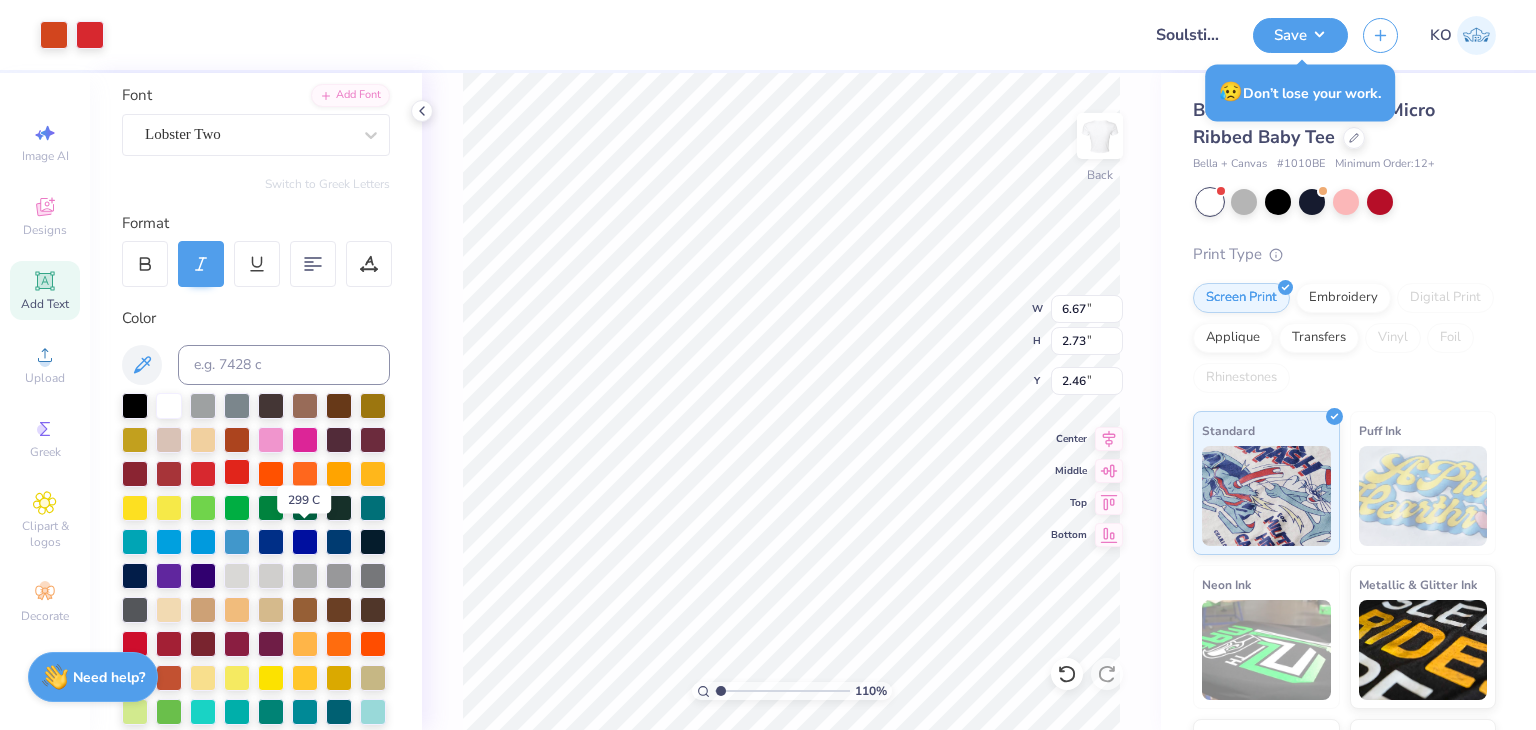 click at bounding box center (169, 542) 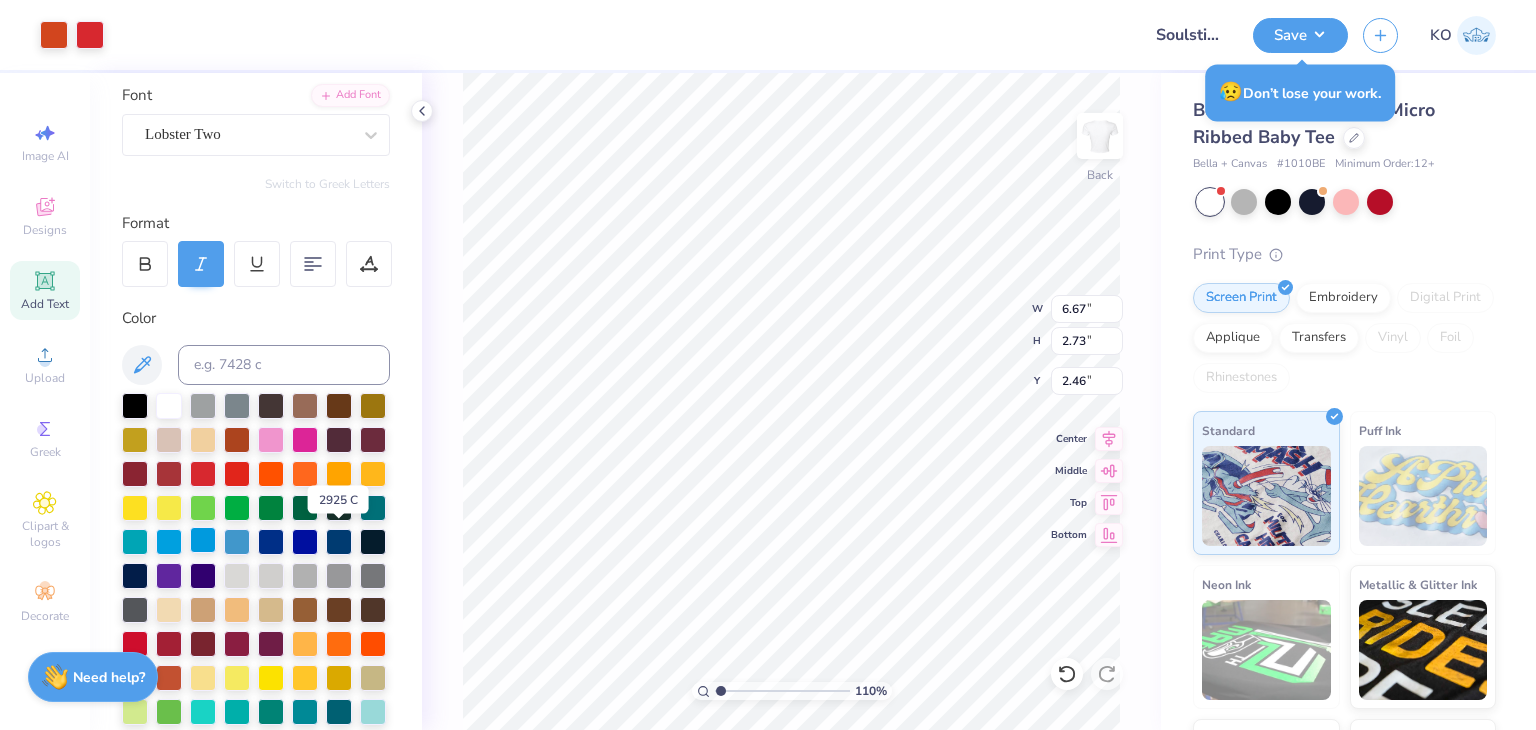 click at bounding box center [203, 540] 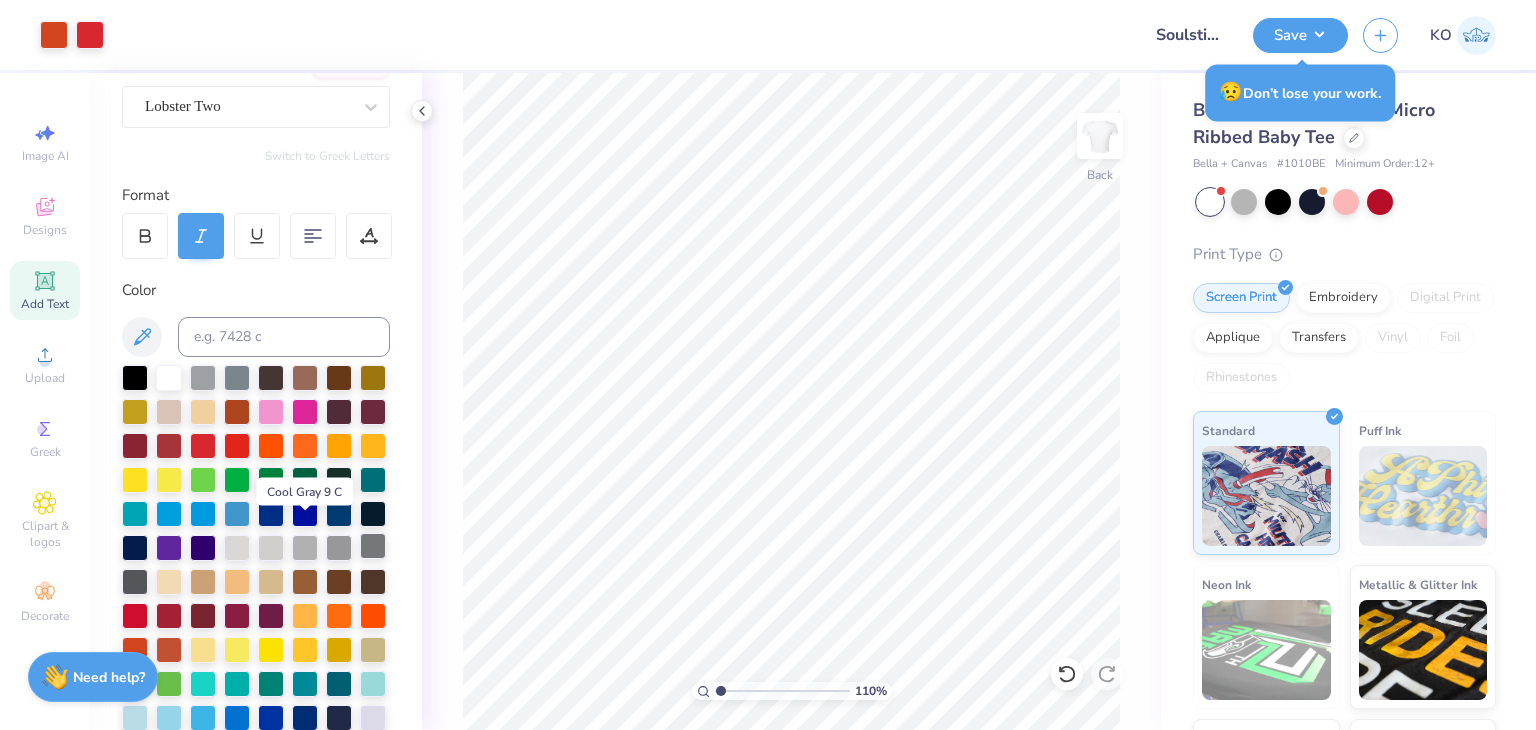 scroll, scrollTop: 231, scrollLeft: 0, axis: vertical 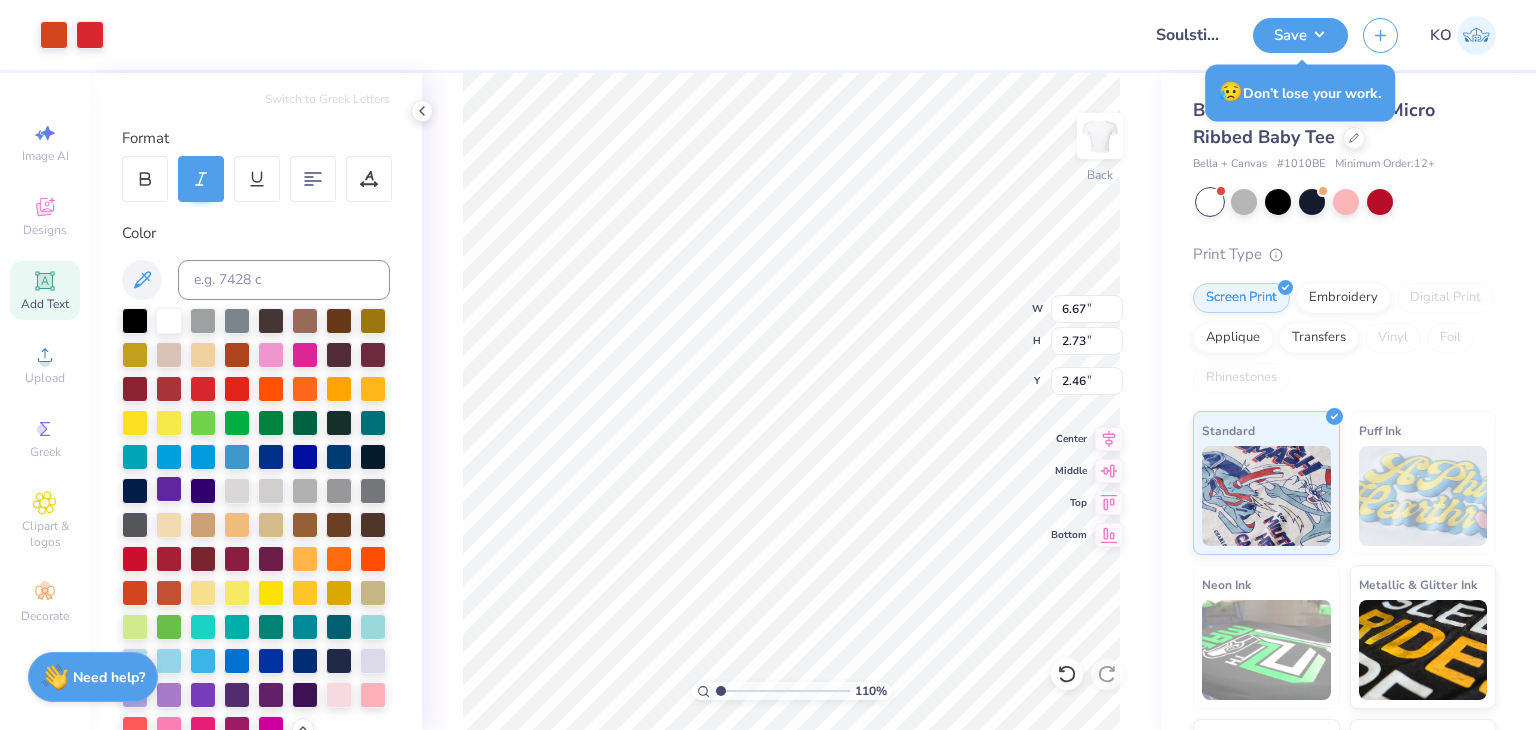 click at bounding box center (169, 489) 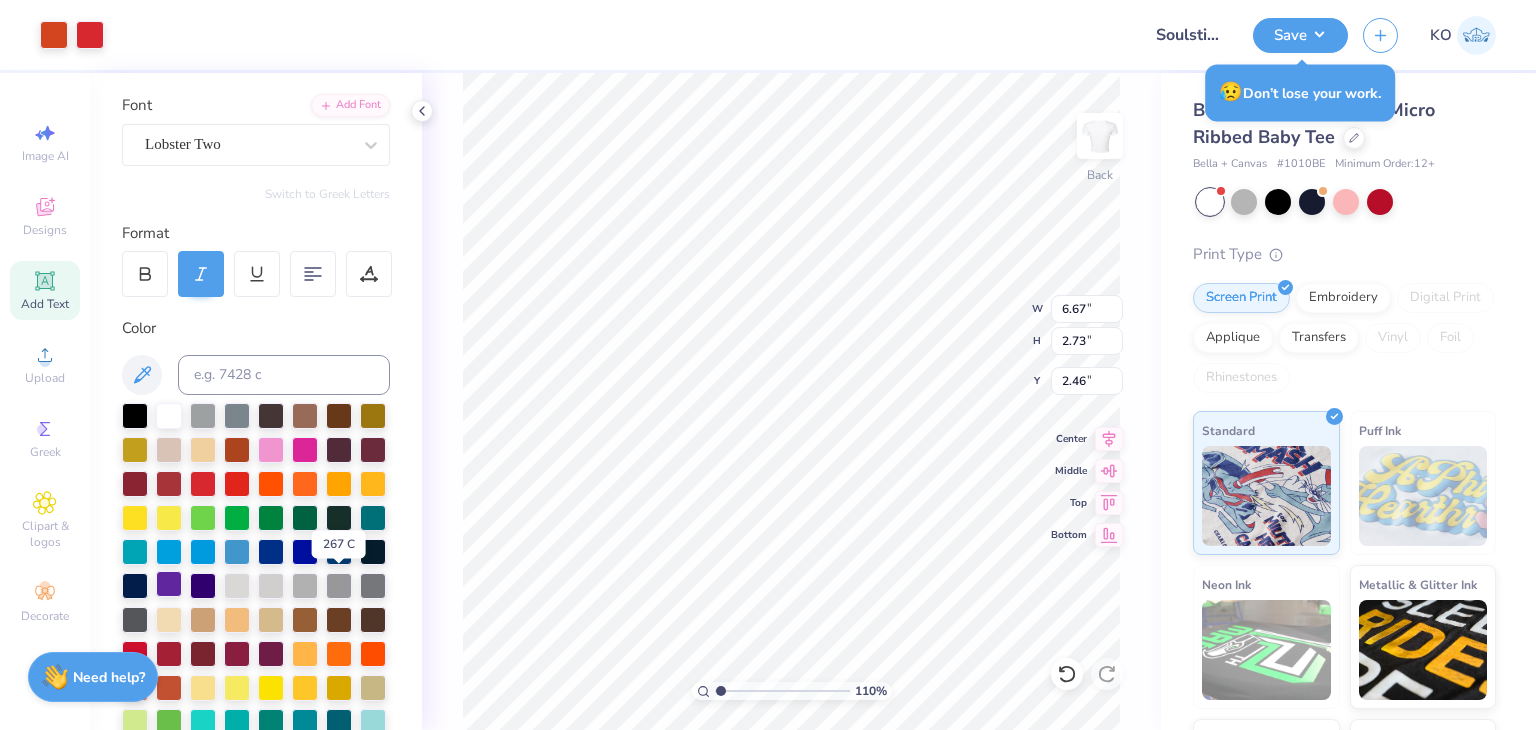 scroll, scrollTop: 136, scrollLeft: 0, axis: vertical 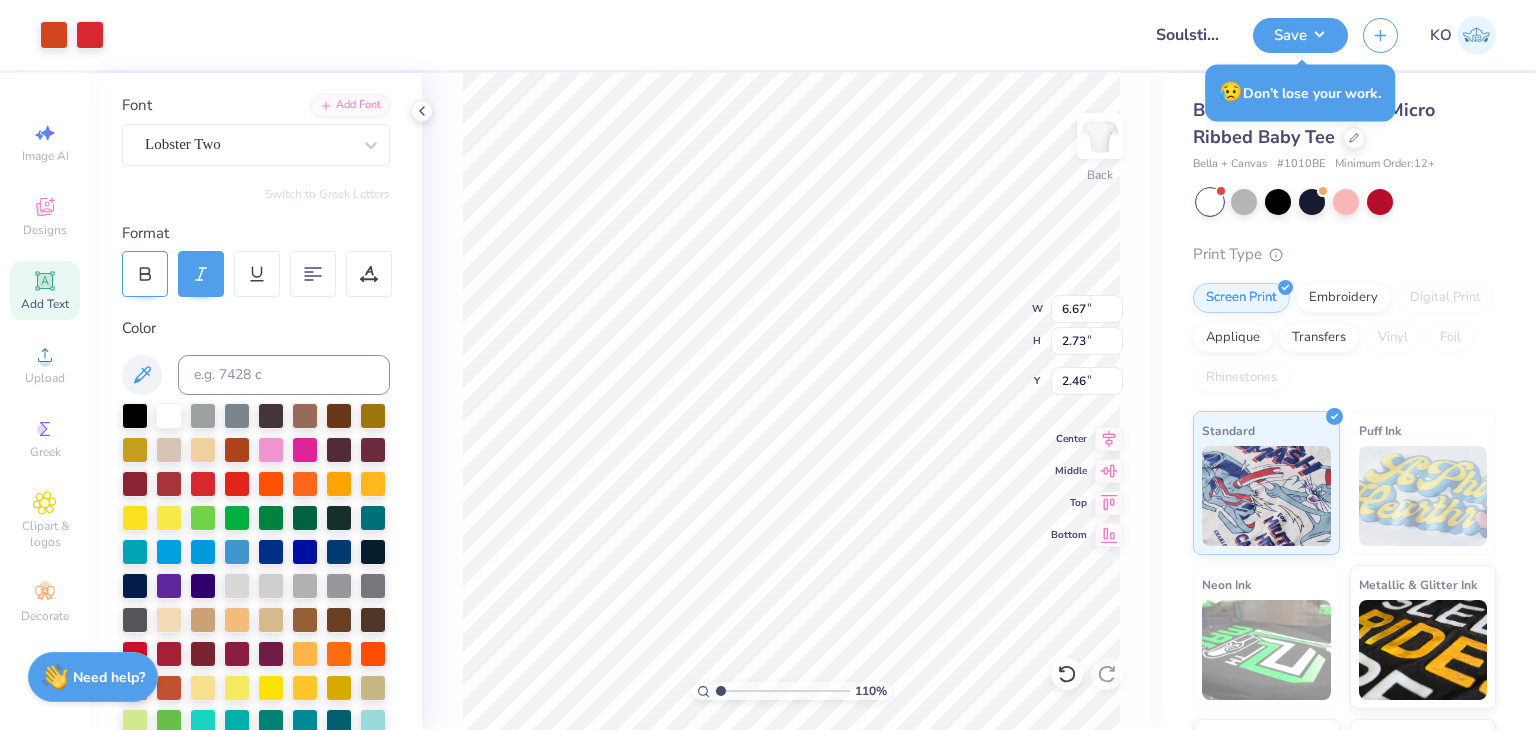 click at bounding box center [145, 274] 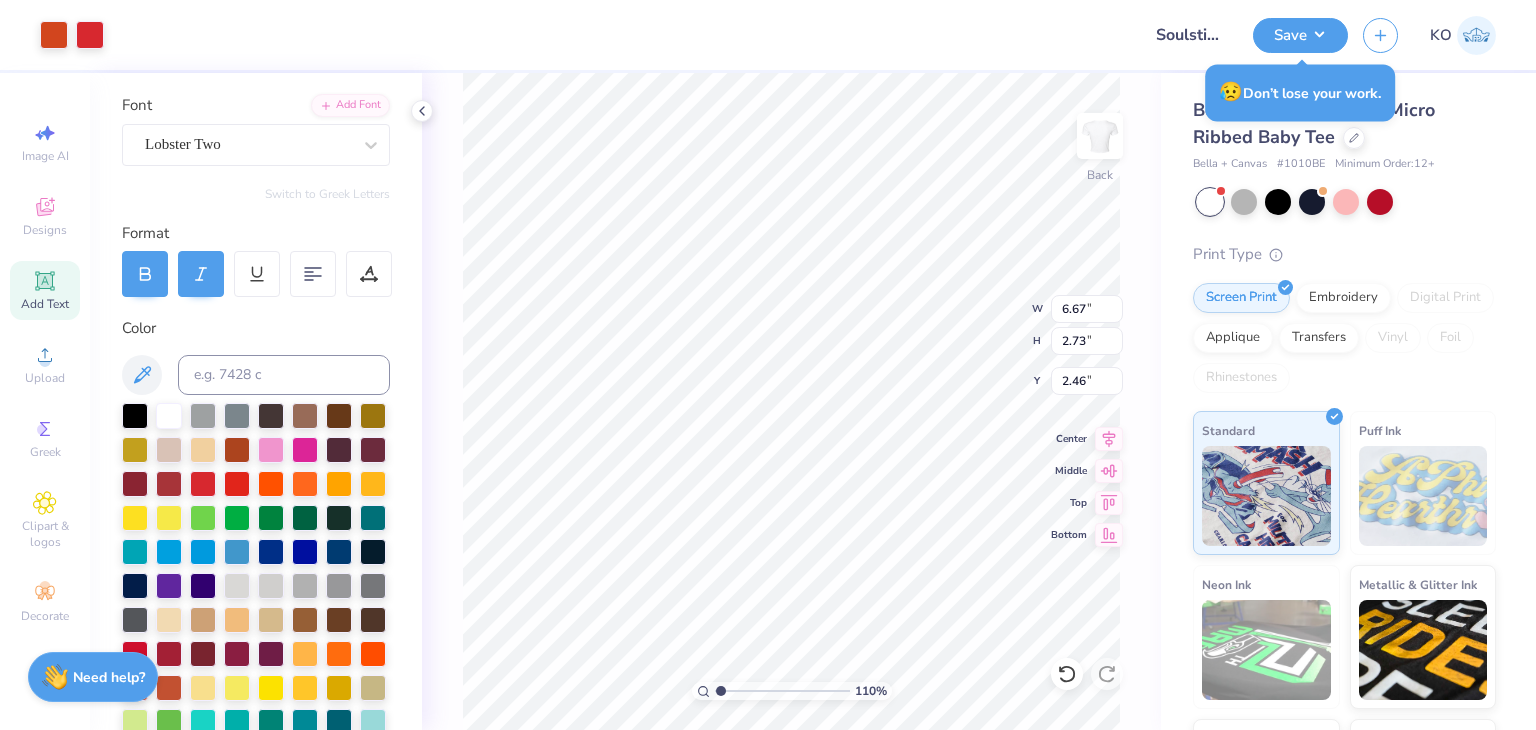 click at bounding box center [145, 274] 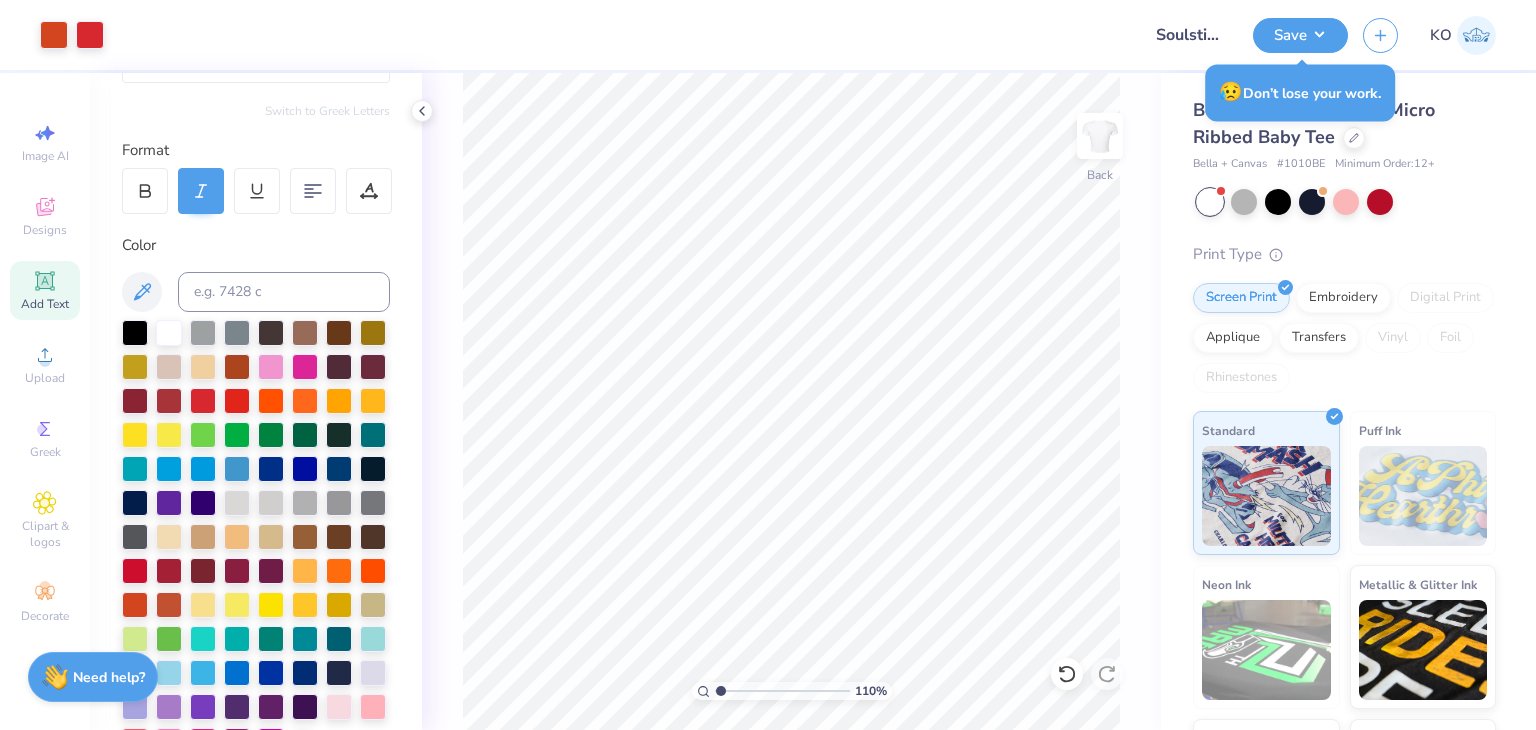 scroll, scrollTop: 220, scrollLeft: 0, axis: vertical 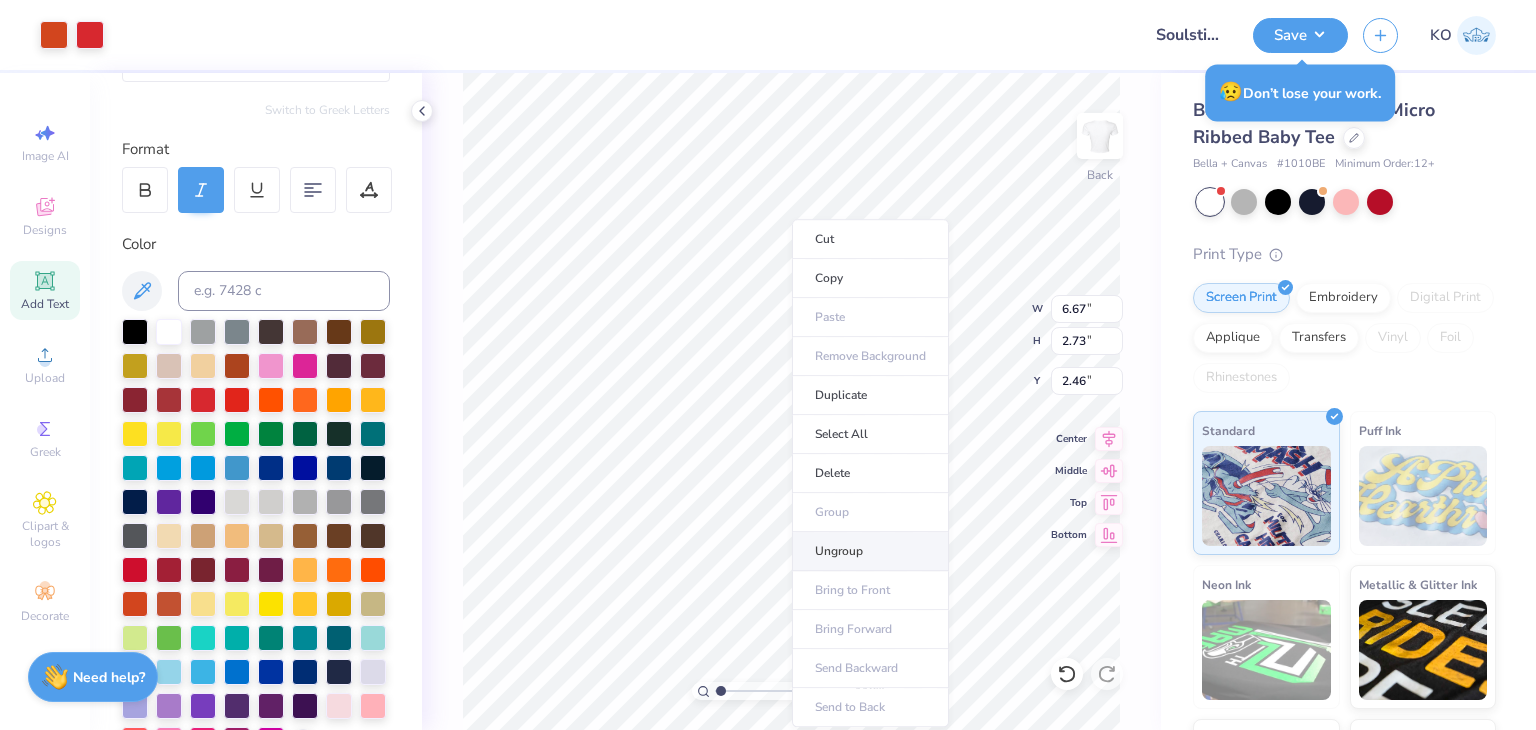 click on "Ungroup" at bounding box center [870, 551] 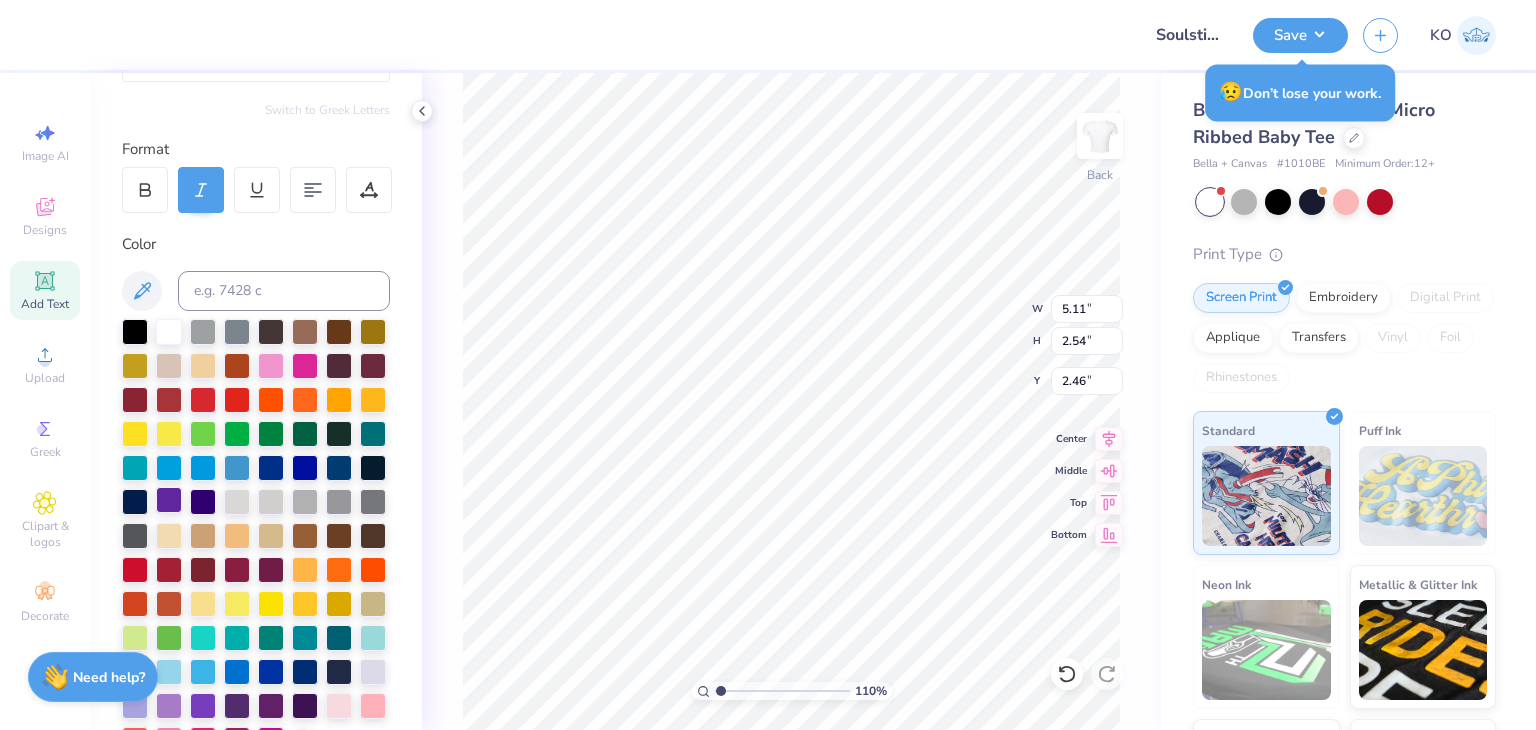 click at bounding box center [169, 500] 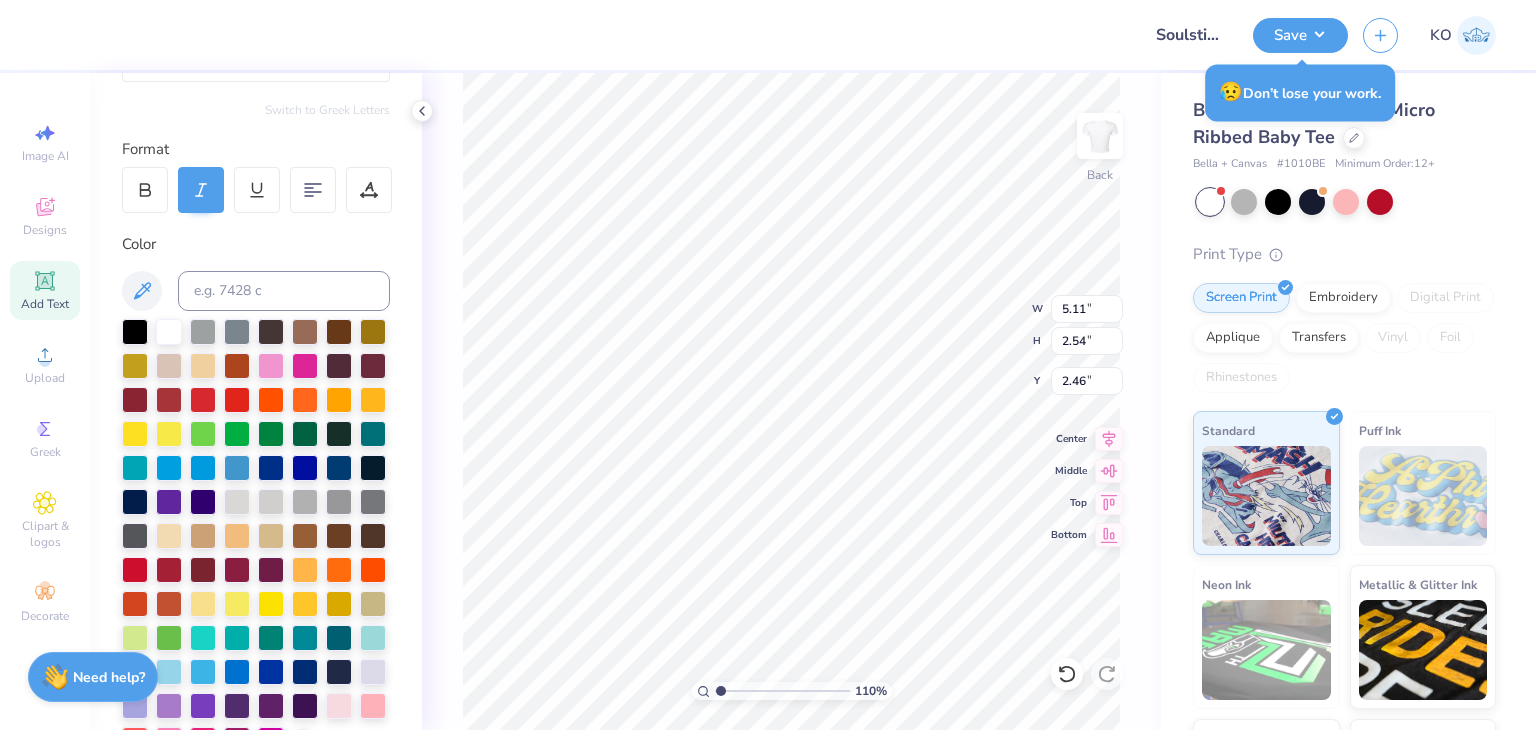 type on "1.10346453415939" 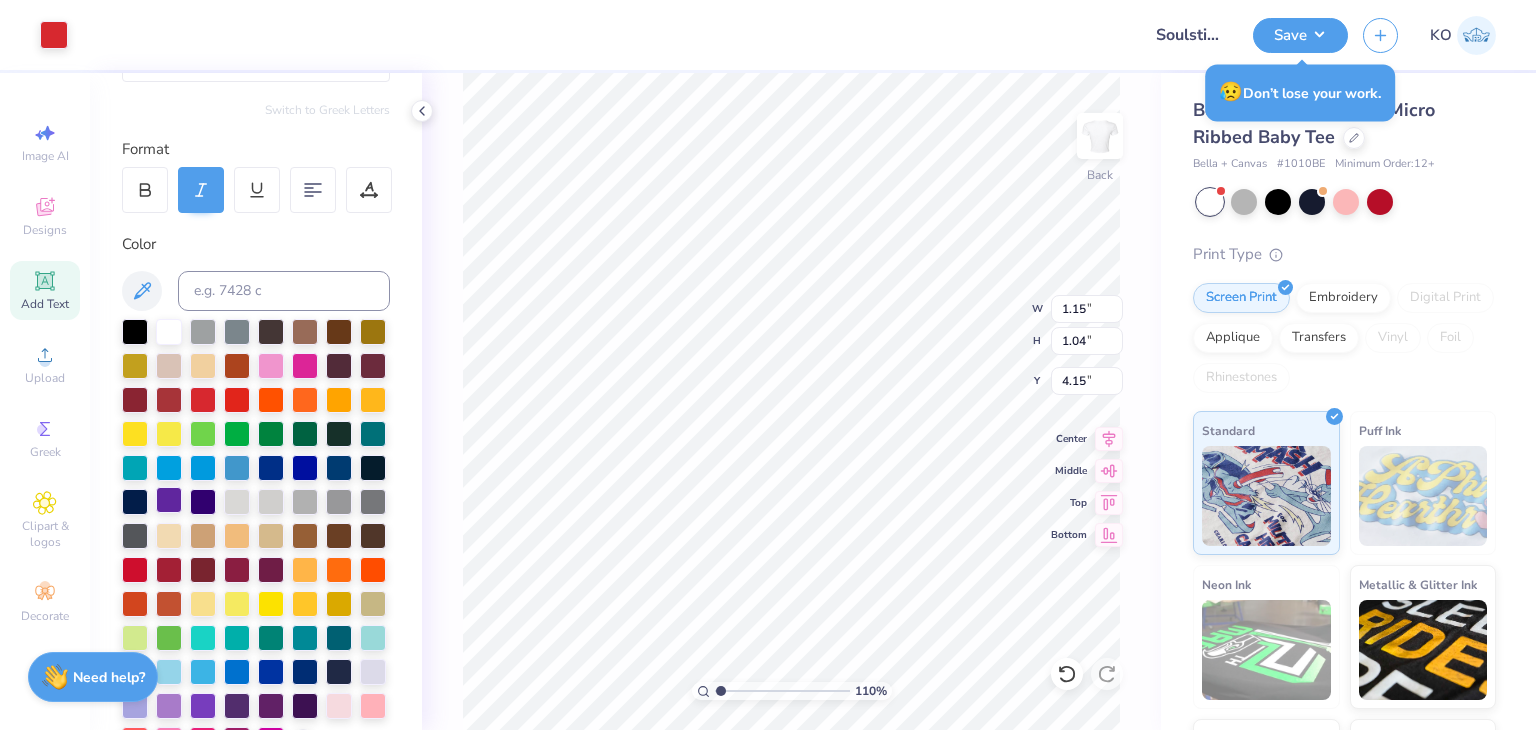 click at bounding box center (169, 500) 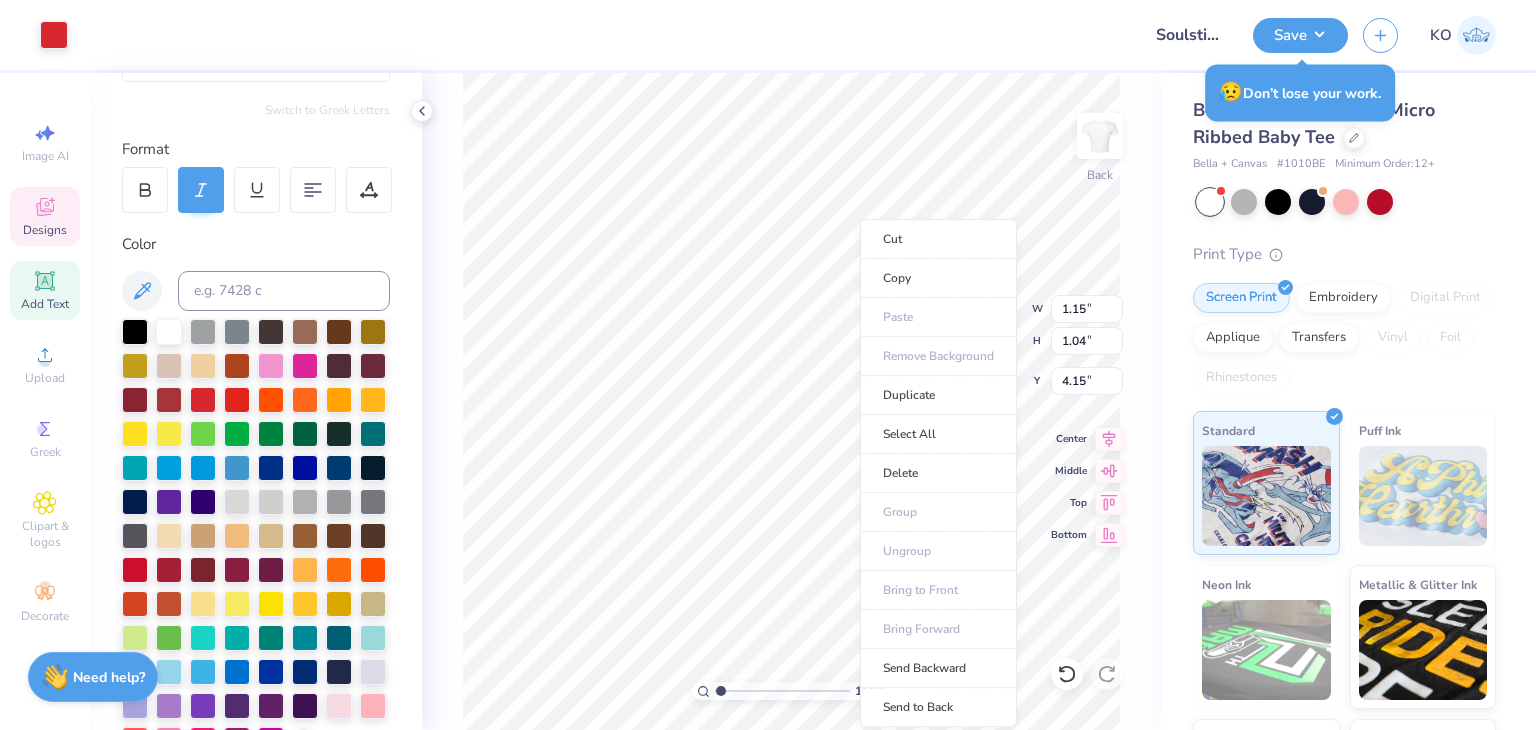 click on "Designs" at bounding box center (45, 230) 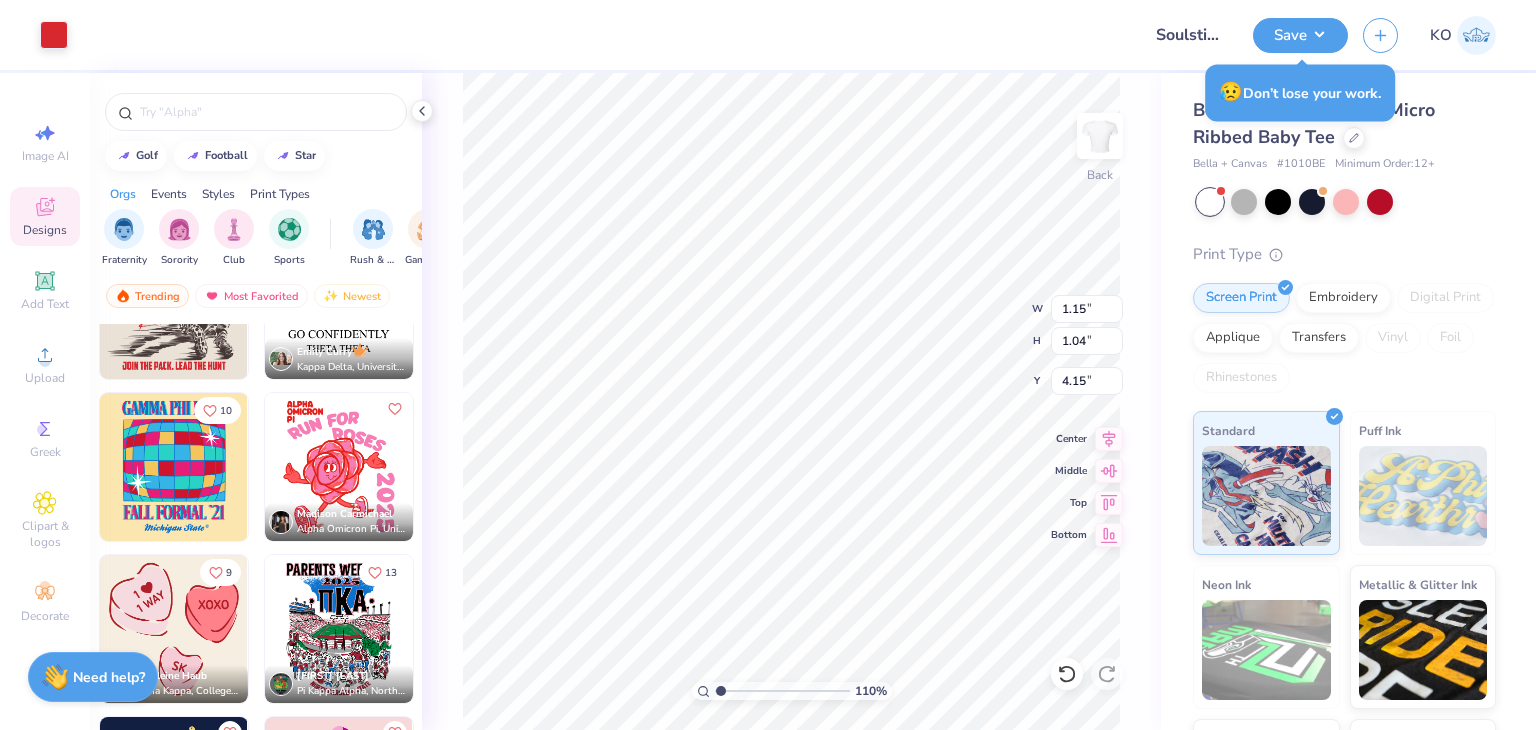scroll, scrollTop: 1700, scrollLeft: 0, axis: vertical 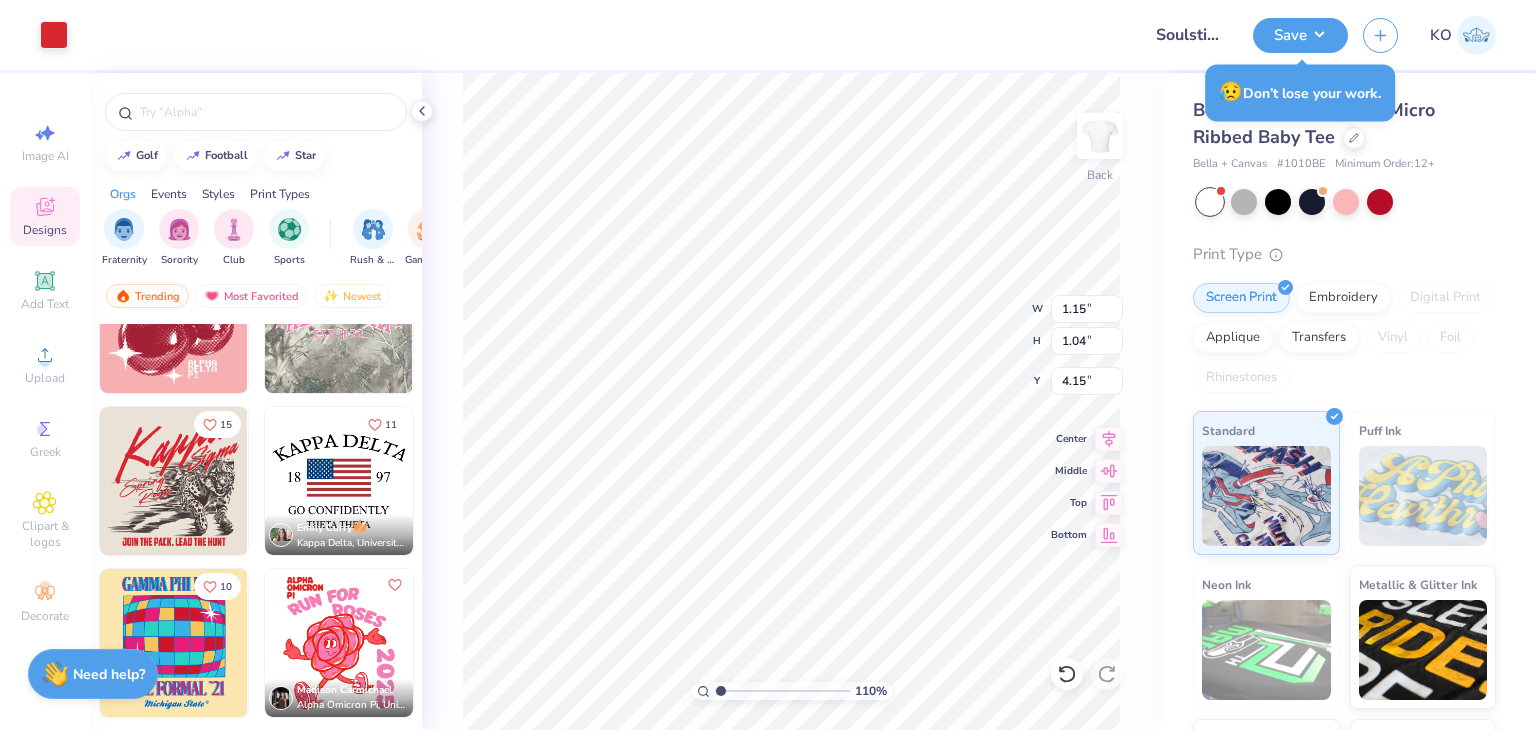click on "Need help?  Chat with us." at bounding box center (93, 674) 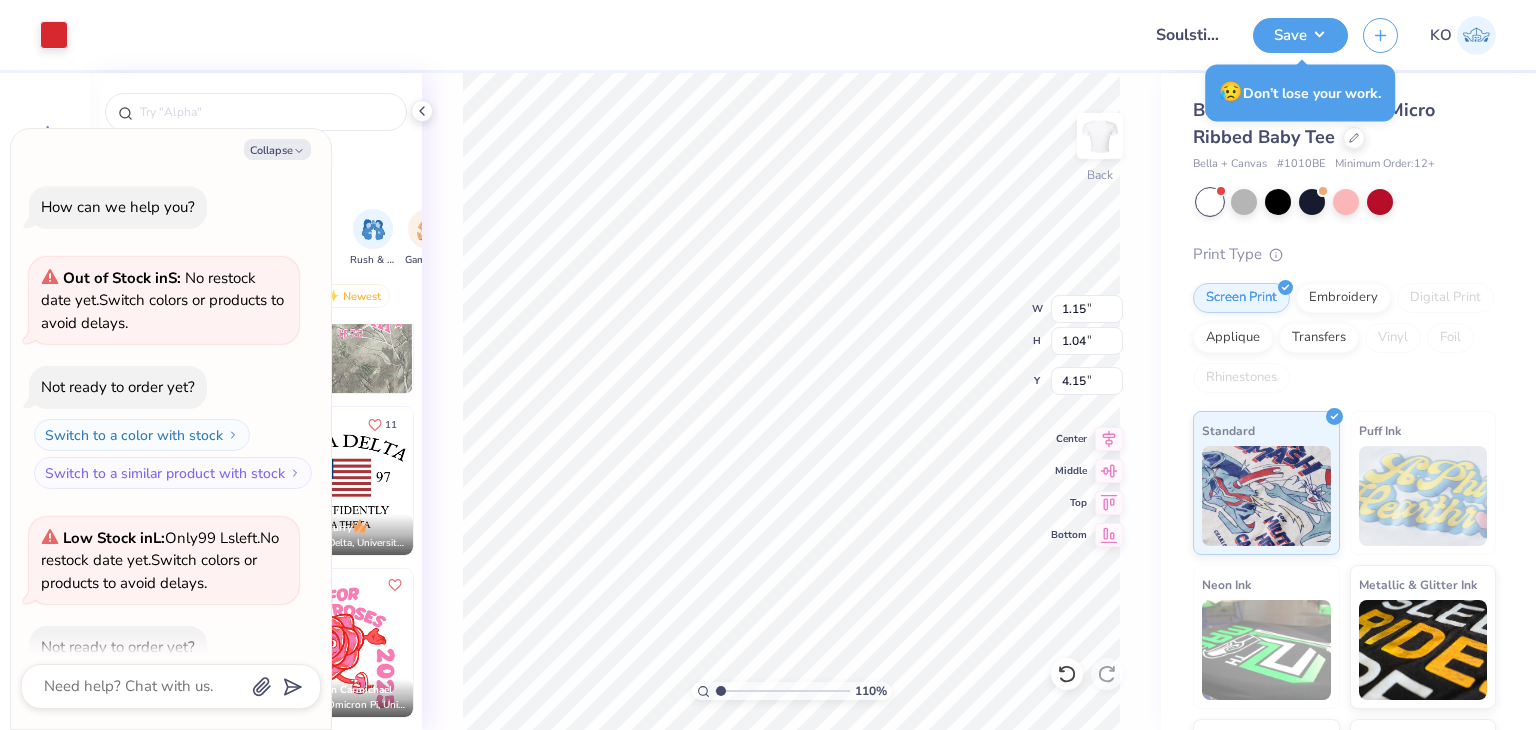 scroll, scrollTop: 2216, scrollLeft: 0, axis: vertical 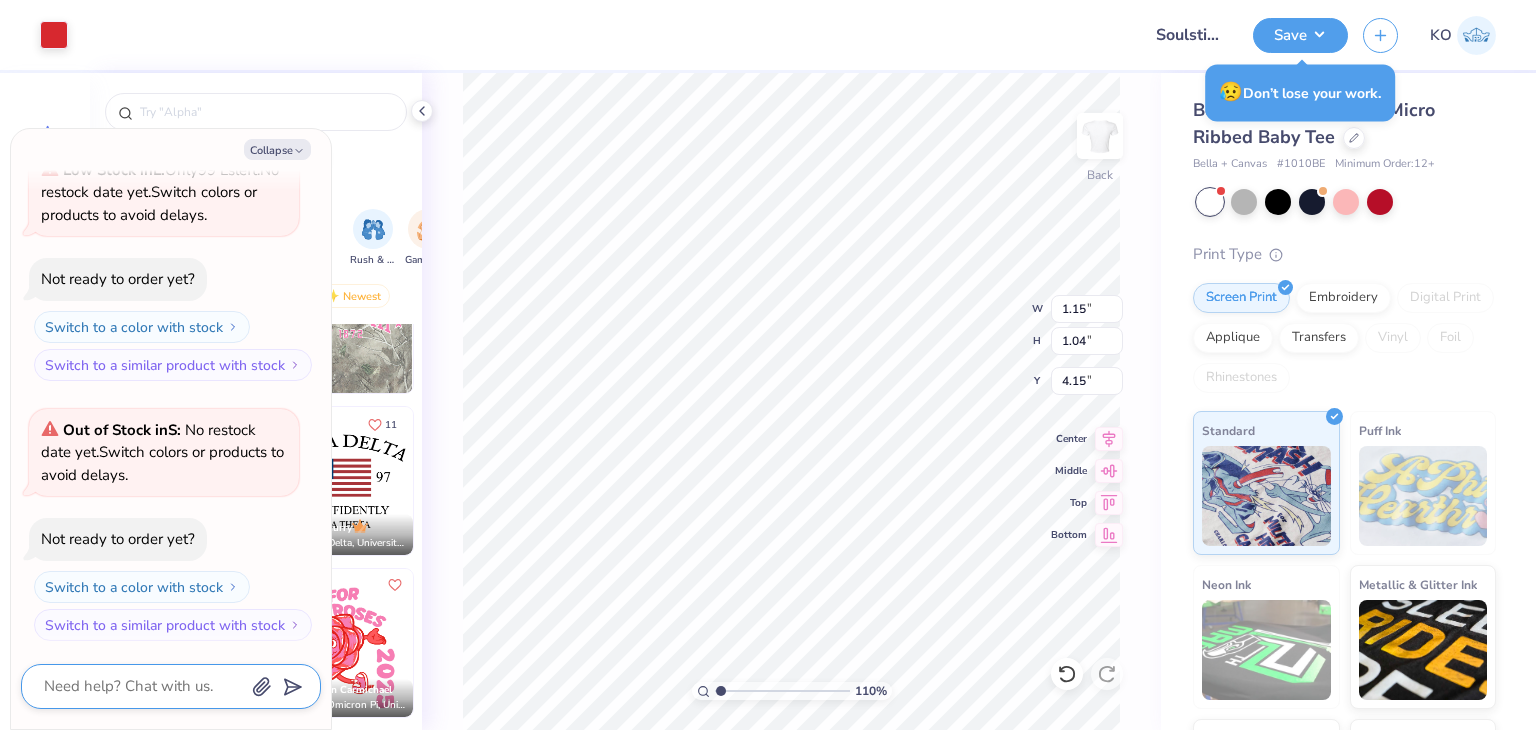click at bounding box center (143, 686) 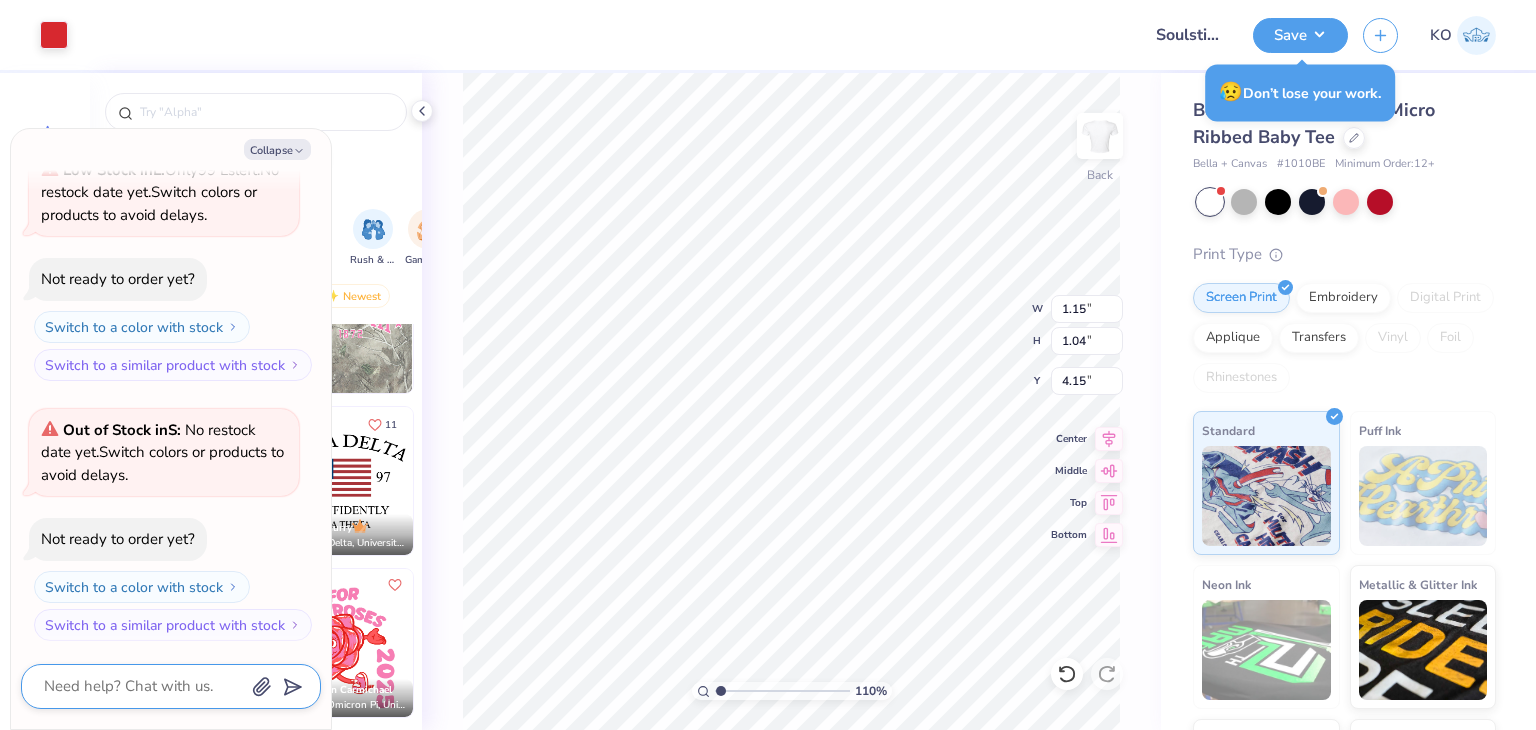 type on "x" 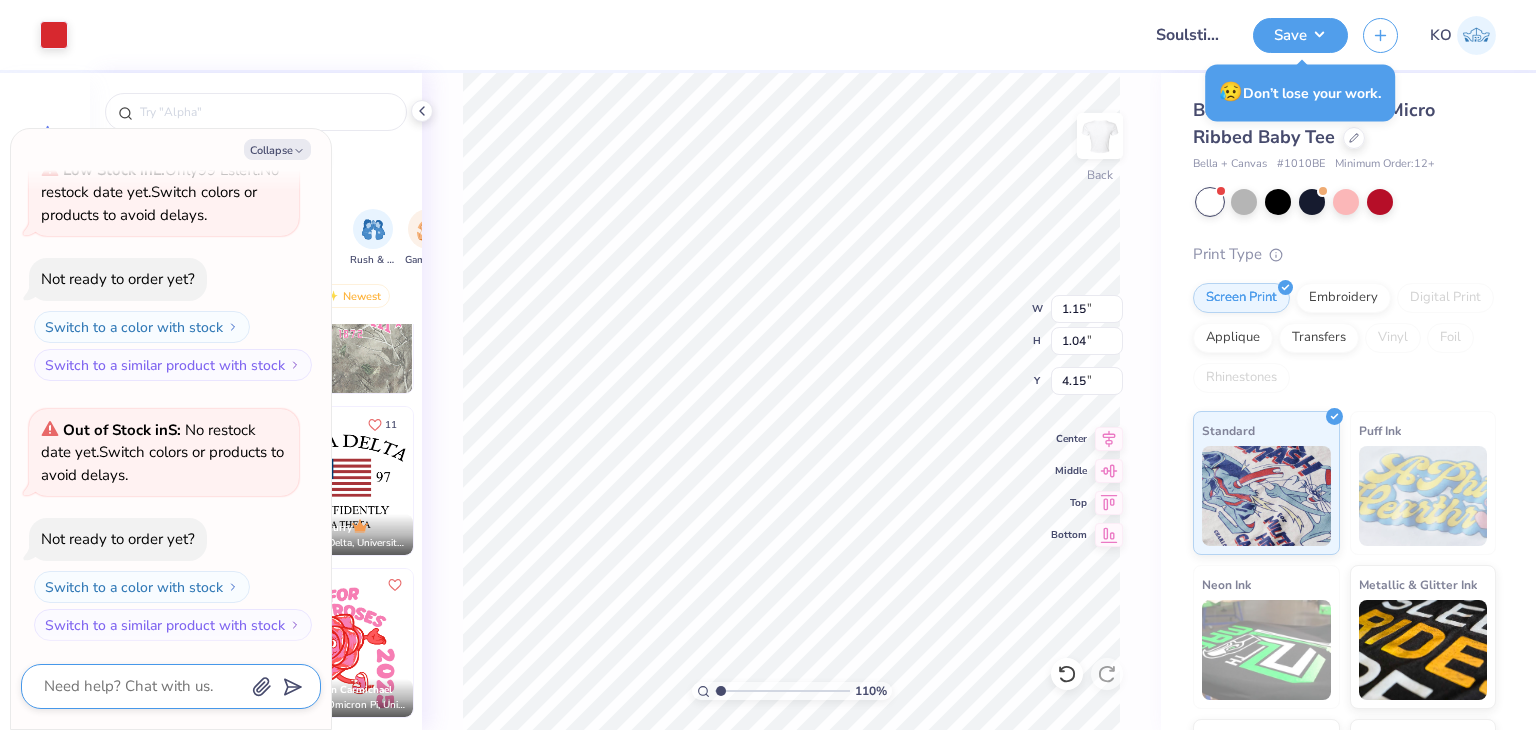type on "h" 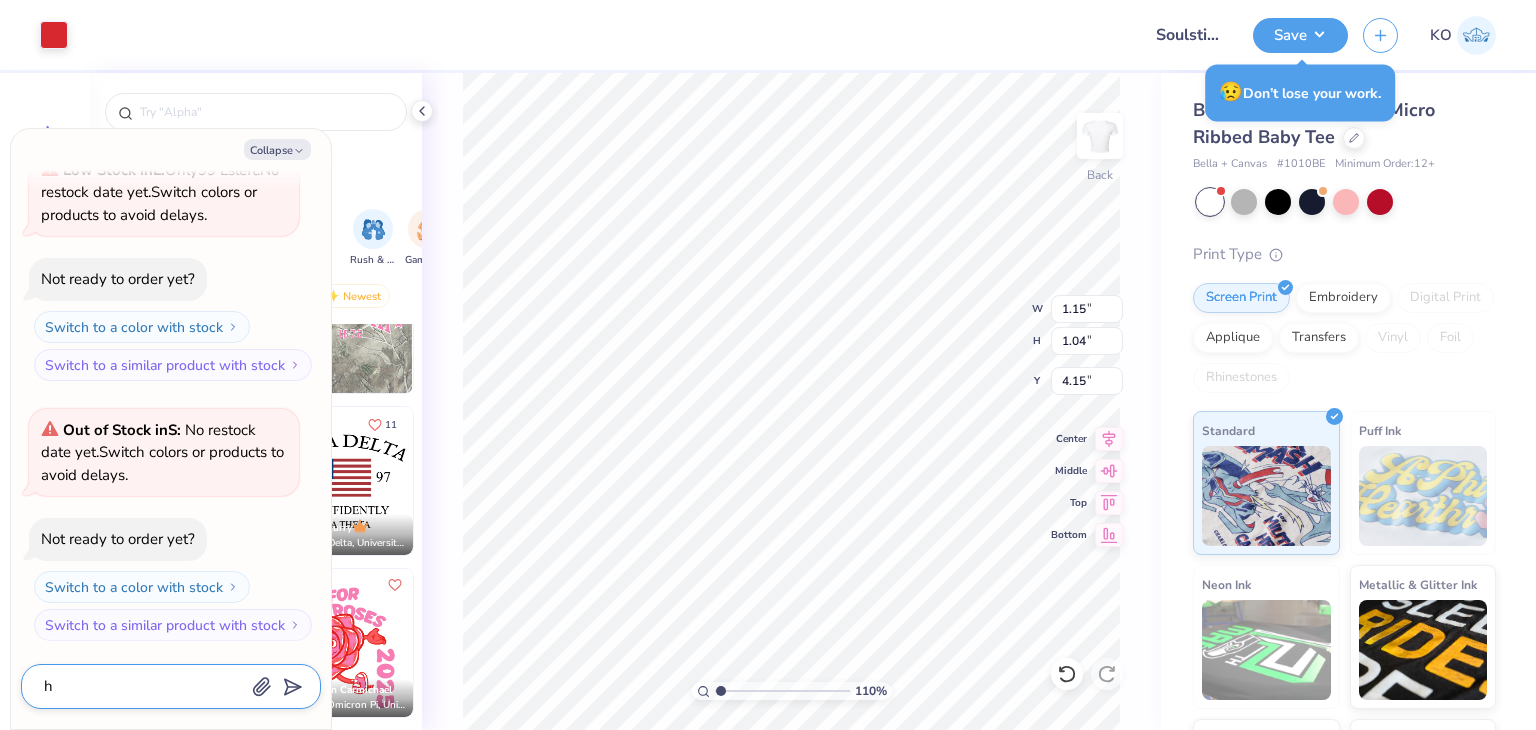 type on "x" 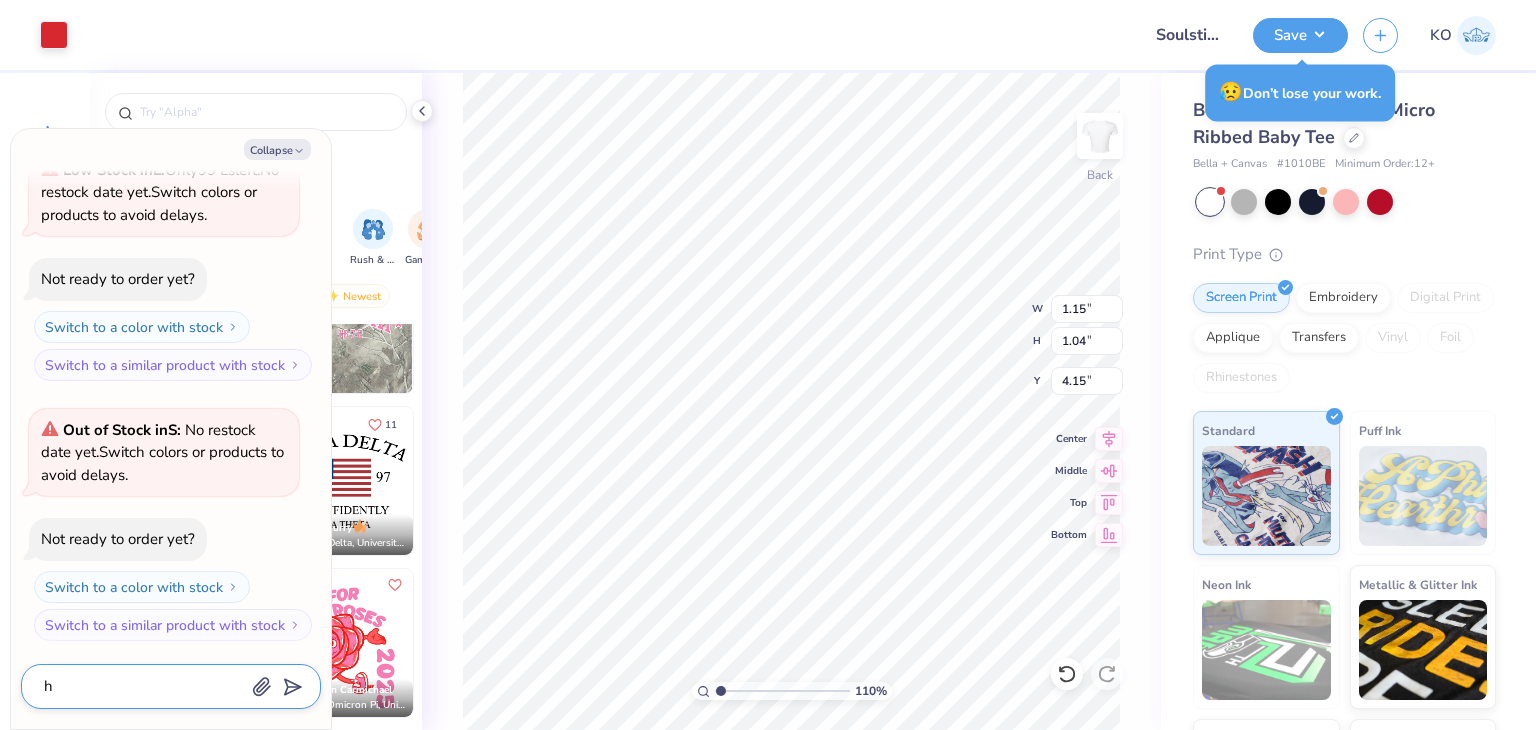 type on "ho" 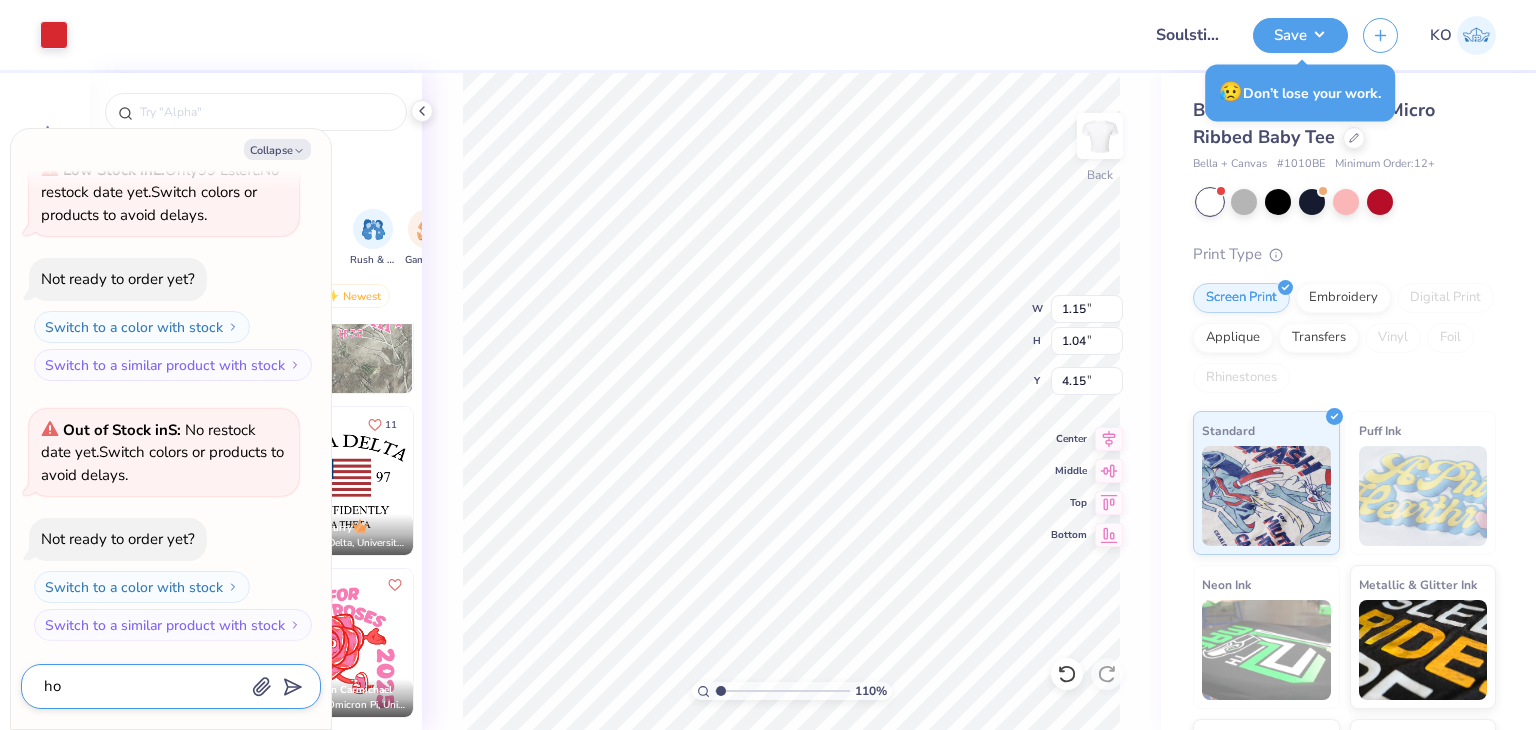 type on "x" 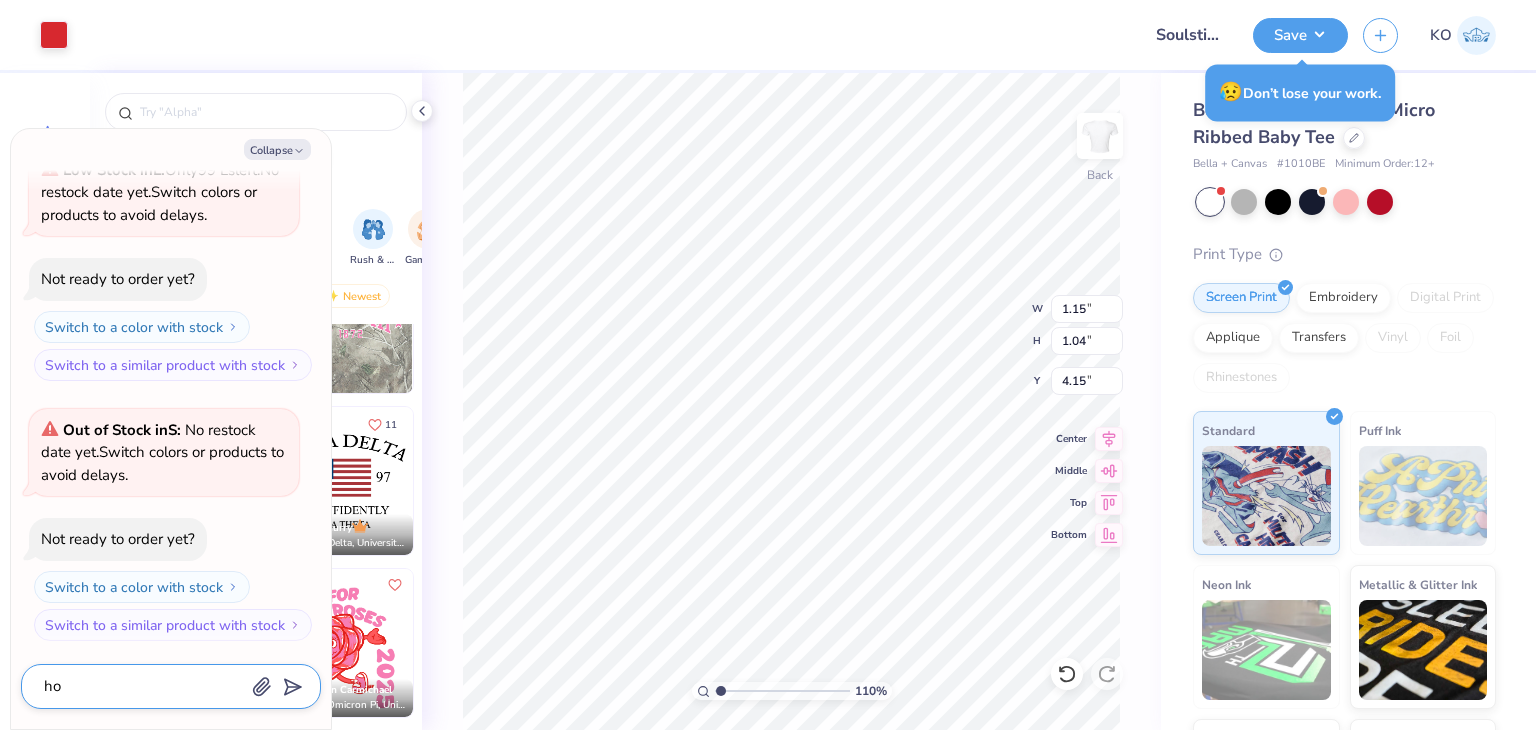 type on "how" 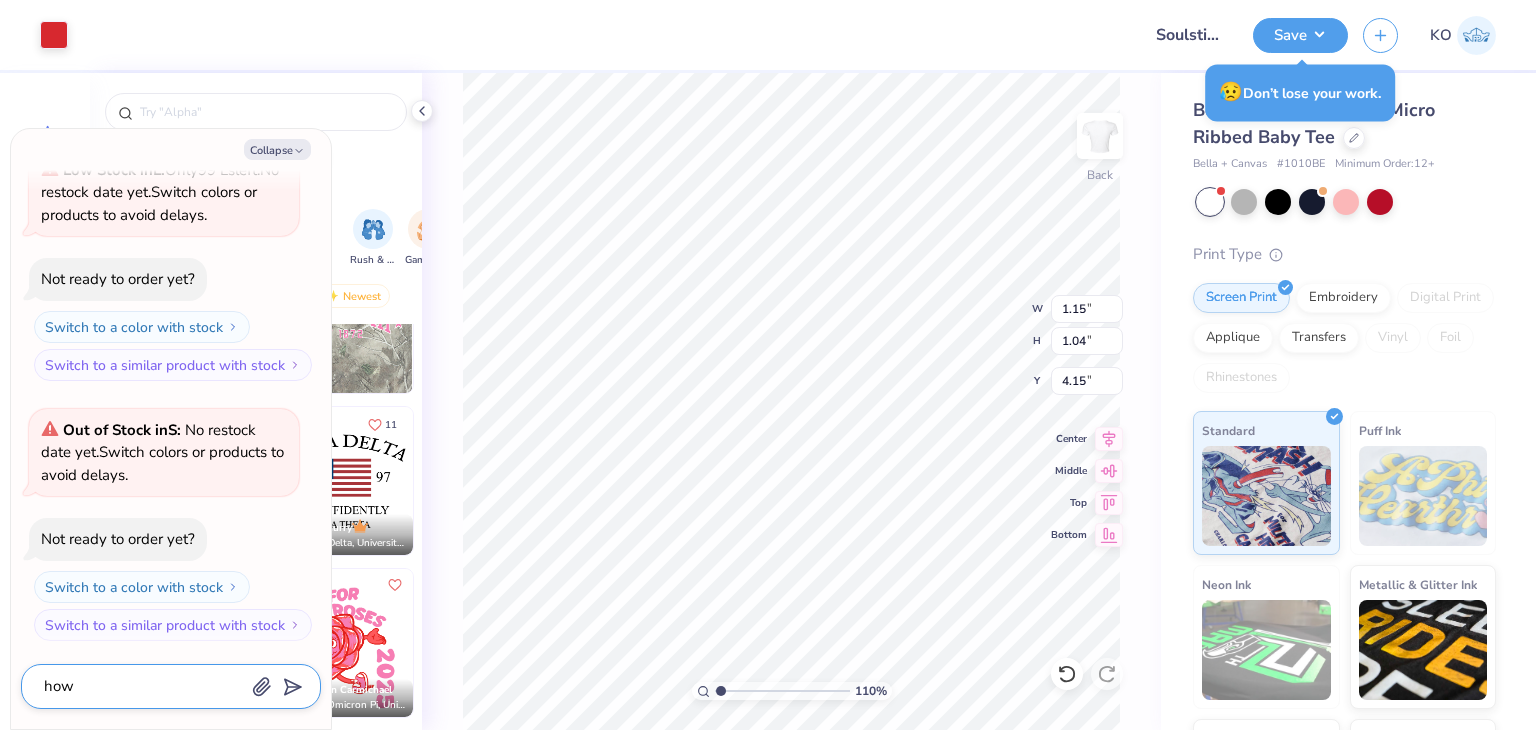 type on "x" 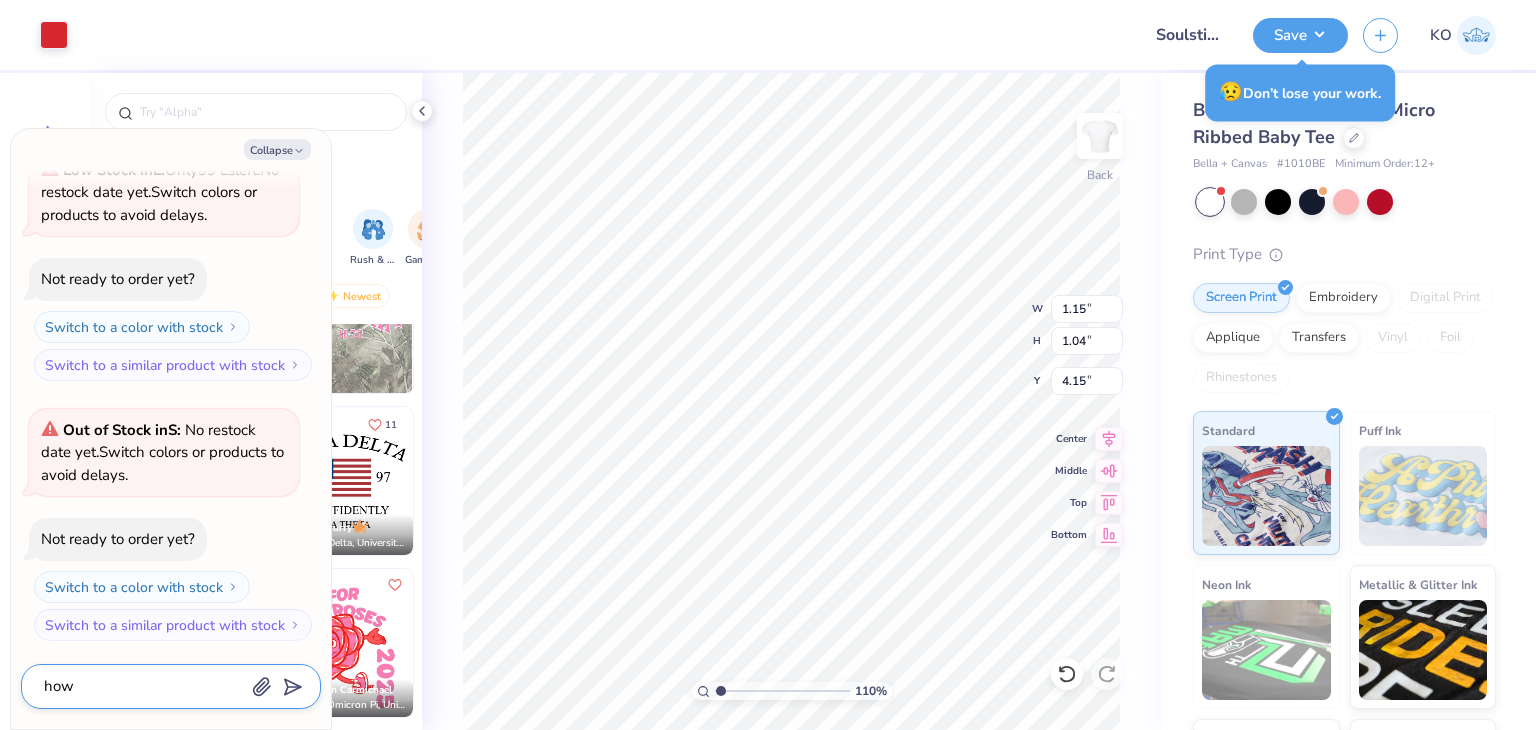 type on "how" 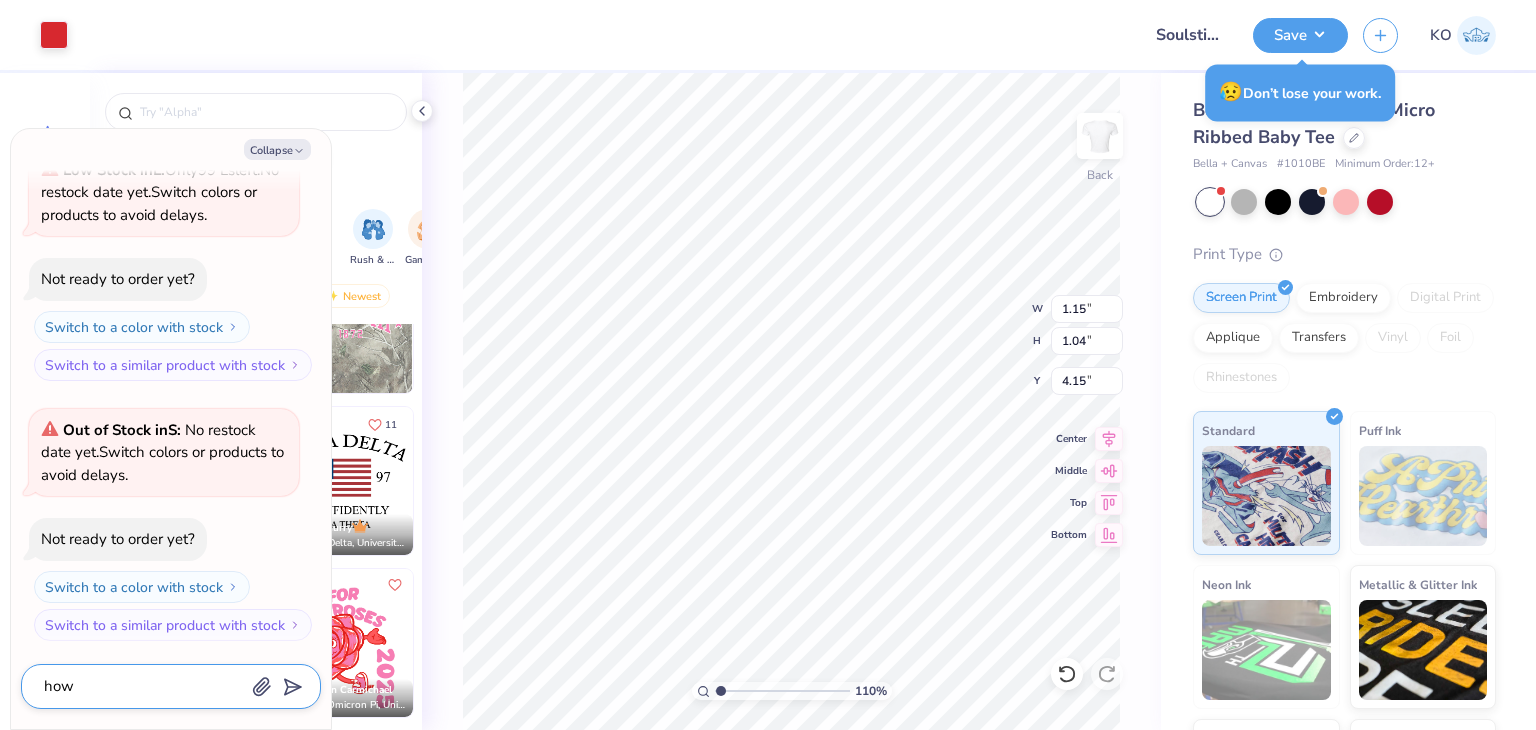 type on "x" 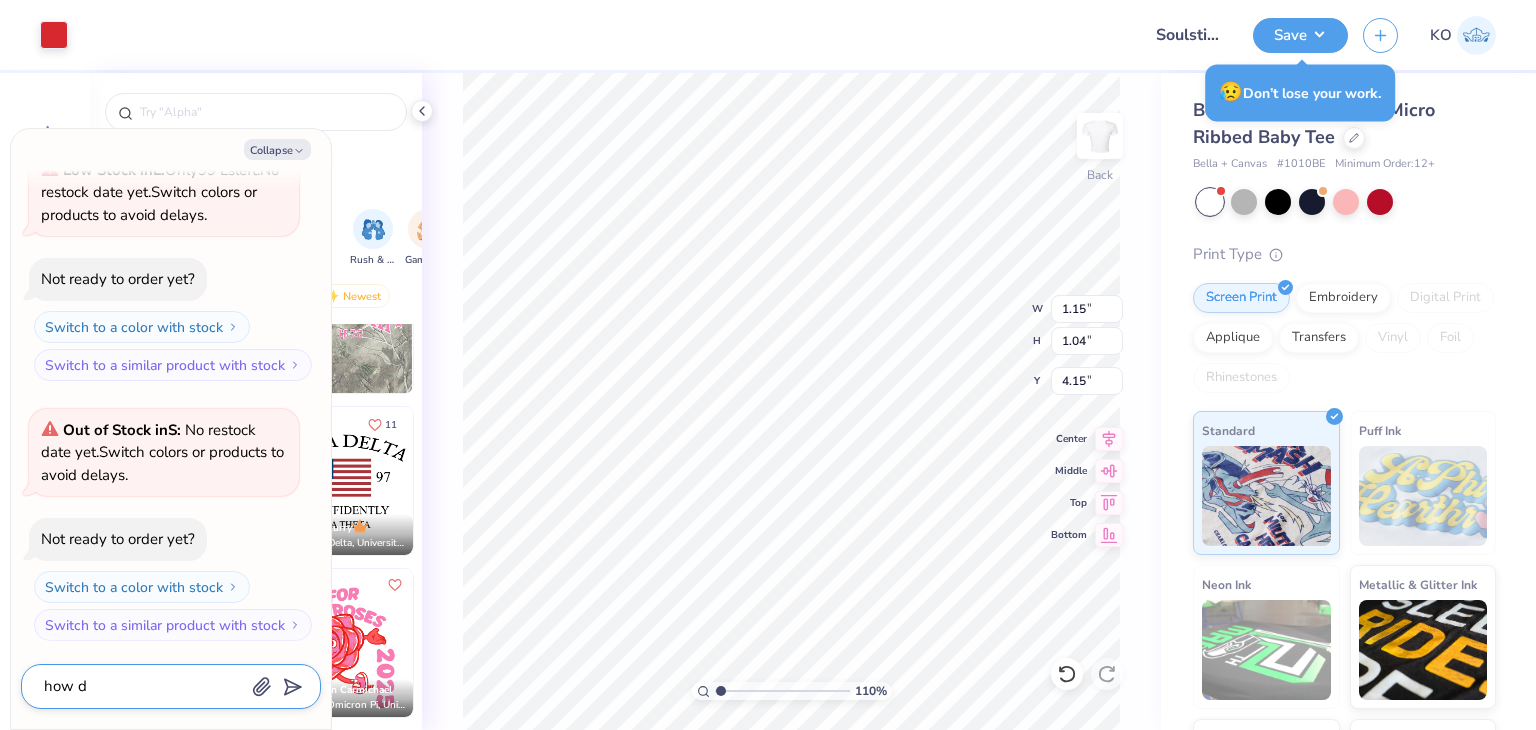type on "how do" 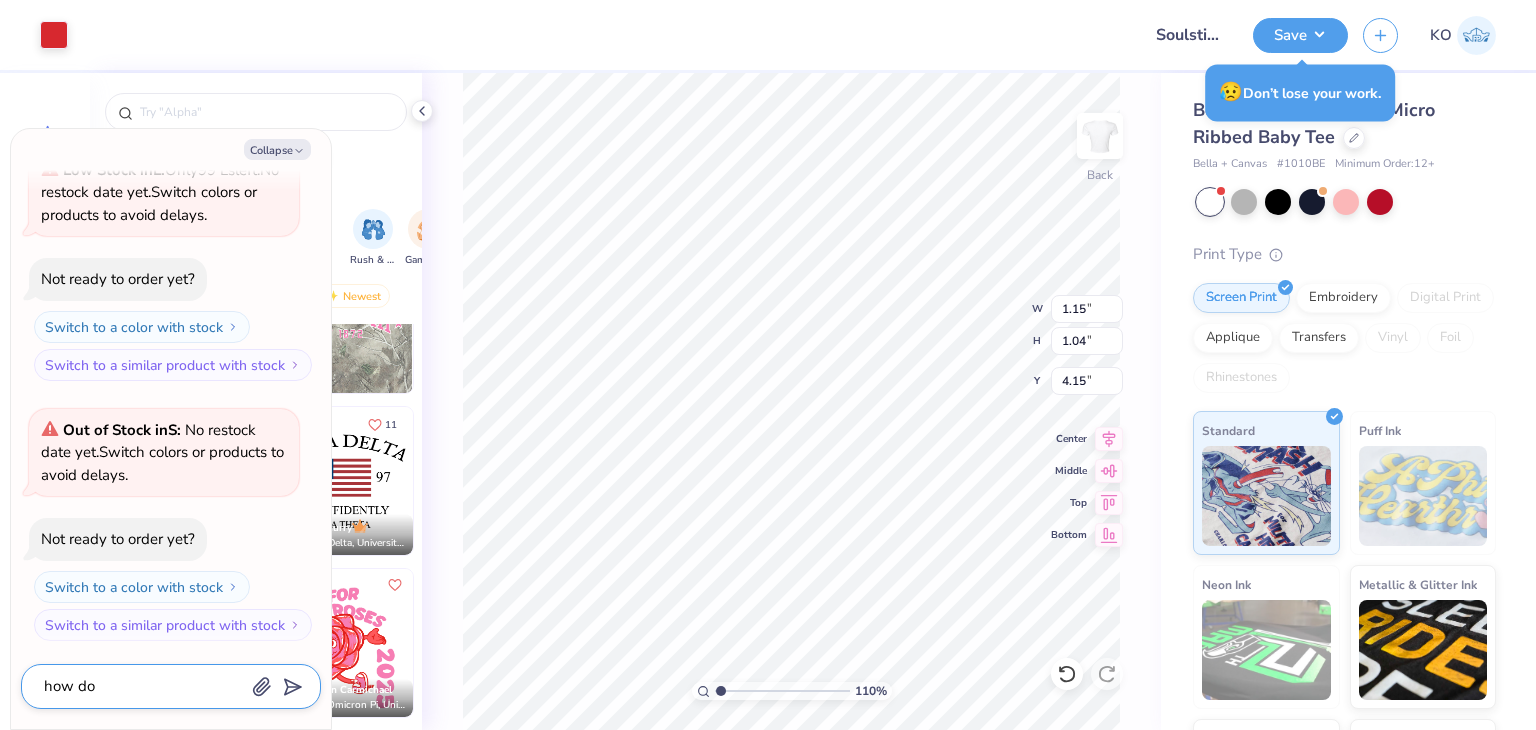 type on "x" 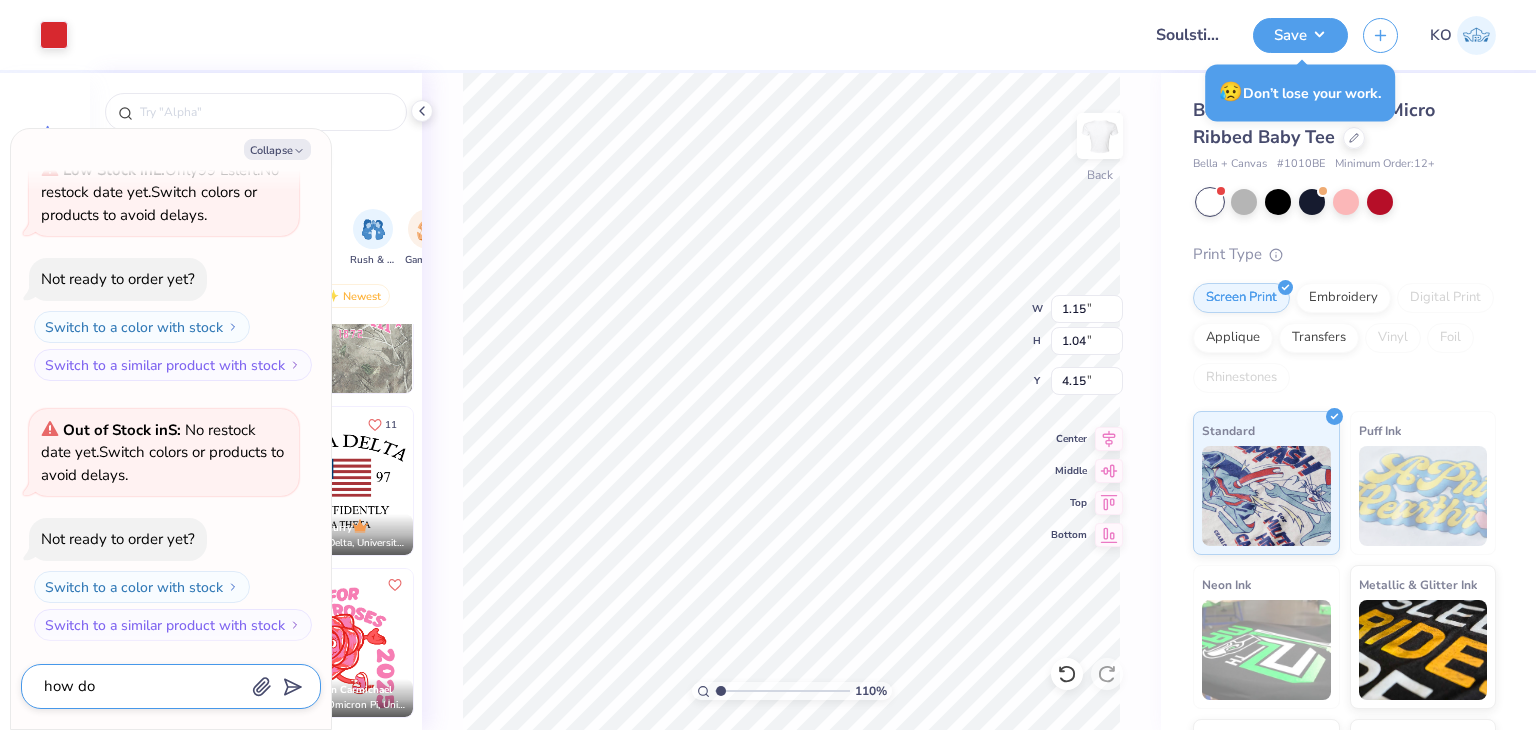 type on "how do" 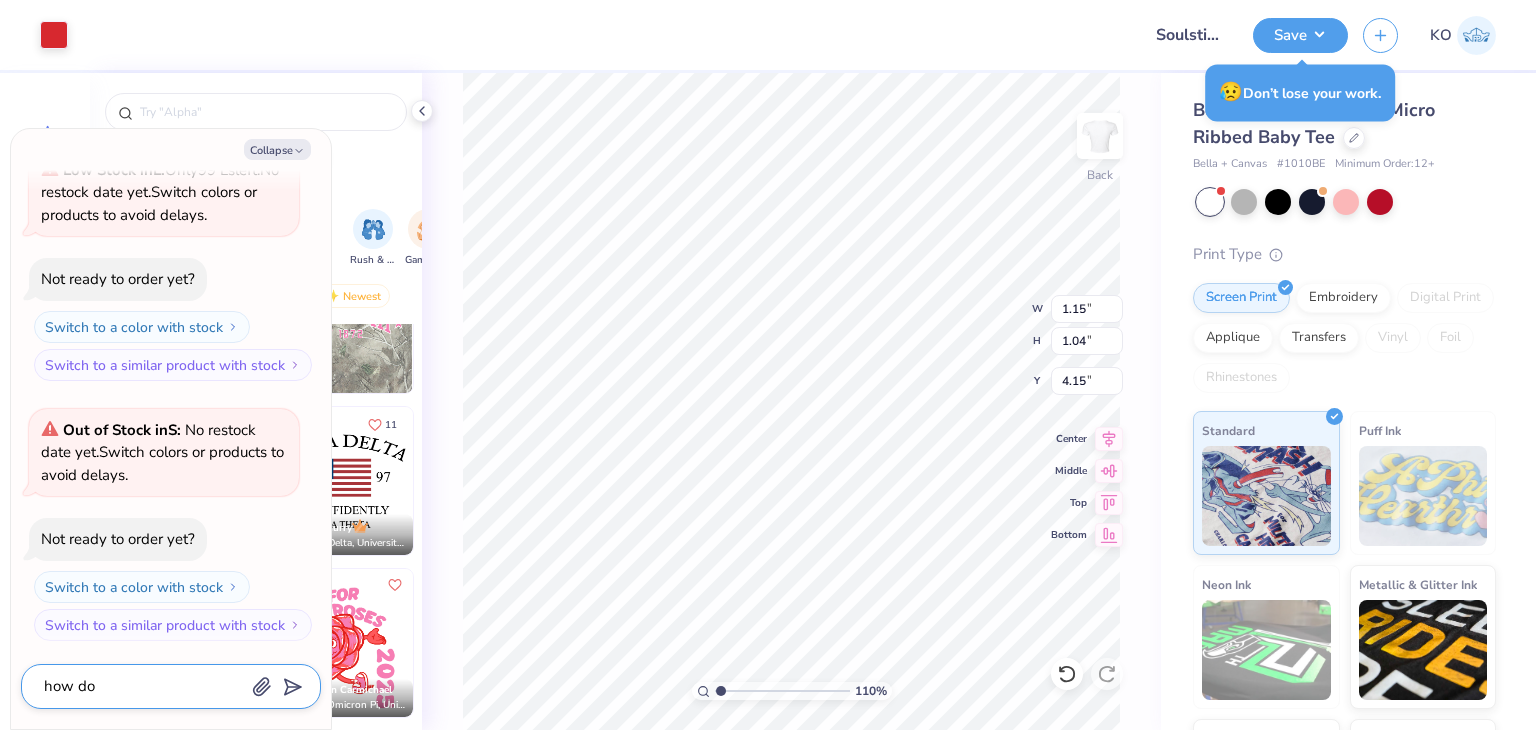 type on "x" 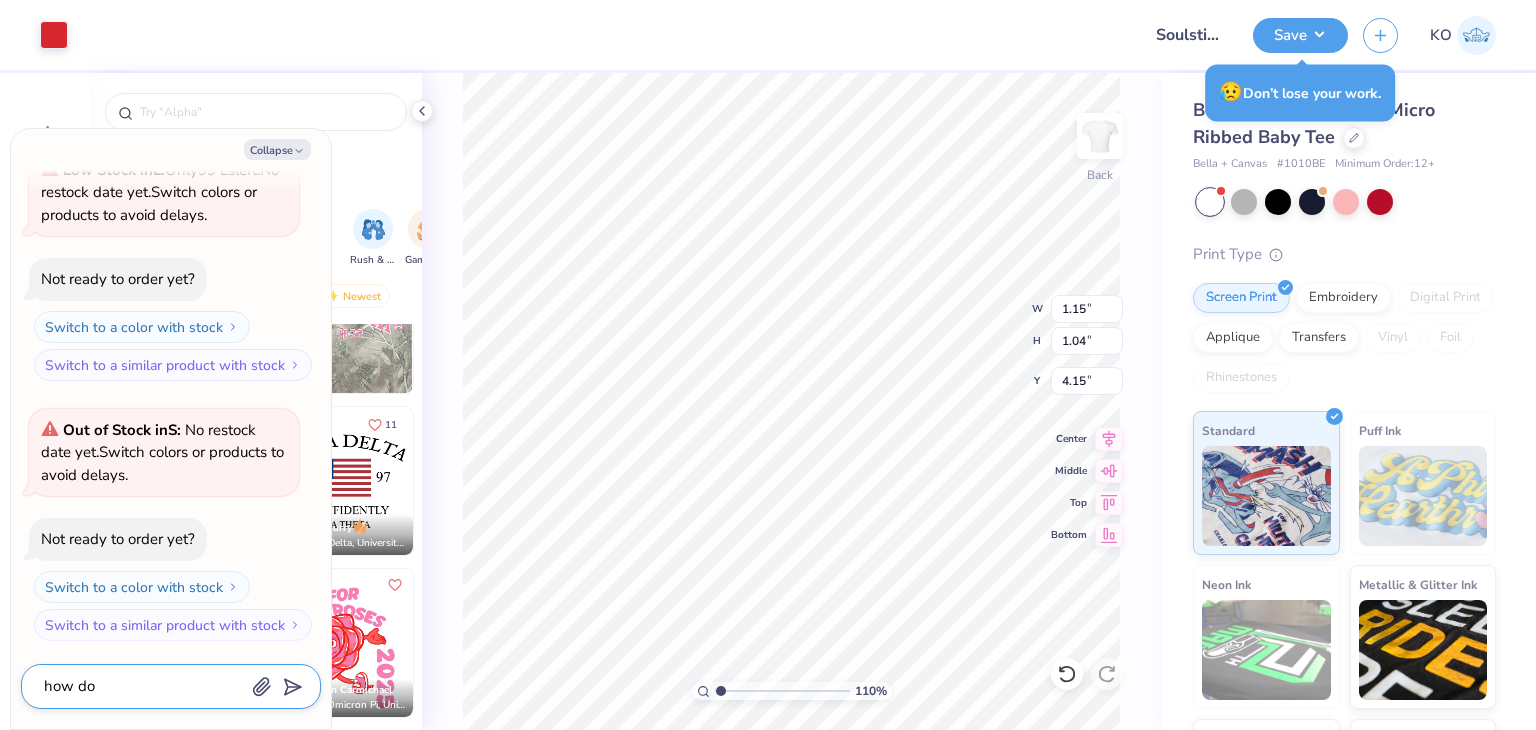 type on "how do o" 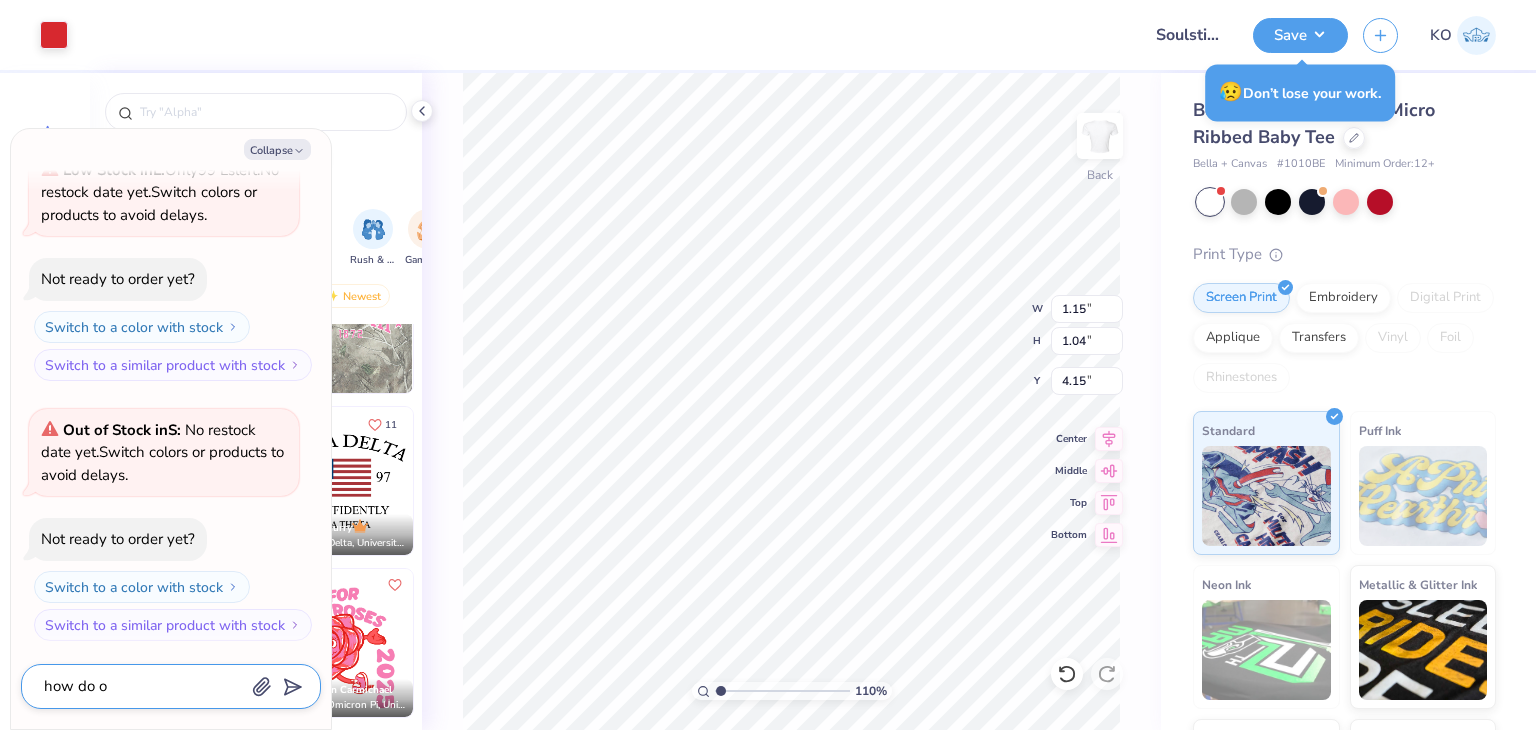 type on "x" 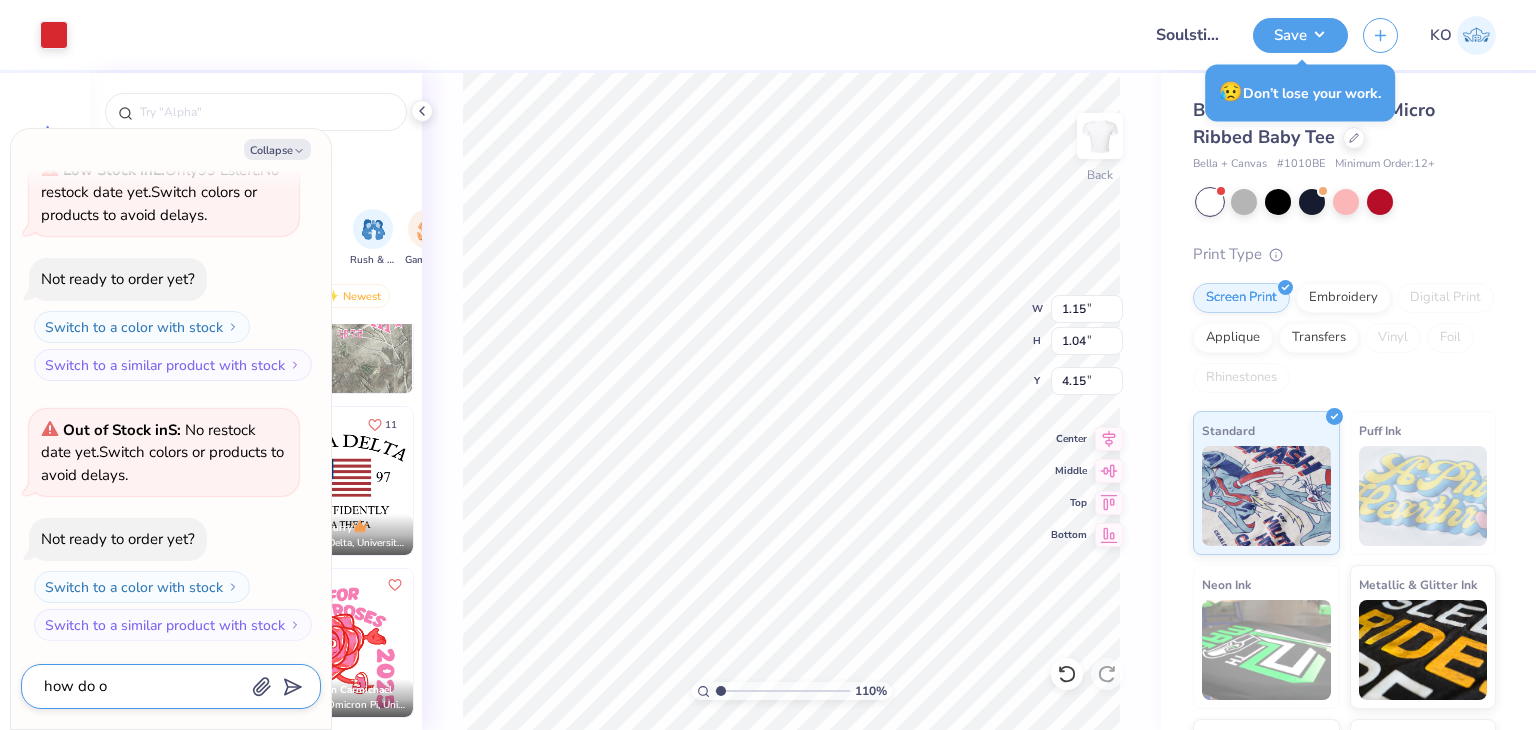 type on "how do" 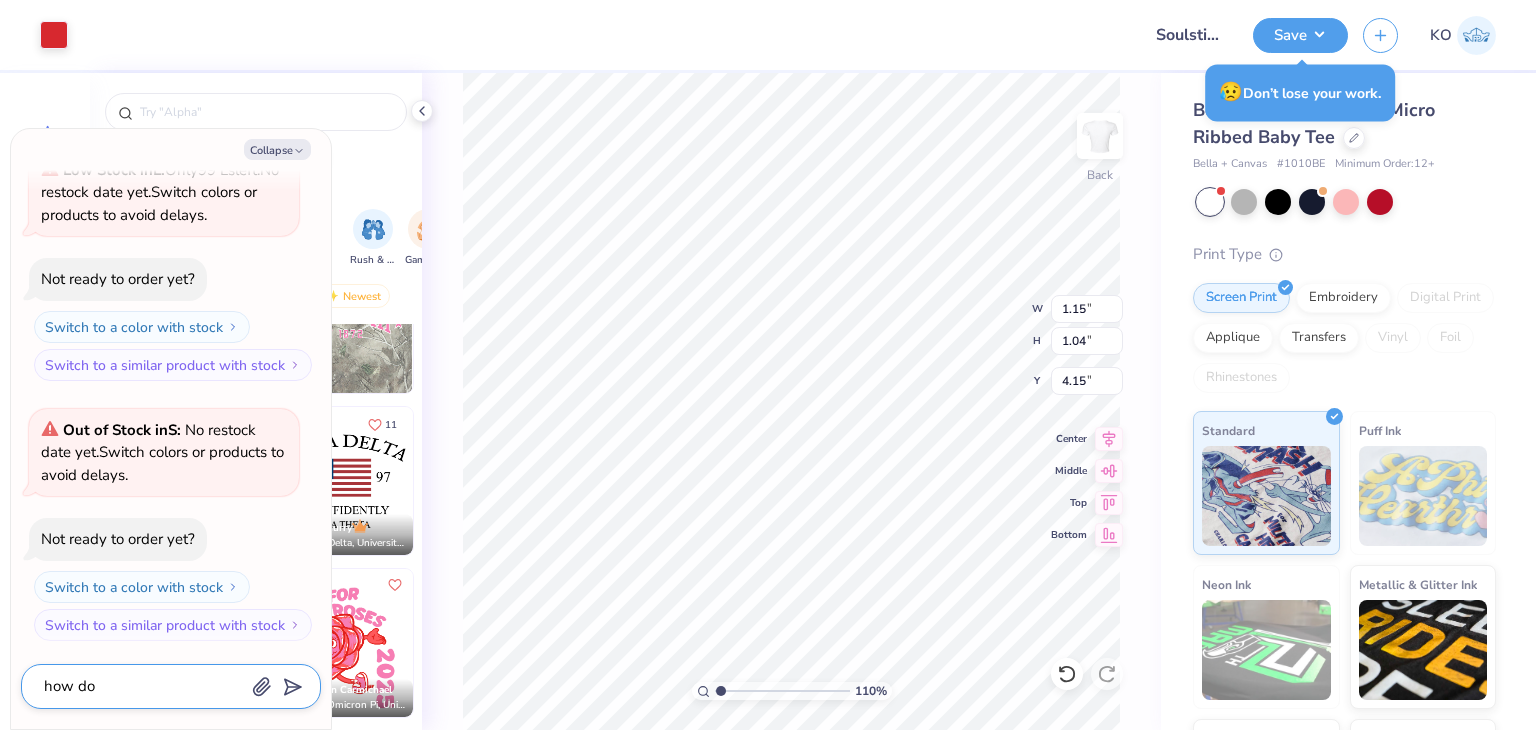 type on "x" 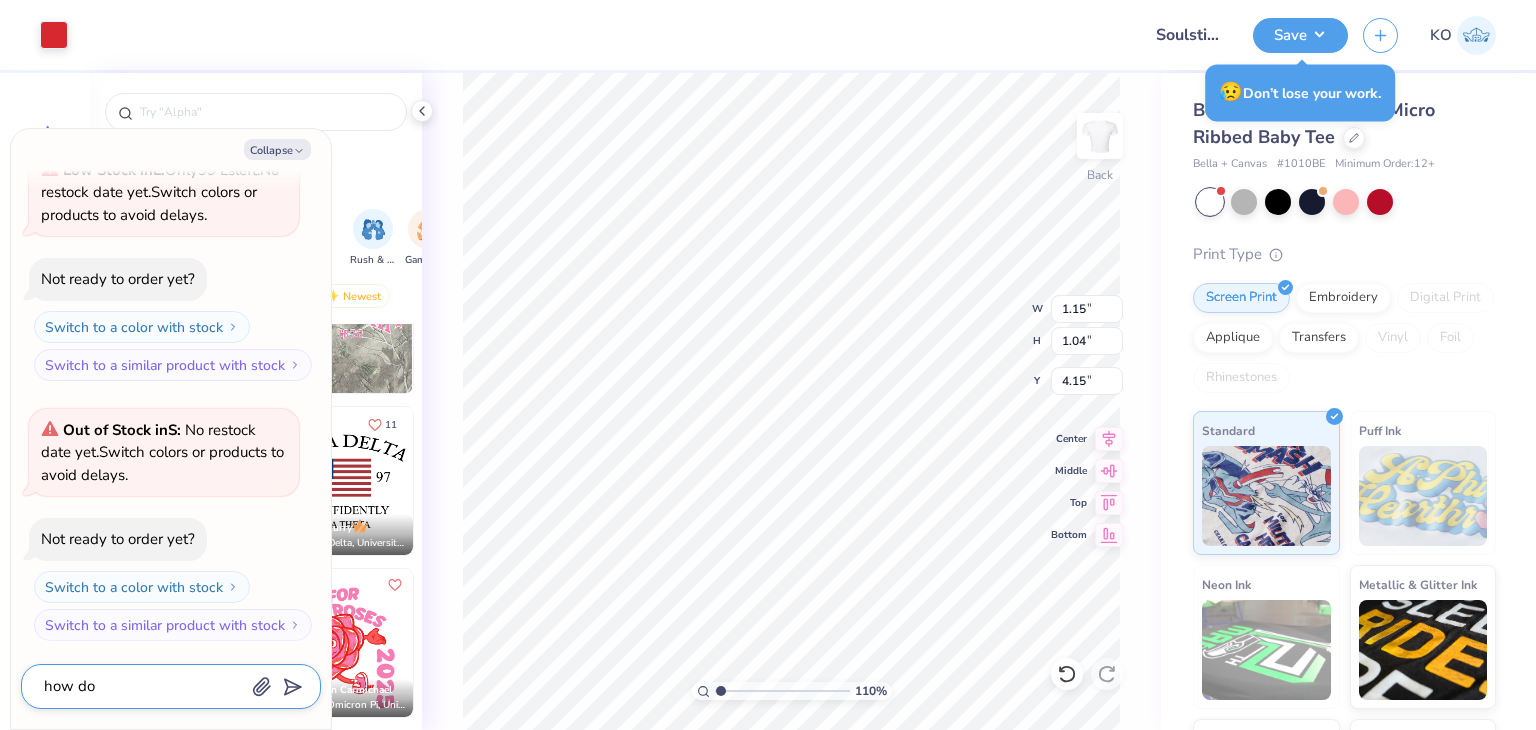 type on "how do y" 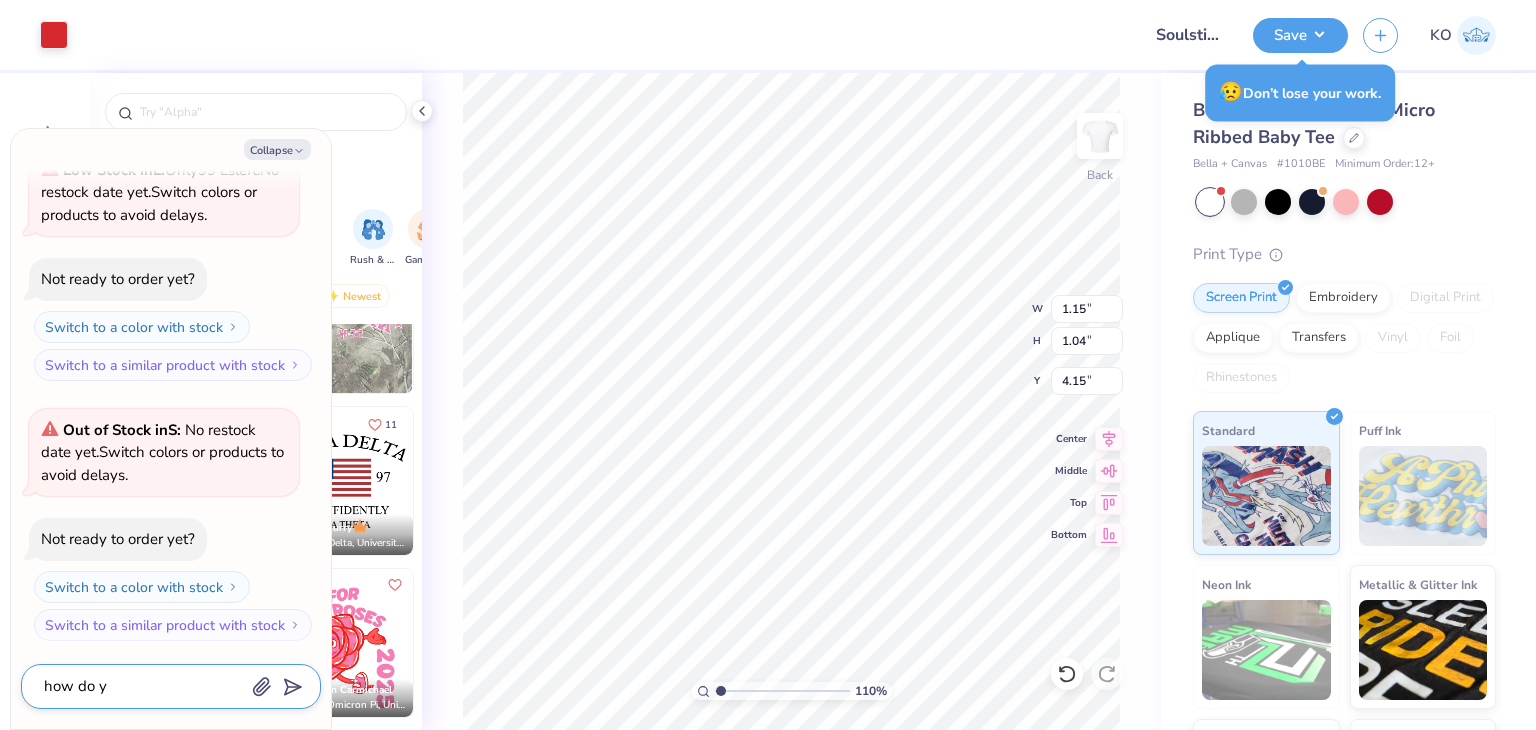 type on "x" 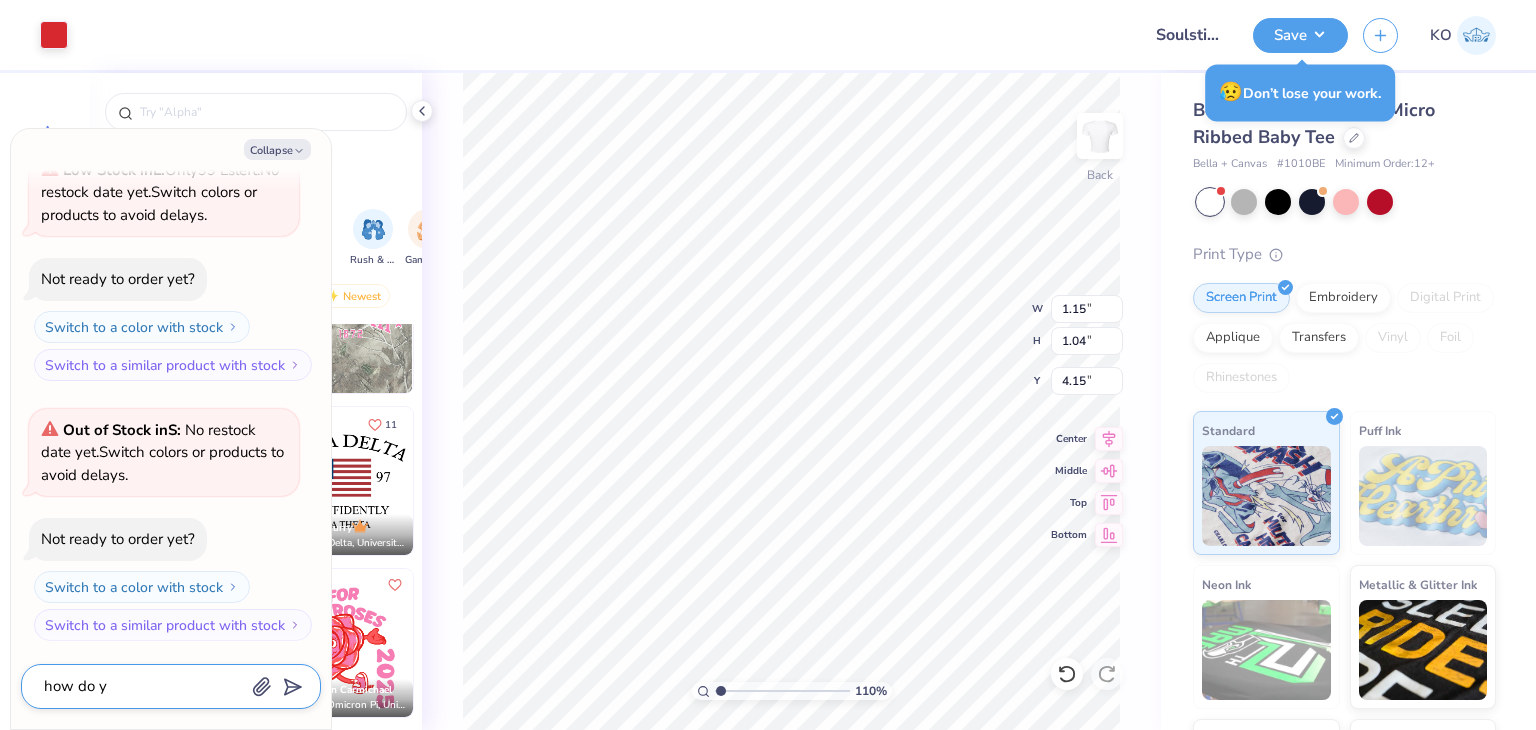 type on "how do yo" 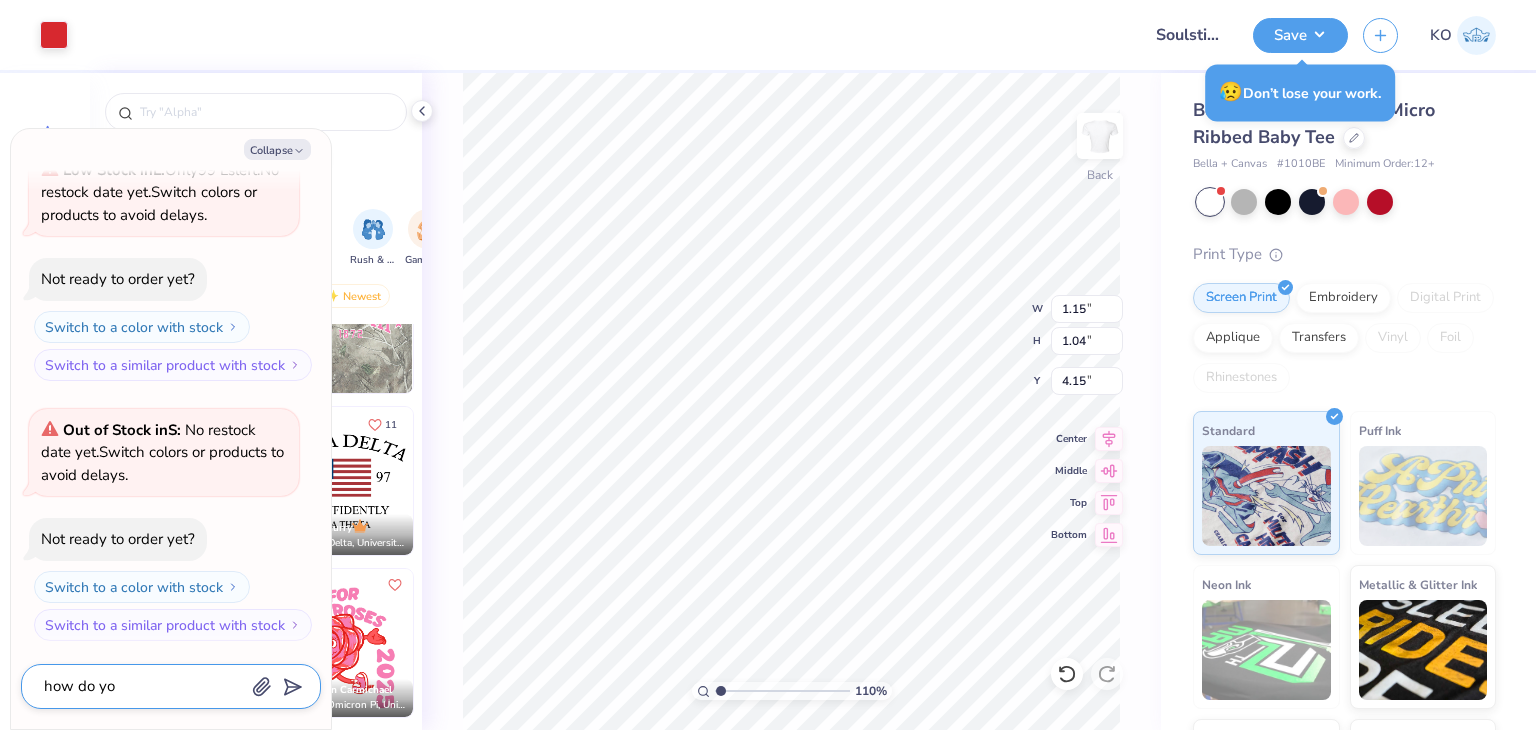 type on "x" 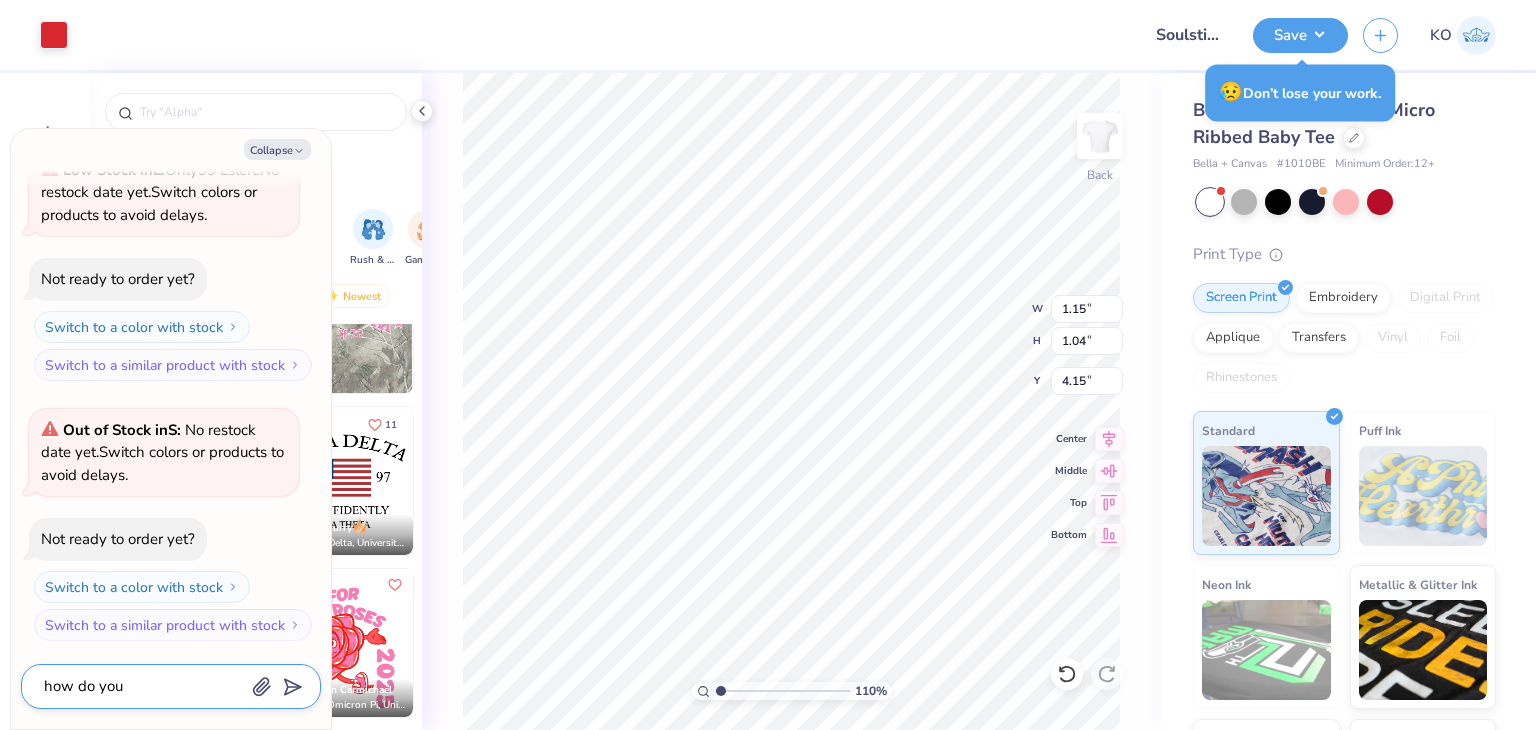 type on "how do you" 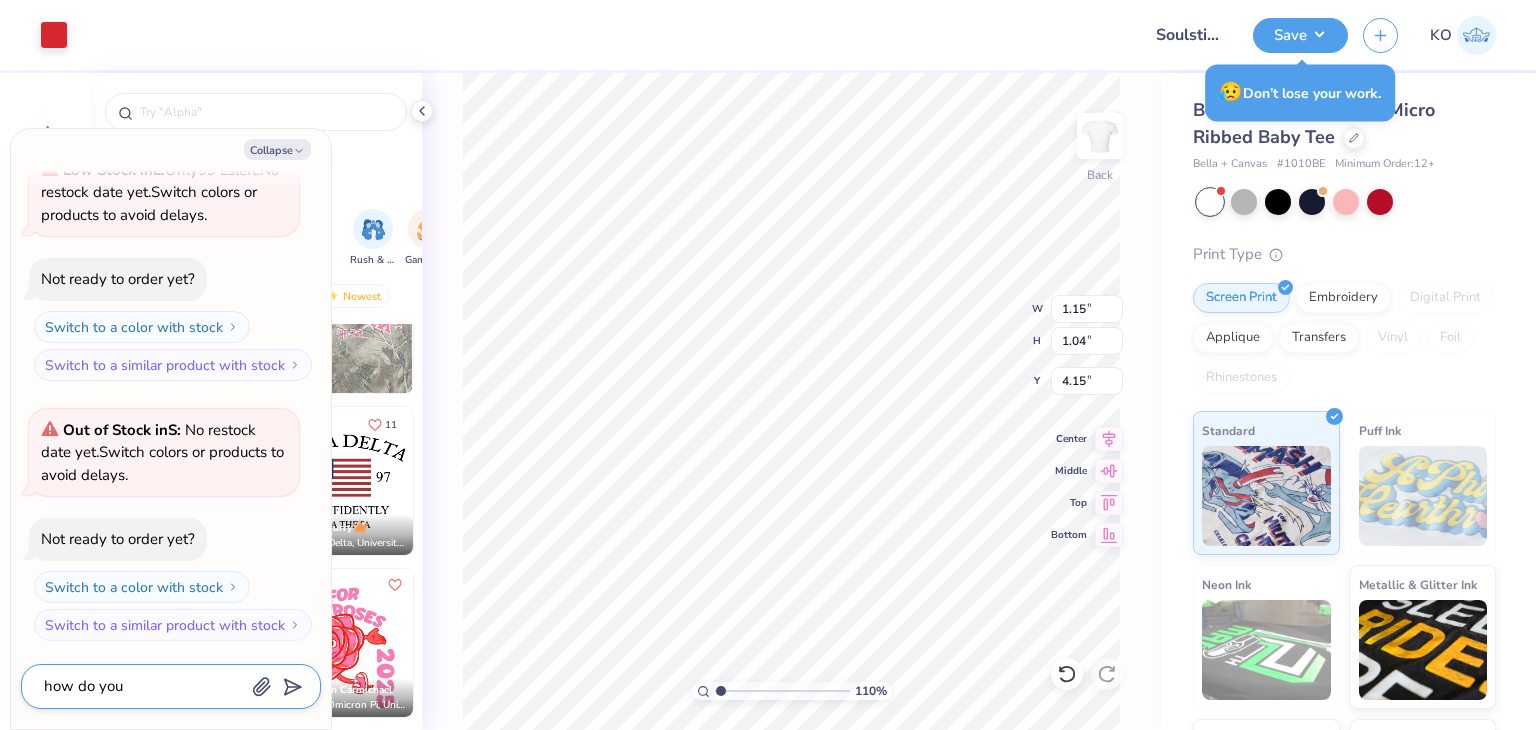 type on "x" 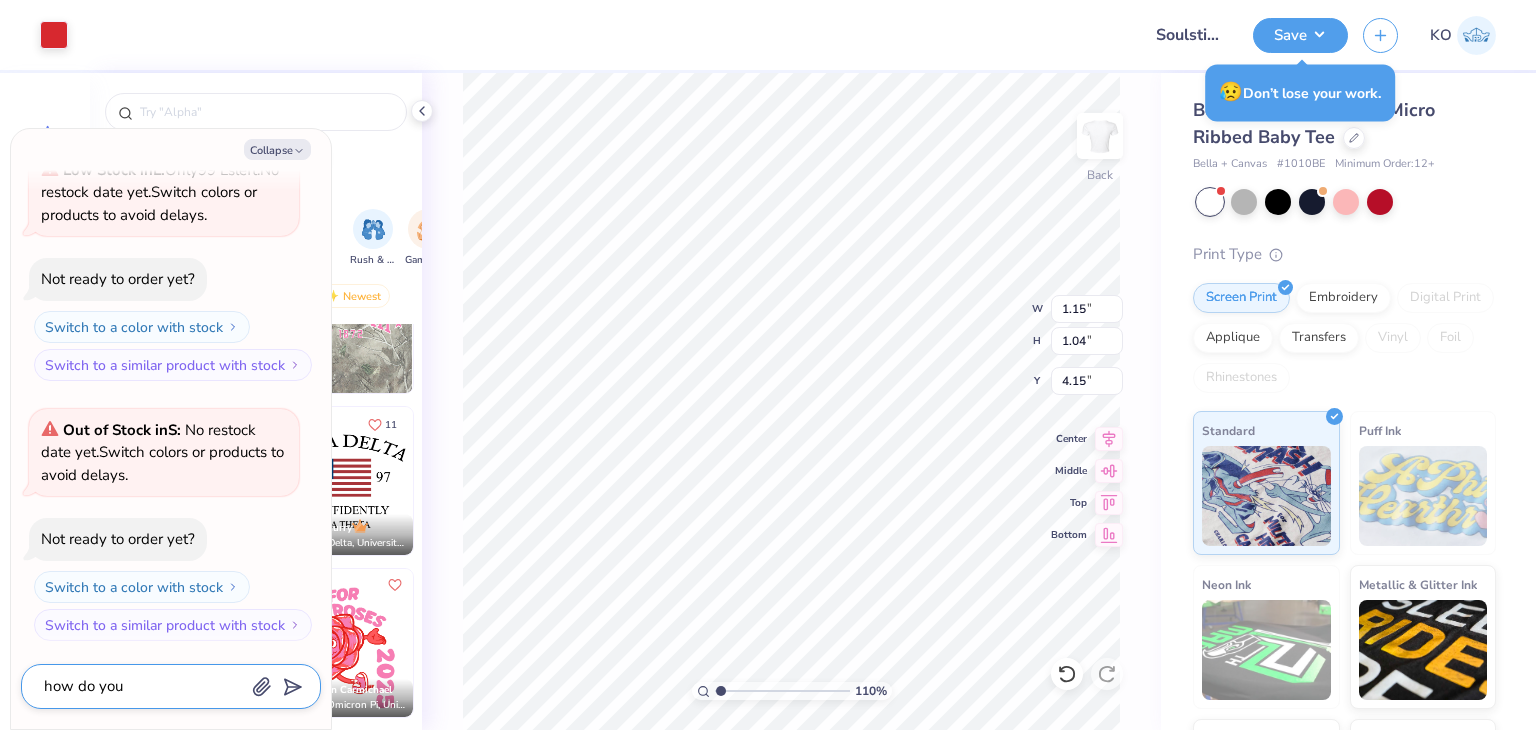 type on "how do you c" 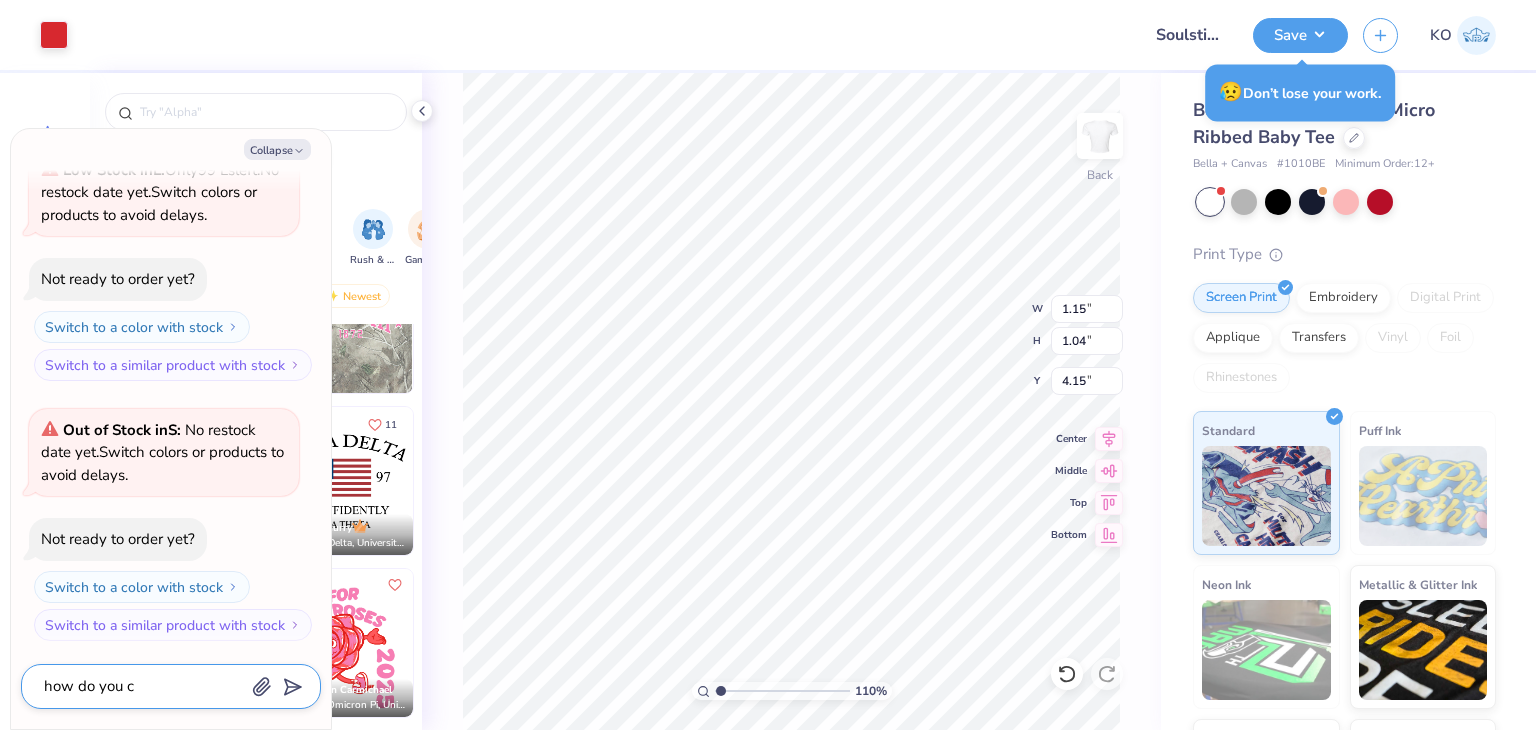 type on "x" 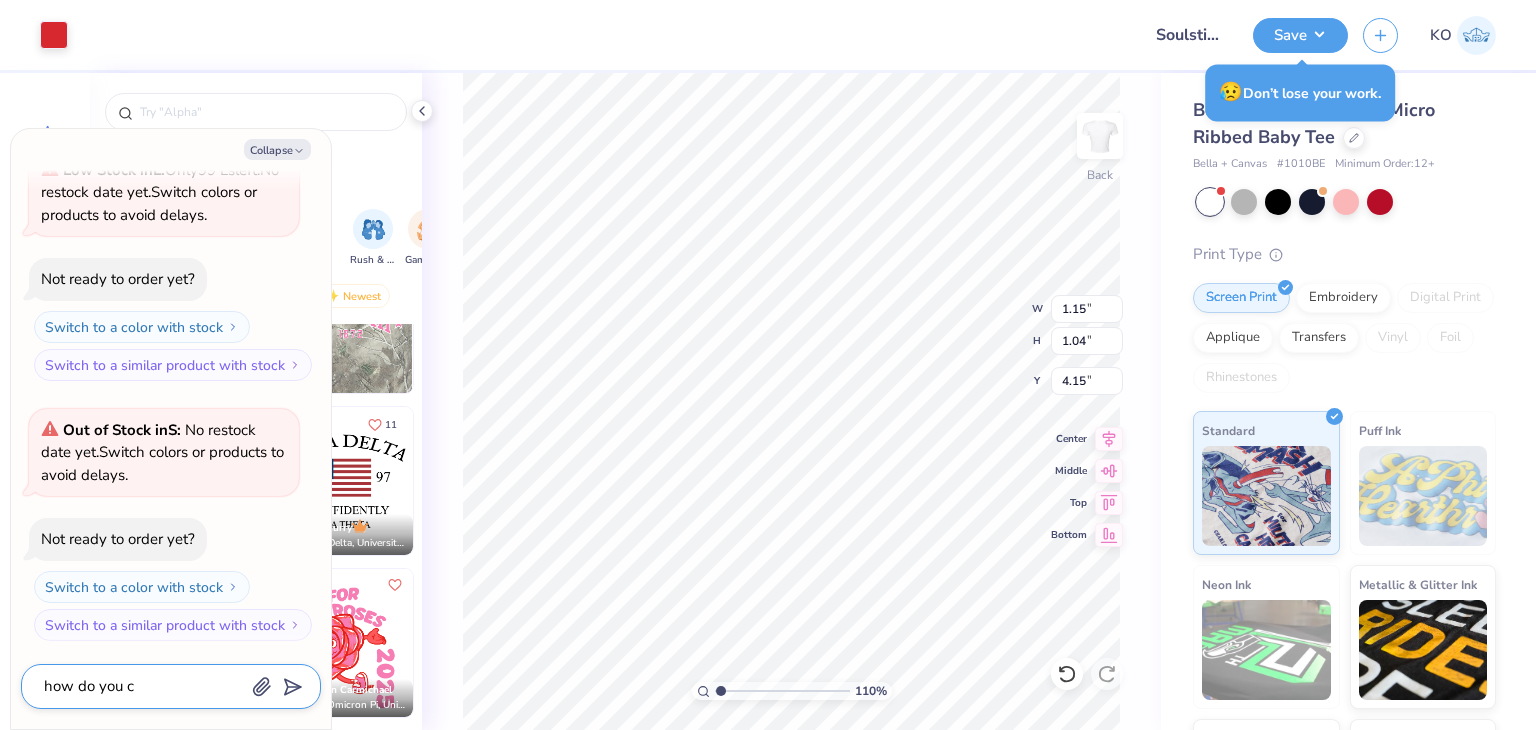 type on "how do you ch" 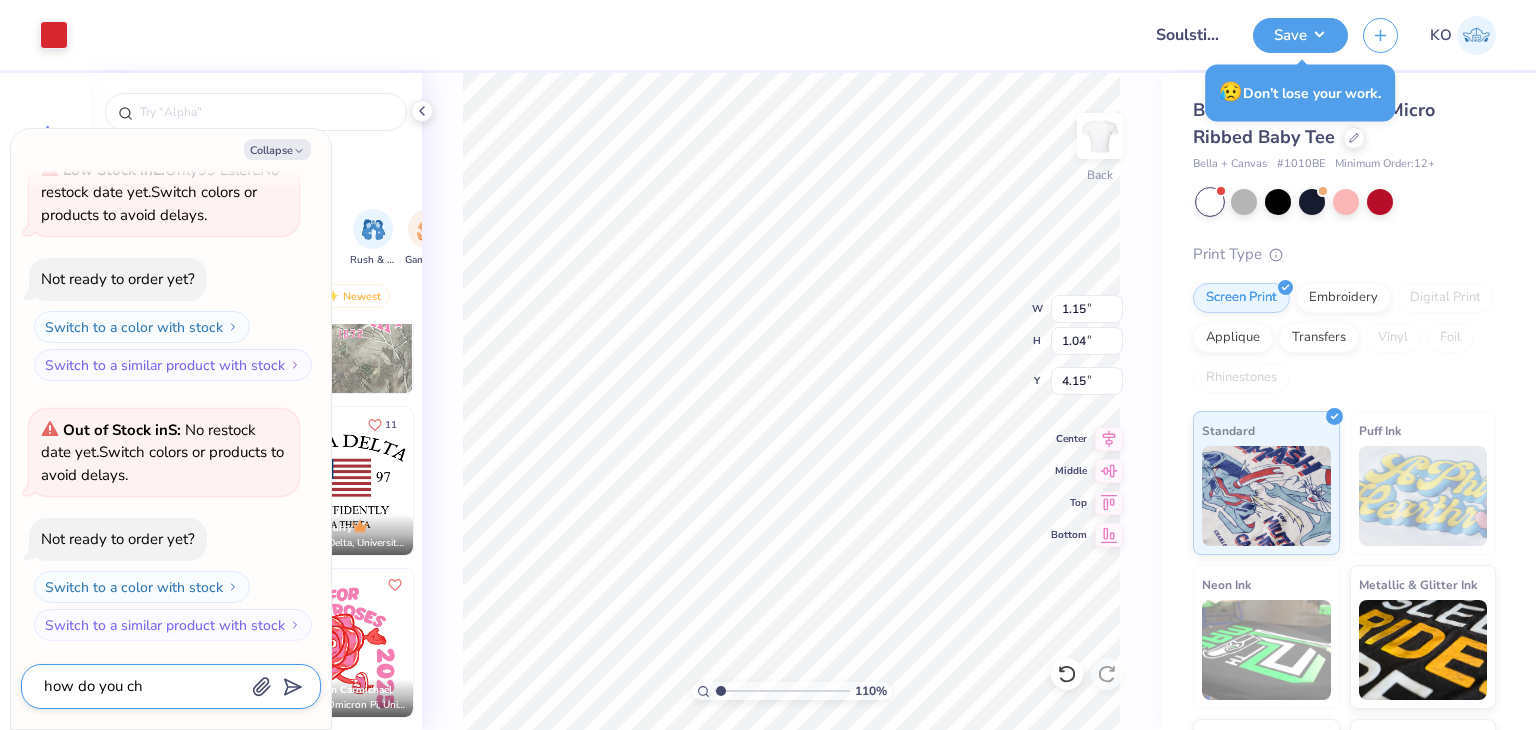 type on "x" 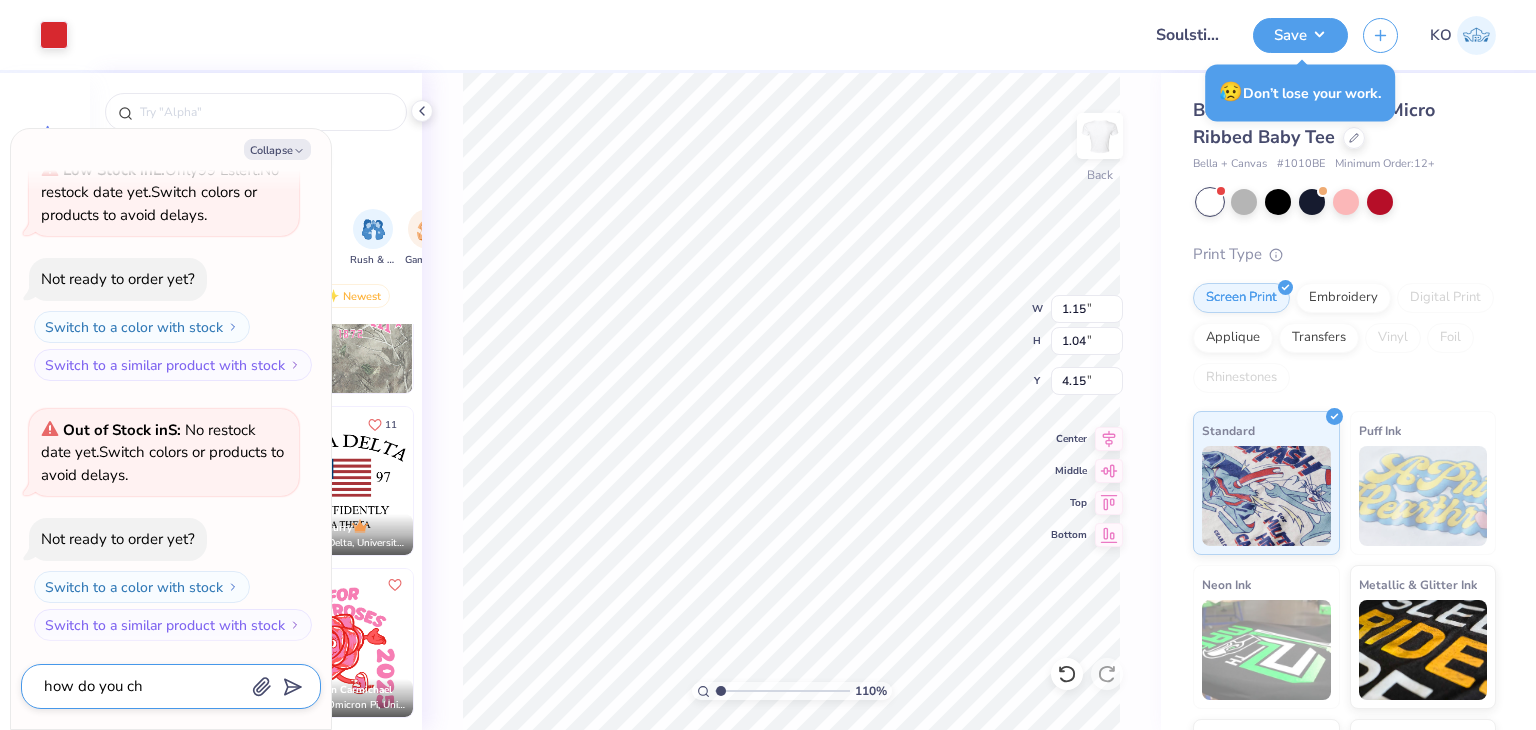 type on "how do you cha" 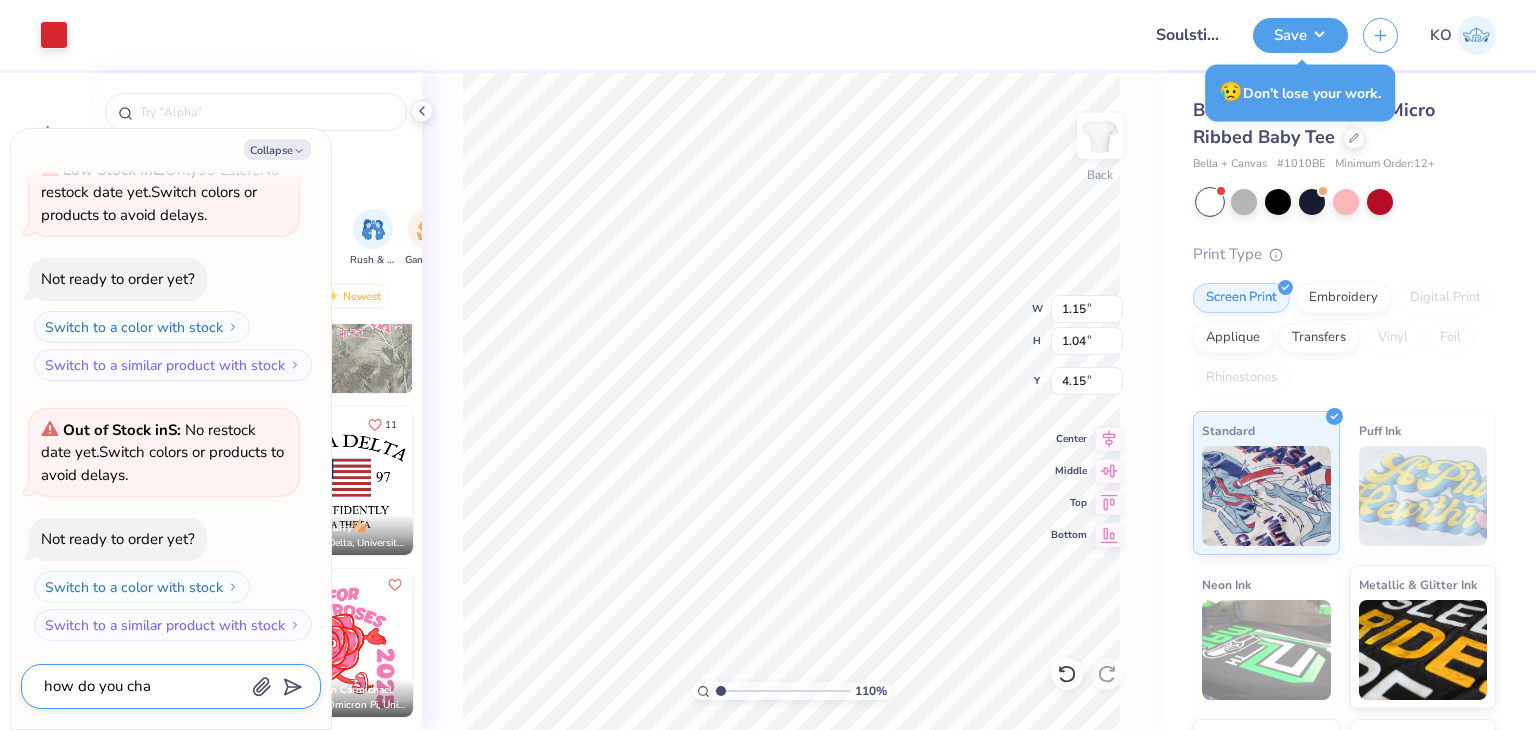 type on "x" 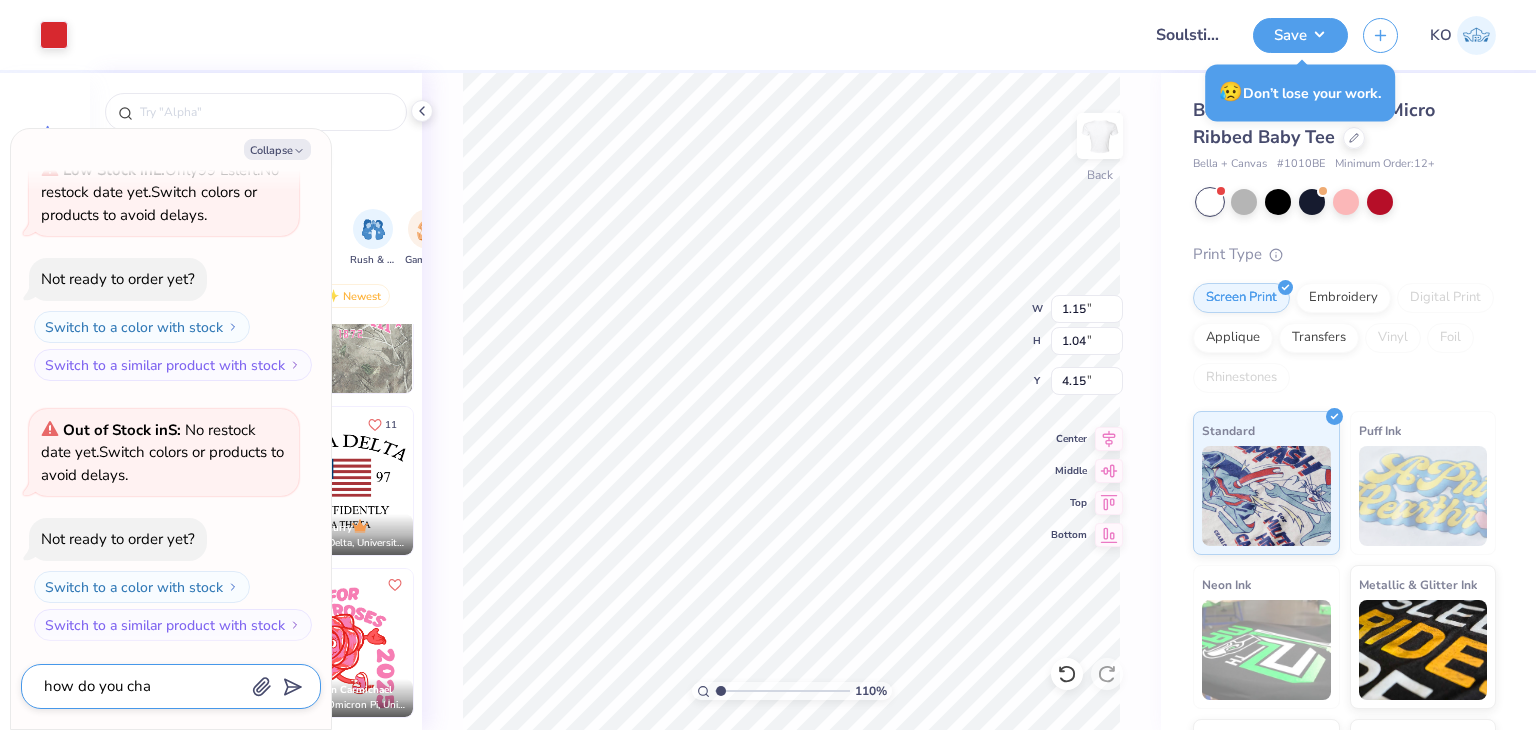 type on "how do you chan" 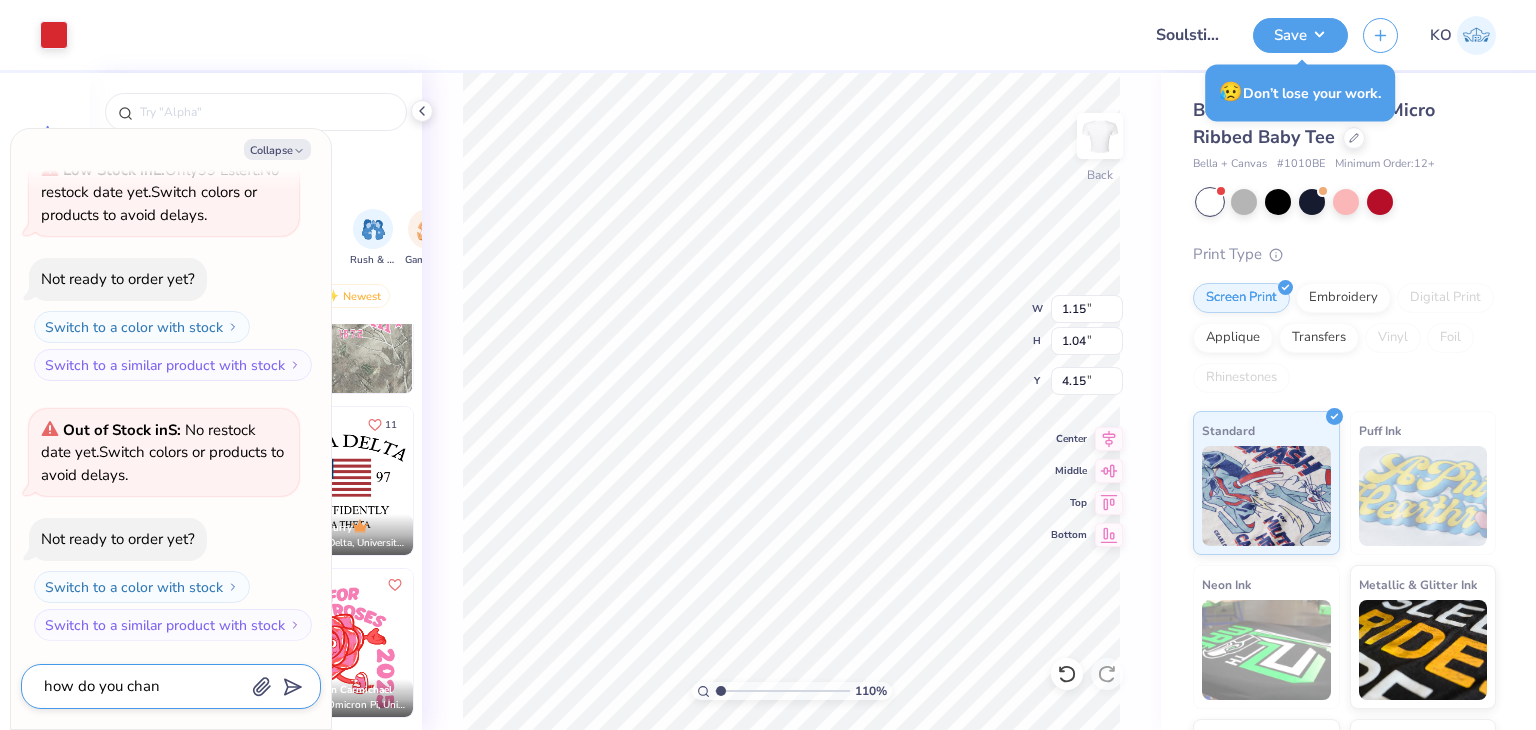 type on "x" 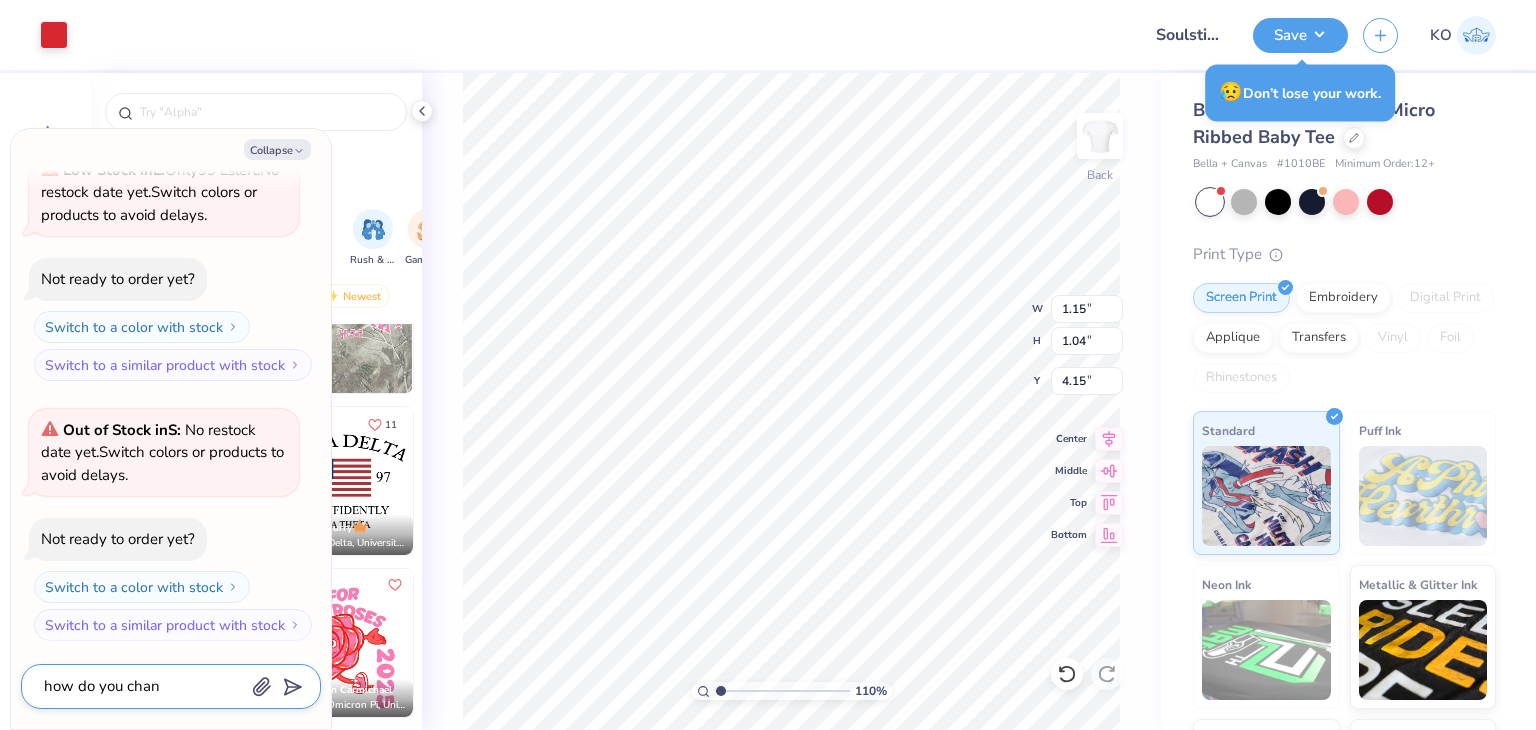 type on "how do you chang" 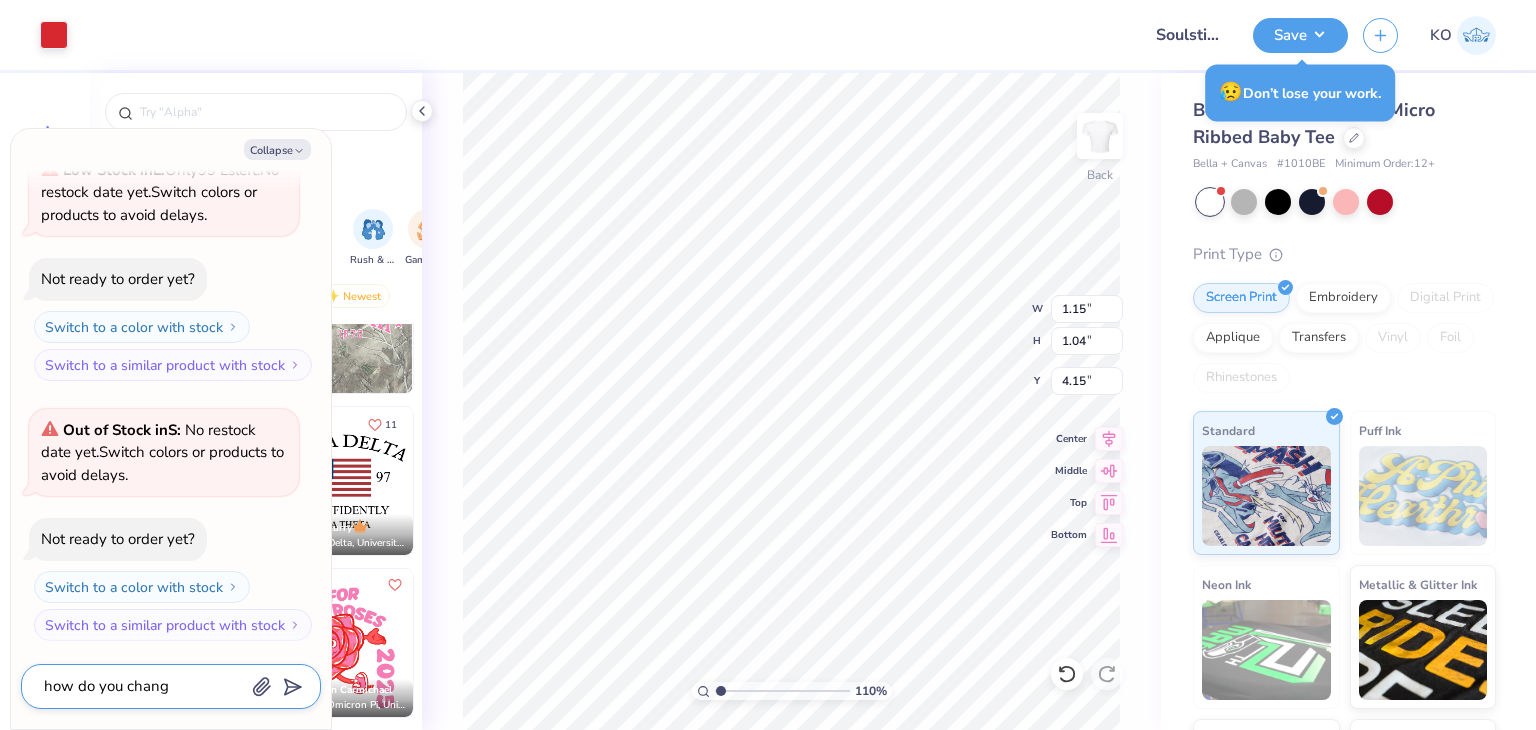 type on "x" 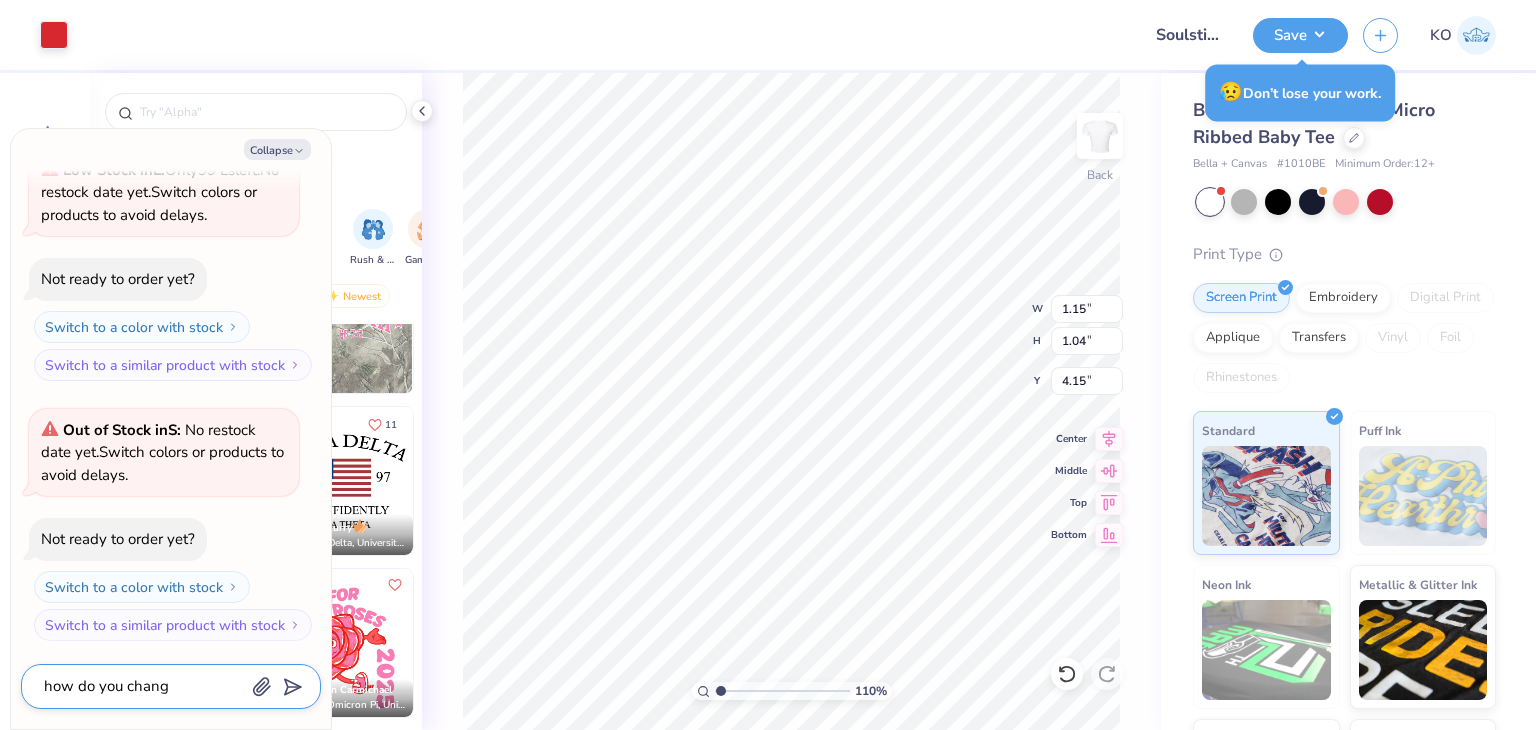 type on "how do you change" 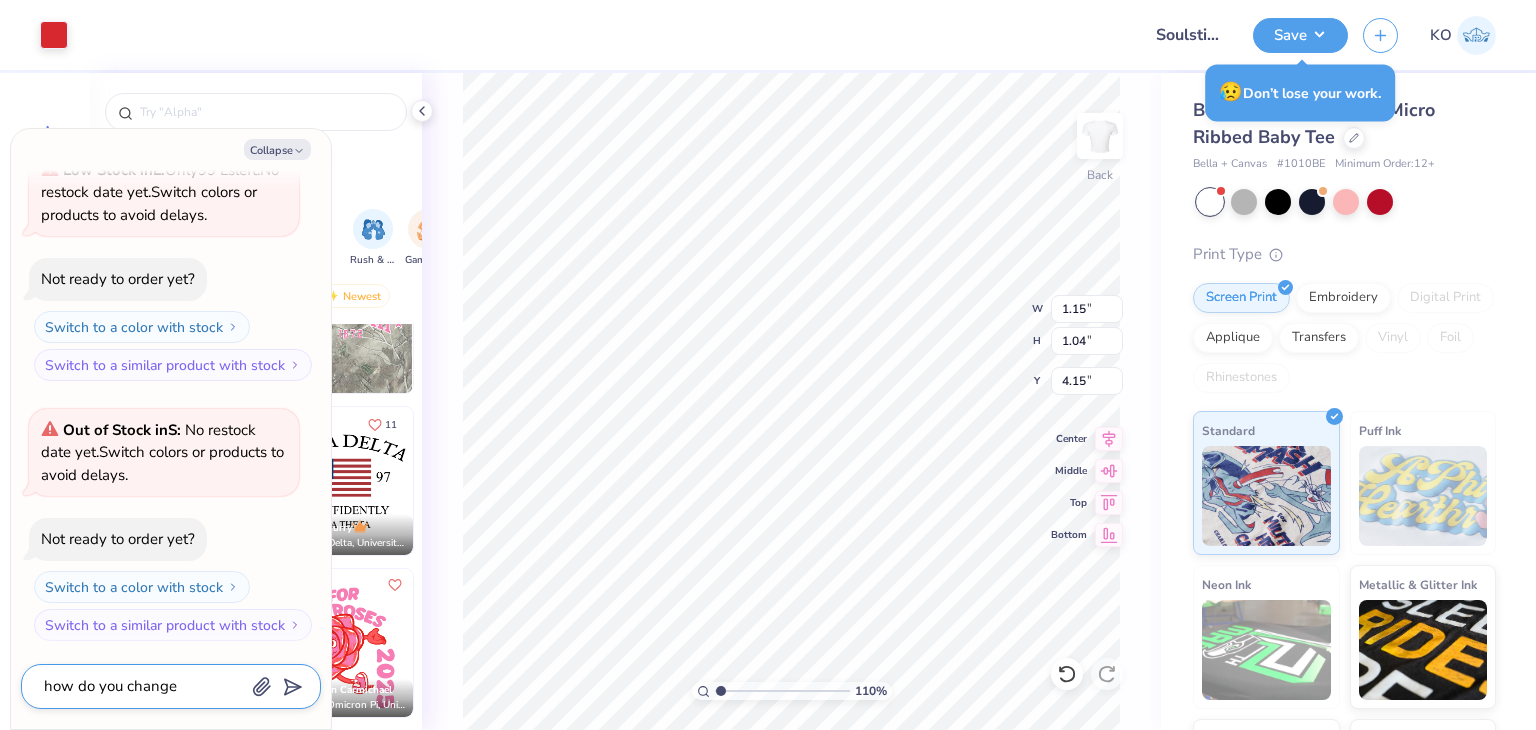 type on "x" 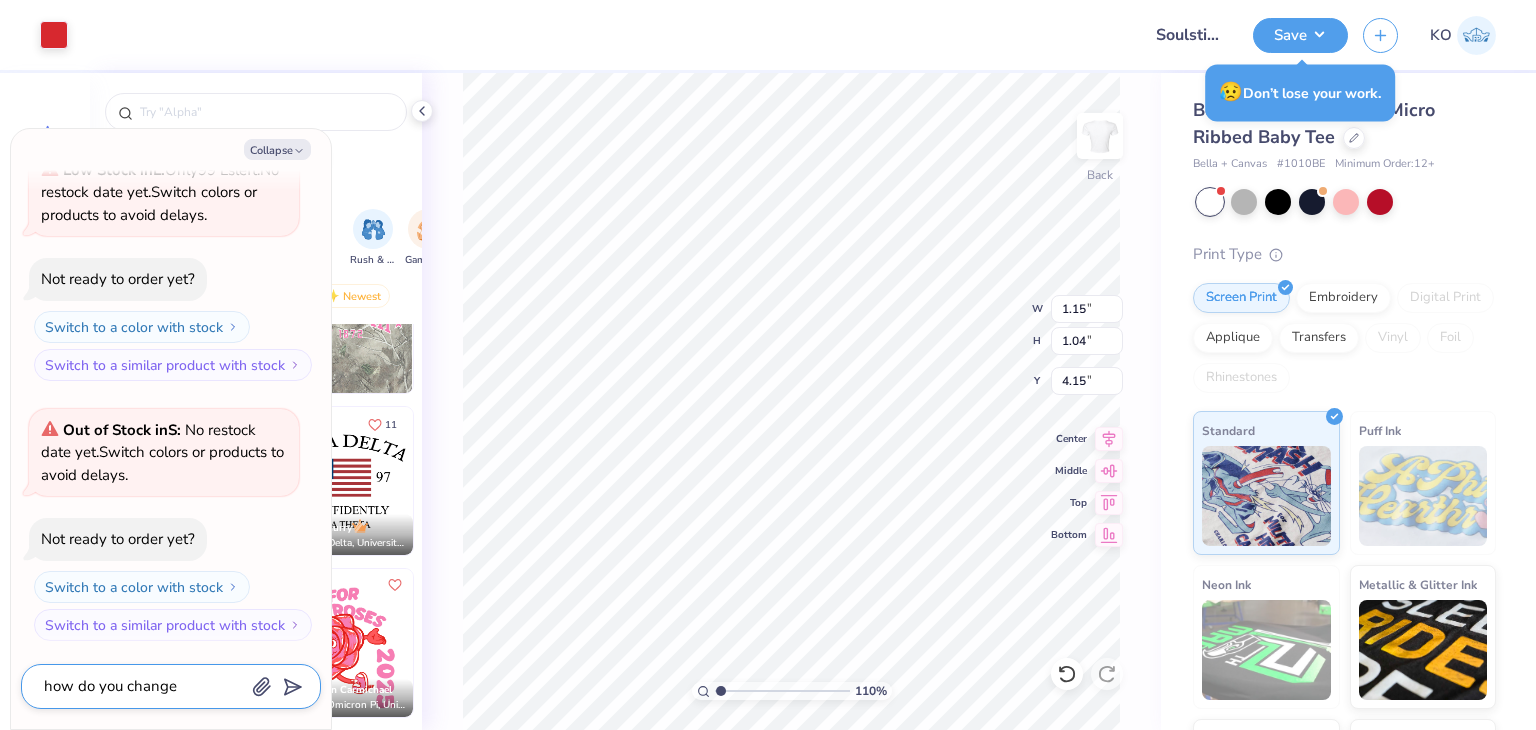 type on "how do you change" 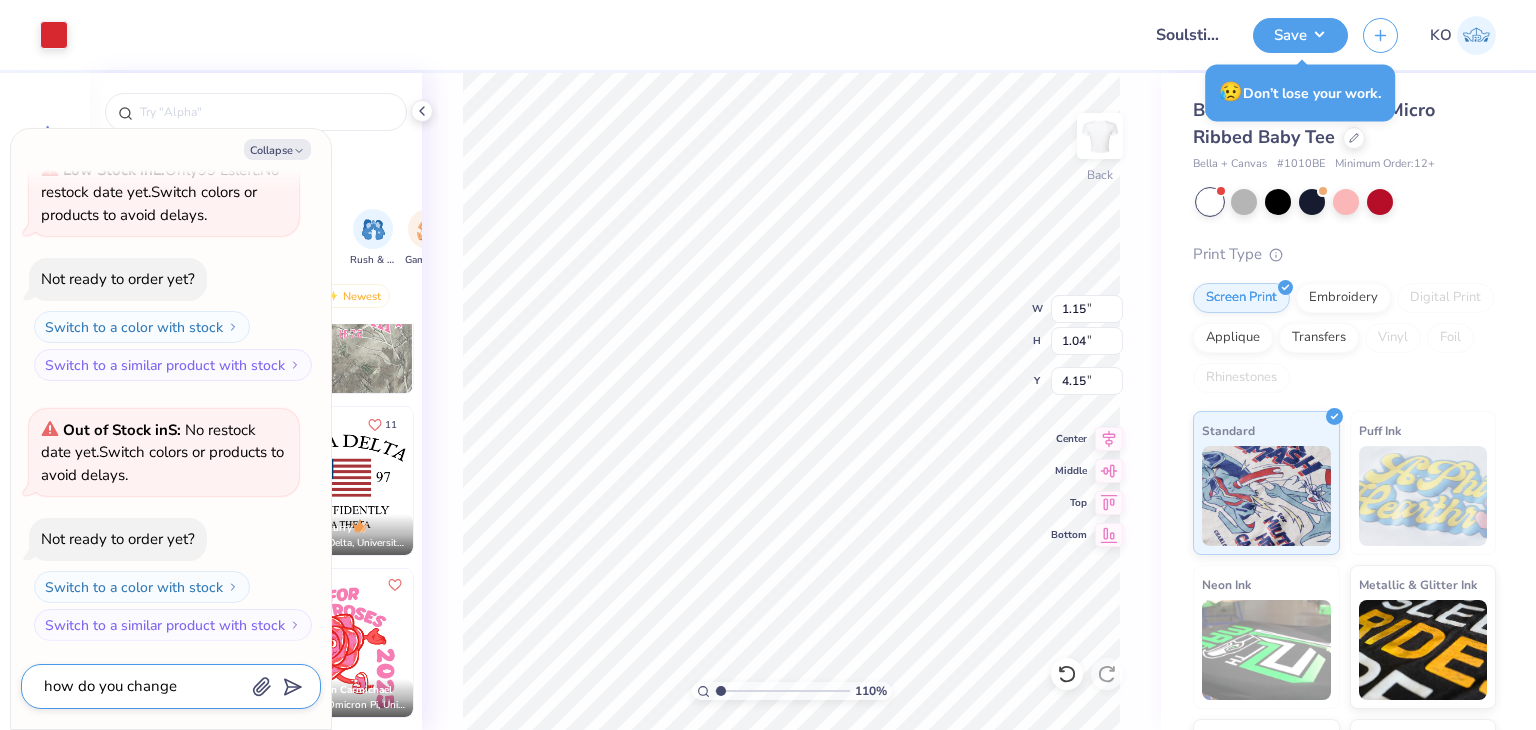 type on "x" 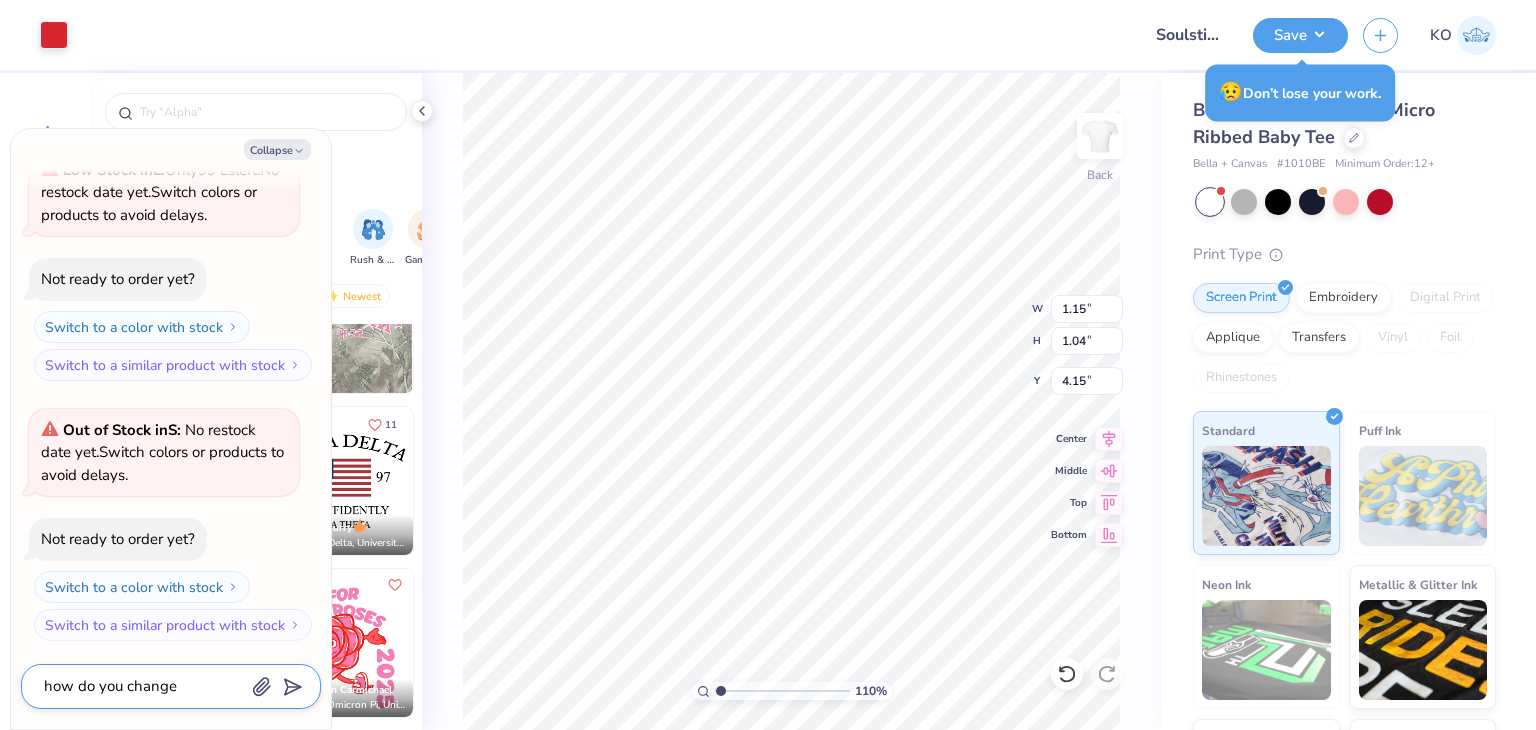type on "how do you change t" 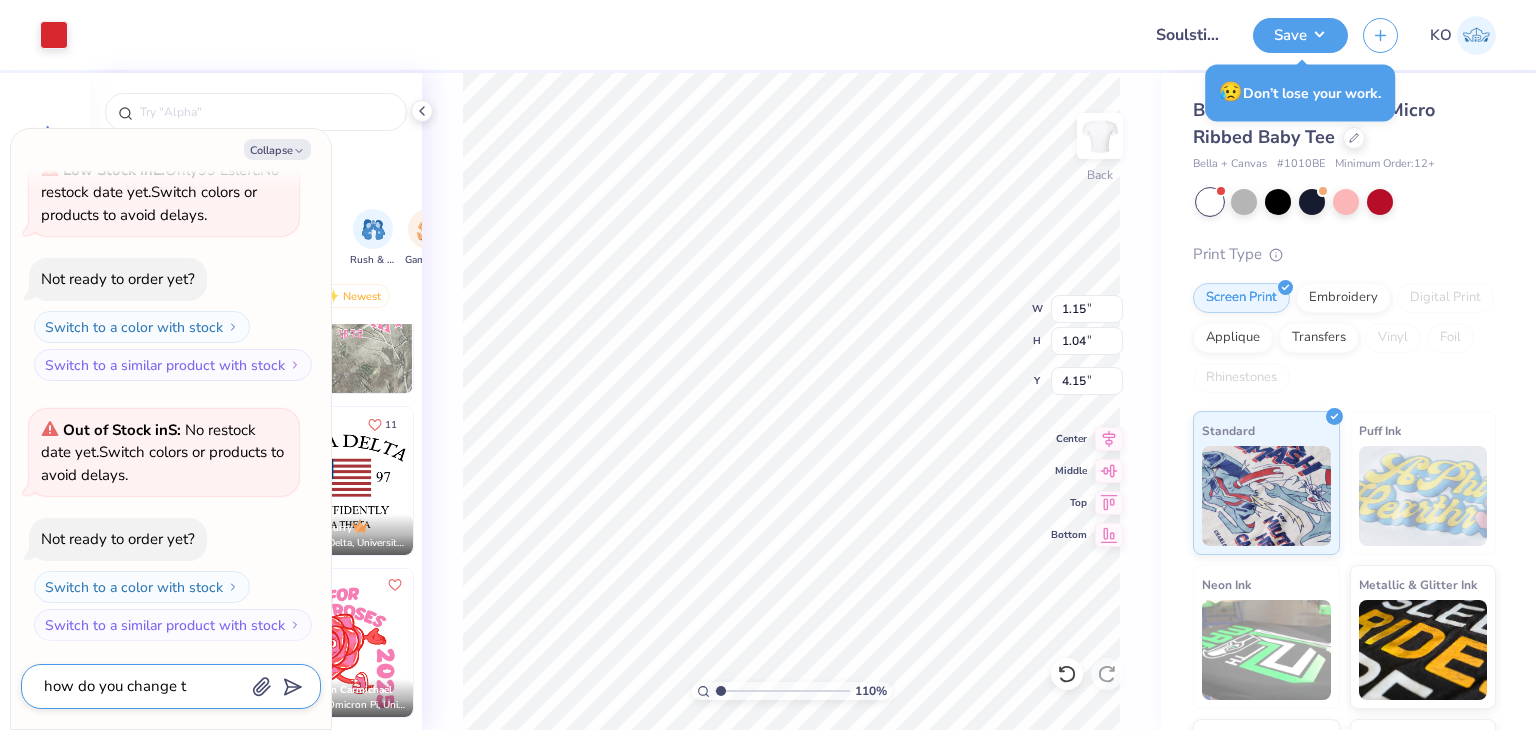 type on "x" 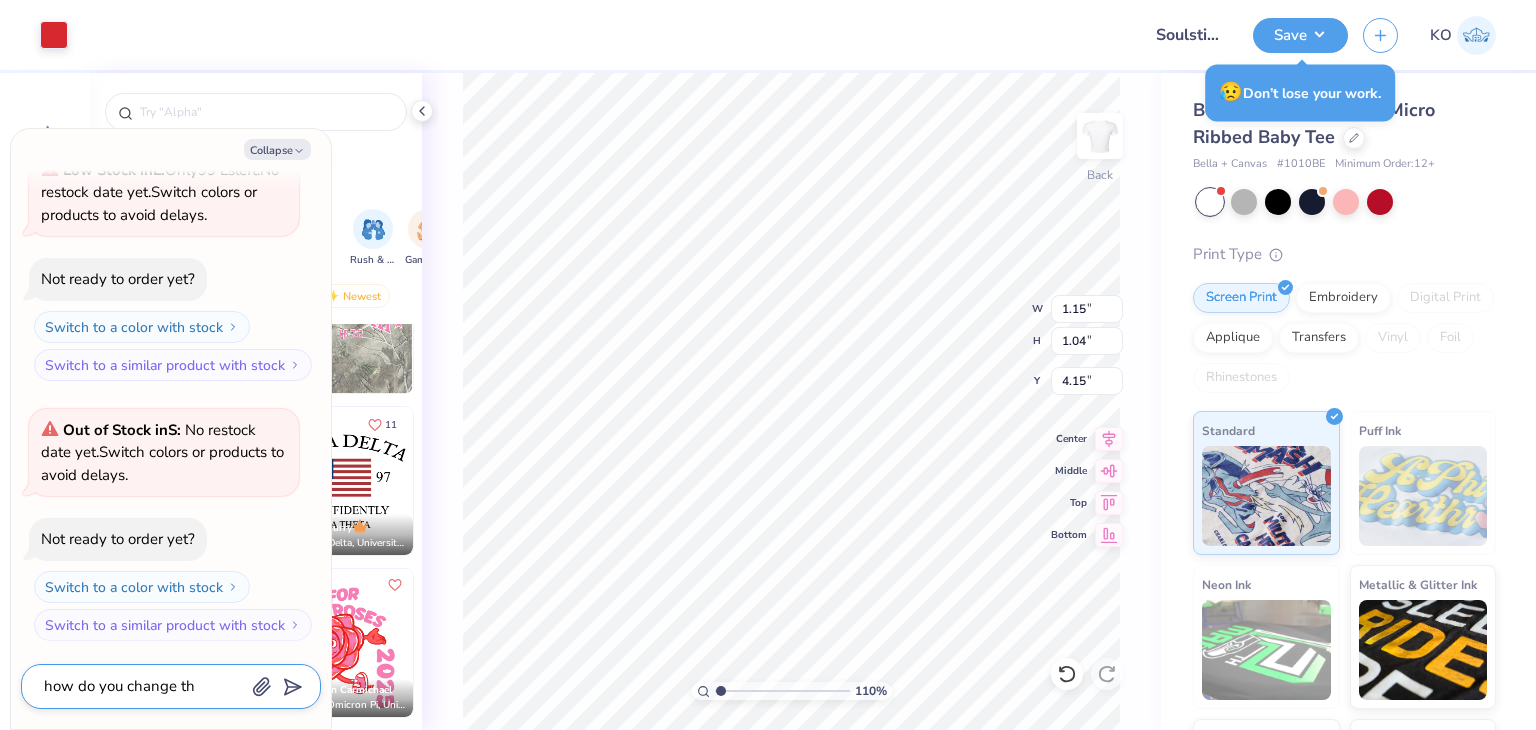 type on "how do you change the" 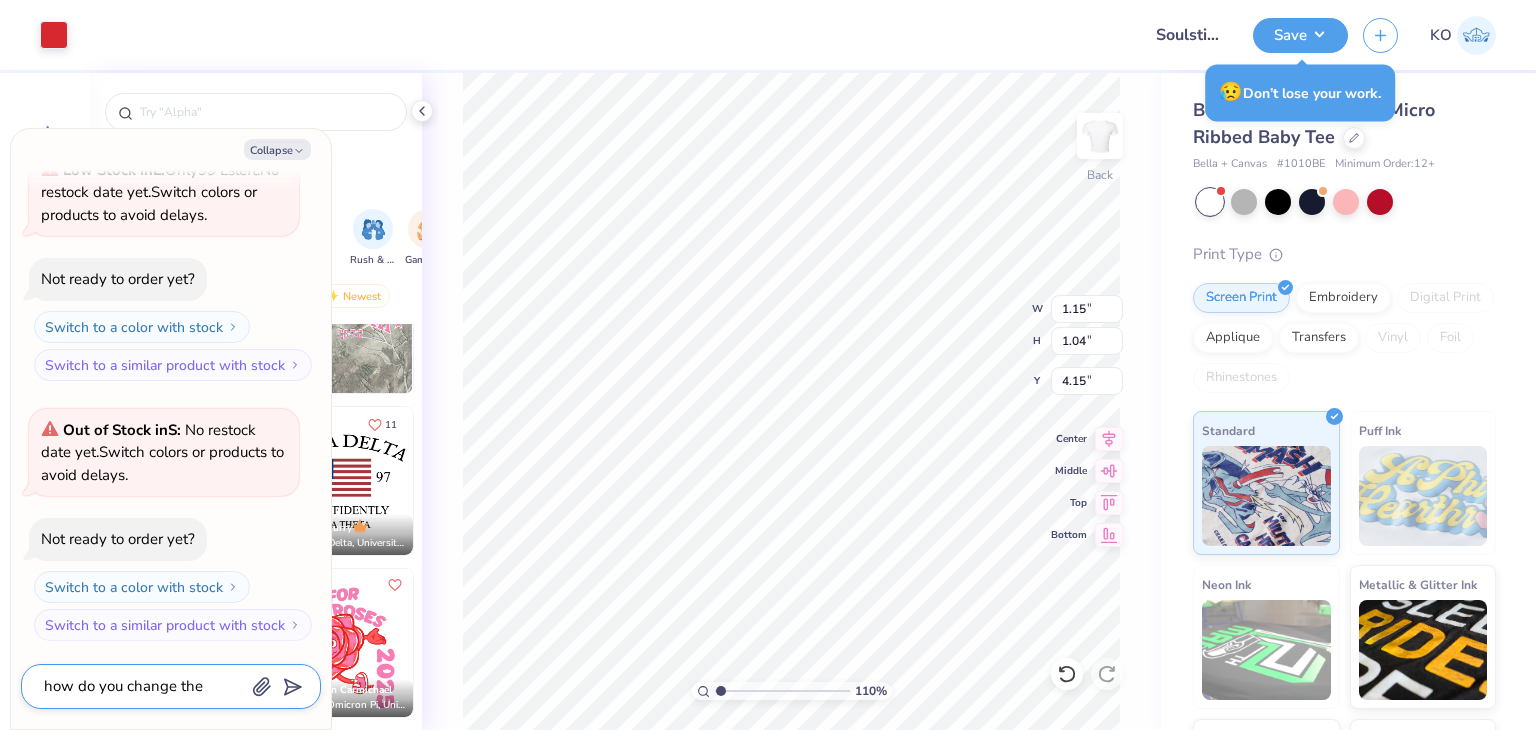 type on "x" 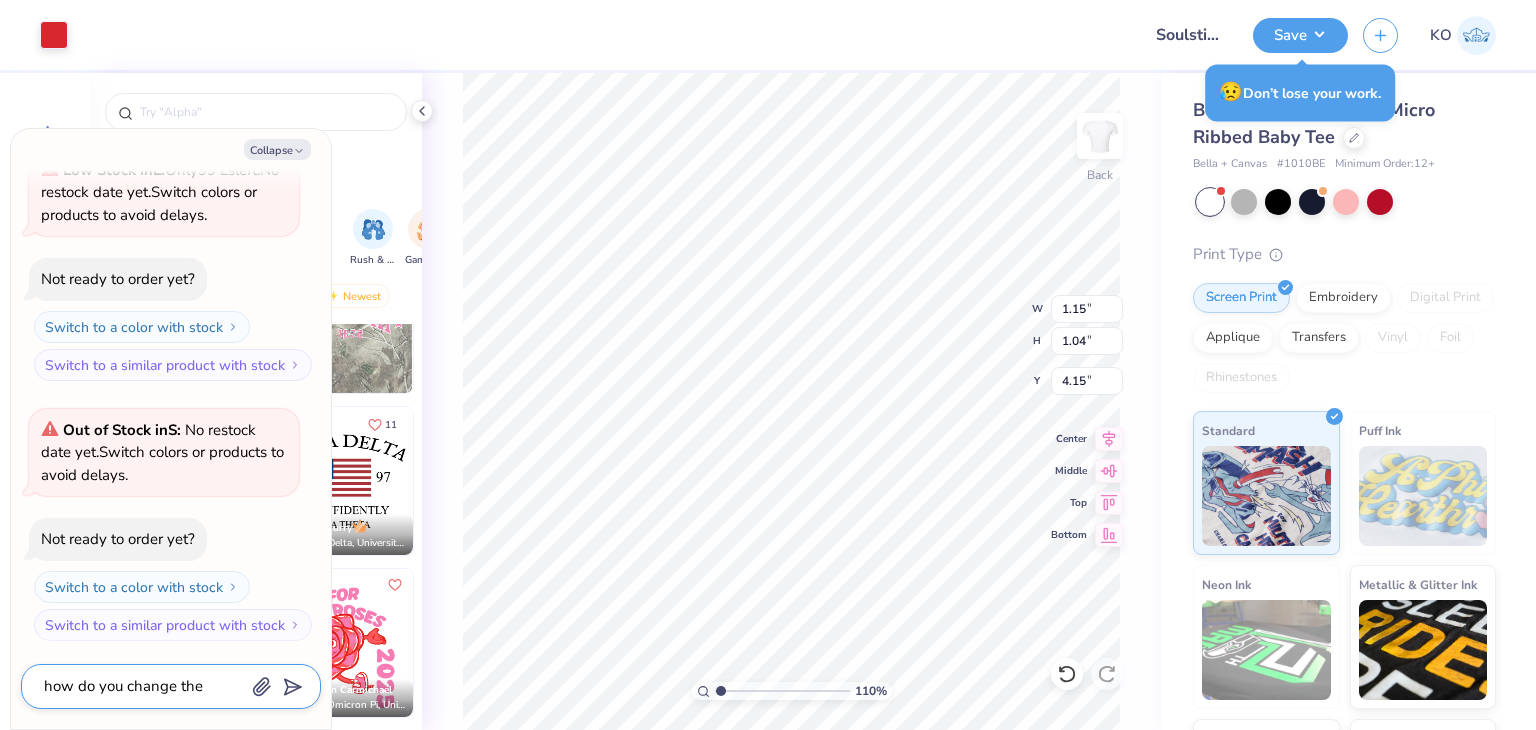 type on "how do you change the" 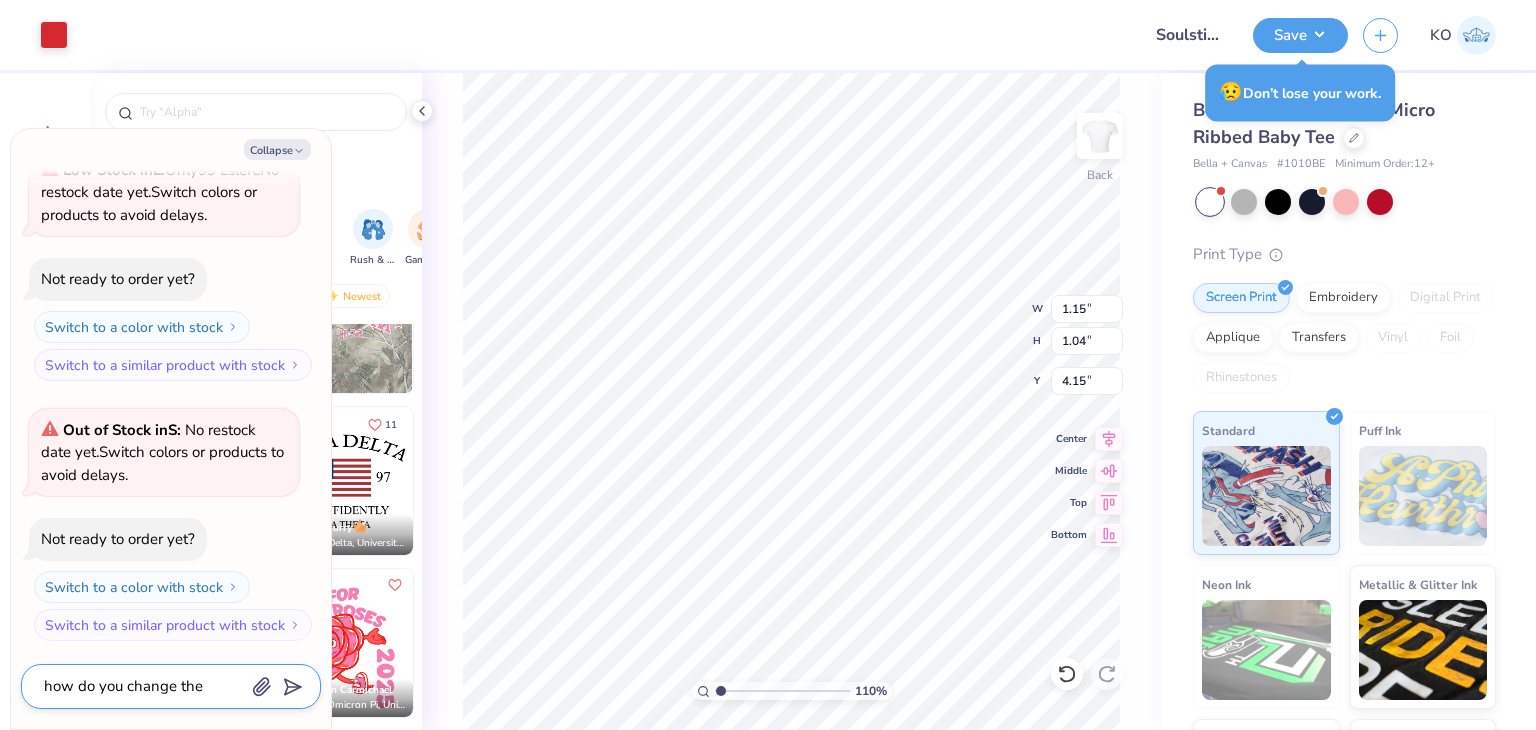 type on "x" 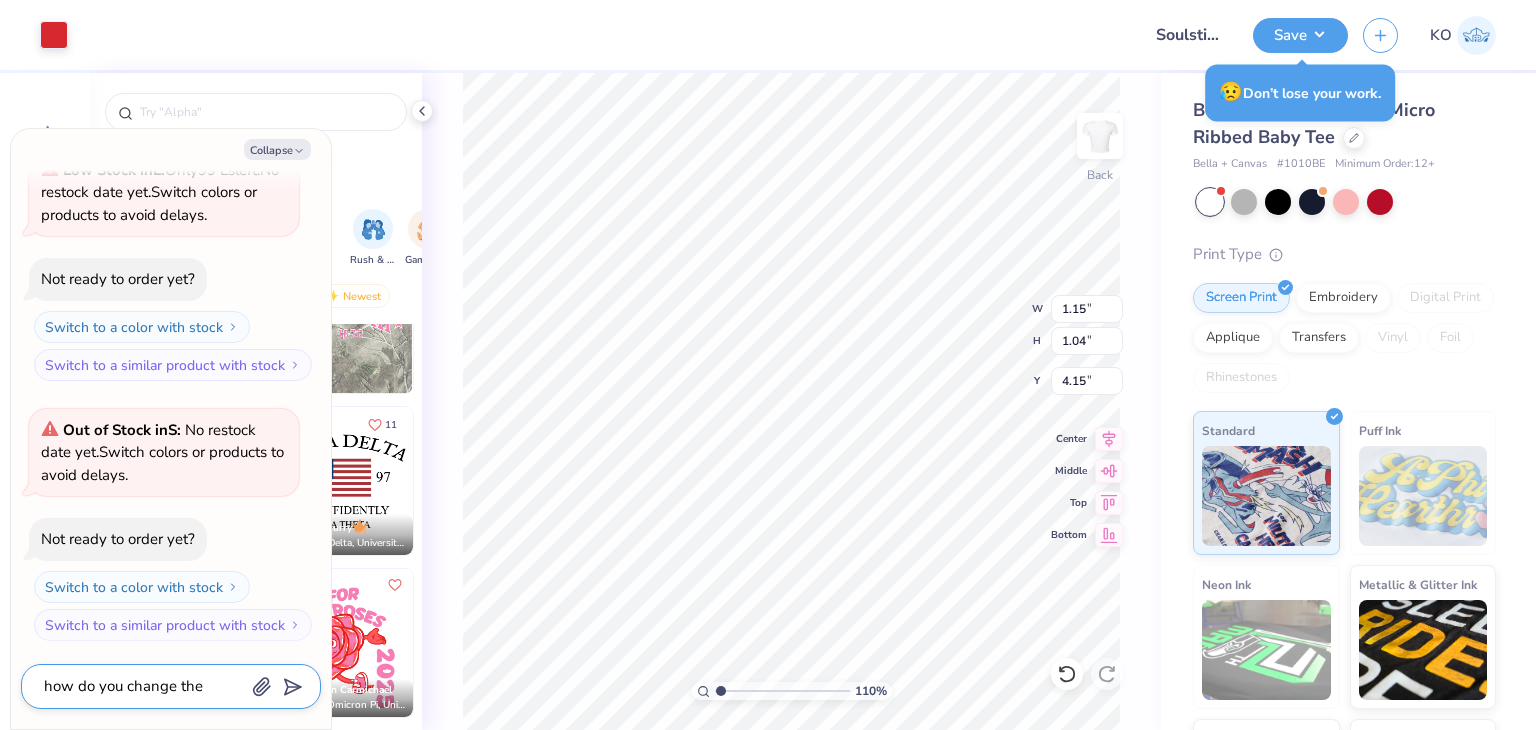 type on "how do you change the c" 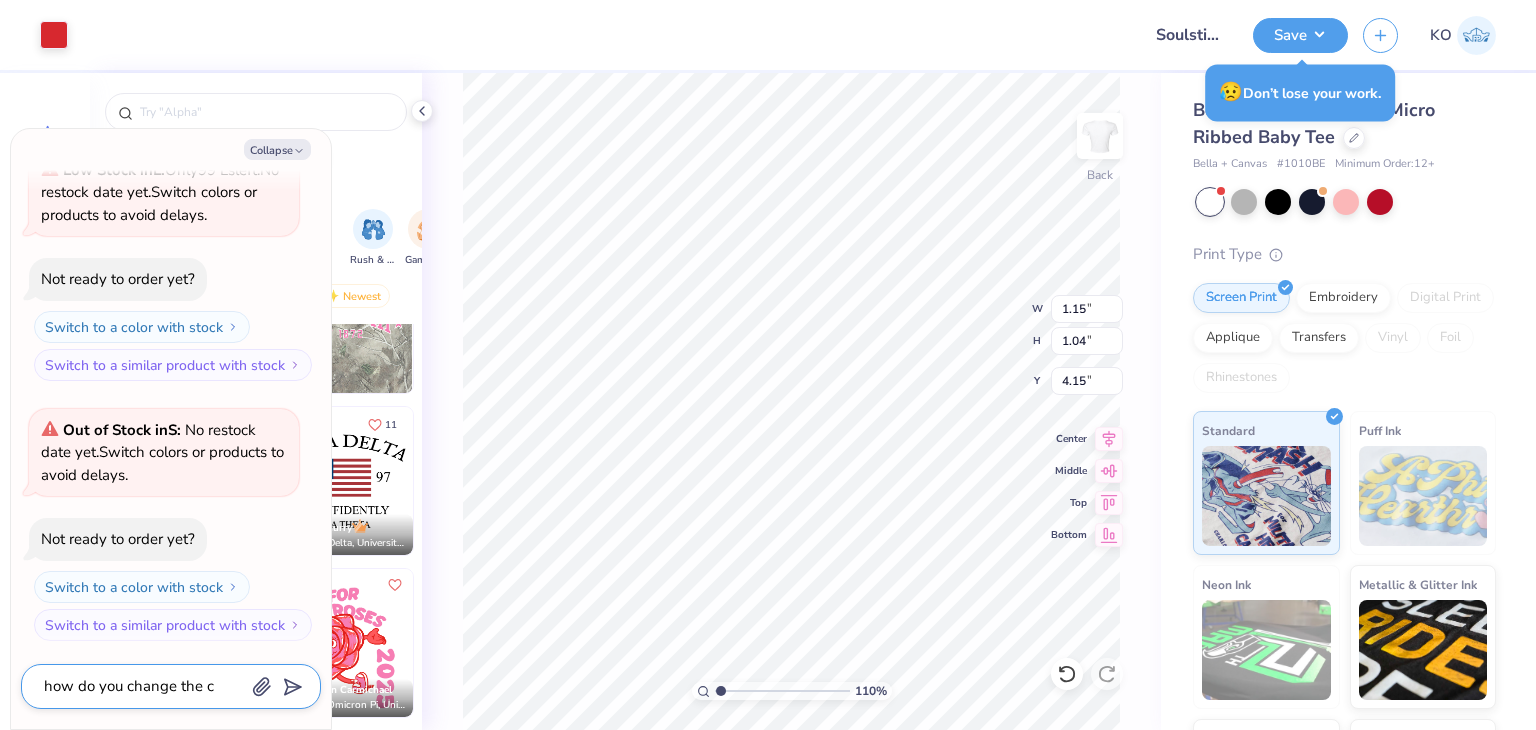type on "x" 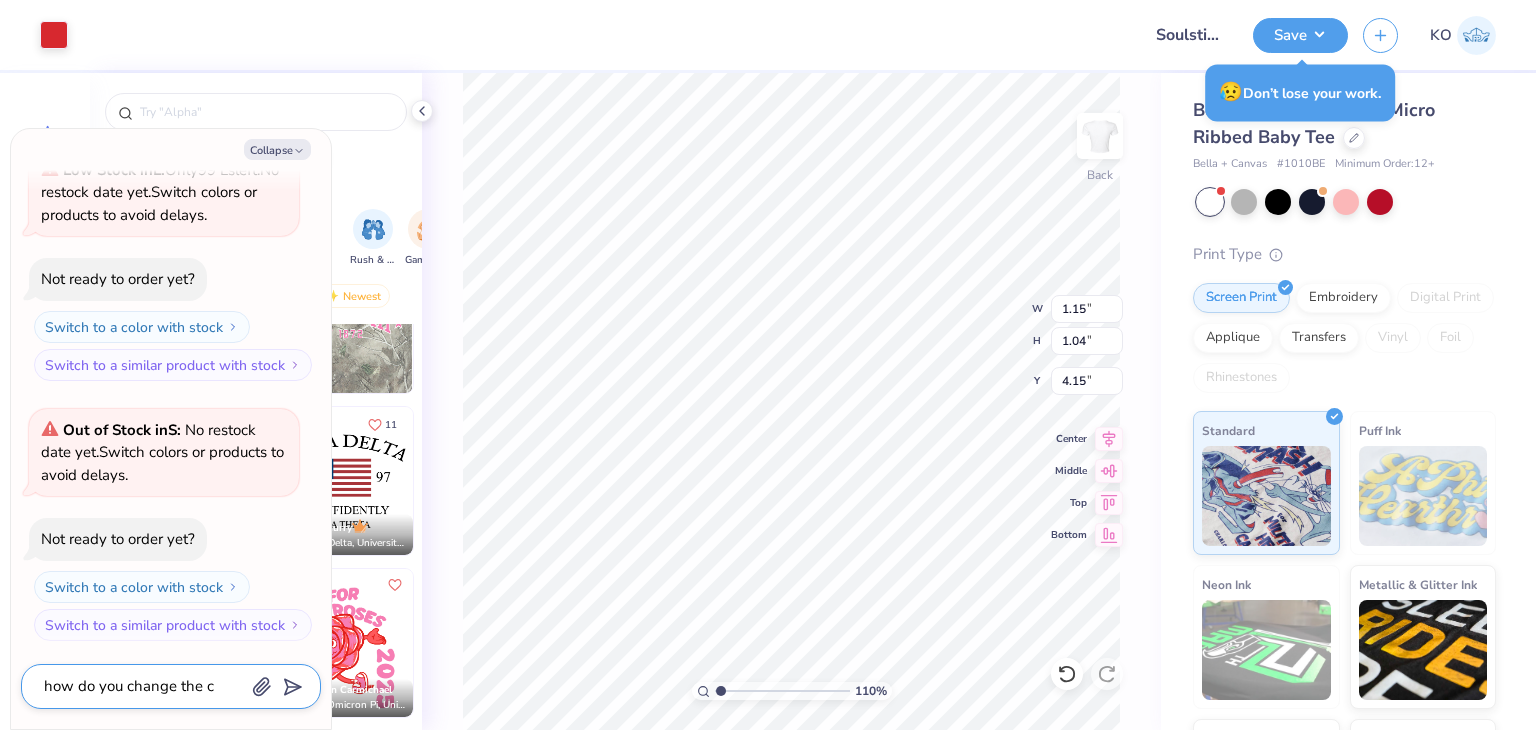 type on "how do you change the co" 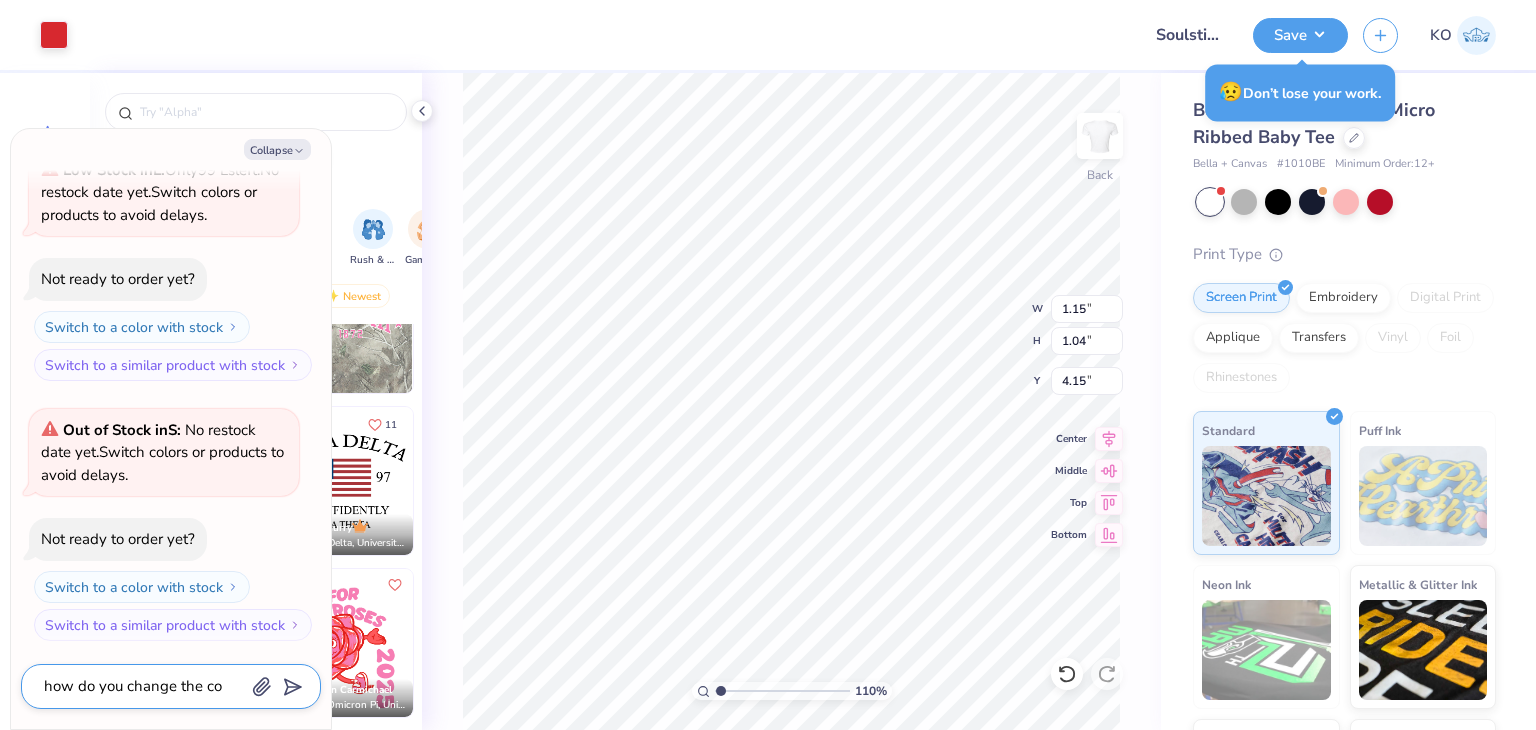 type on "x" 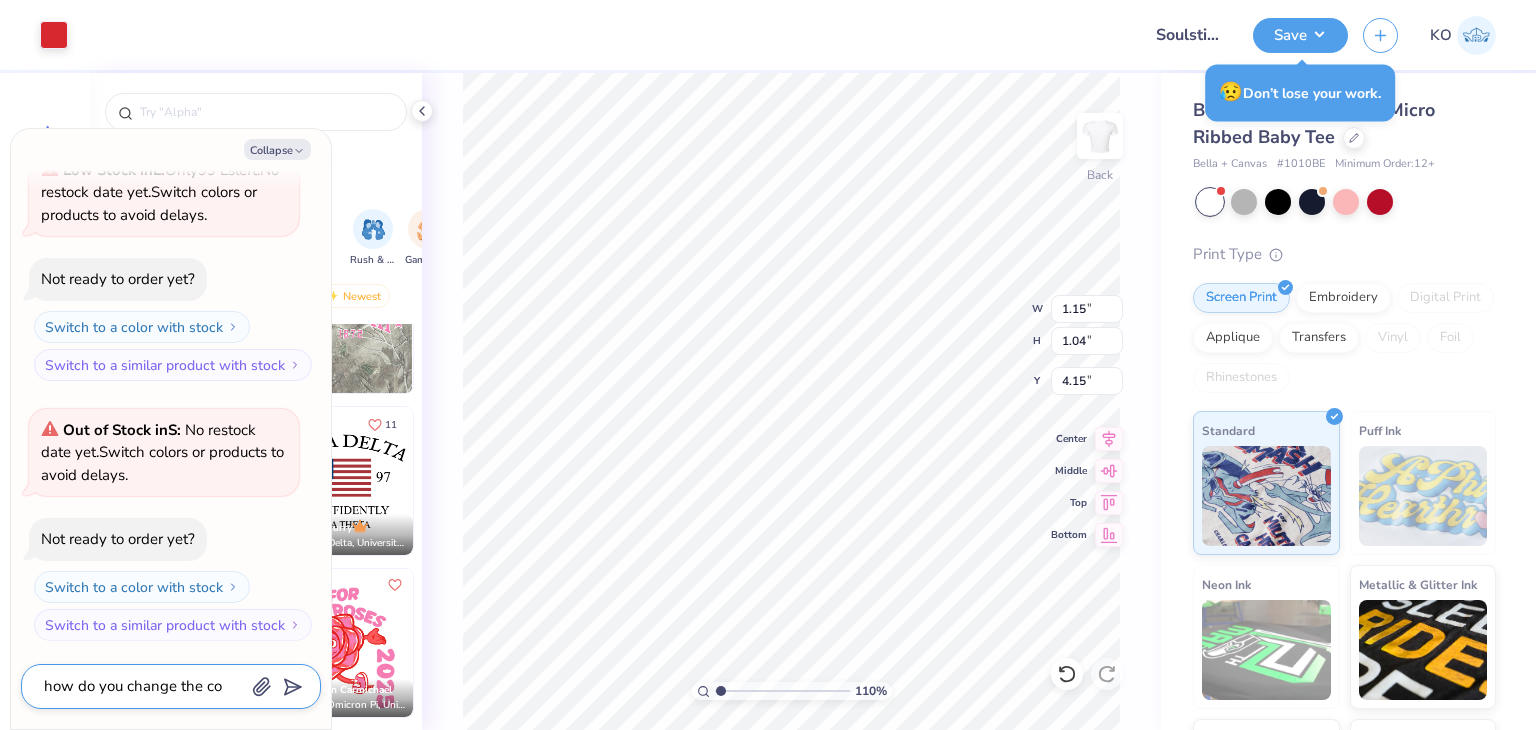 type on "how do you change the col" 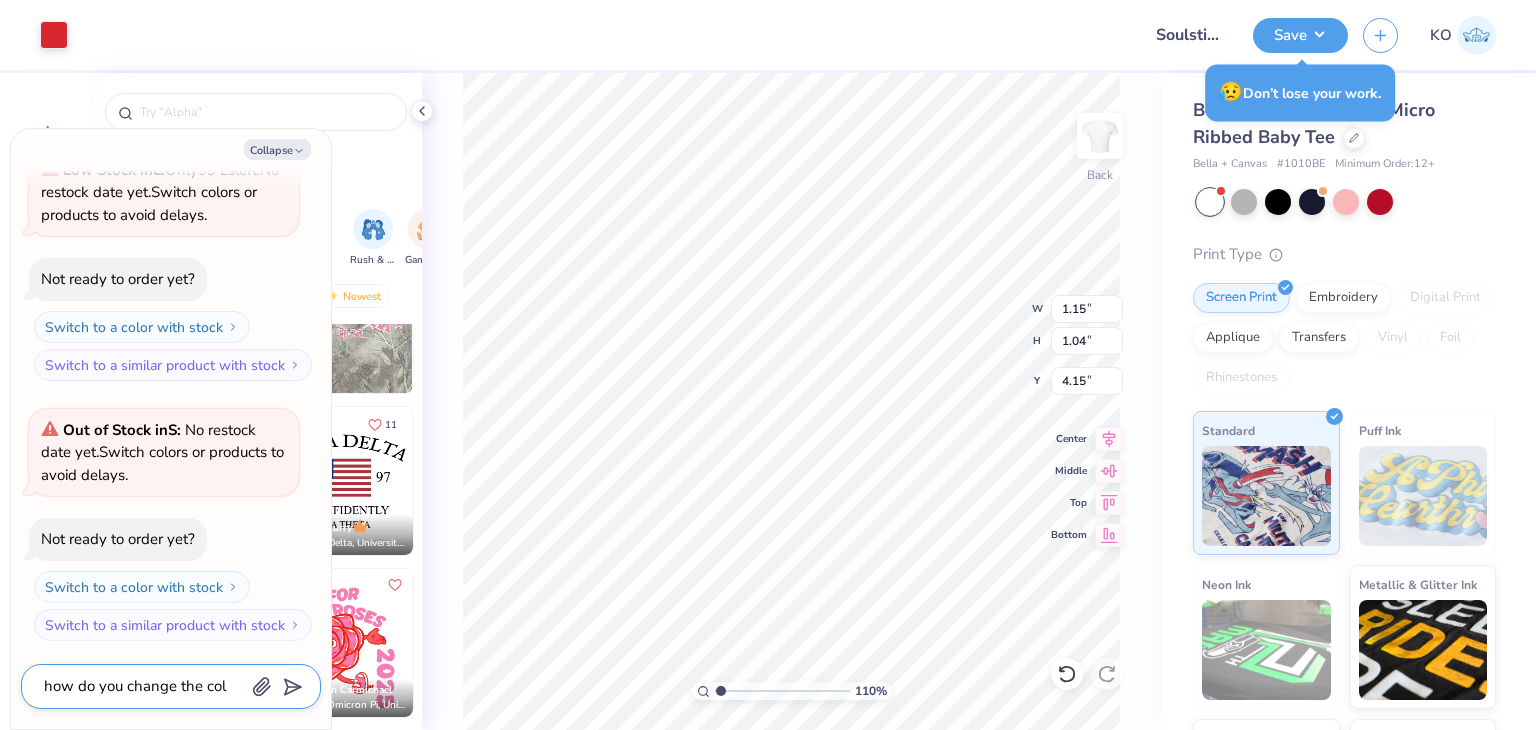 type on "x" 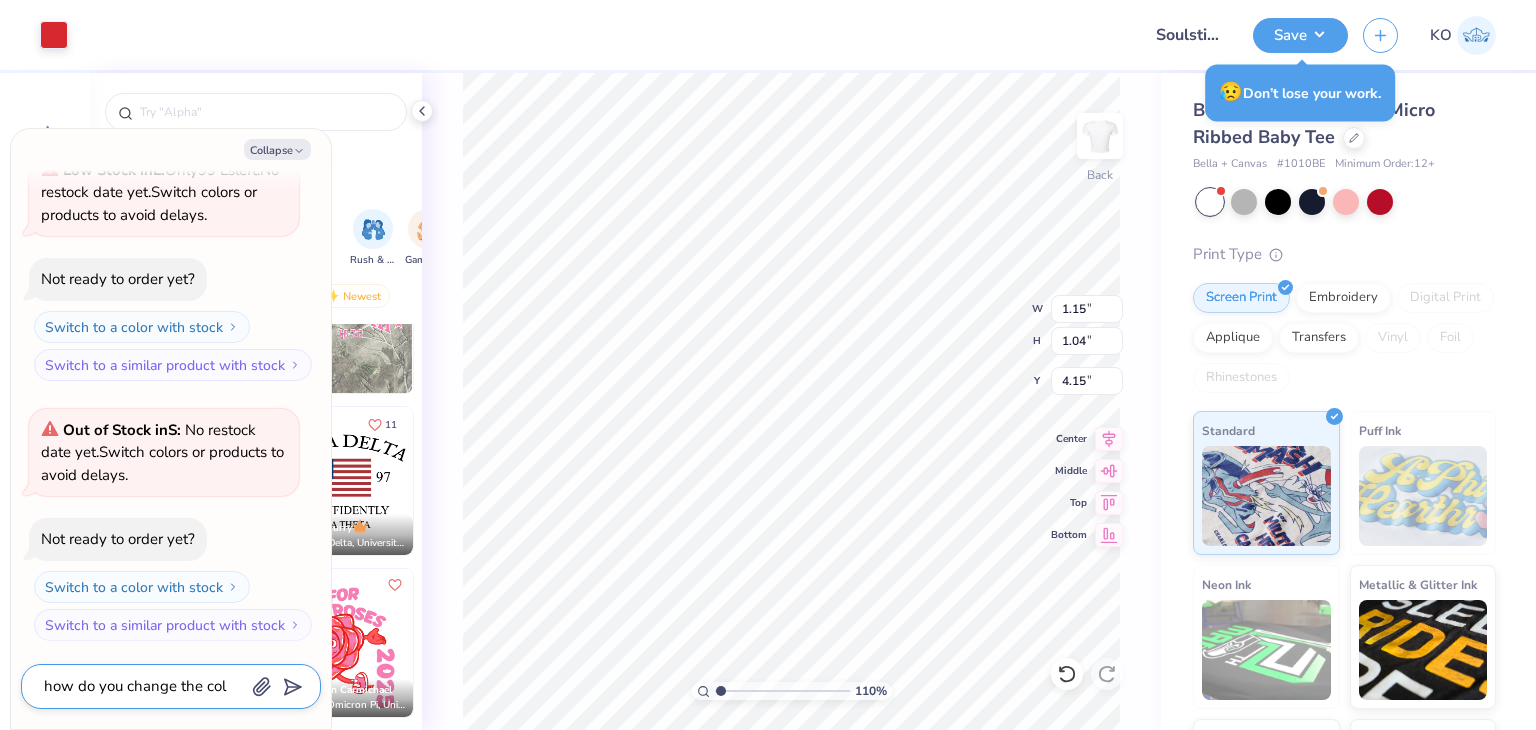 type on "how do you change the colo" 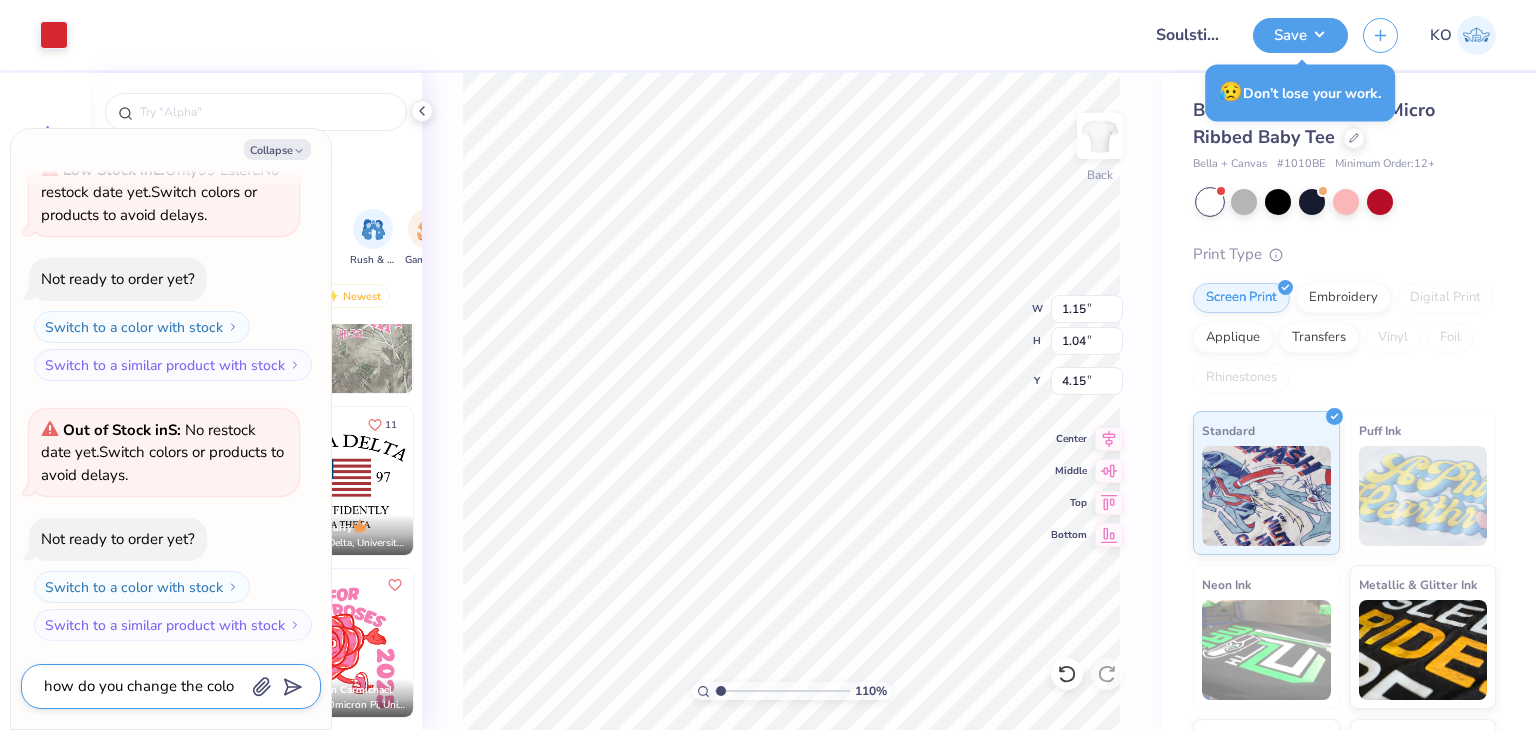type on "x" 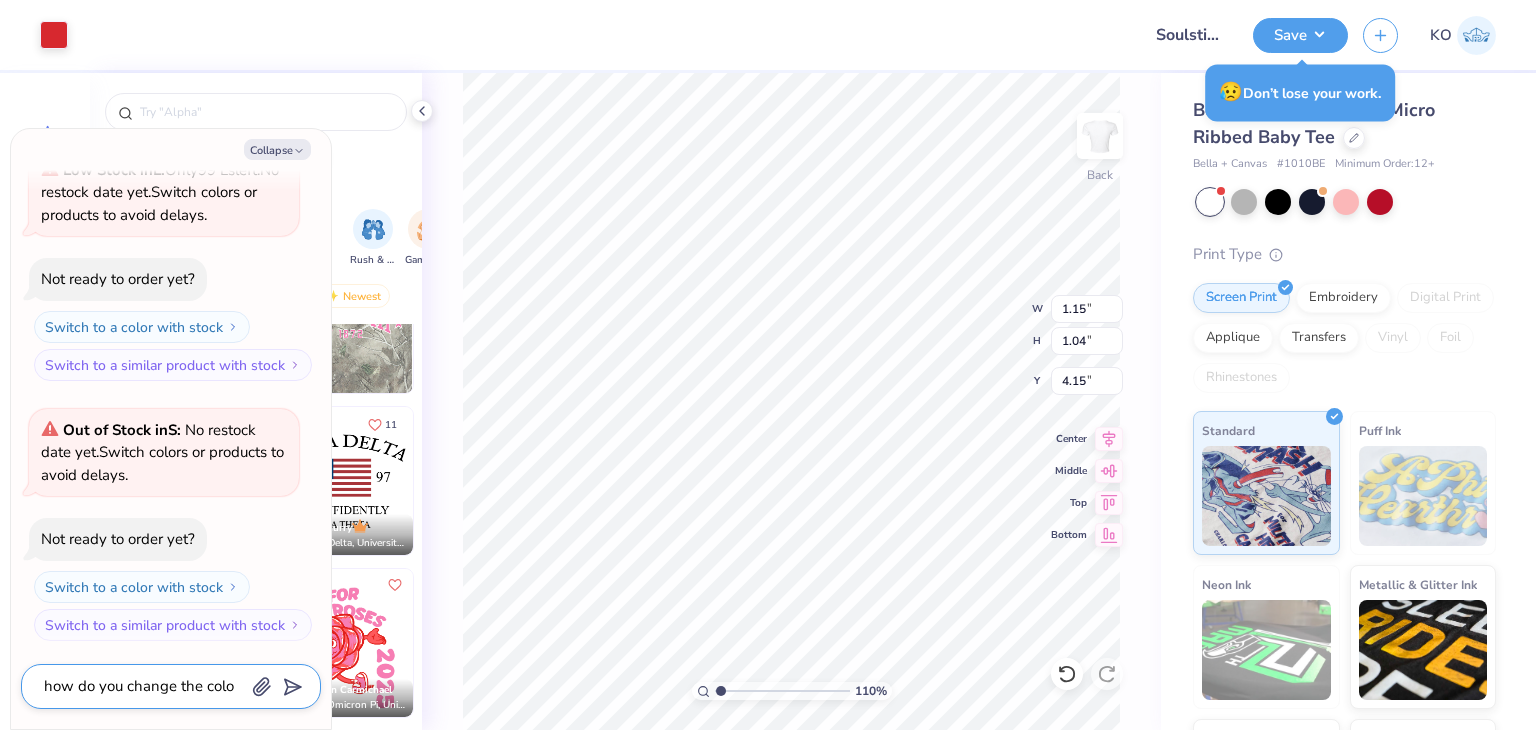 type on "how do you change the color" 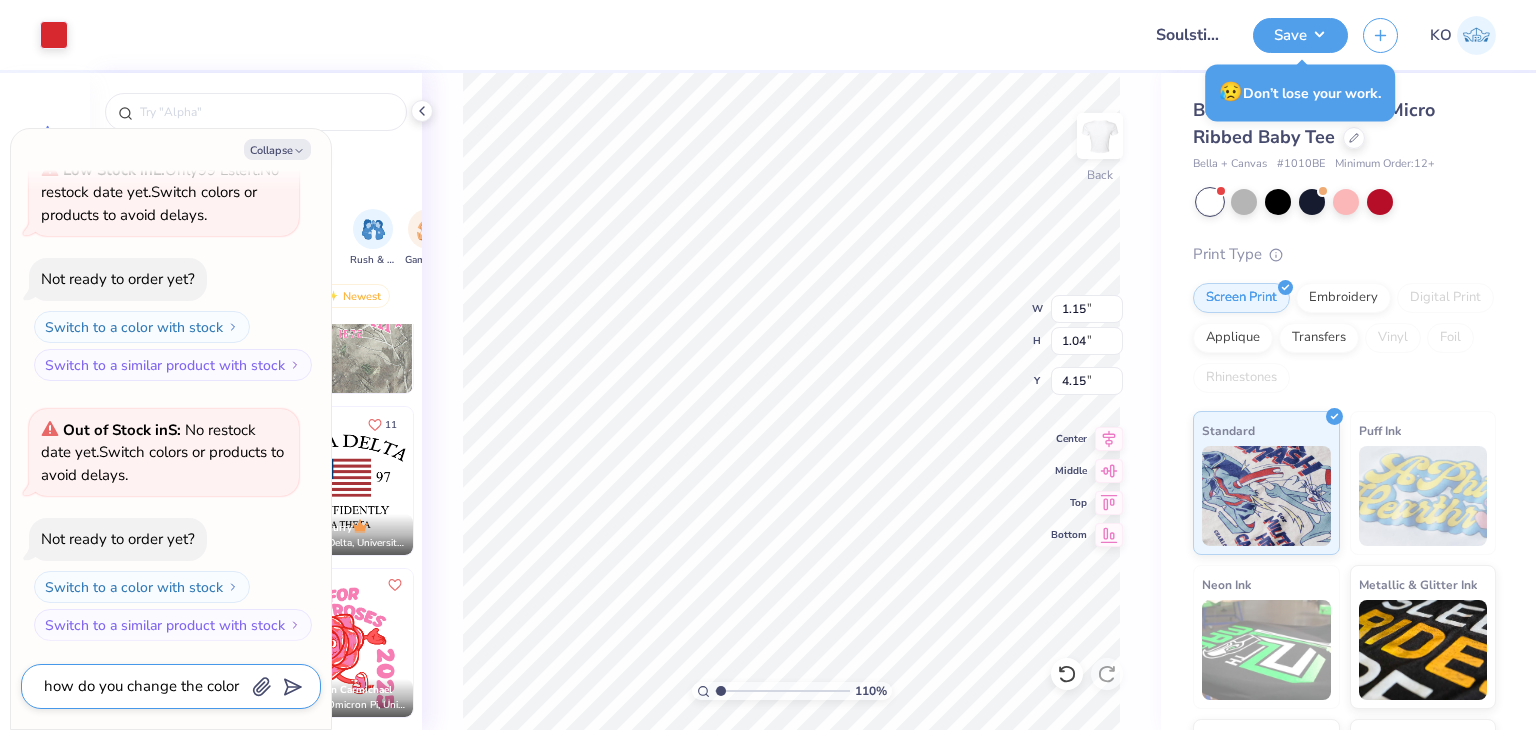 type on "x" 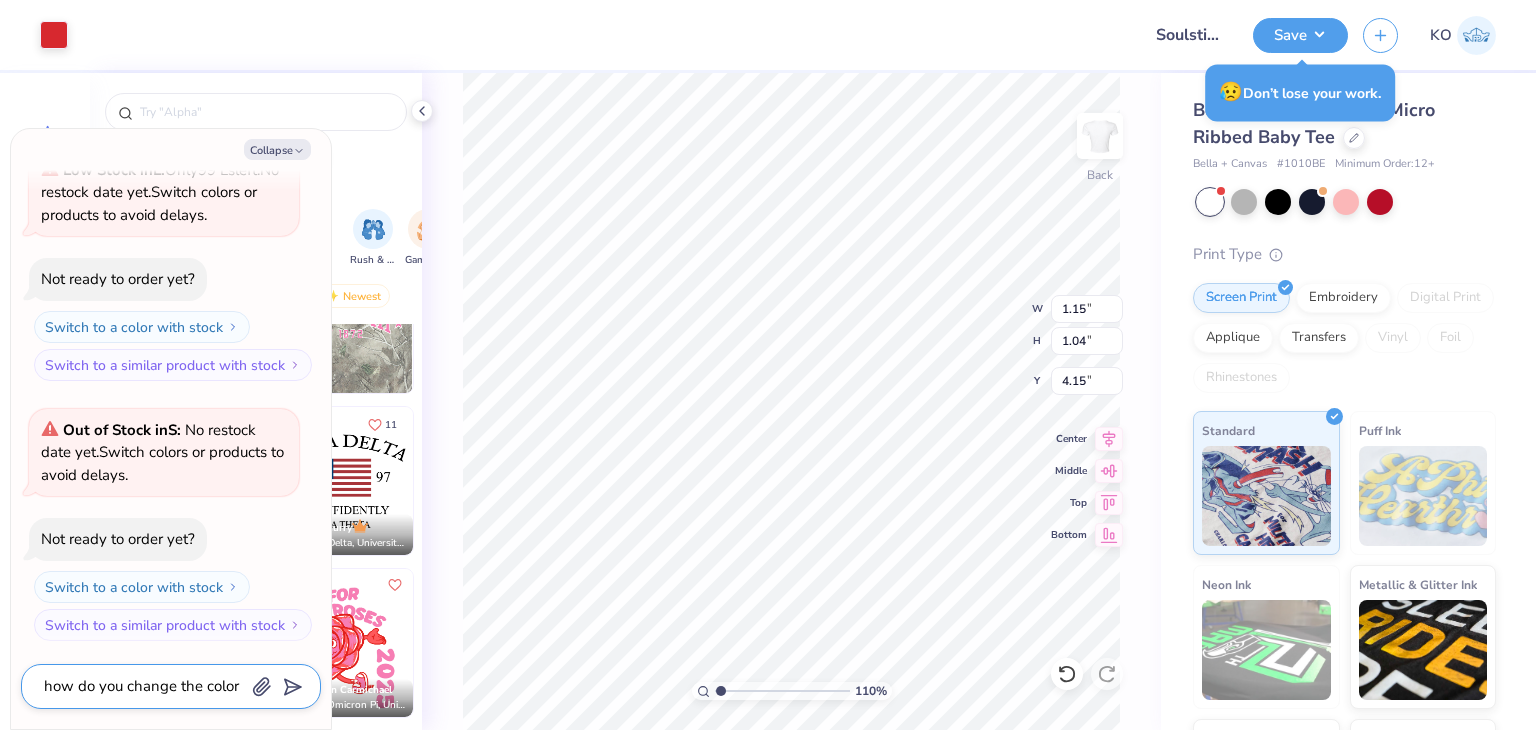 type on "how do you change the color" 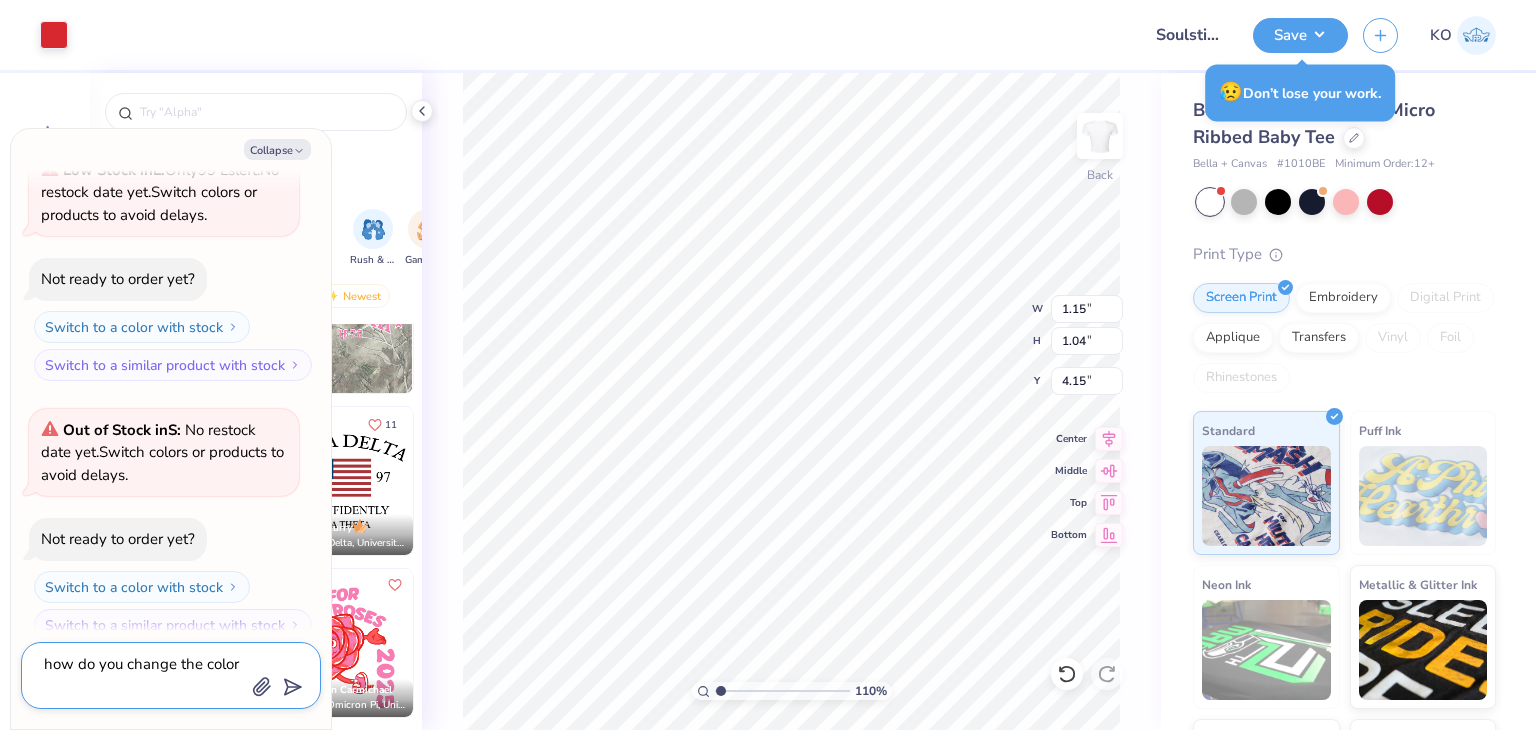 type on "x" 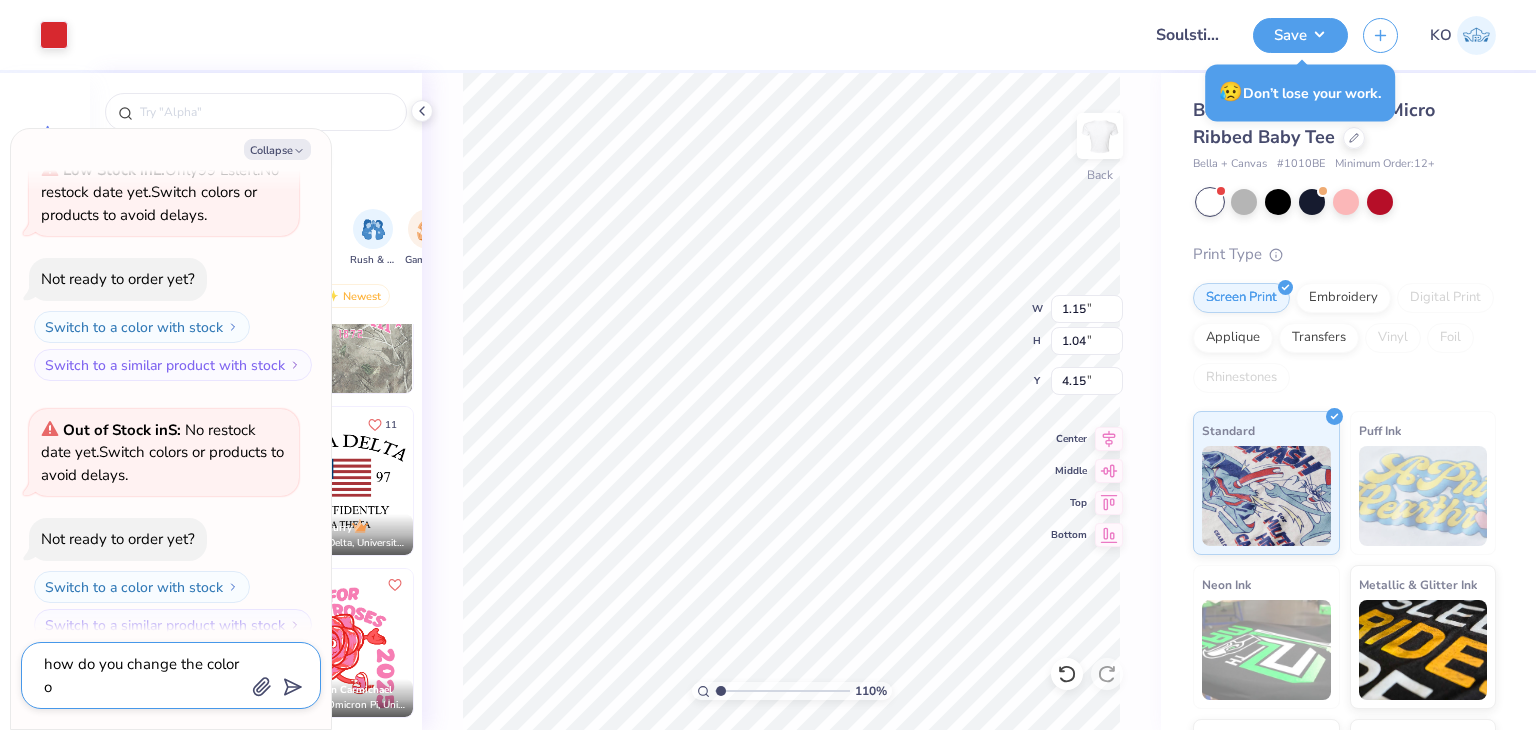 type on "how do you change the color of" 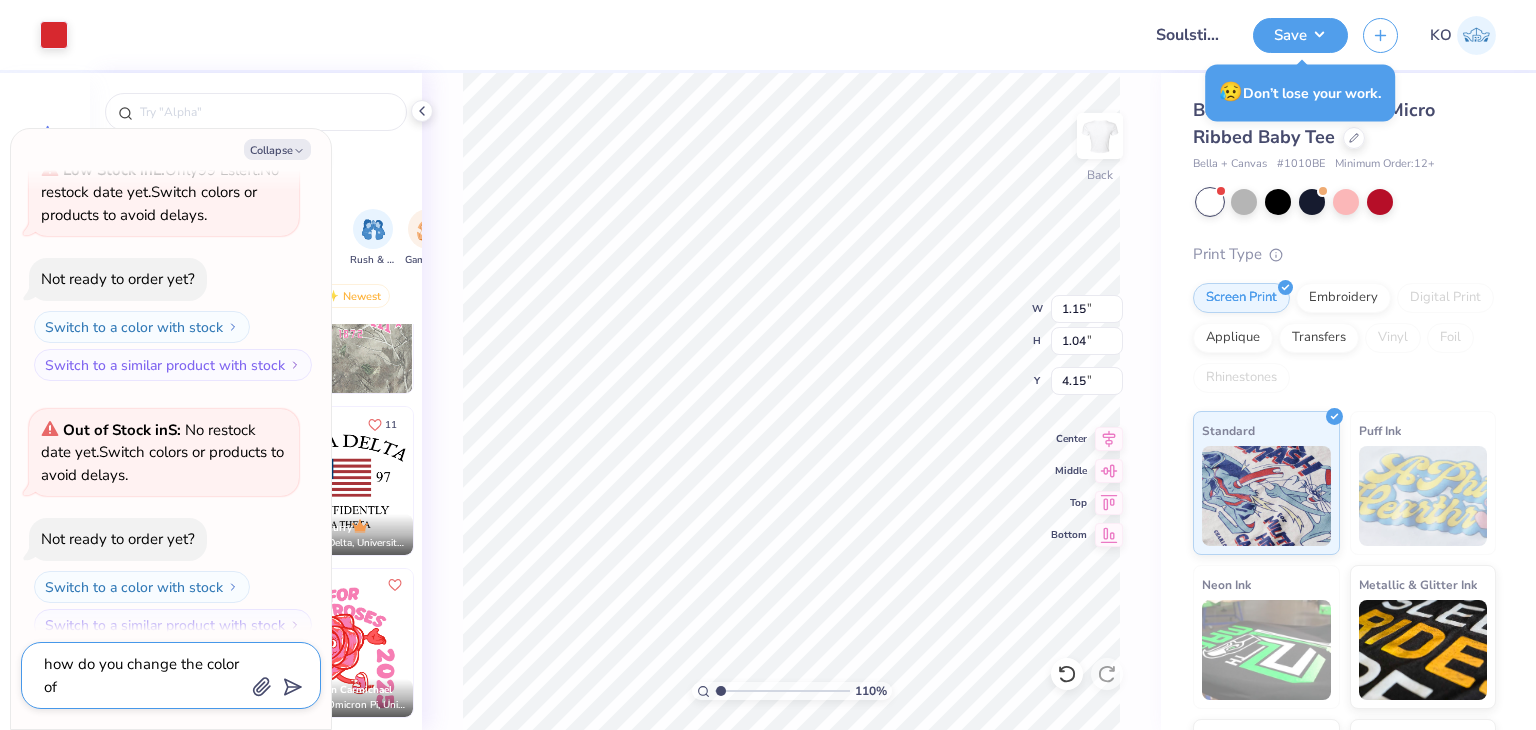 type on "x" 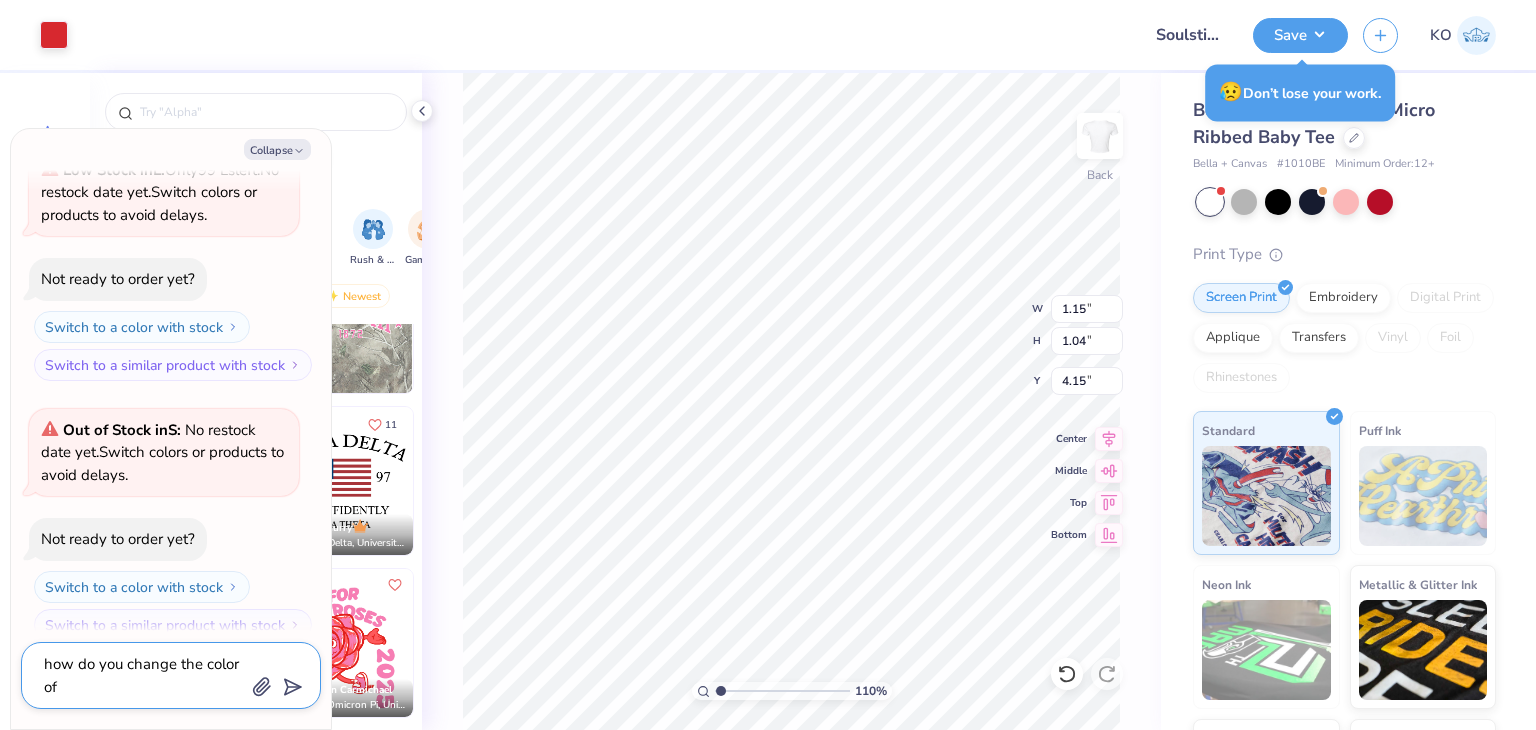 type on "how do you change the color of" 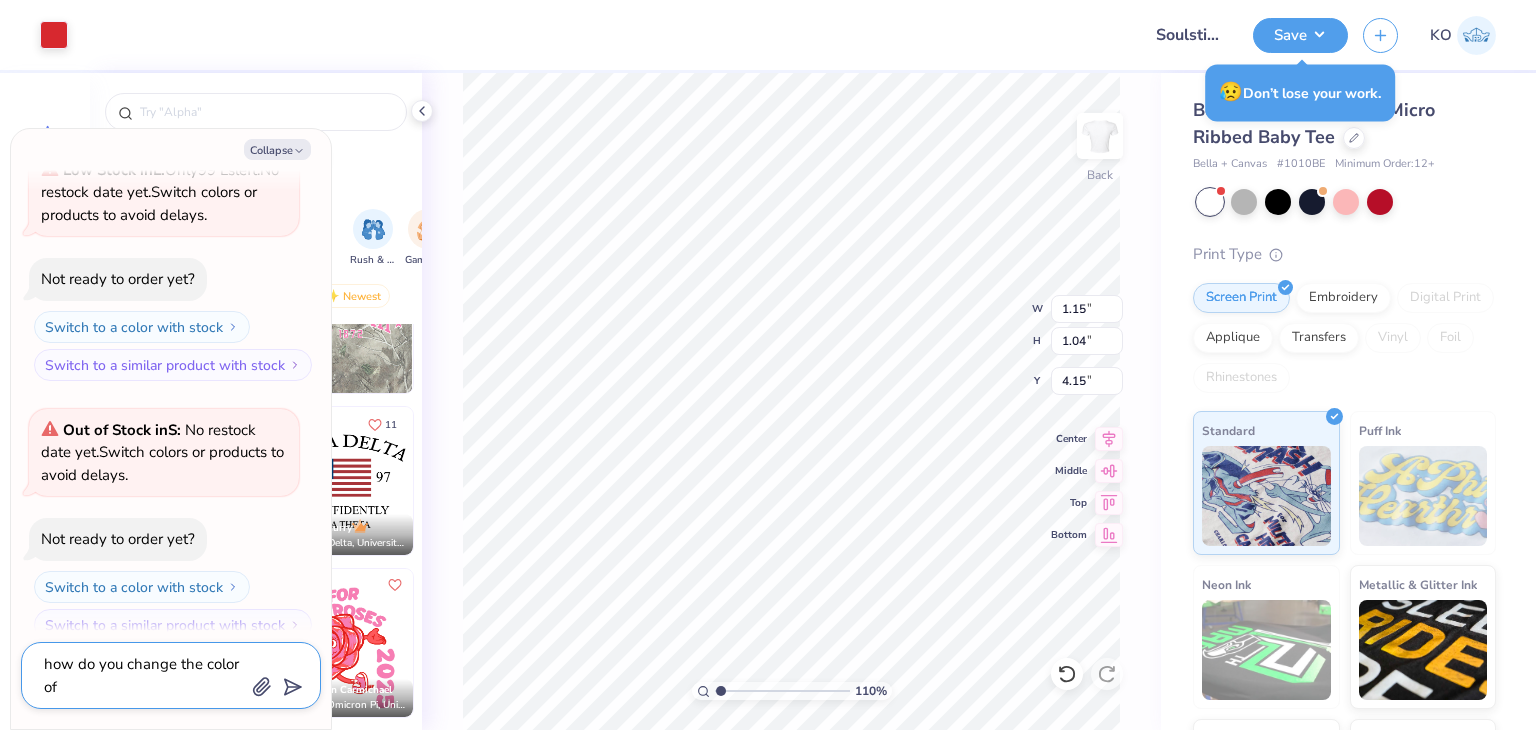 type on "x" 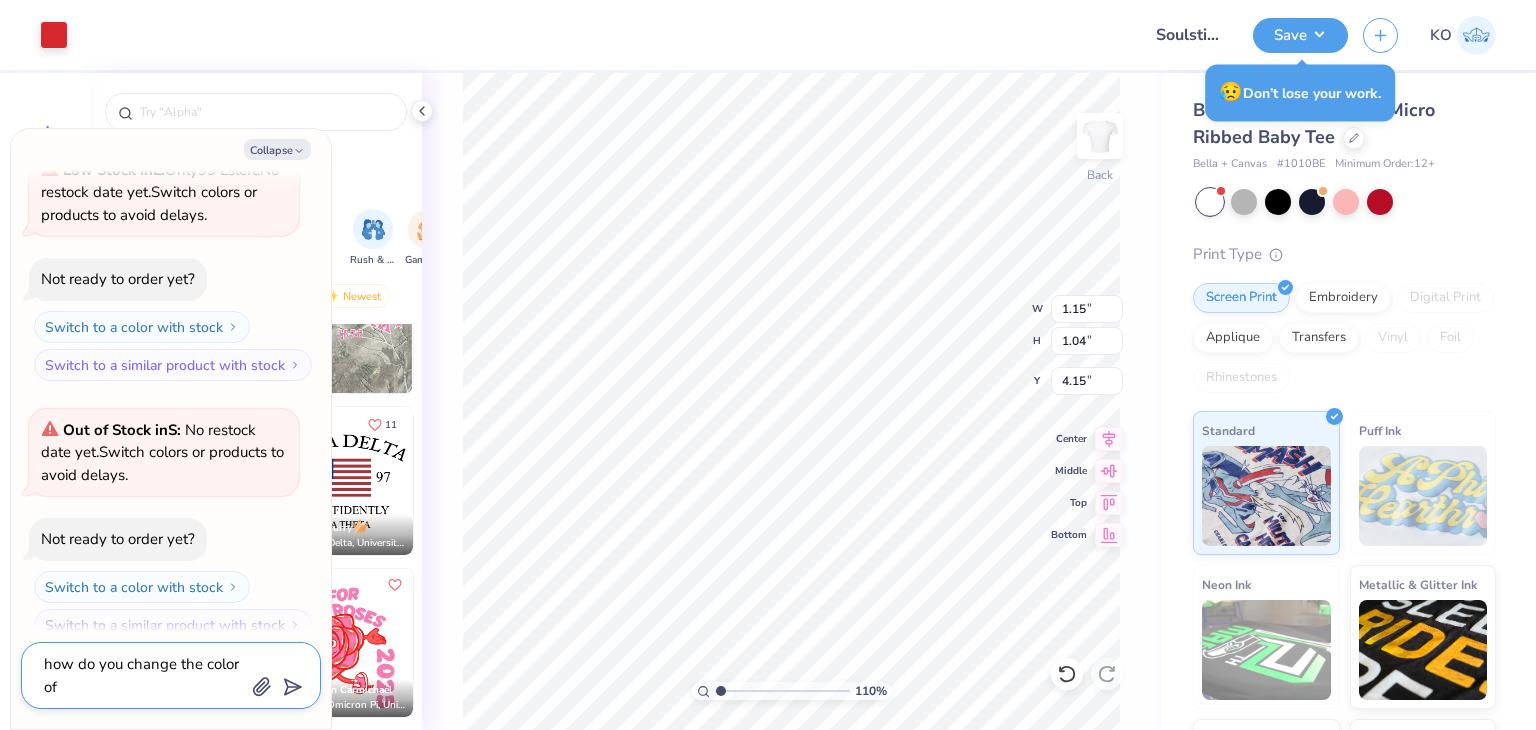 type on "how do you change the color of a" 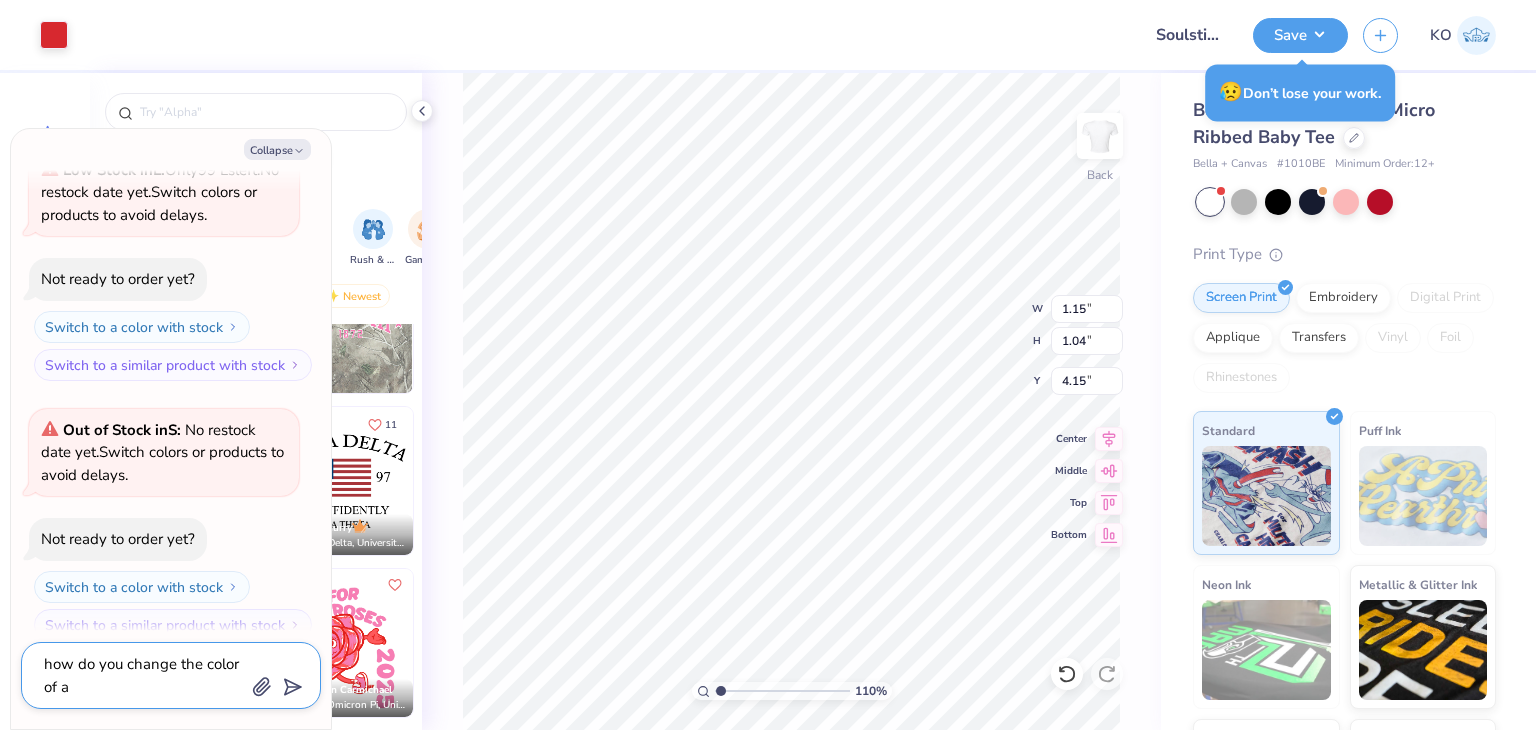 type on "x" 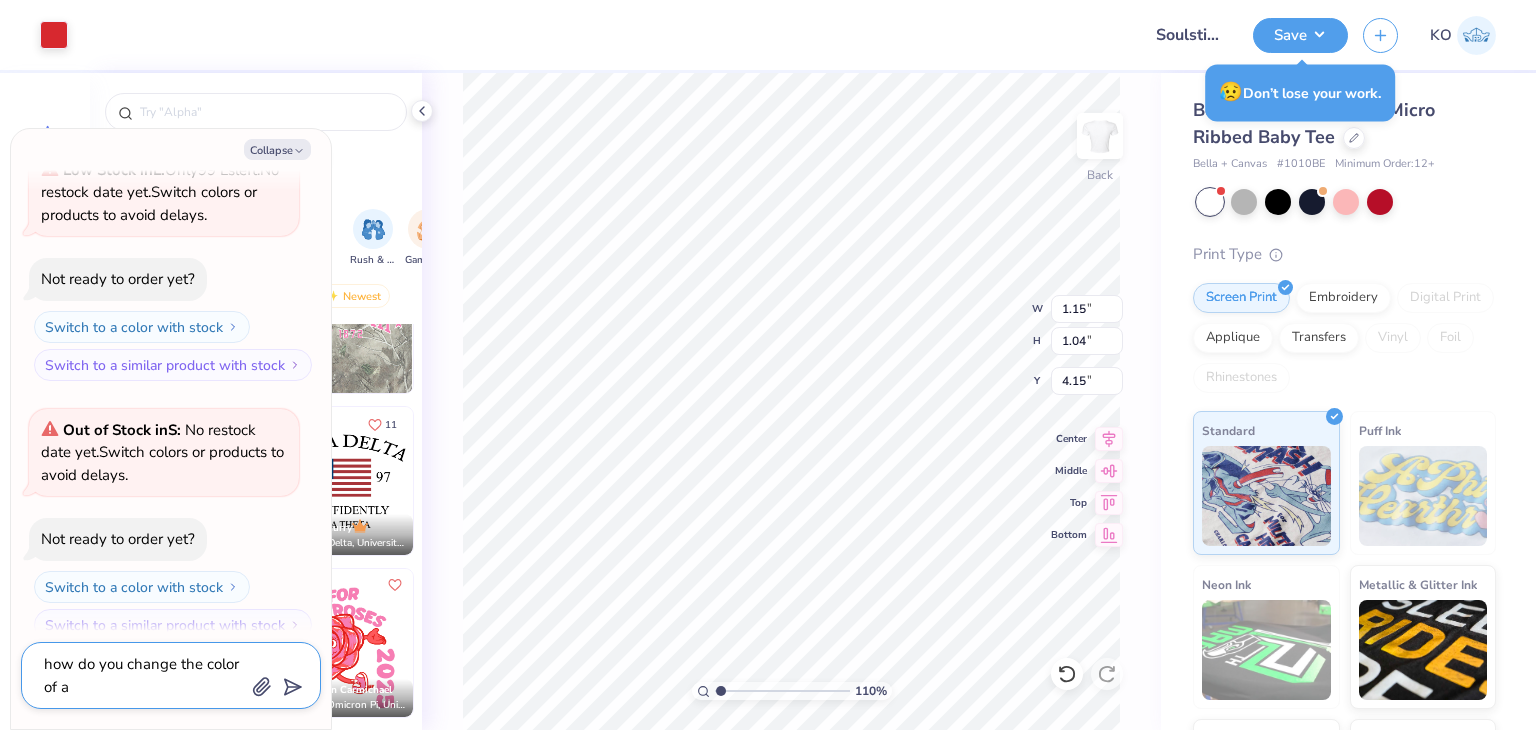 type on "how do you change the color of a" 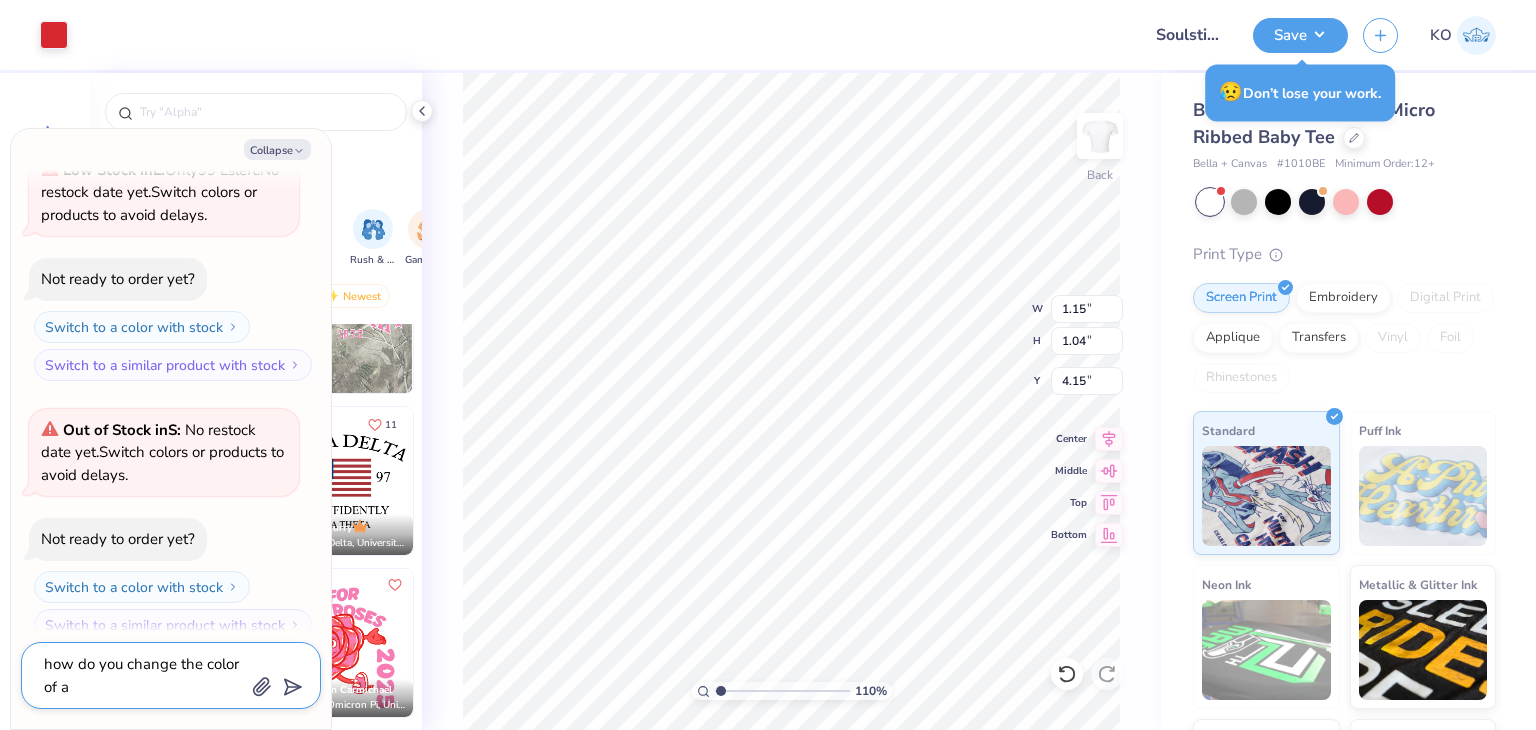 type on "x" 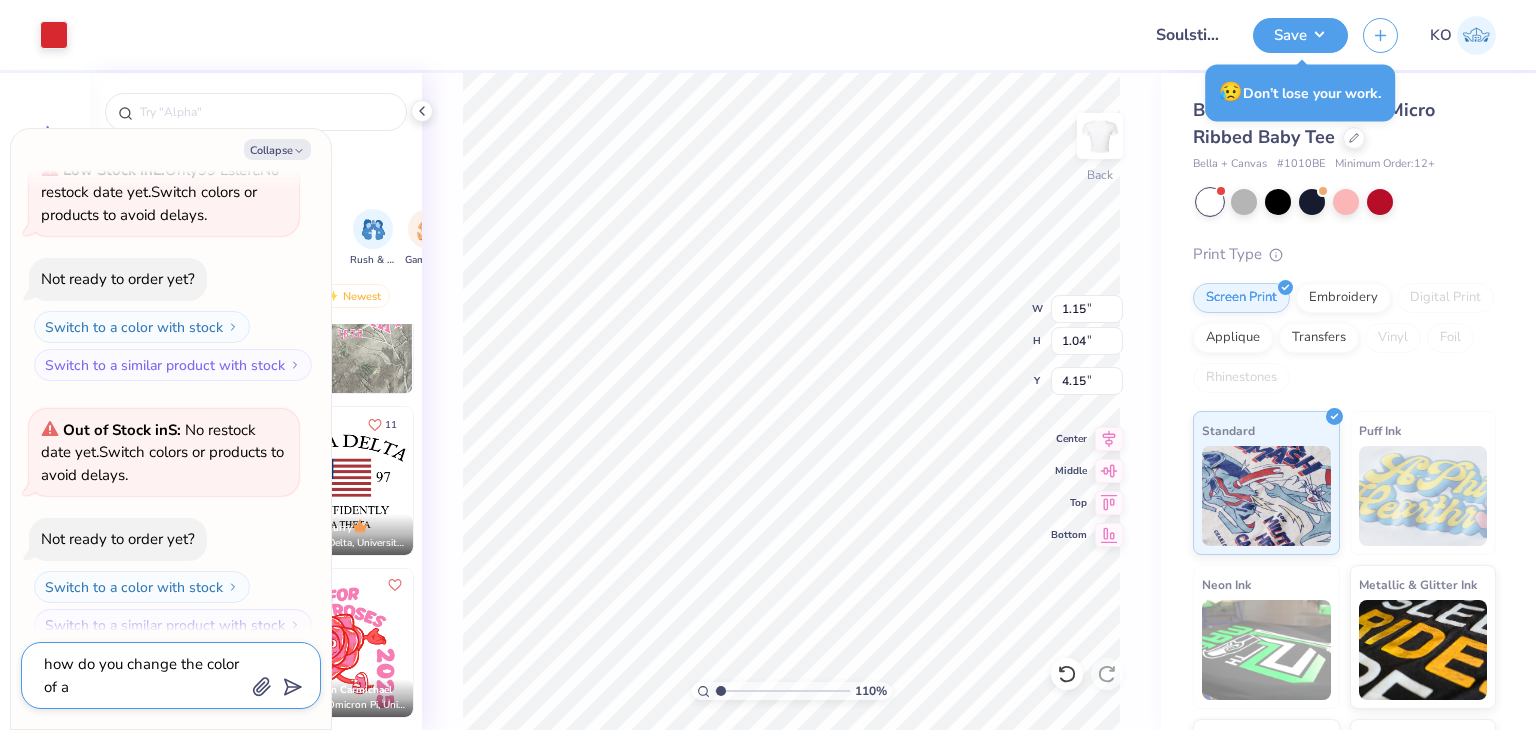 type on "how do you change the color of a c" 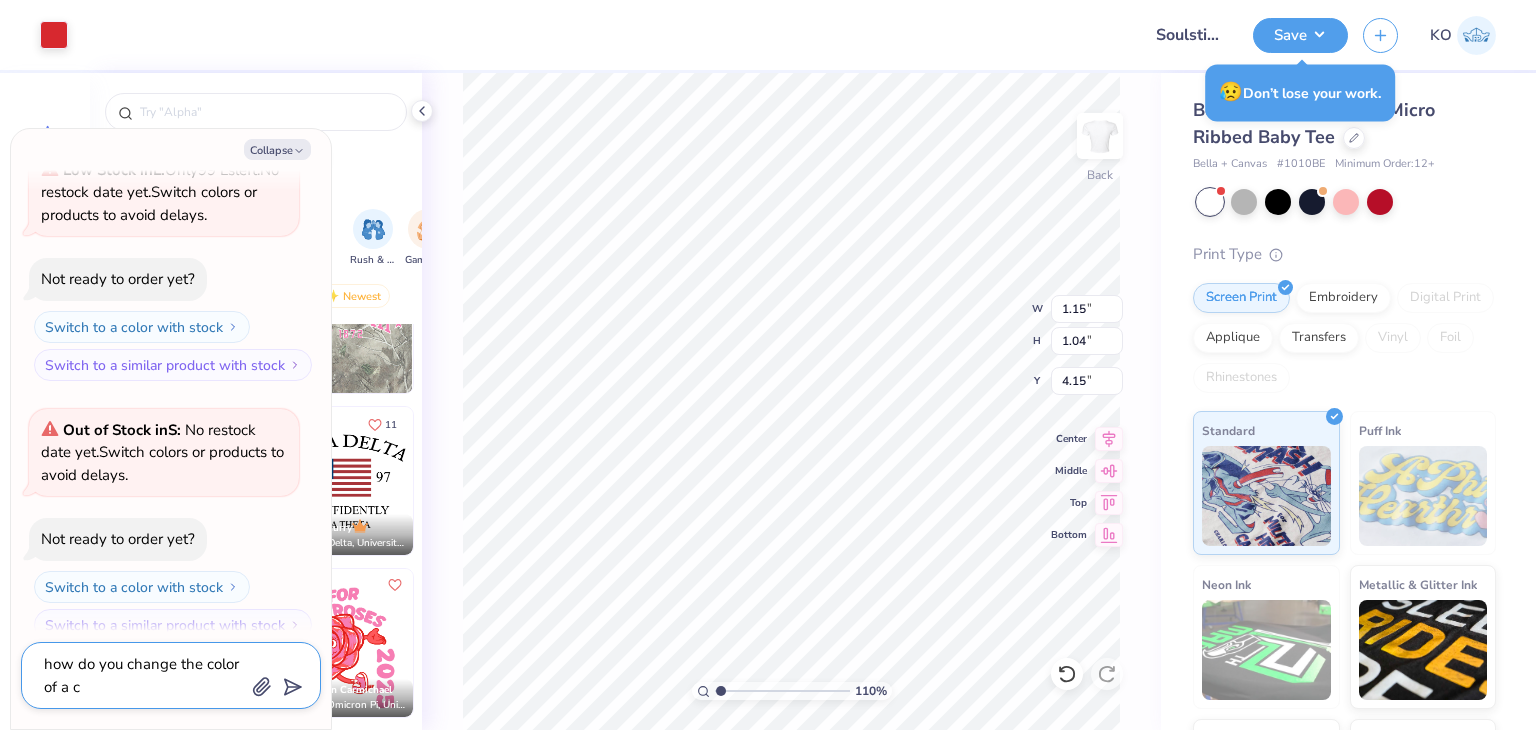 type on "x" 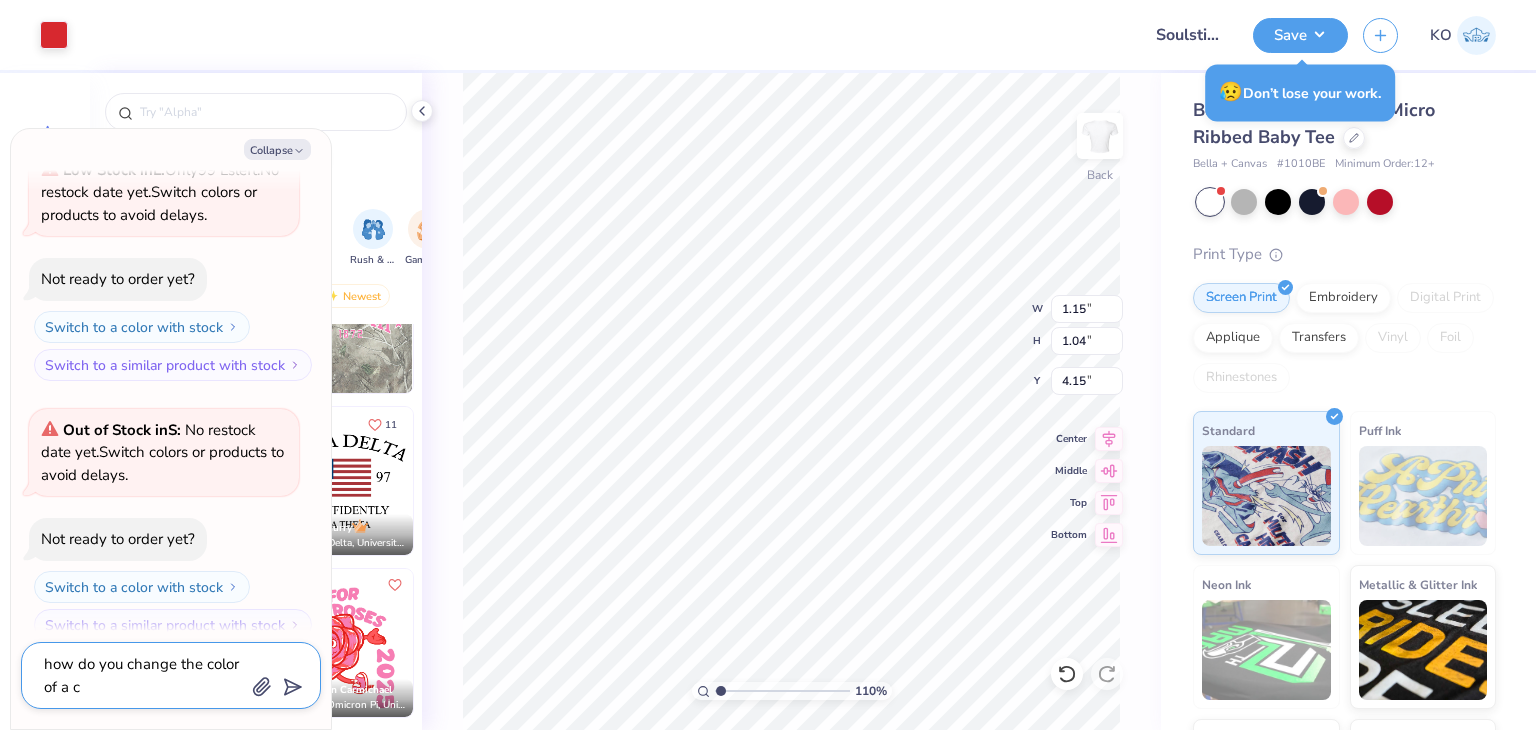 type on "how do you change the color of a cl" 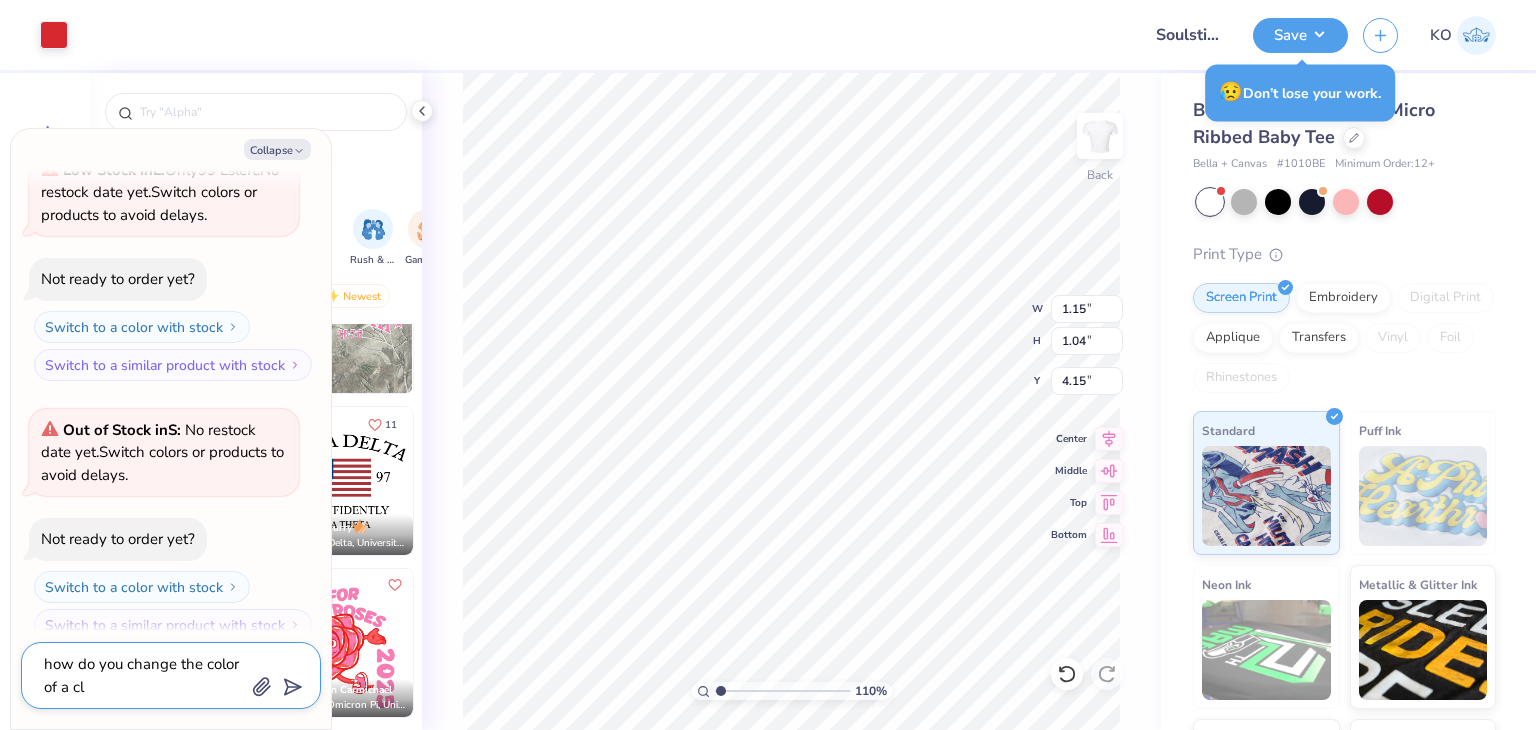 type on "x" 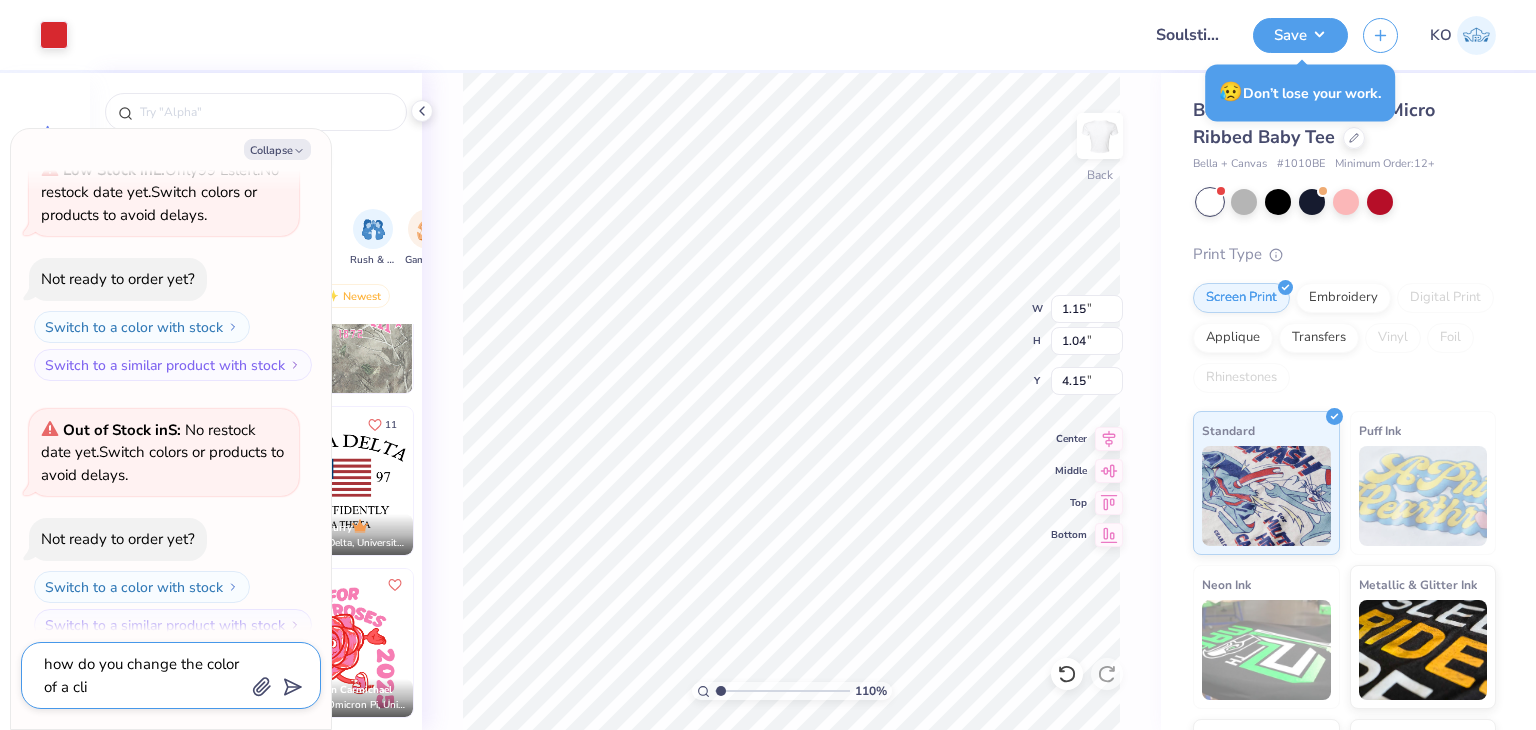 type on "how do you change the color of a clip" 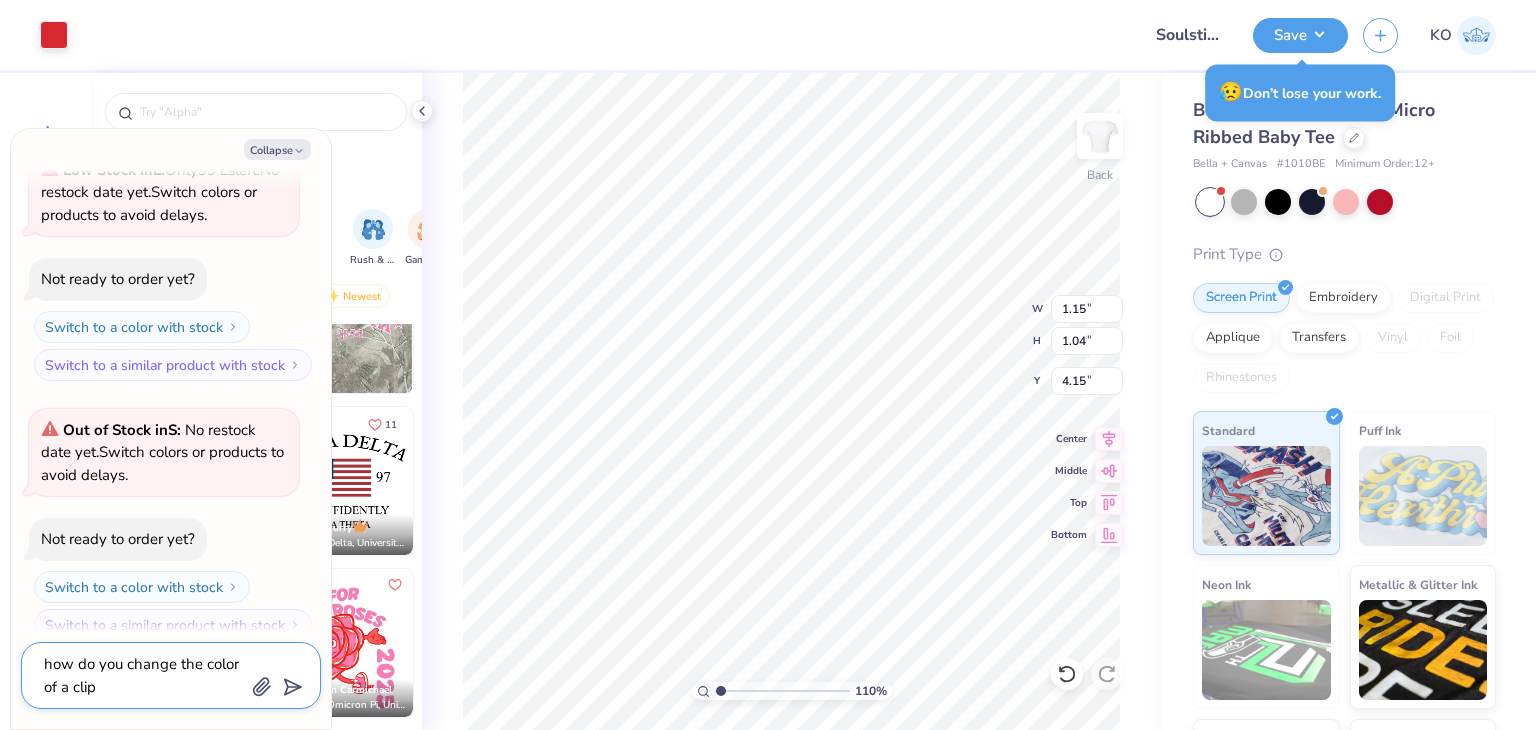type on "x" 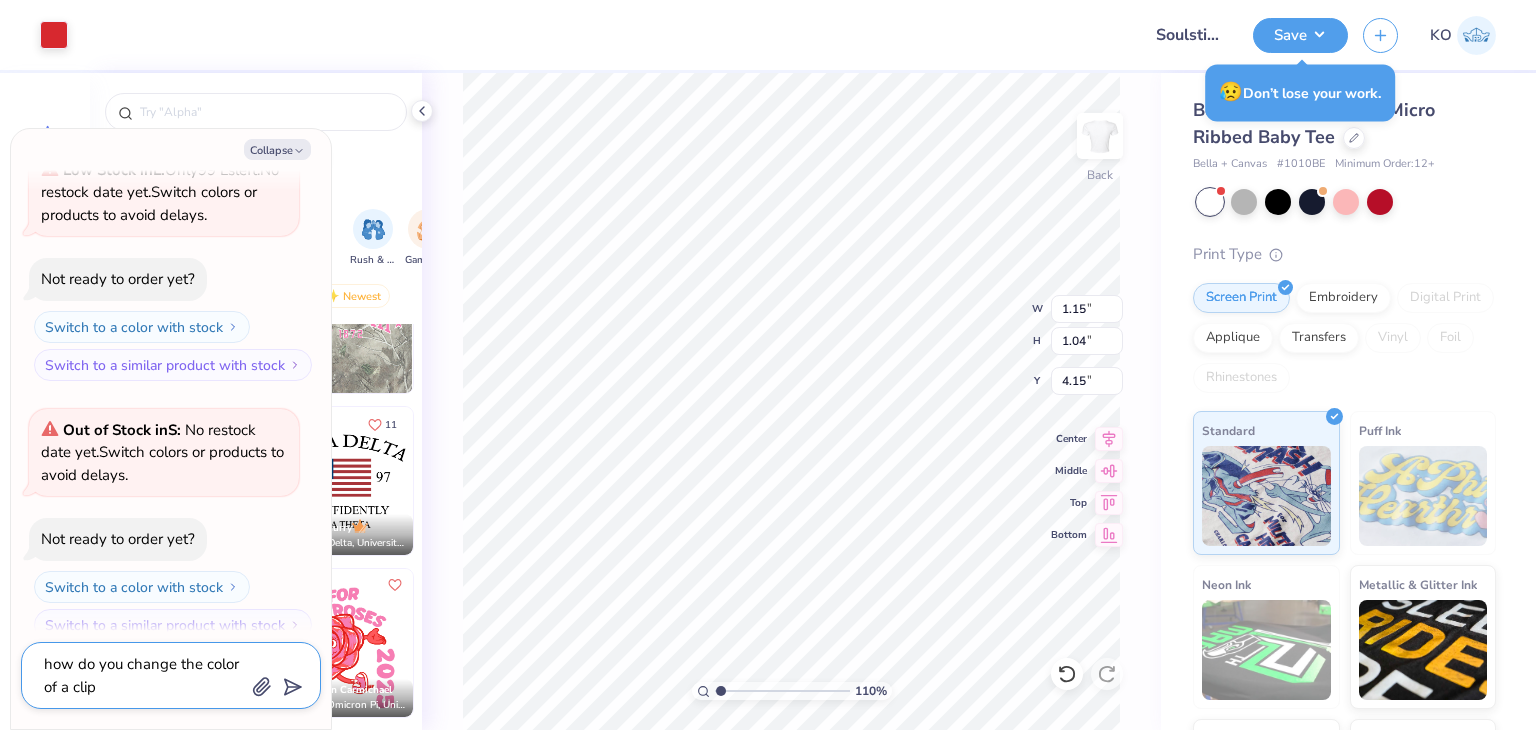 type on "how do you change the color of a clipa" 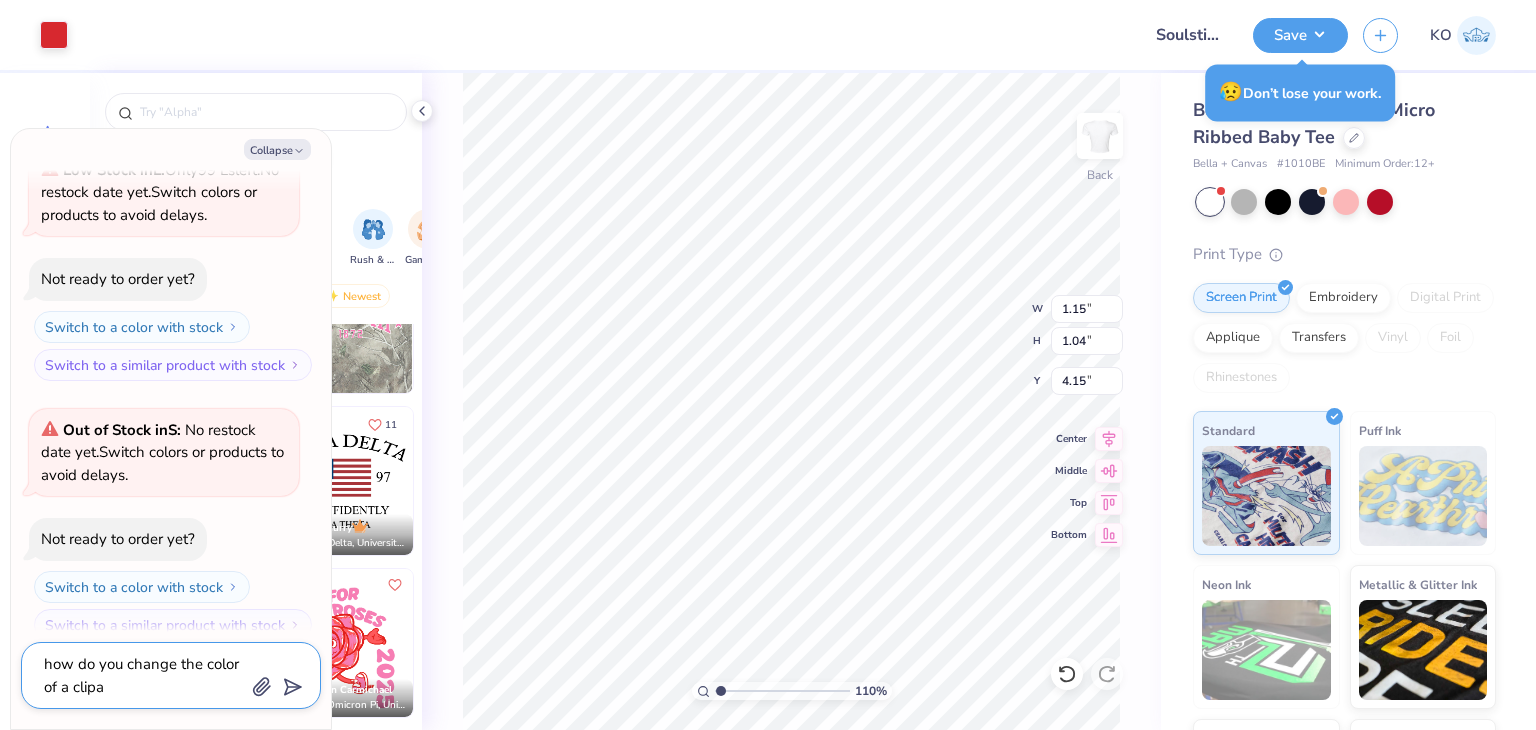 type on "x" 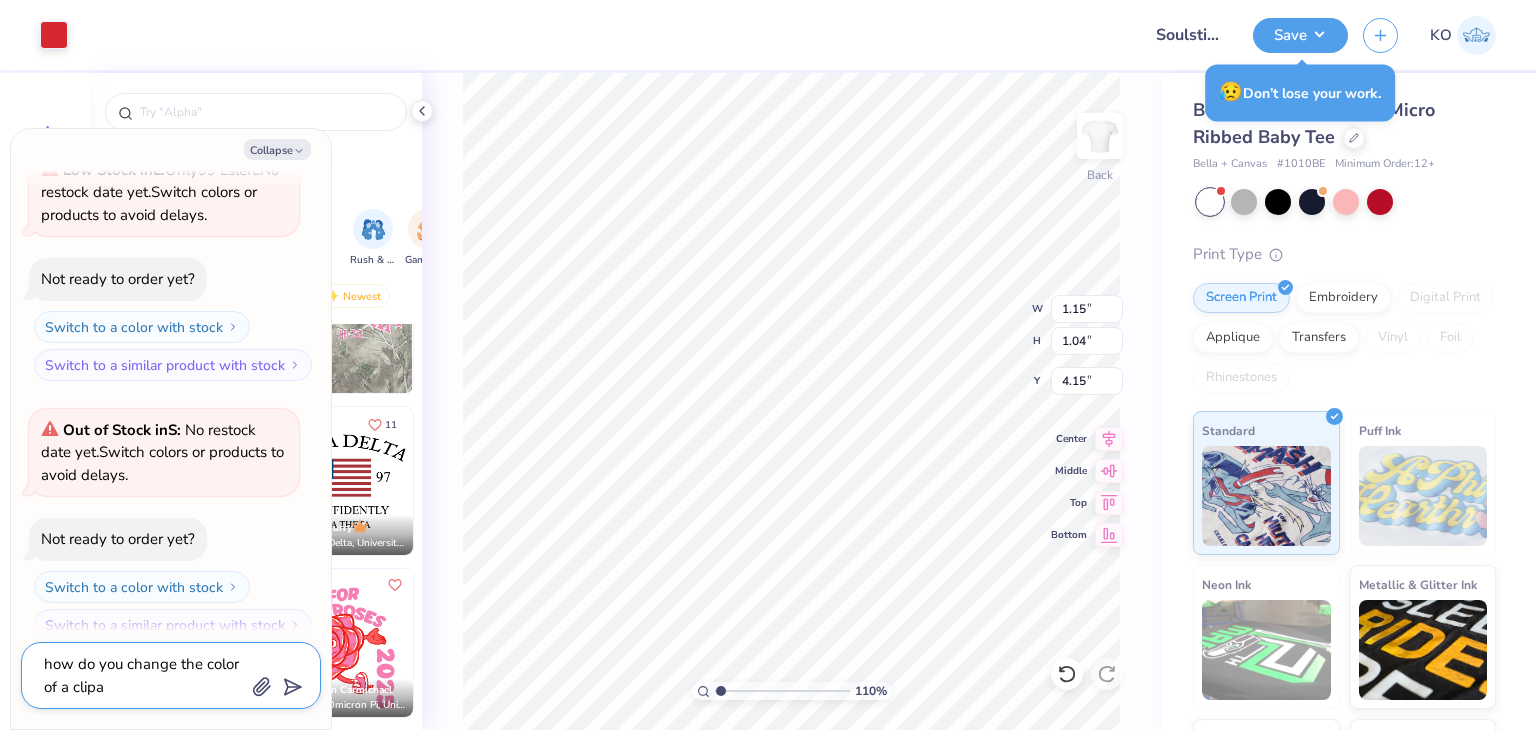 type on "how do you change the color of a clipar" 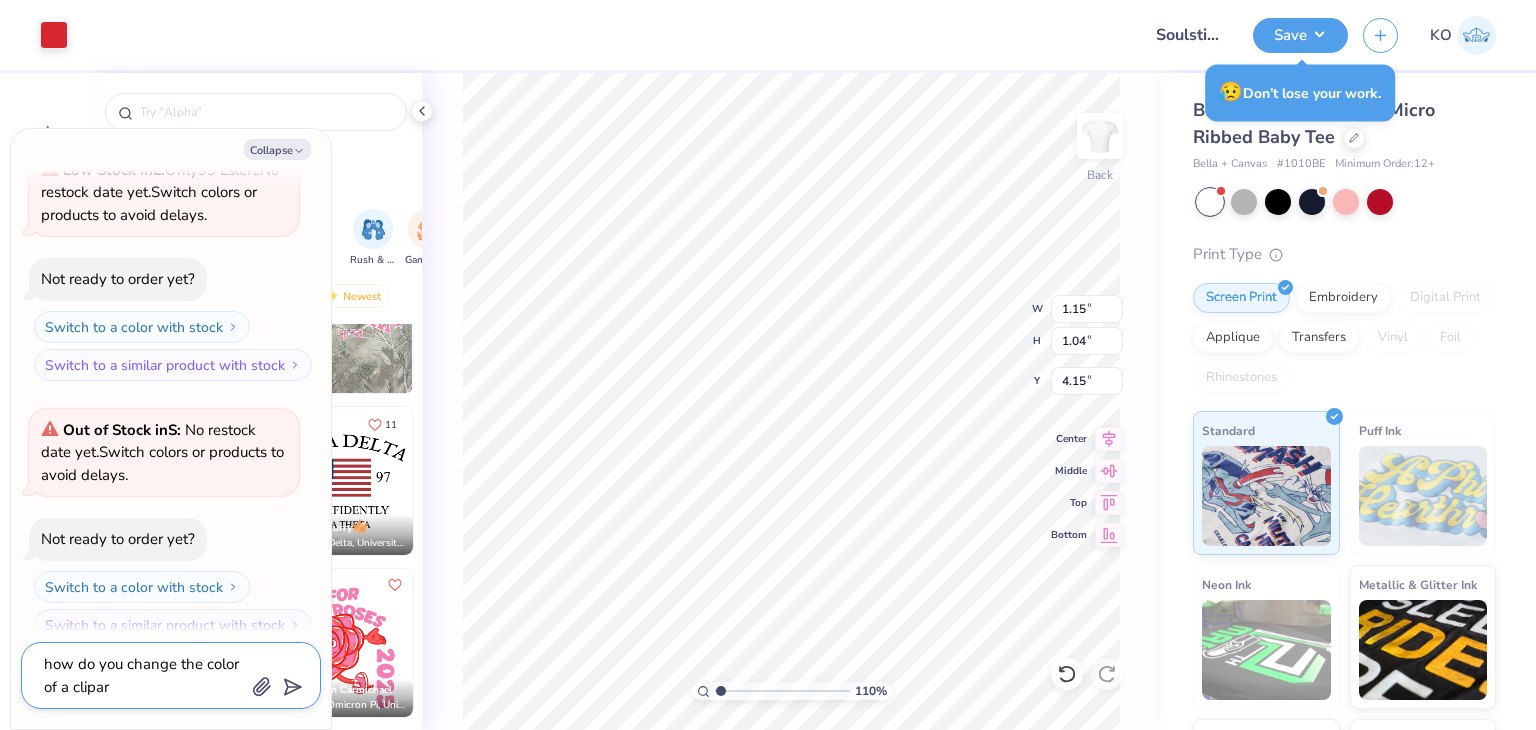 type on "x" 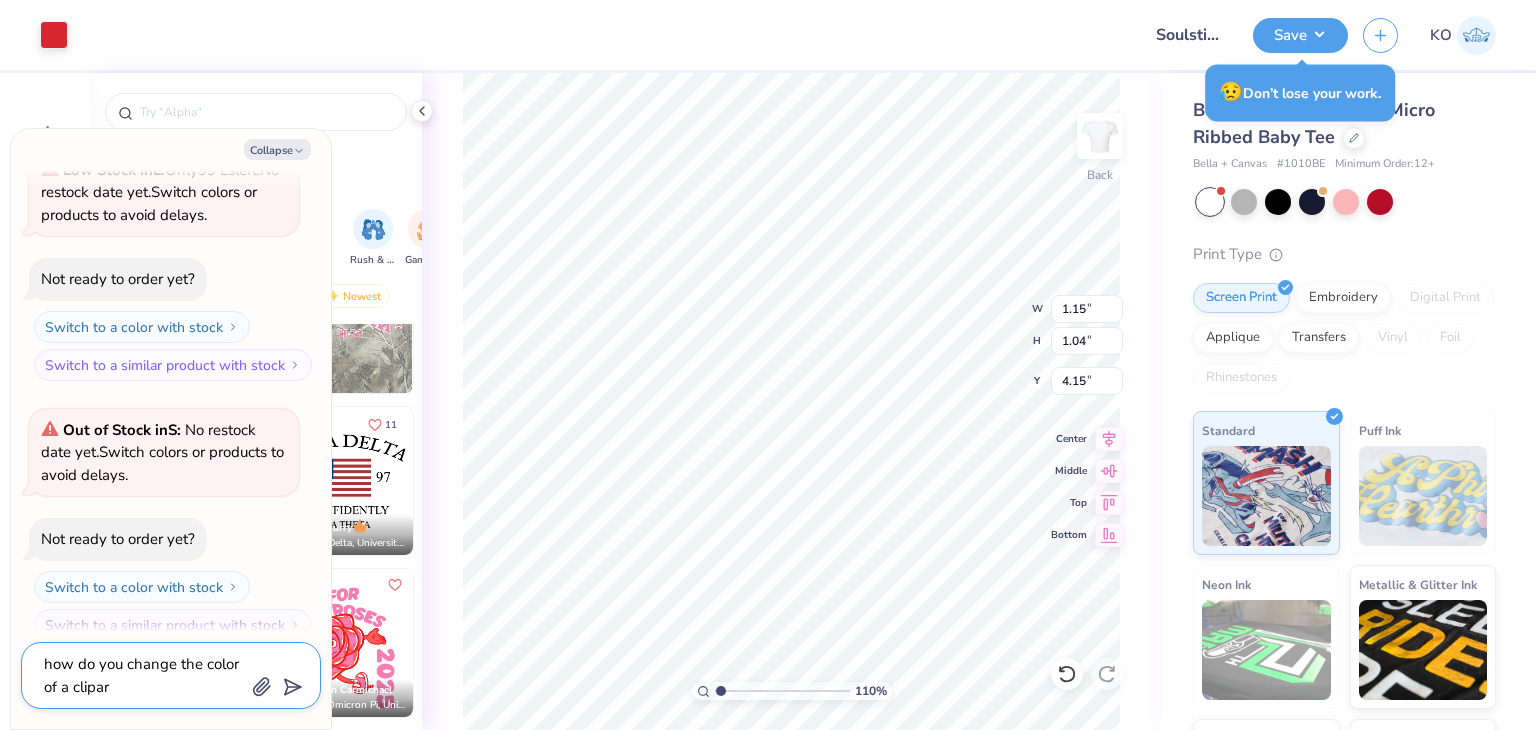 type on "how do you change the color of a clipart" 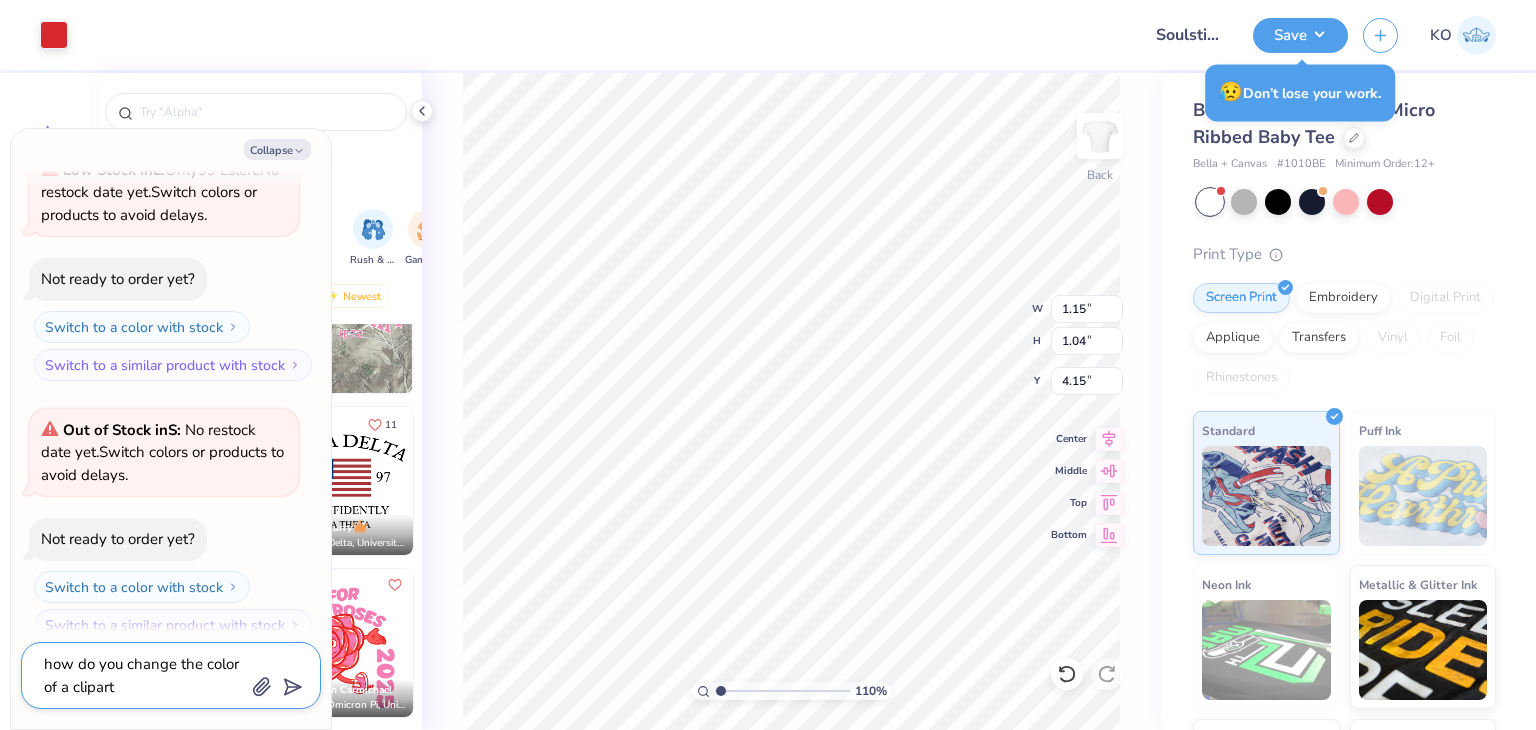 type on "x" 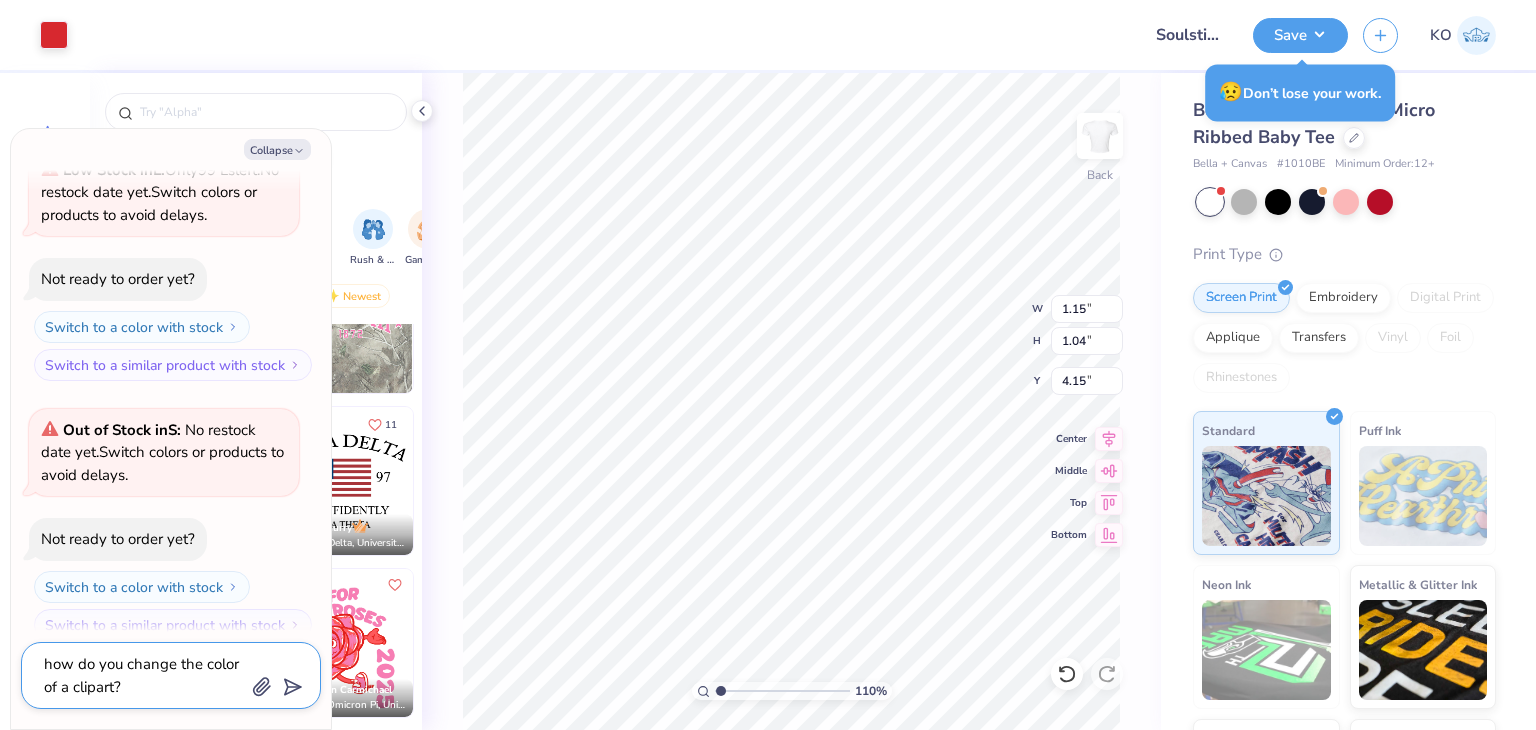 type on "how do you change the color of a clipart?" 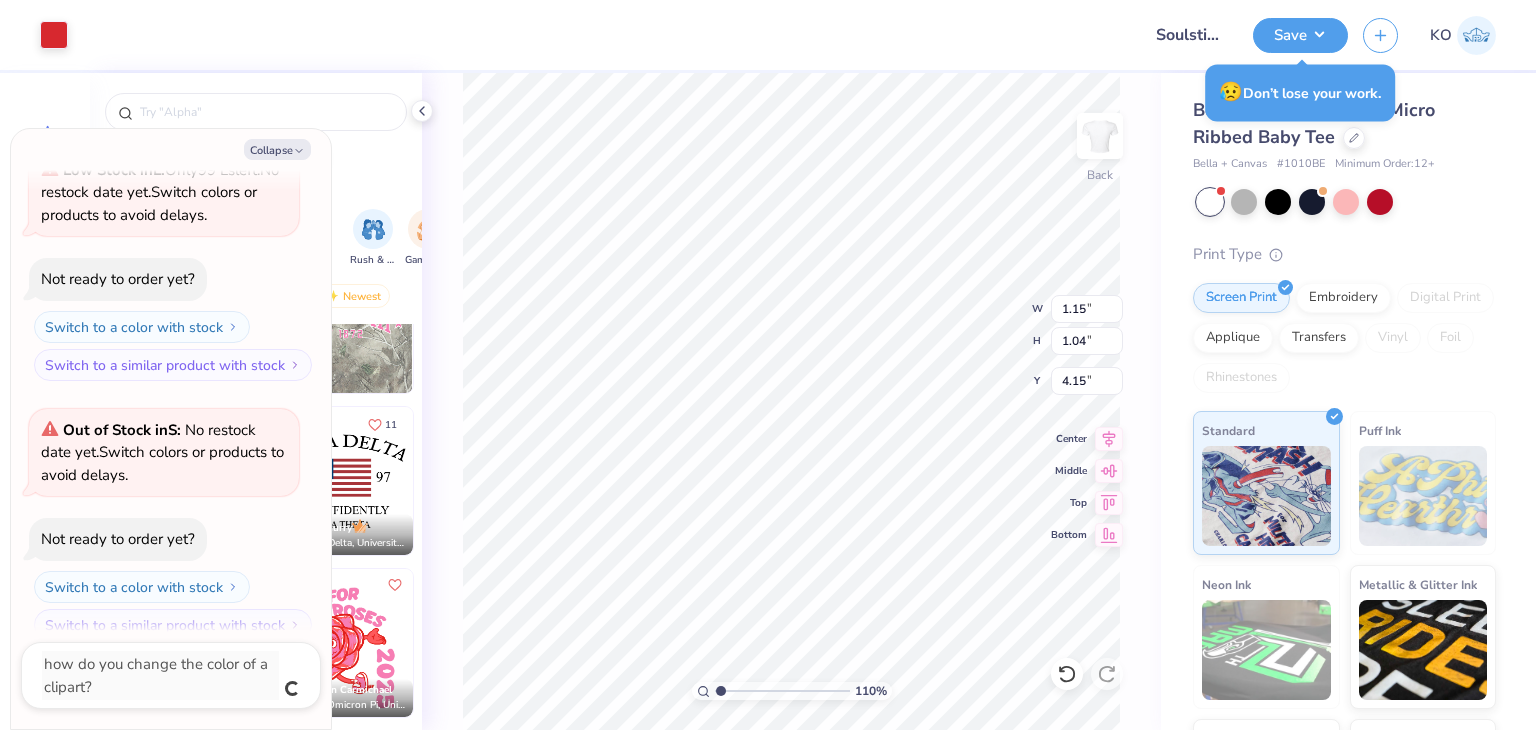scroll, scrollTop: 2316, scrollLeft: 0, axis: vertical 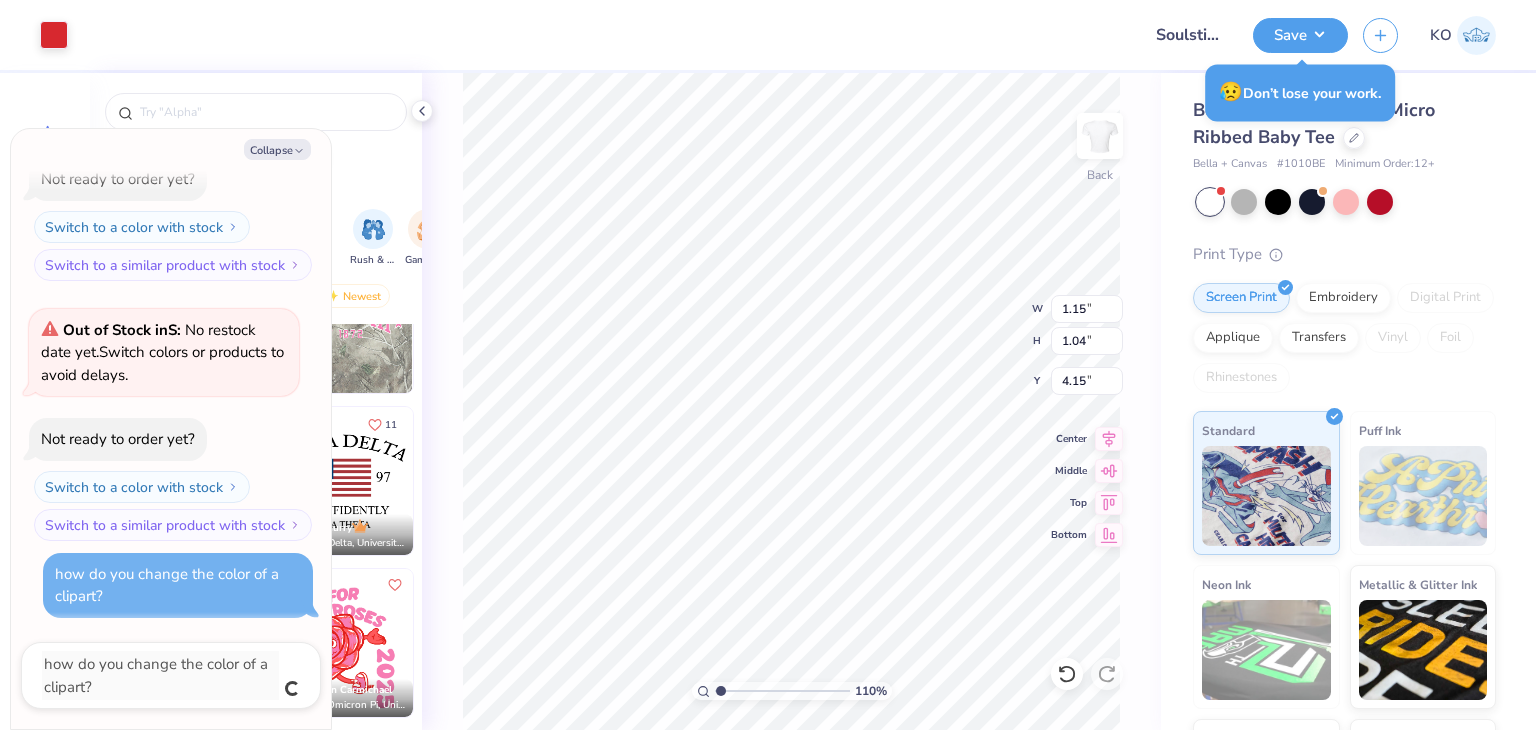 type on "x" 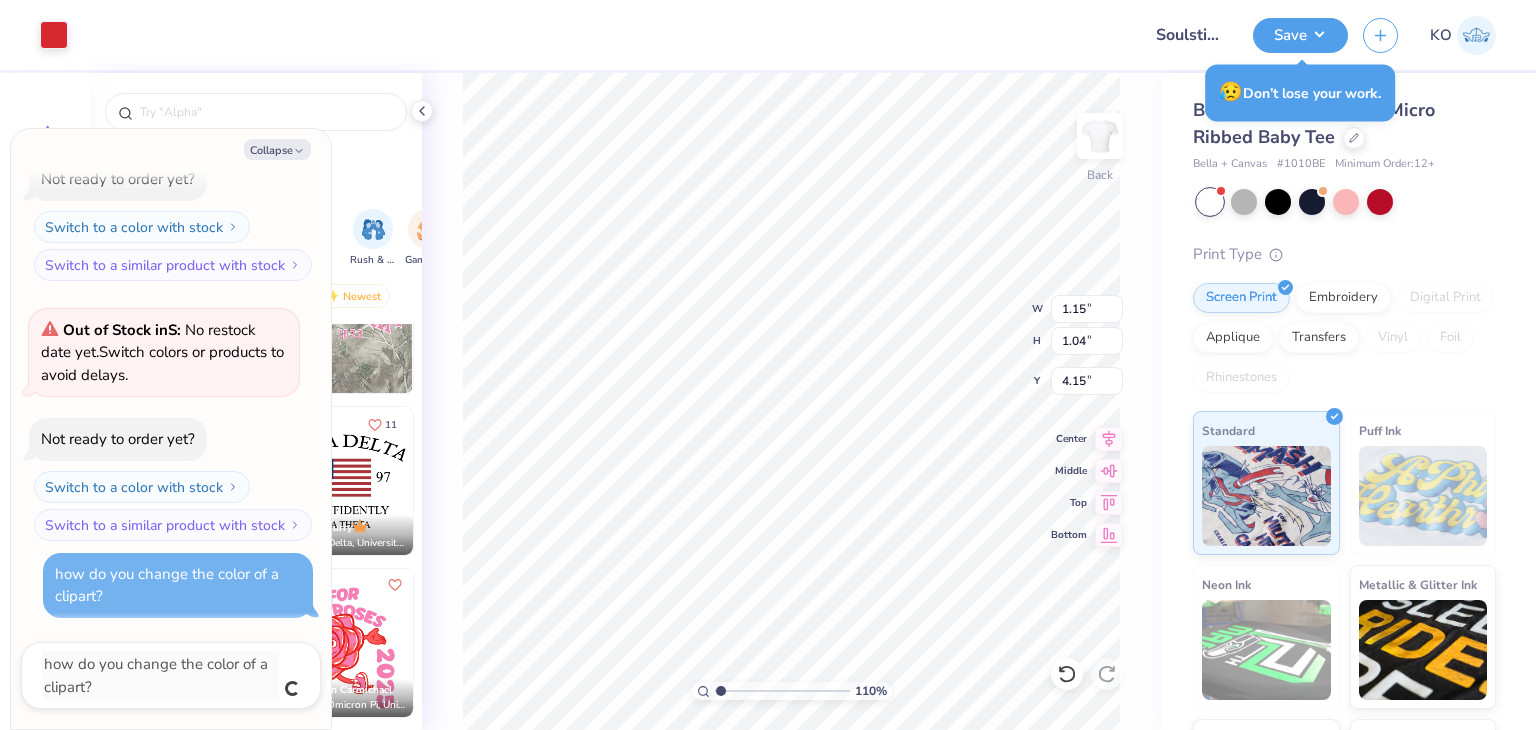 type 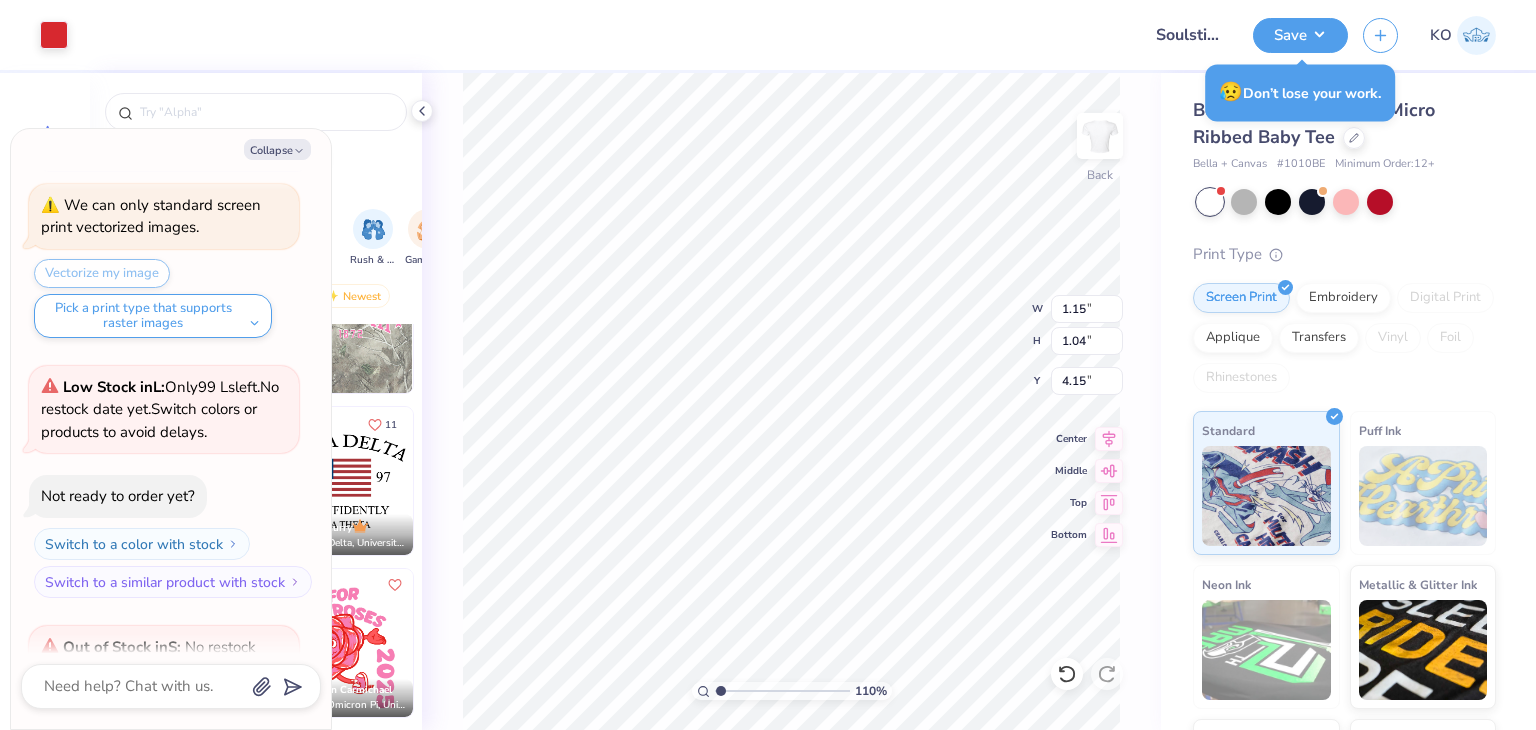 scroll, scrollTop: 2293, scrollLeft: 0, axis: vertical 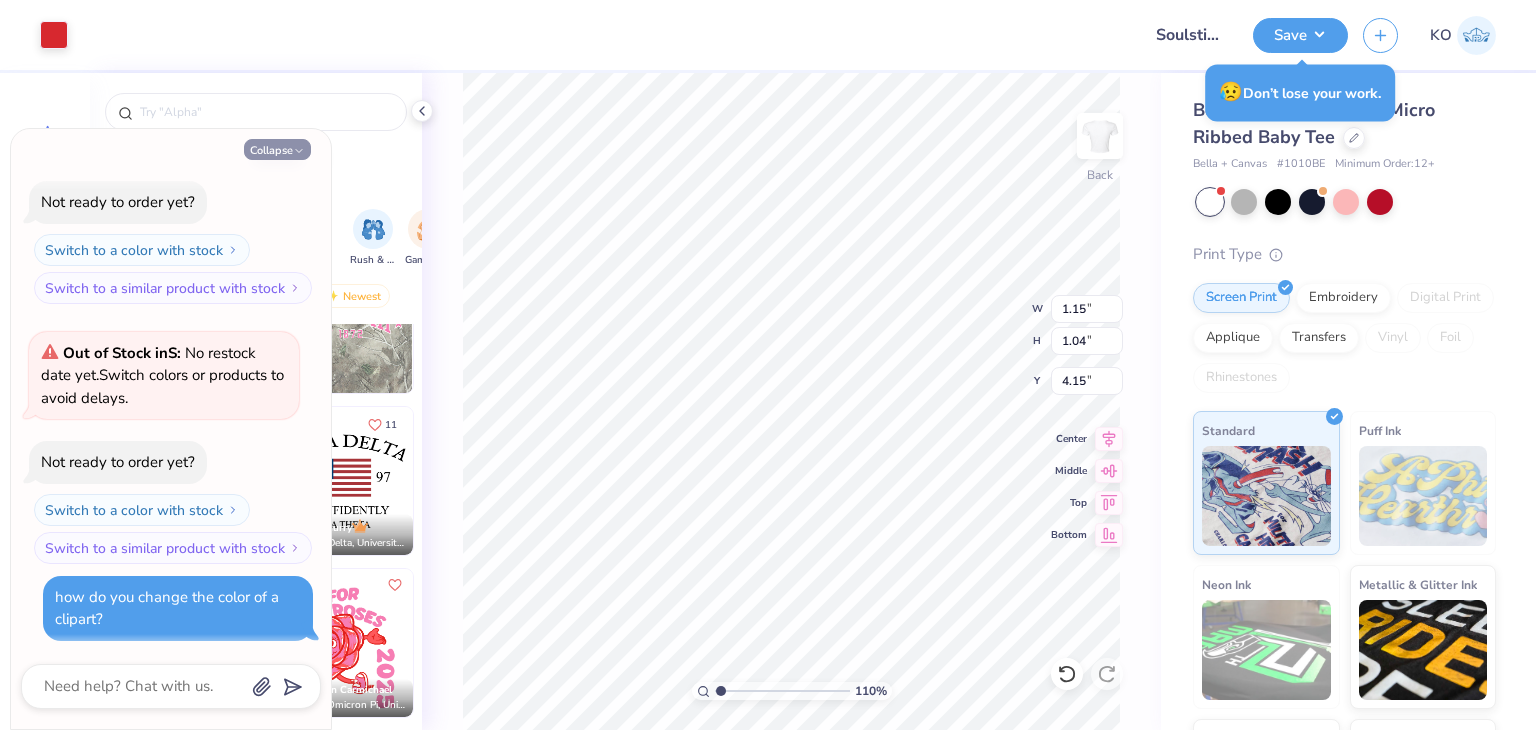 click on "Collapse" at bounding box center [277, 149] 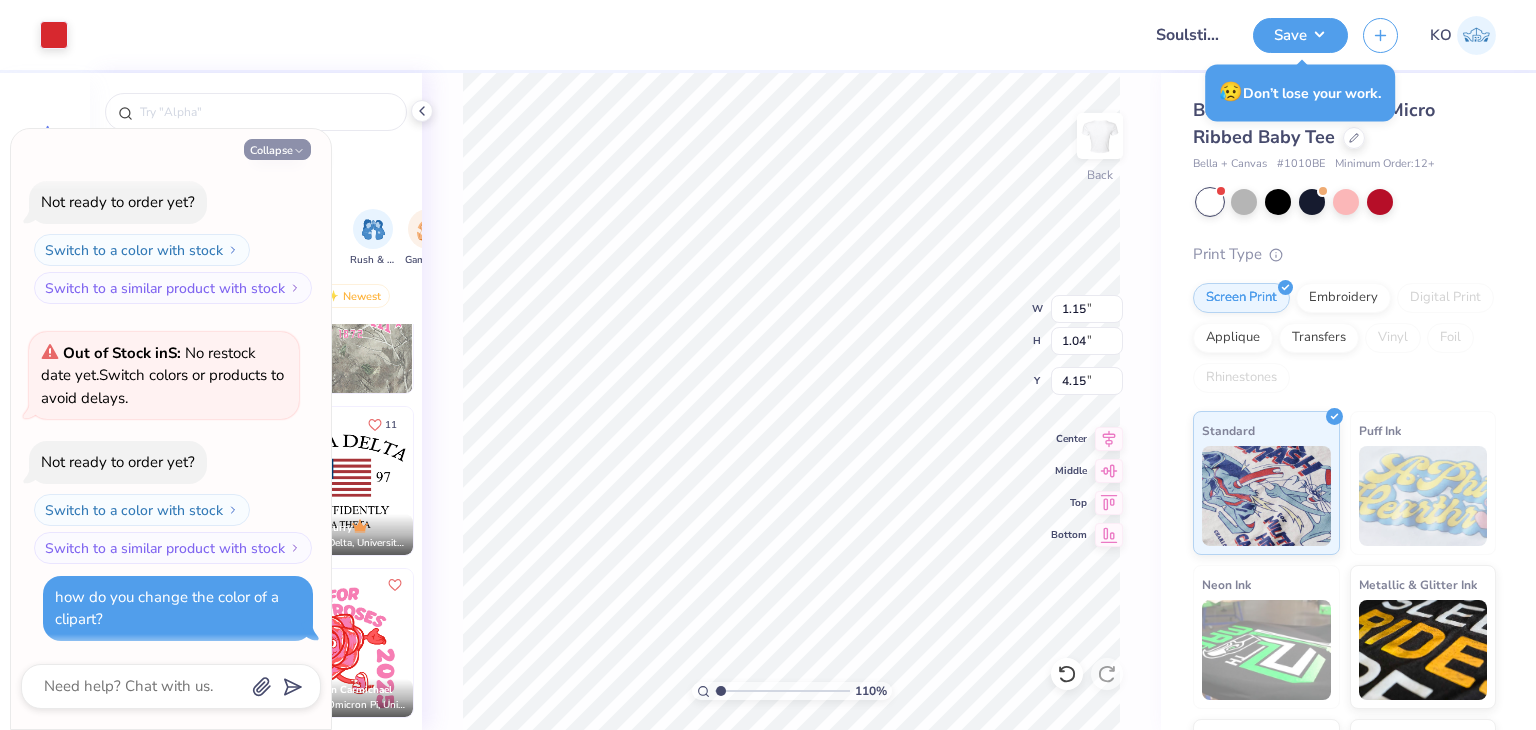 type on "x" 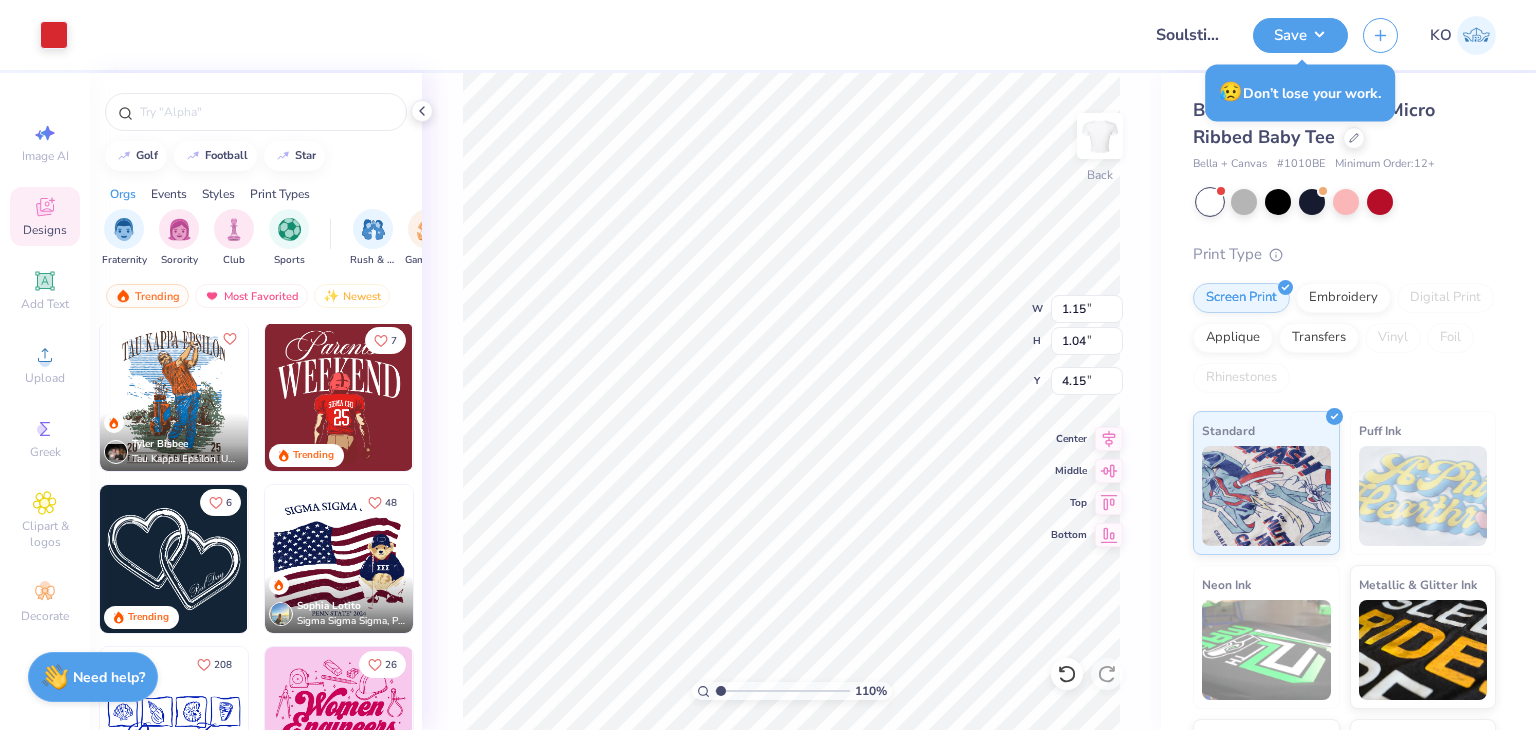 scroll, scrollTop: 4052, scrollLeft: 0, axis: vertical 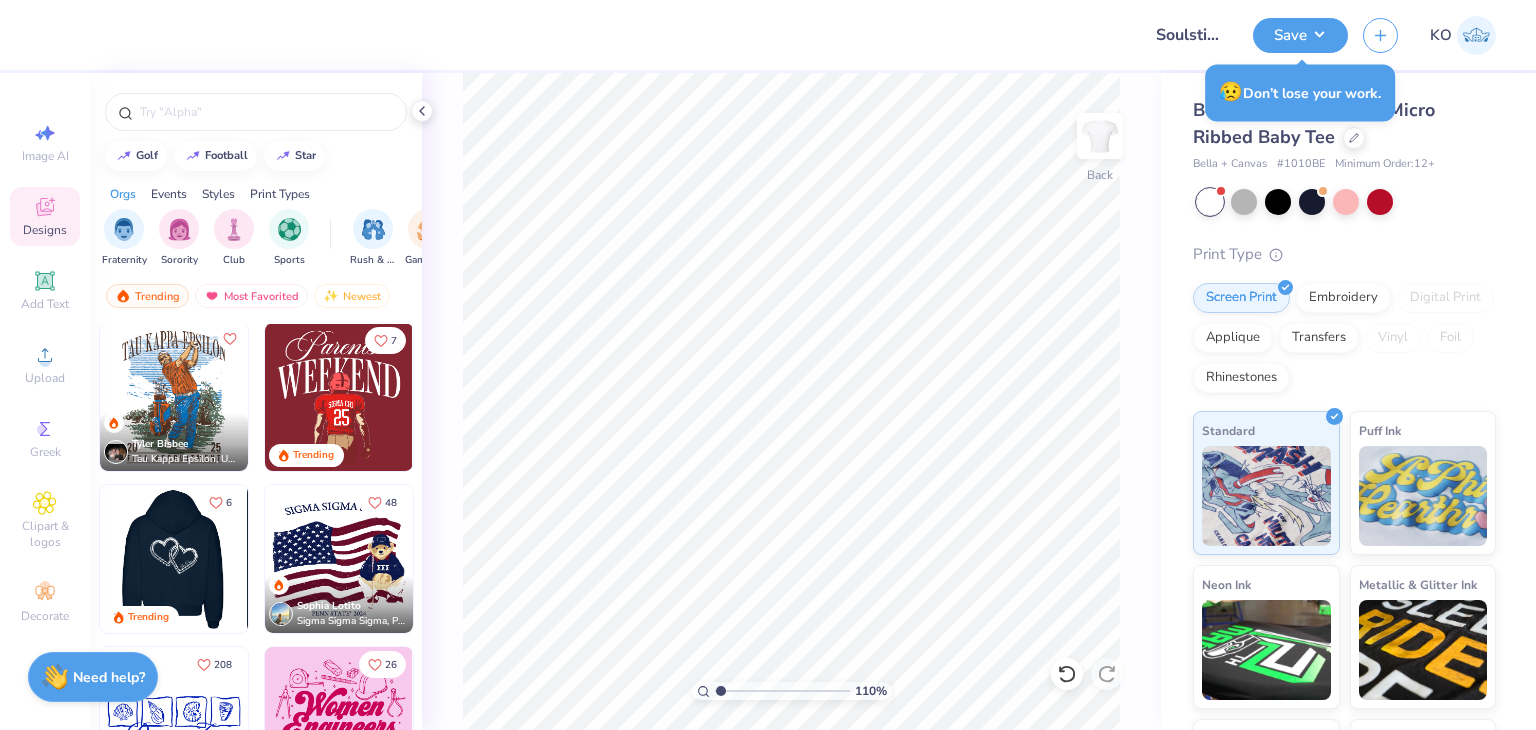 click at bounding box center [173, 559] 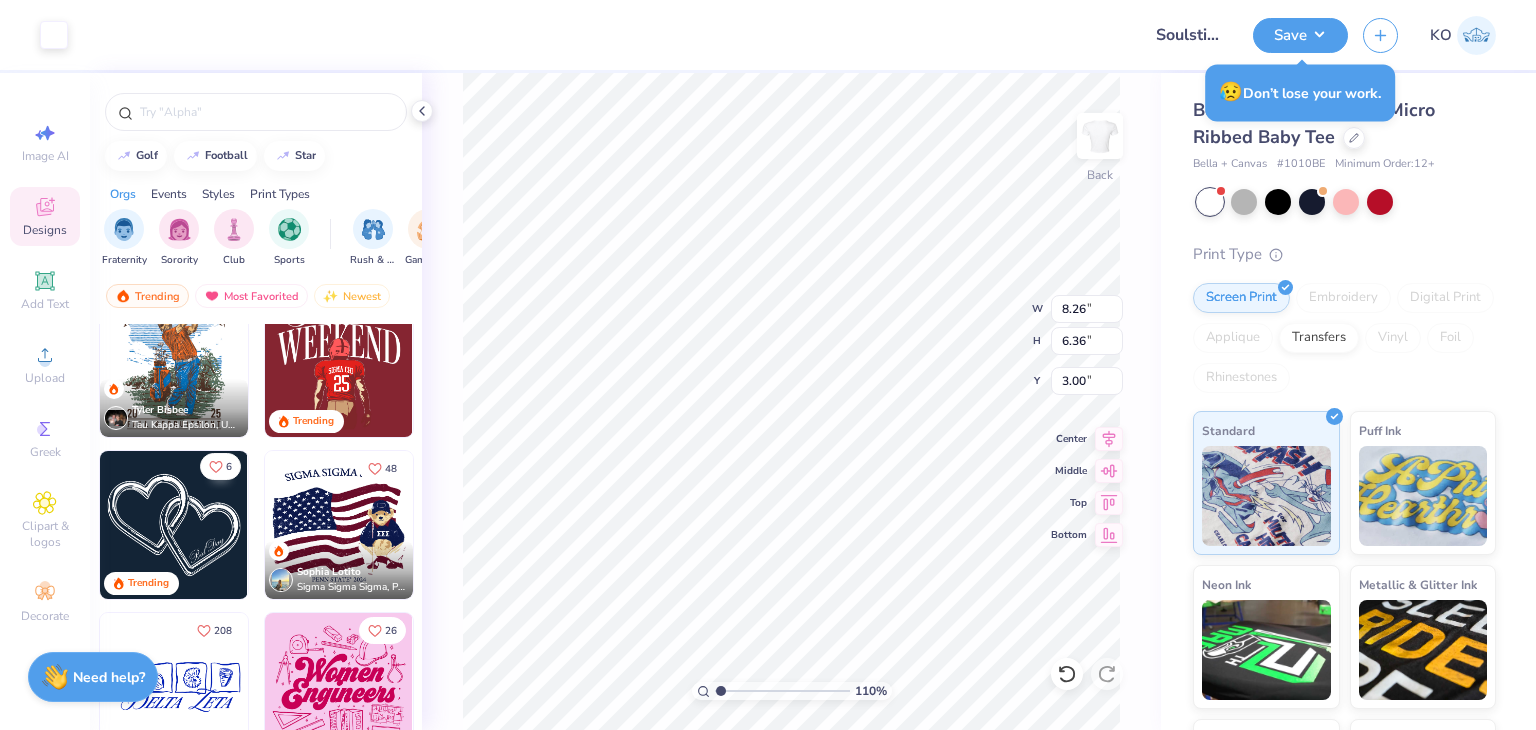 scroll, scrollTop: 4084, scrollLeft: 0, axis: vertical 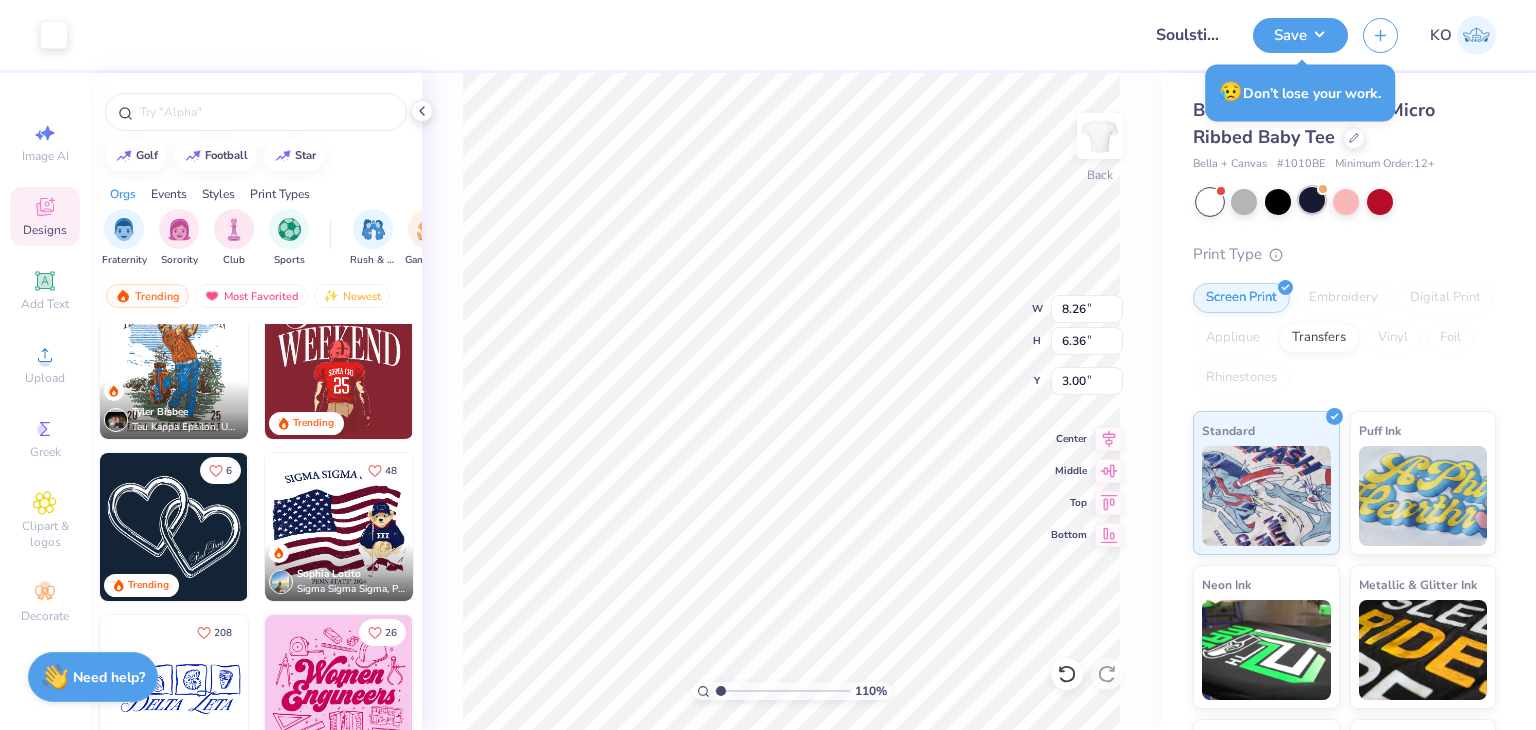 click at bounding box center [1312, 200] 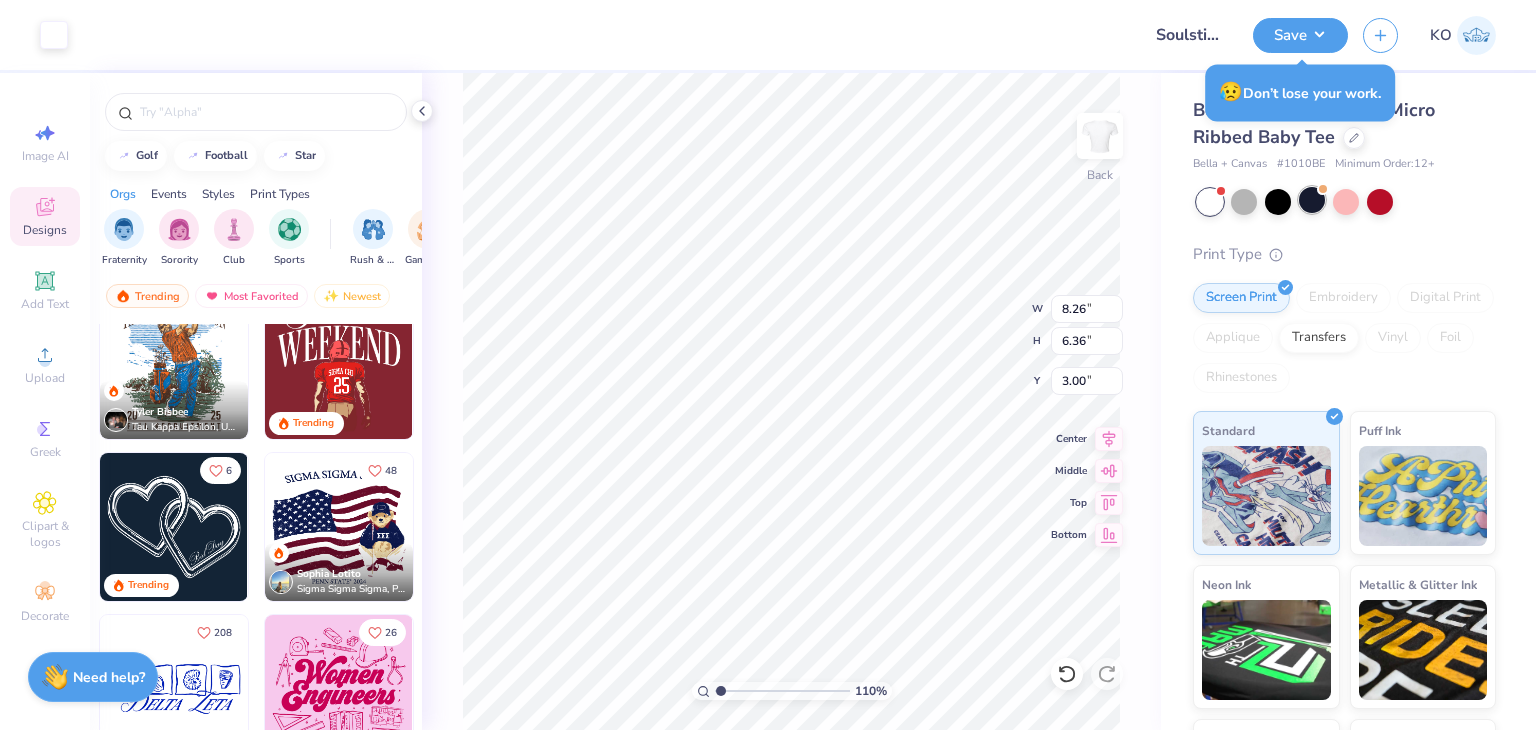 type on "1.10346453415939" 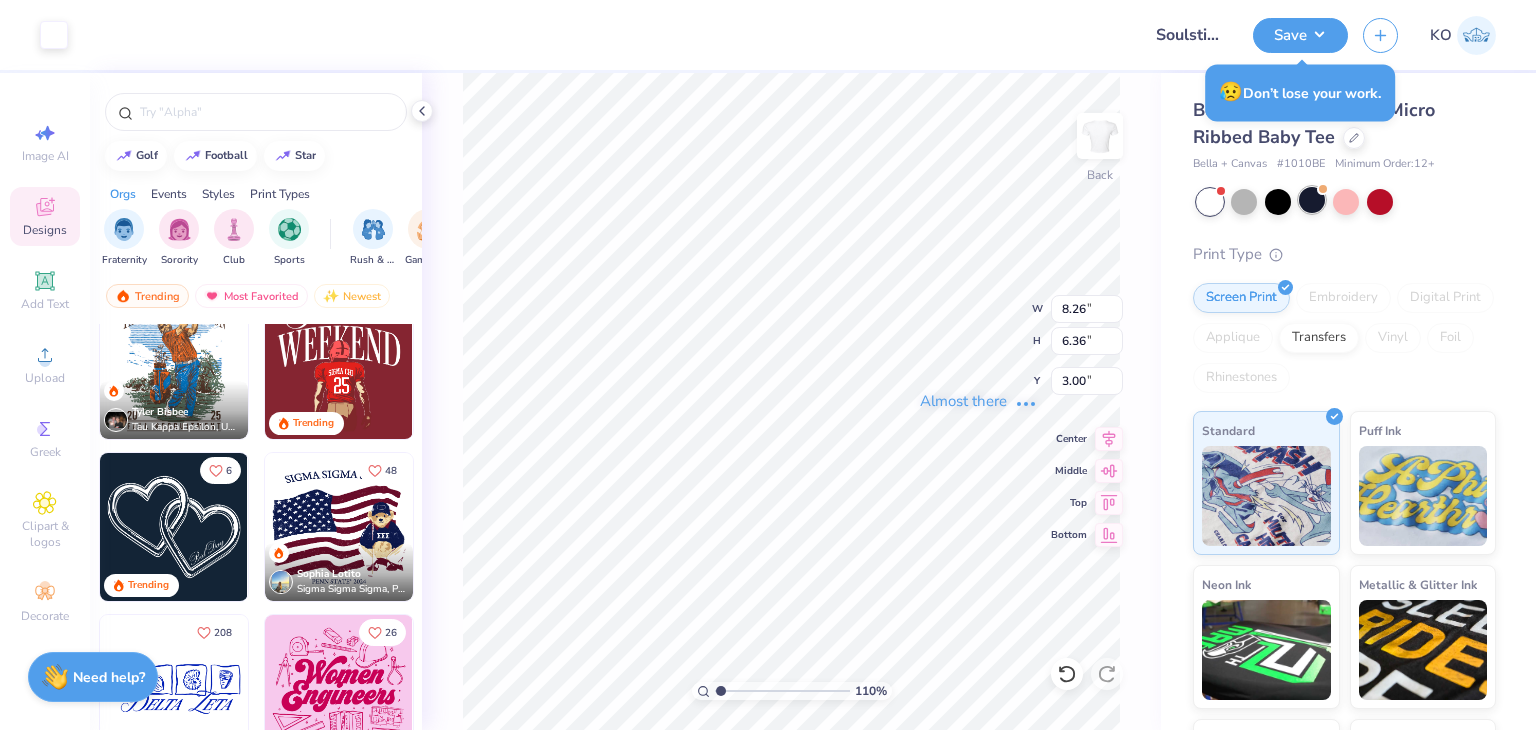 type on "x" 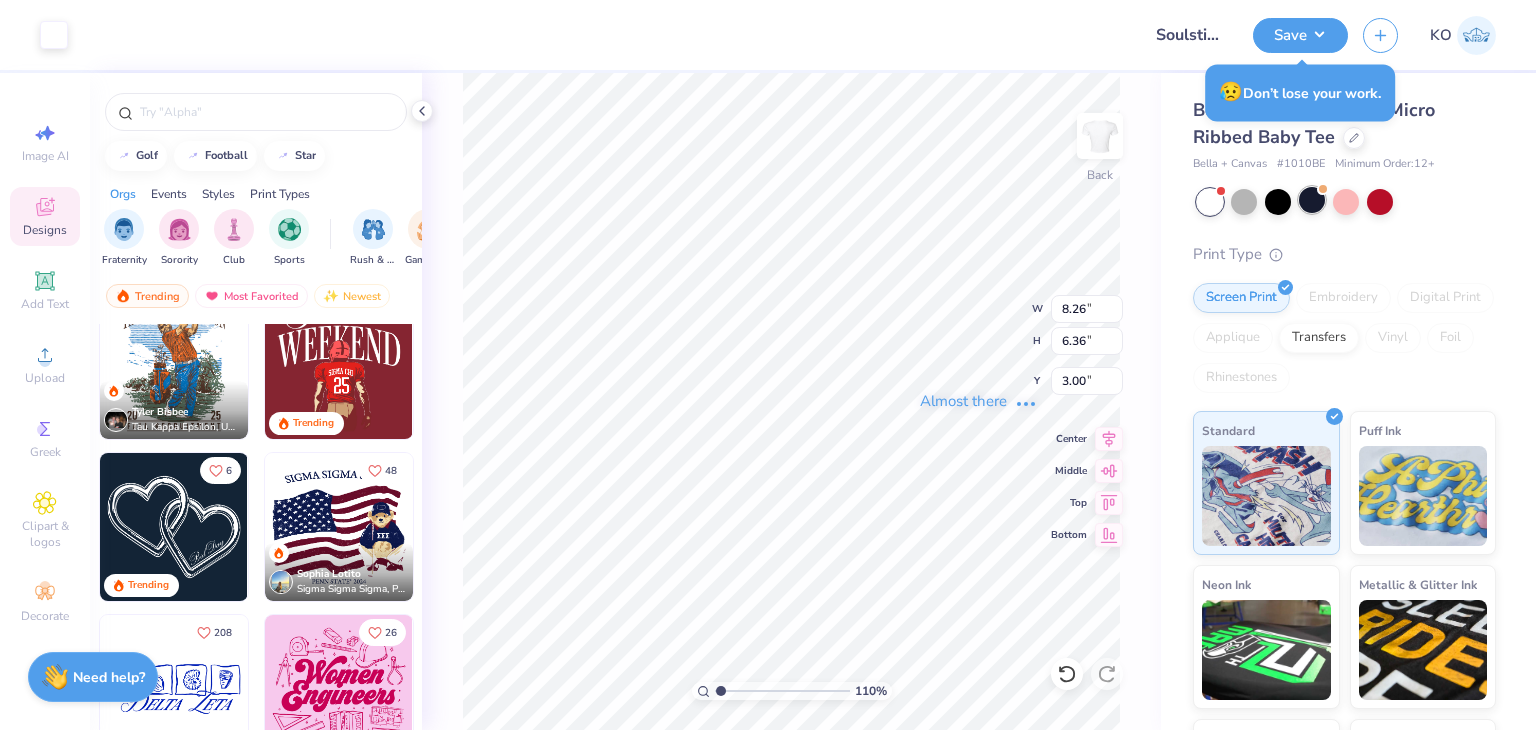 type on "1.10346453415939" 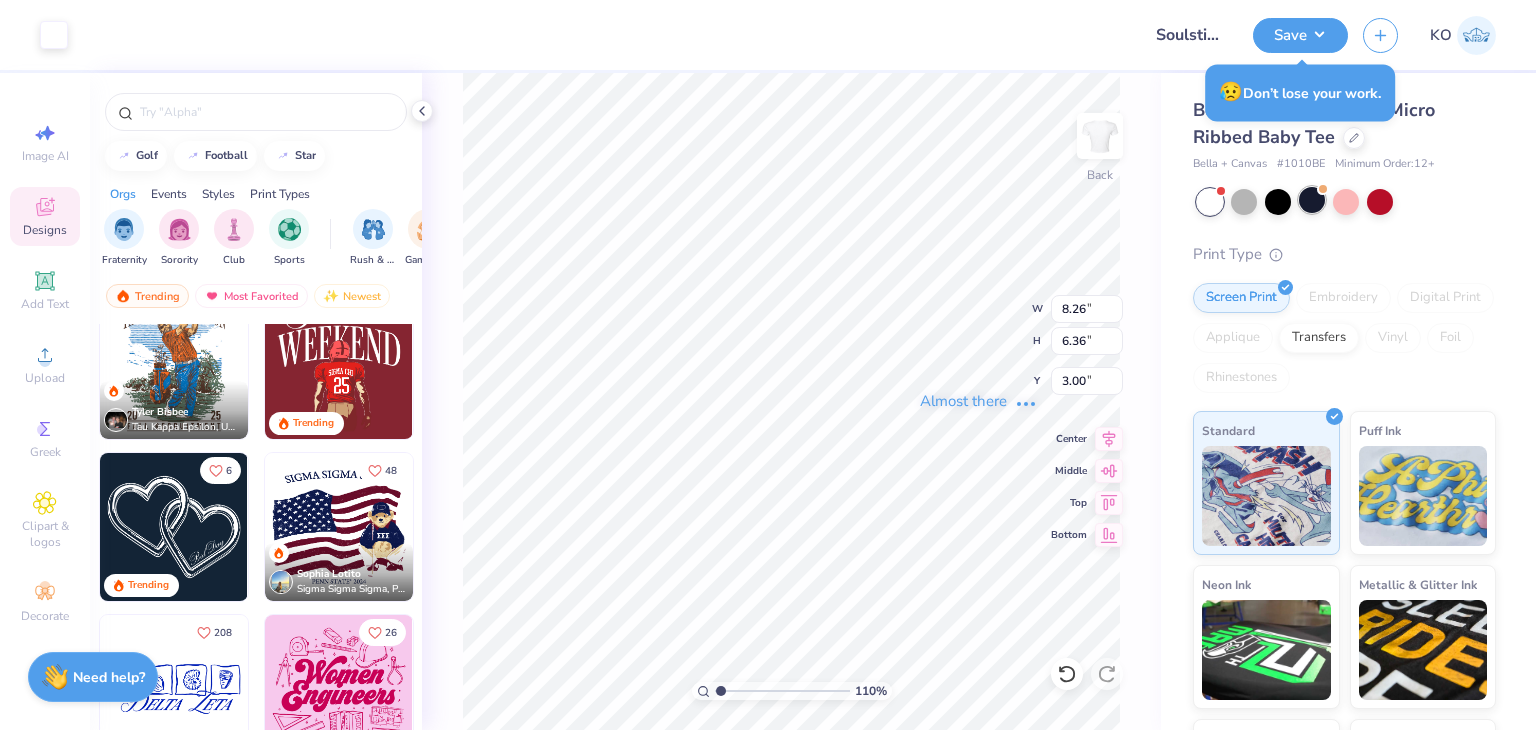type on "x" 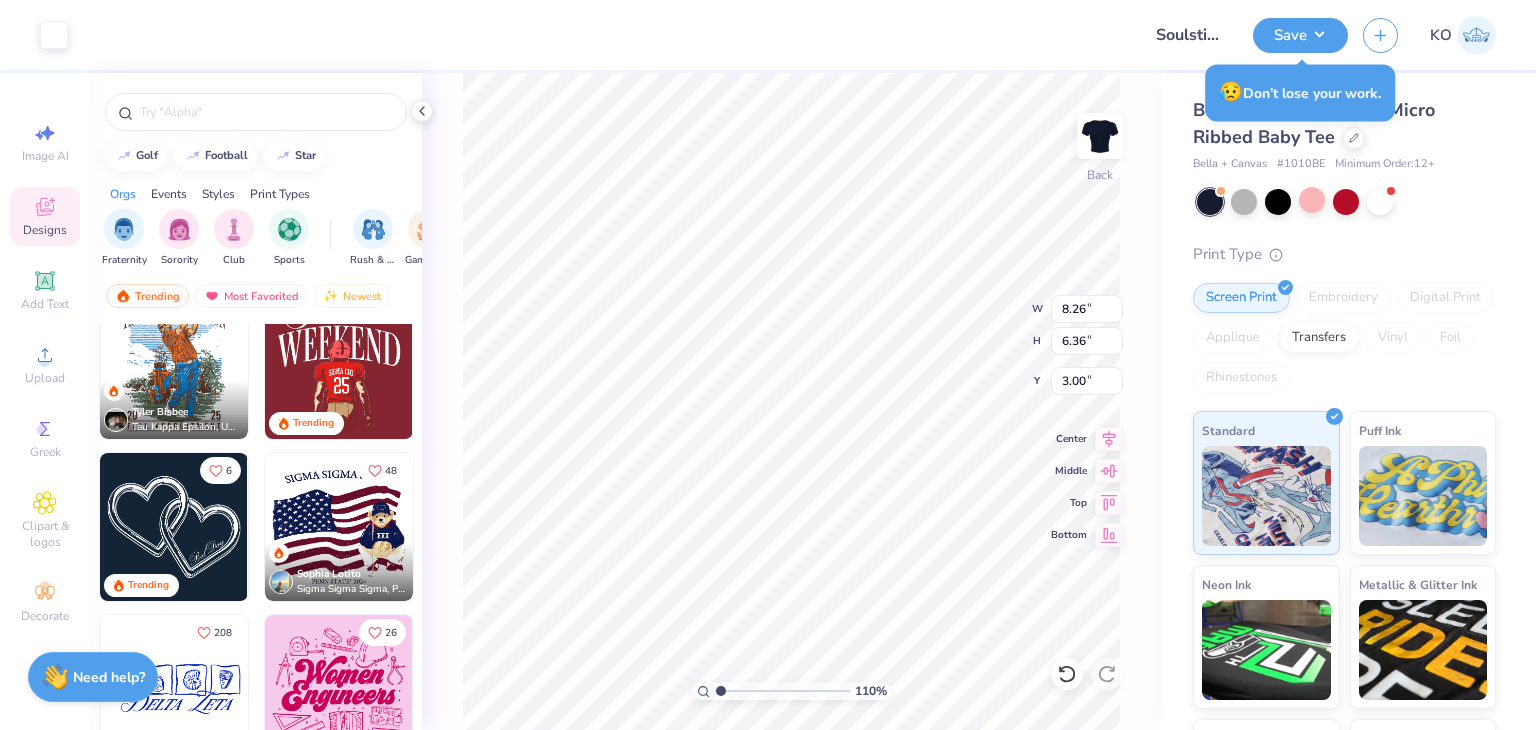 type on "1.10346453415939" 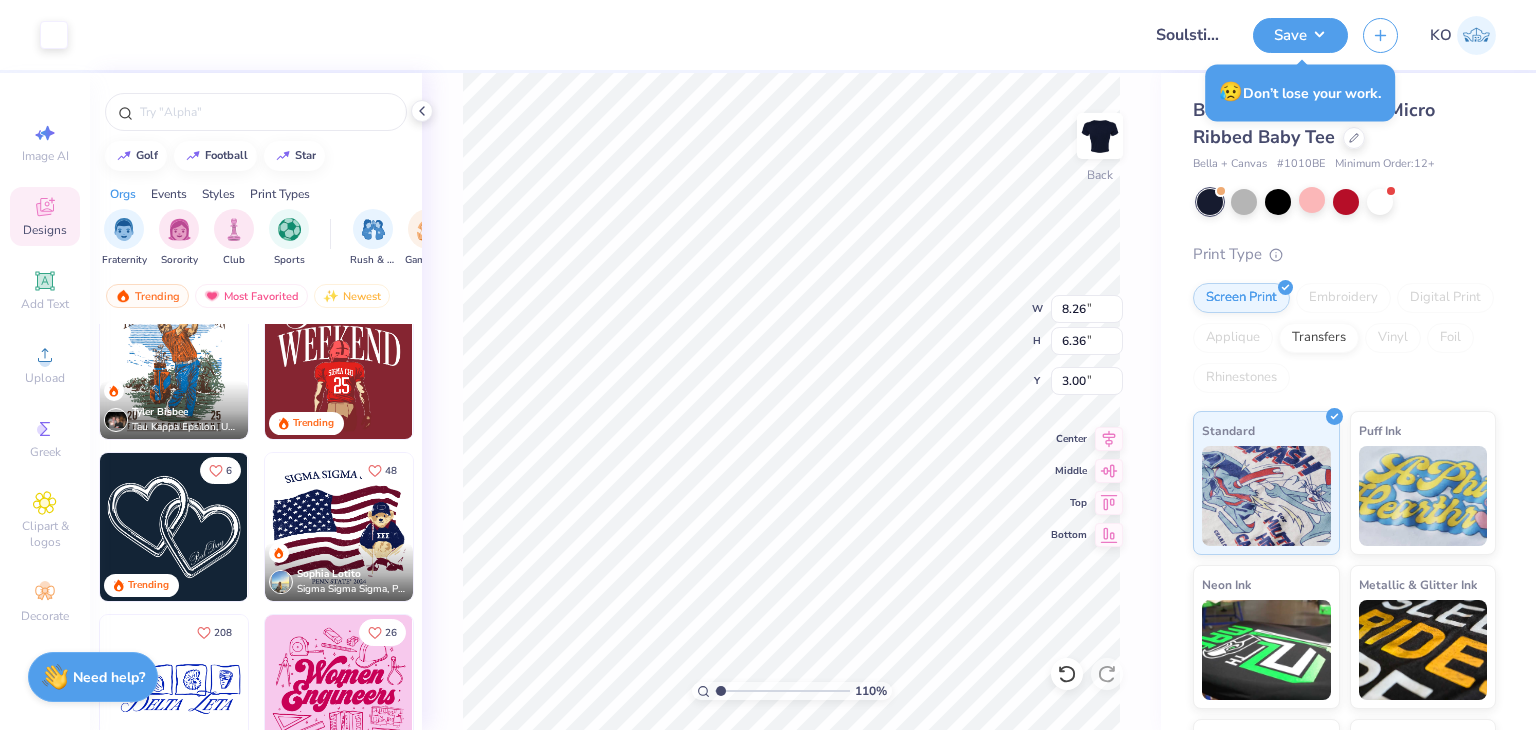 type on "x" 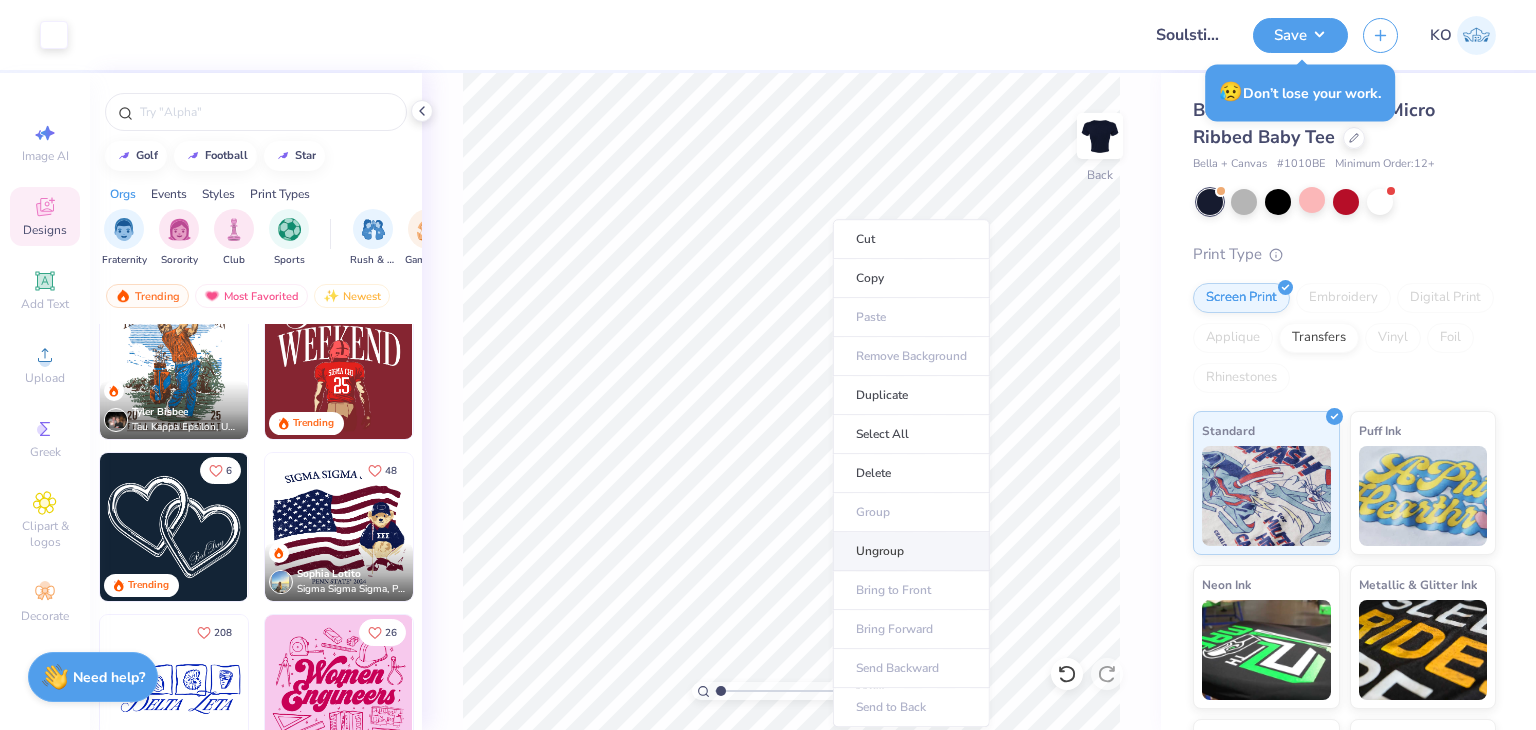 click on "Ungroup" at bounding box center [911, 551] 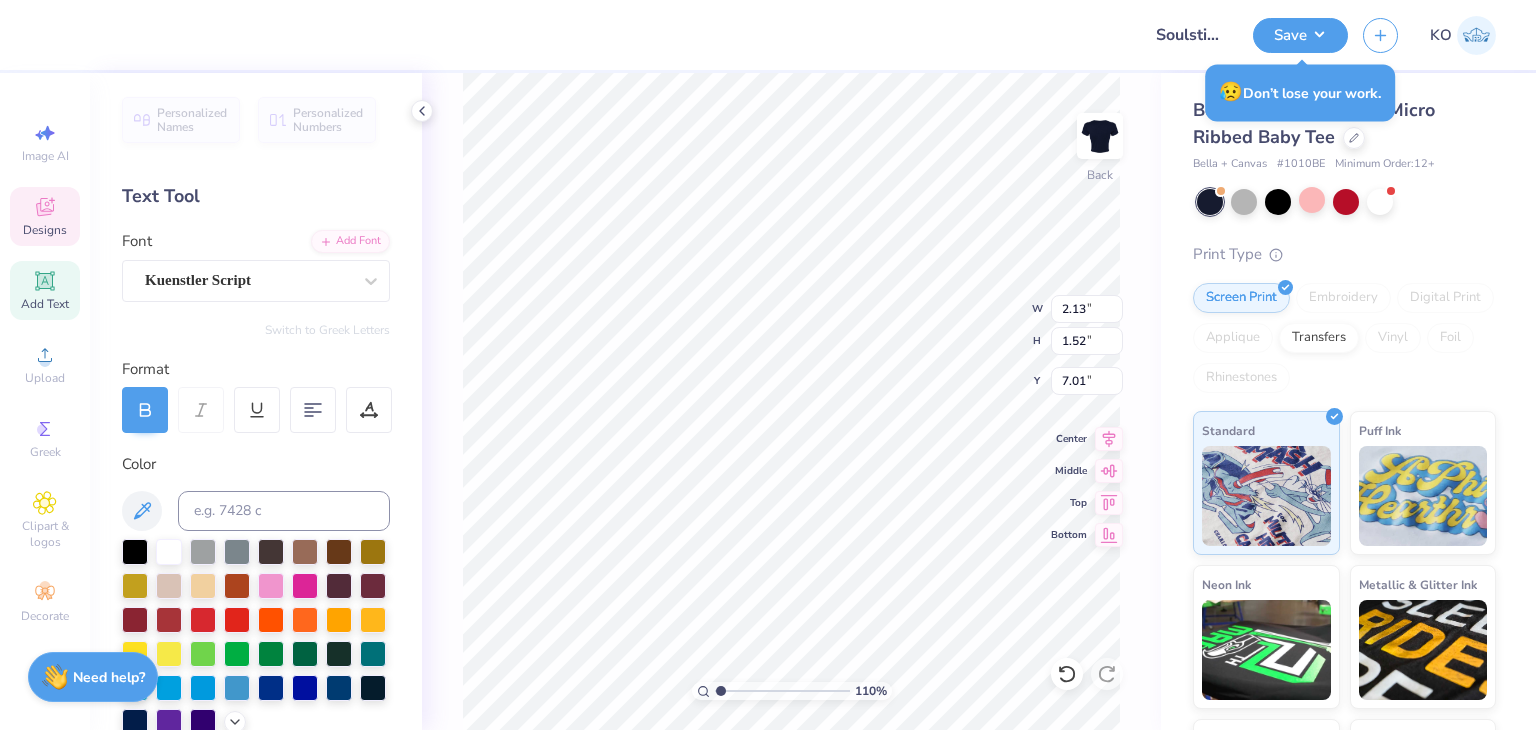type on "1.10346453415939" 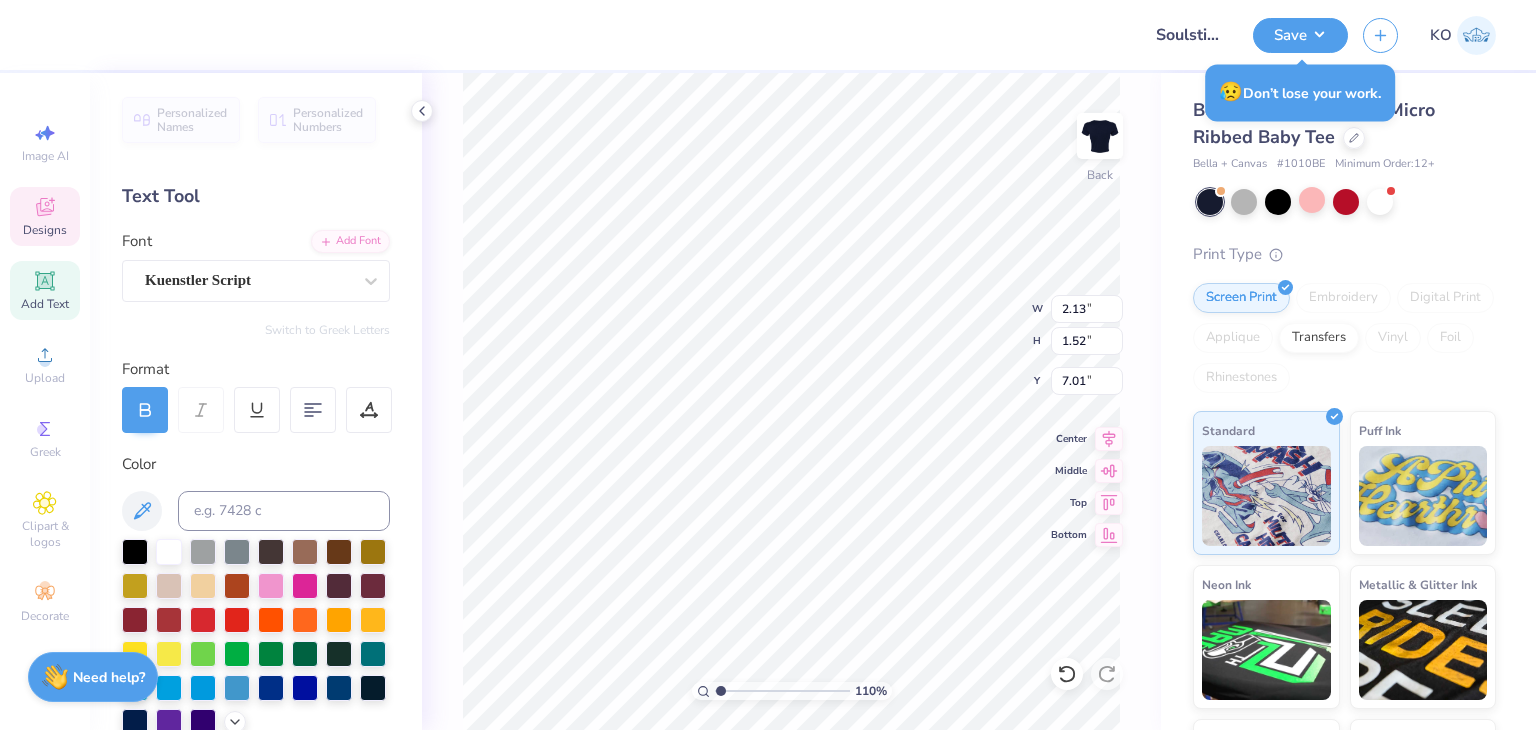 type on "1.10346453415939" 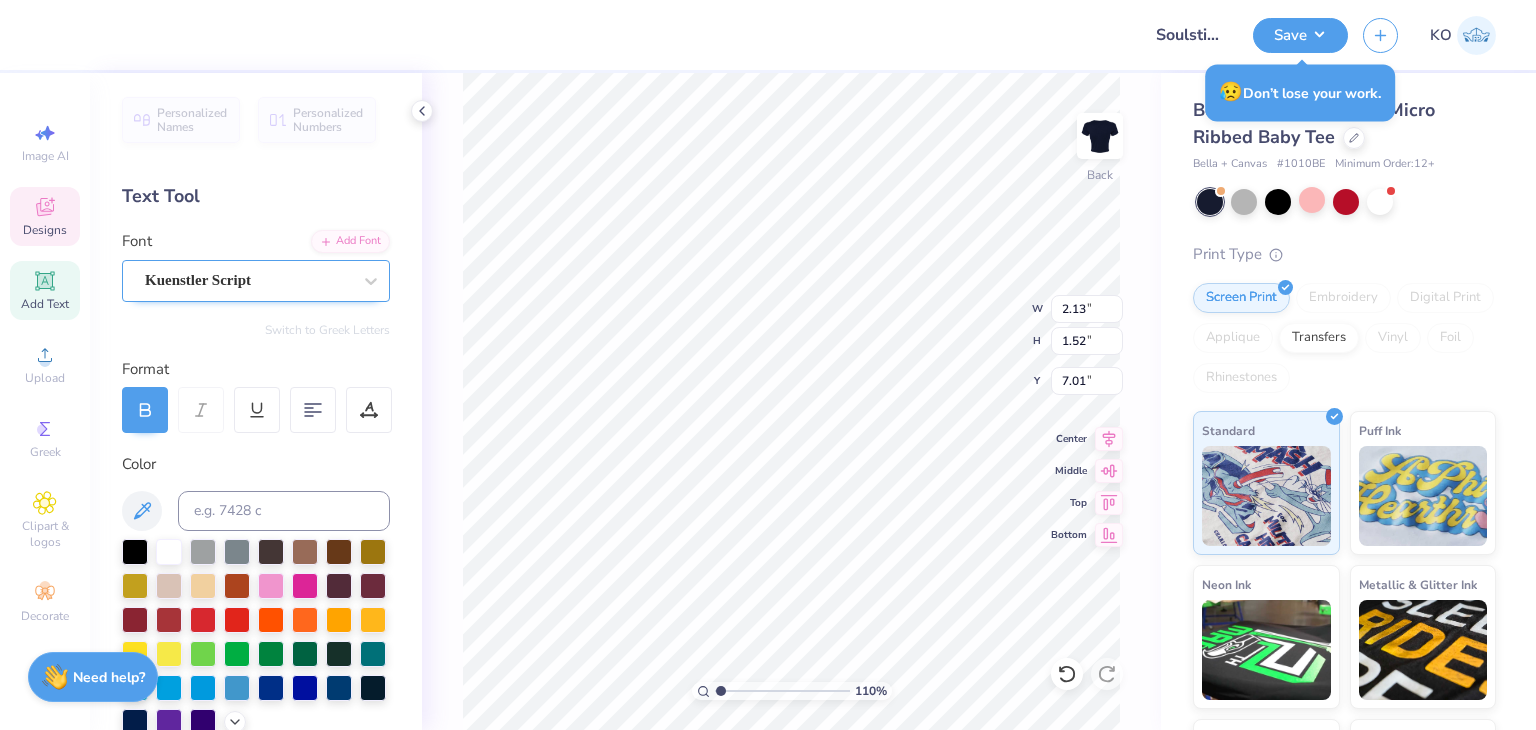 click on "Kuenstler Script" at bounding box center (248, 280) 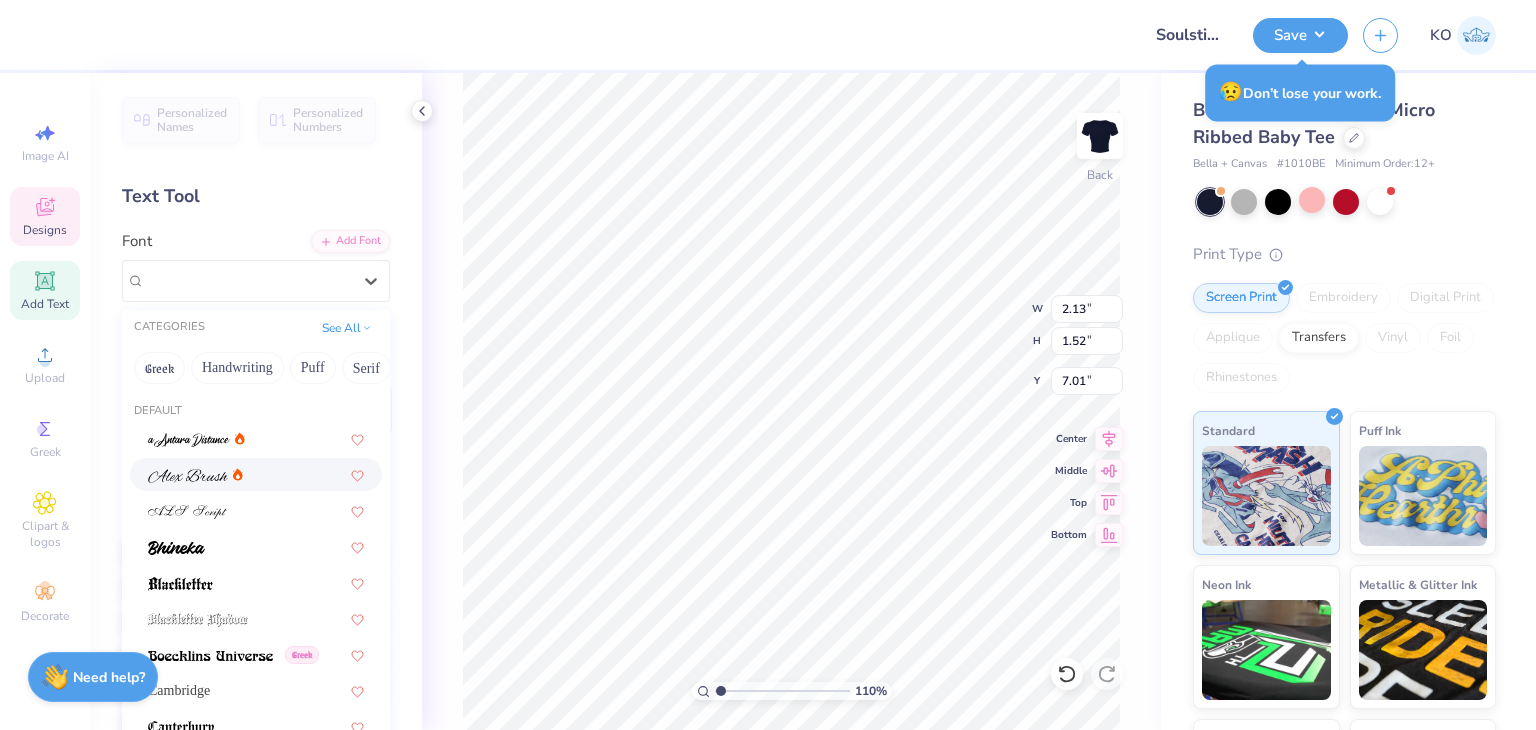 scroll, scrollTop: 8, scrollLeft: 0, axis: vertical 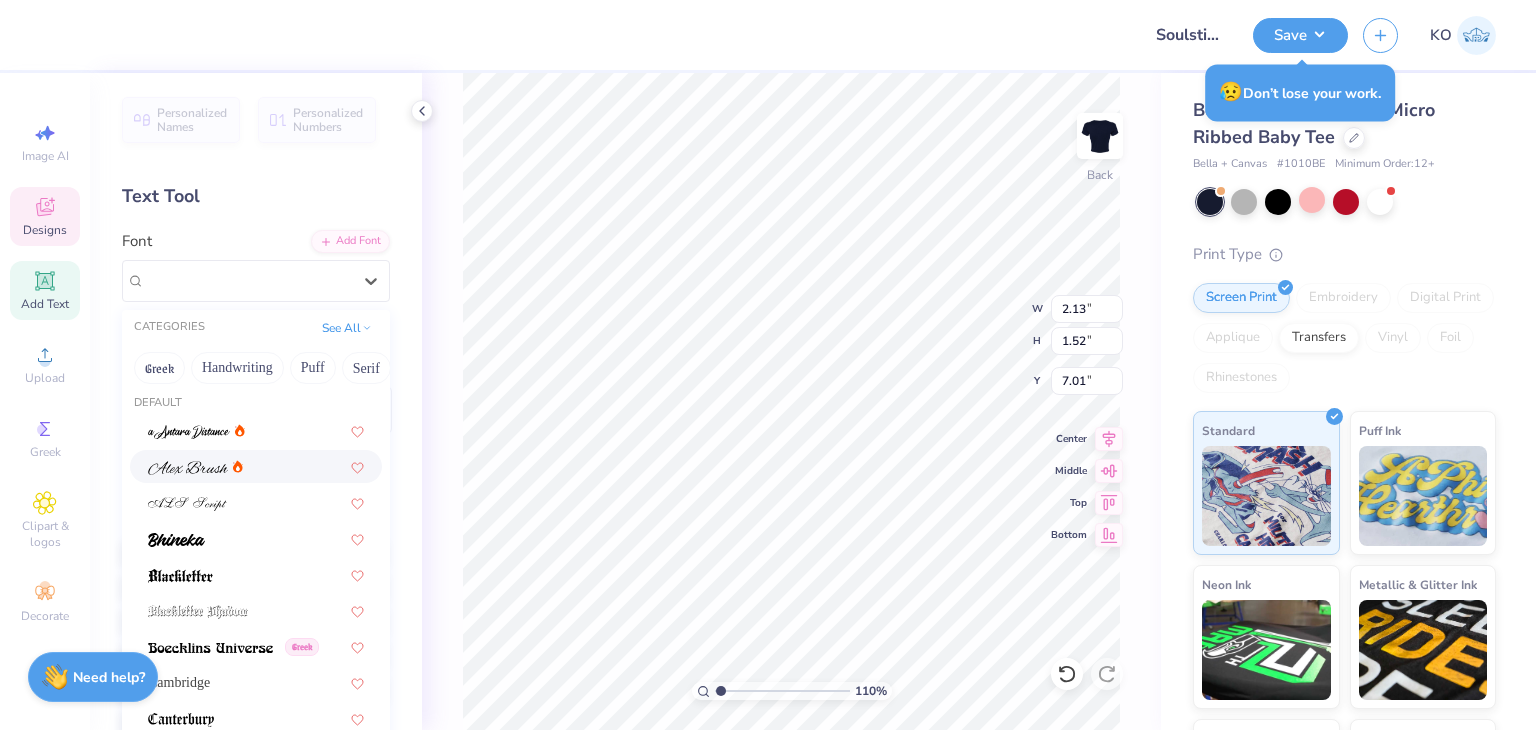 click at bounding box center (188, 468) 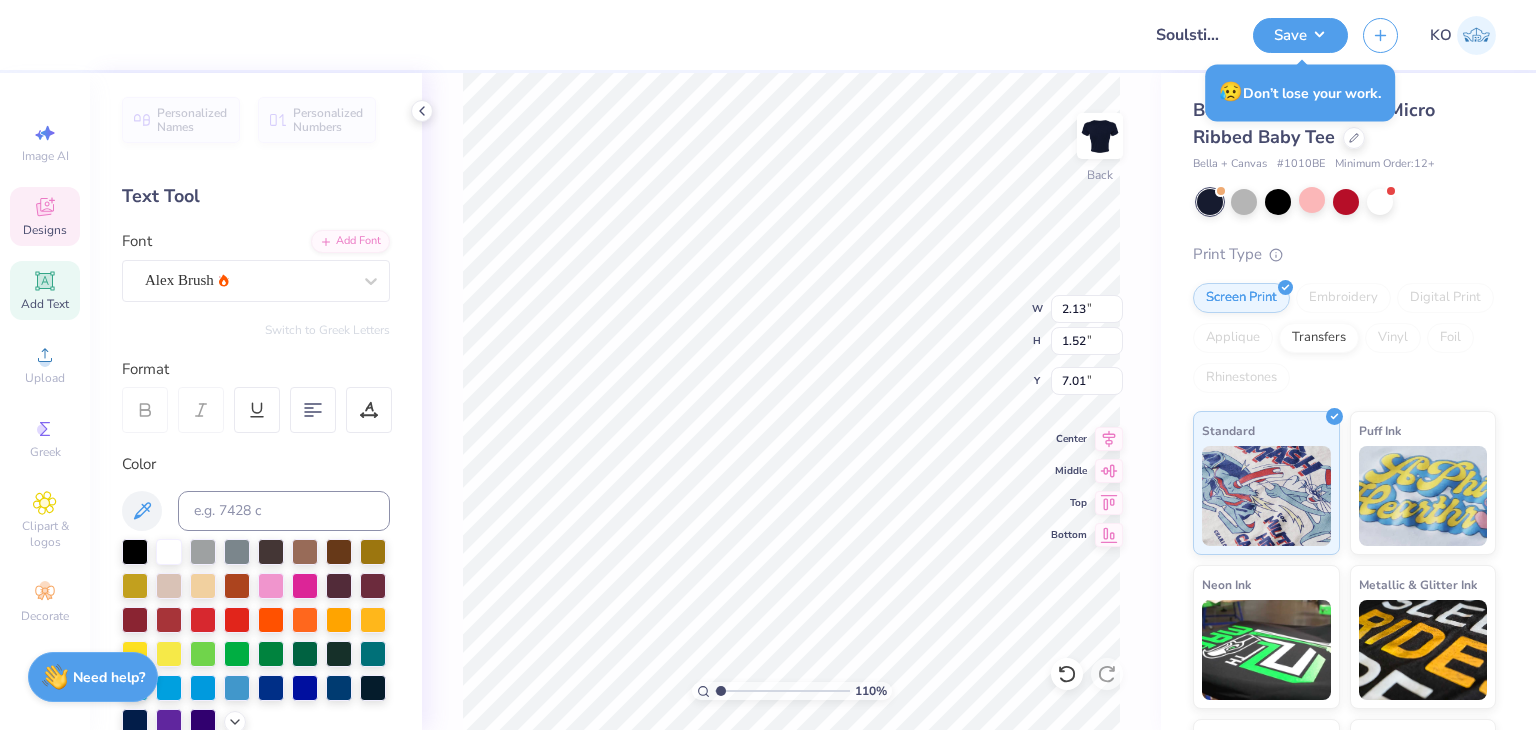 click on "110  % Back W 2.13 2.13 " H 1.52 1.52 " Y 7.01 7.01 " Center Middle Top Bottom" at bounding box center [791, 401] 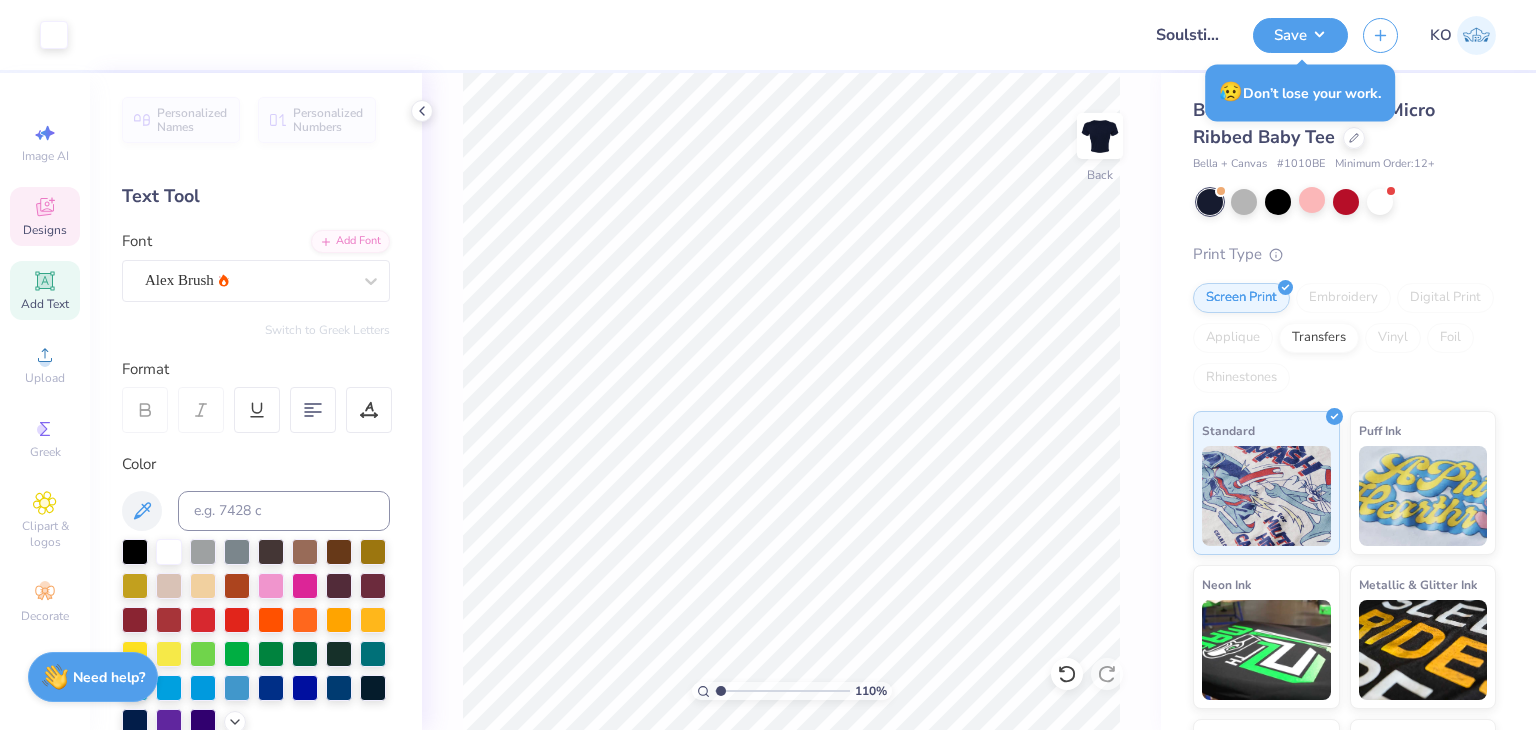 click 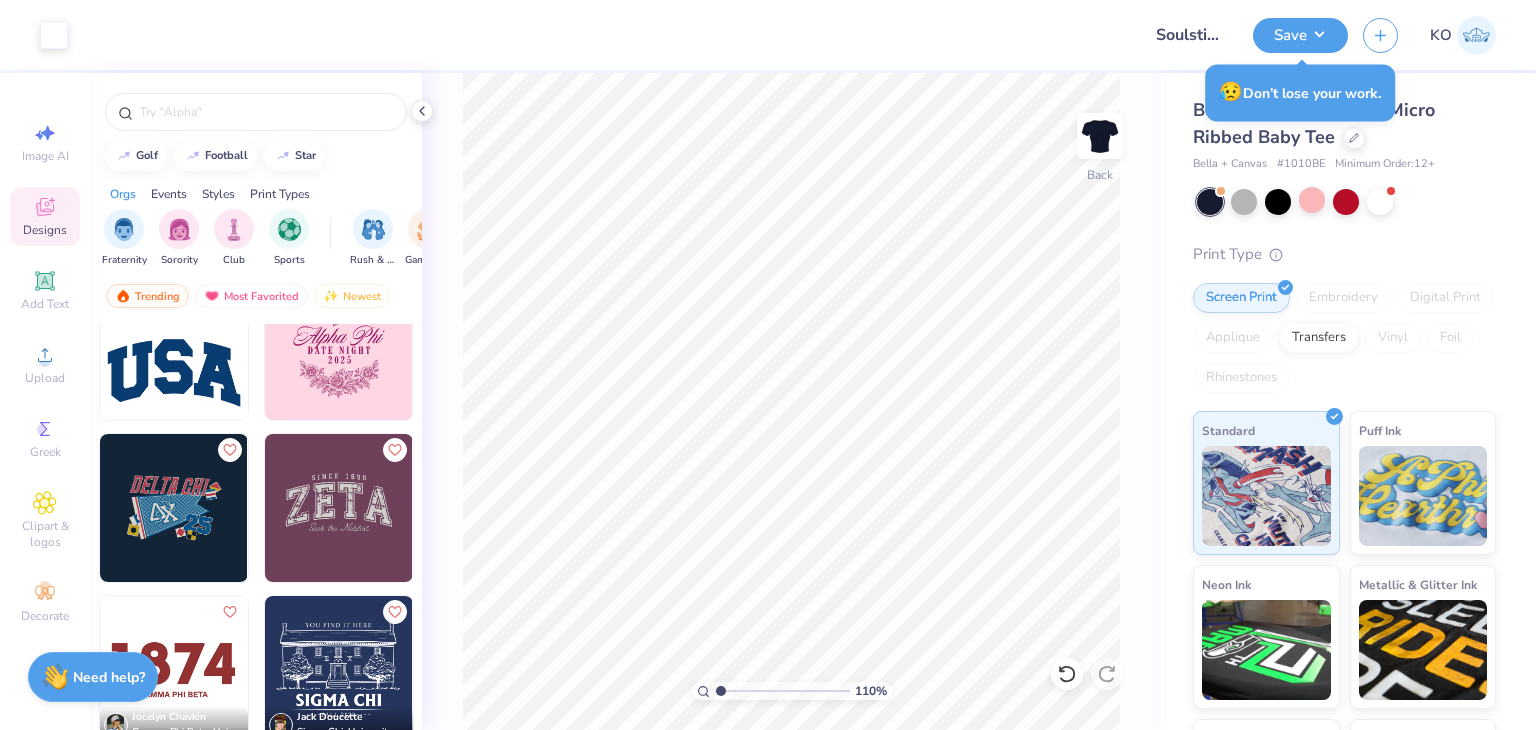 scroll, scrollTop: 284, scrollLeft: 0, axis: vertical 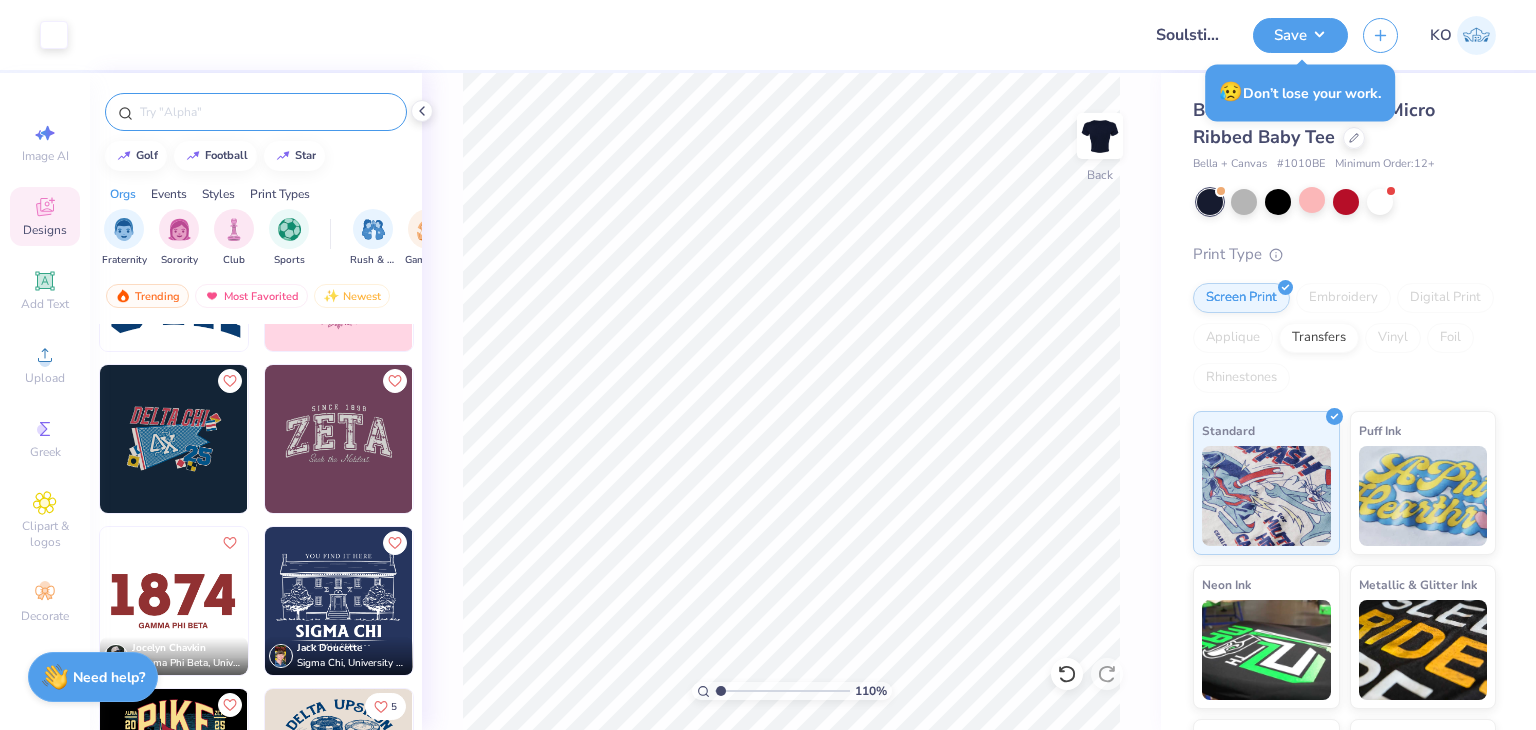 click at bounding box center (266, 112) 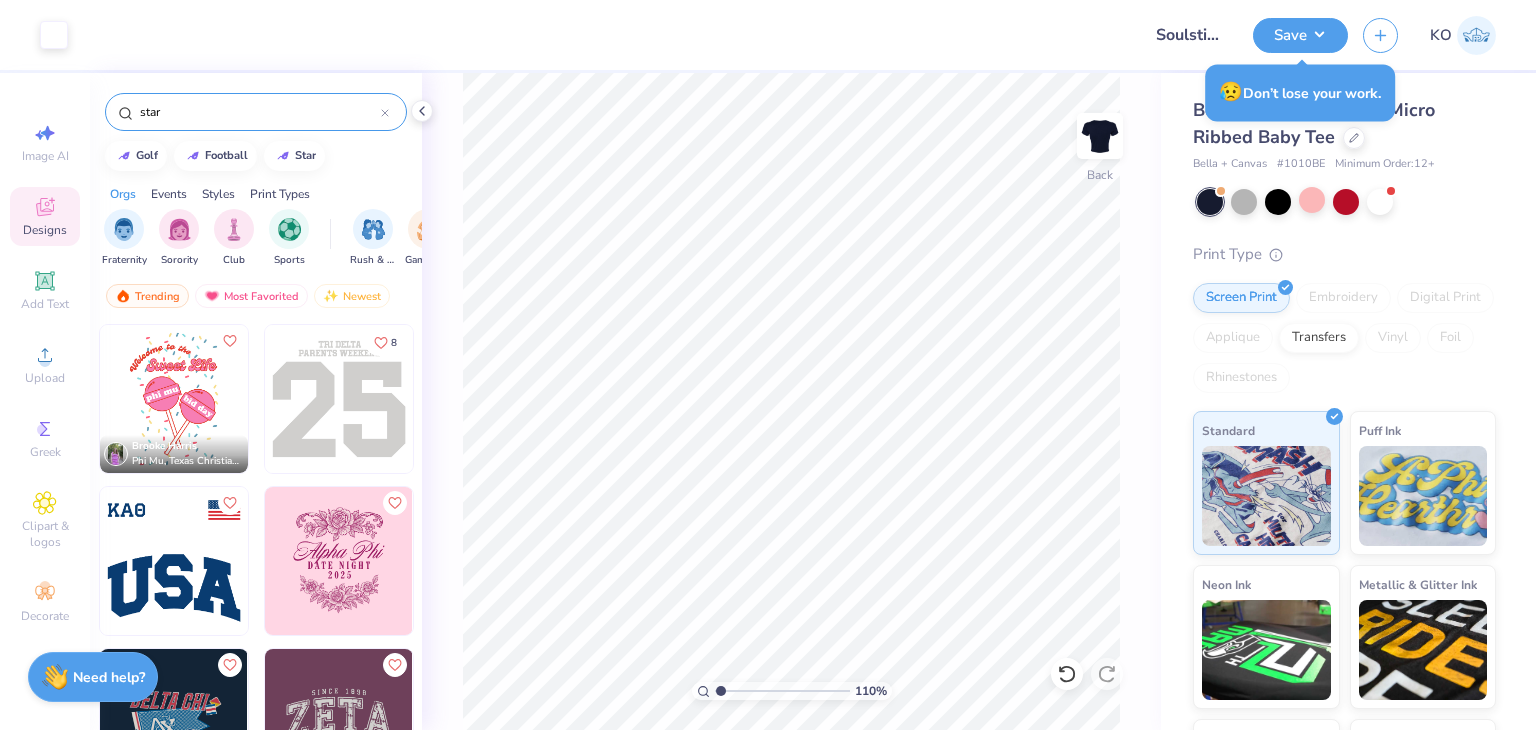 type on "stars" 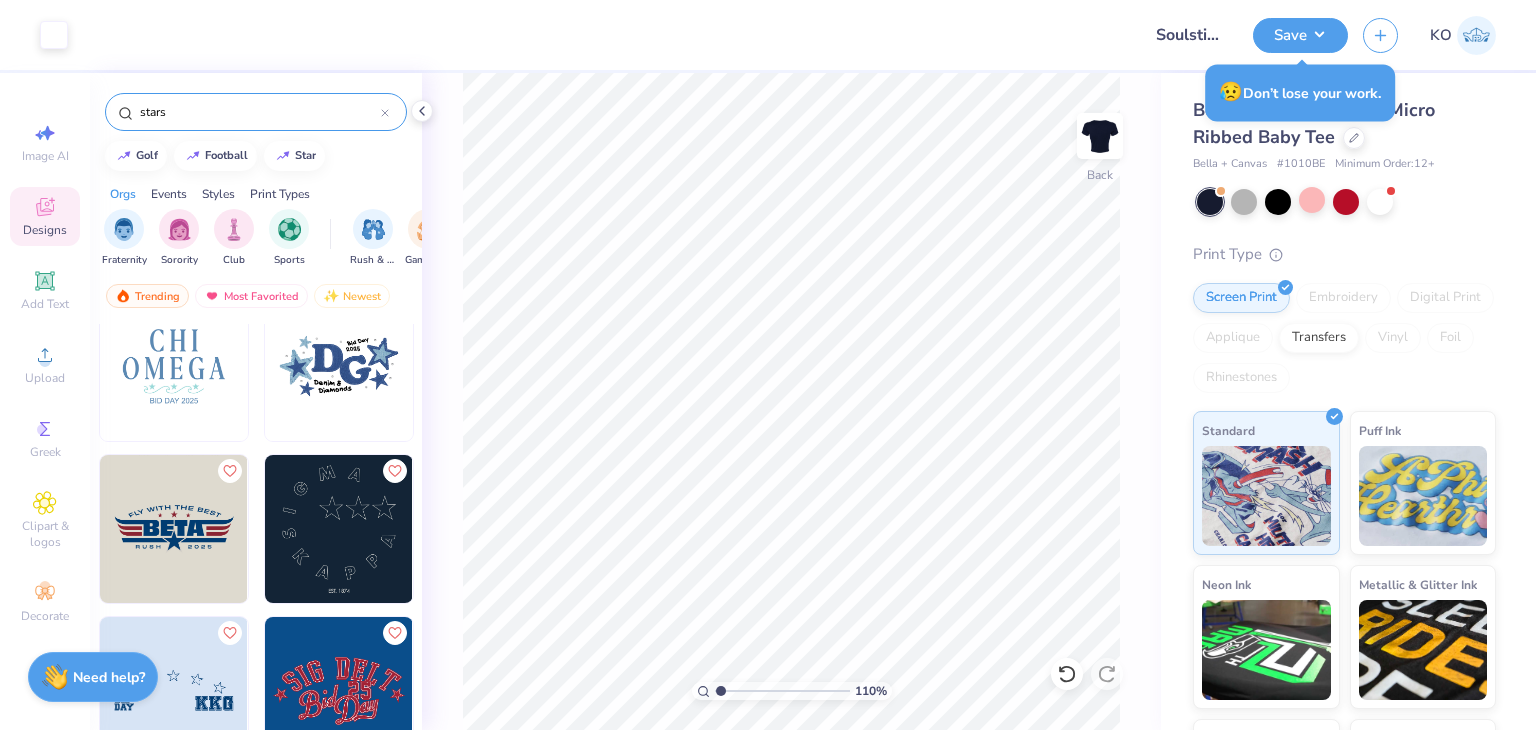 scroll, scrollTop: 1164, scrollLeft: 0, axis: vertical 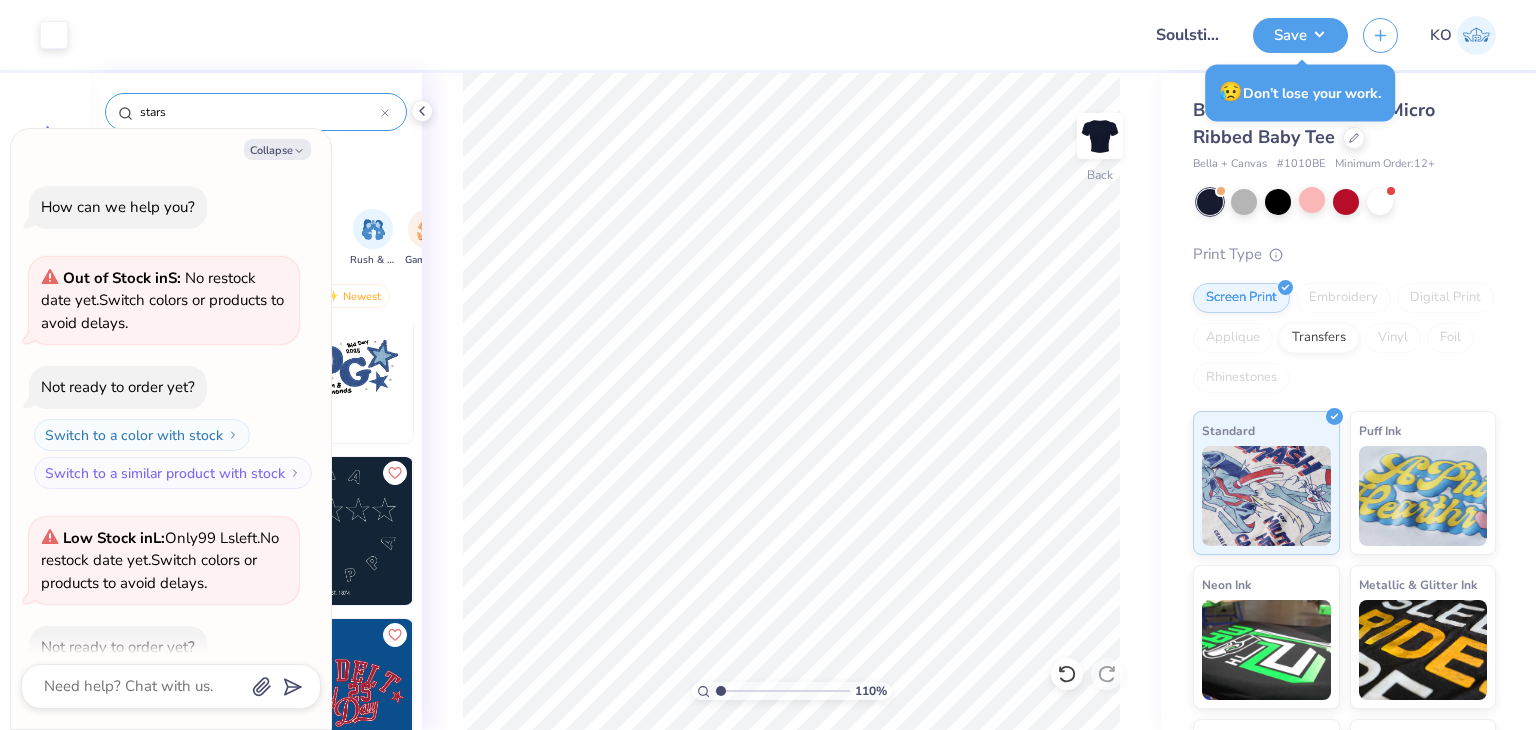 type on "x" 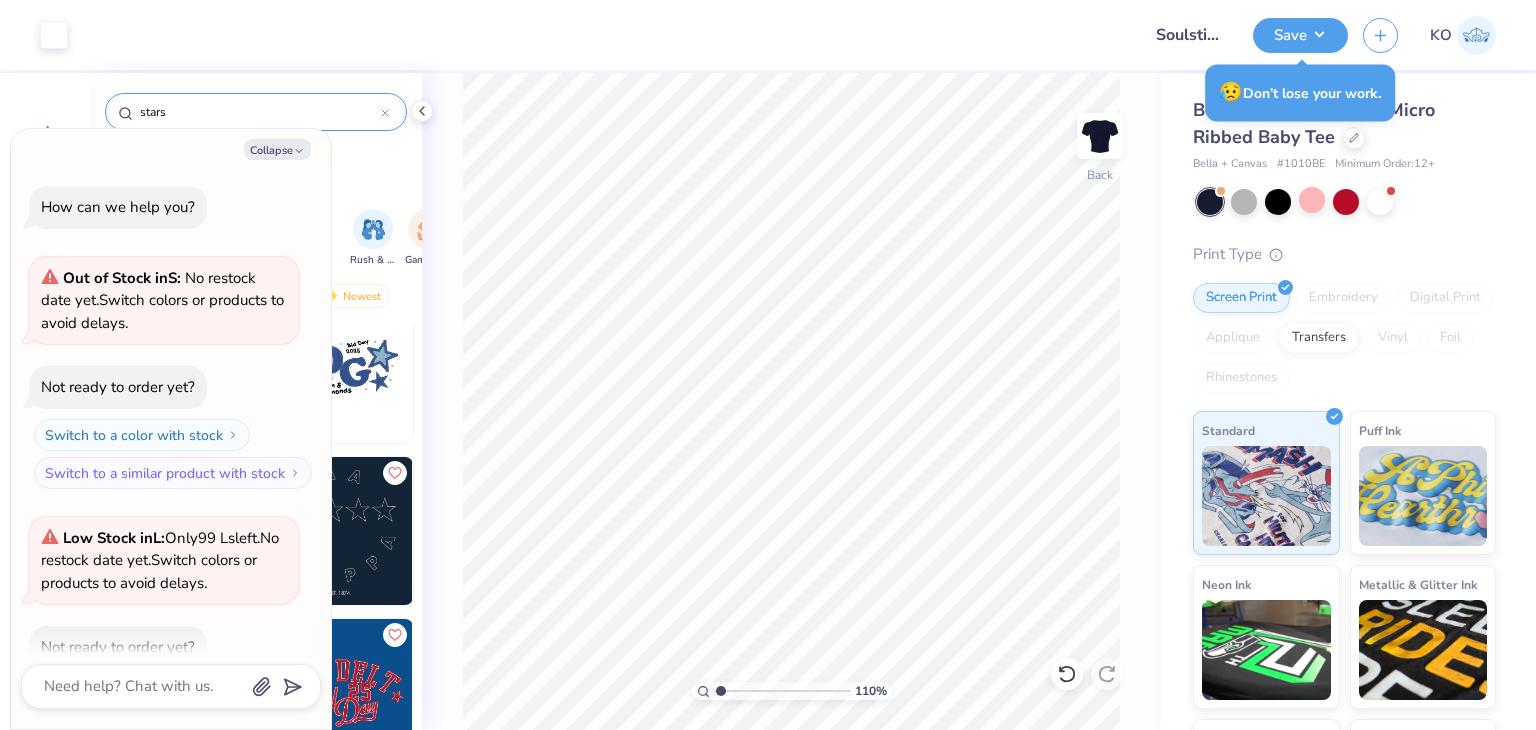scroll, scrollTop: 2648, scrollLeft: 0, axis: vertical 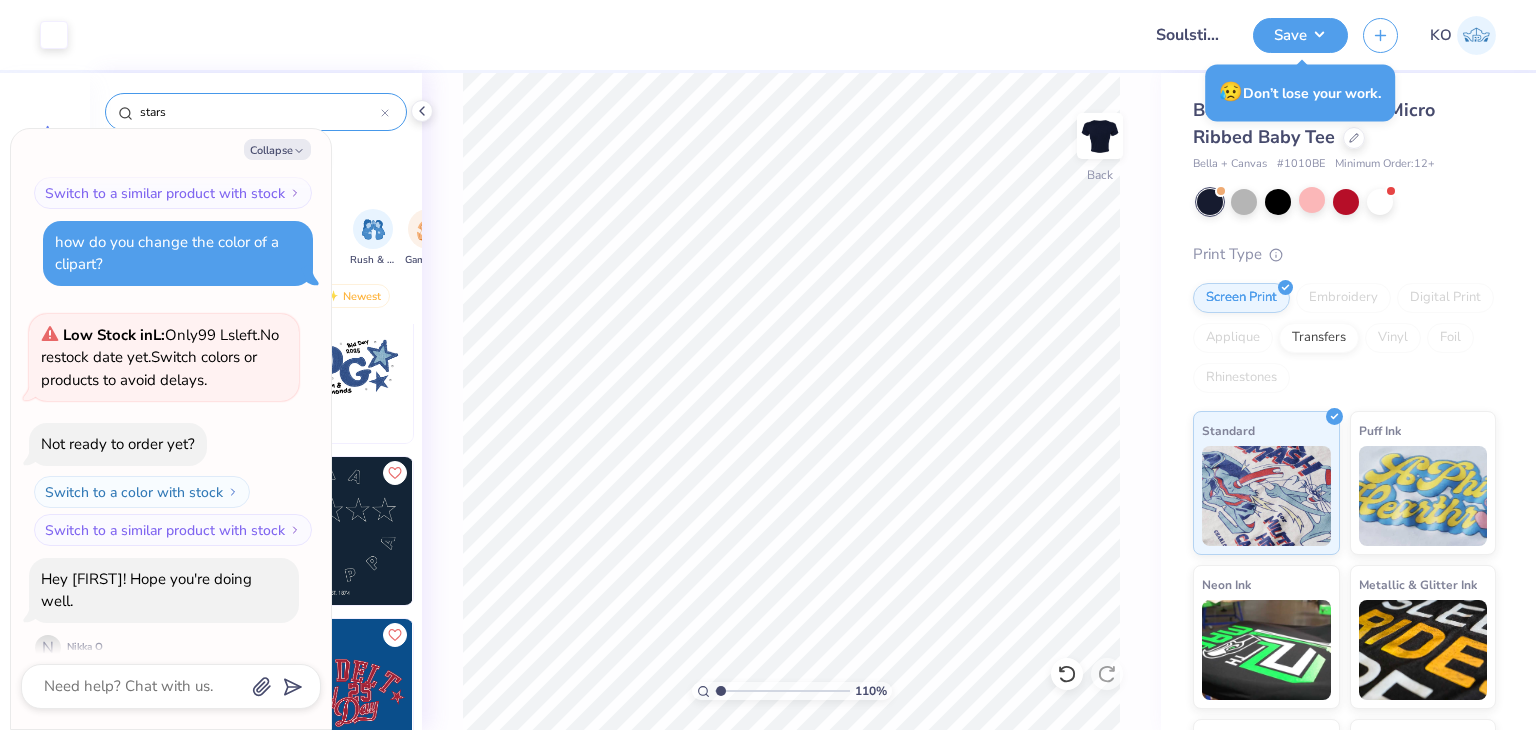 type on "stars" 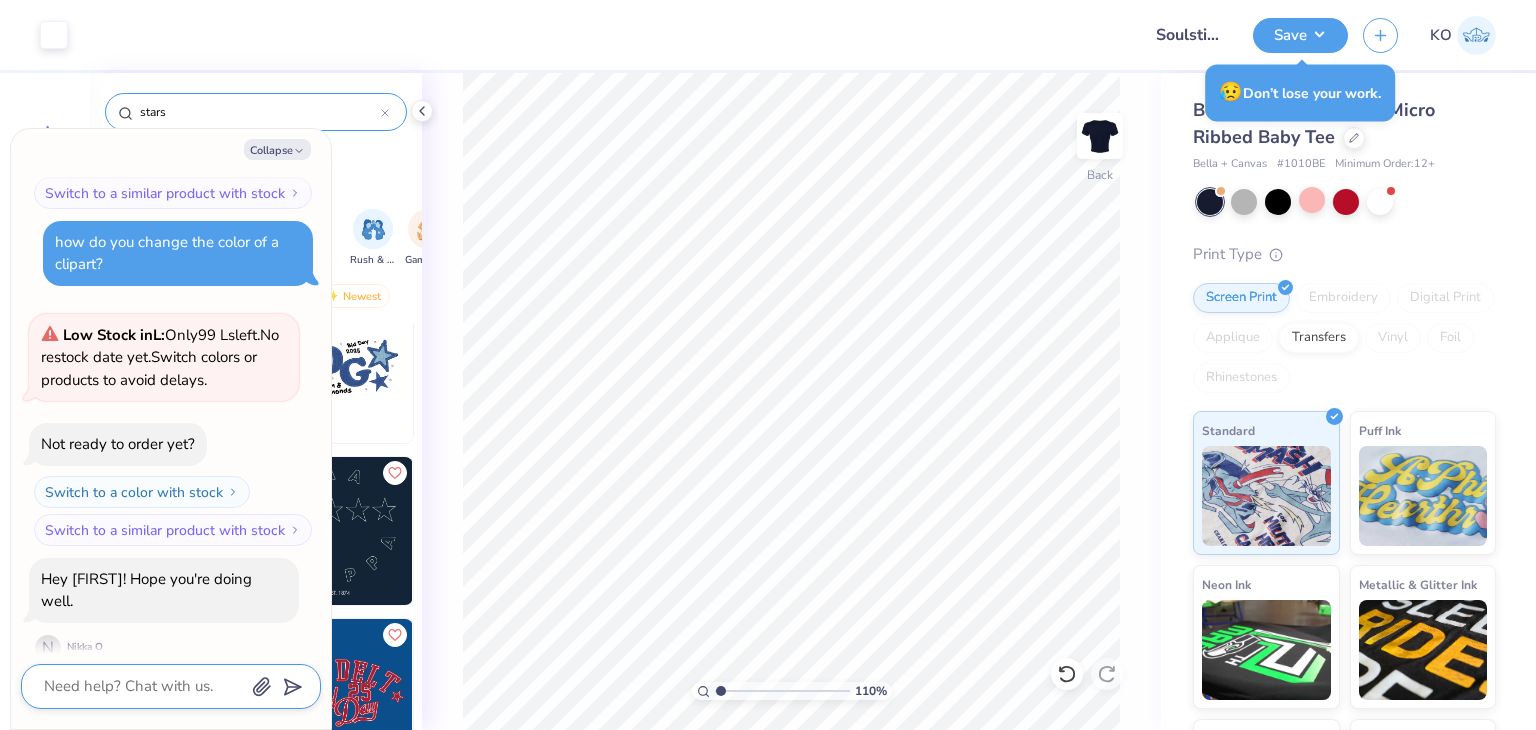 click at bounding box center (143, 686) 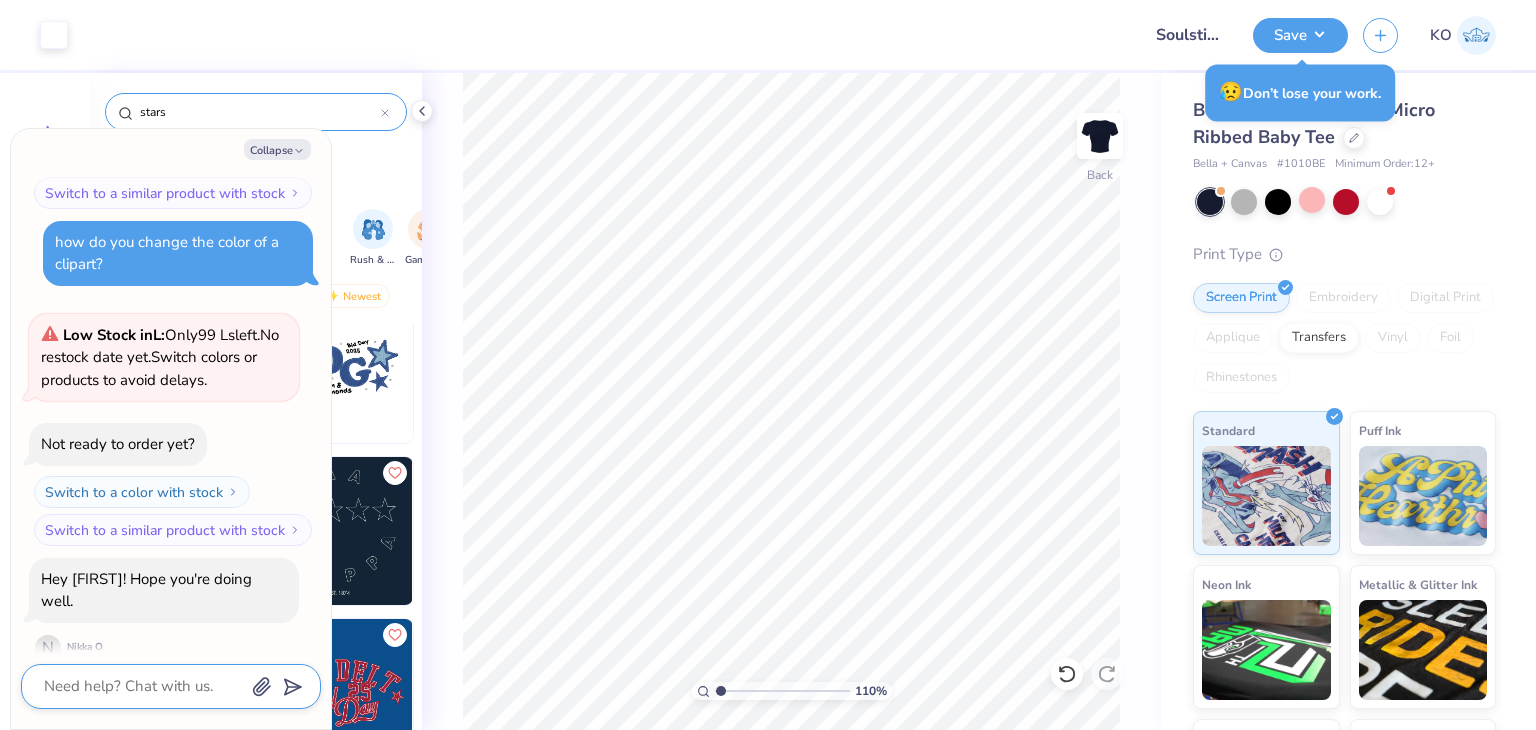 type on "x" 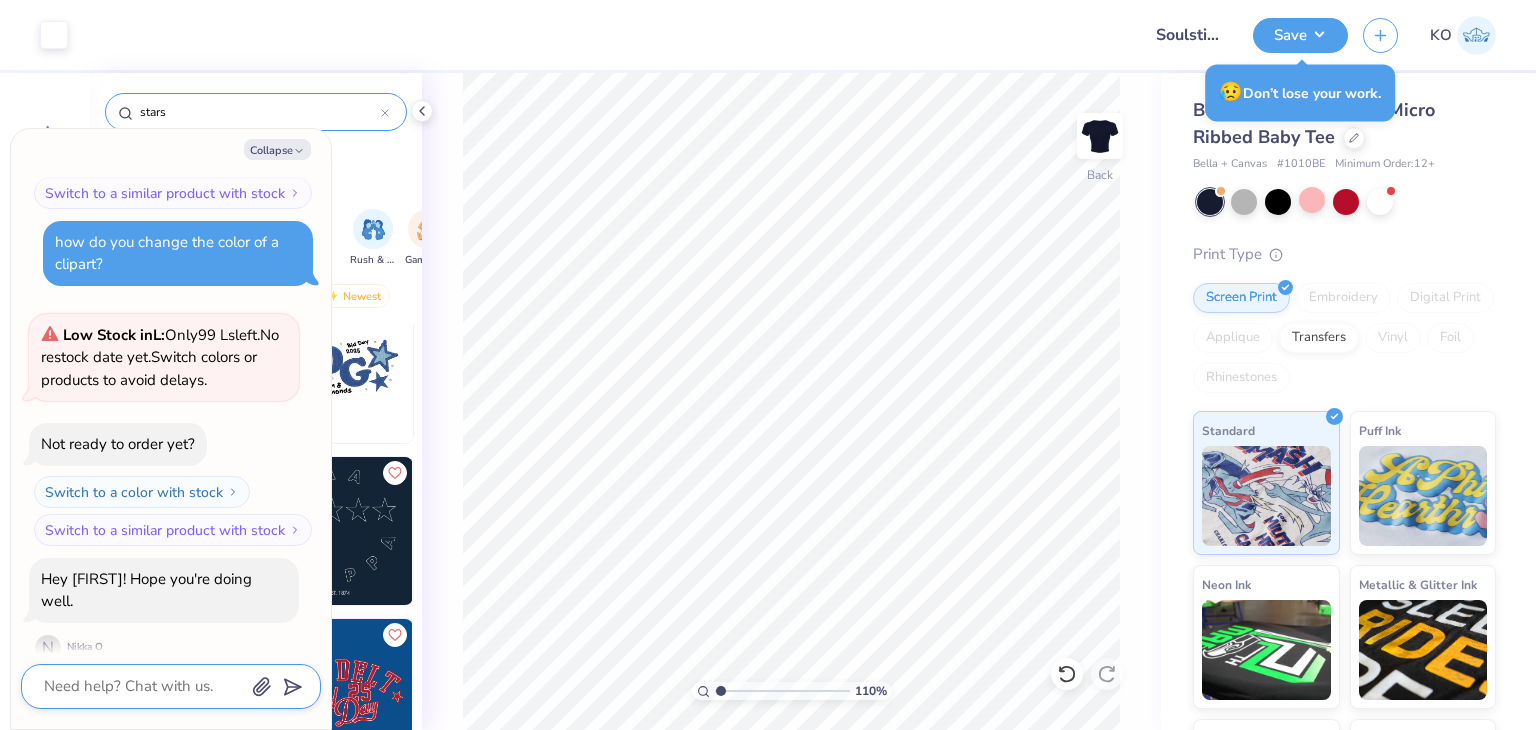 type on "H" 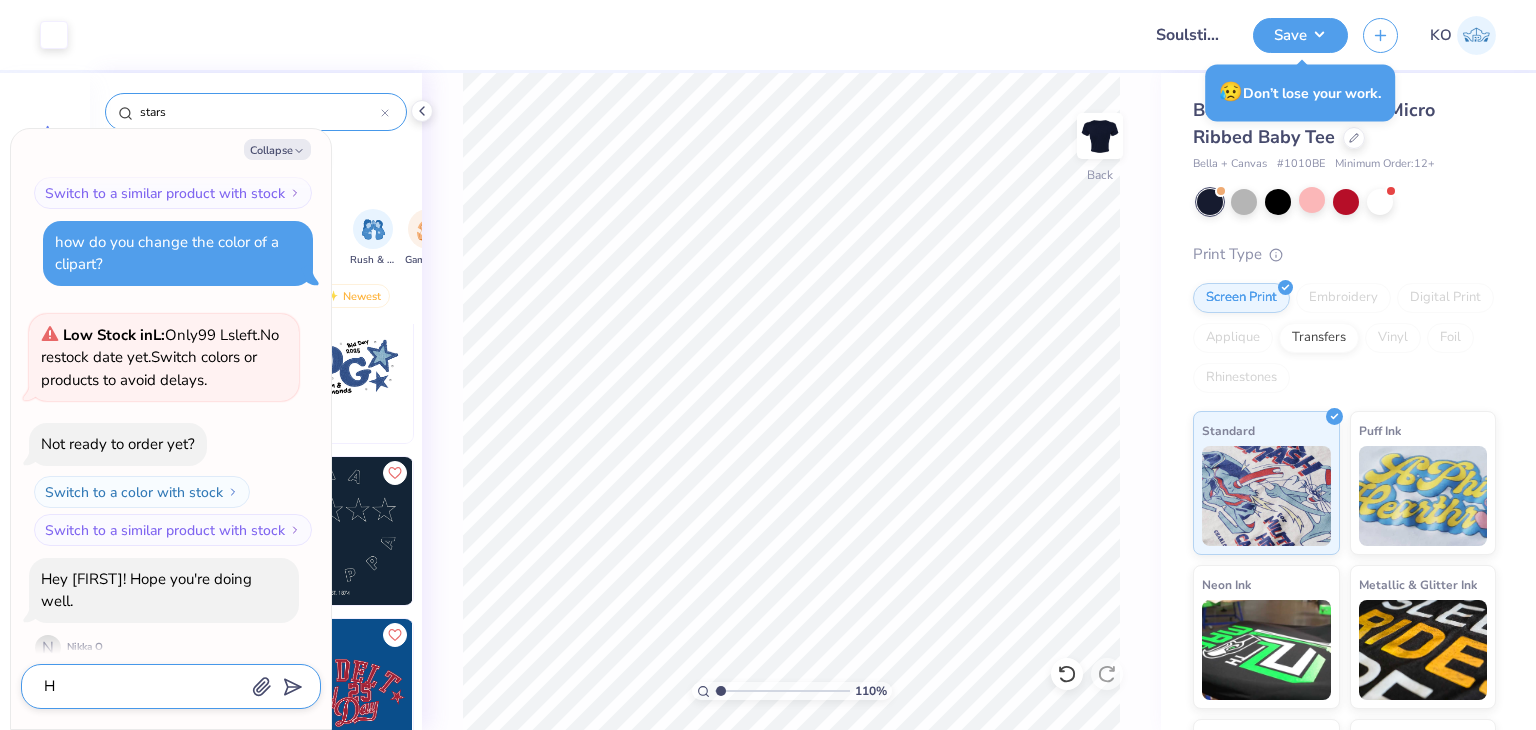 type on "x" 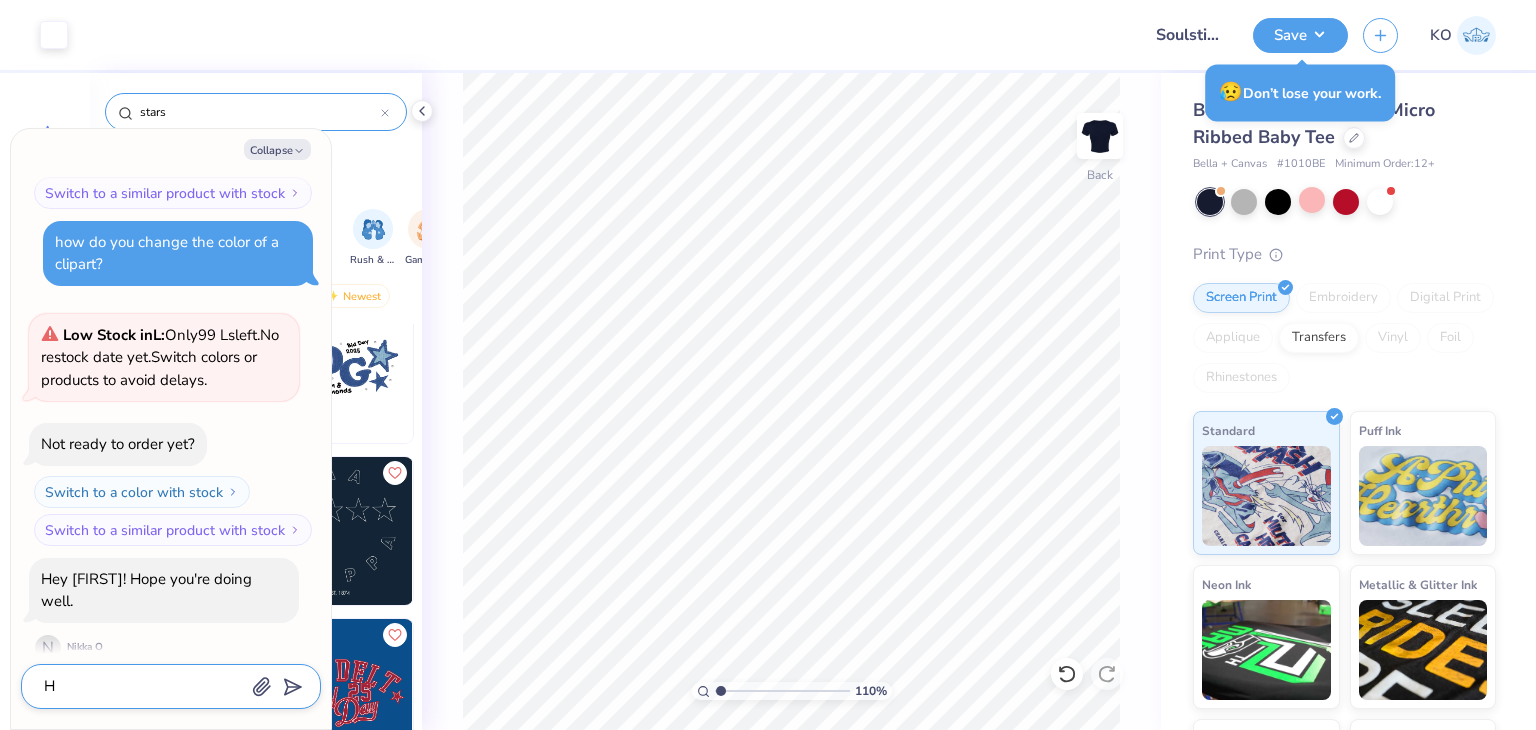 type on "Hi" 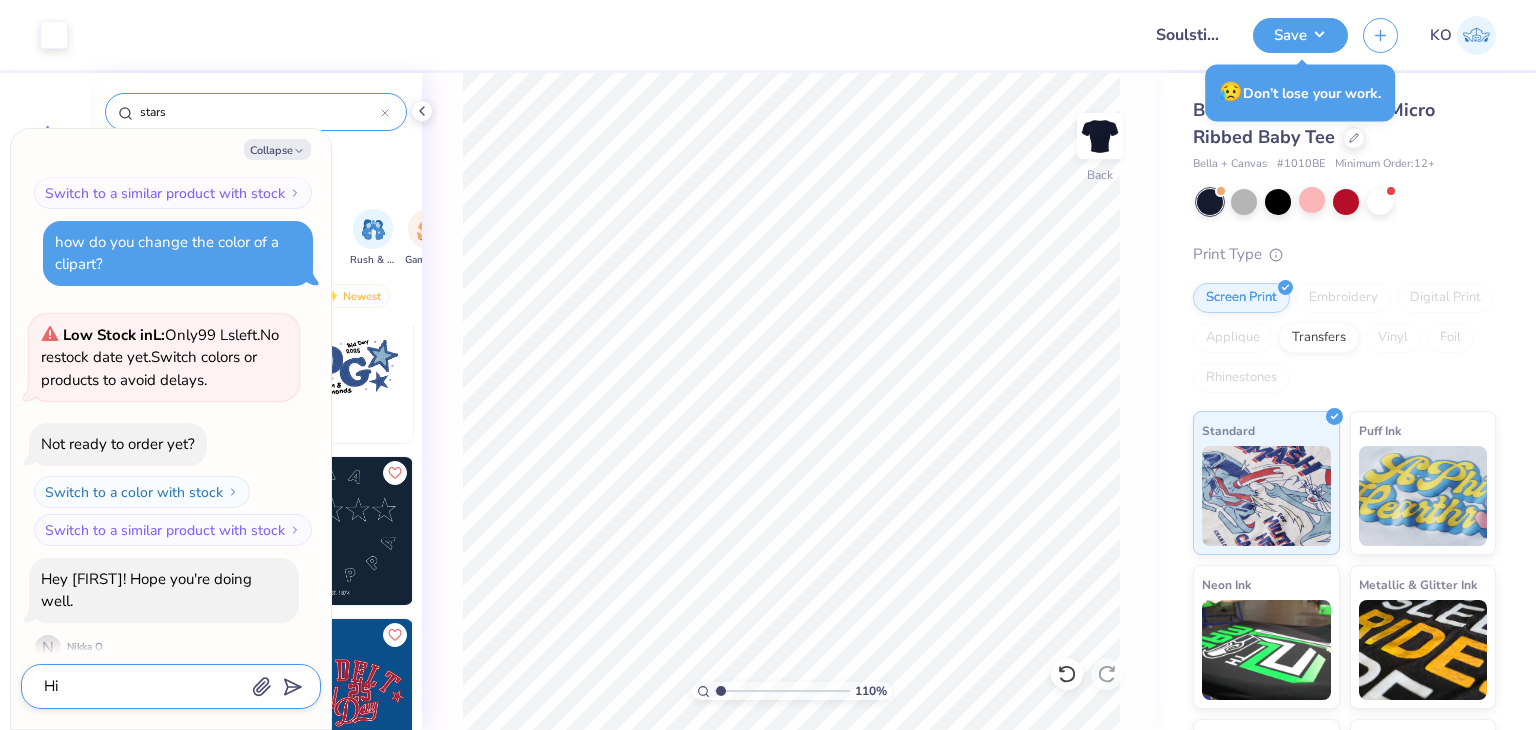 type on "x" 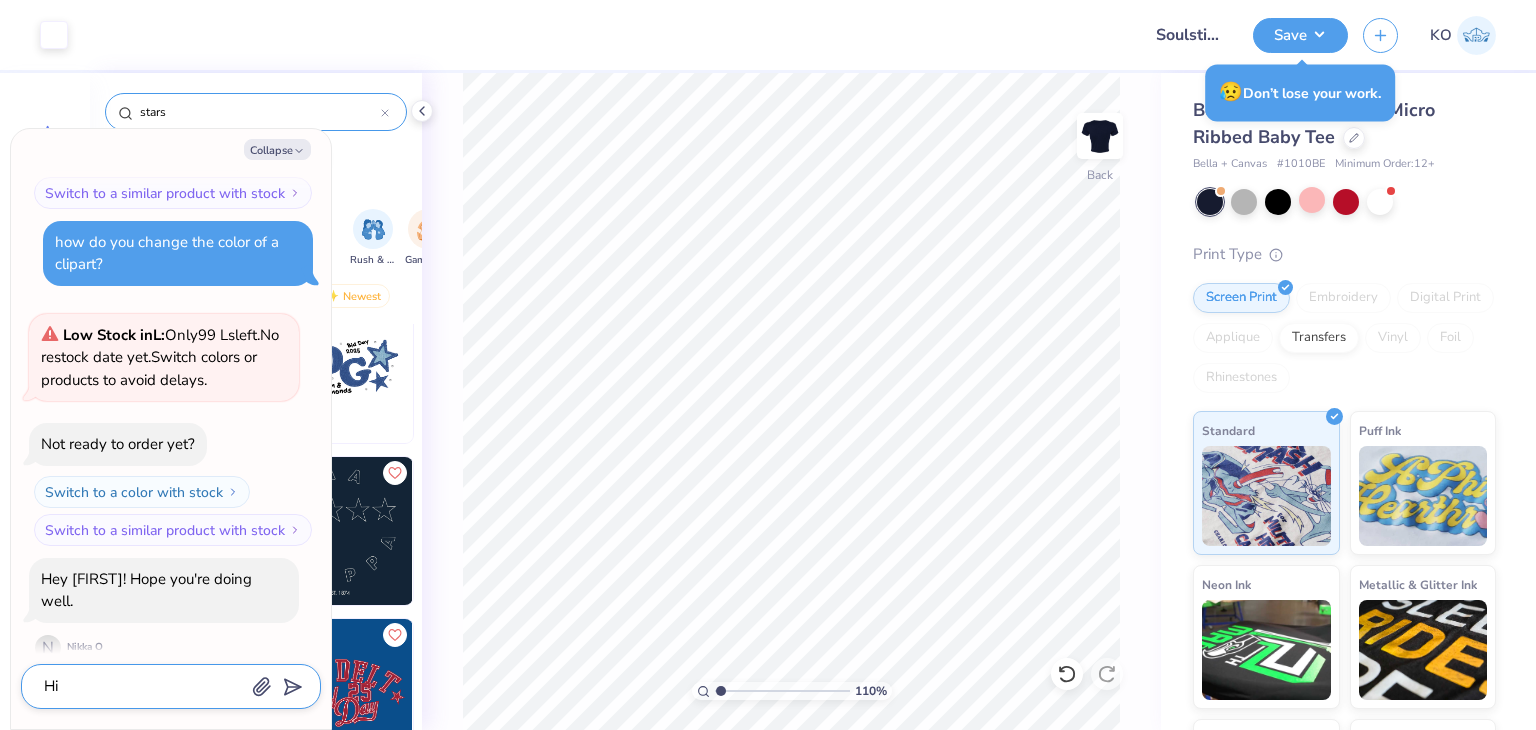 type on "Hi" 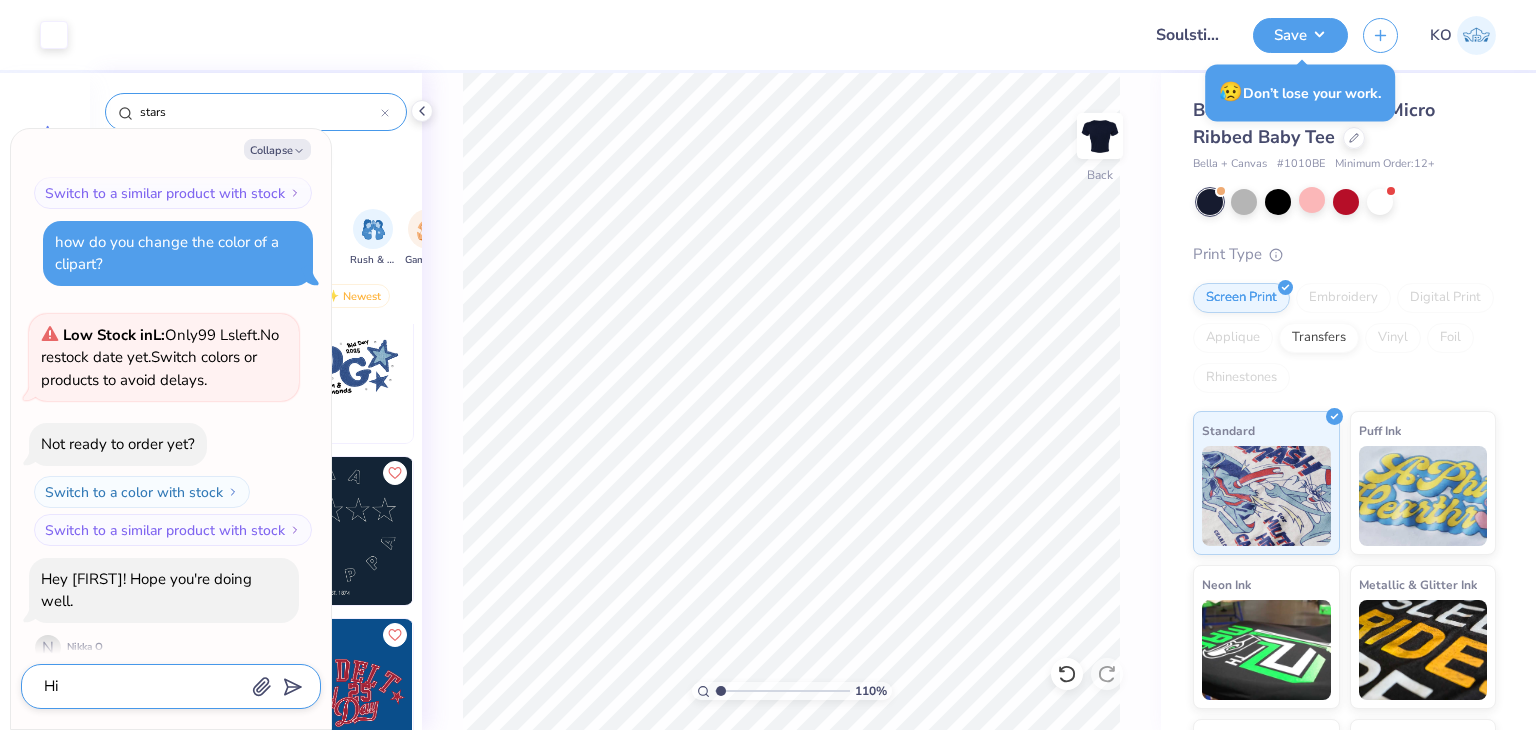 type on "x" 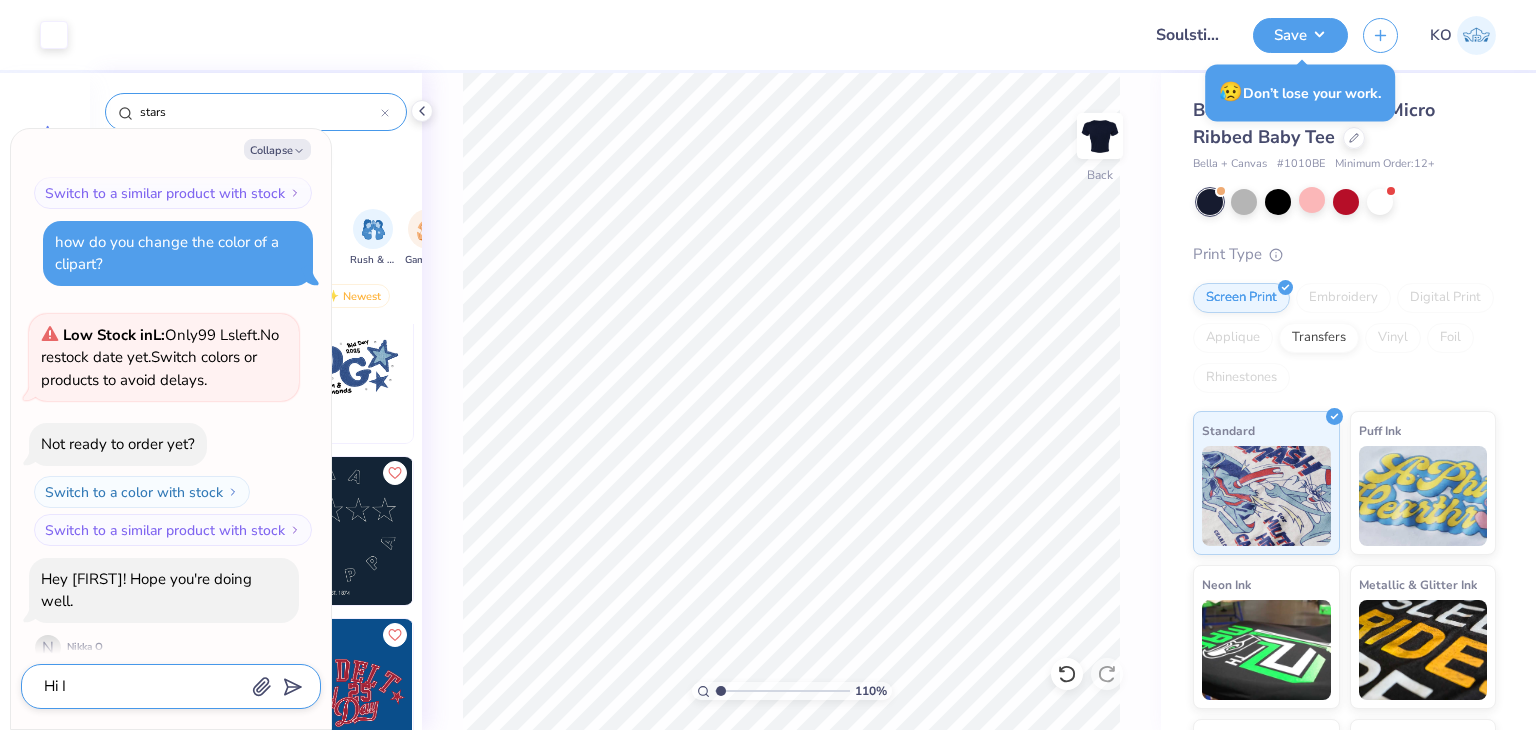 type on "Hi I" 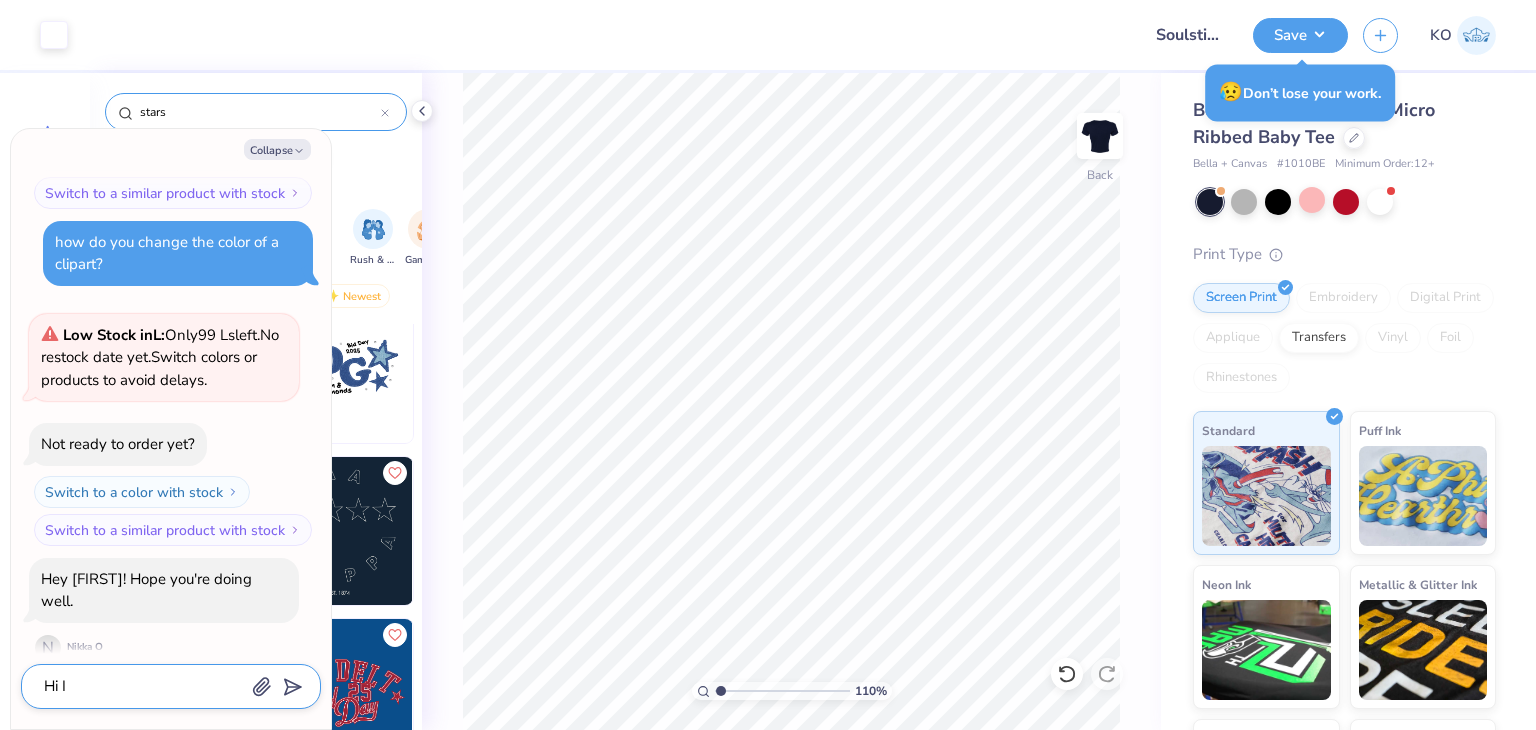 type on "x" 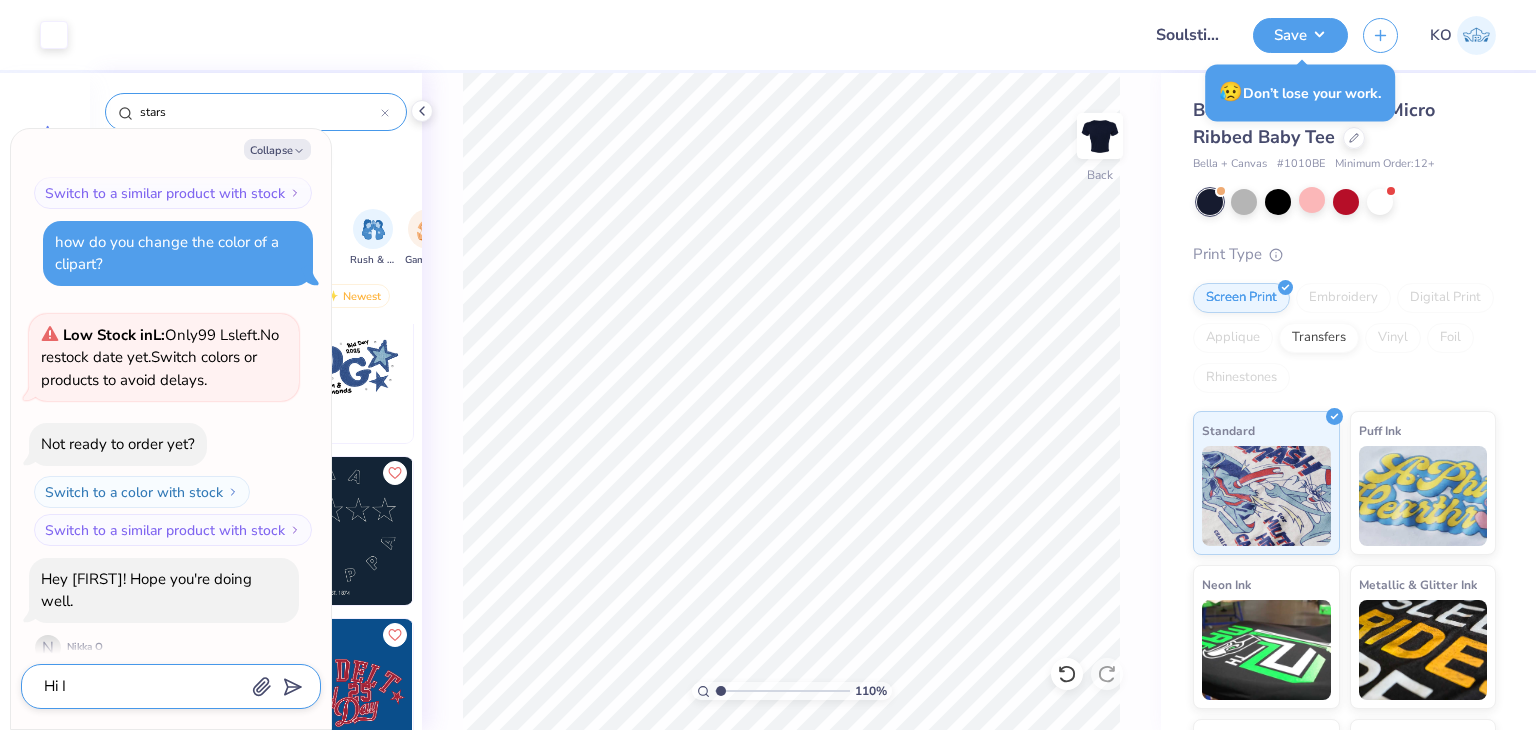 type on "Hi I n" 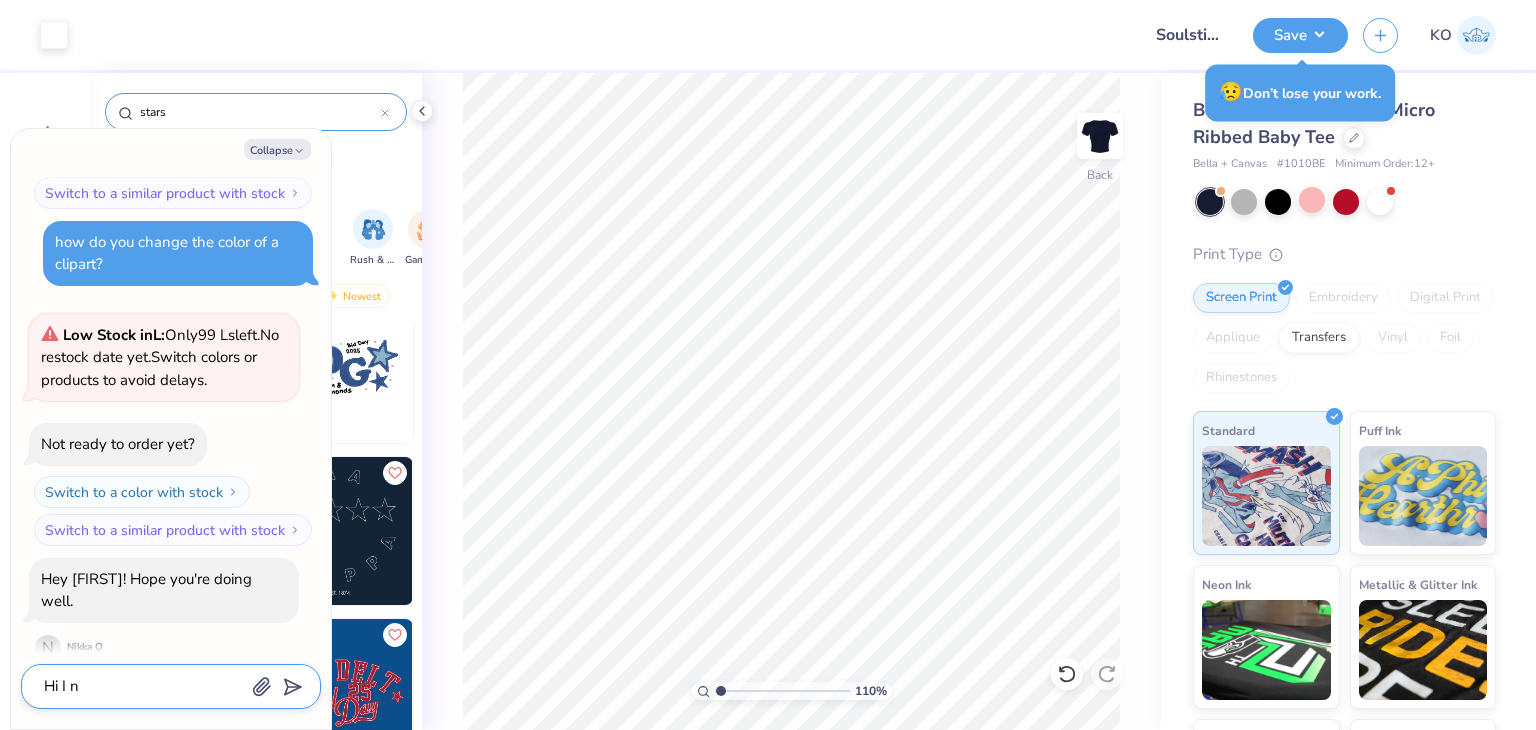 type on "x" 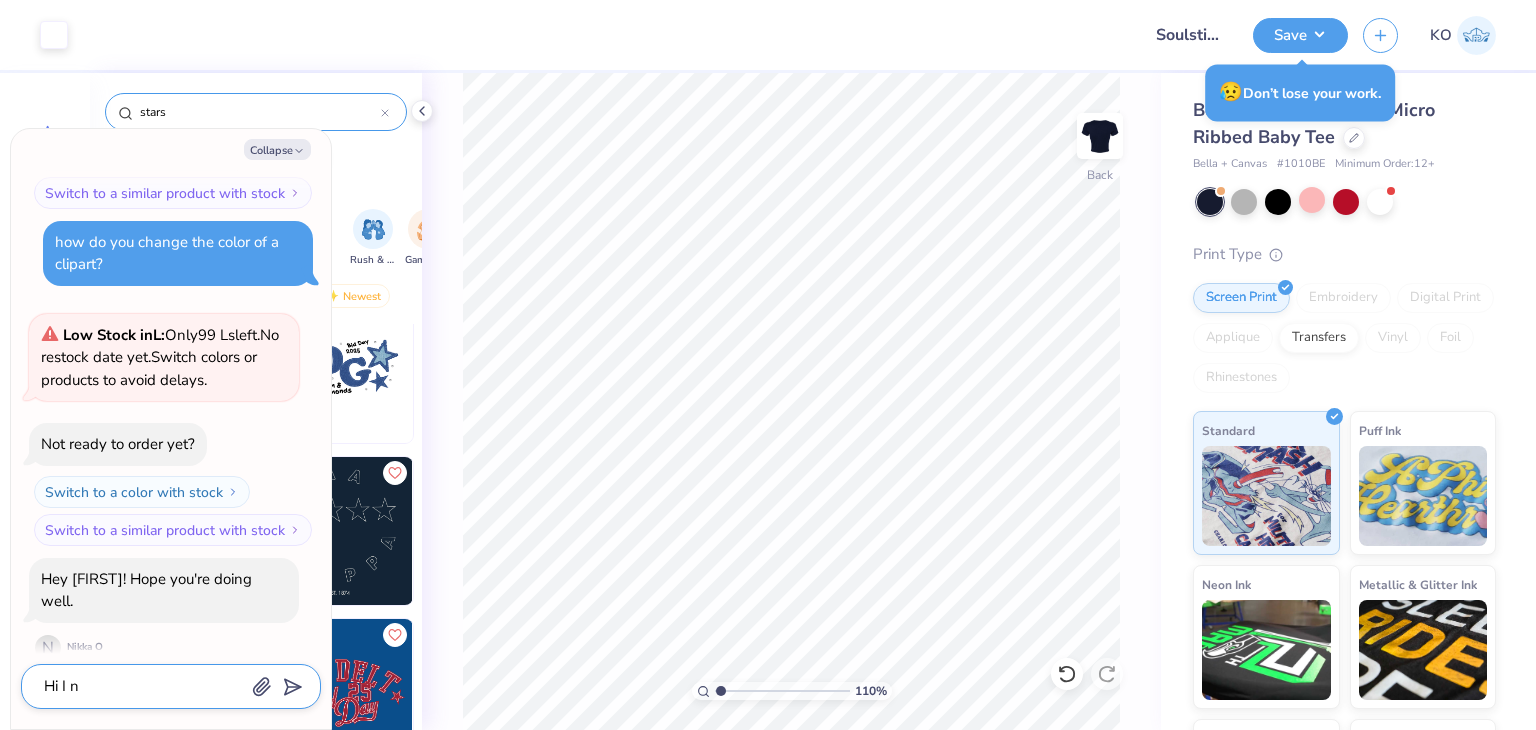 type on "Hi I ne" 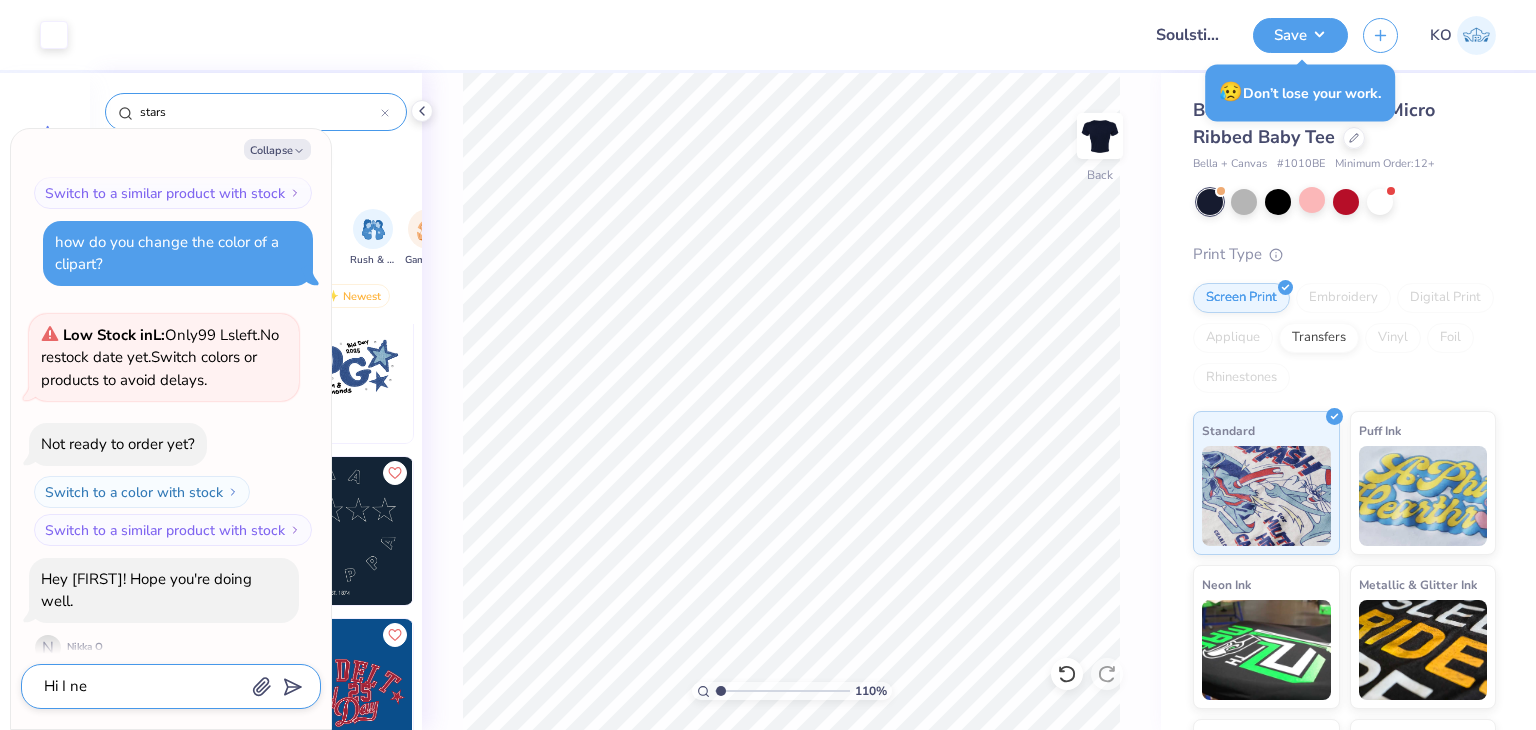 type on "x" 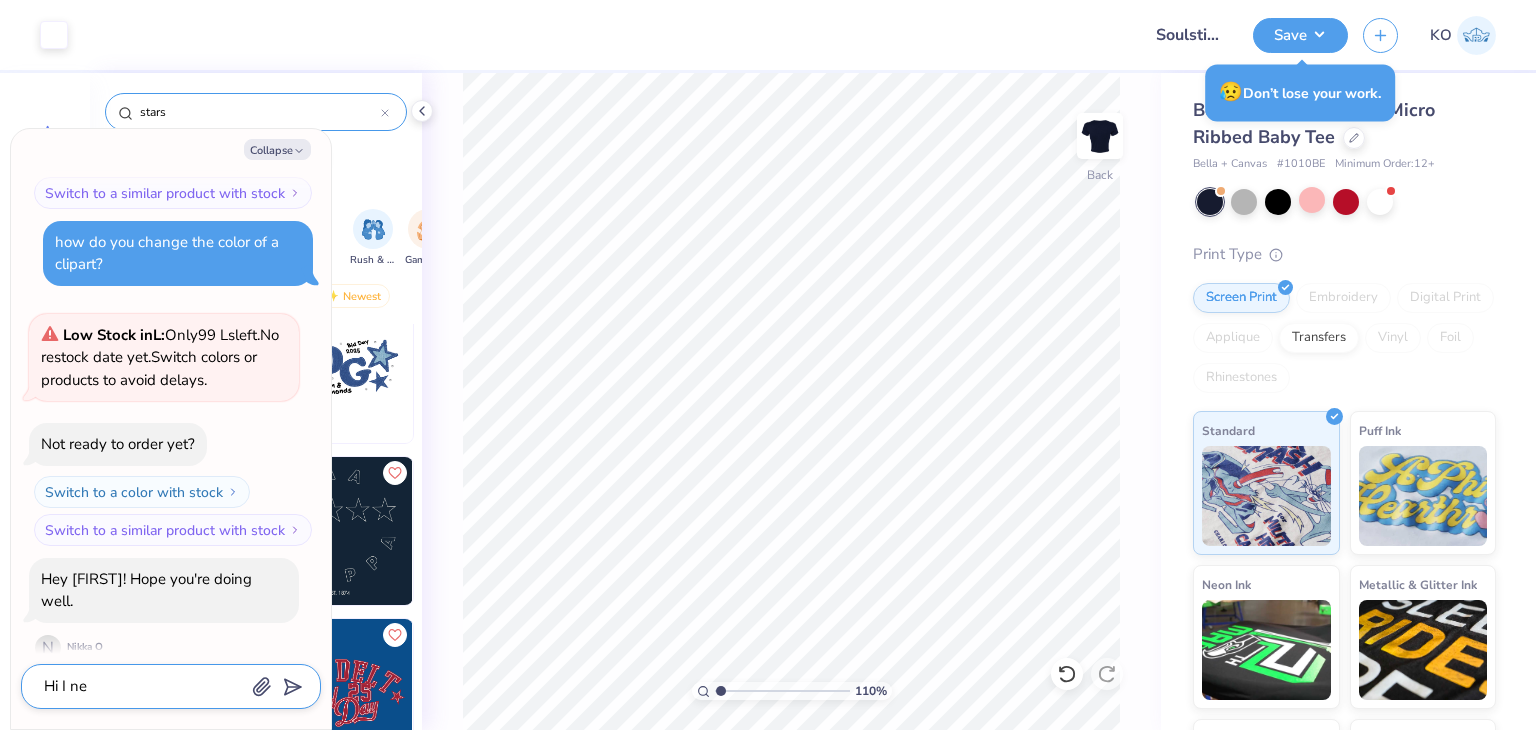 type on "Hi I nee" 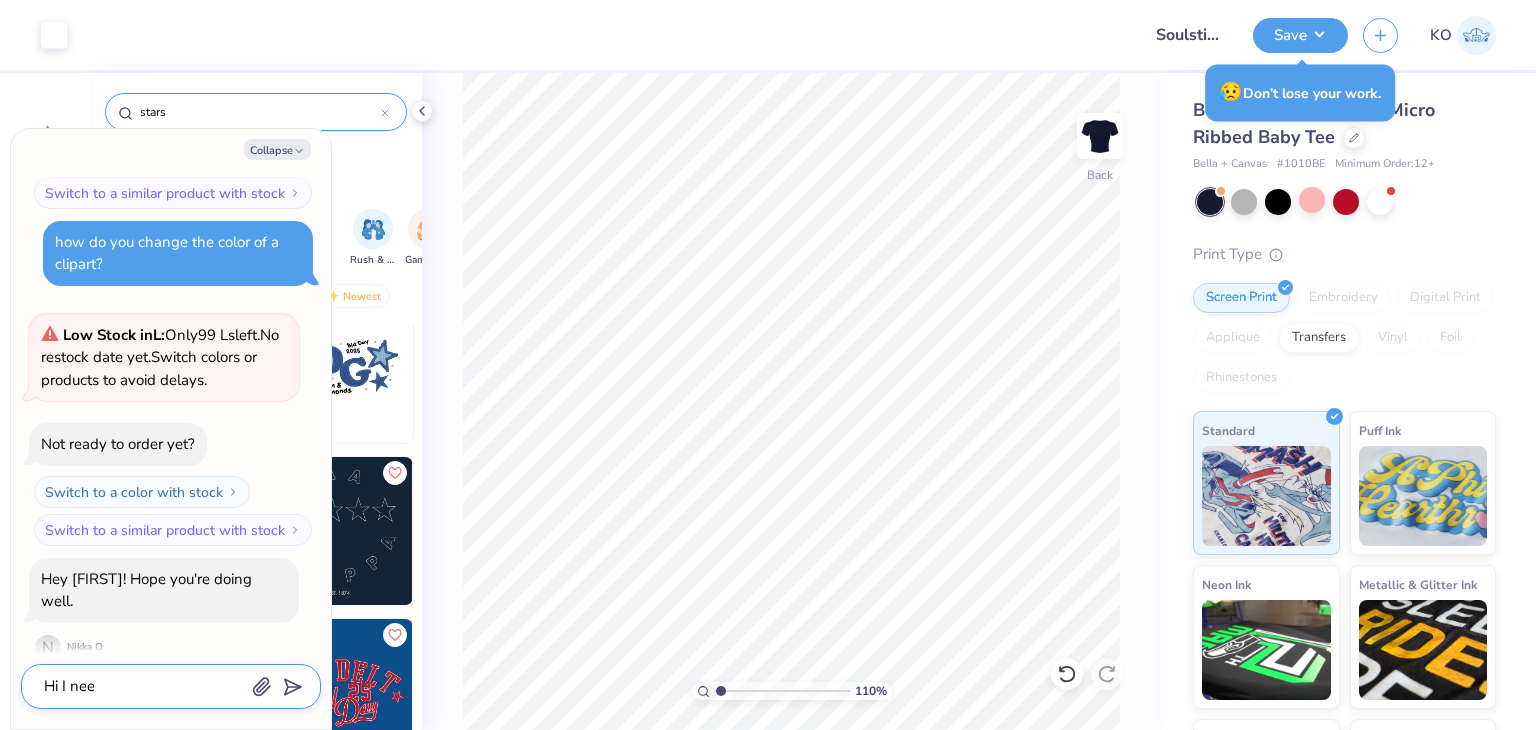 type on "x" 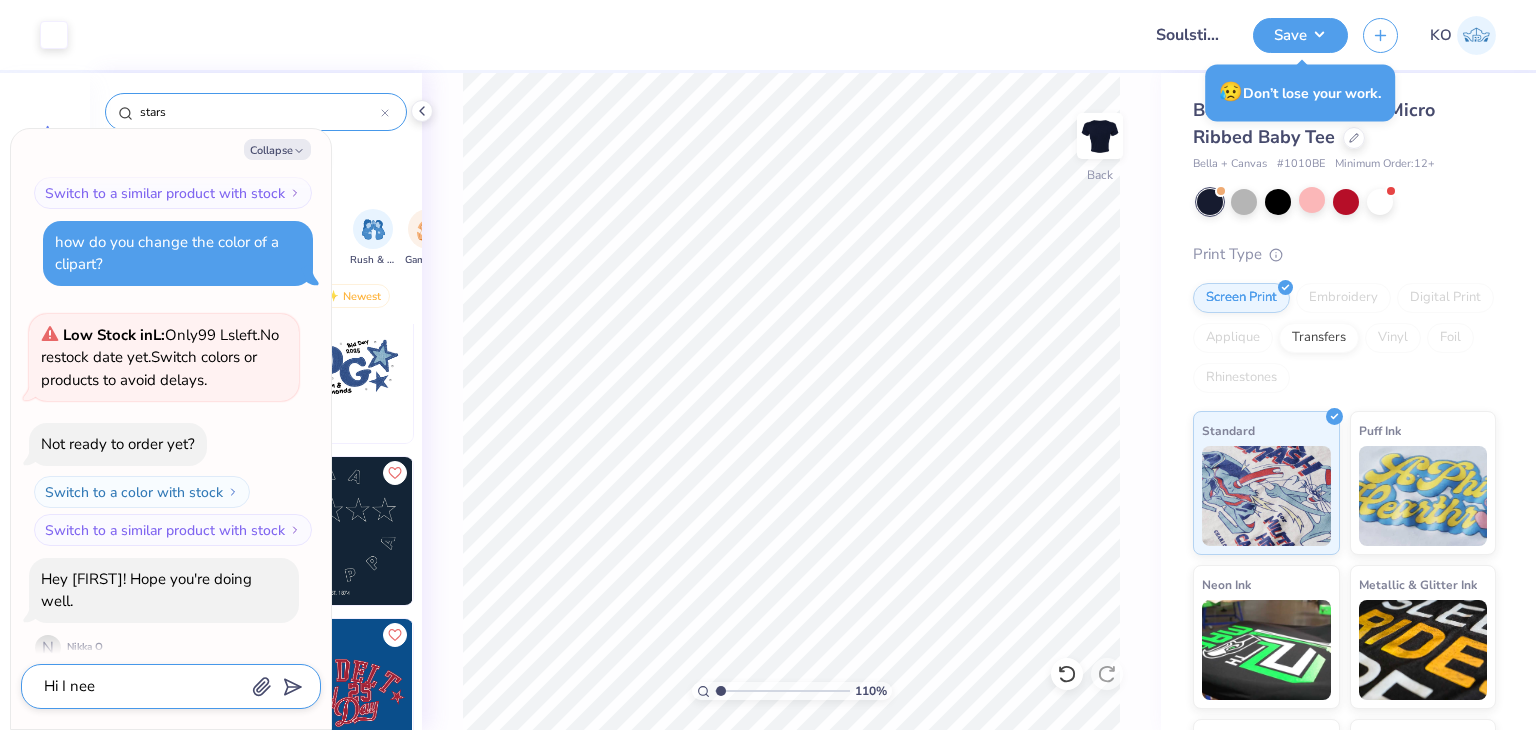type on "Hi I need" 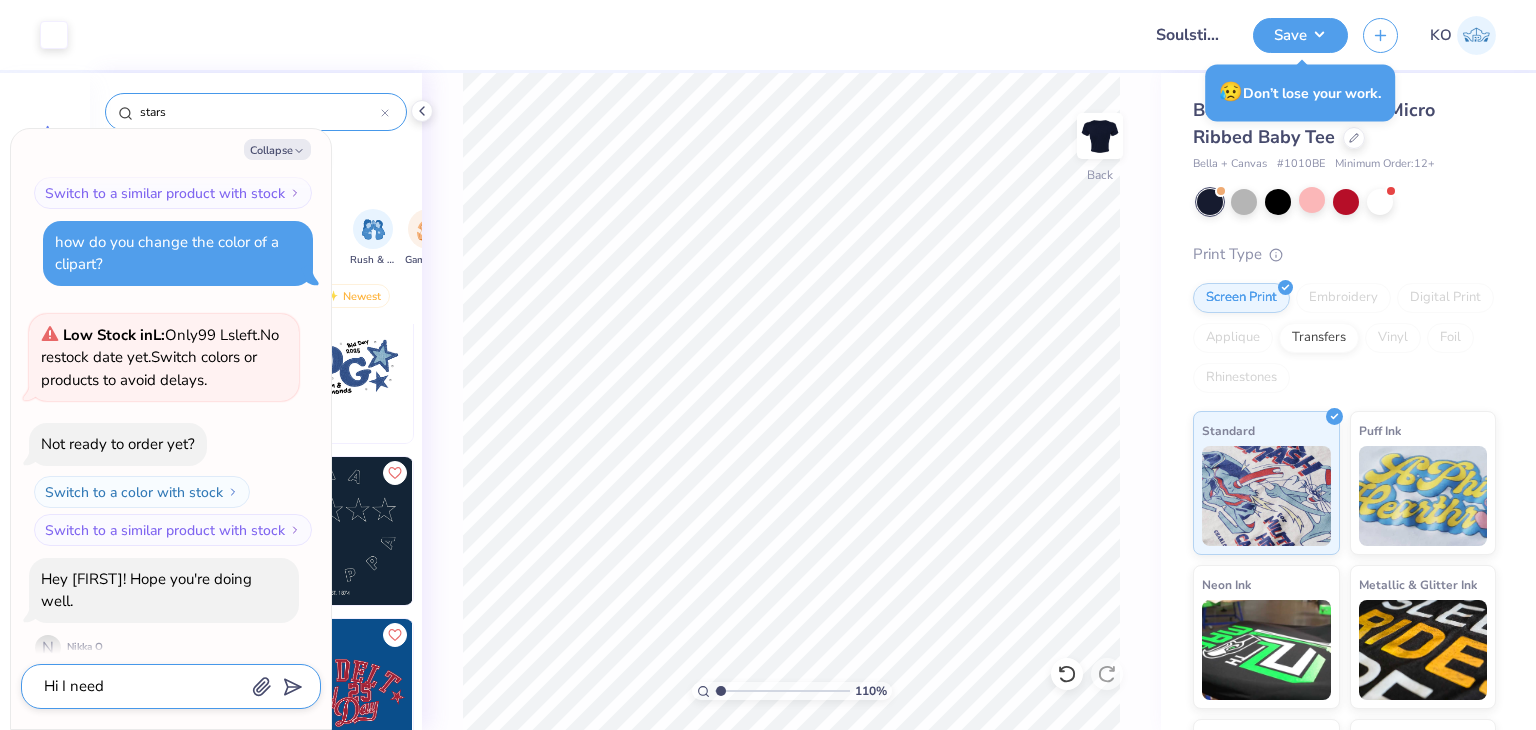 type on "x" 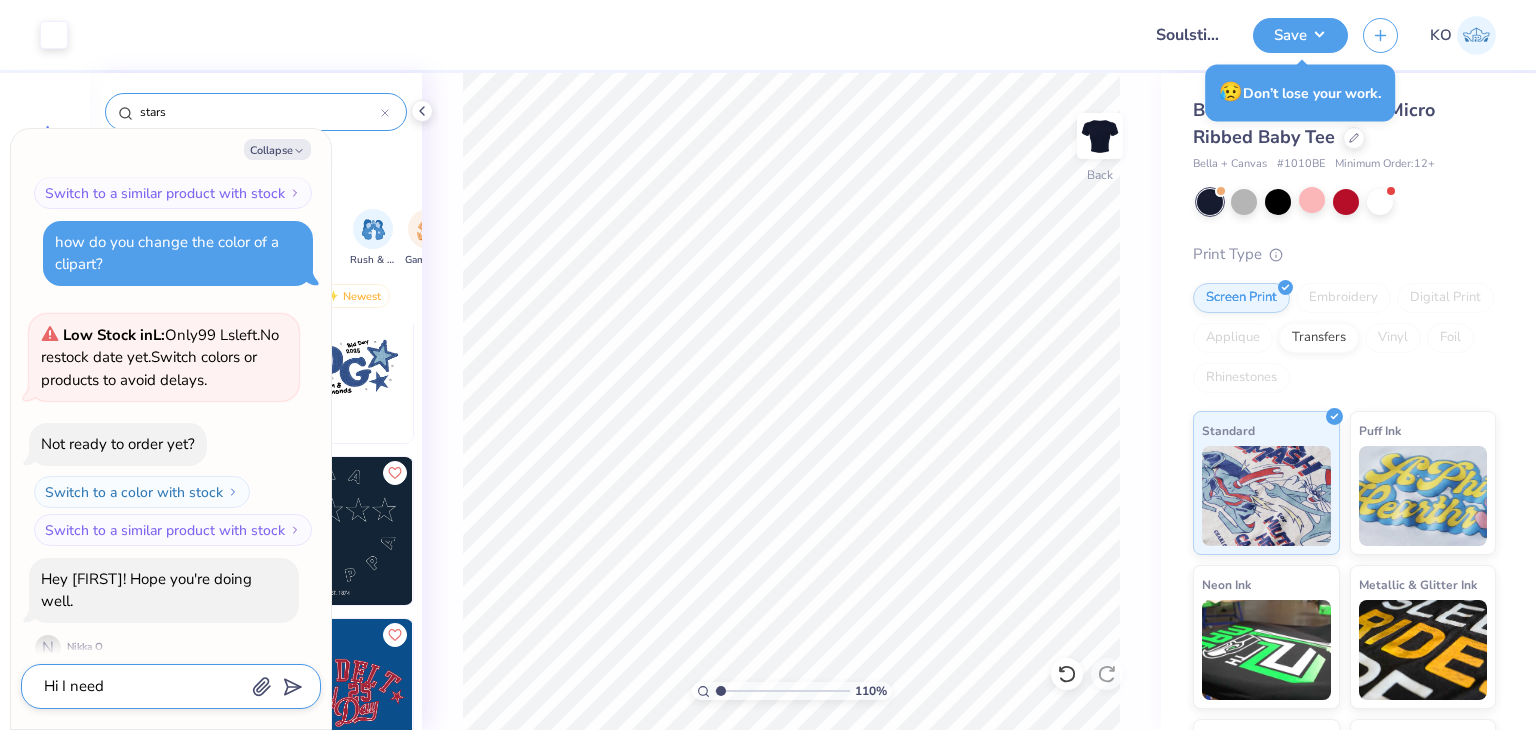 type on "Hi I need" 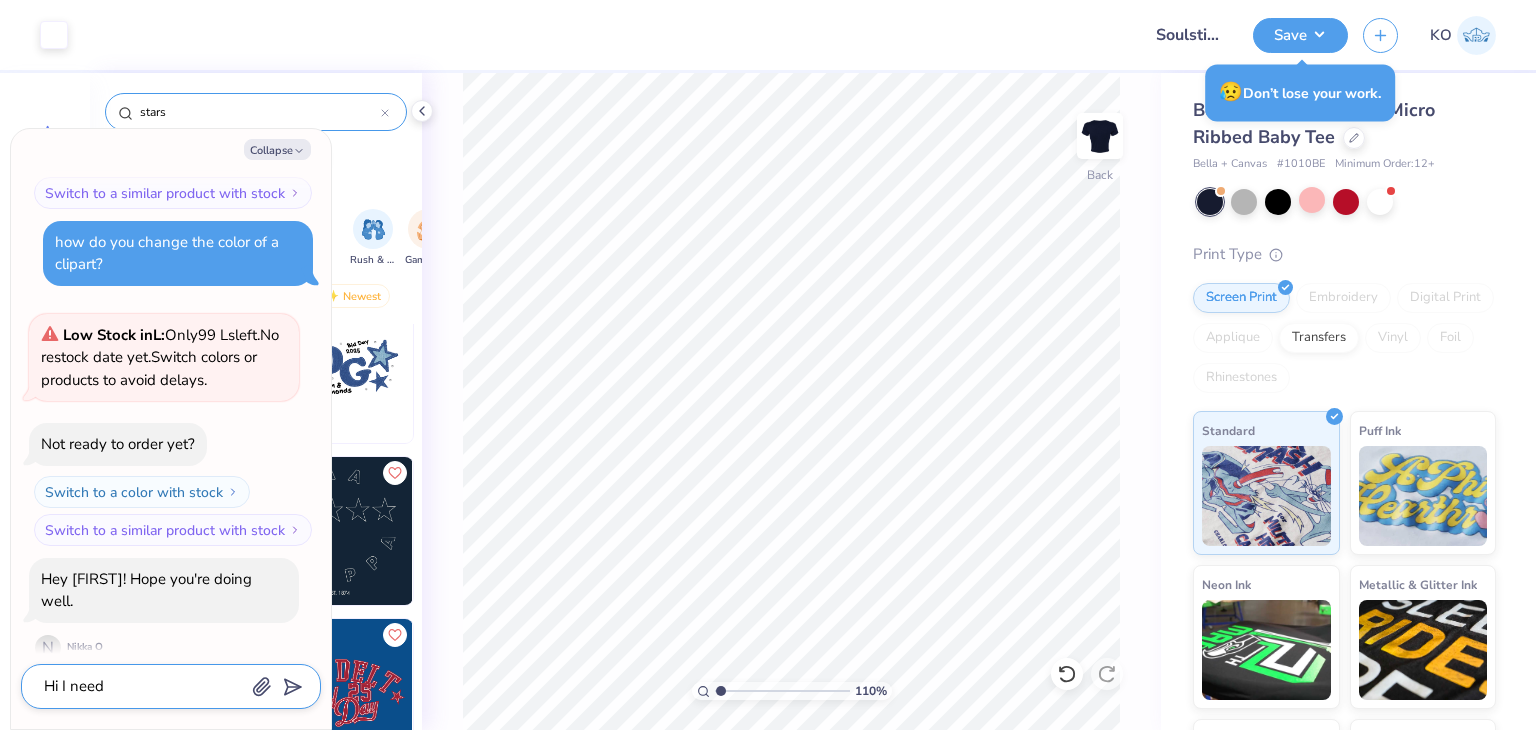 type on "x" 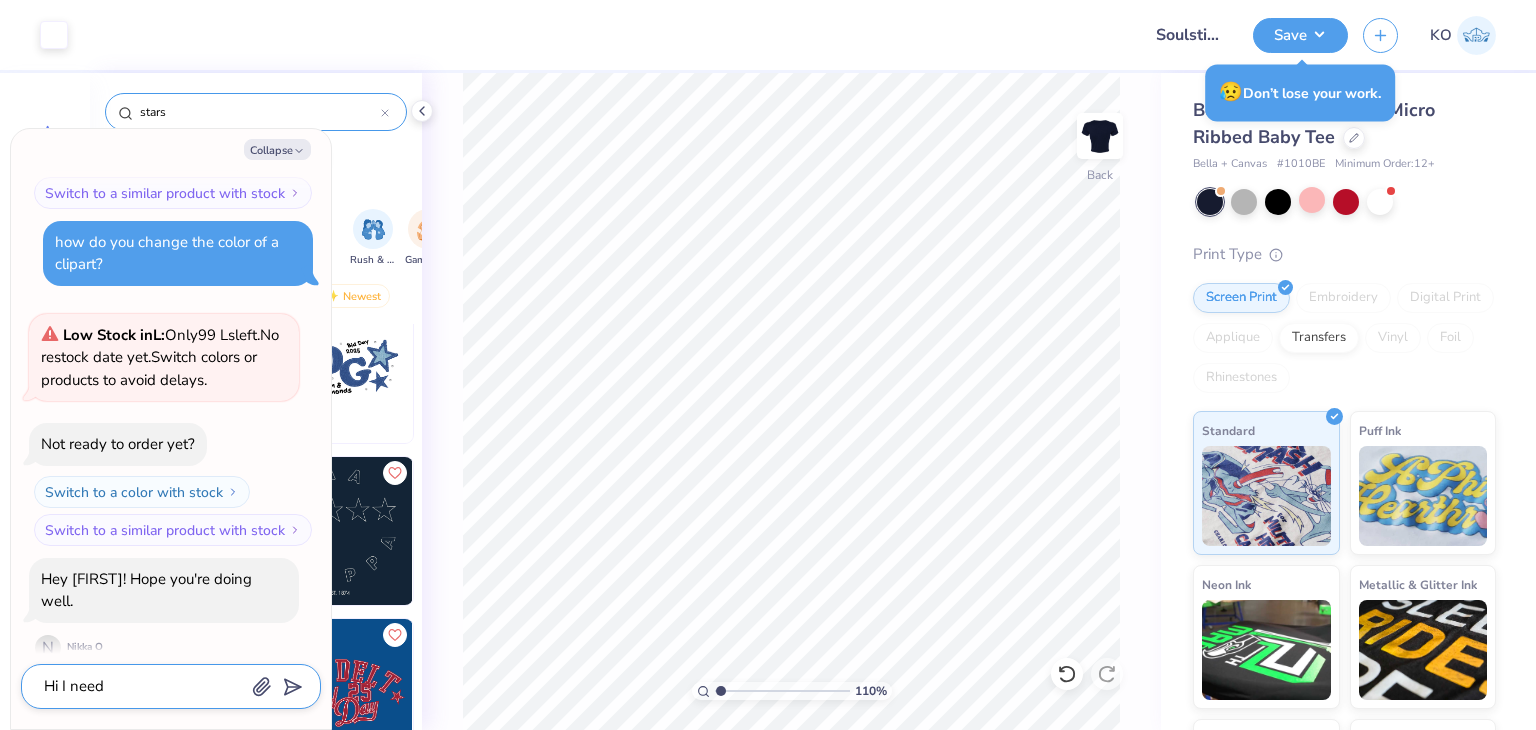 type on "Hi I need h" 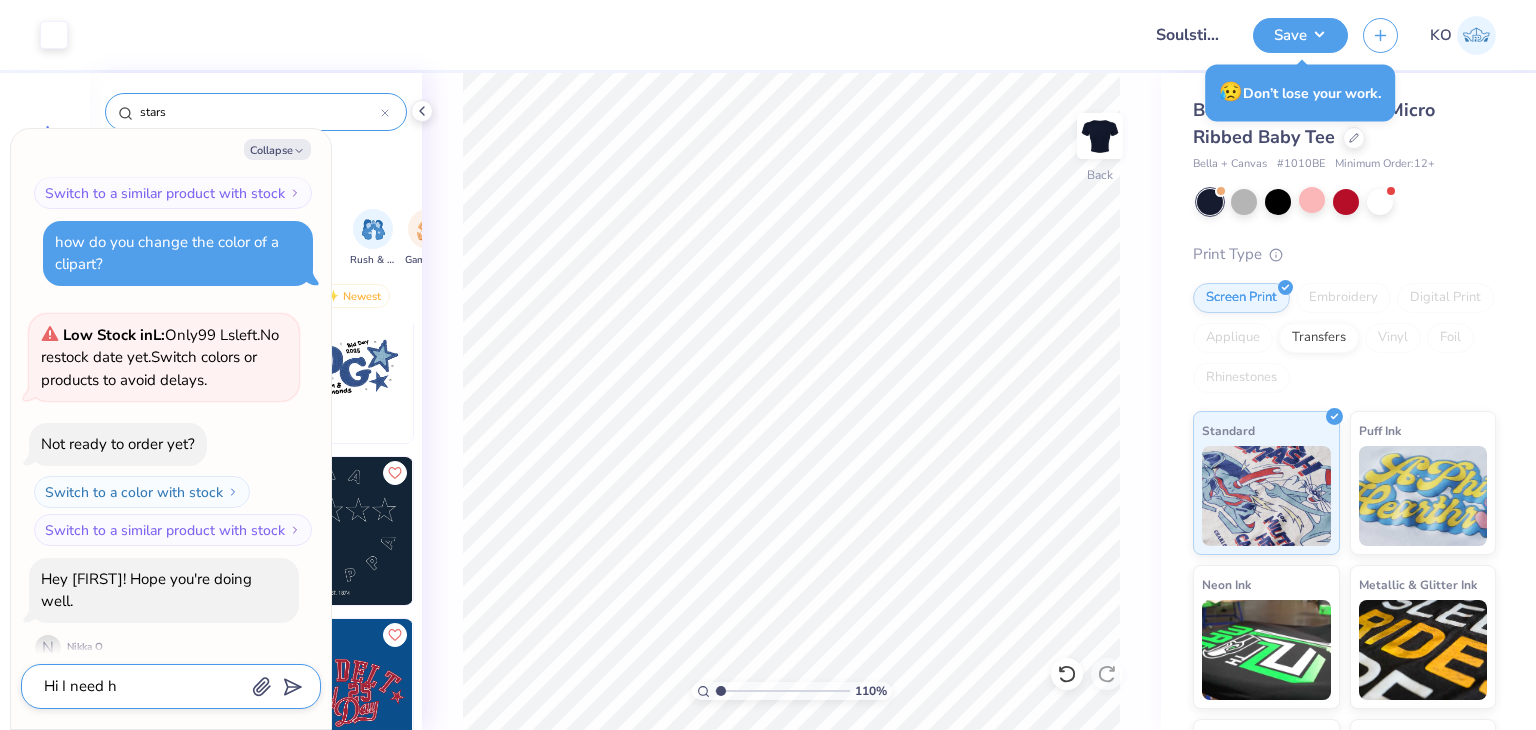 type on "x" 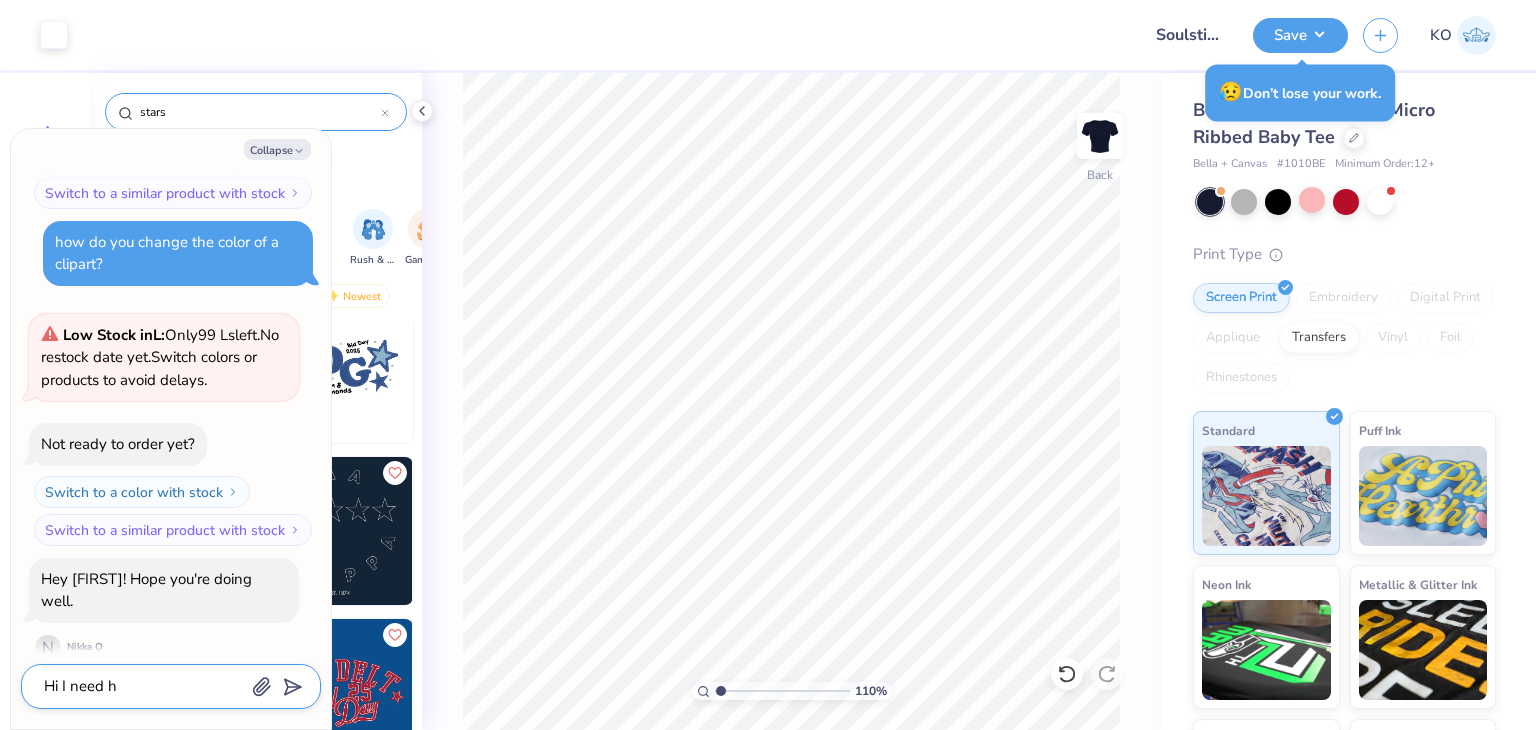 type on "Hi I need he" 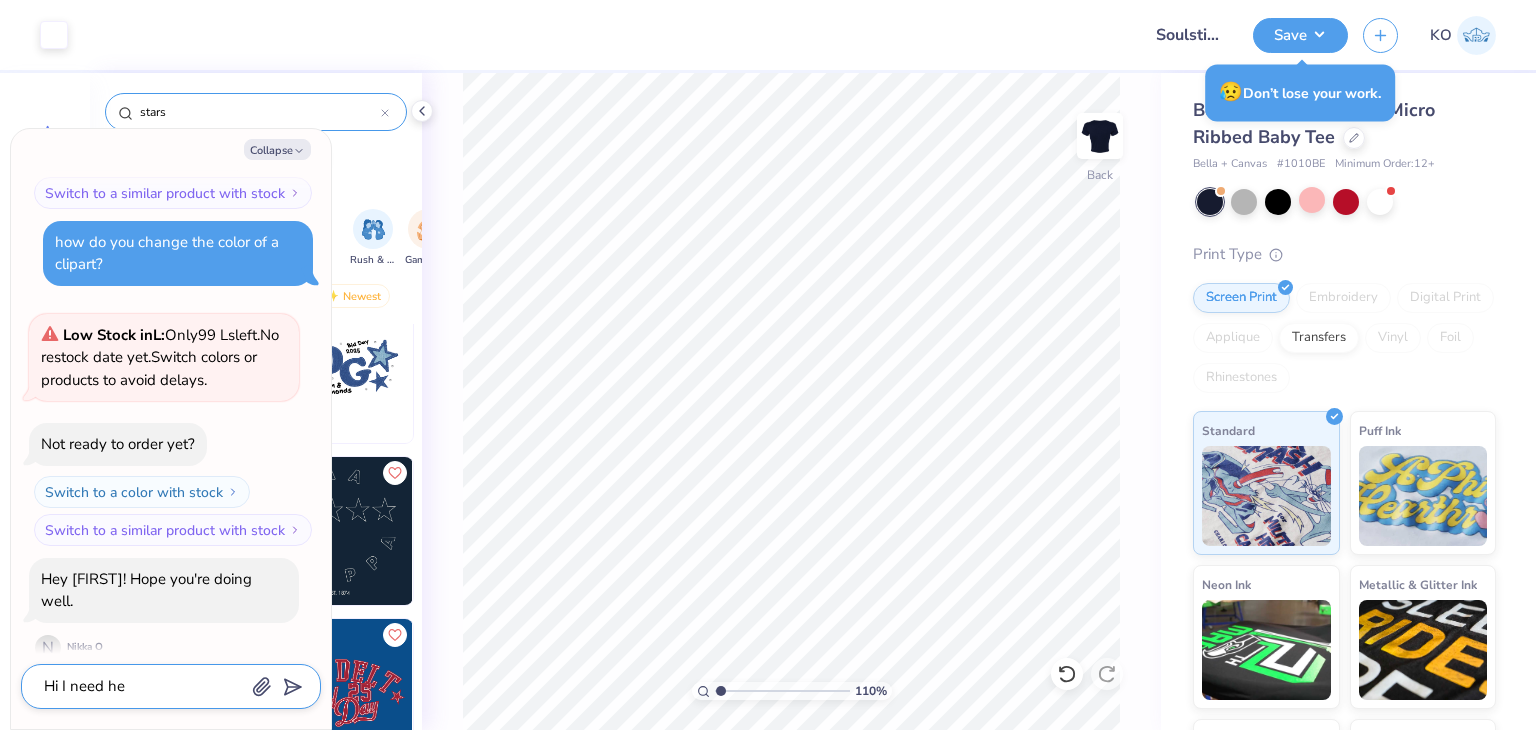 type on "x" 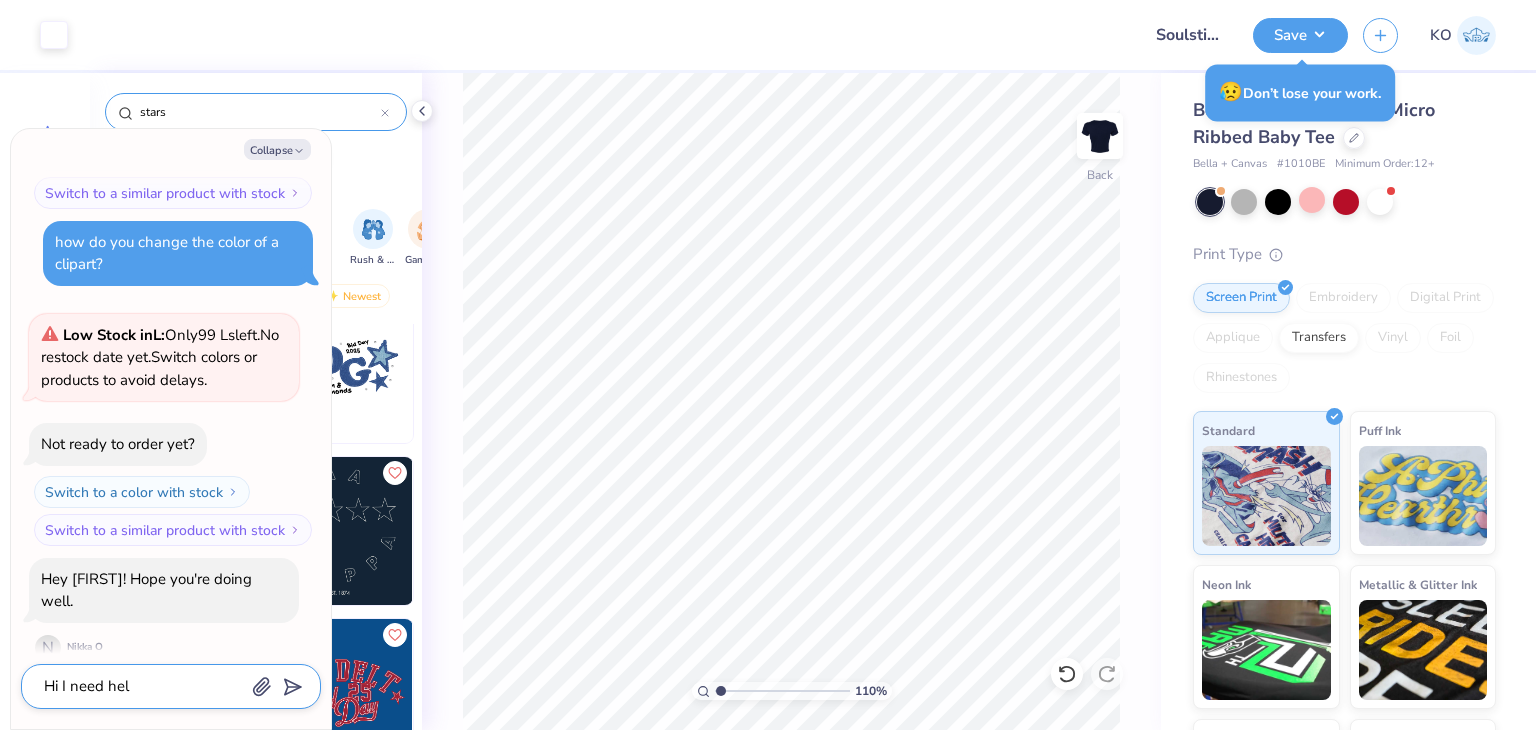 type on "x" 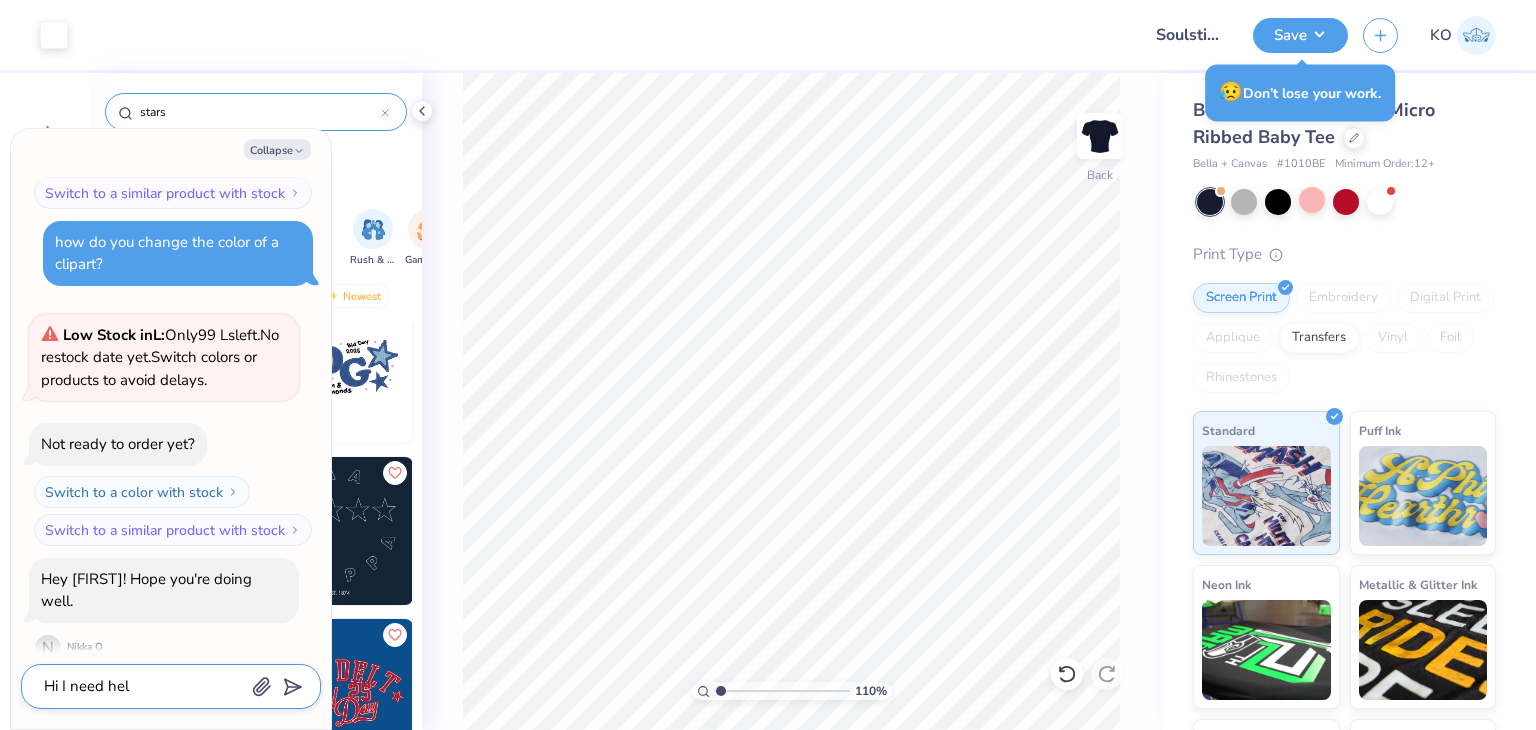 type on "Hi I need help" 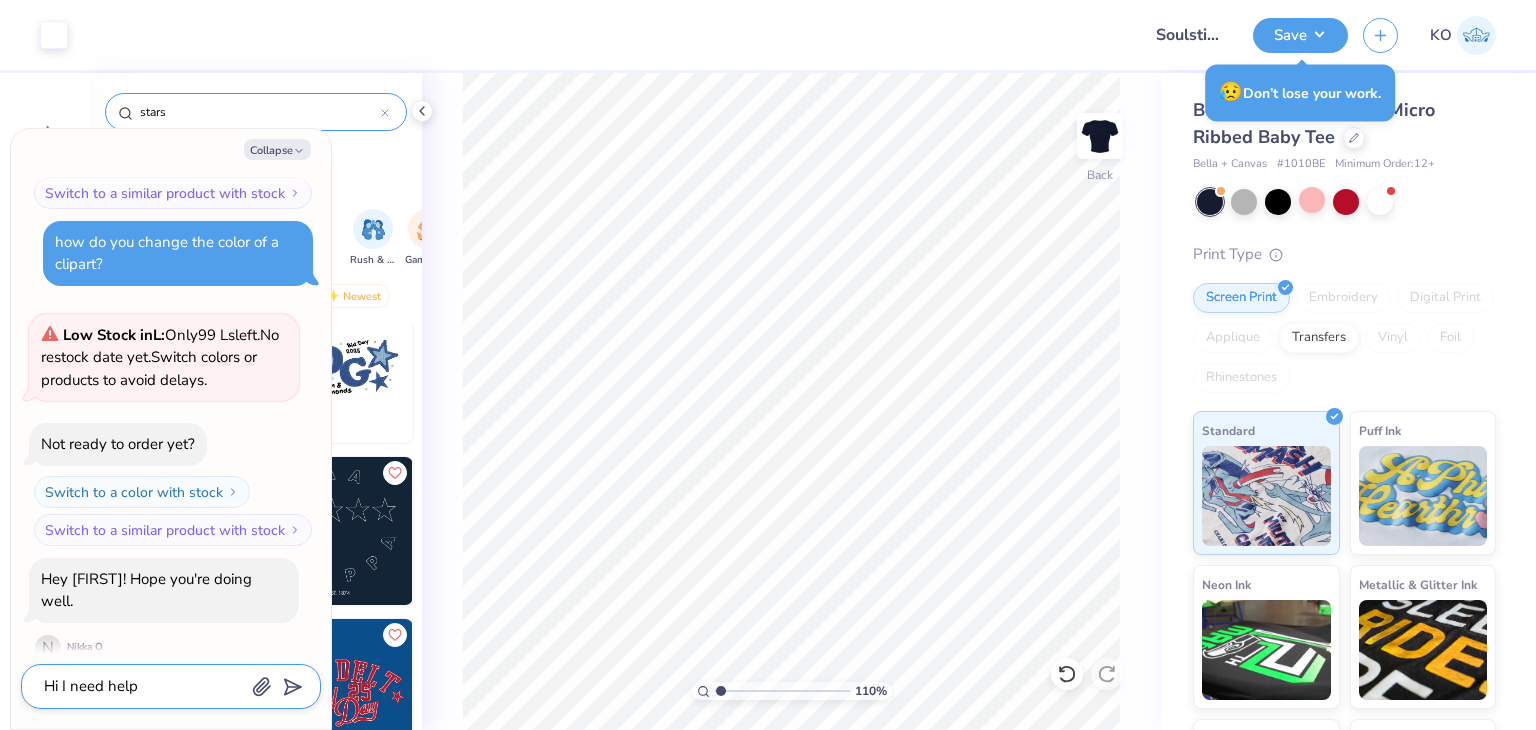 type on "x" 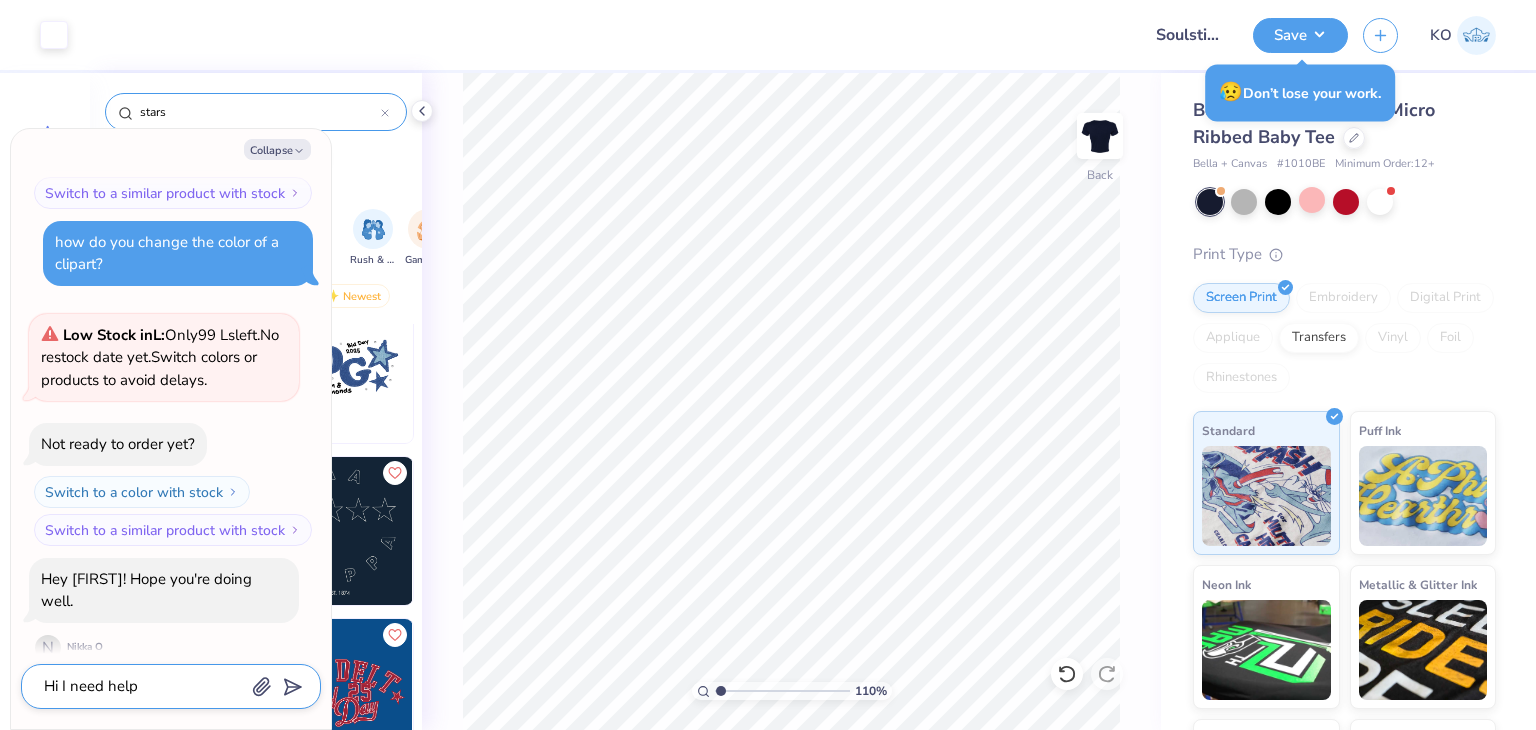 type on "Hi I need help" 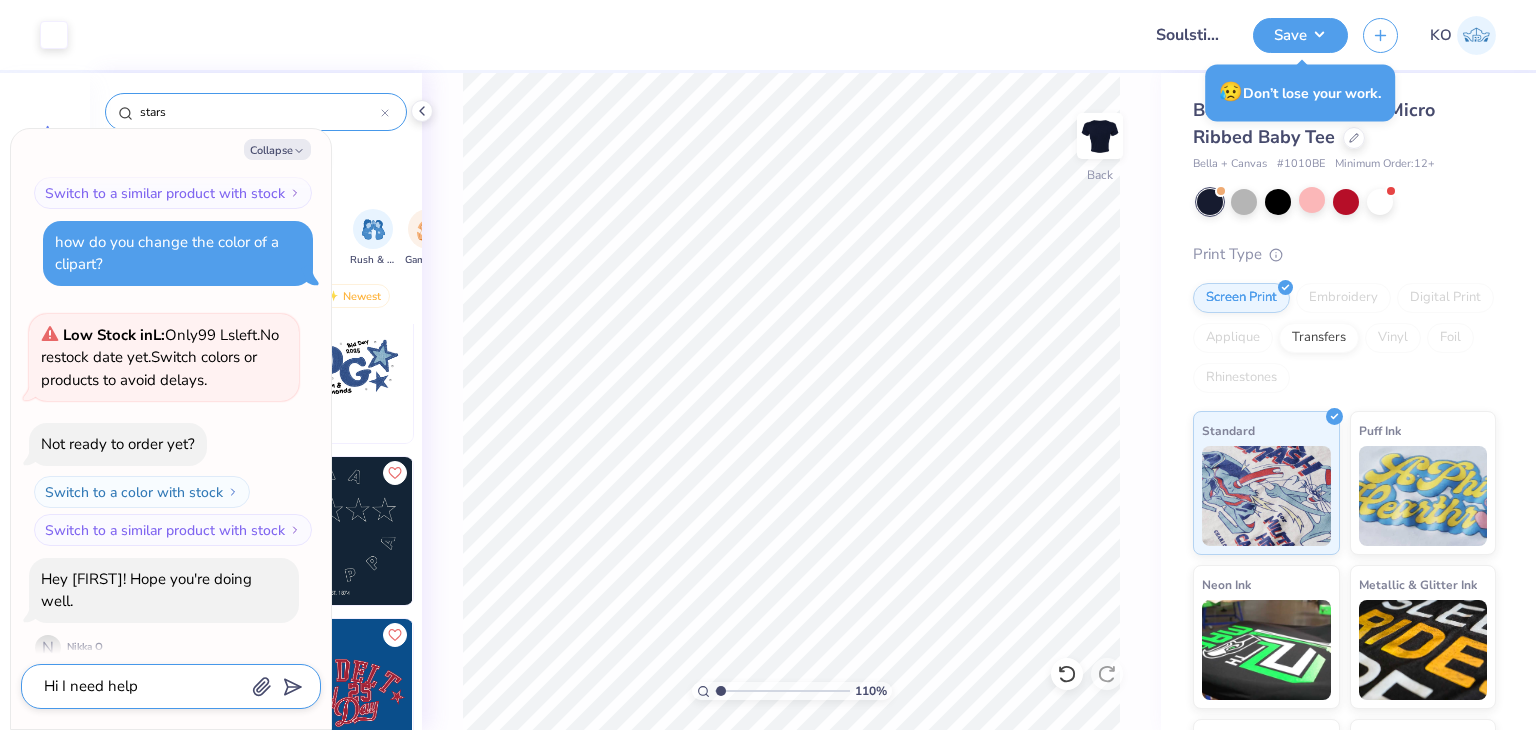 type on "x" 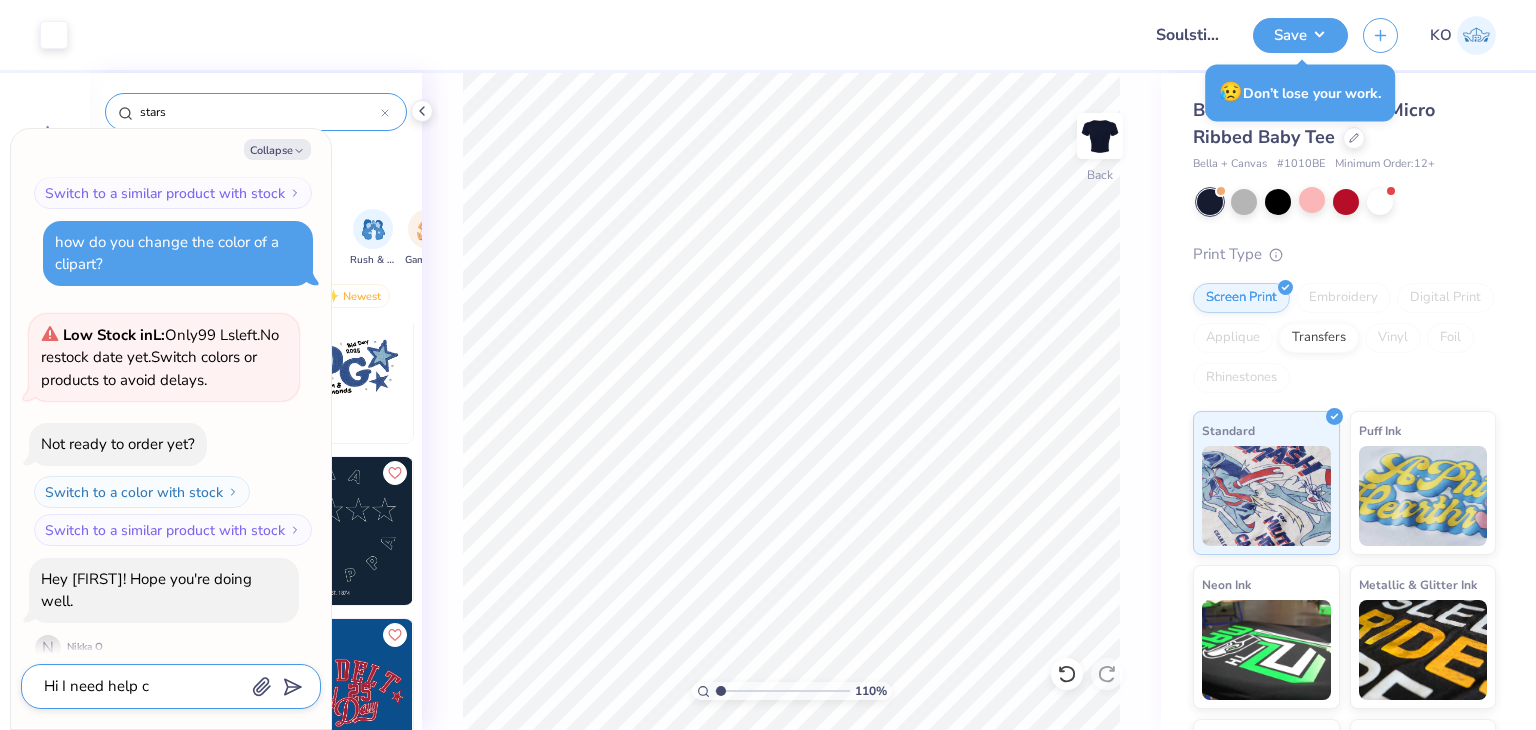type on "Hi I need help ch" 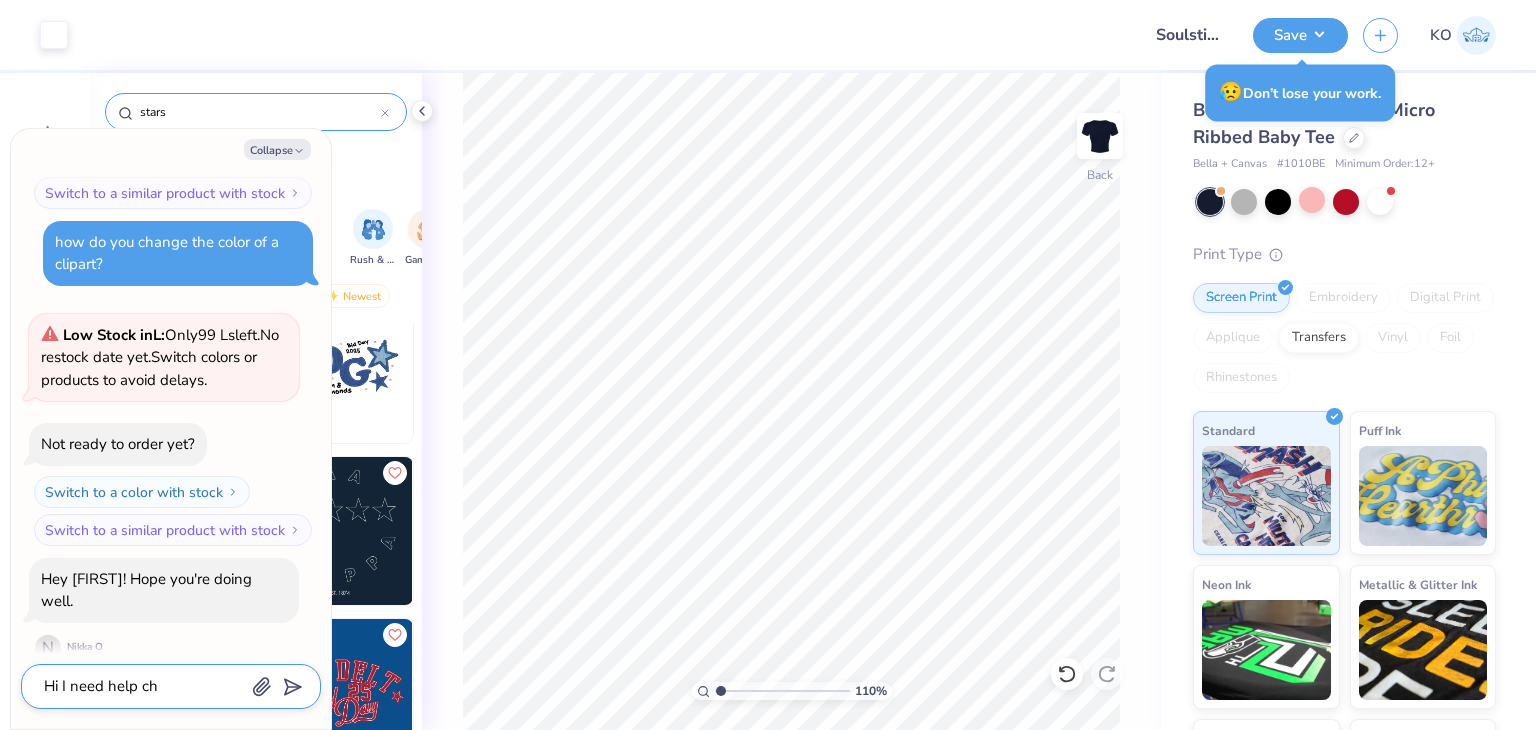 type on "x" 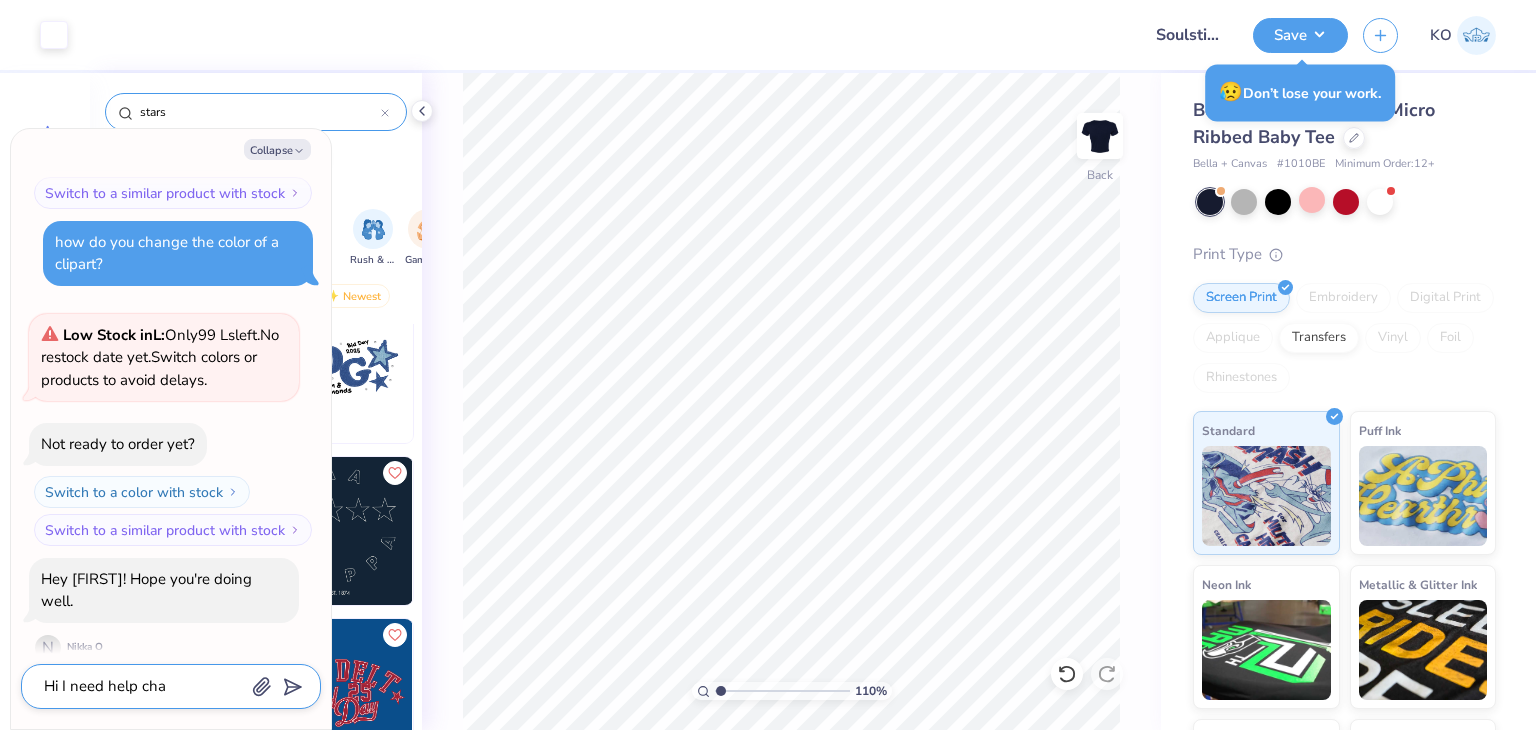 type on "Hi I need help chan" 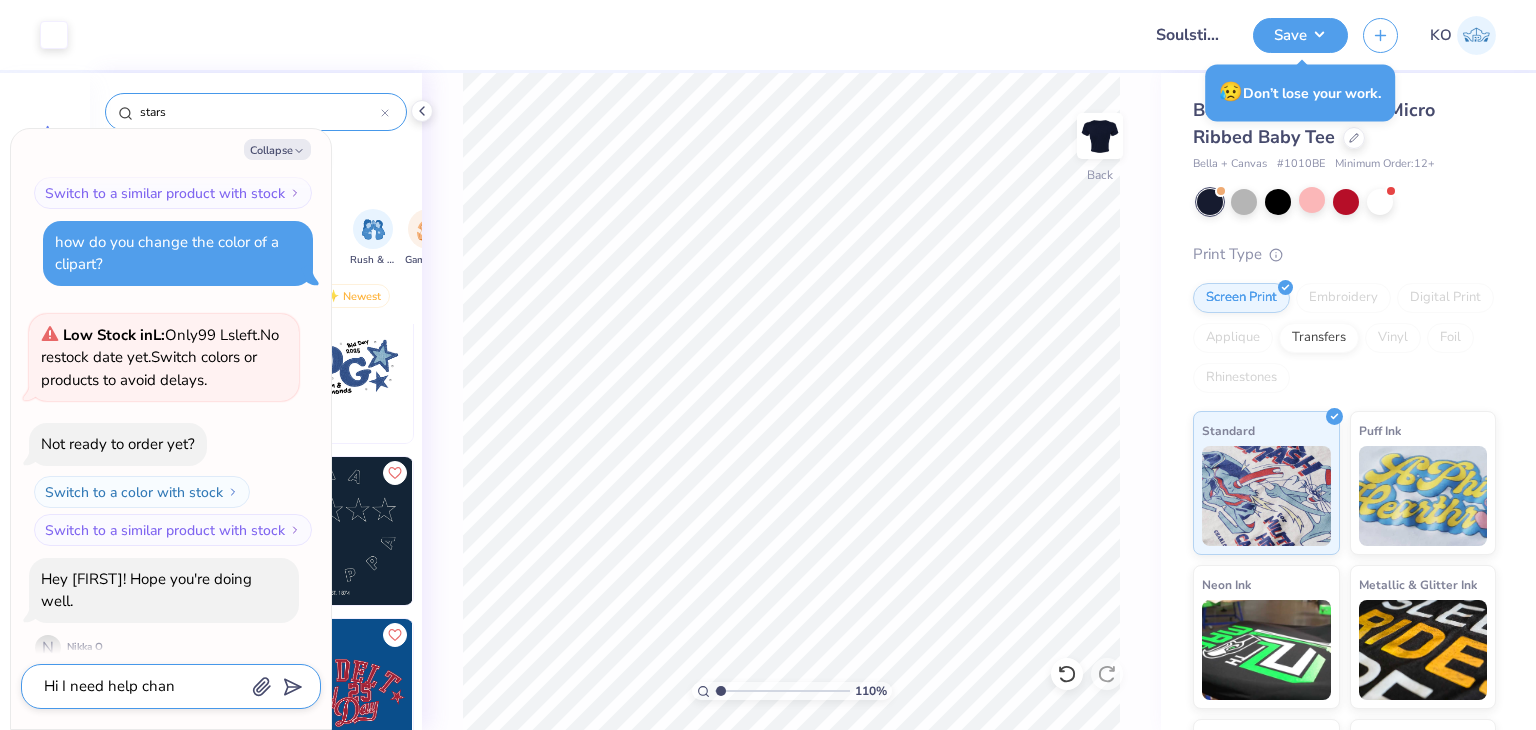 type on "x" 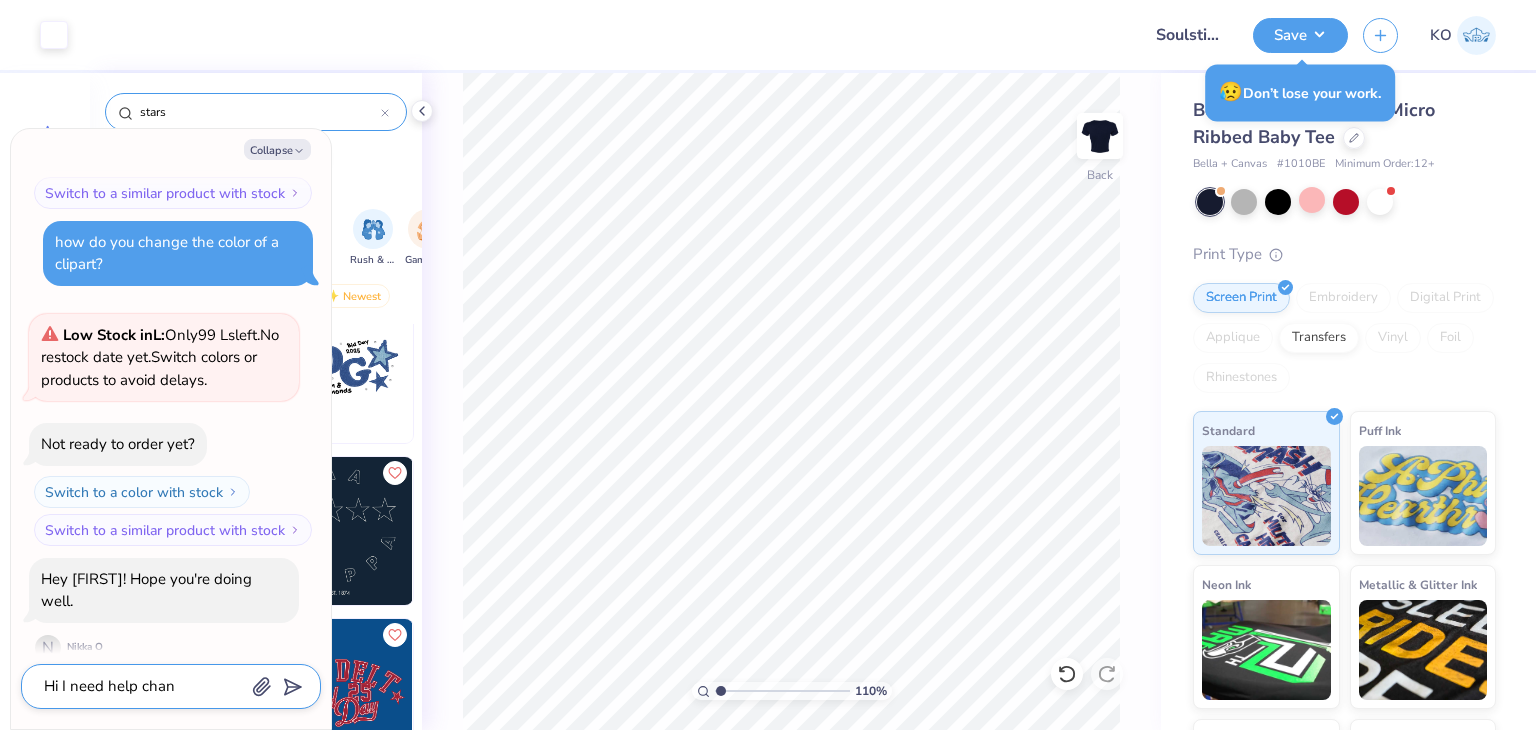 type on "Hi I need help chang" 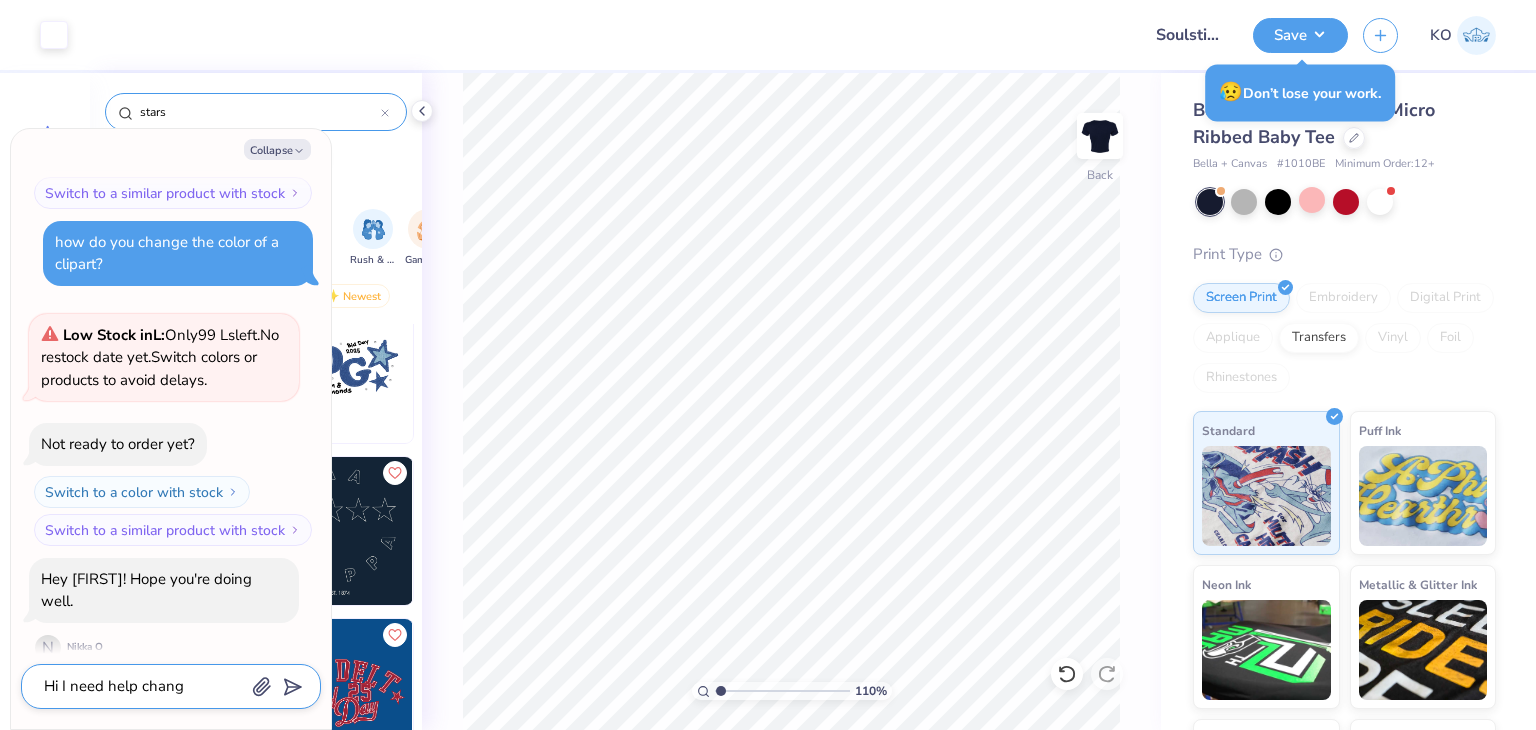type on "x" 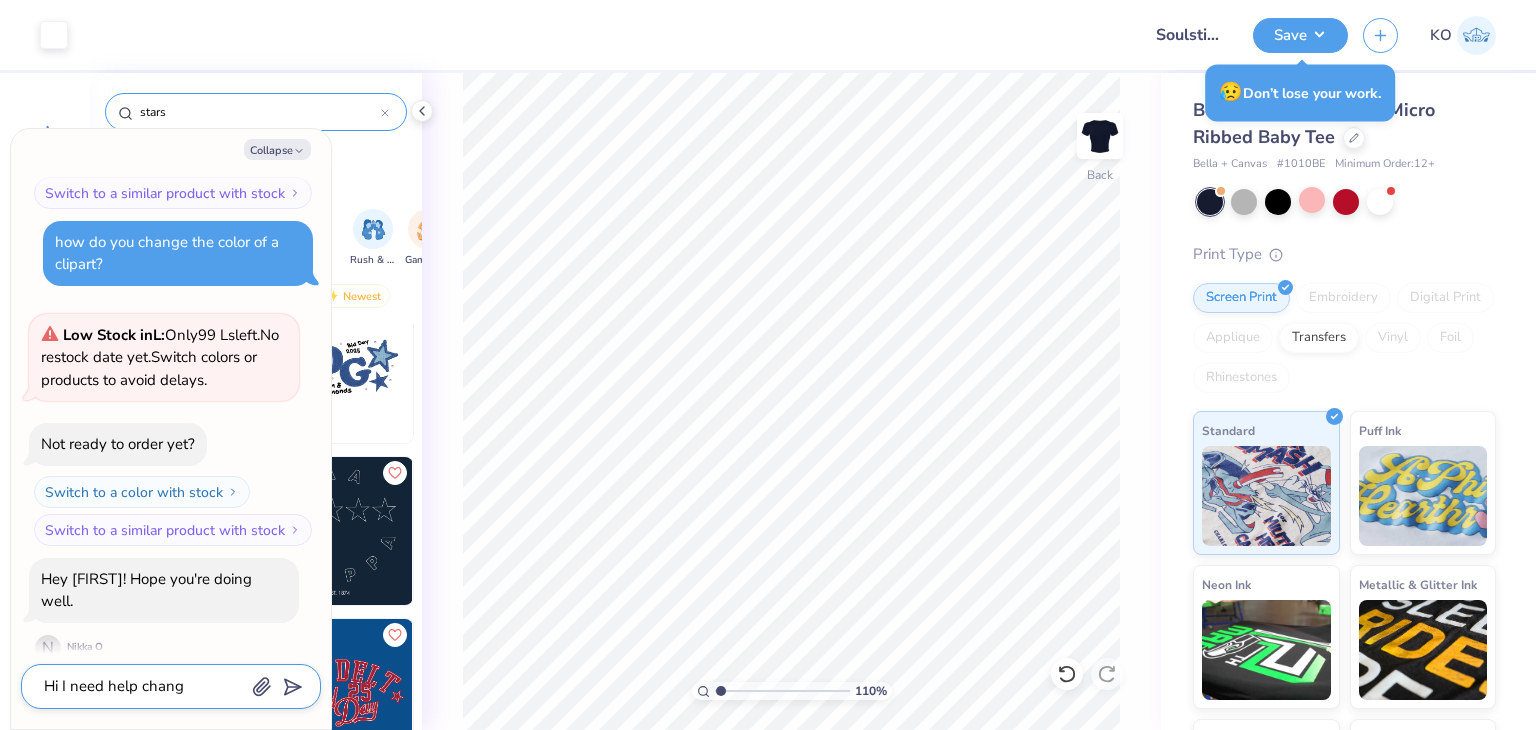 type on "Hi I need help changi" 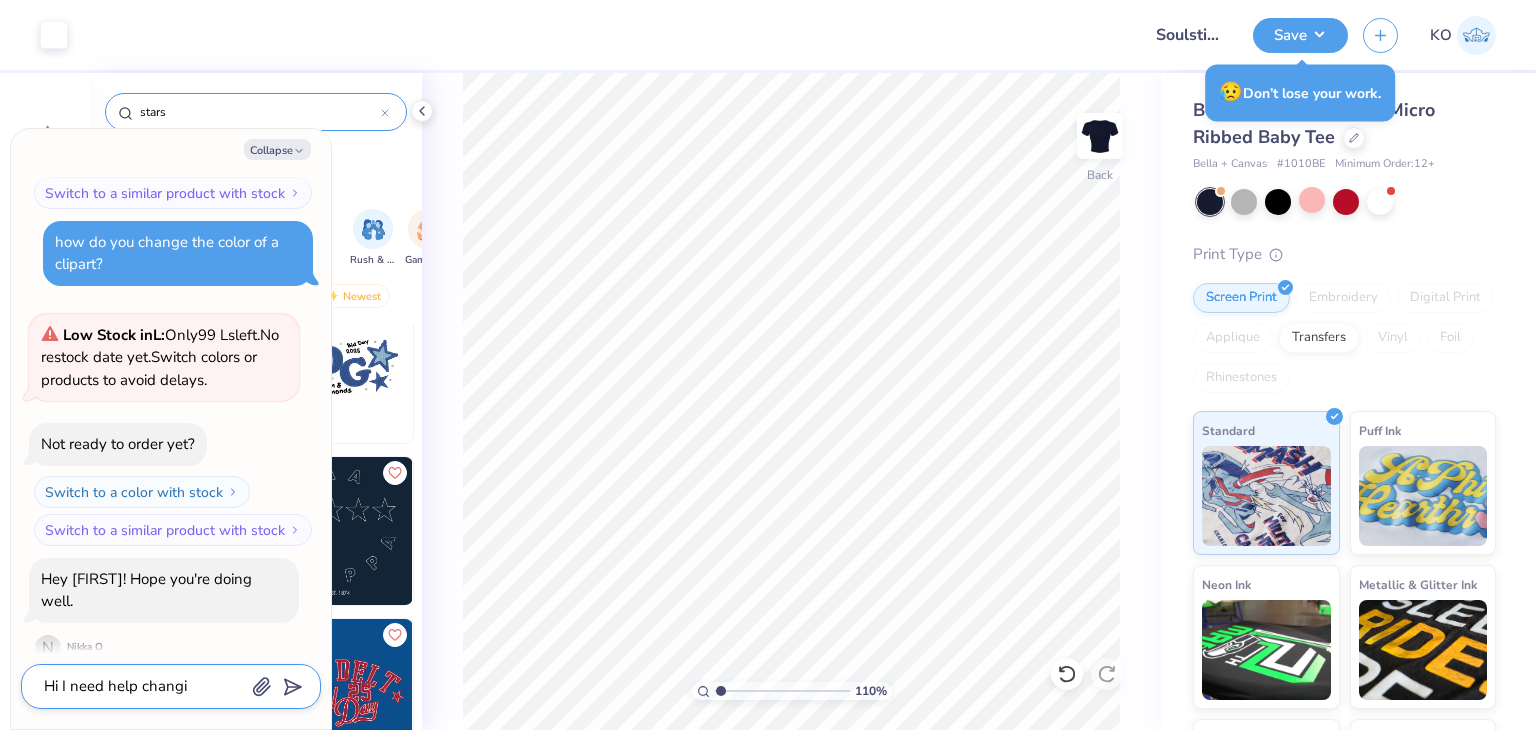type on "x" 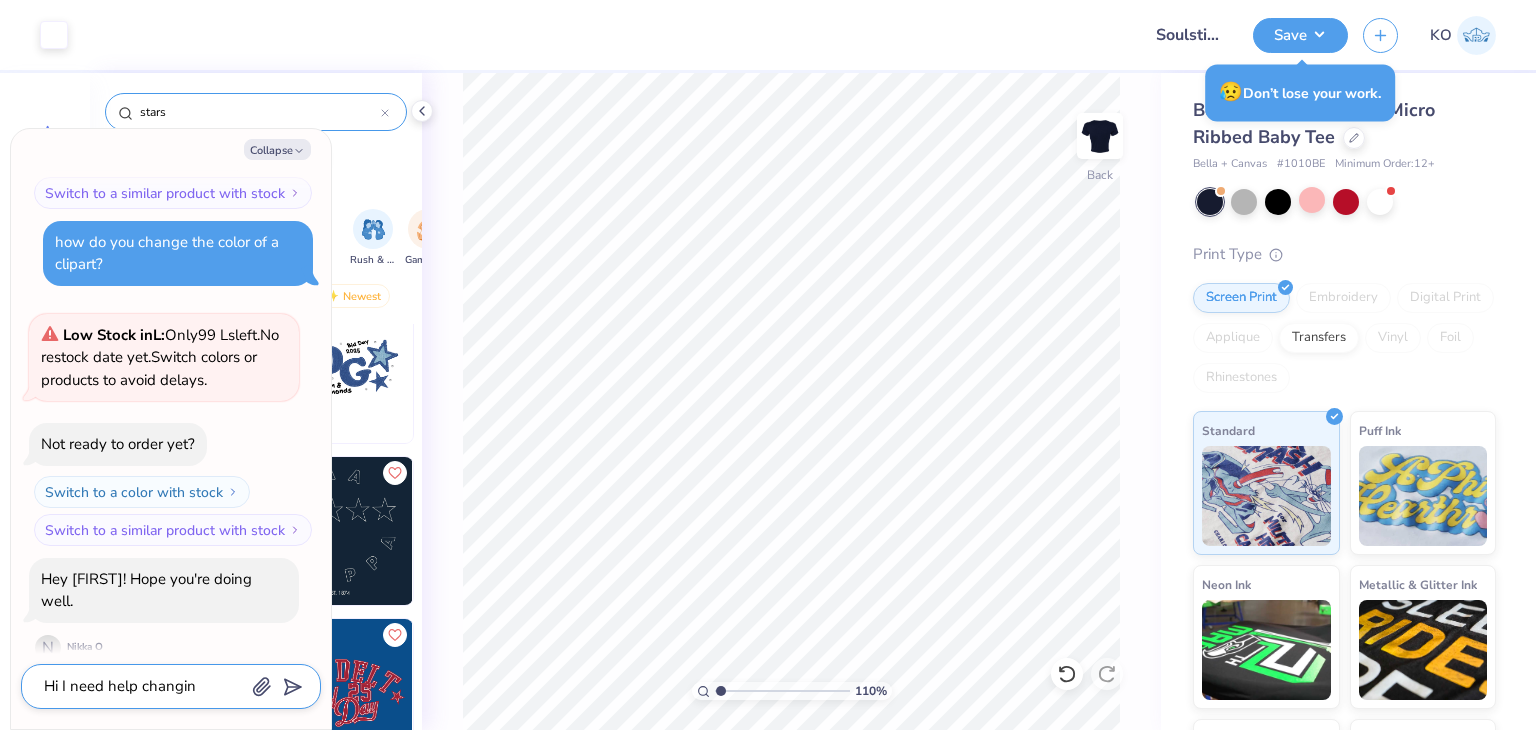 type on "Hi I need help changing" 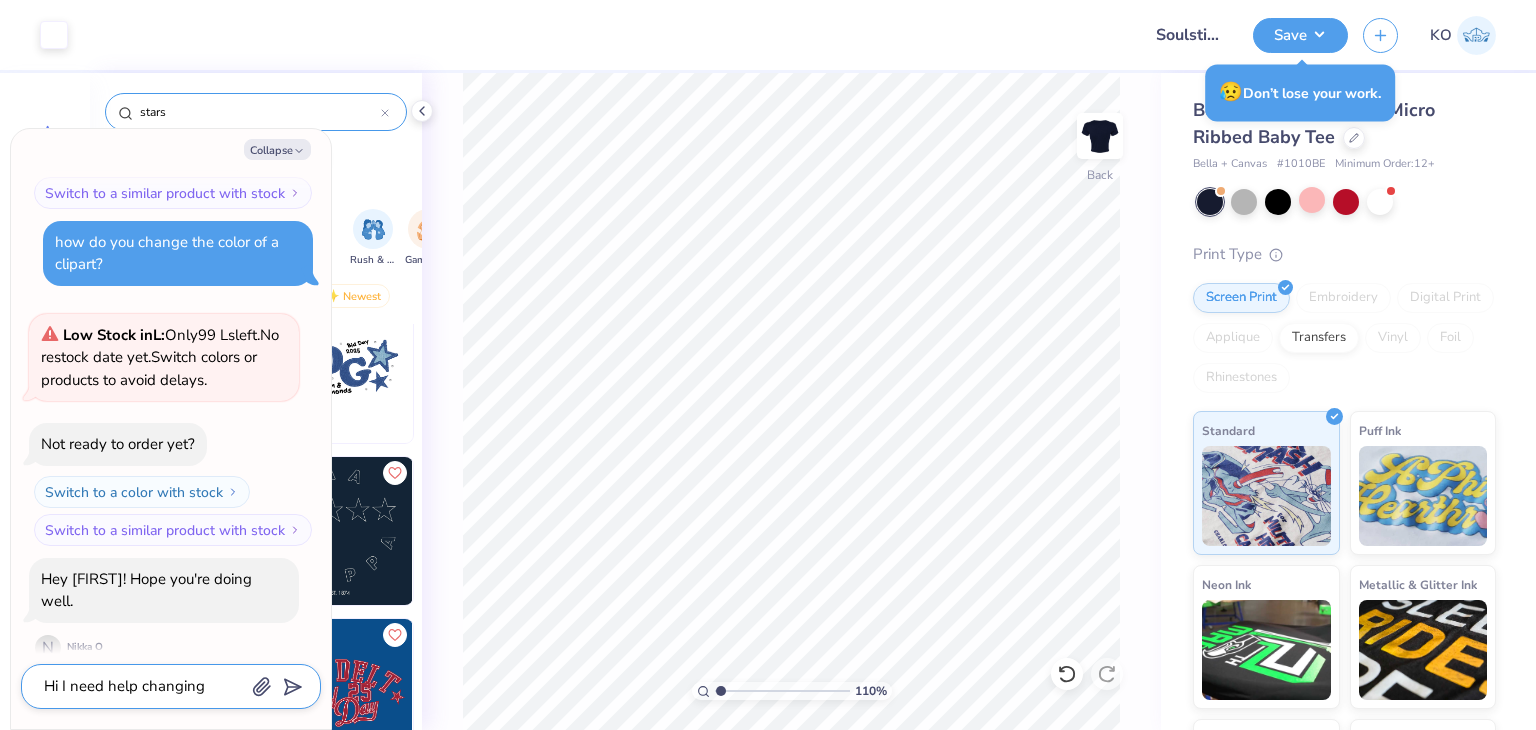 type on "x" 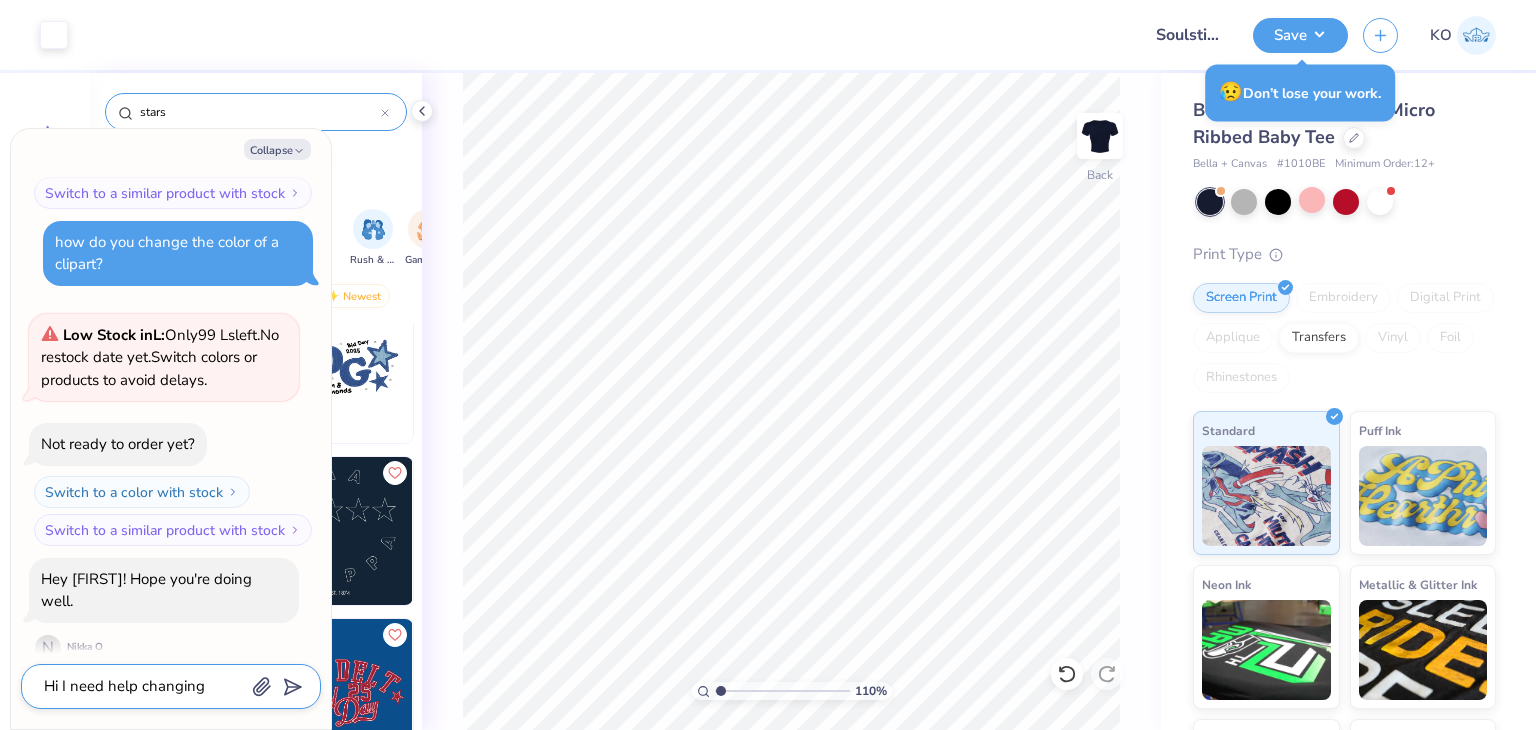type on "Hi I need help changing" 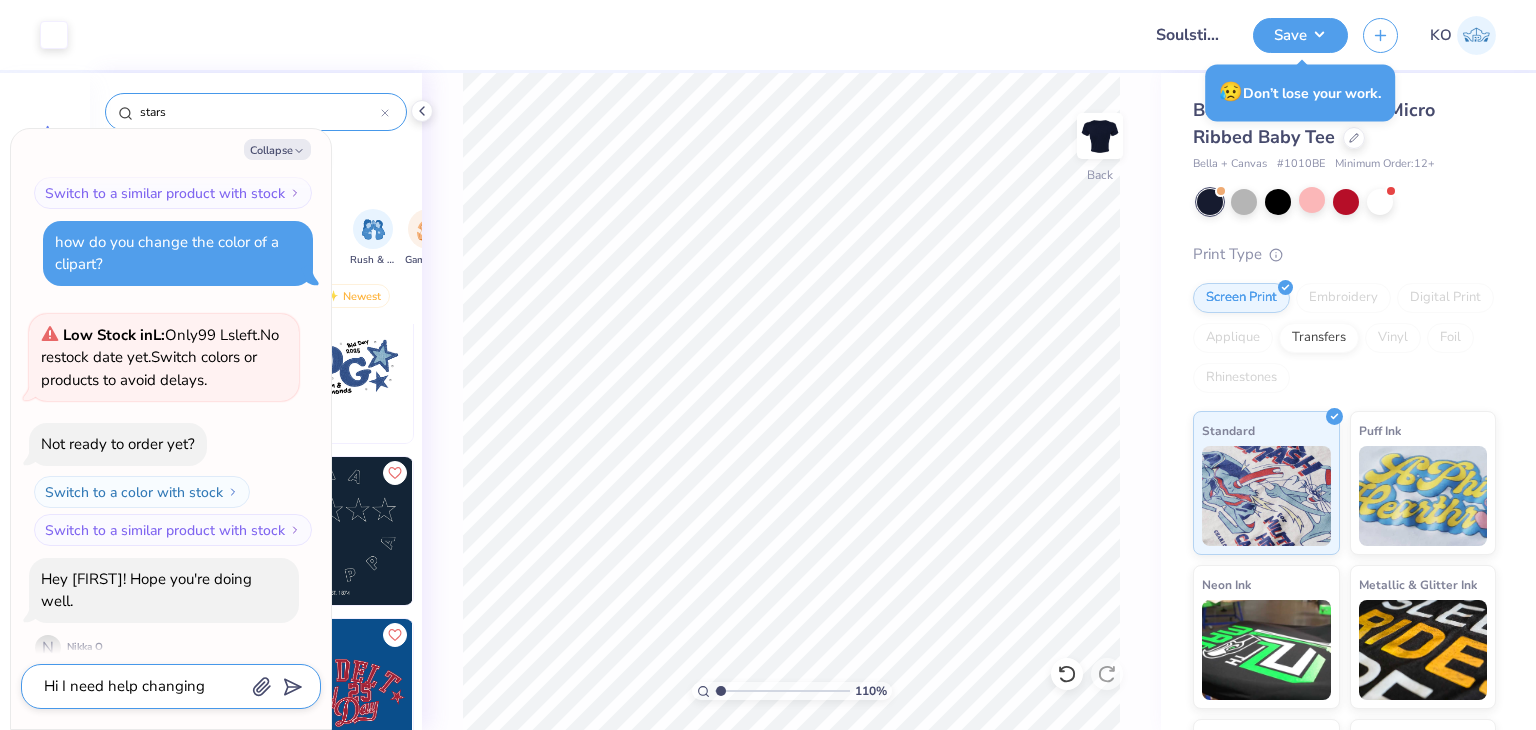 type on "x" 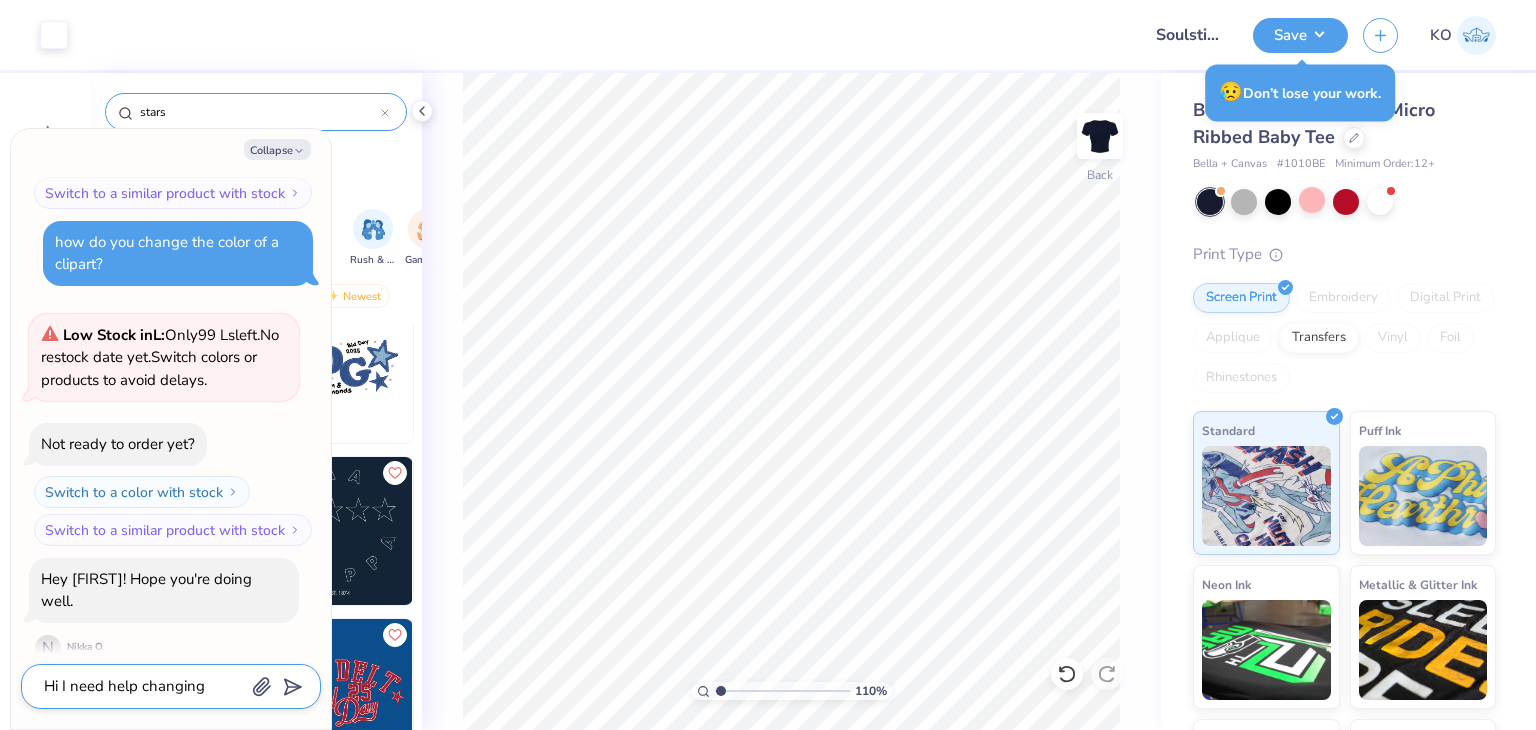 type on "Hi I need help changing t" 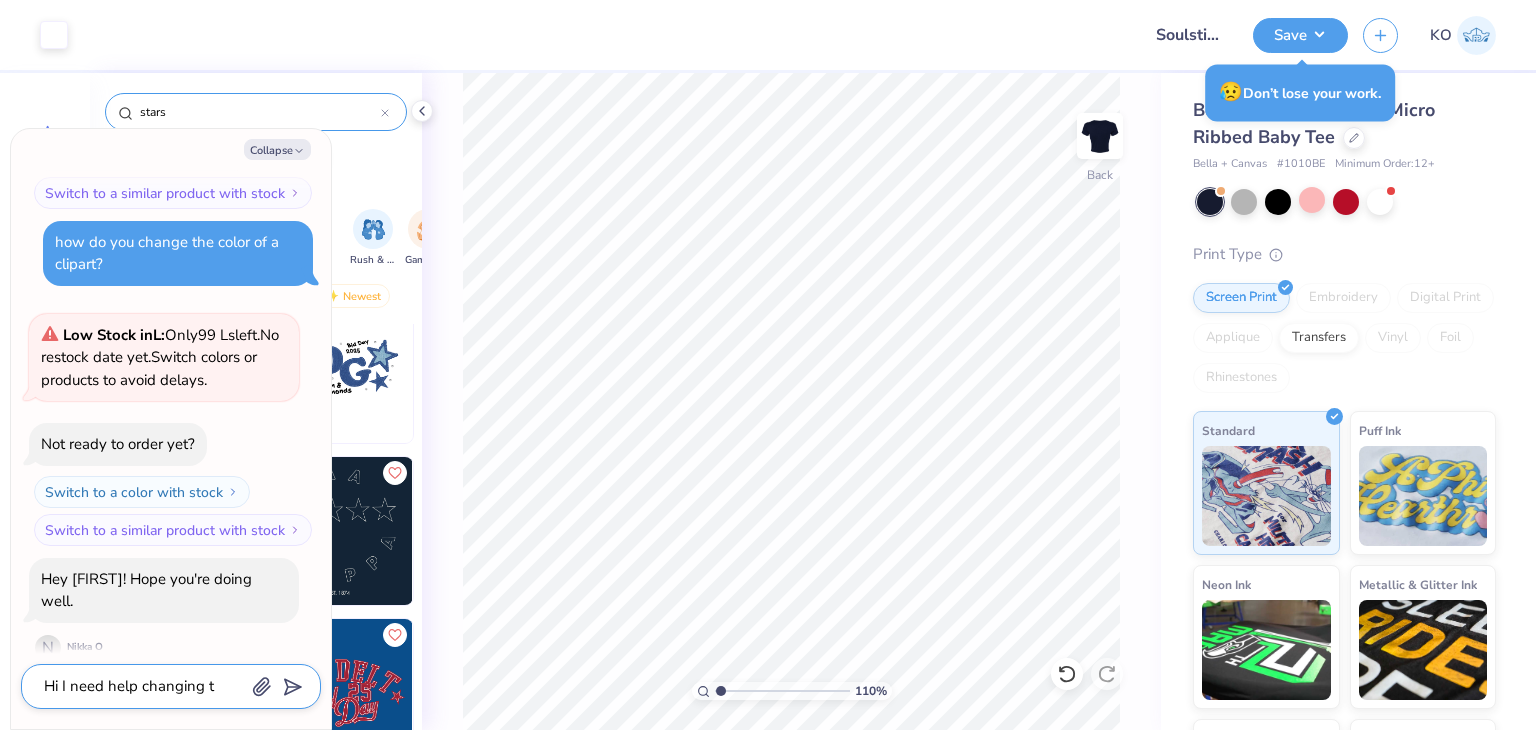 type on "x" 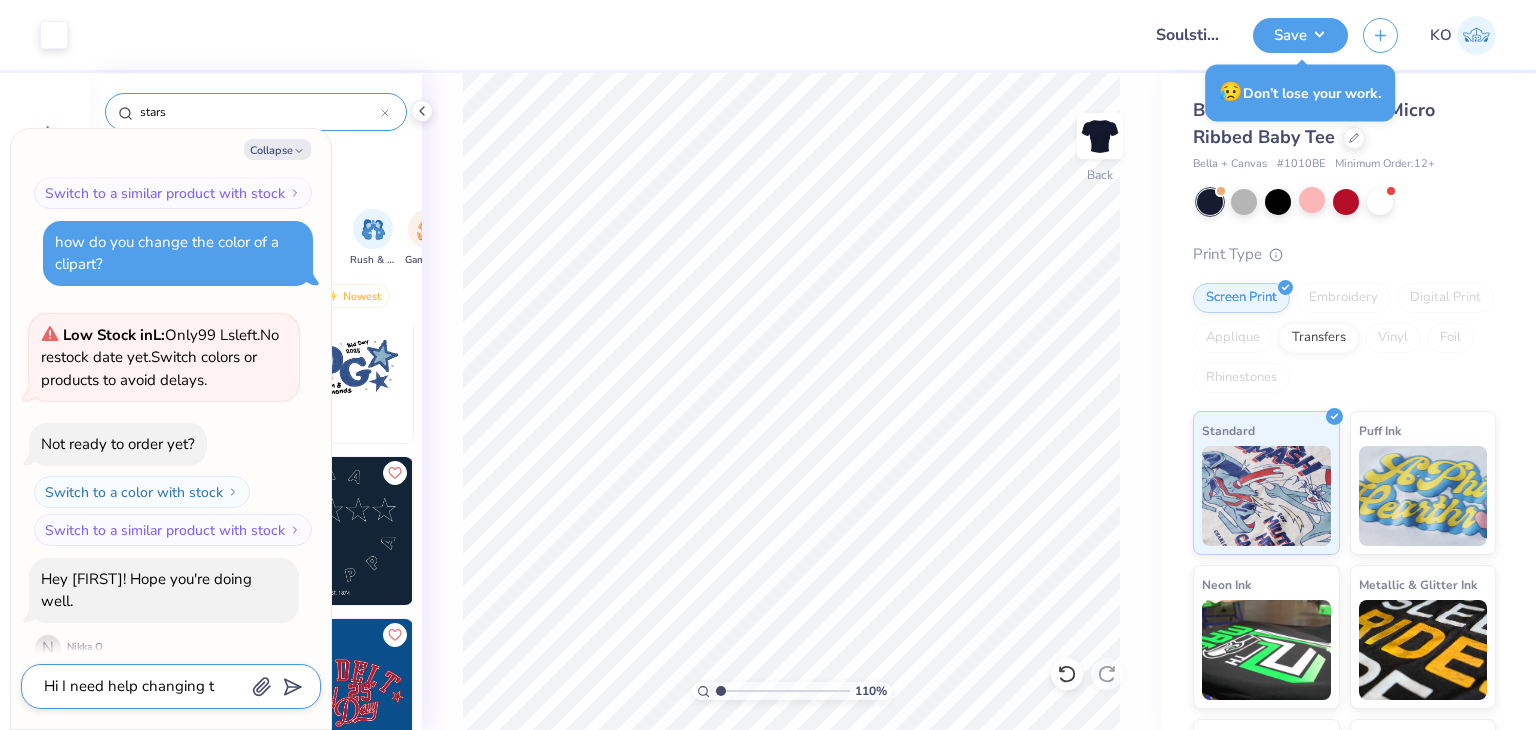 type on "Hi I need help changing th" 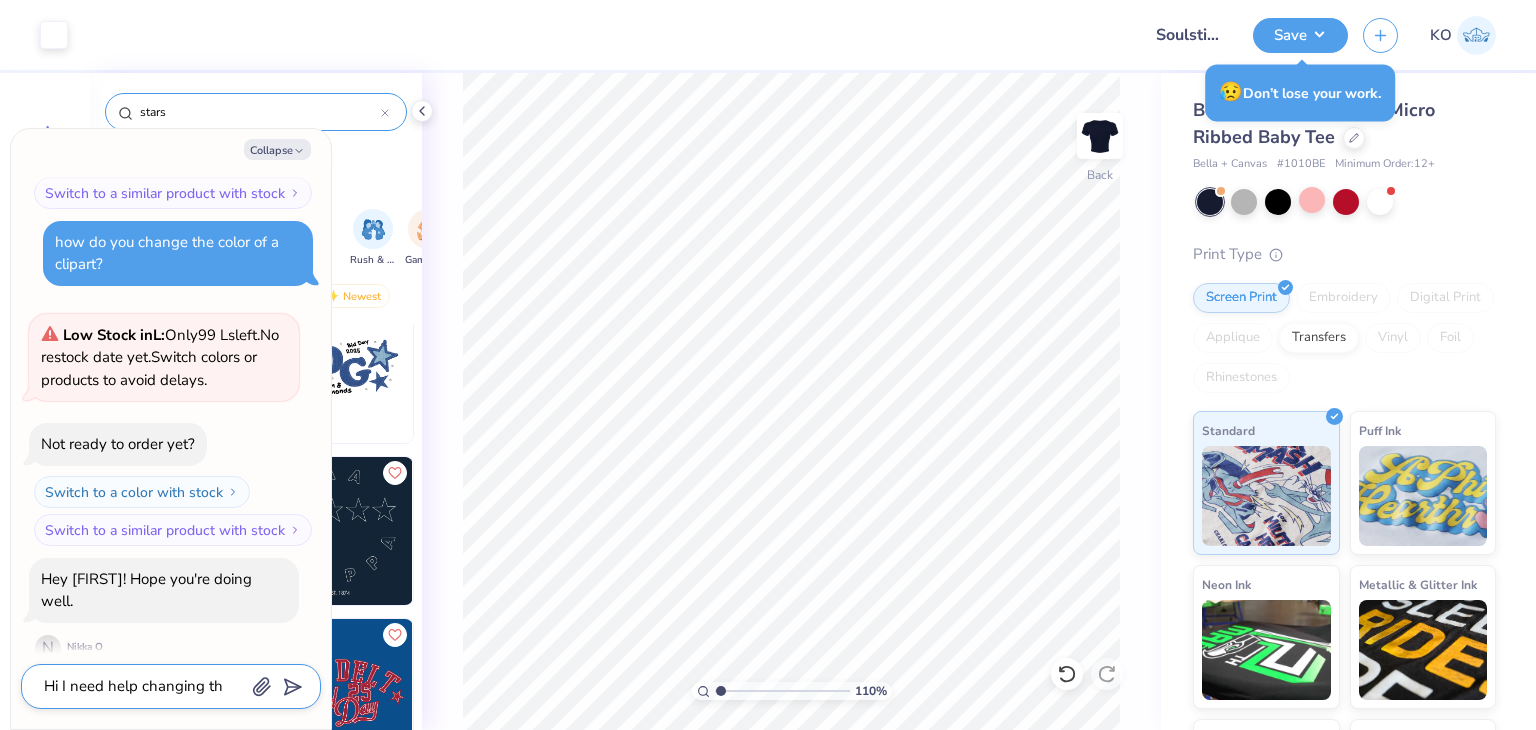 type on "x" 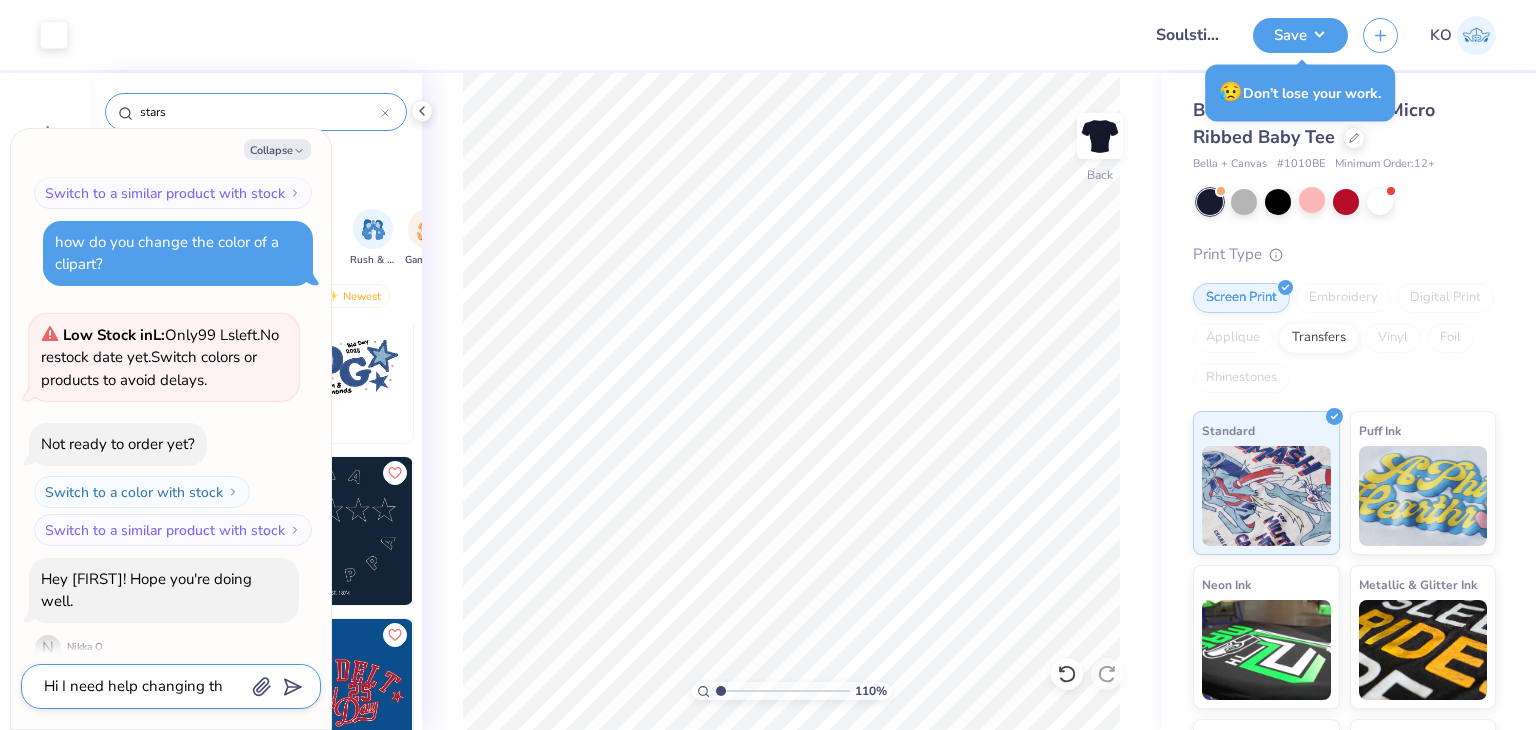 type on "Hi I need help changing the" 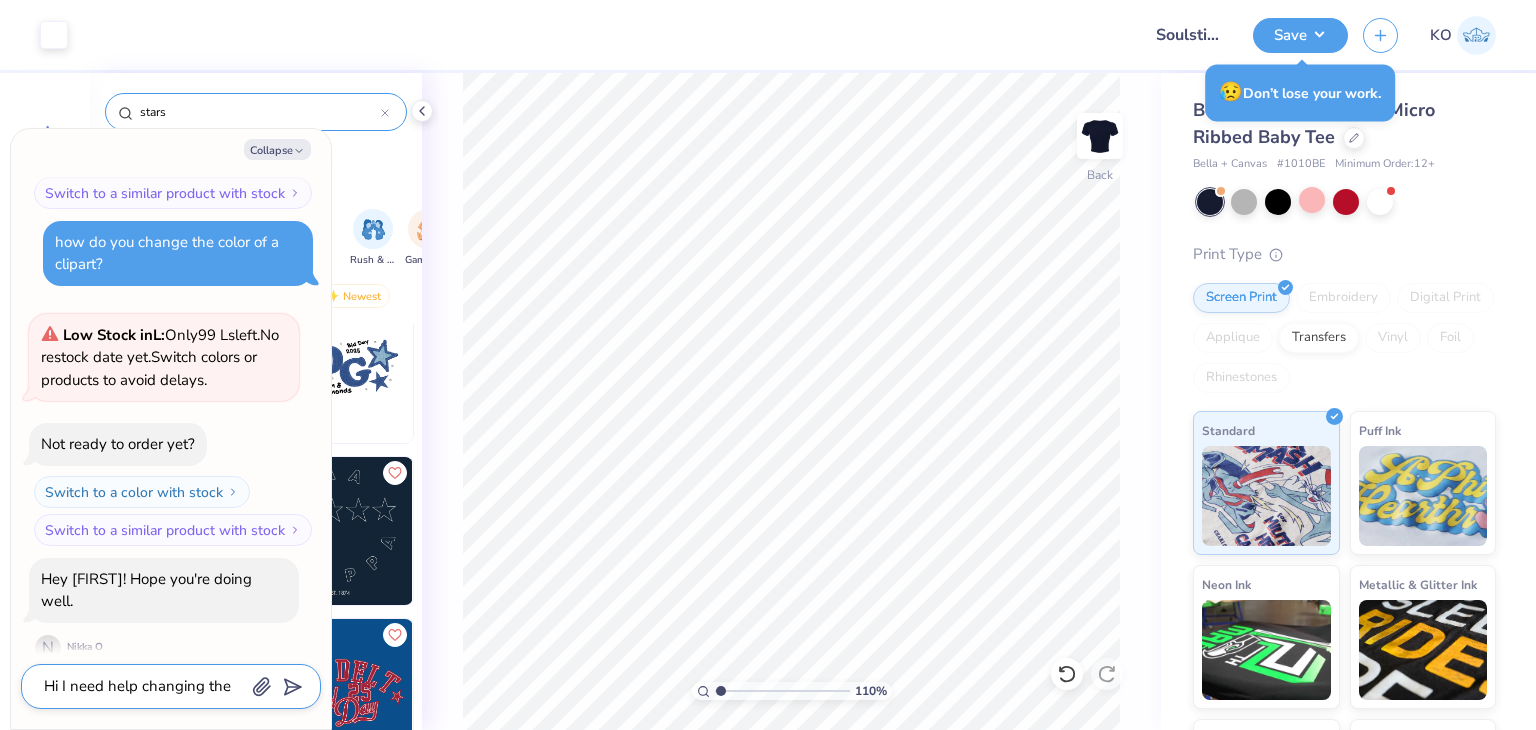 type on "x" 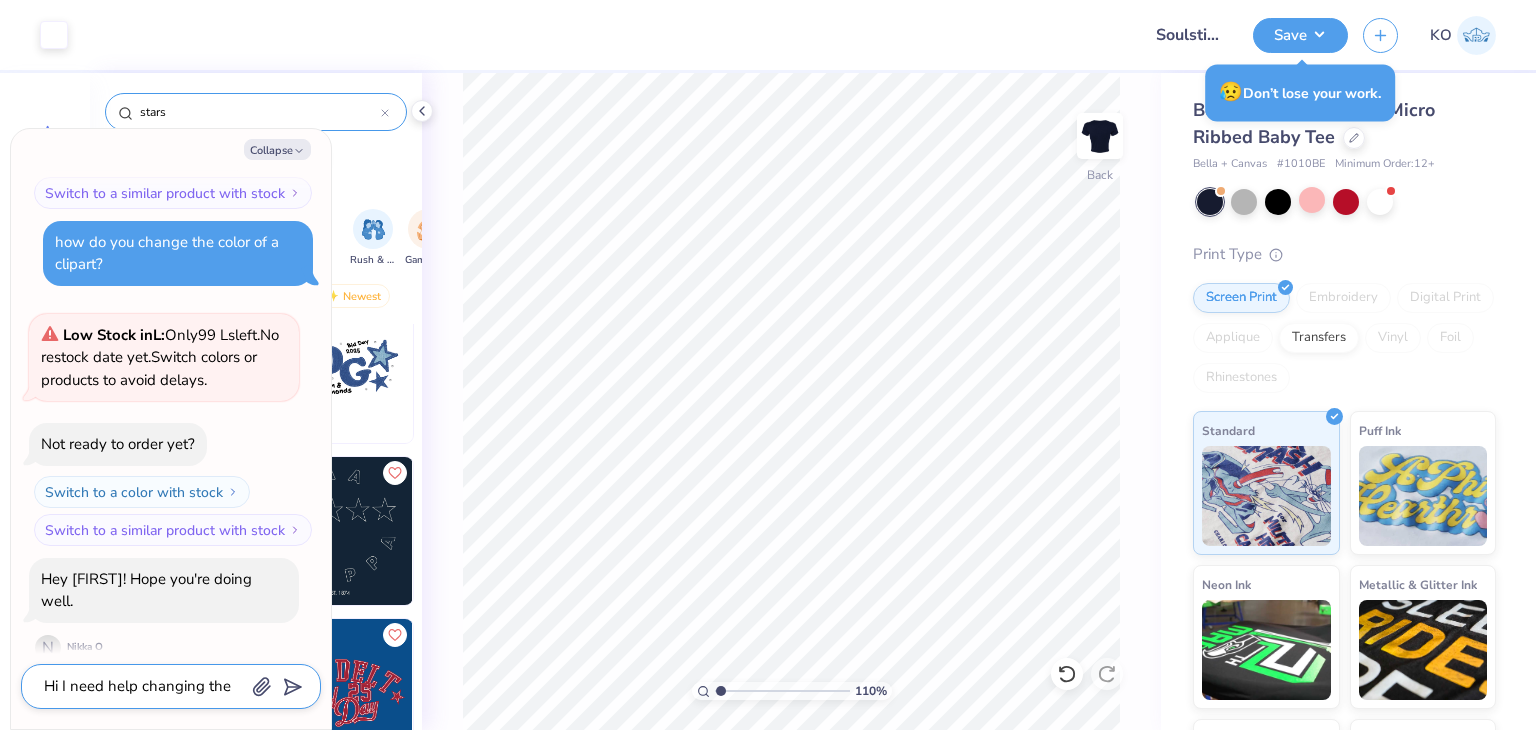 type on "Hi I need help changing the" 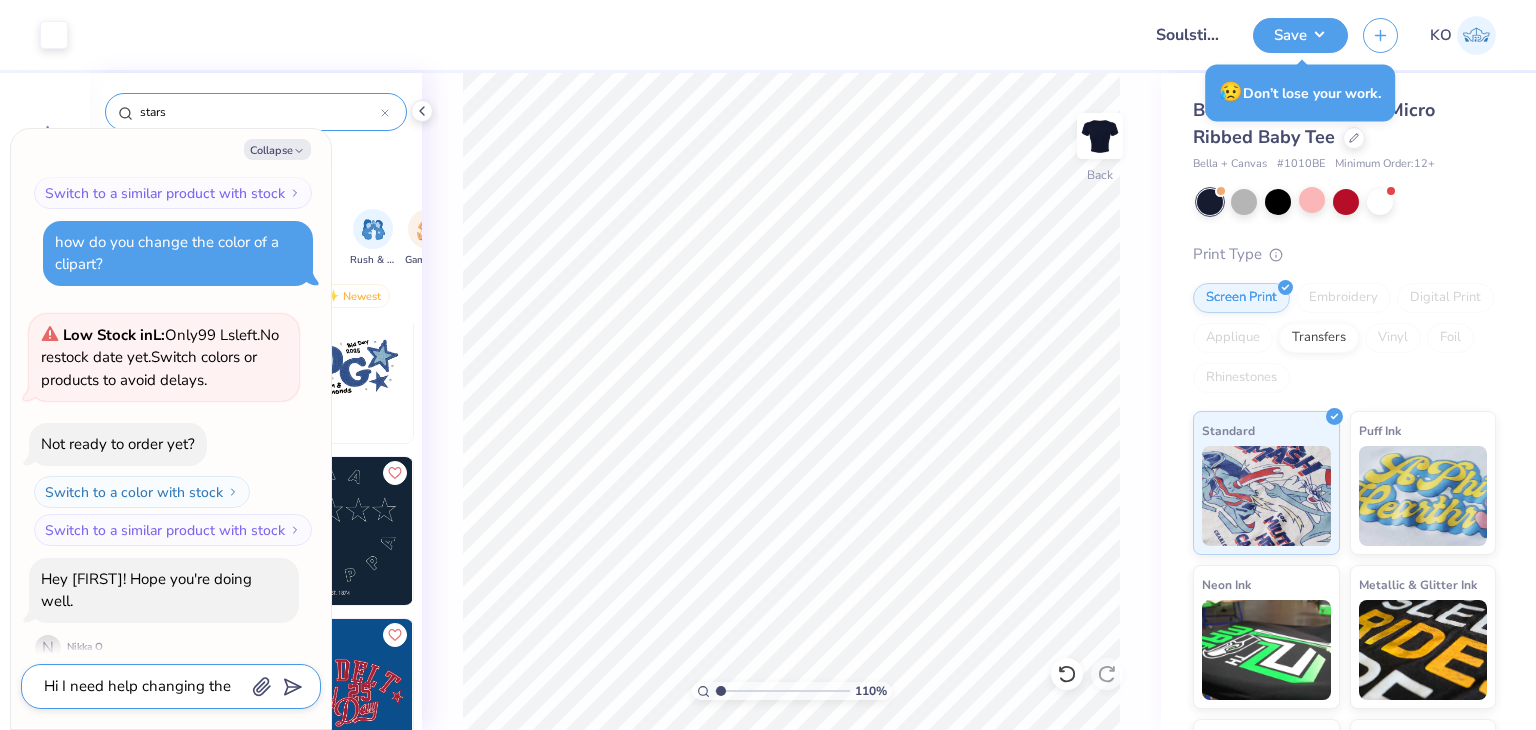type on "x" 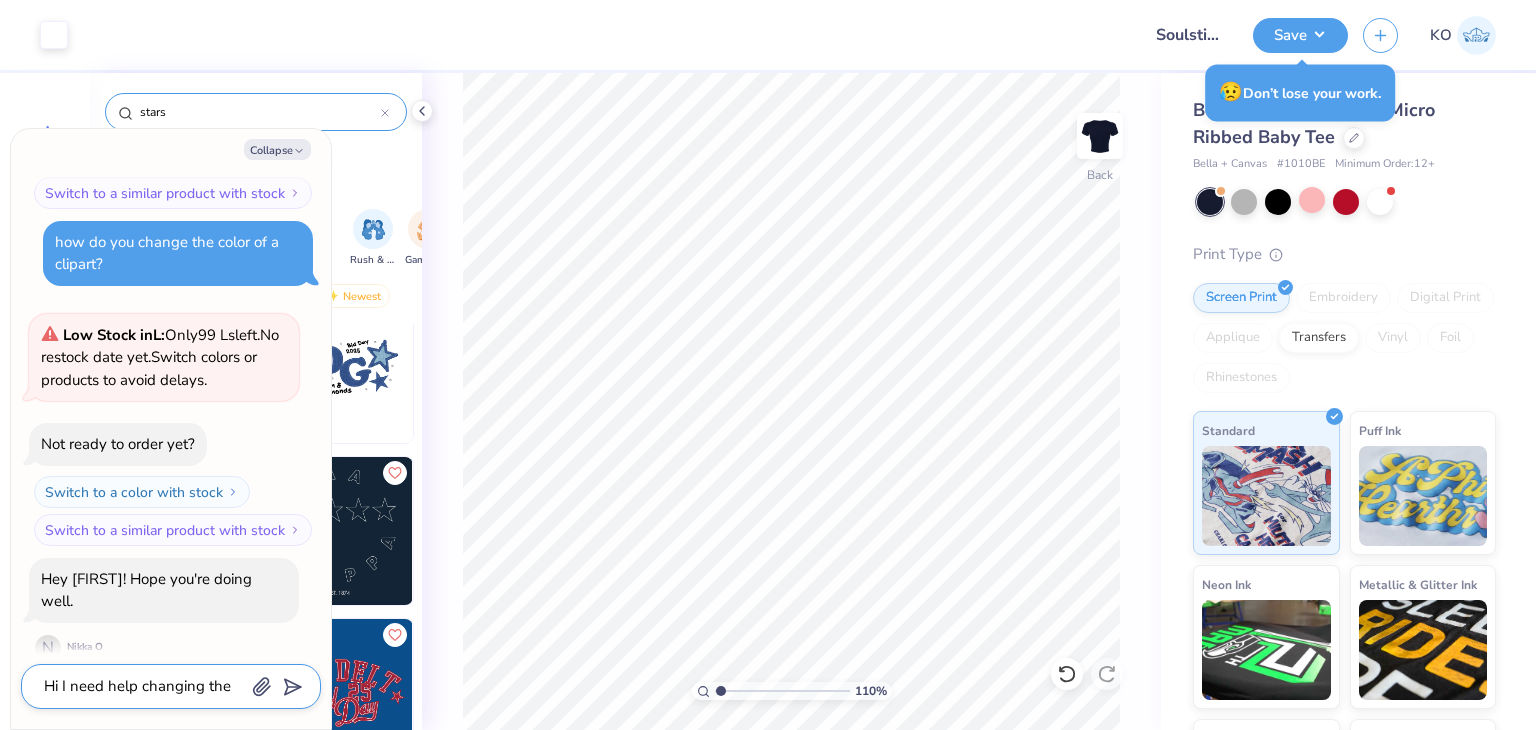 type on "Hi I need help changing the c" 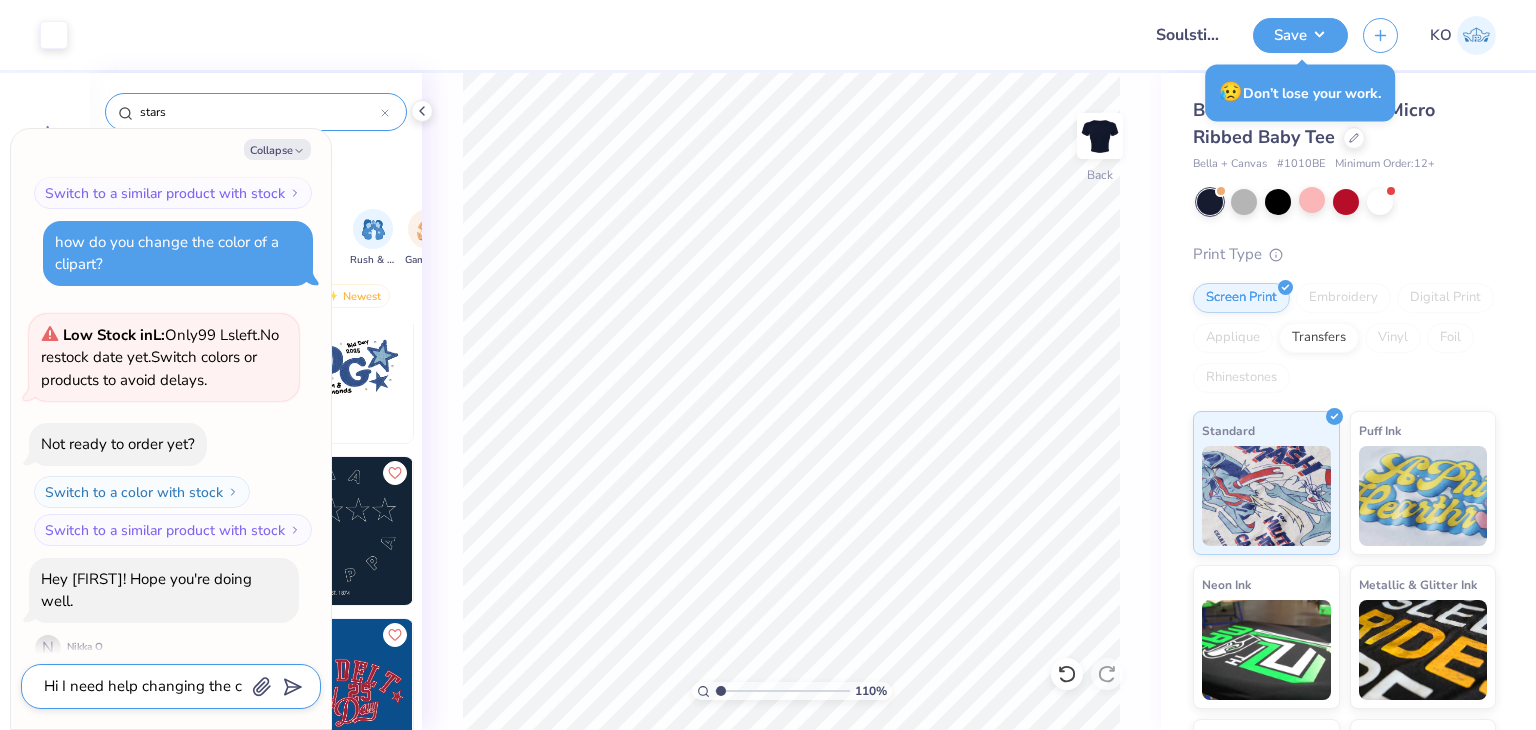 type on "x" 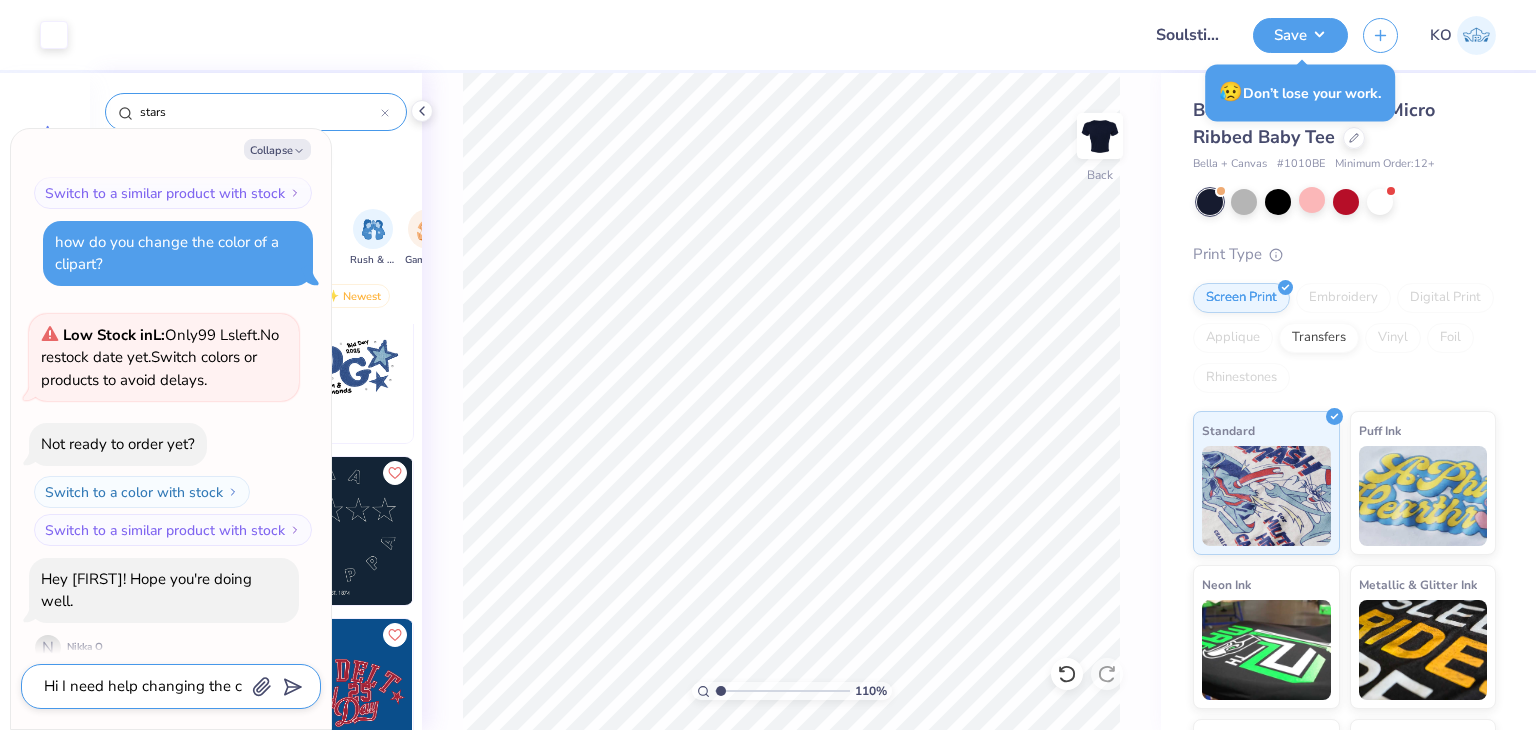 type on "Hi I need help changing the co" 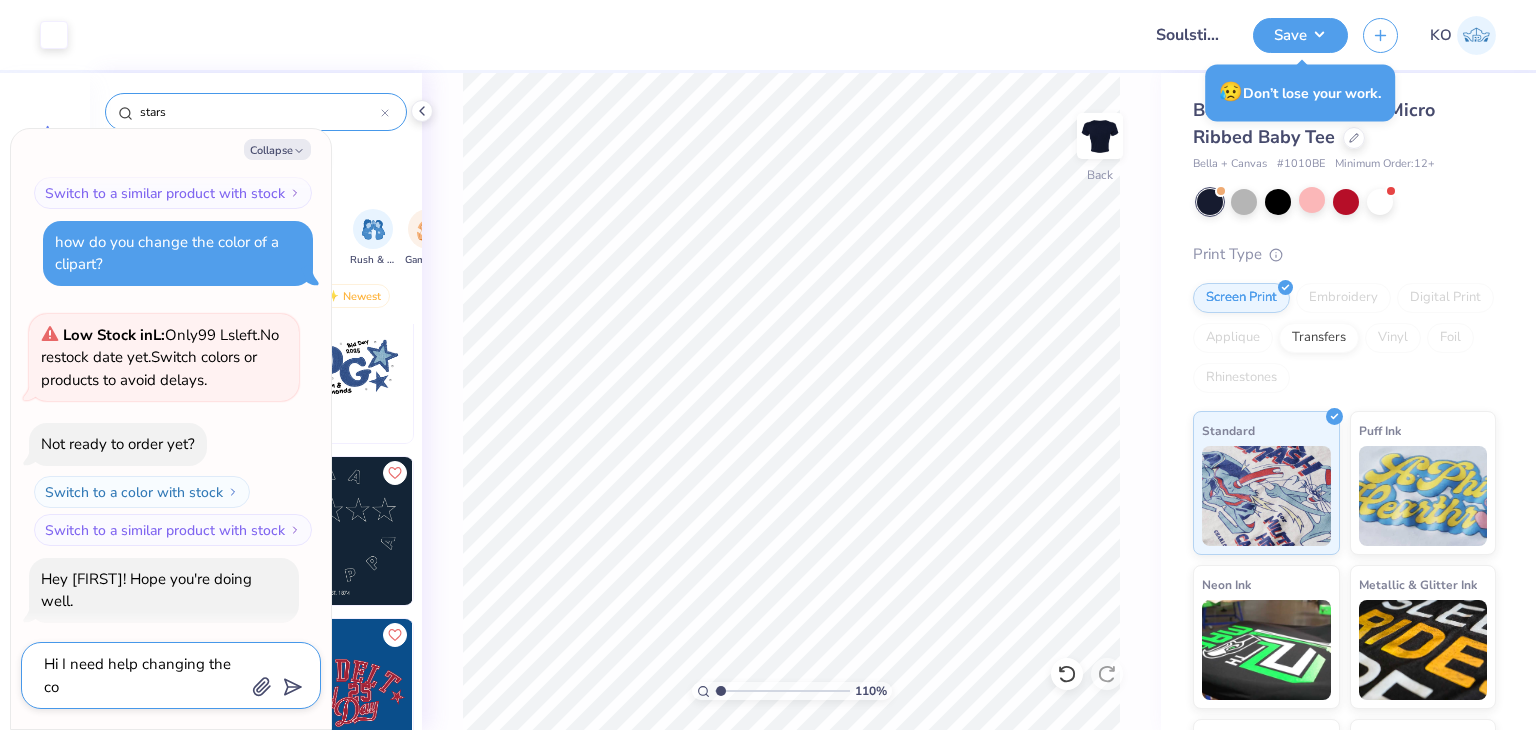 type on "x" 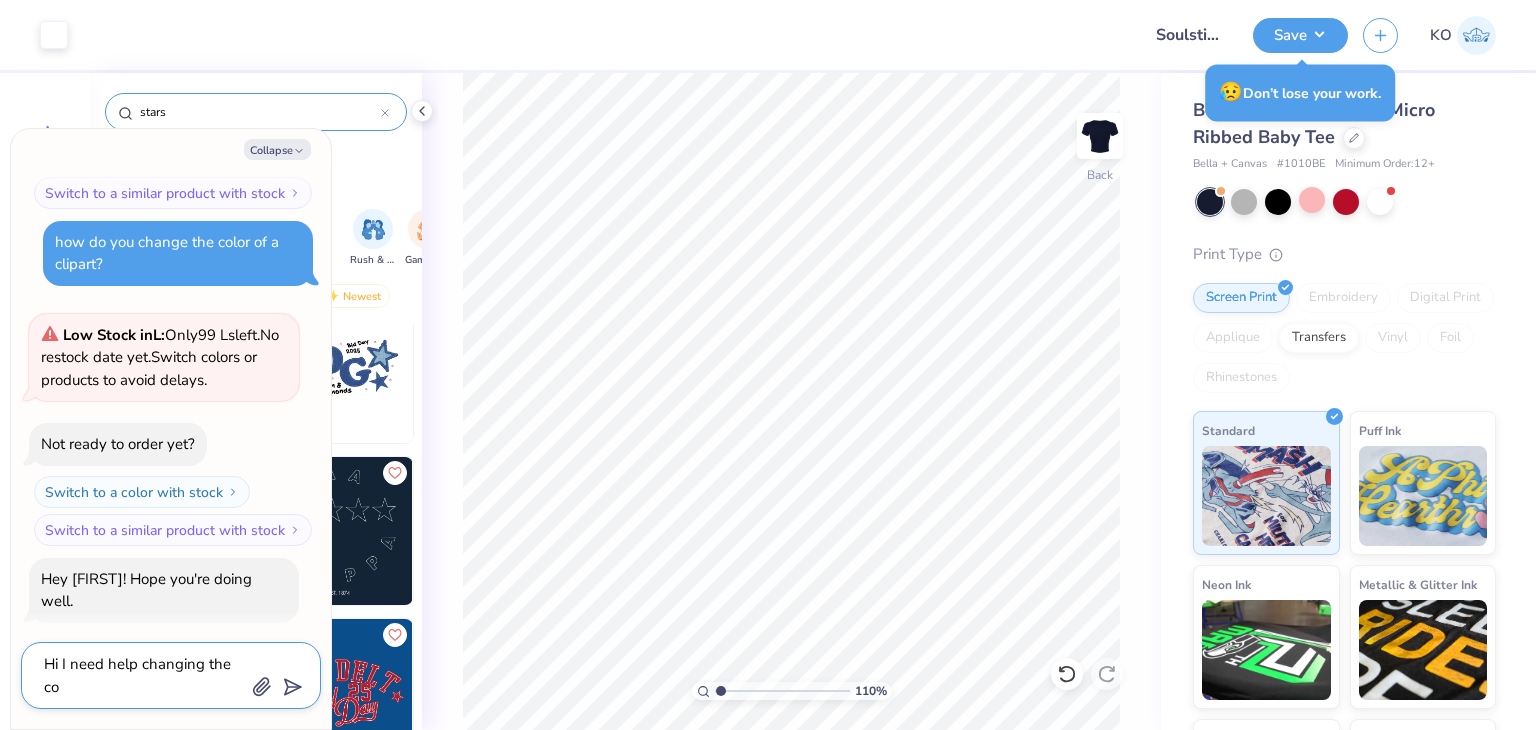 type on "Hi I need help changing the col" 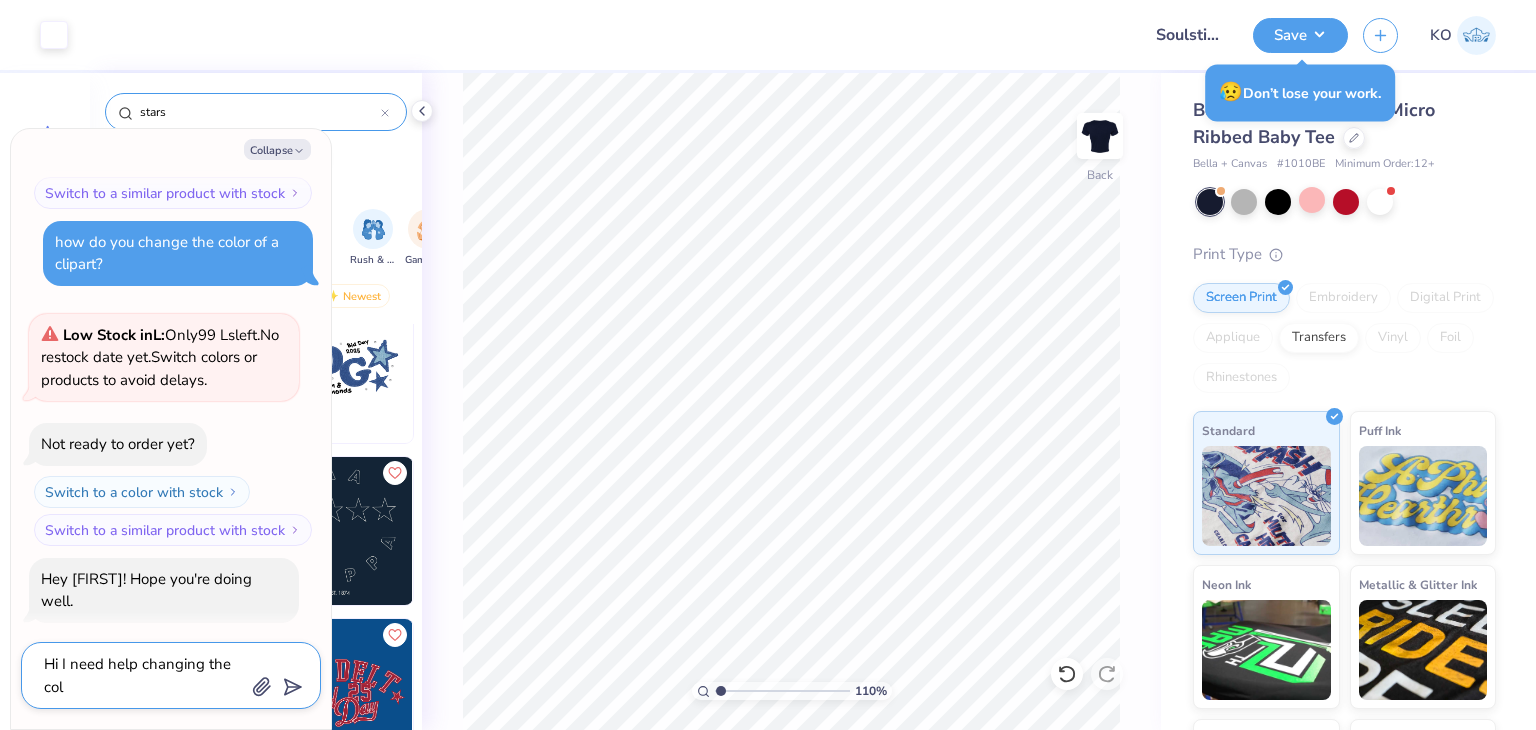 type on "x" 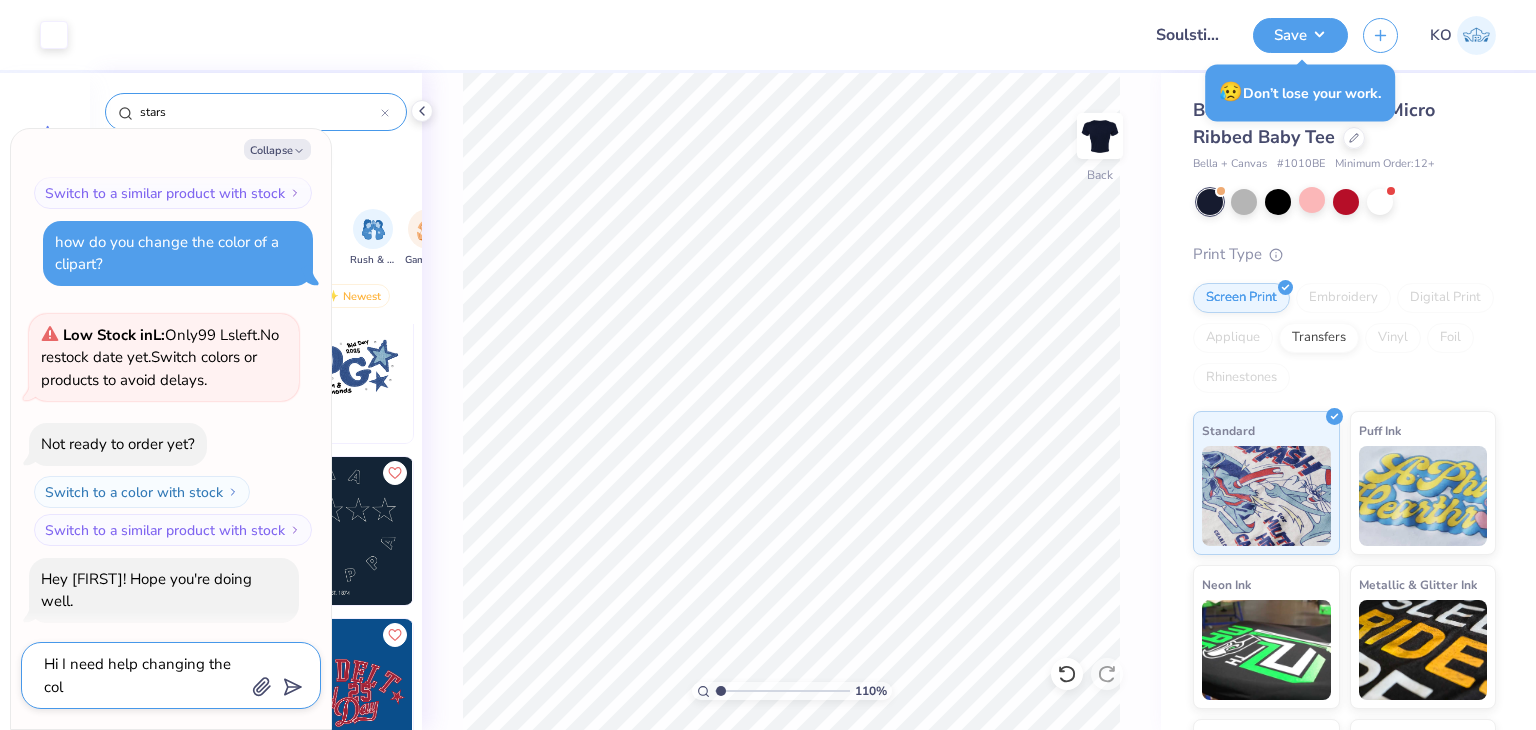 type on "Hi I need help changing the colo" 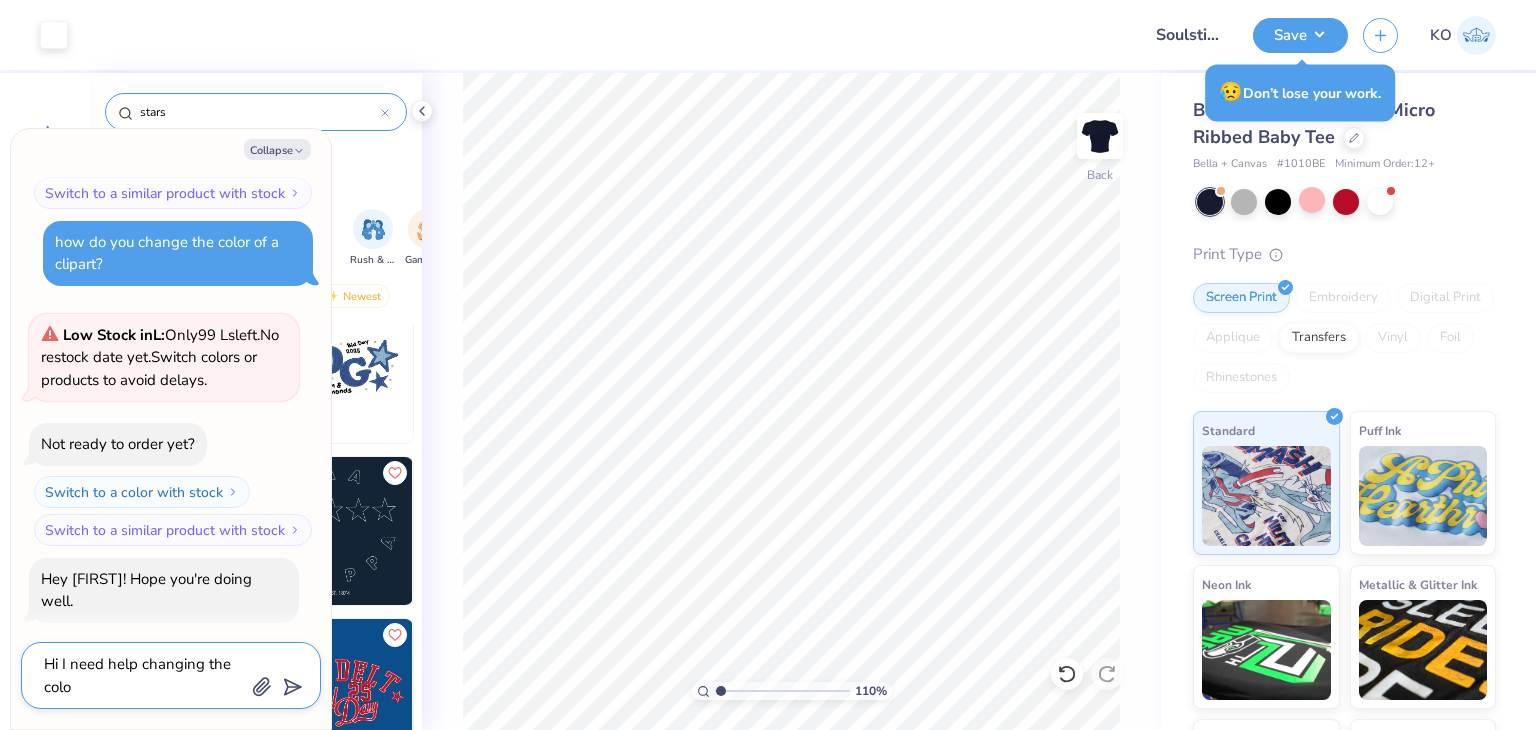 type on "x" 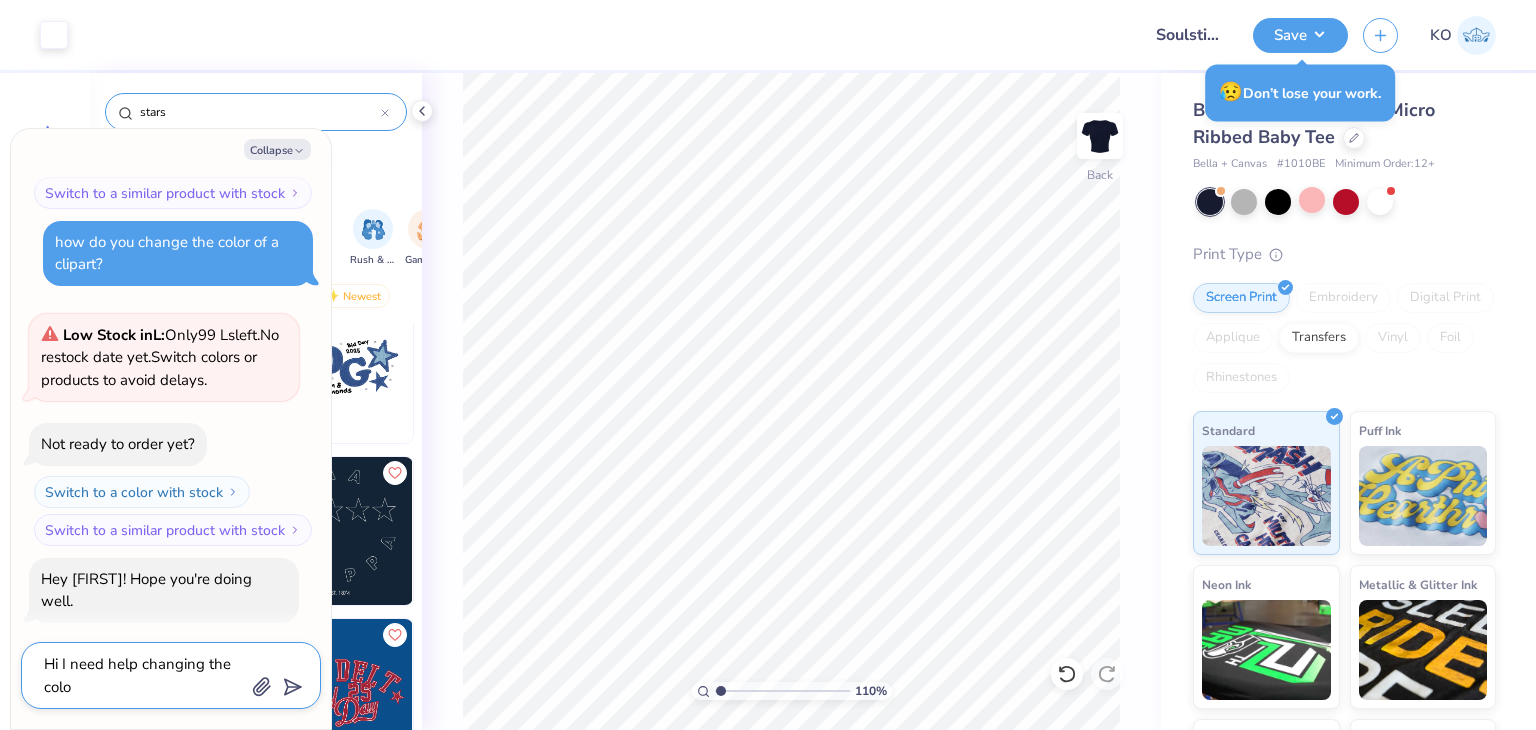 type on "Hi I need help changing the color" 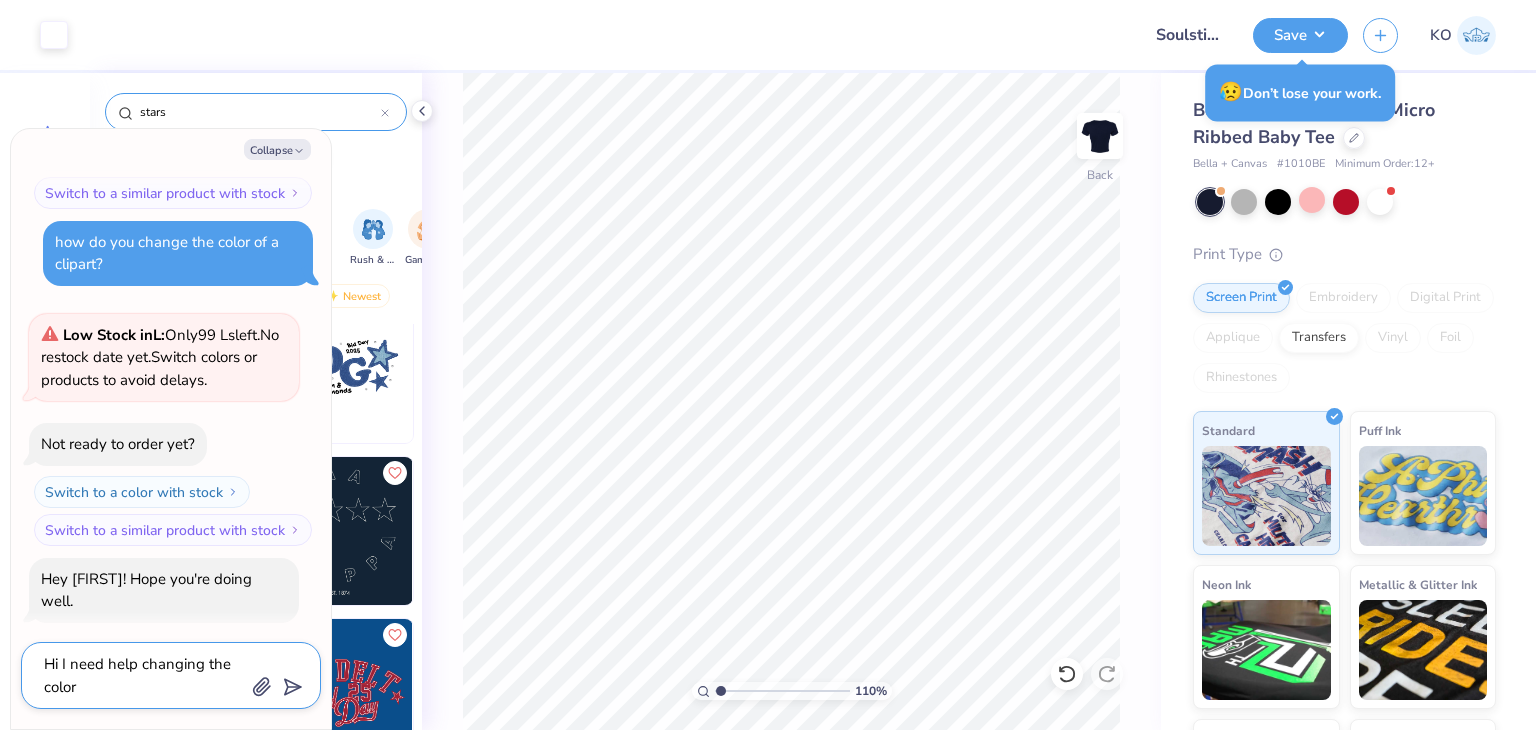 type on "x" 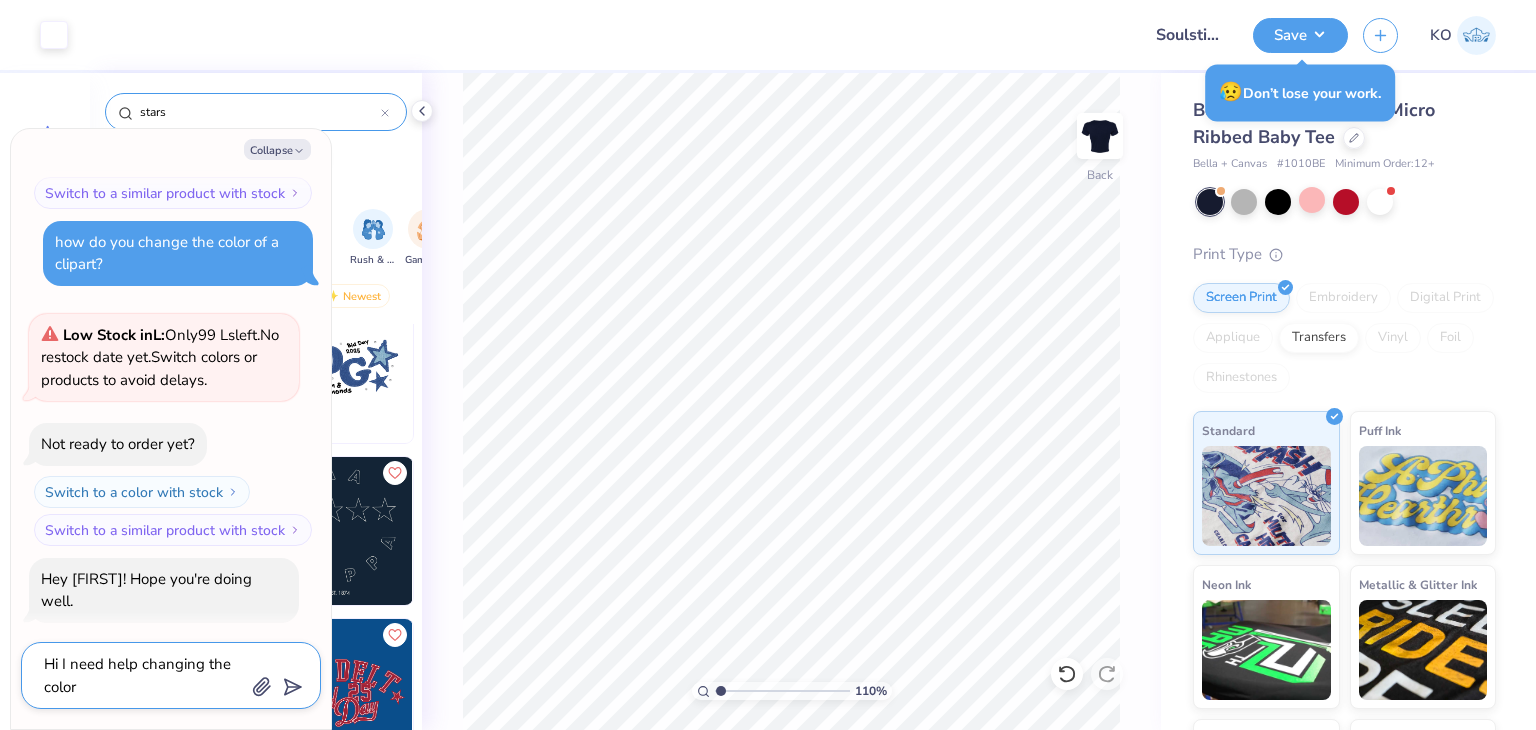 type on "Hi I need help changing the colors" 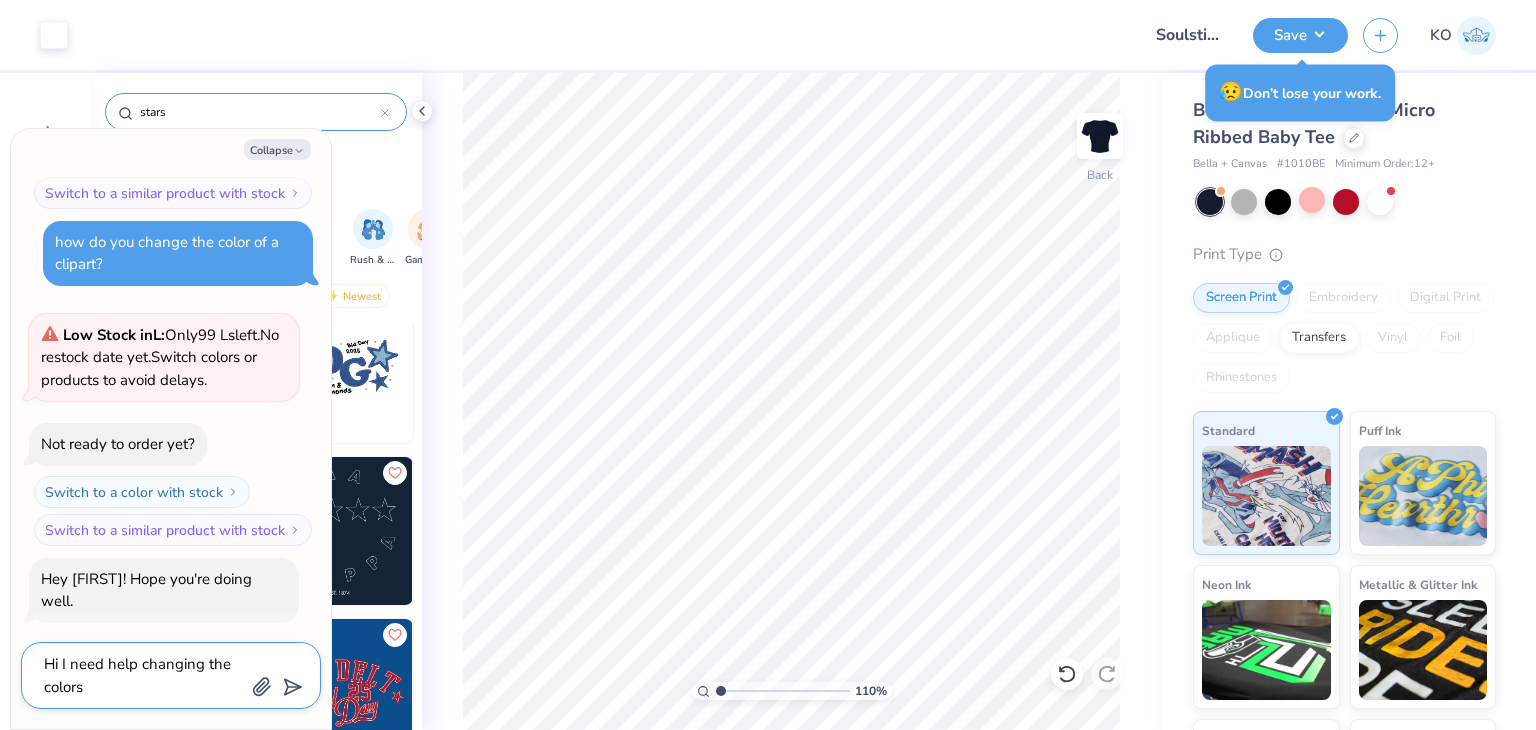 type on "x" 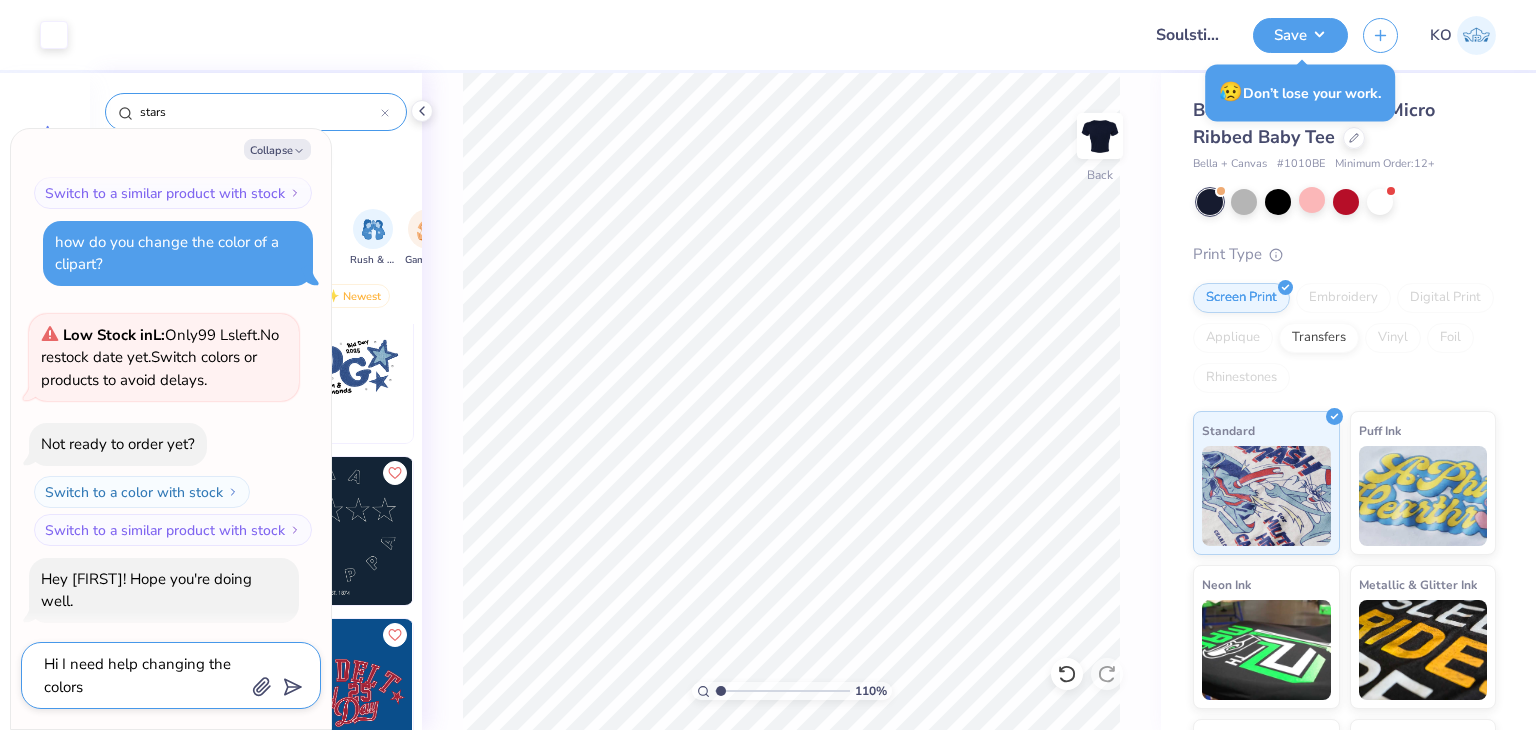 type on "Hi I need help changing the colors" 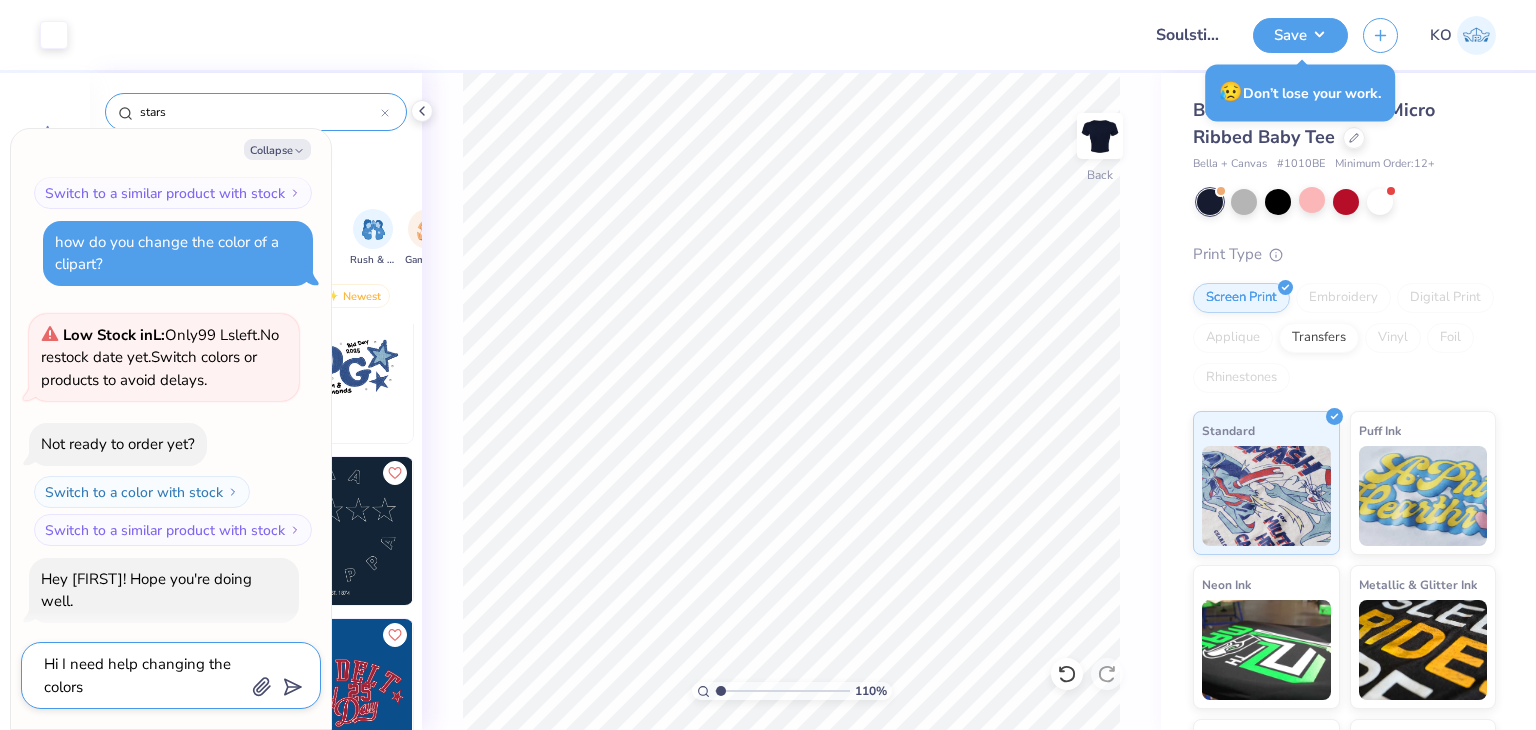 type 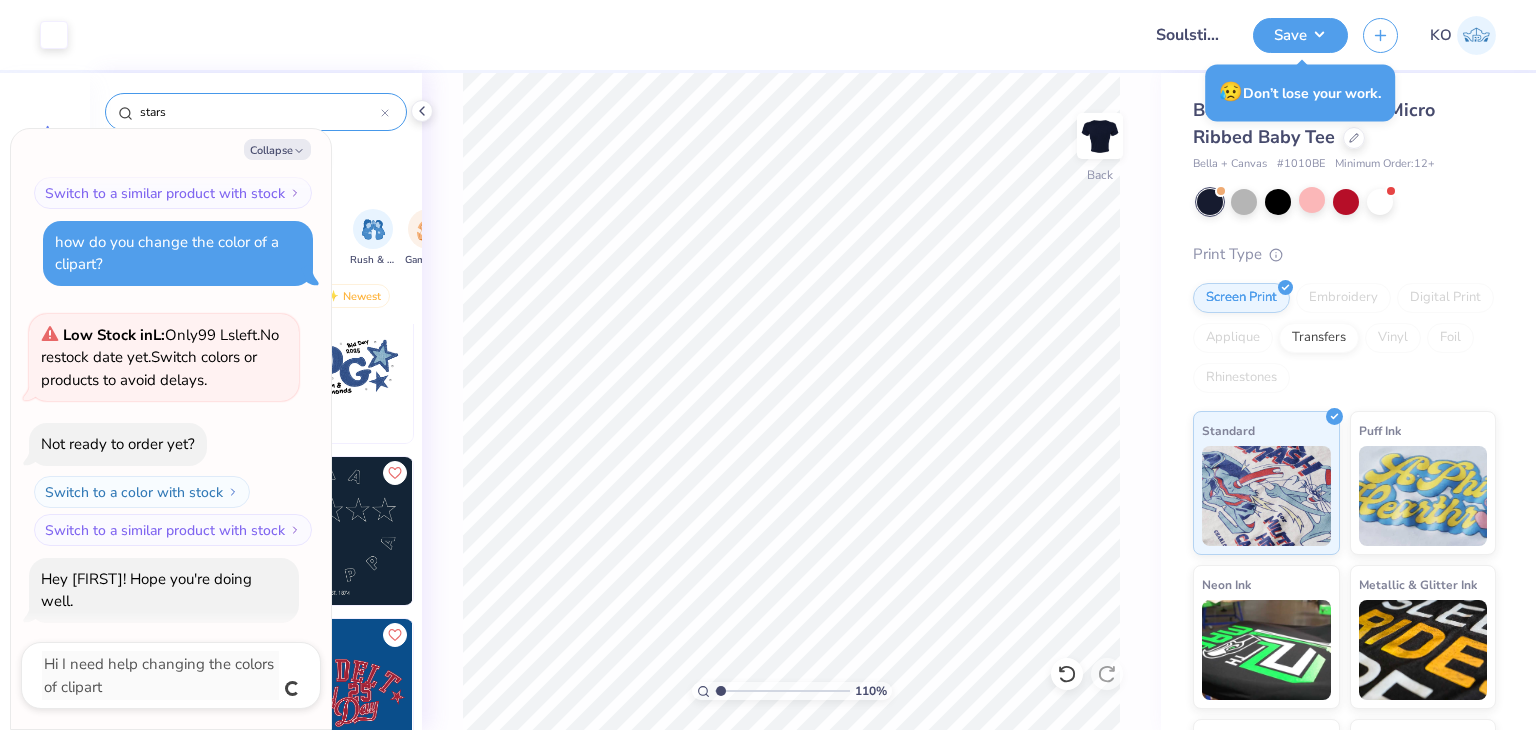 scroll, scrollTop: 2748, scrollLeft: 0, axis: vertical 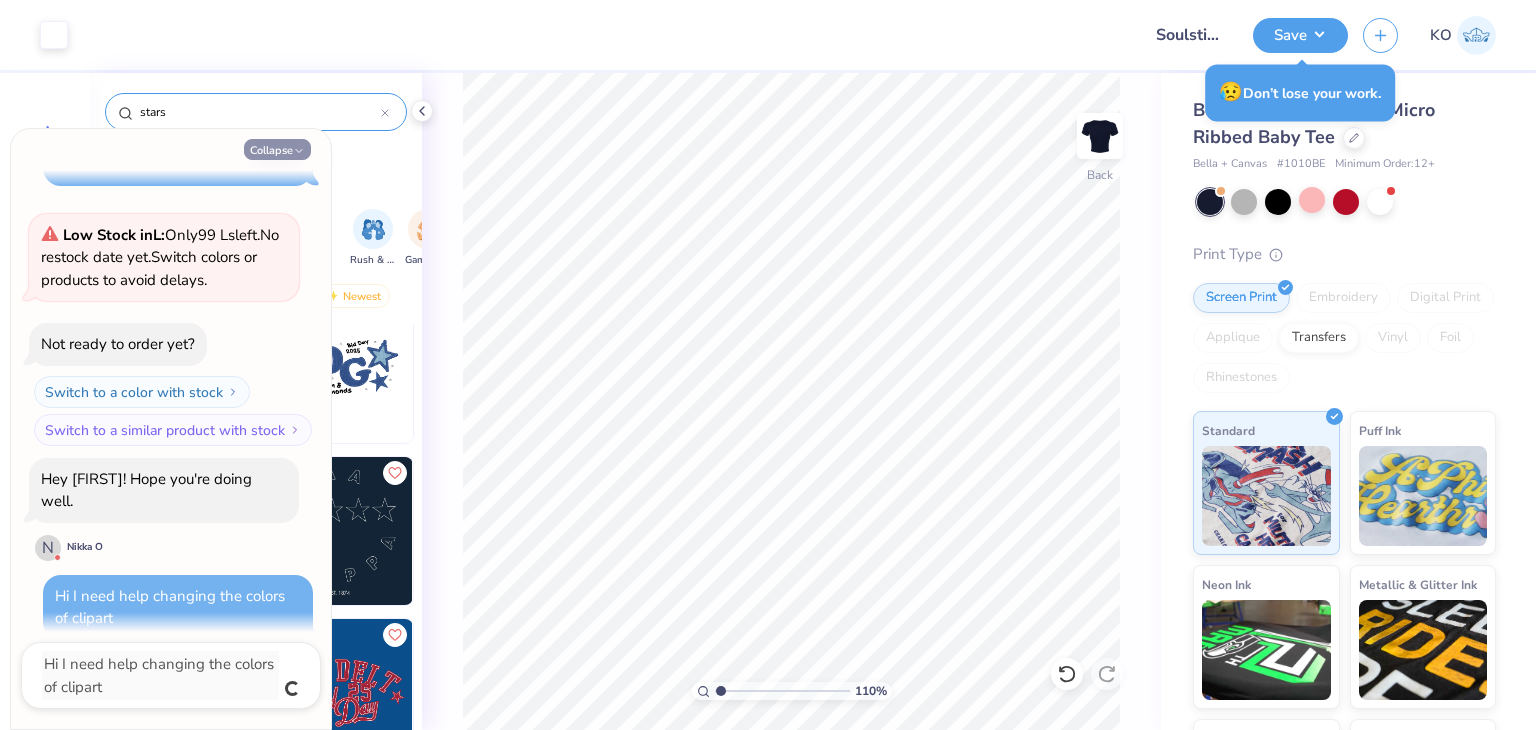 click on "Collapse" at bounding box center [277, 149] 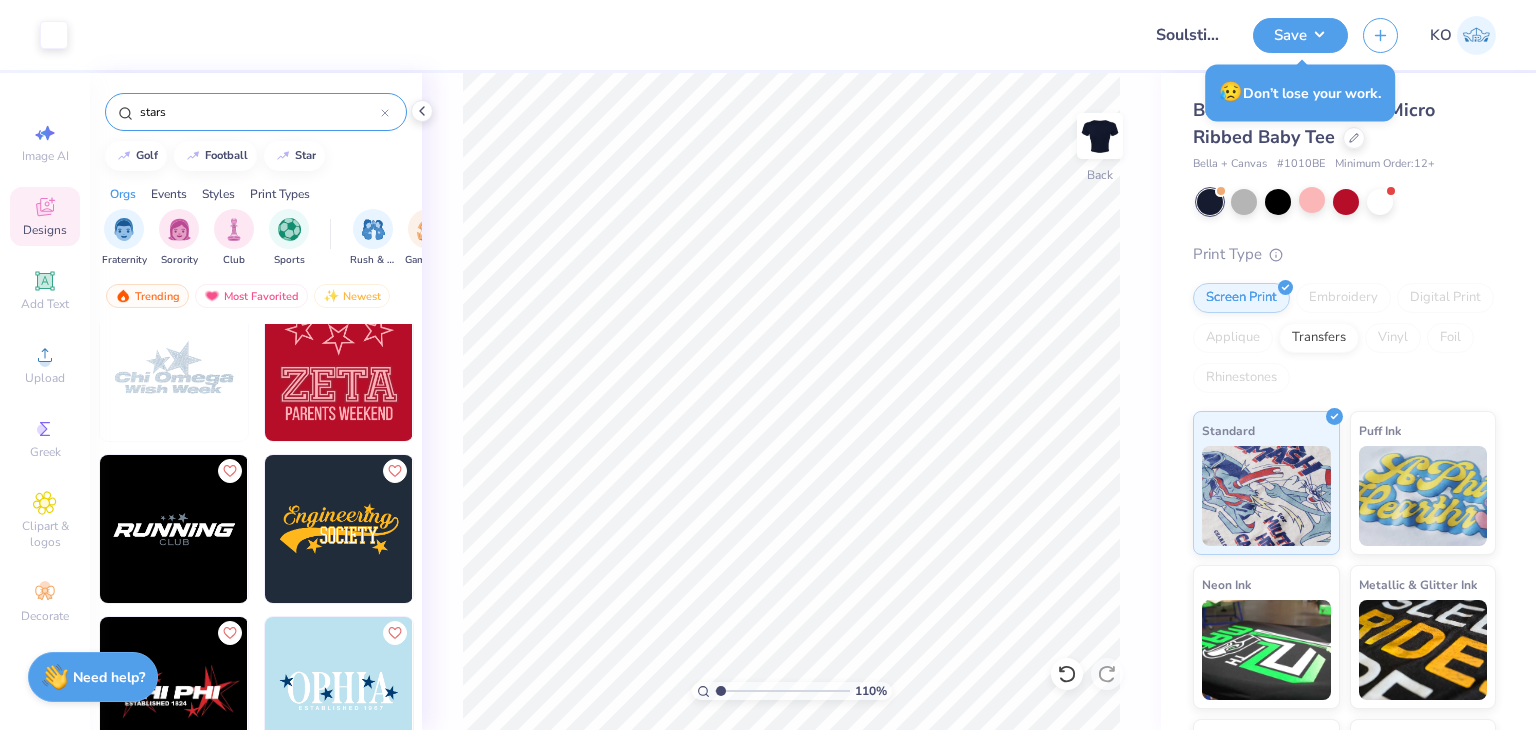 scroll, scrollTop: 4083, scrollLeft: 0, axis: vertical 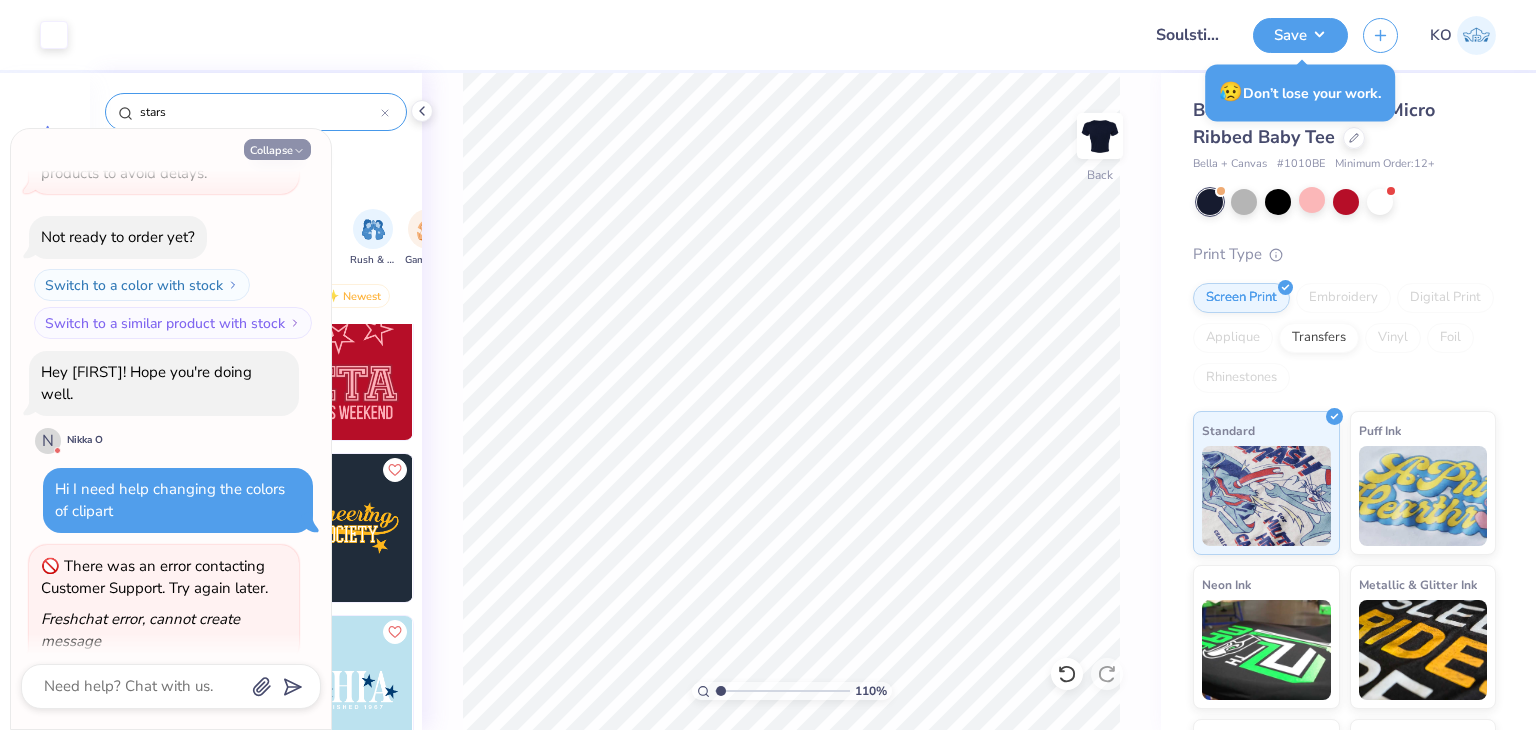 click 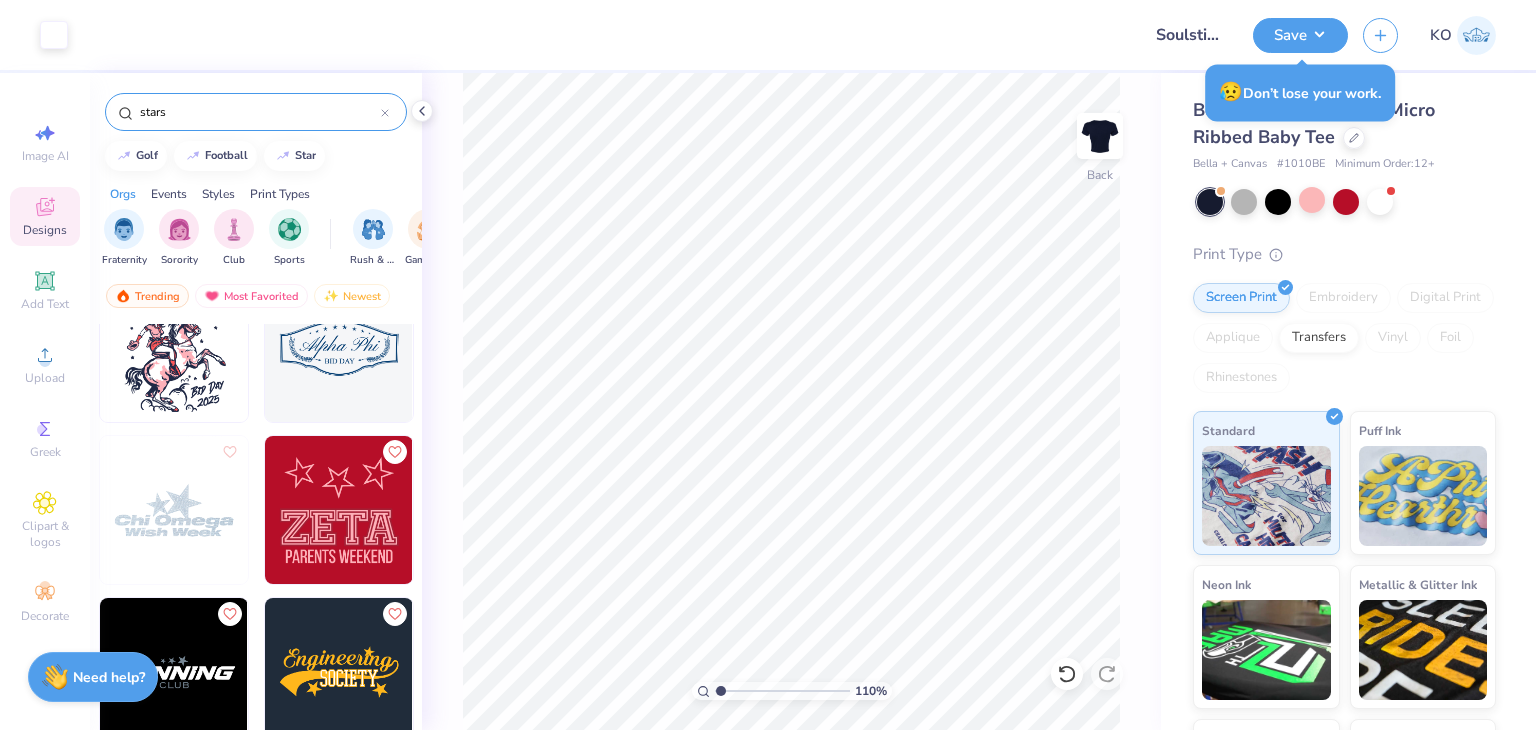 scroll, scrollTop: 3938, scrollLeft: 0, axis: vertical 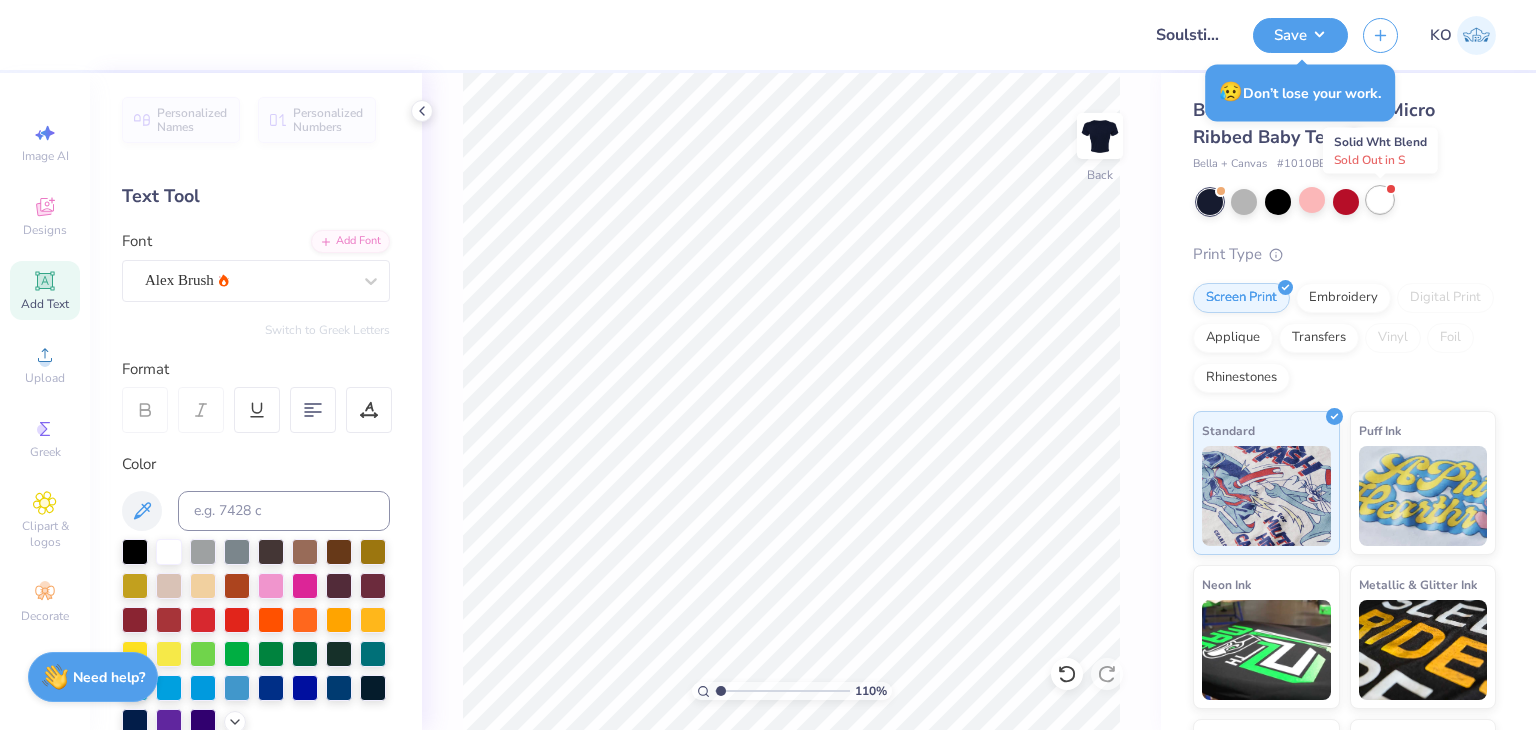 click at bounding box center [1380, 200] 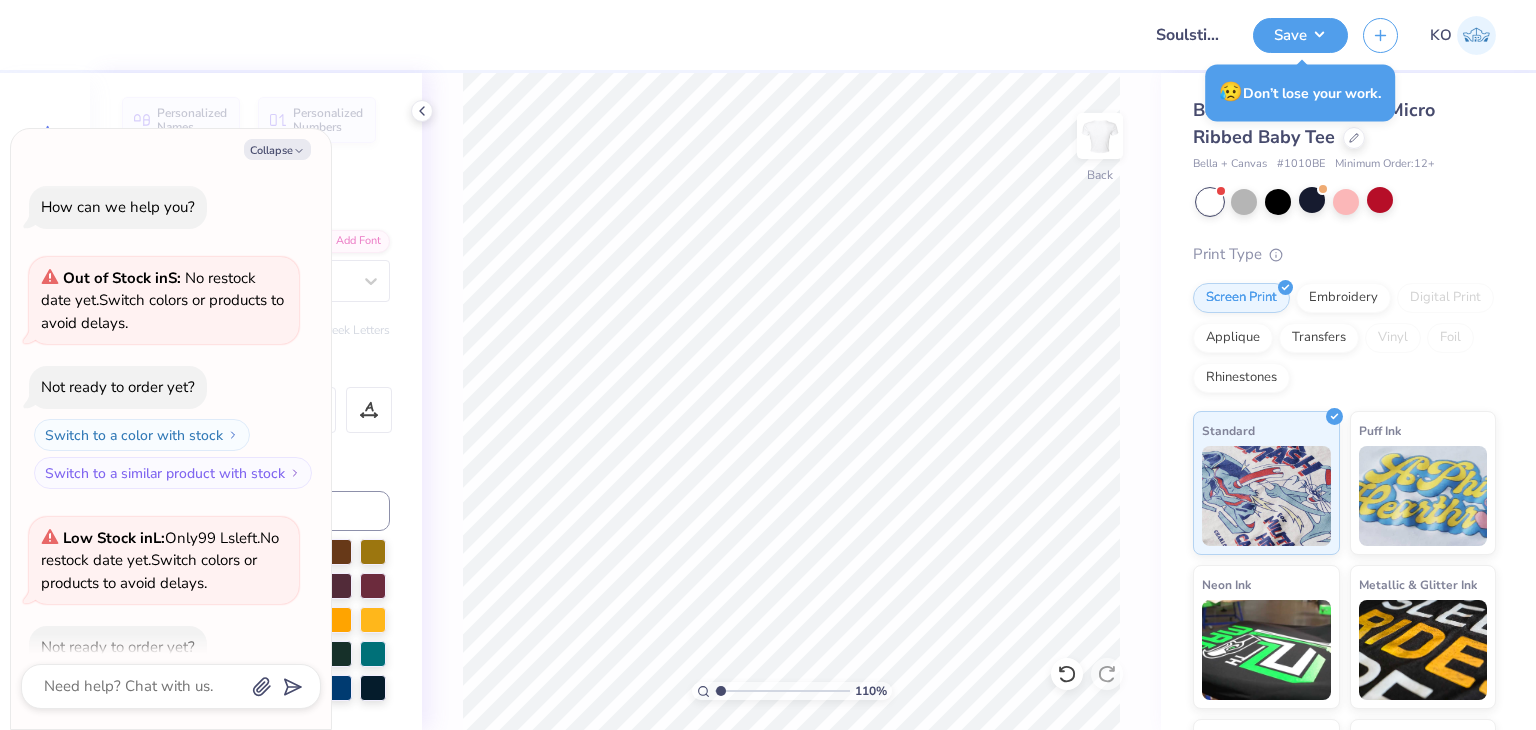 scroll, scrollTop: 3439, scrollLeft: 0, axis: vertical 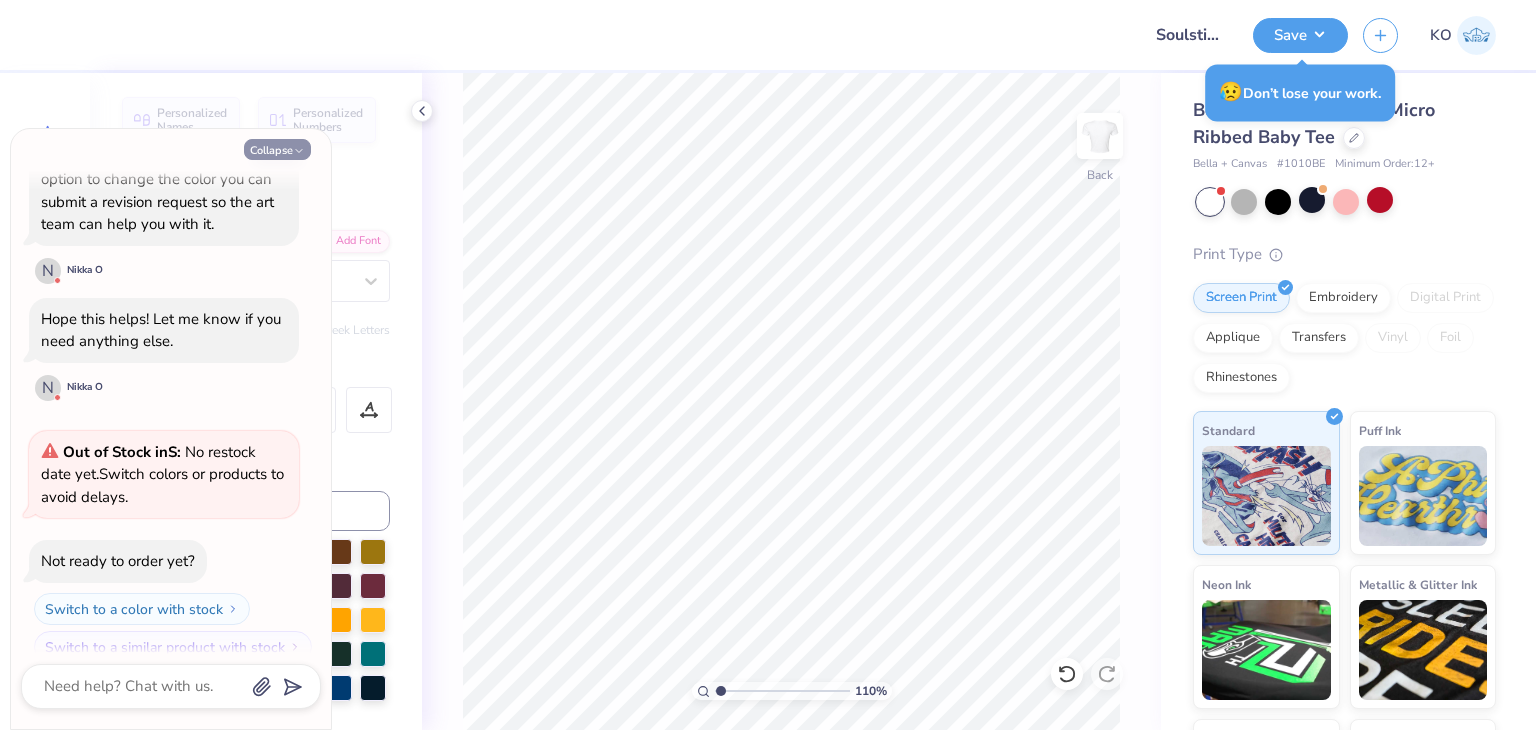 click on "Collapse" at bounding box center (277, 149) 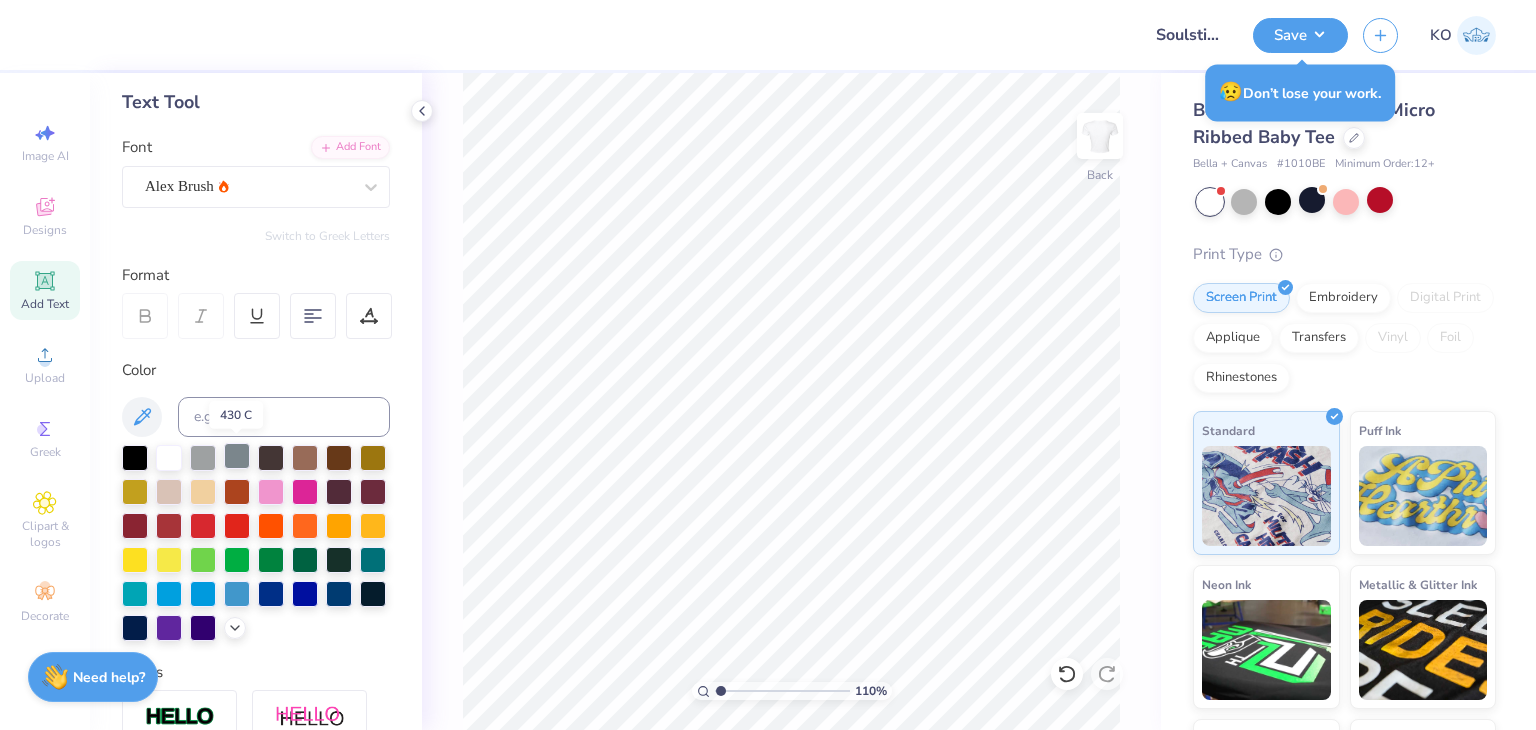 scroll, scrollTop: 96, scrollLeft: 0, axis: vertical 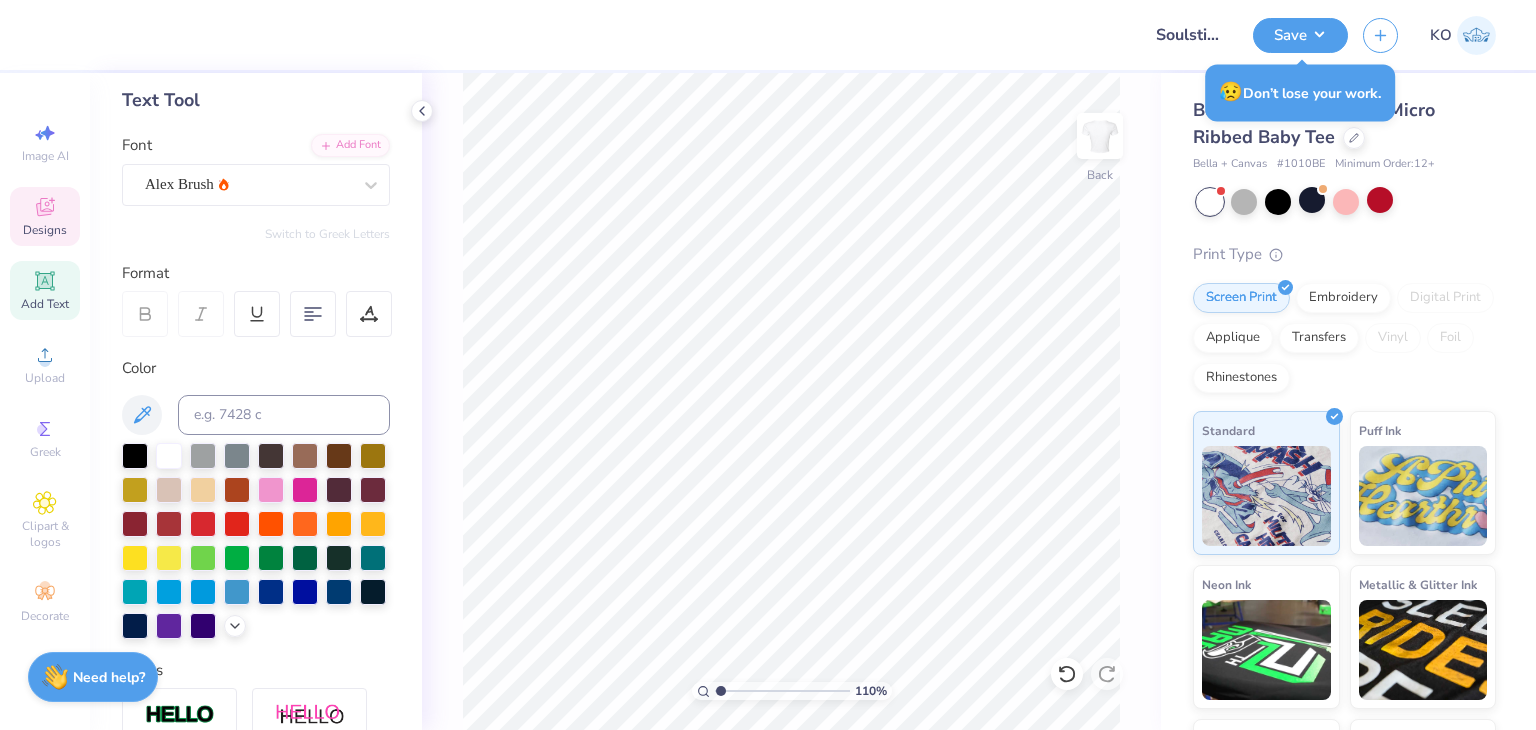 click on "Designs" at bounding box center [45, 230] 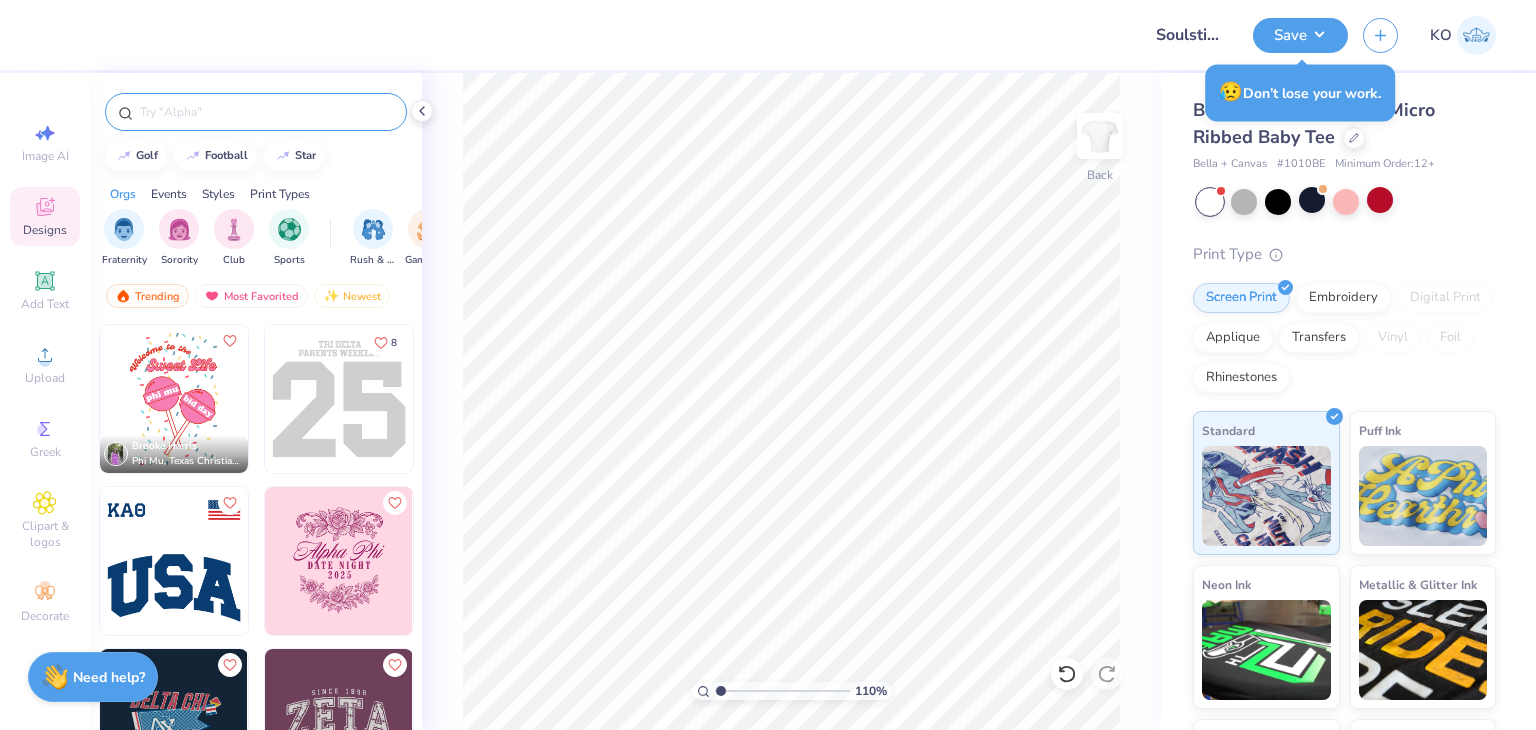click at bounding box center [266, 112] 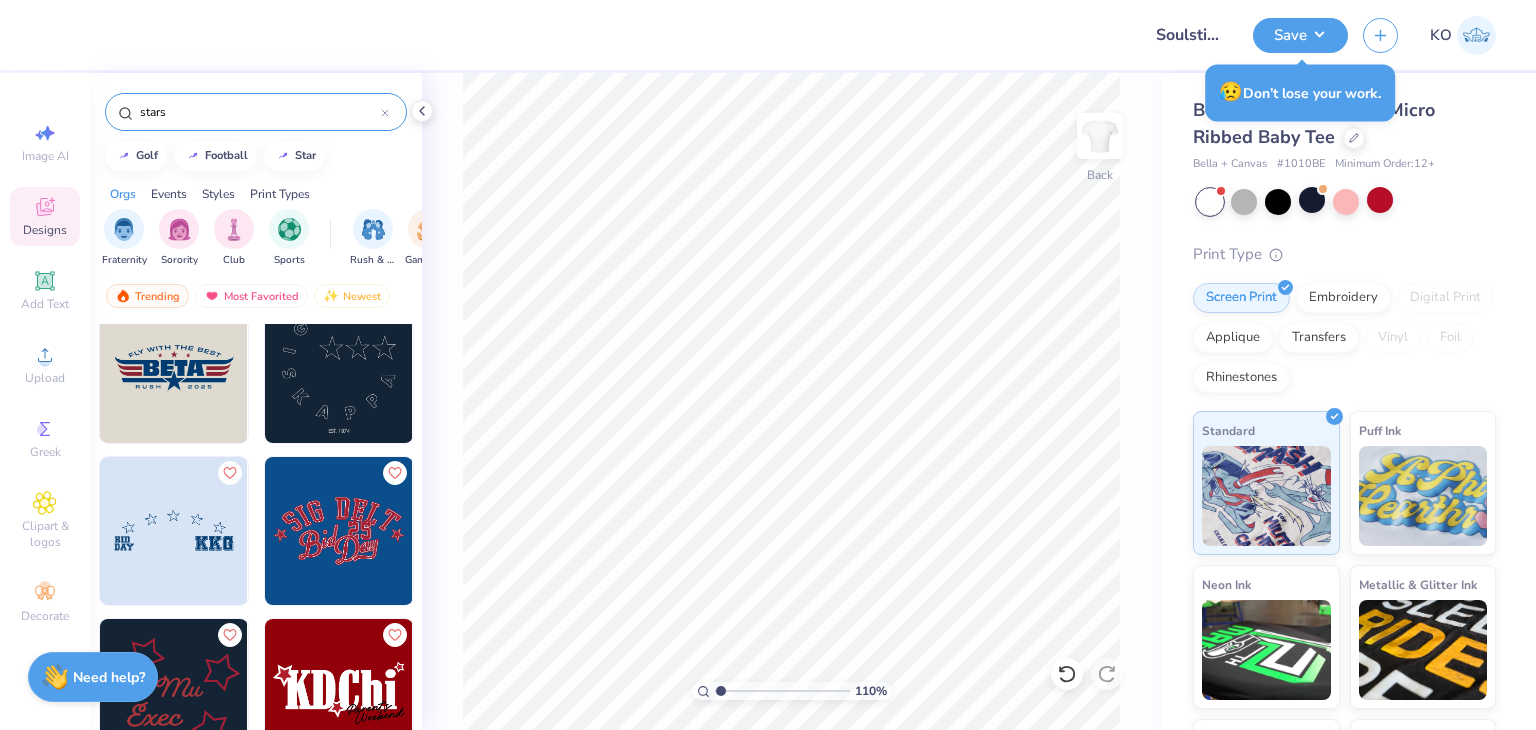 scroll, scrollTop: 1324, scrollLeft: 0, axis: vertical 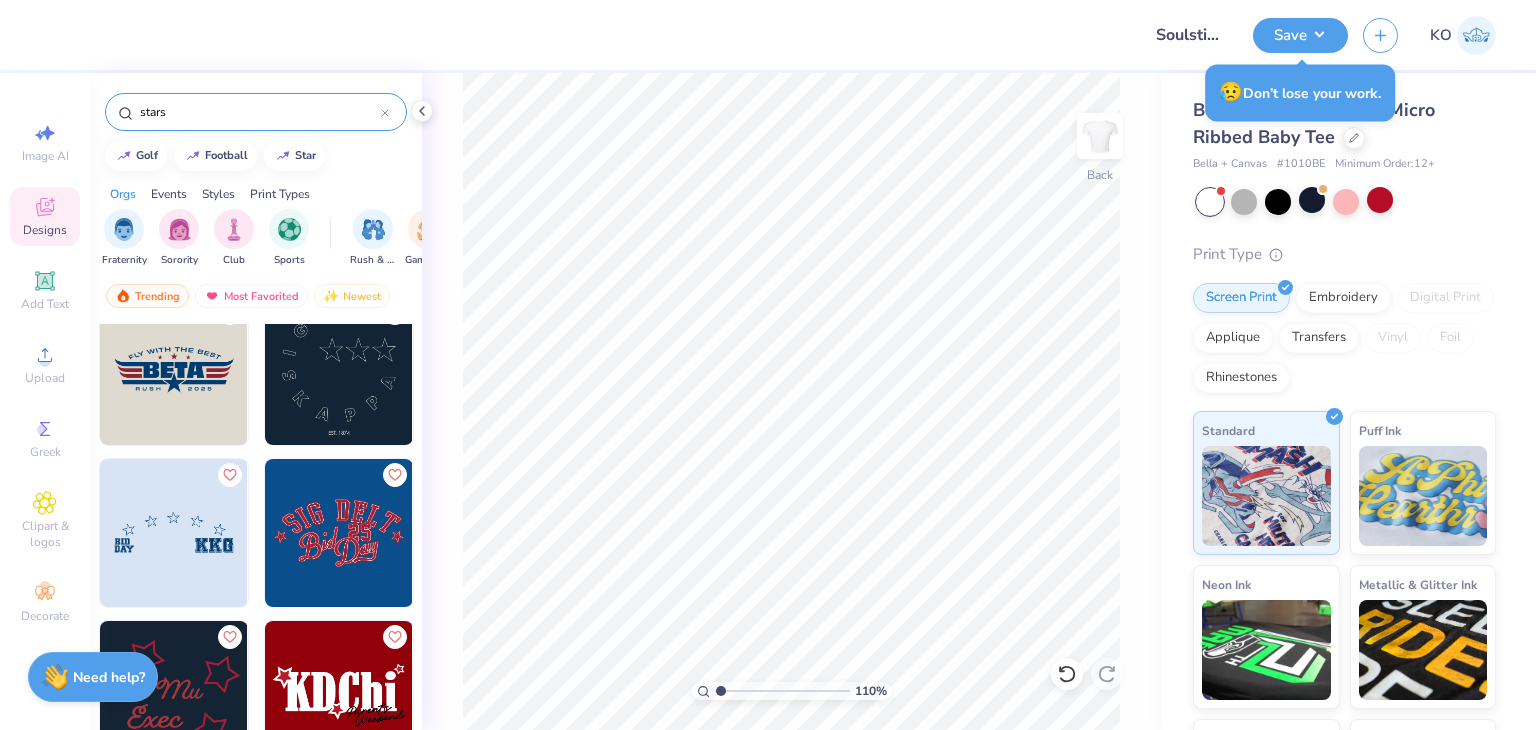 click at bounding box center [174, 533] 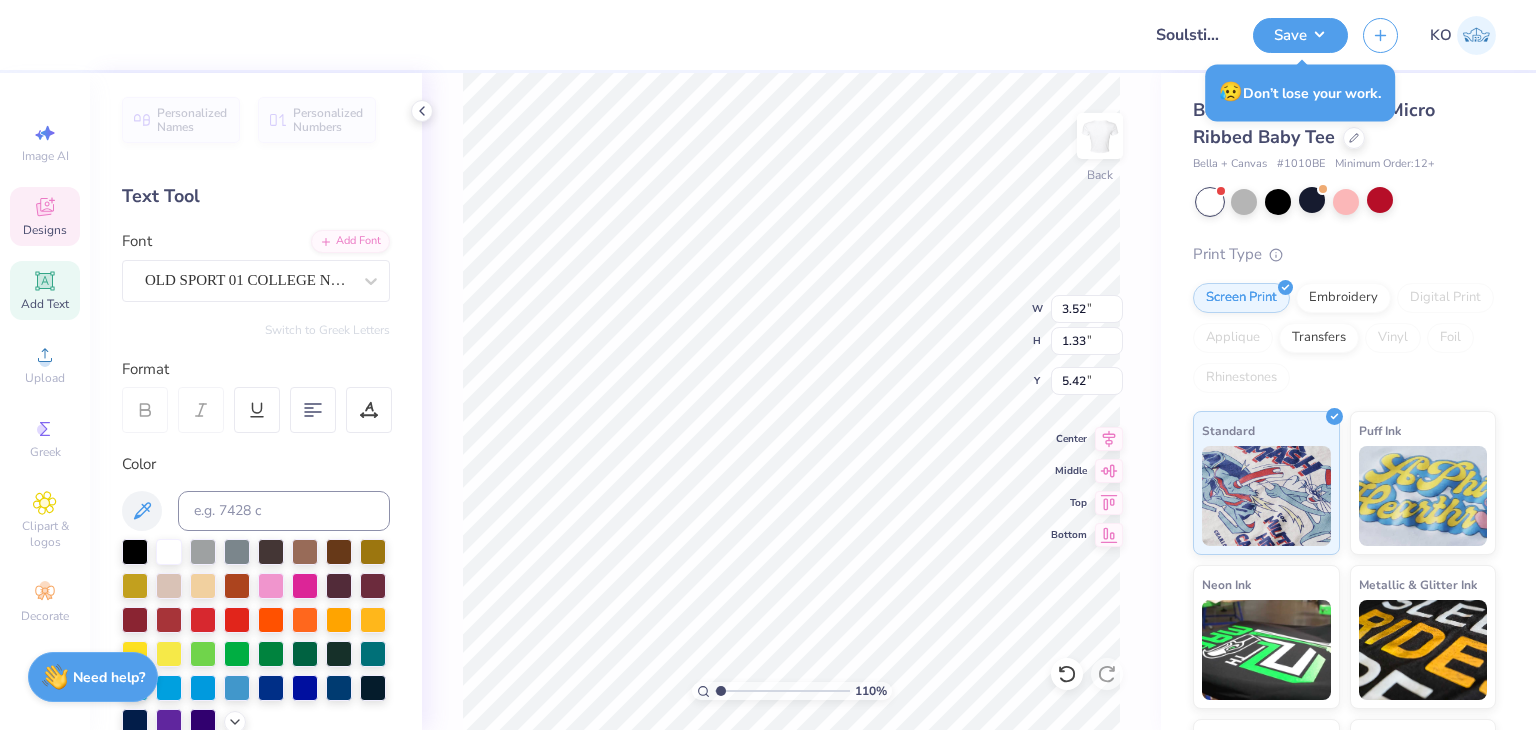 scroll, scrollTop: 16, scrollLeft: 2, axis: both 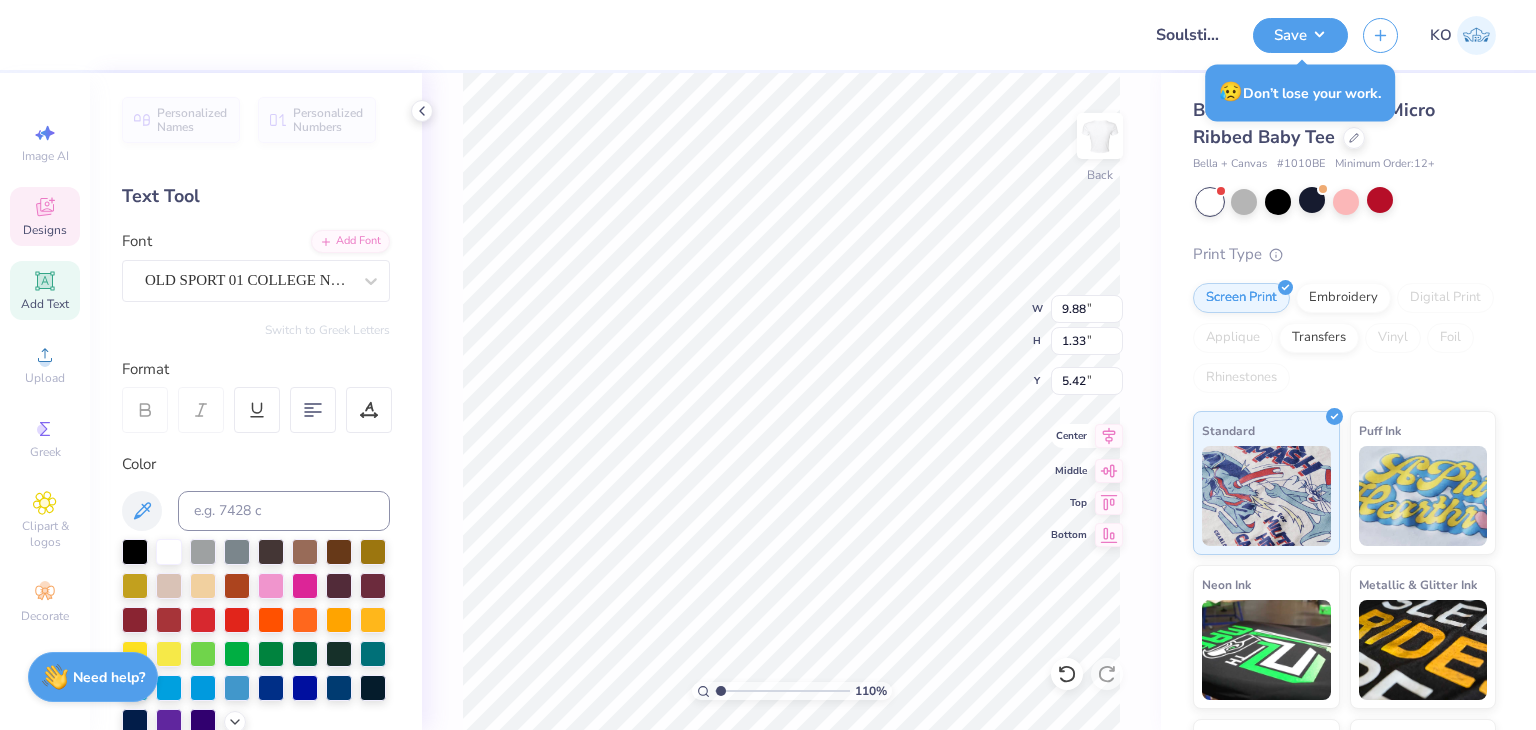 click 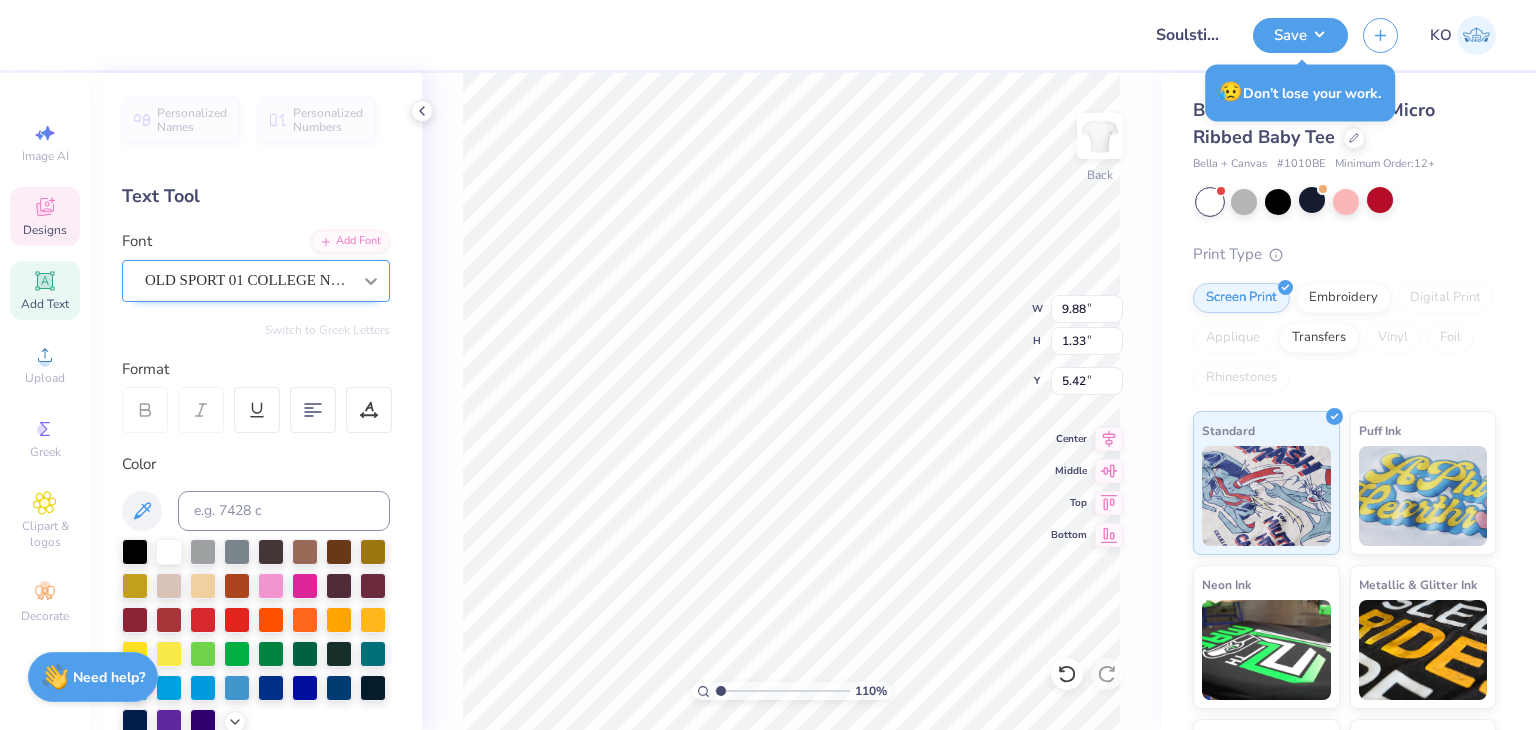 click 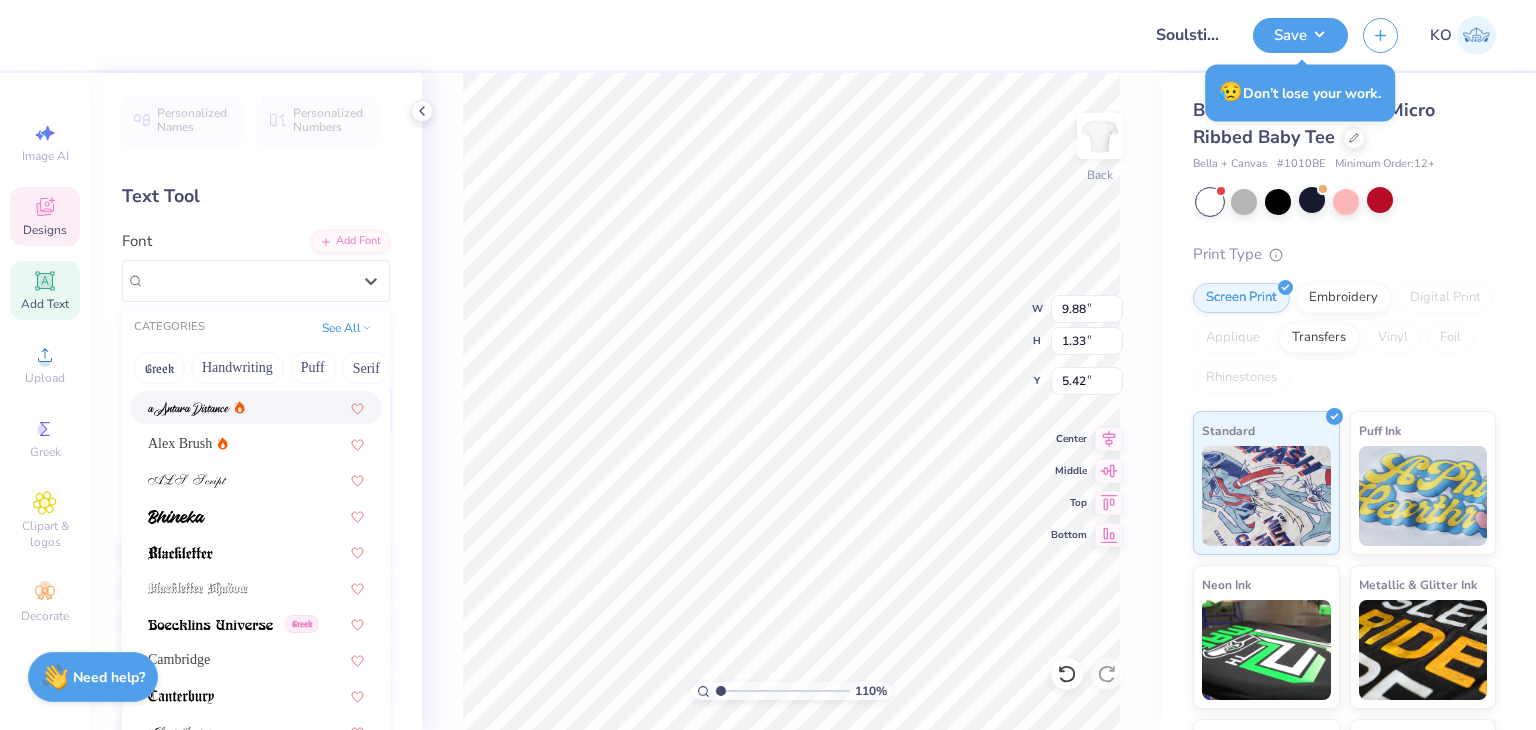 scroll, scrollTop: 32, scrollLeft: 0, axis: vertical 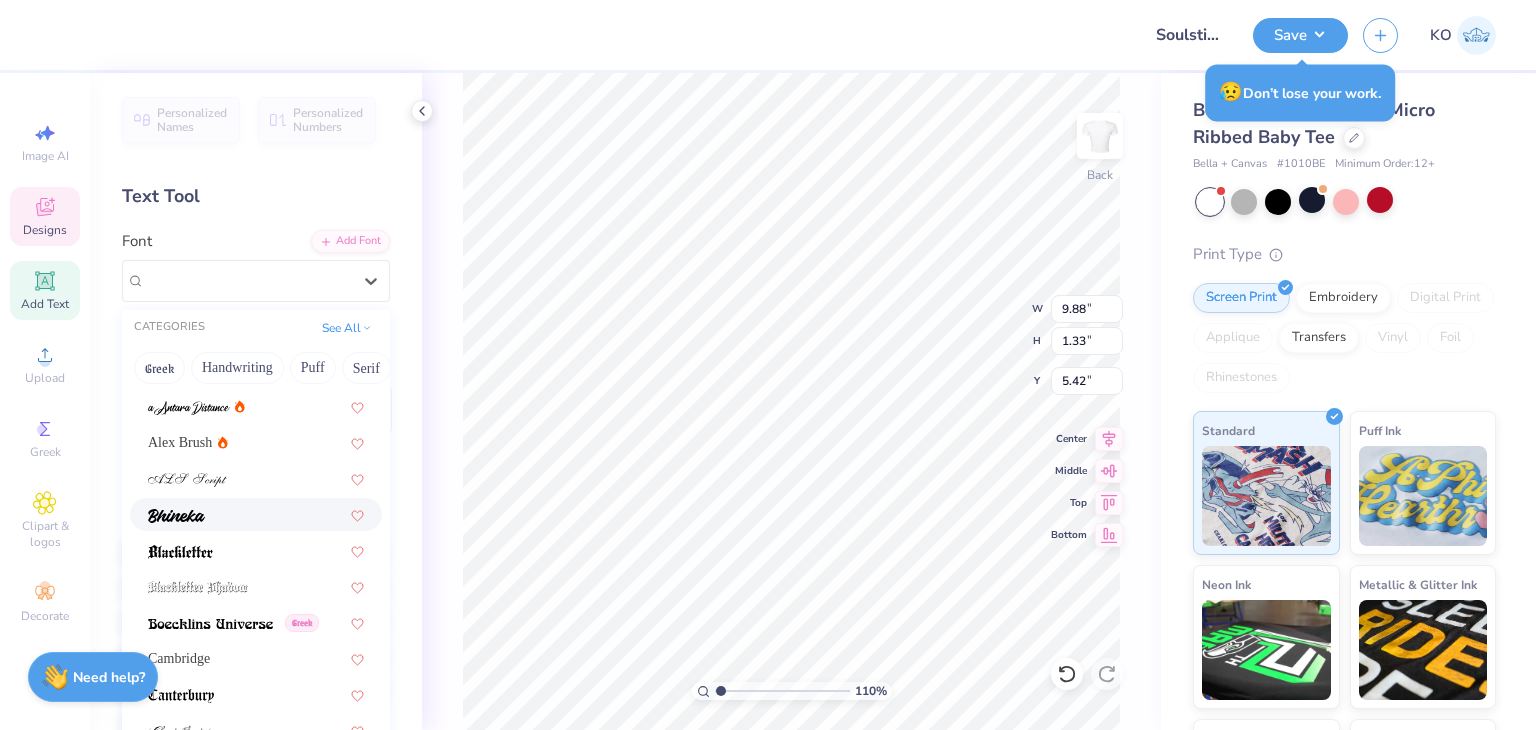click at bounding box center (256, 514) 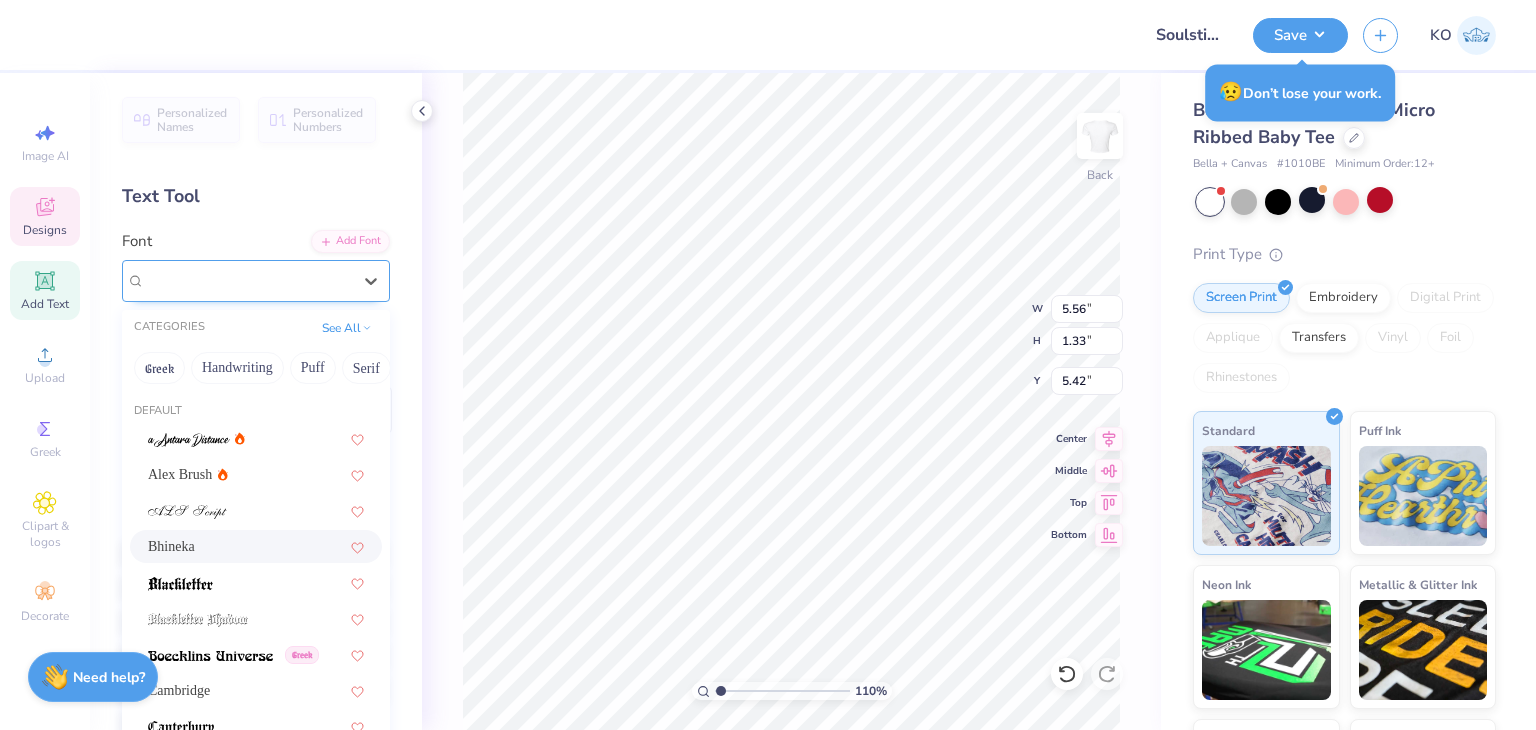 click on "Bhineka" at bounding box center (248, 280) 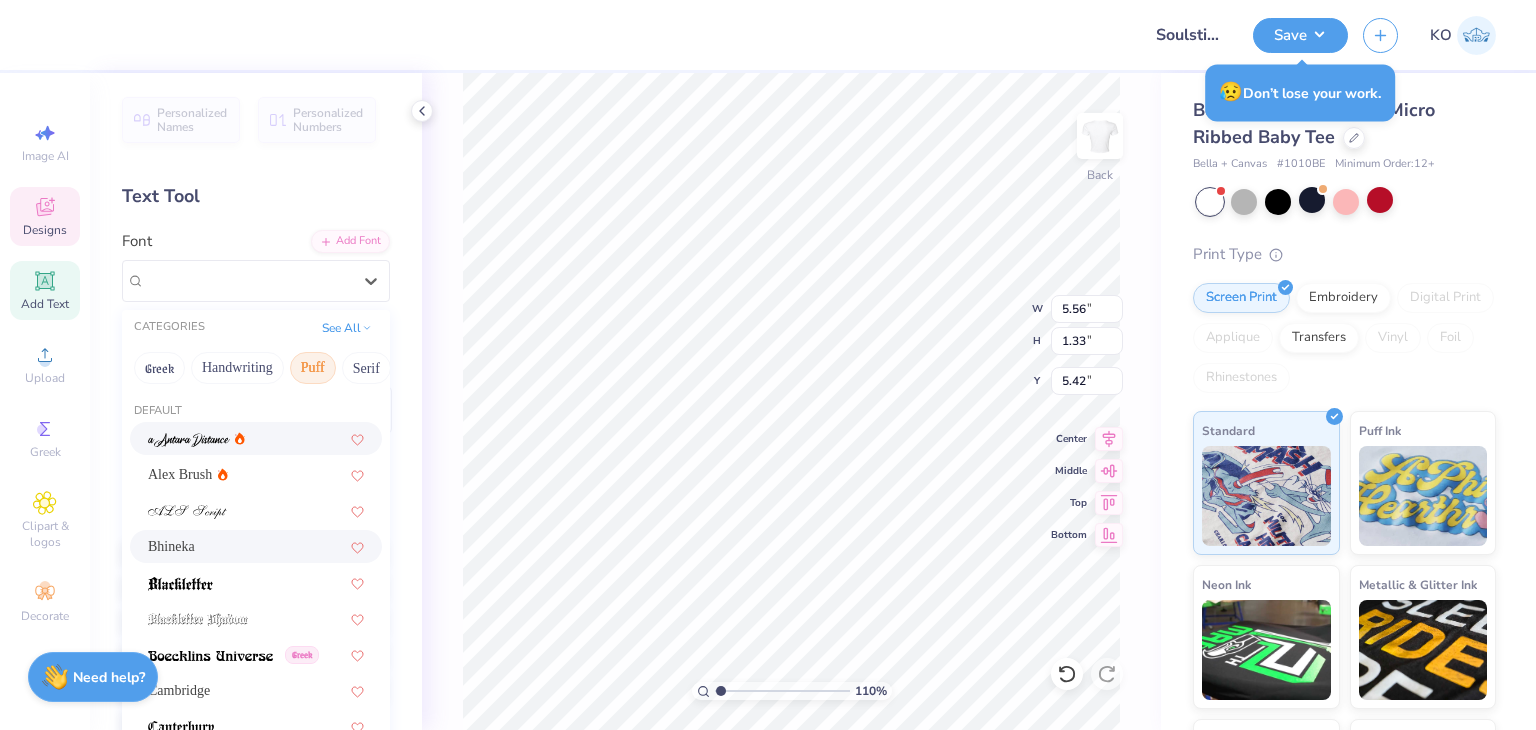 click on "Puff" at bounding box center [313, 368] 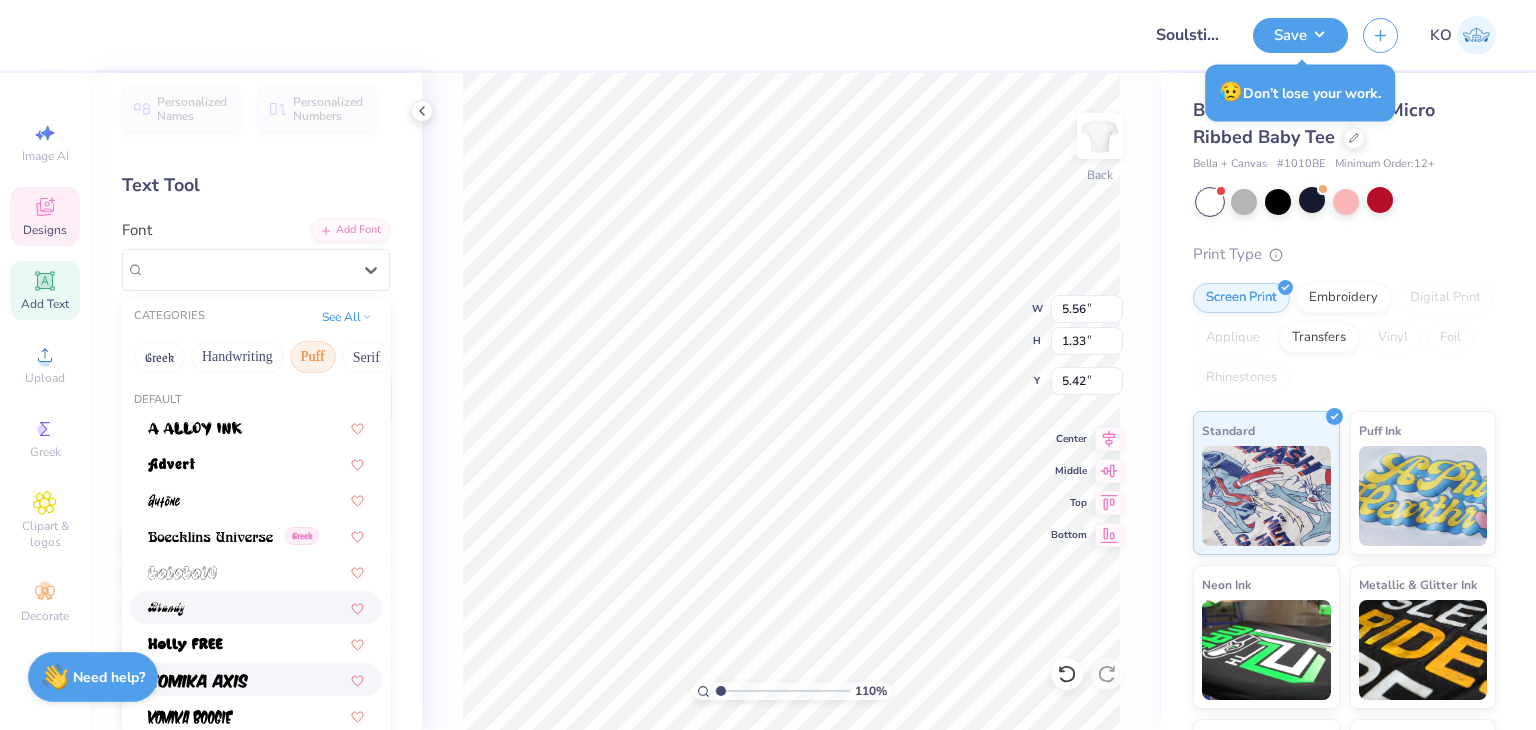 scroll, scrollTop: 2, scrollLeft: 0, axis: vertical 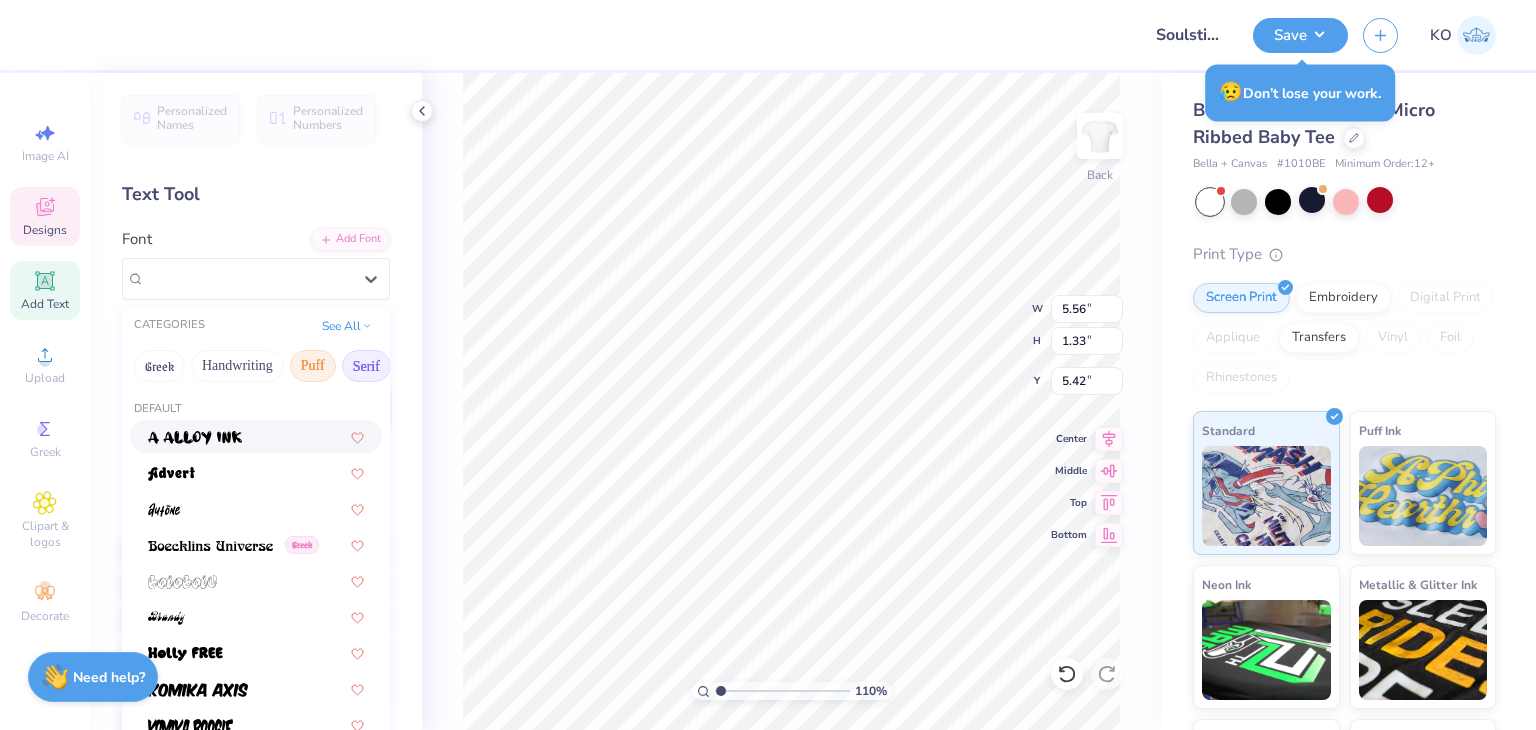 click on "Serif" at bounding box center [366, 366] 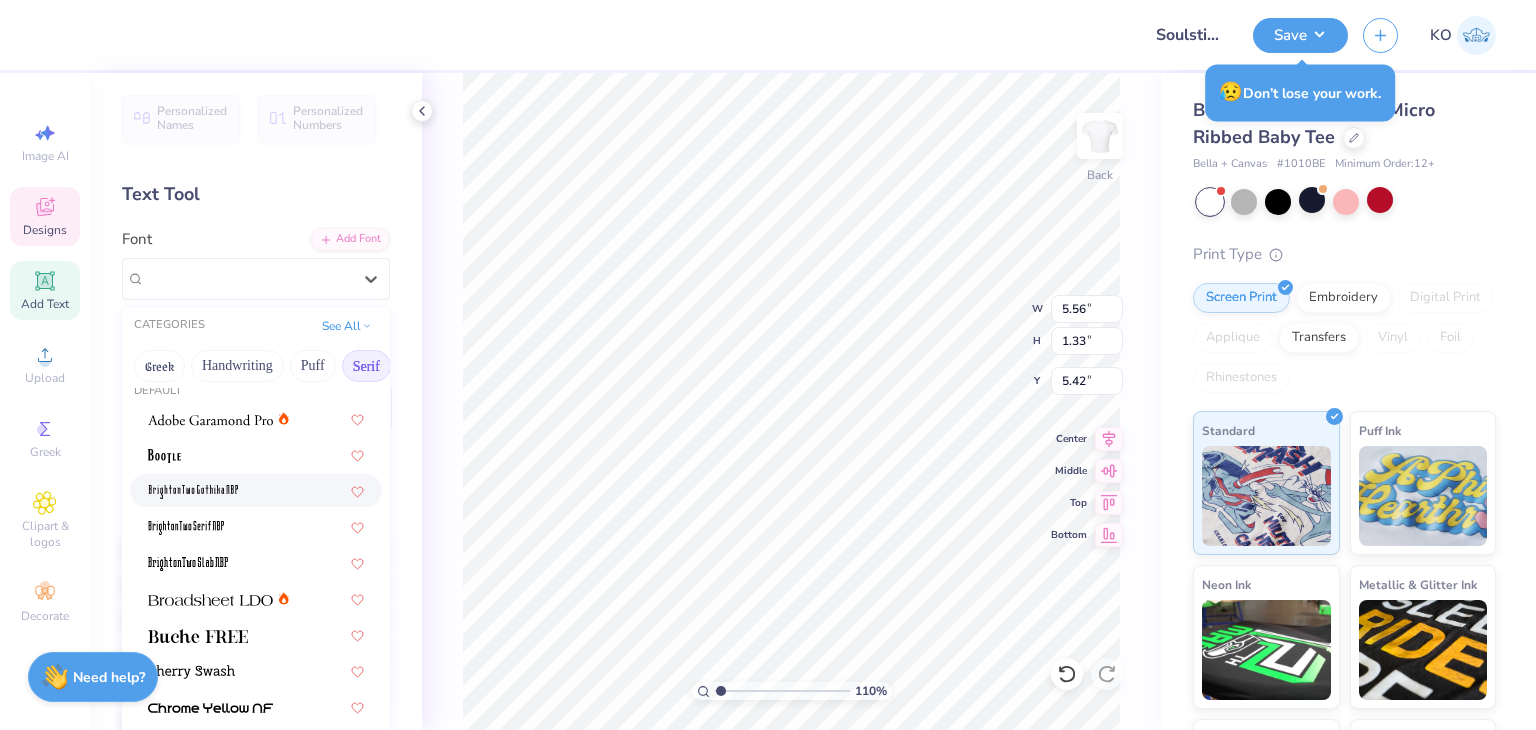 scroll, scrollTop: 19, scrollLeft: 0, axis: vertical 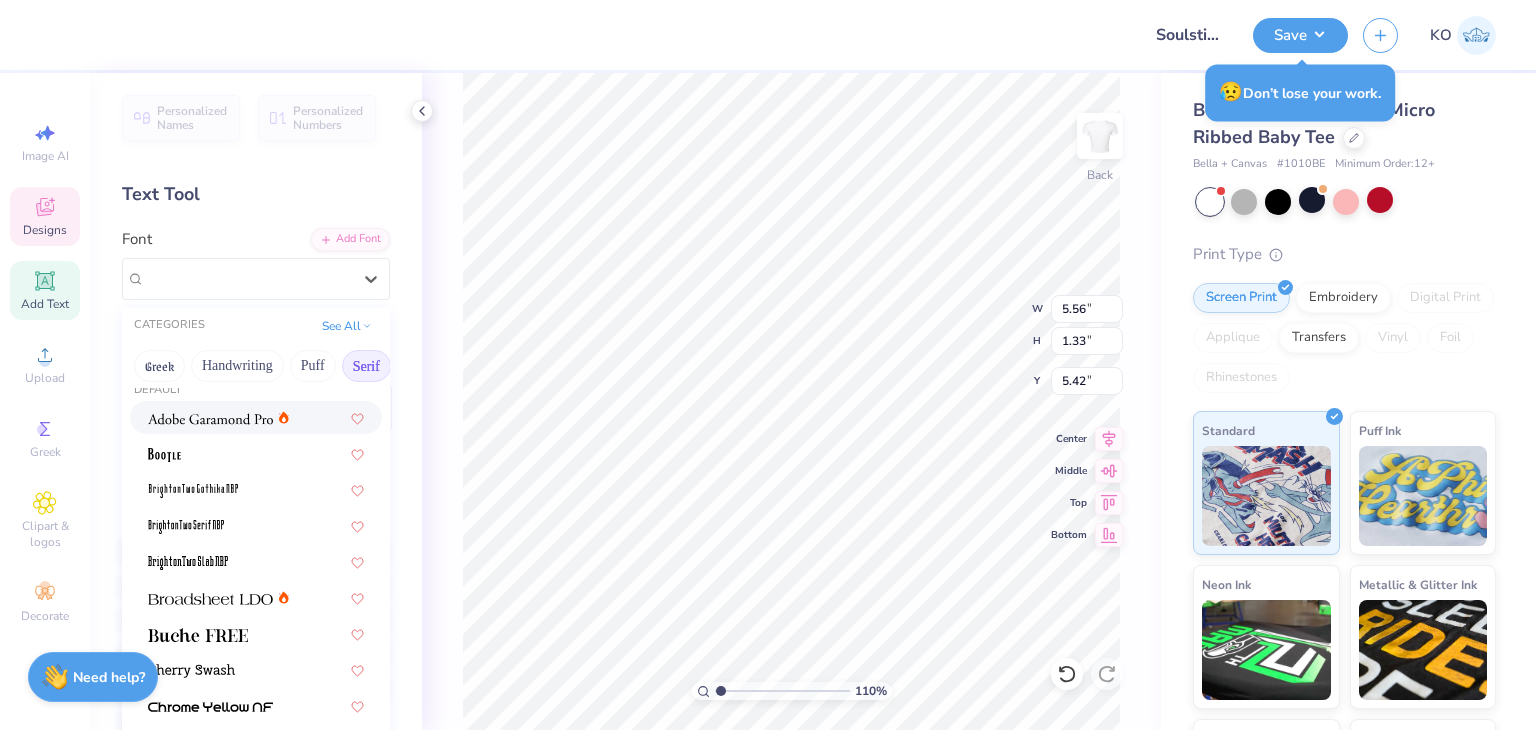 click at bounding box center [210, 419] 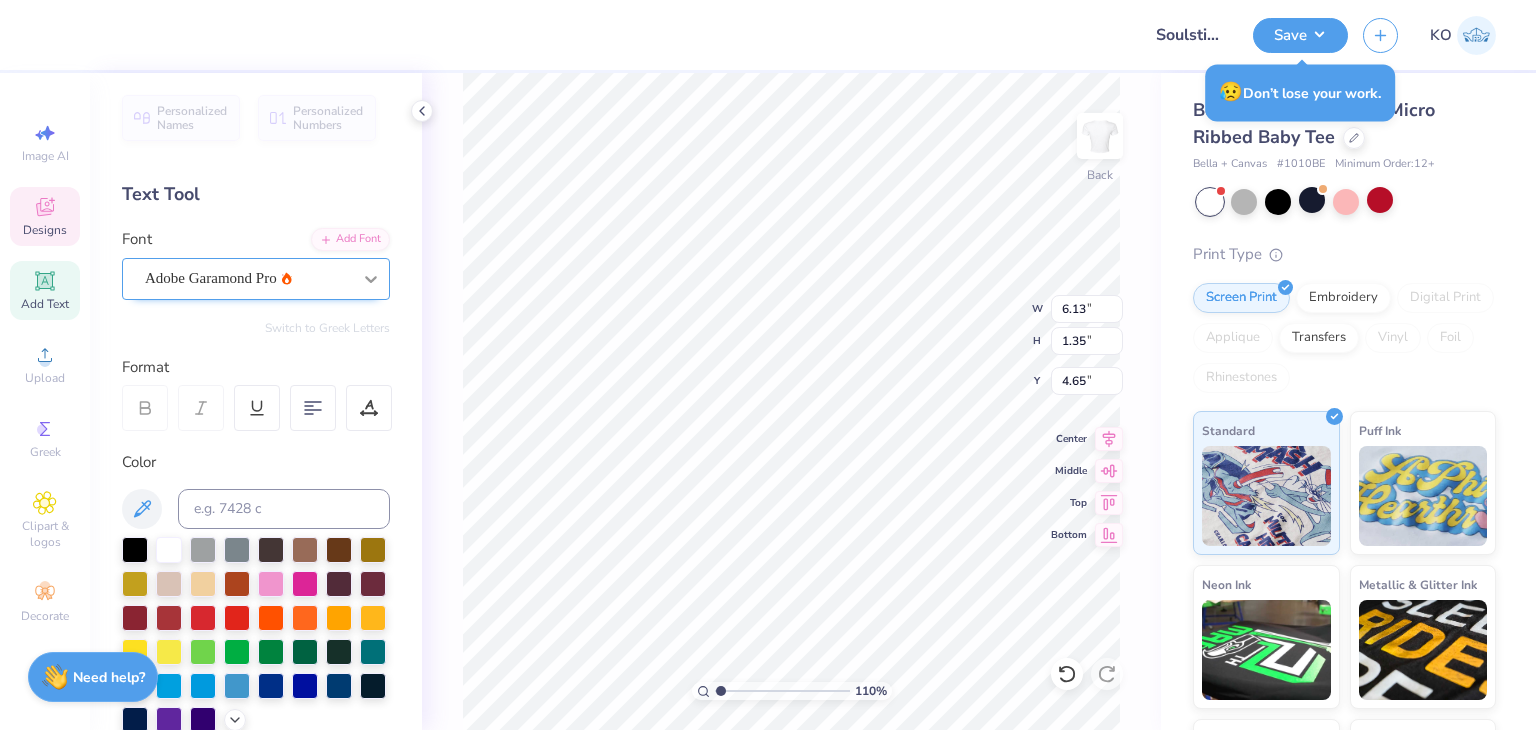 click 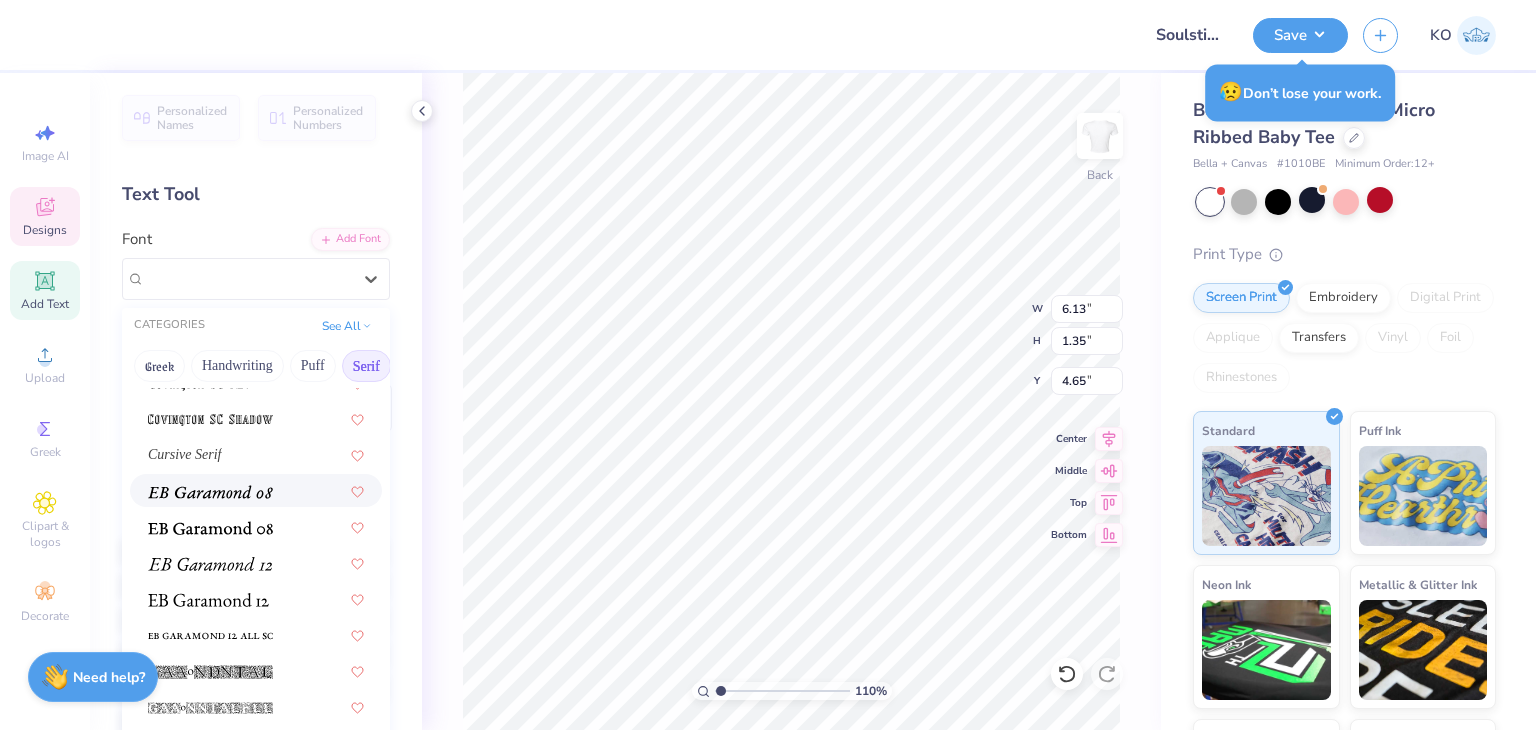 scroll, scrollTop: 1136, scrollLeft: 0, axis: vertical 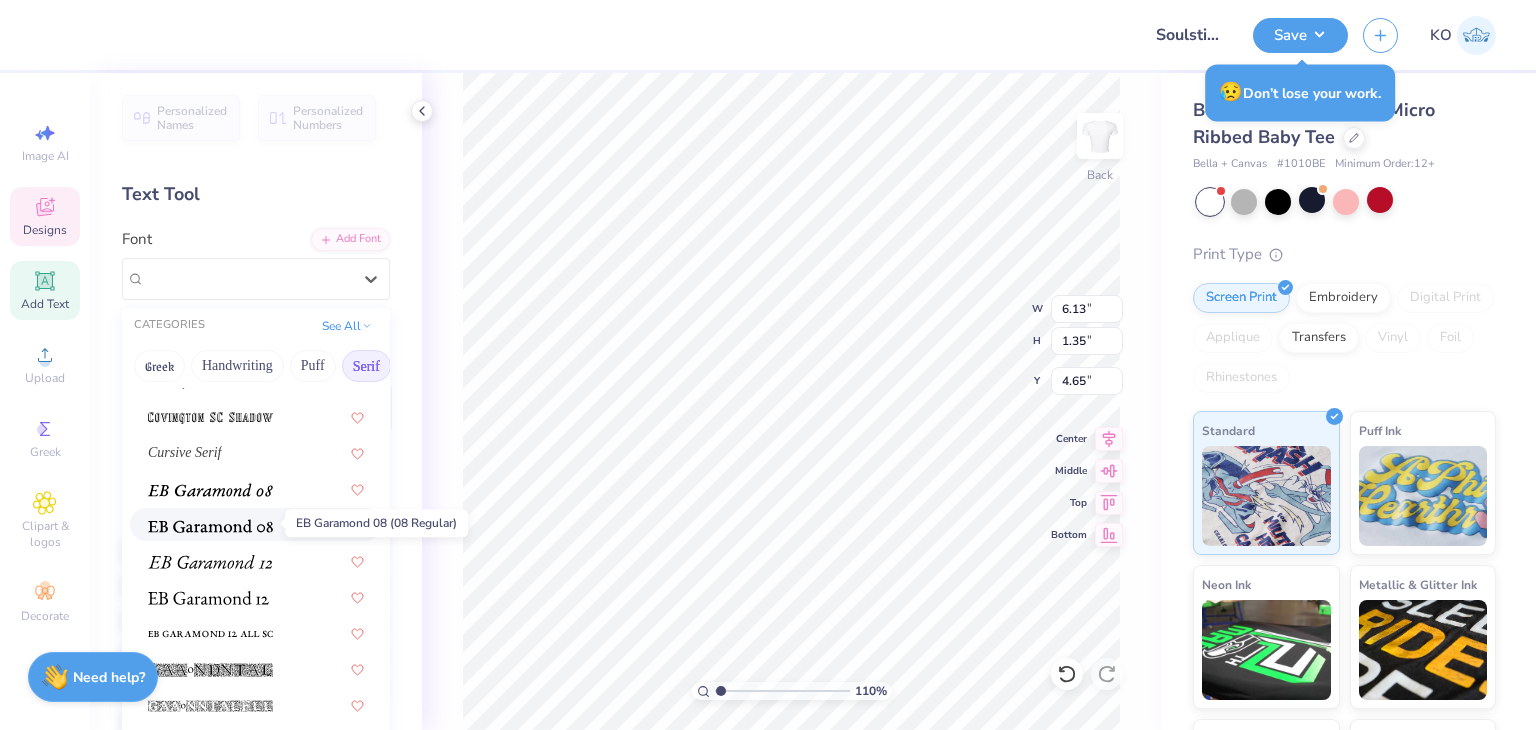 click at bounding box center (210, 526) 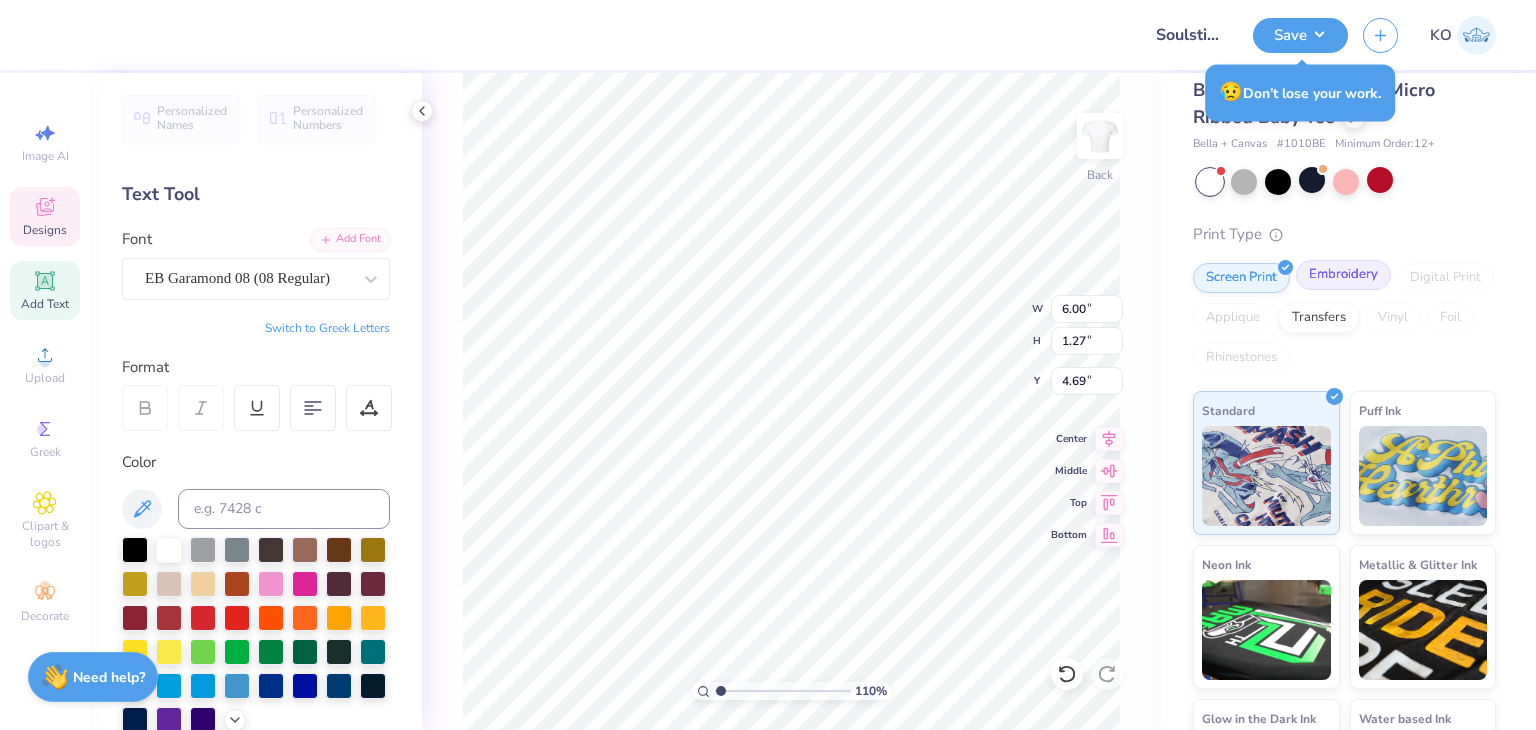 scroll, scrollTop: 0, scrollLeft: 0, axis: both 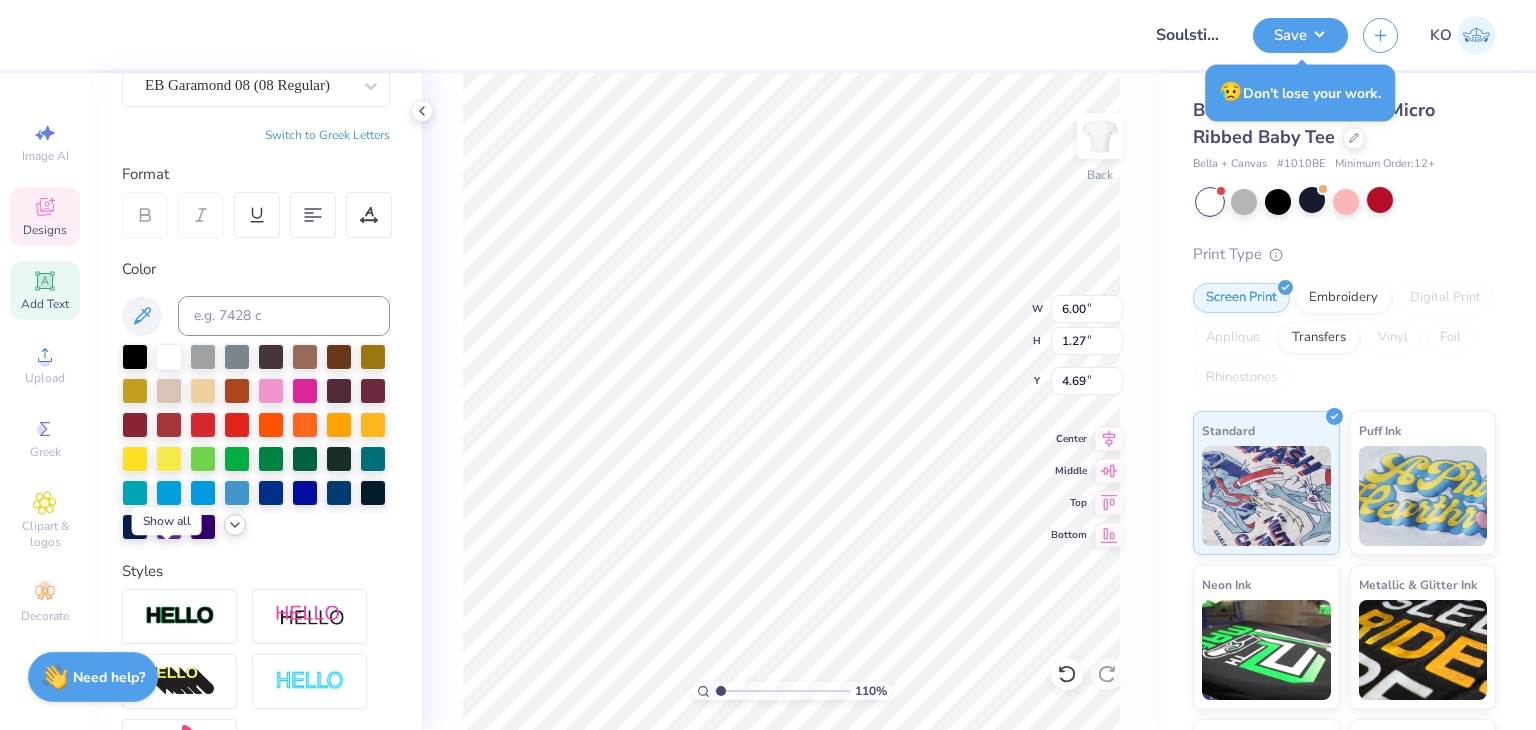 click 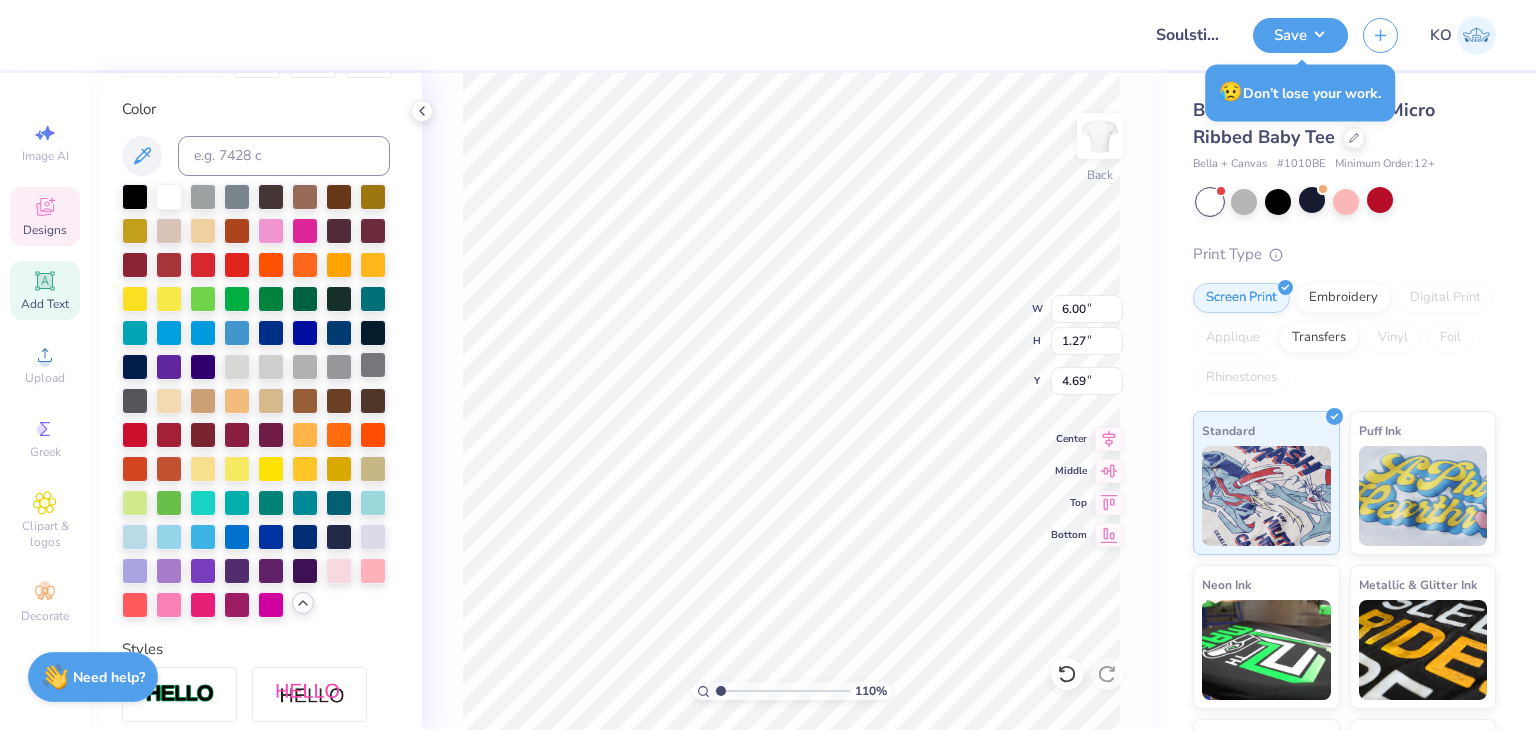 scroll, scrollTop: 380, scrollLeft: 0, axis: vertical 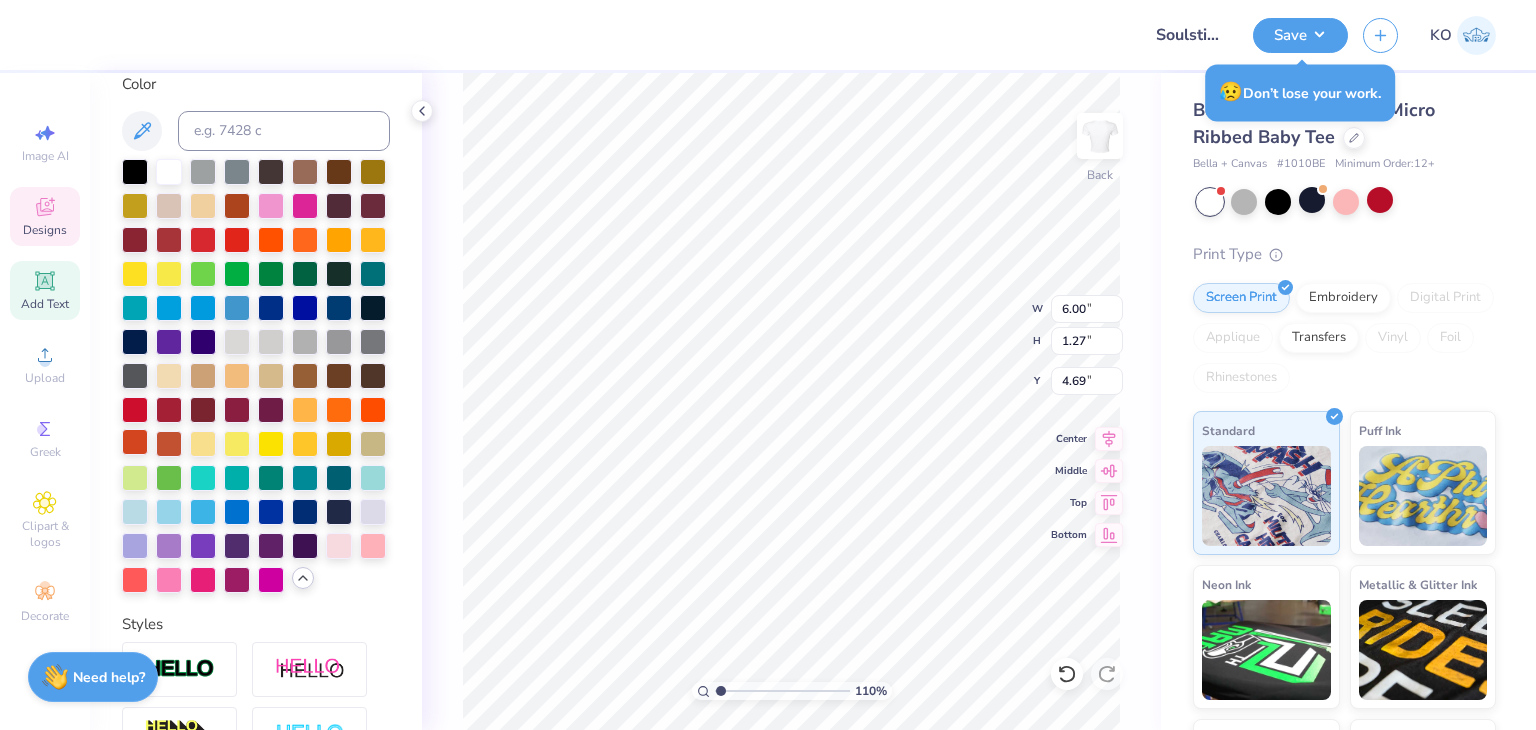 click at bounding box center (135, 442) 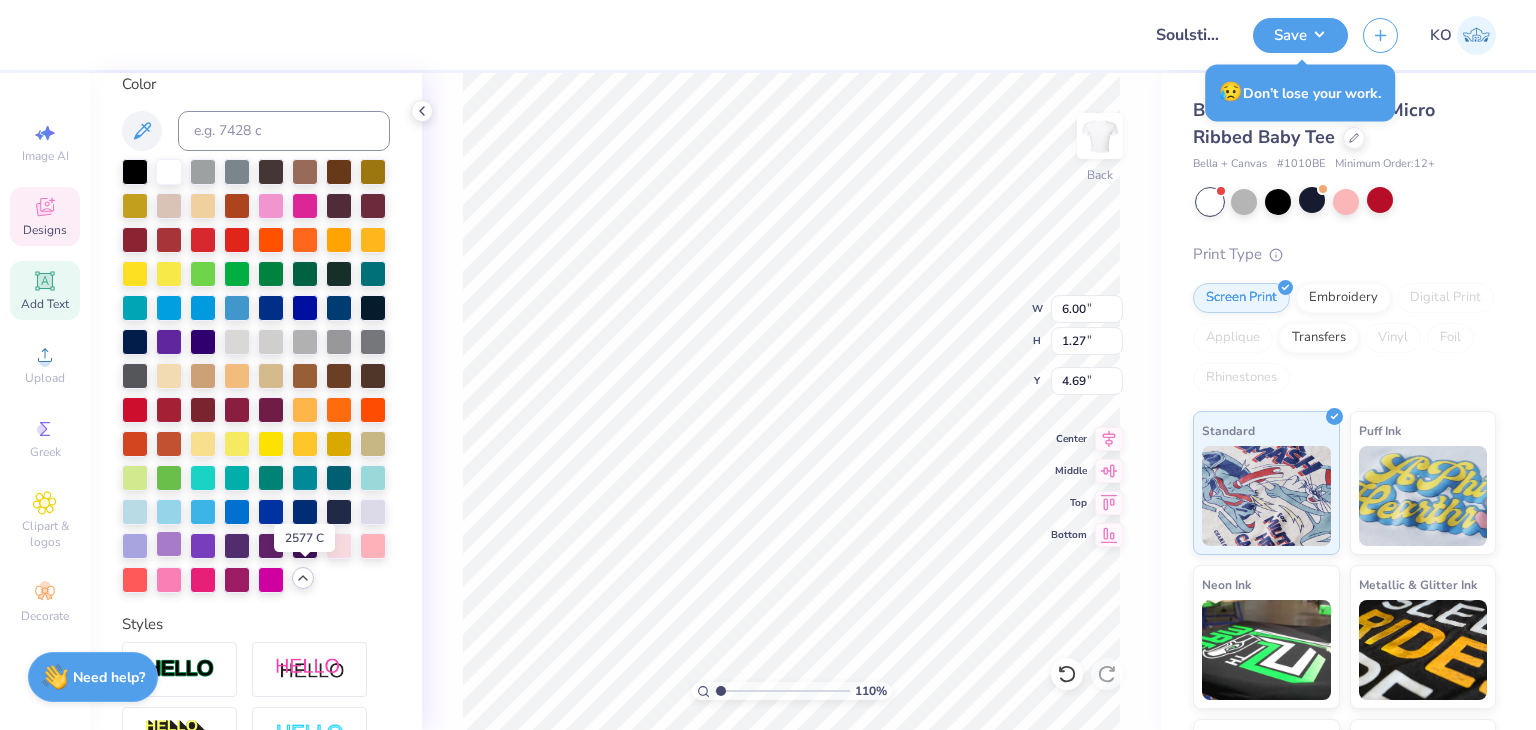 click at bounding box center (169, 544) 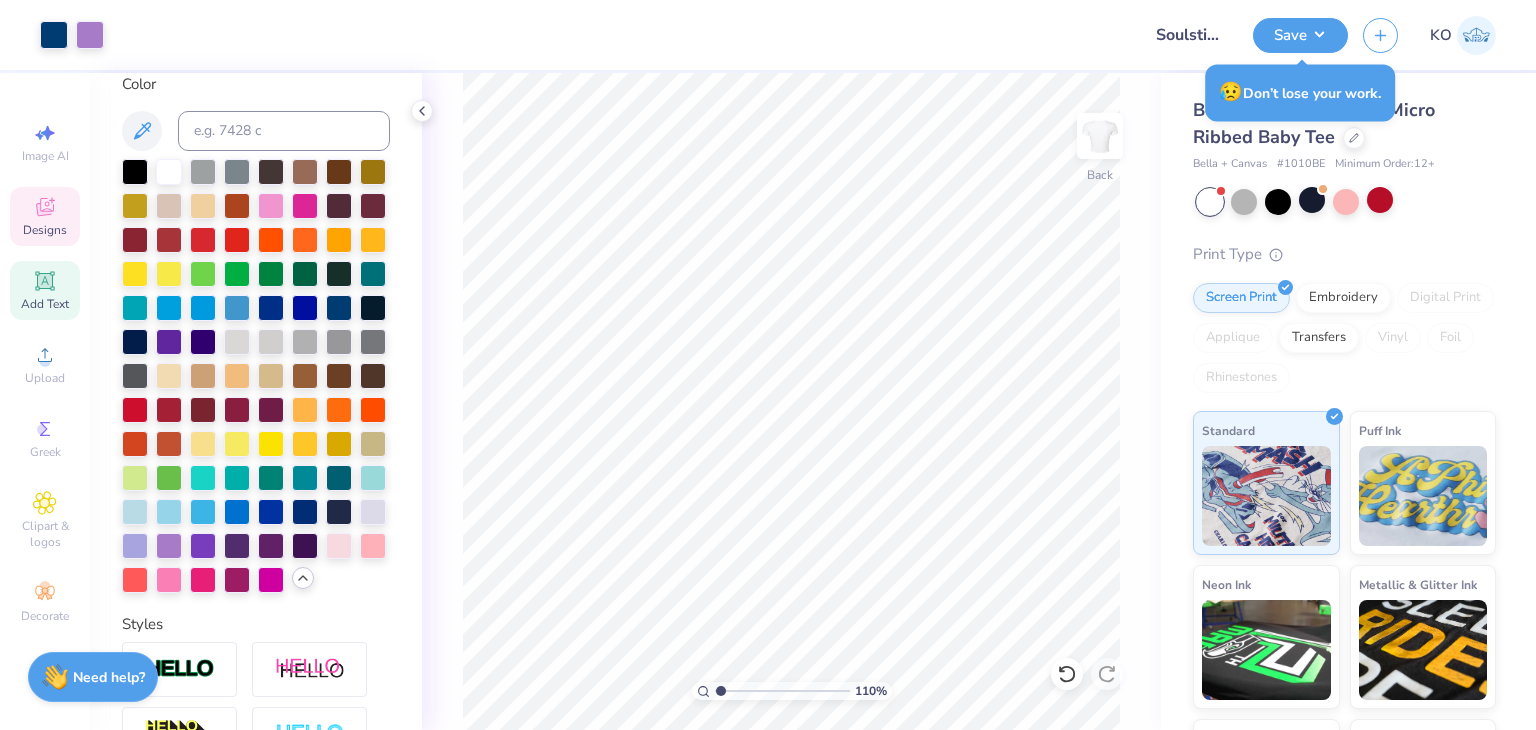 click 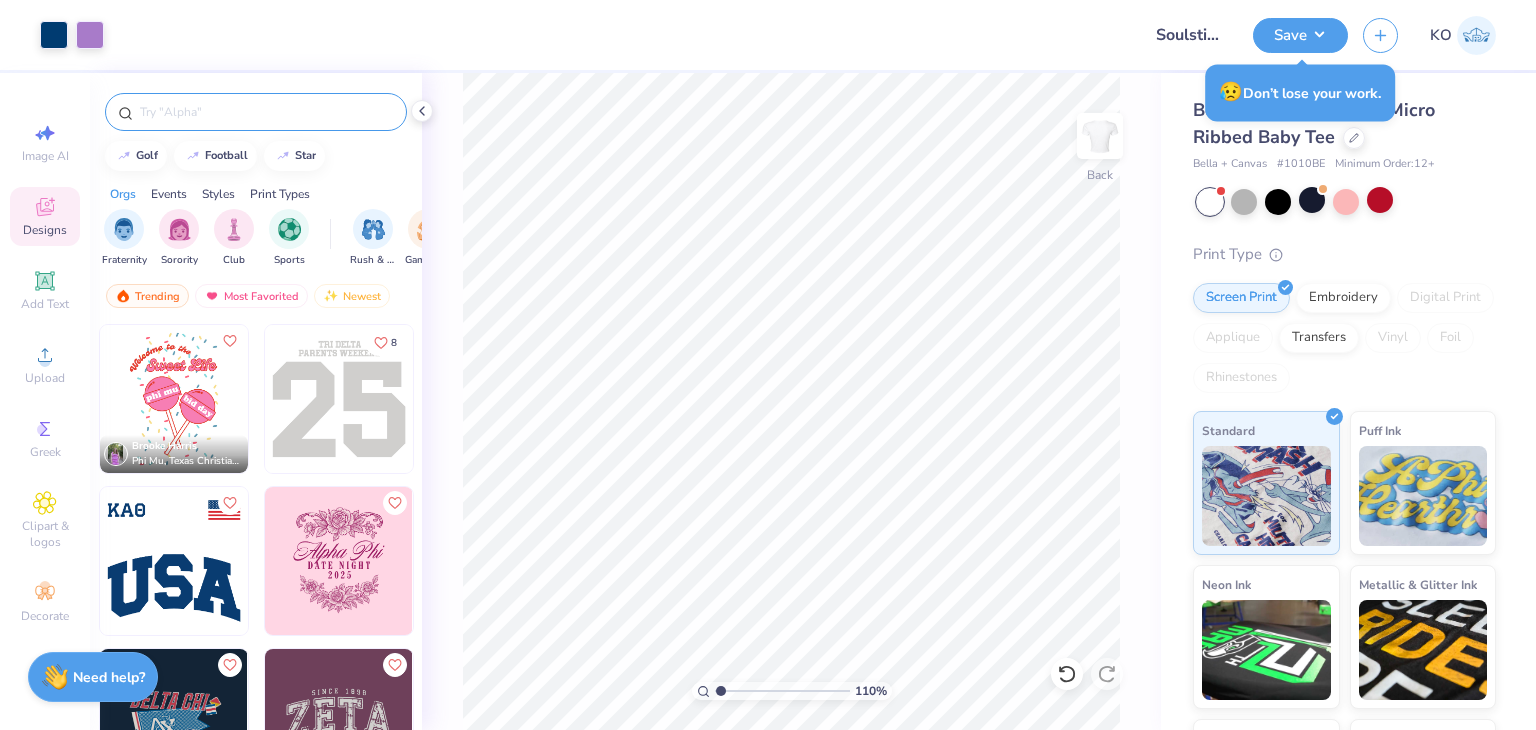 click at bounding box center (256, 112) 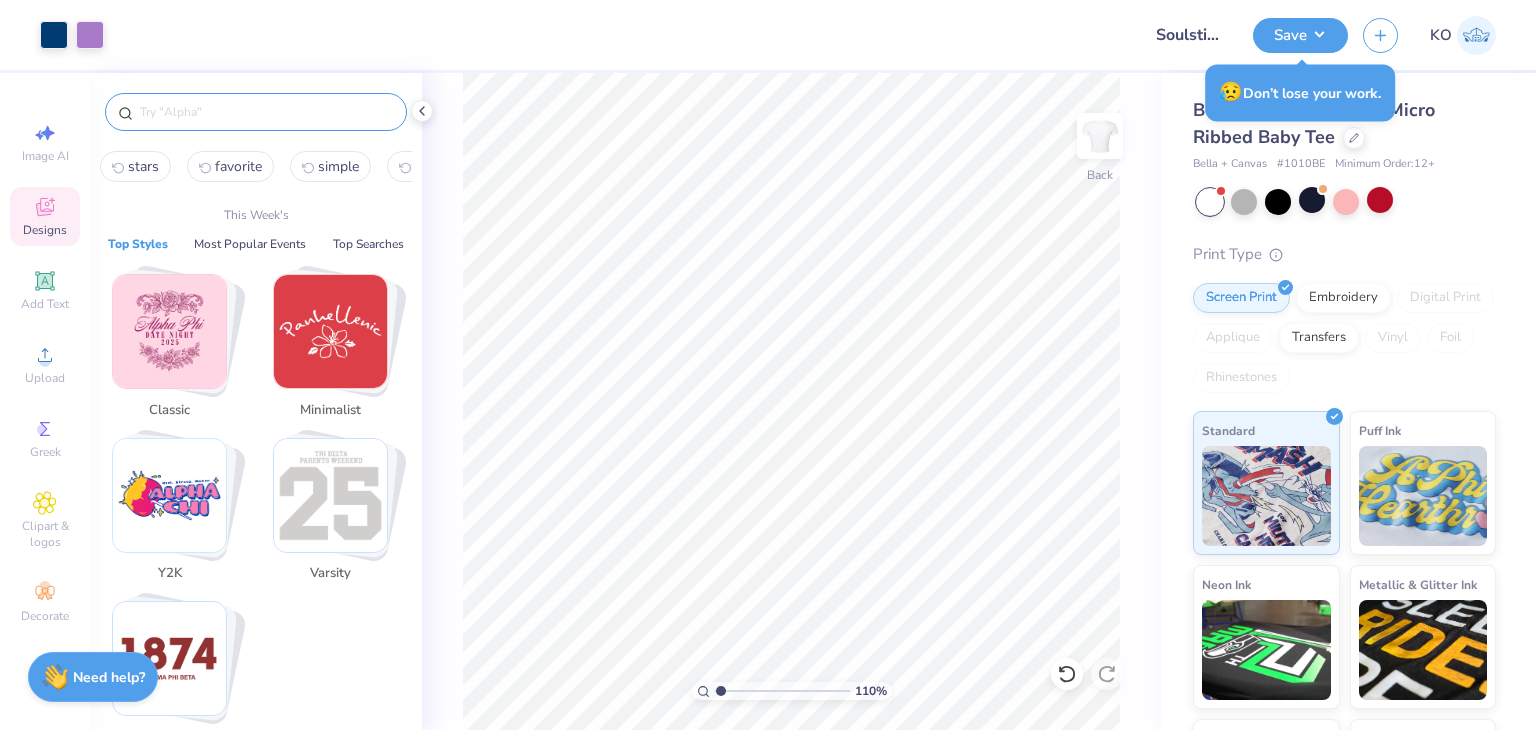 click at bounding box center (266, 112) 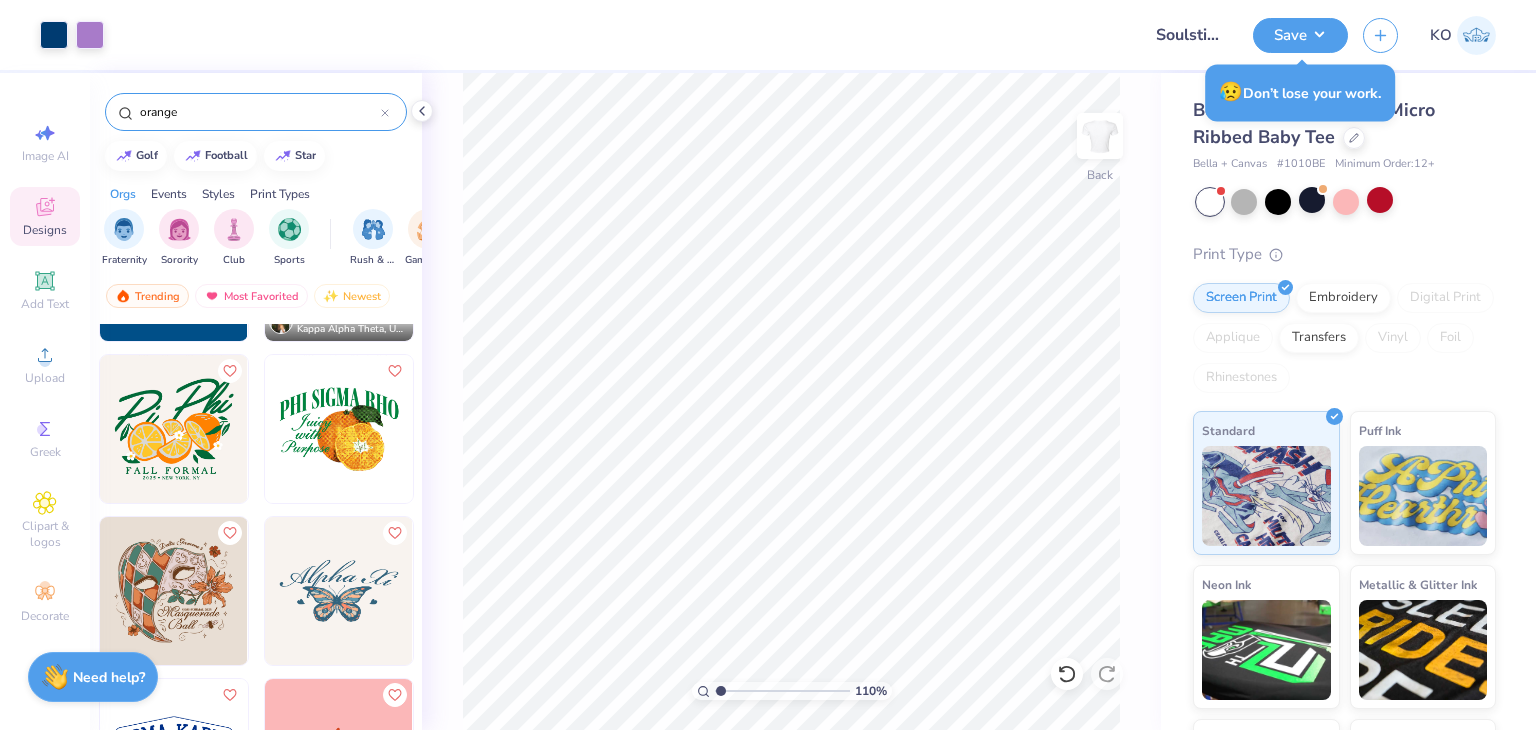 scroll, scrollTop: 1131, scrollLeft: 0, axis: vertical 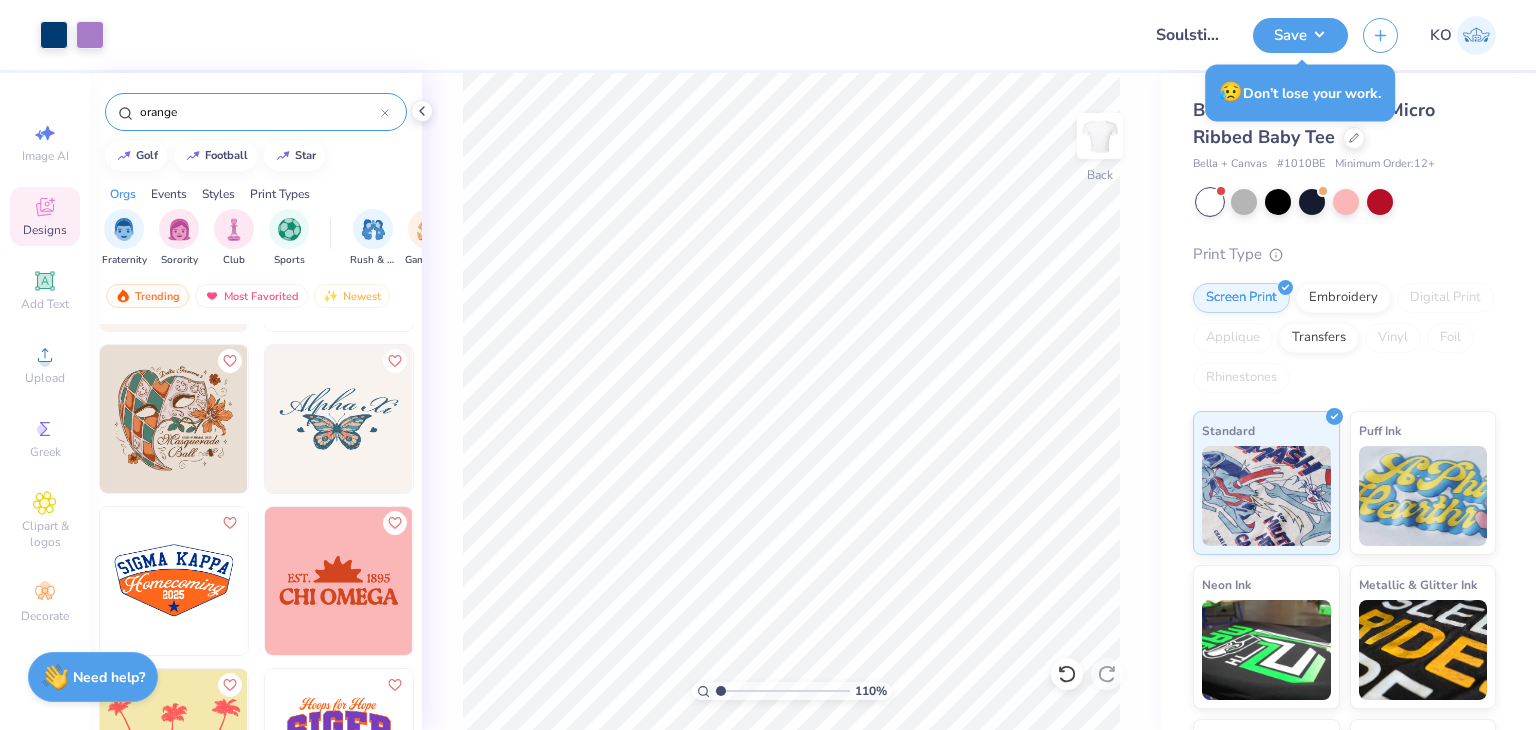 click at bounding box center [339, 419] 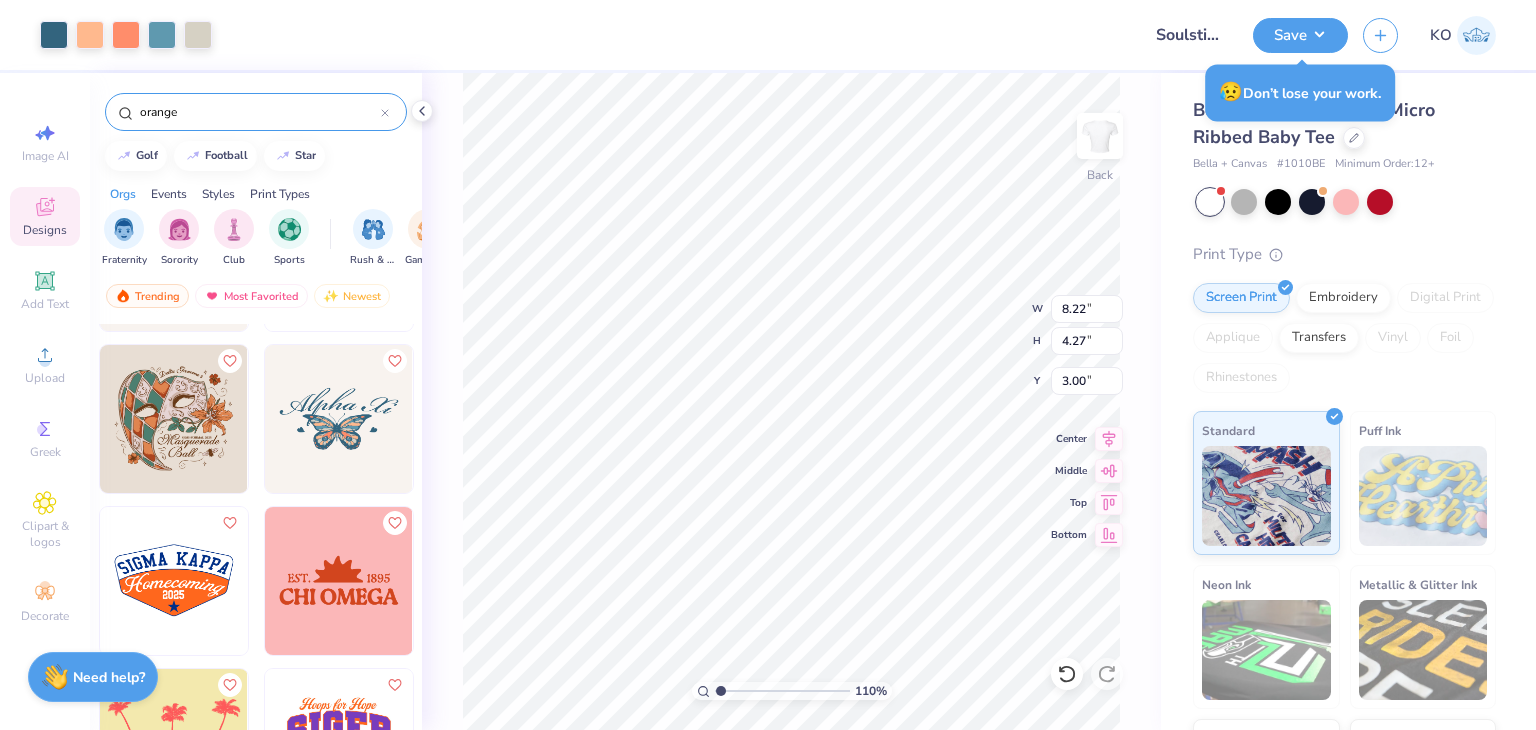 type on "1.10346453415939" 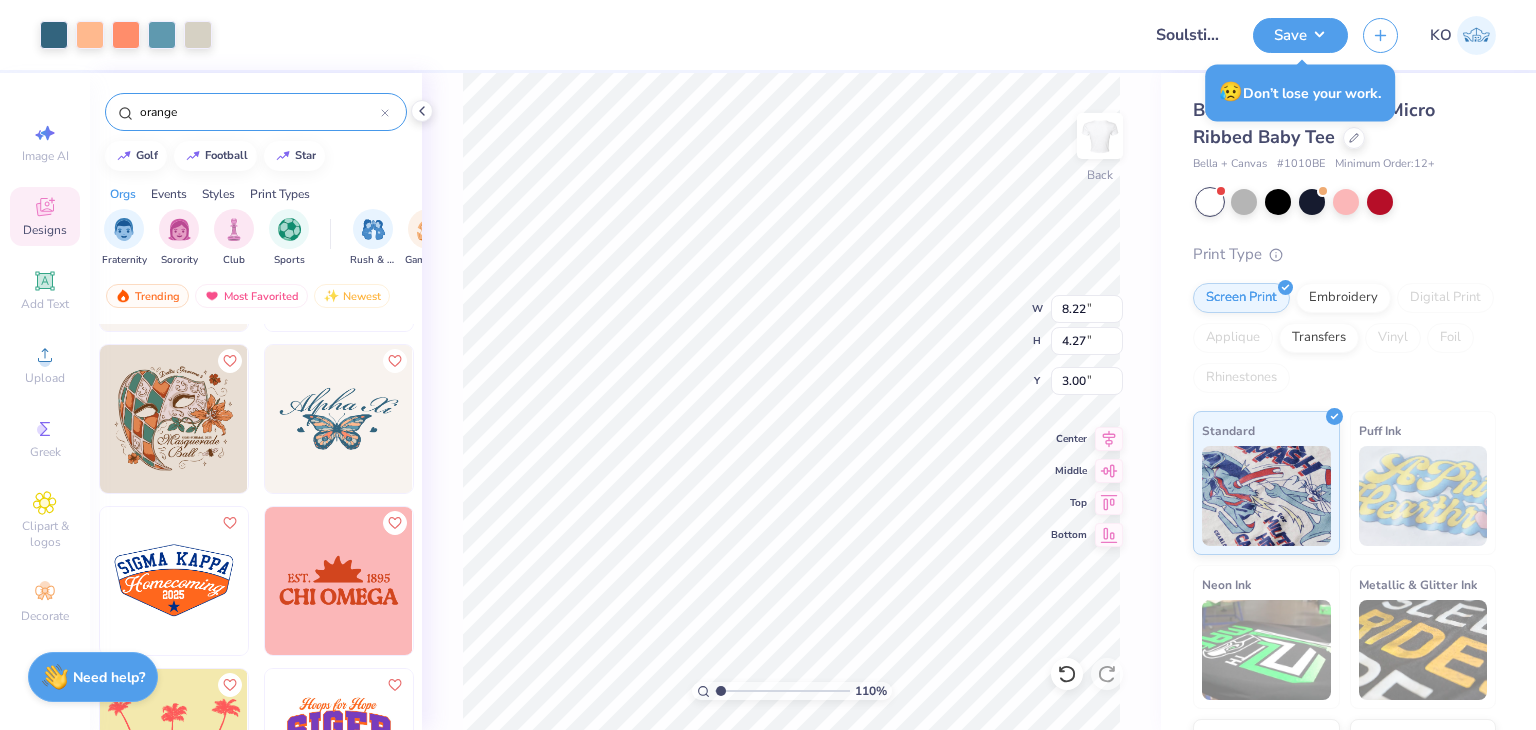 type on "6.00" 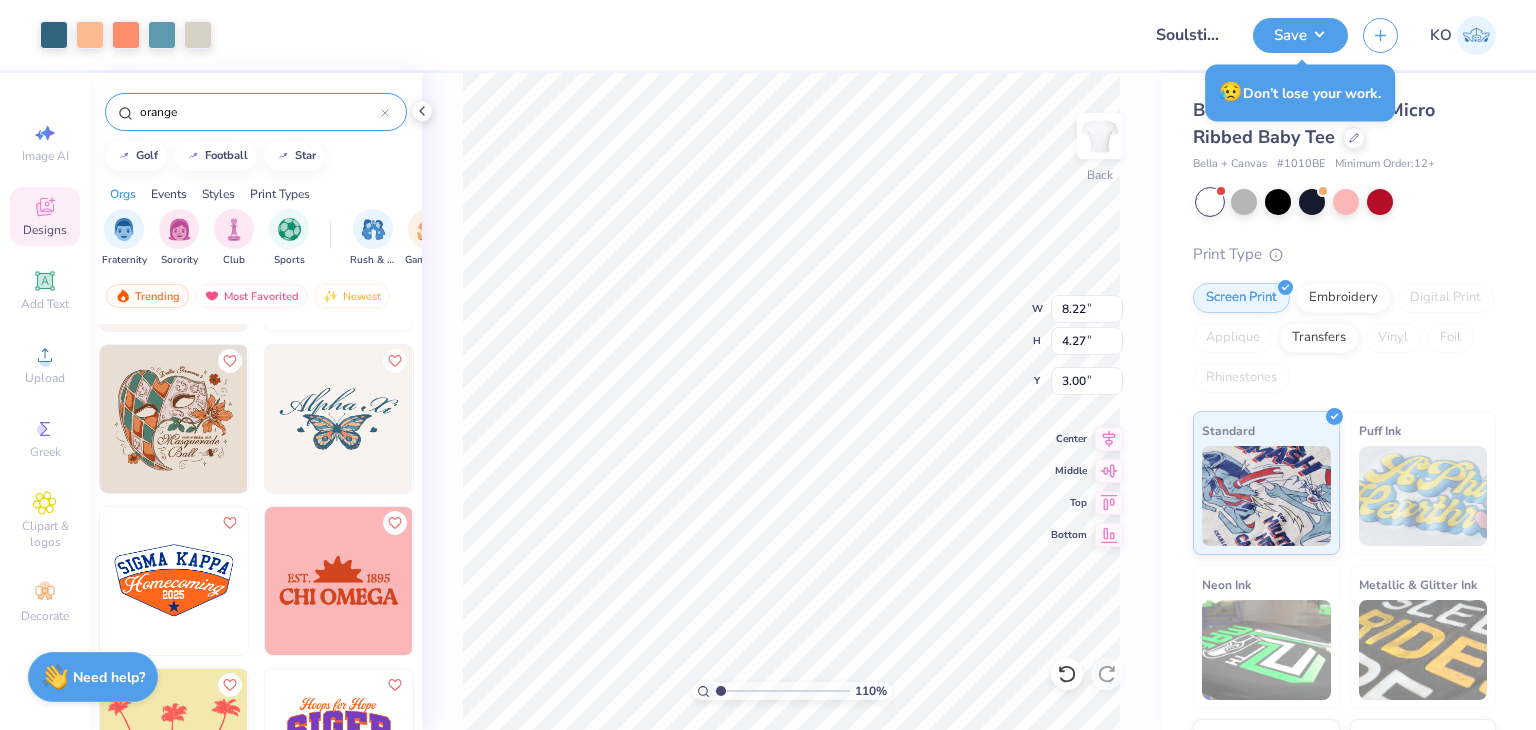type on "1.27" 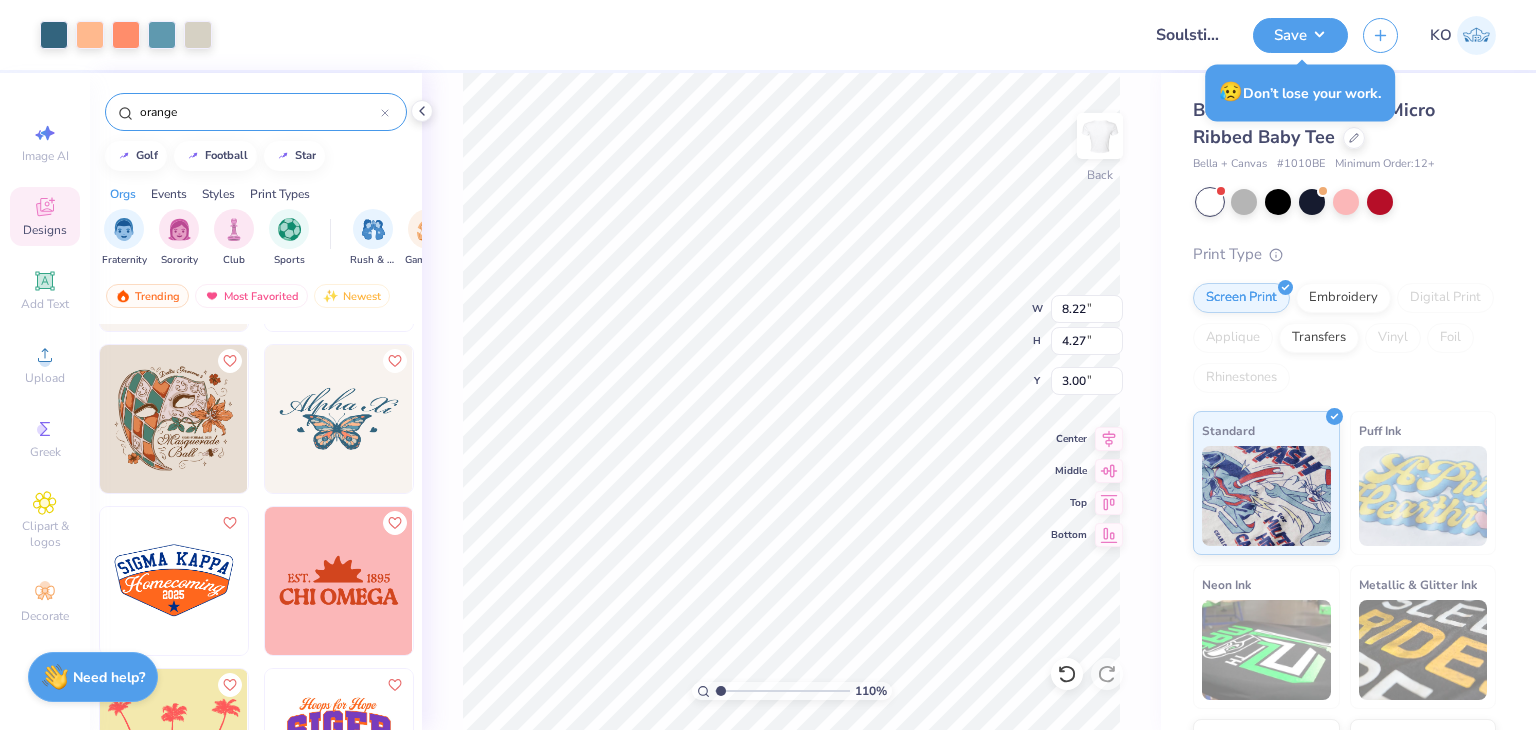 type on "4.69" 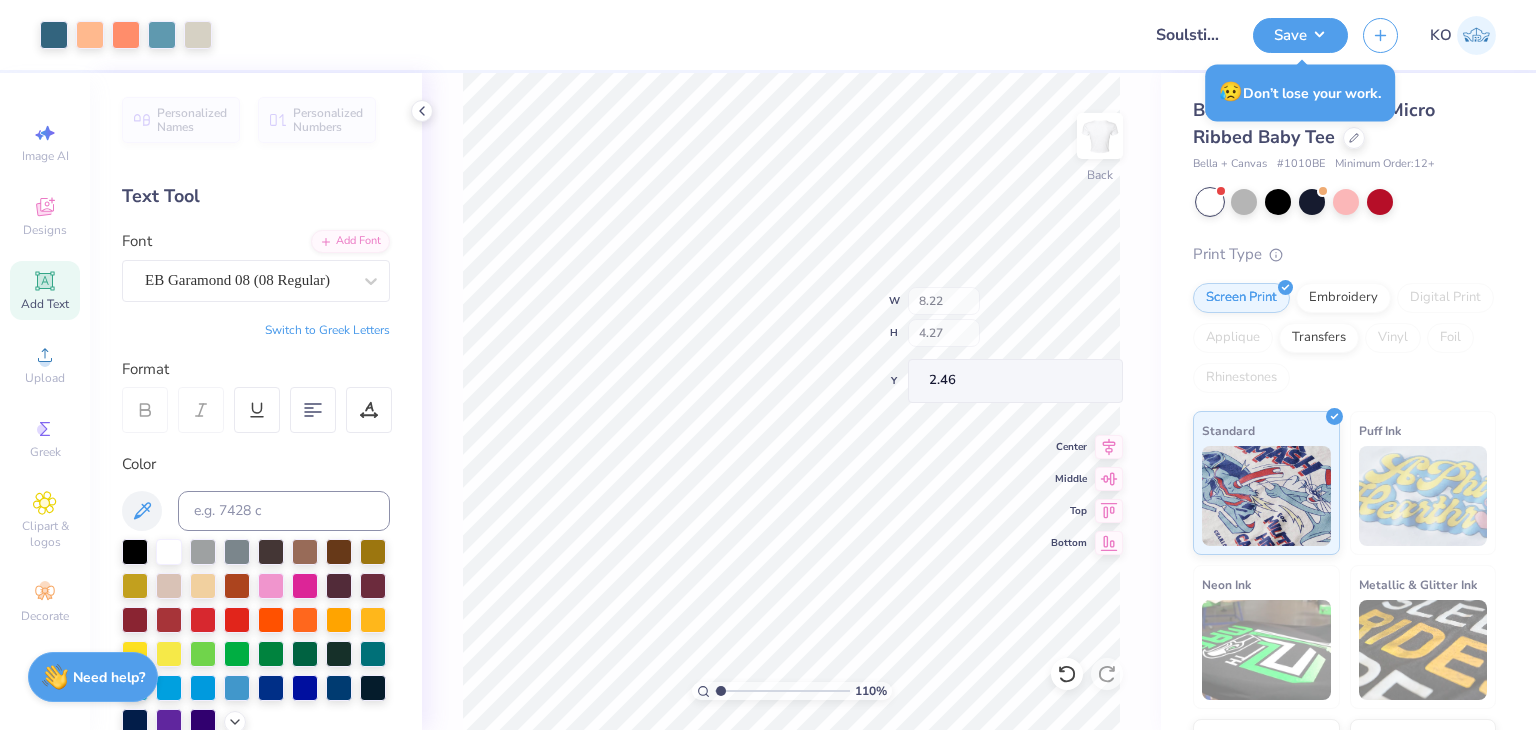 type on "1.10346453415939" 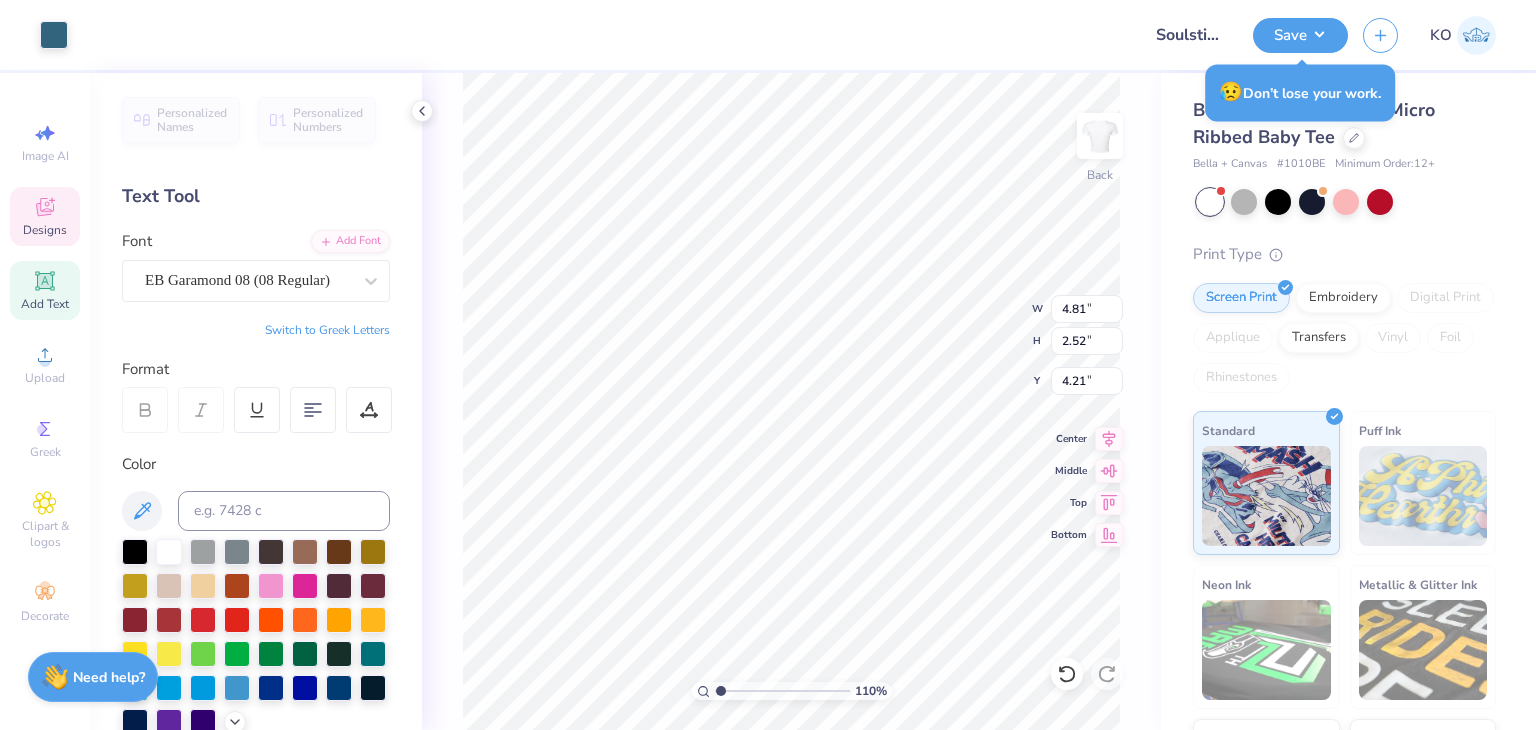 type on "1.10346453415939" 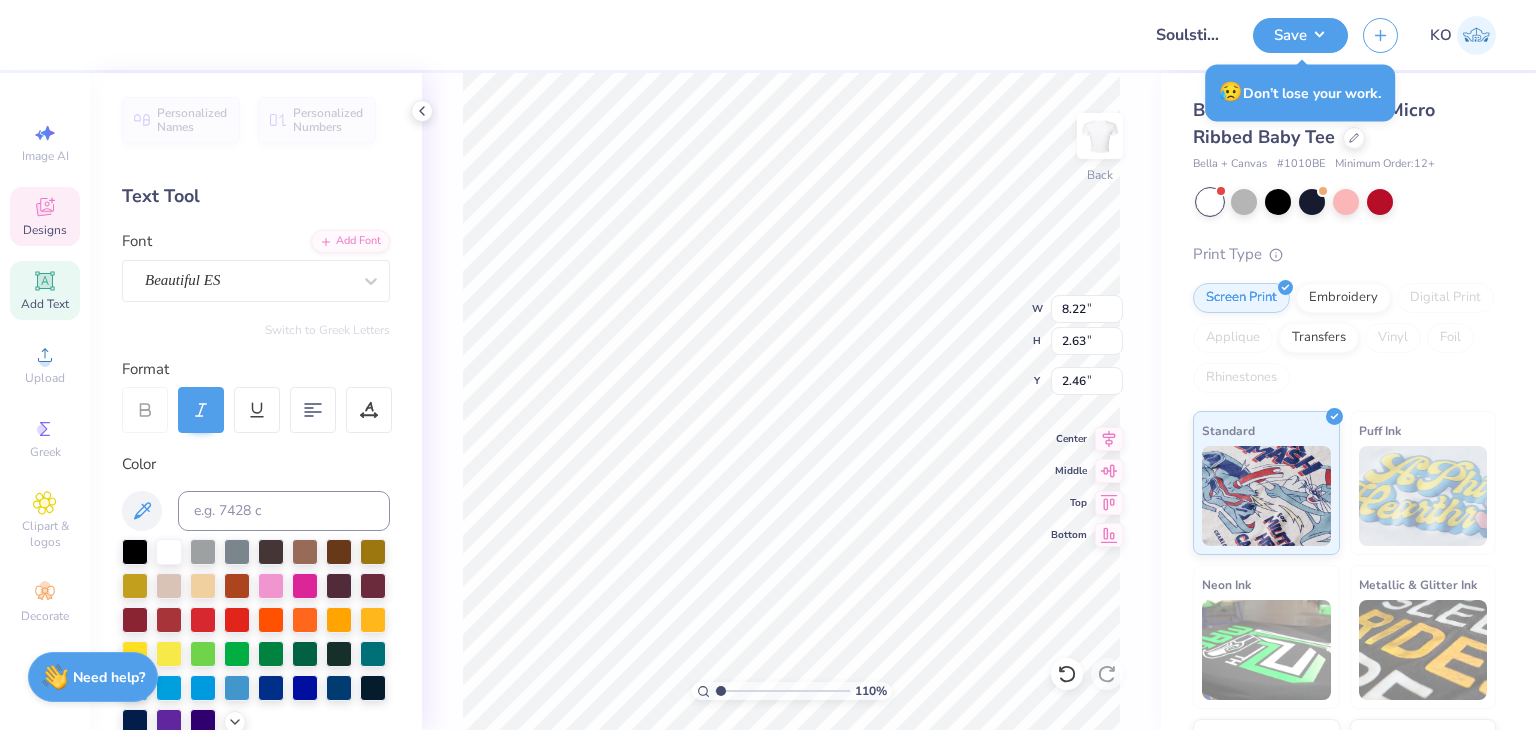 scroll, scrollTop: 16, scrollLeft: 4, axis: both 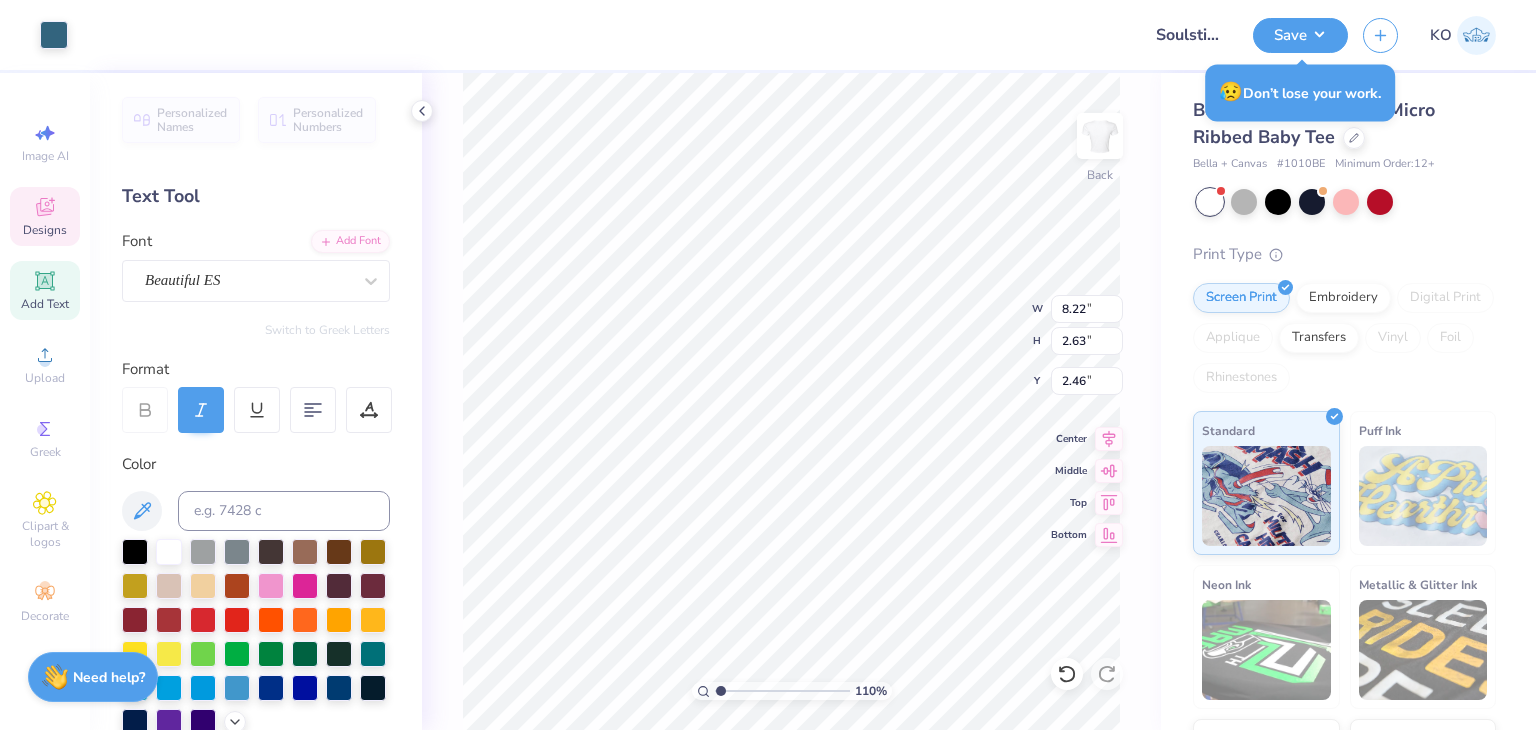 type on "1.10346453415939" 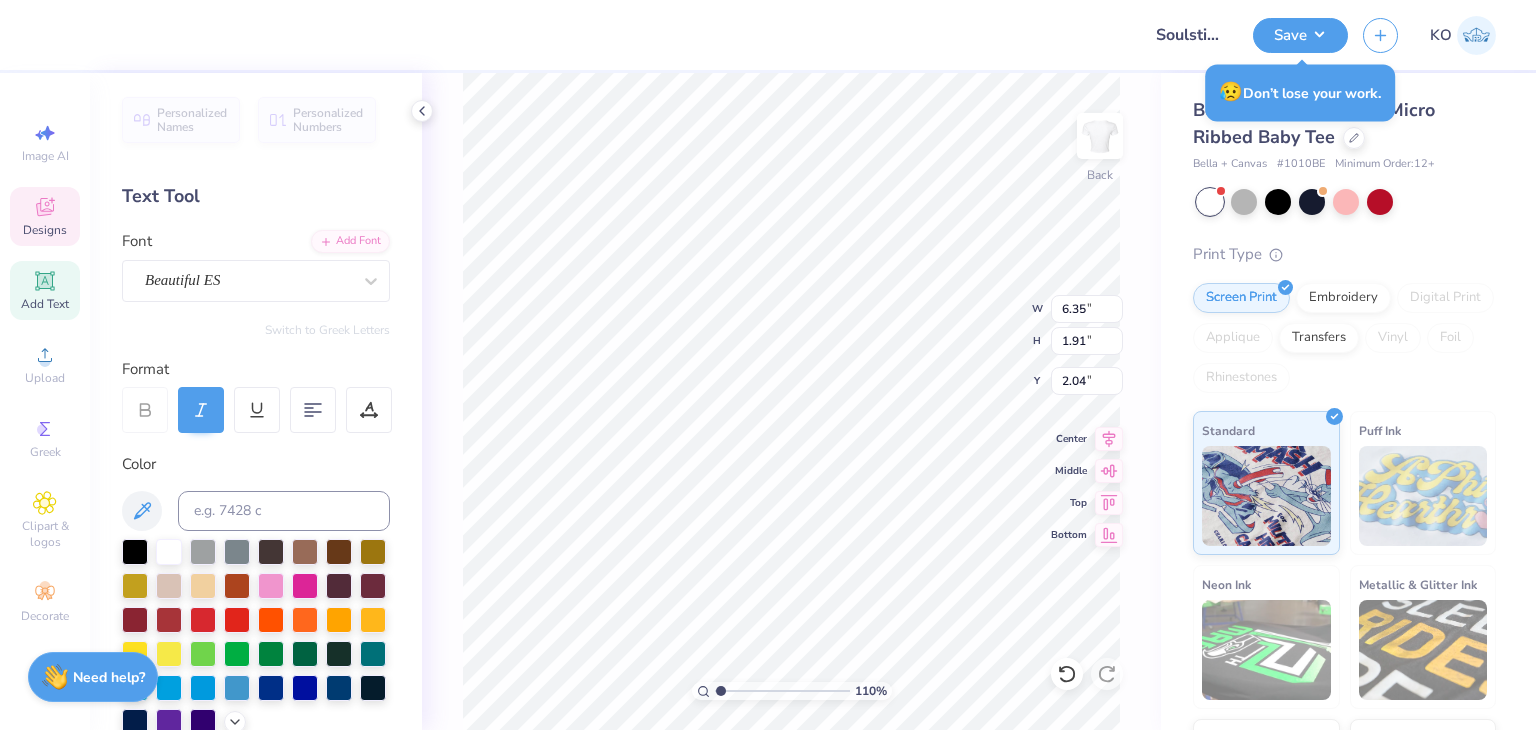 click on "110  % Back W 6.35 6.35 " H 1.91 1.91 " Y 2.04 2.04 " Center Middle Top Bottom" at bounding box center [791, 401] 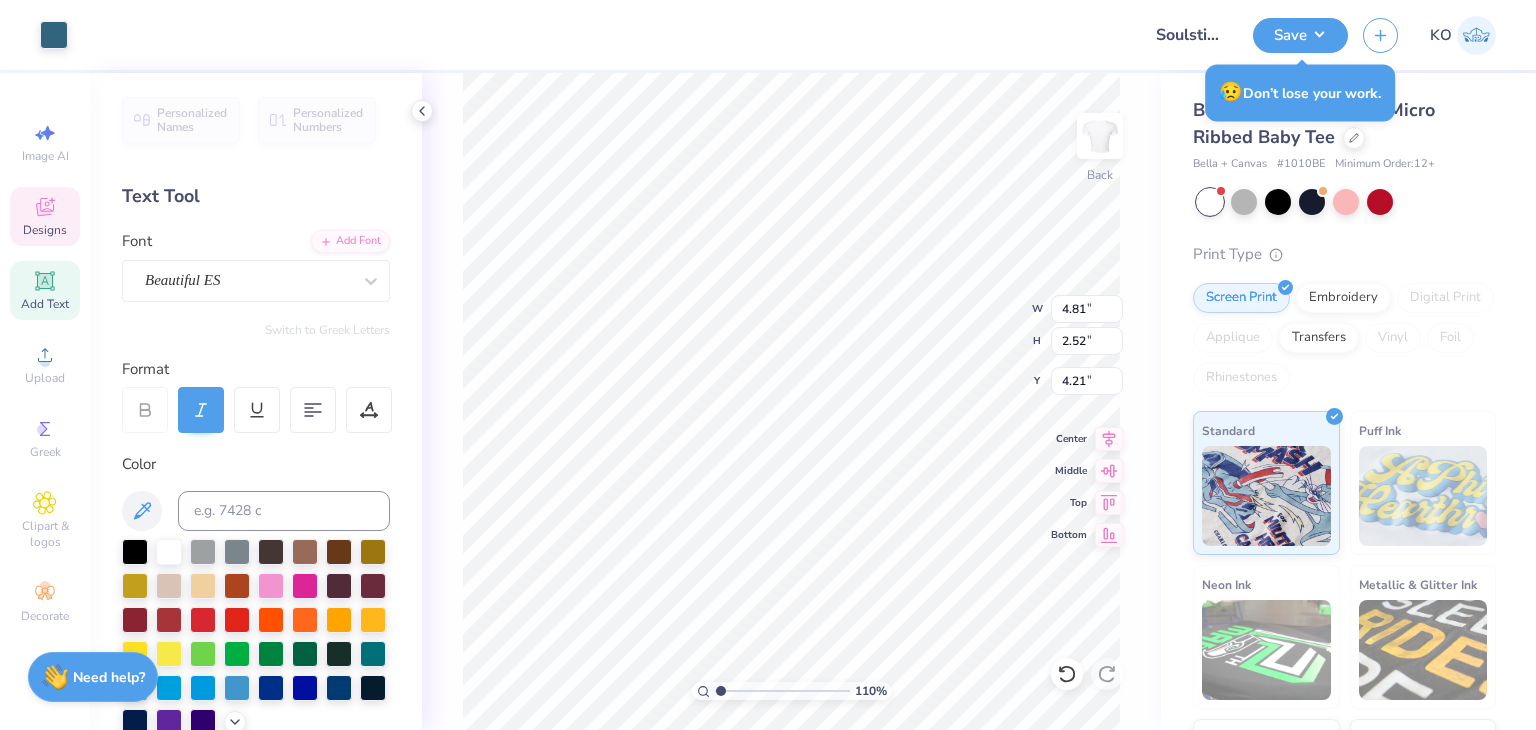 type on "1.10346453415939" 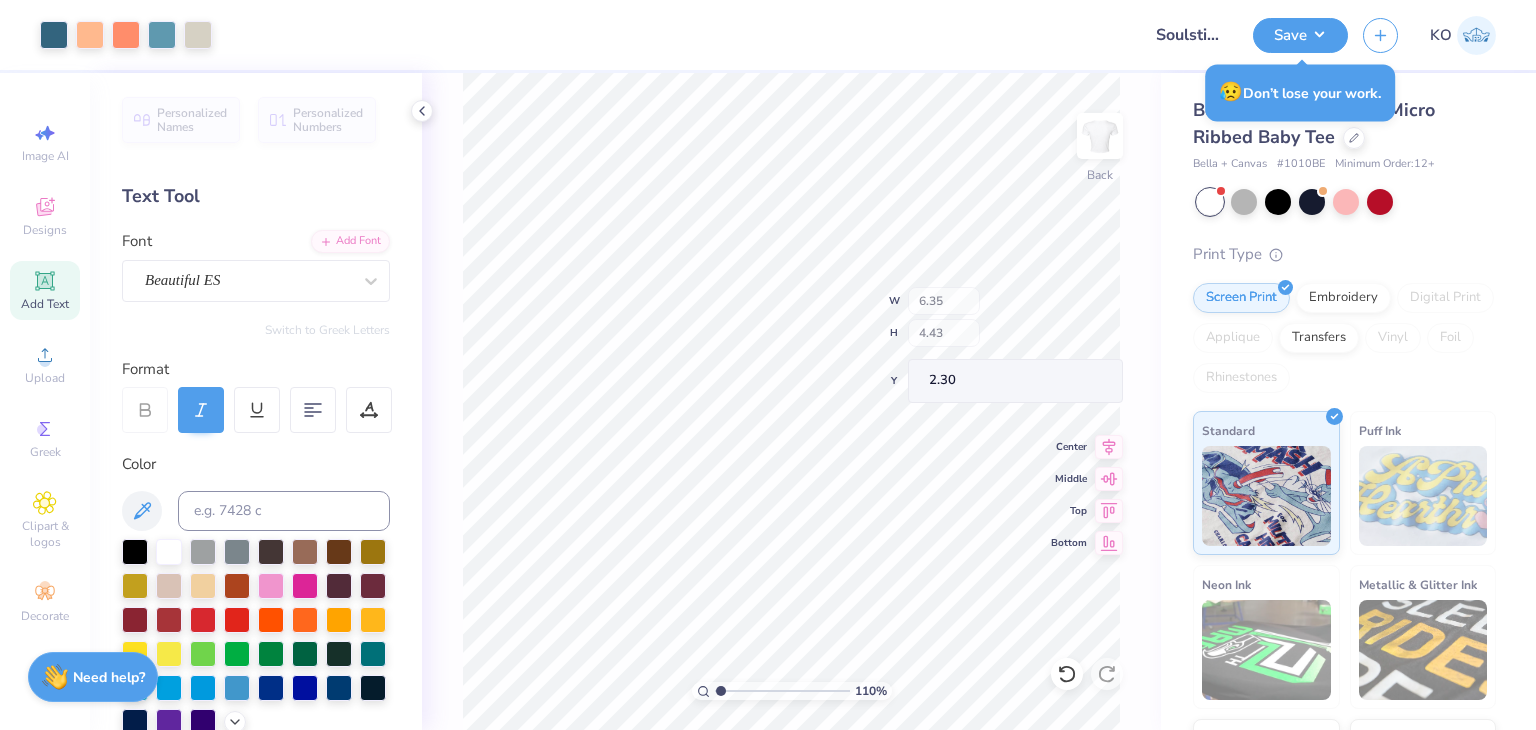 click on "110  % Back W 6.35 H 4.43 Y 2.30 Center Middle Top Bottom" at bounding box center [791, 401] 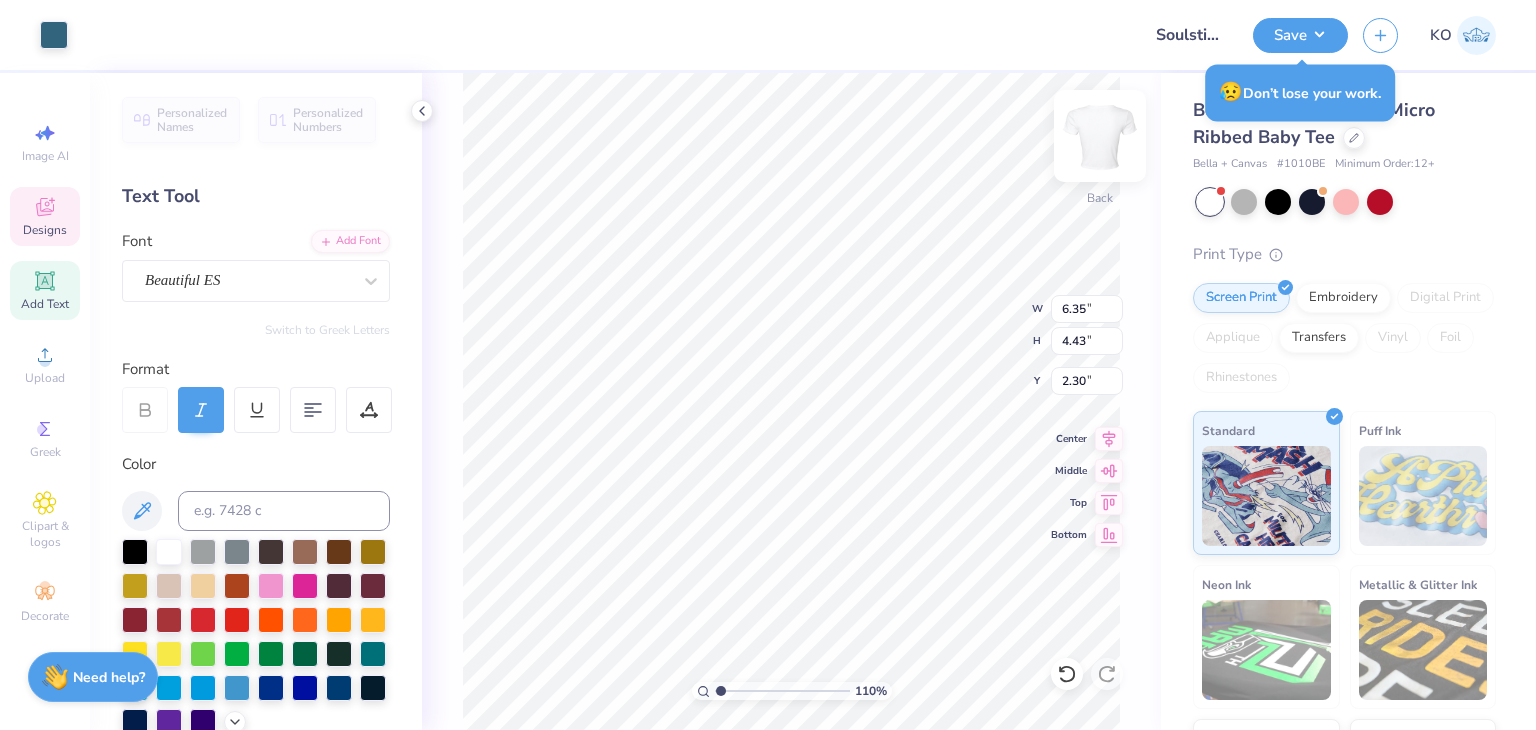 type on "1.10346453415939" 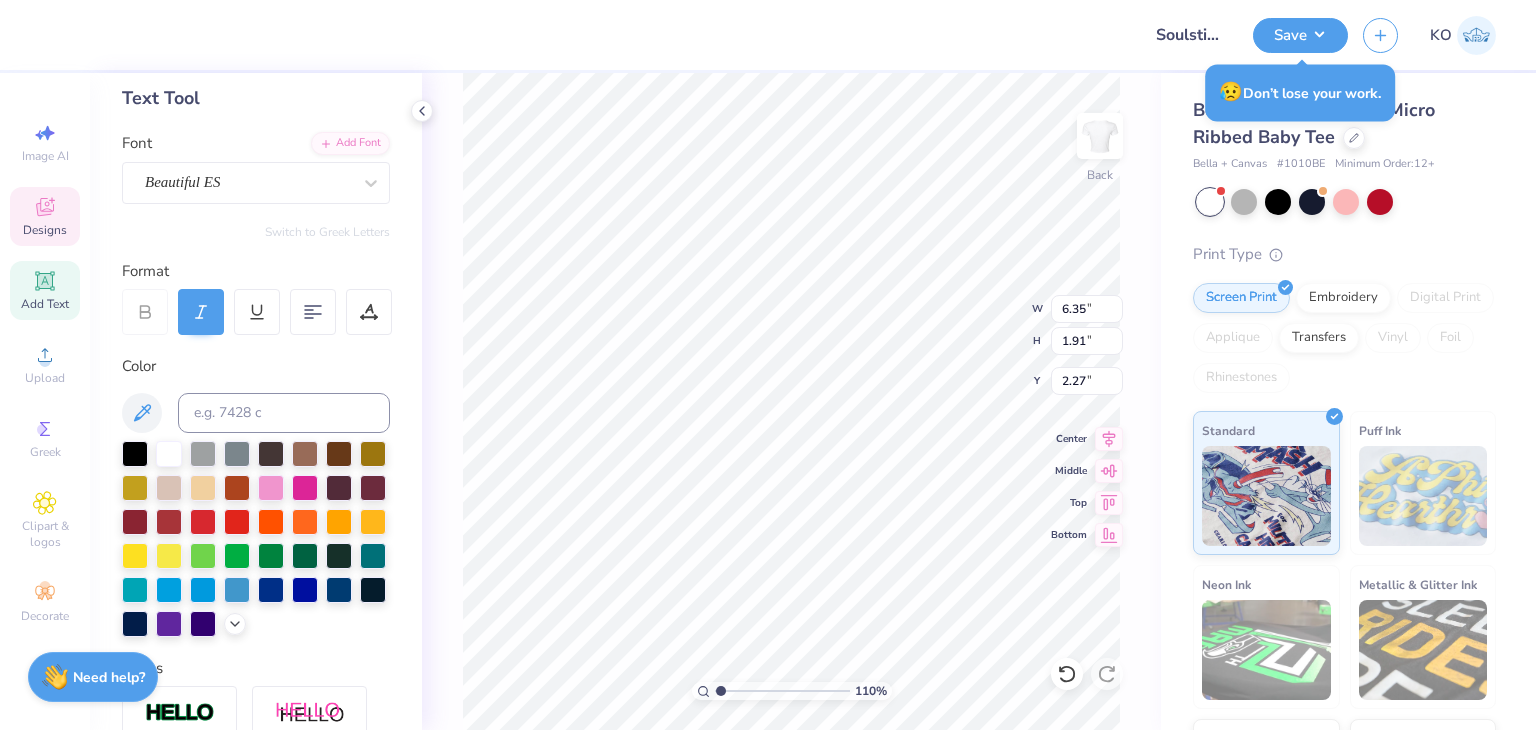scroll, scrollTop: 120, scrollLeft: 0, axis: vertical 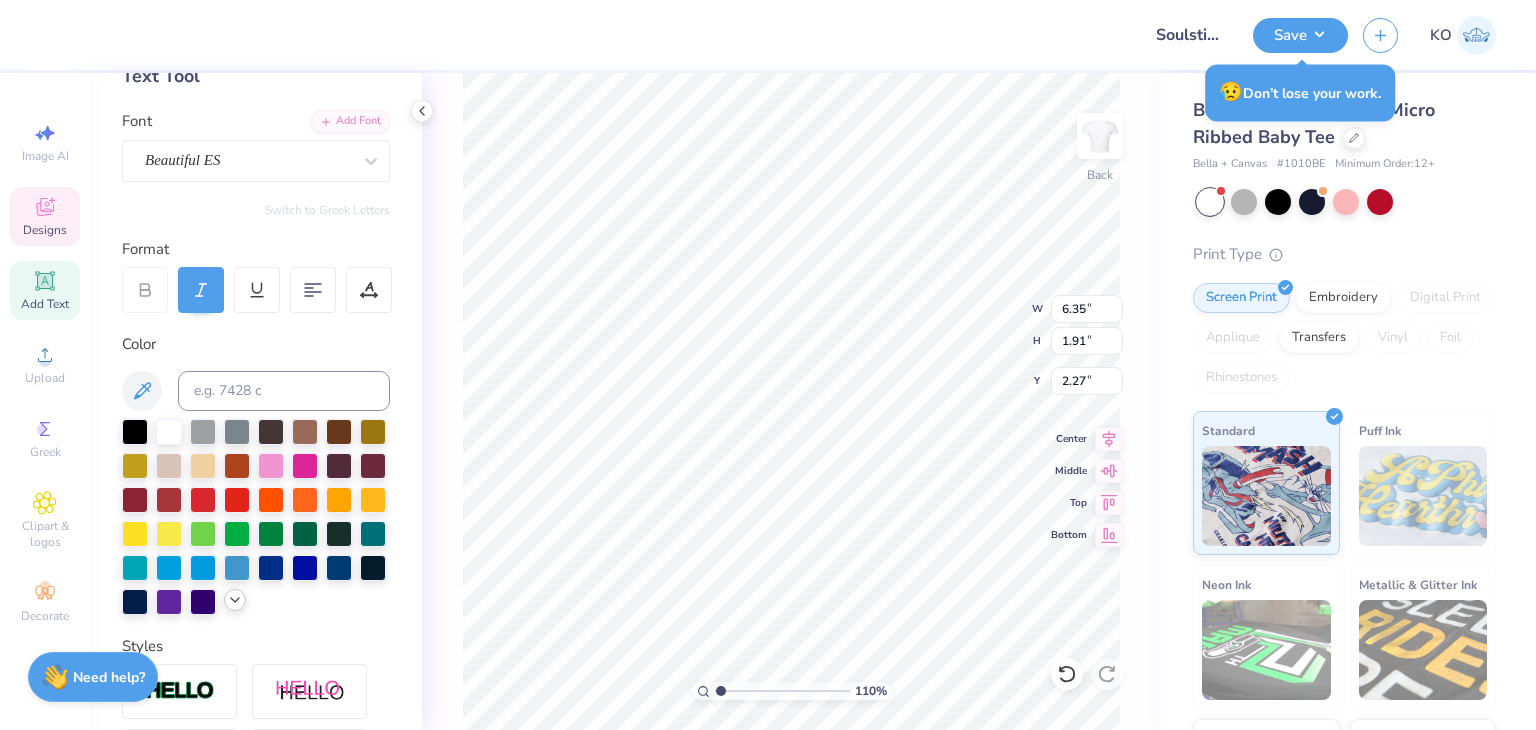 click 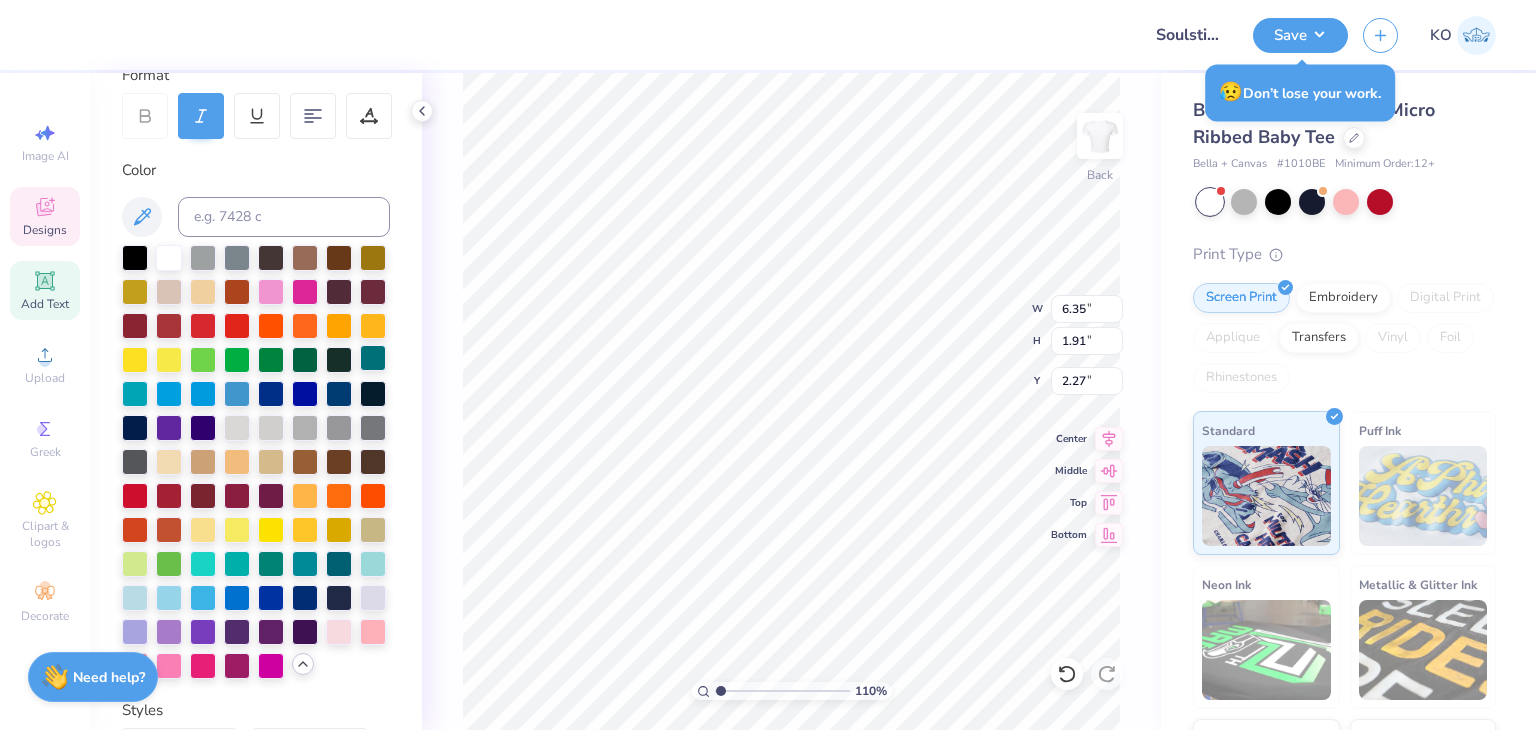 scroll, scrollTop: 318, scrollLeft: 0, axis: vertical 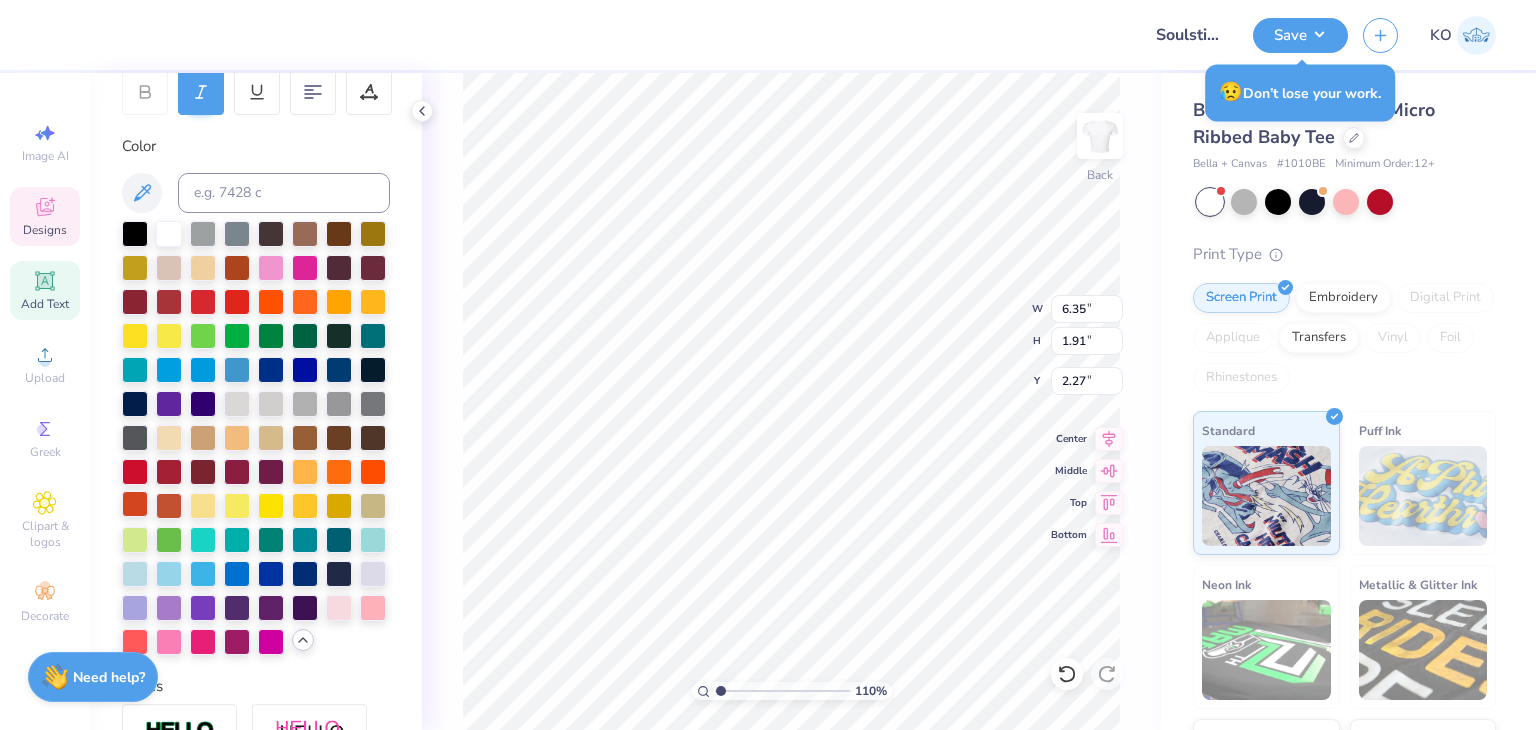 click at bounding box center (135, 504) 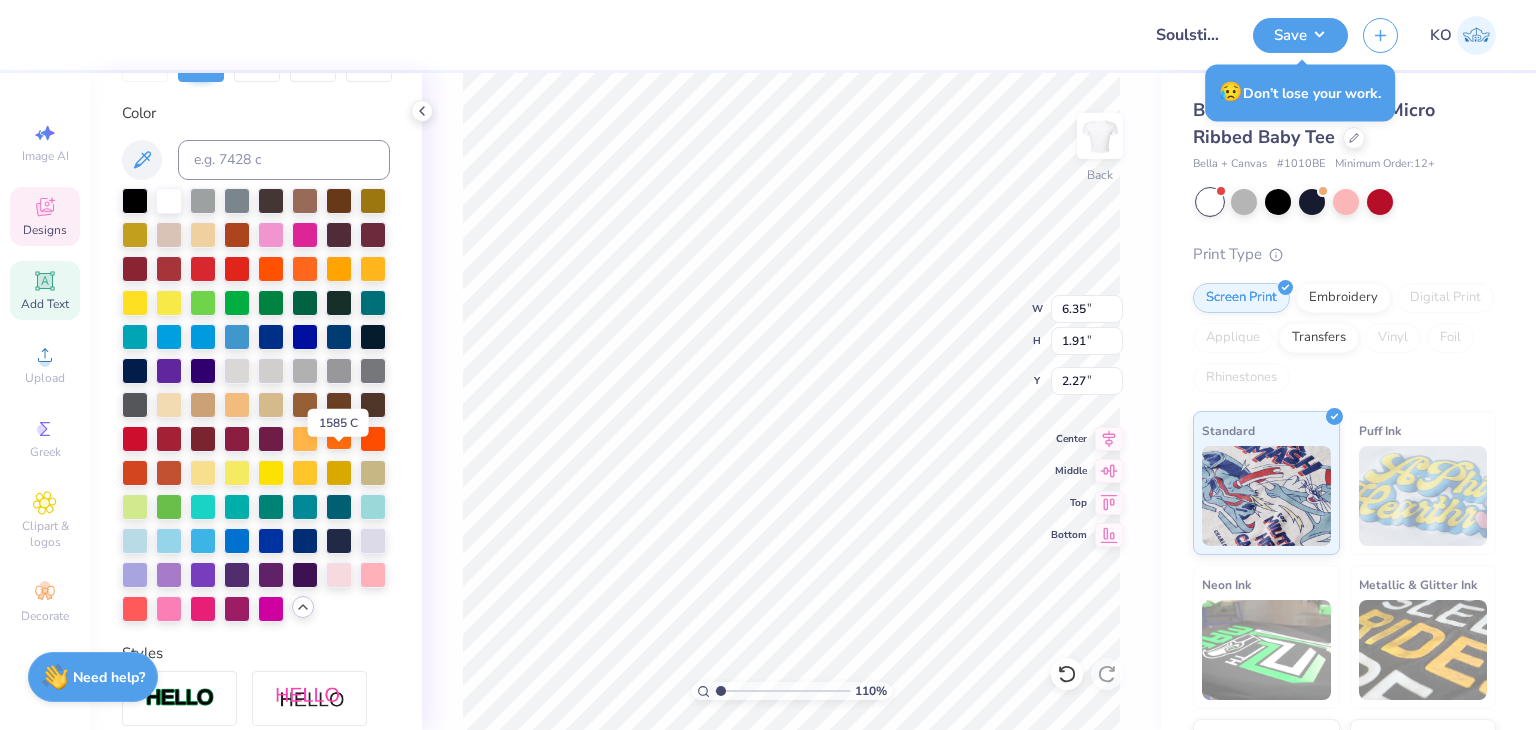 scroll, scrollTop: 360, scrollLeft: 0, axis: vertical 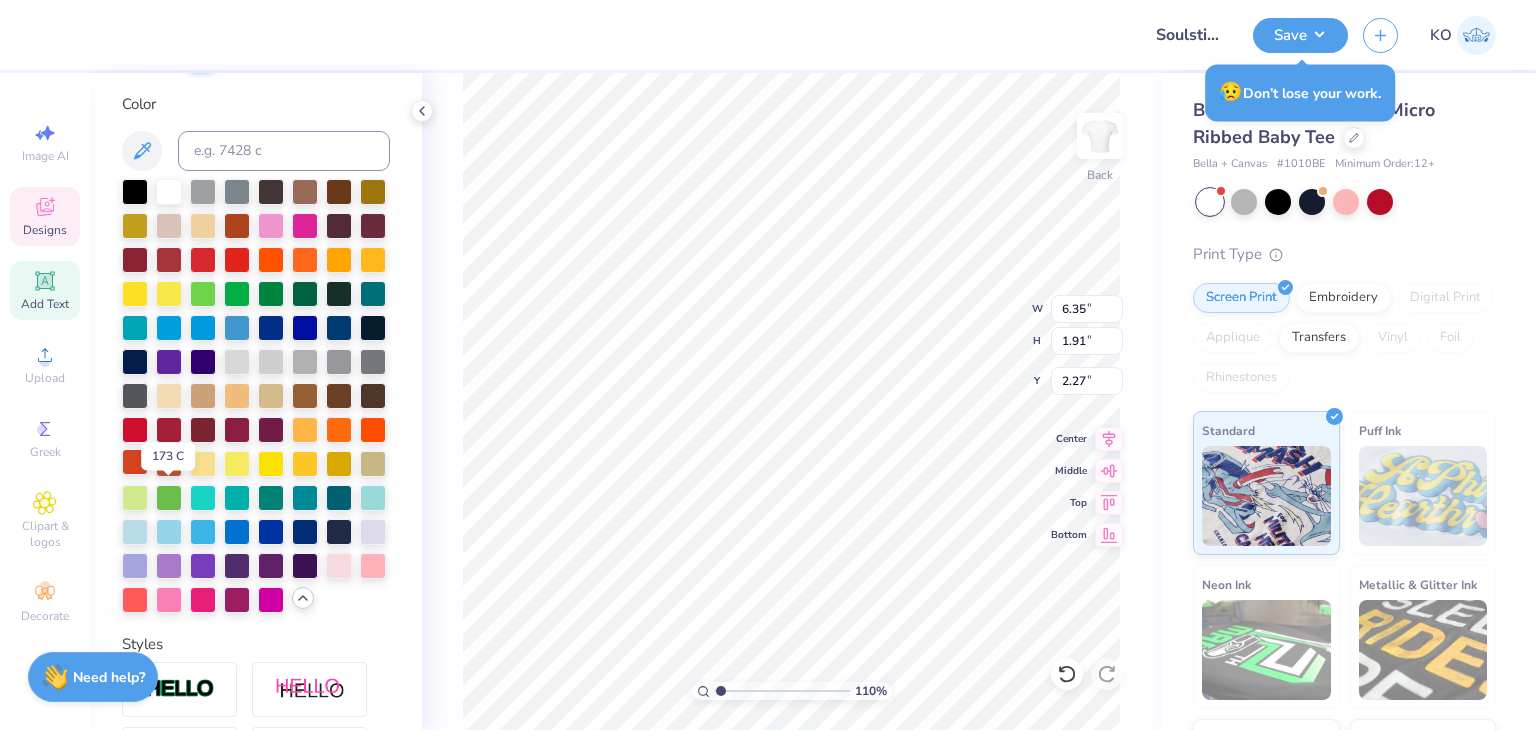 click at bounding box center (135, 462) 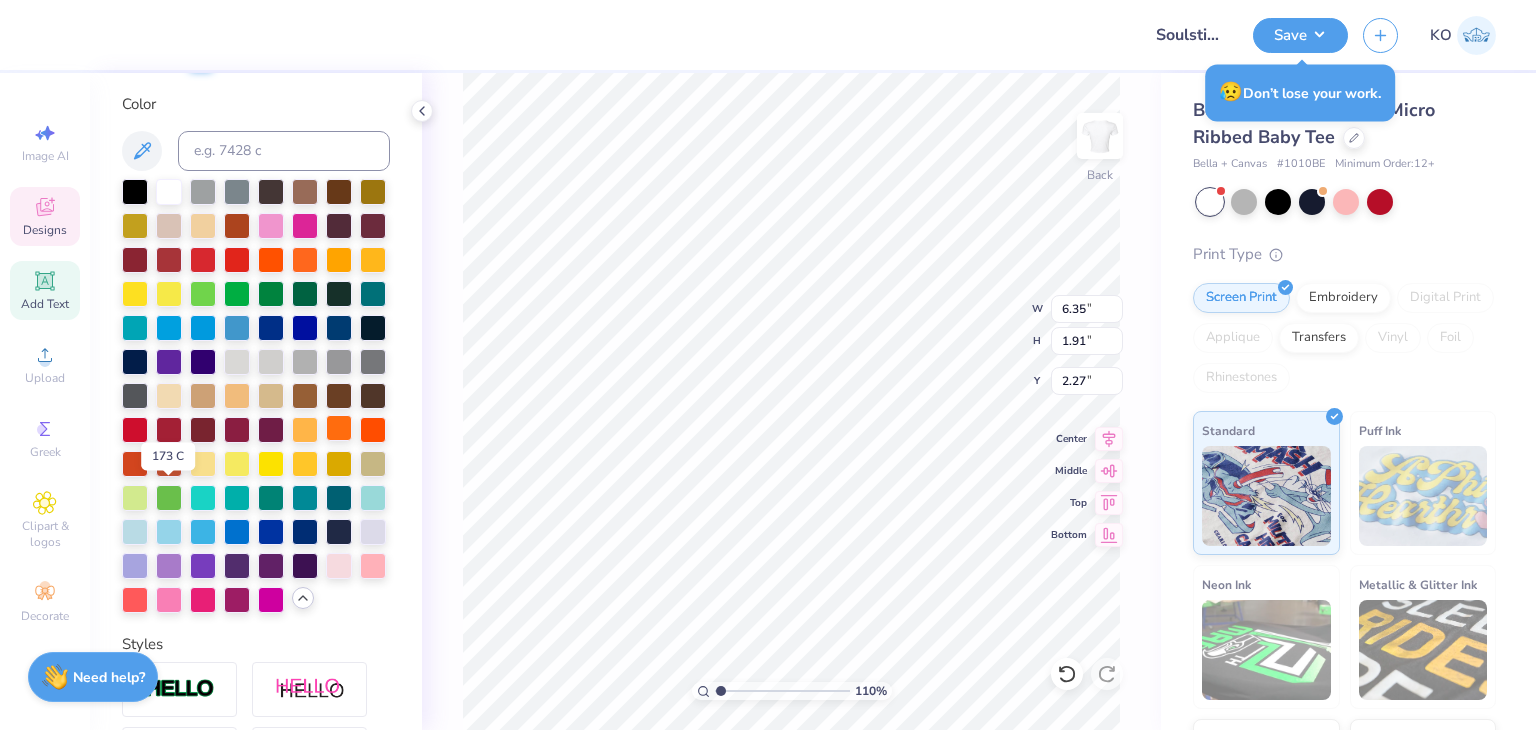 click at bounding box center [339, 428] 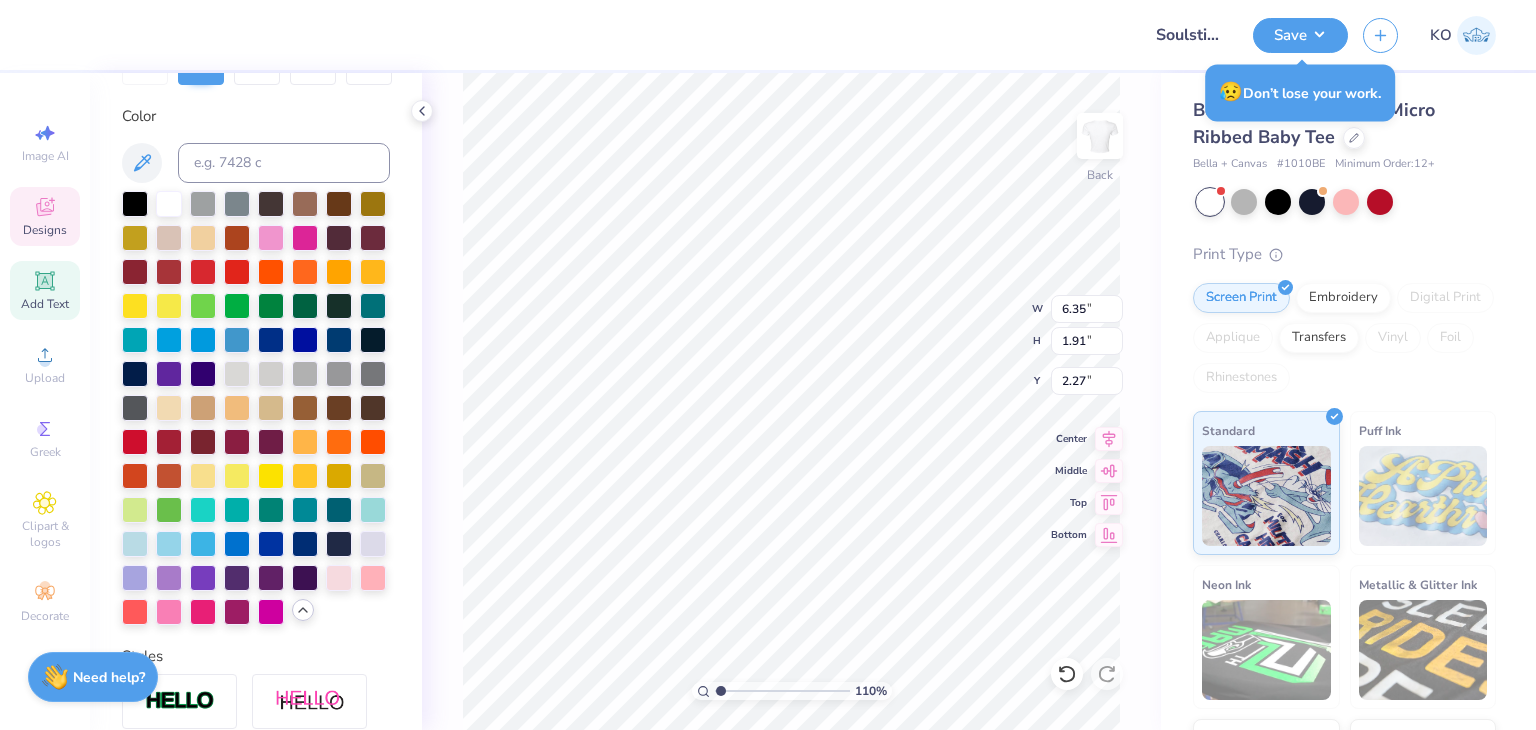 scroll, scrollTop: 350, scrollLeft: 0, axis: vertical 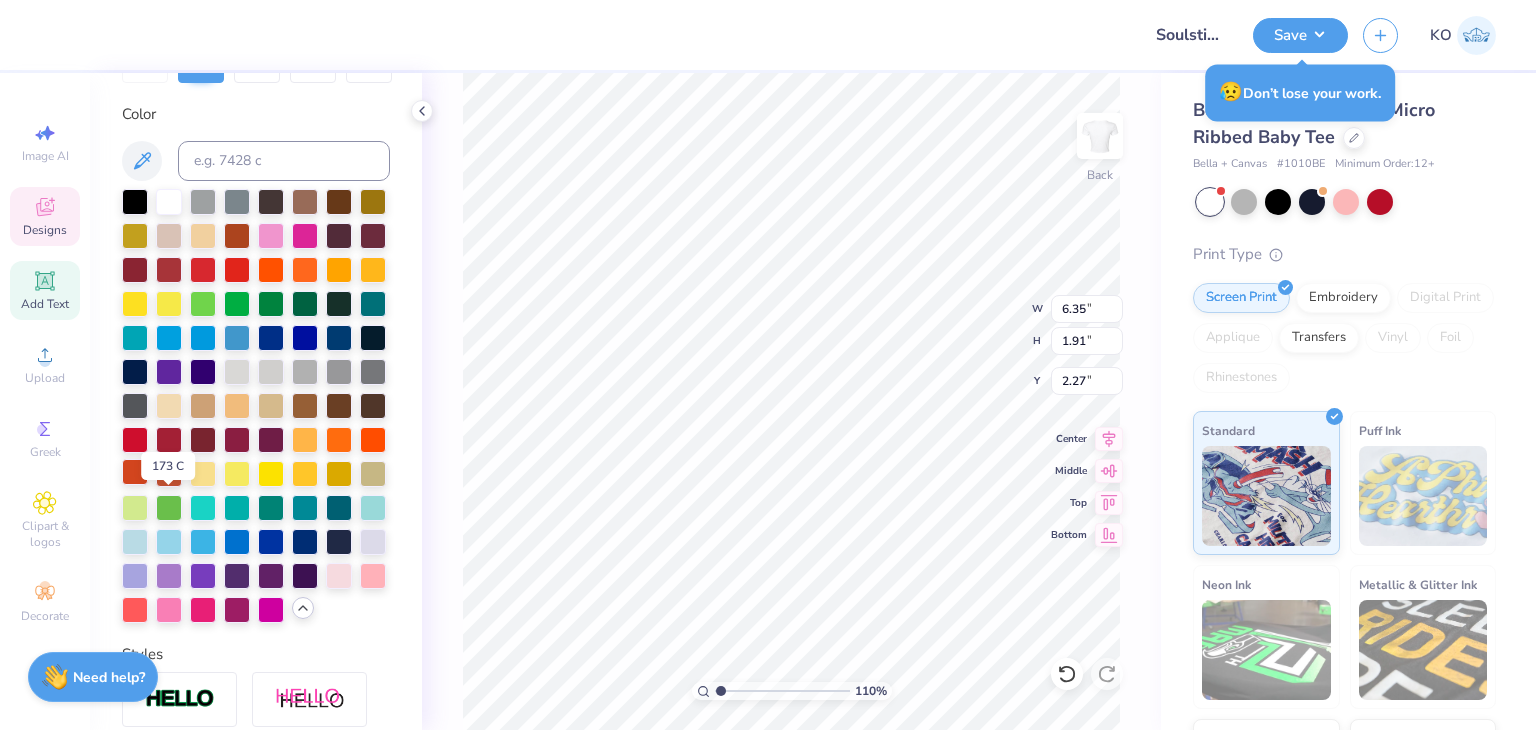 click at bounding box center (135, 472) 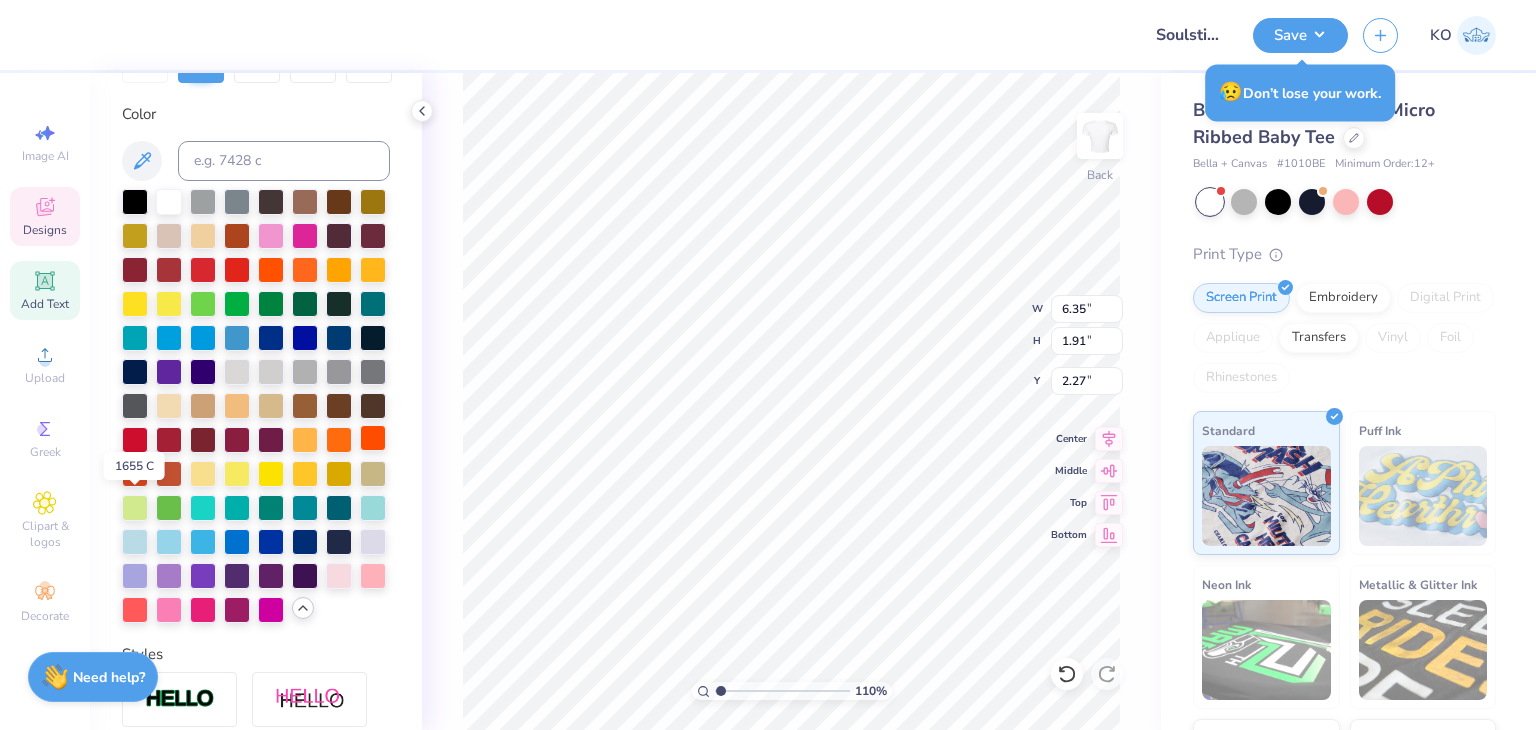 click at bounding box center (373, 438) 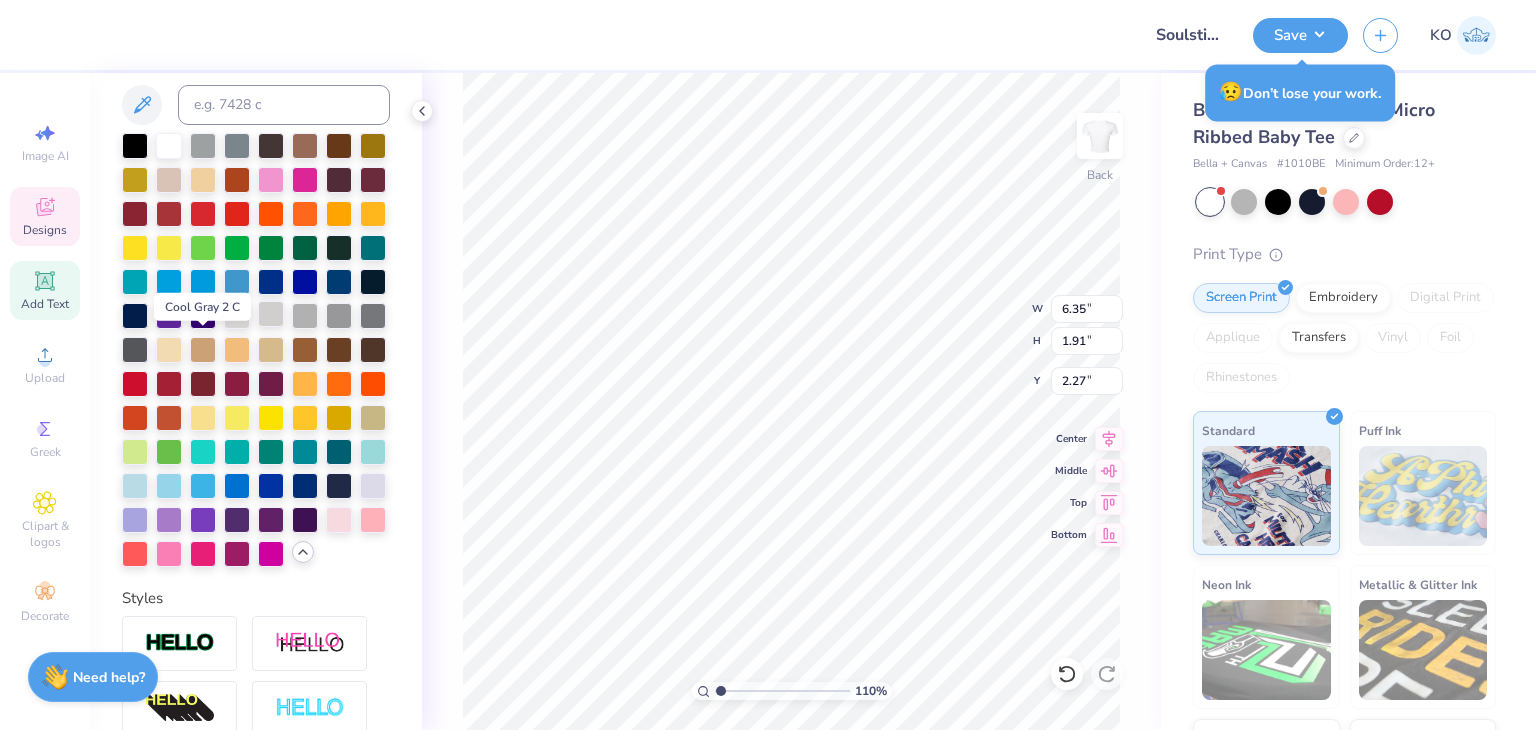 scroll, scrollTop: 407, scrollLeft: 0, axis: vertical 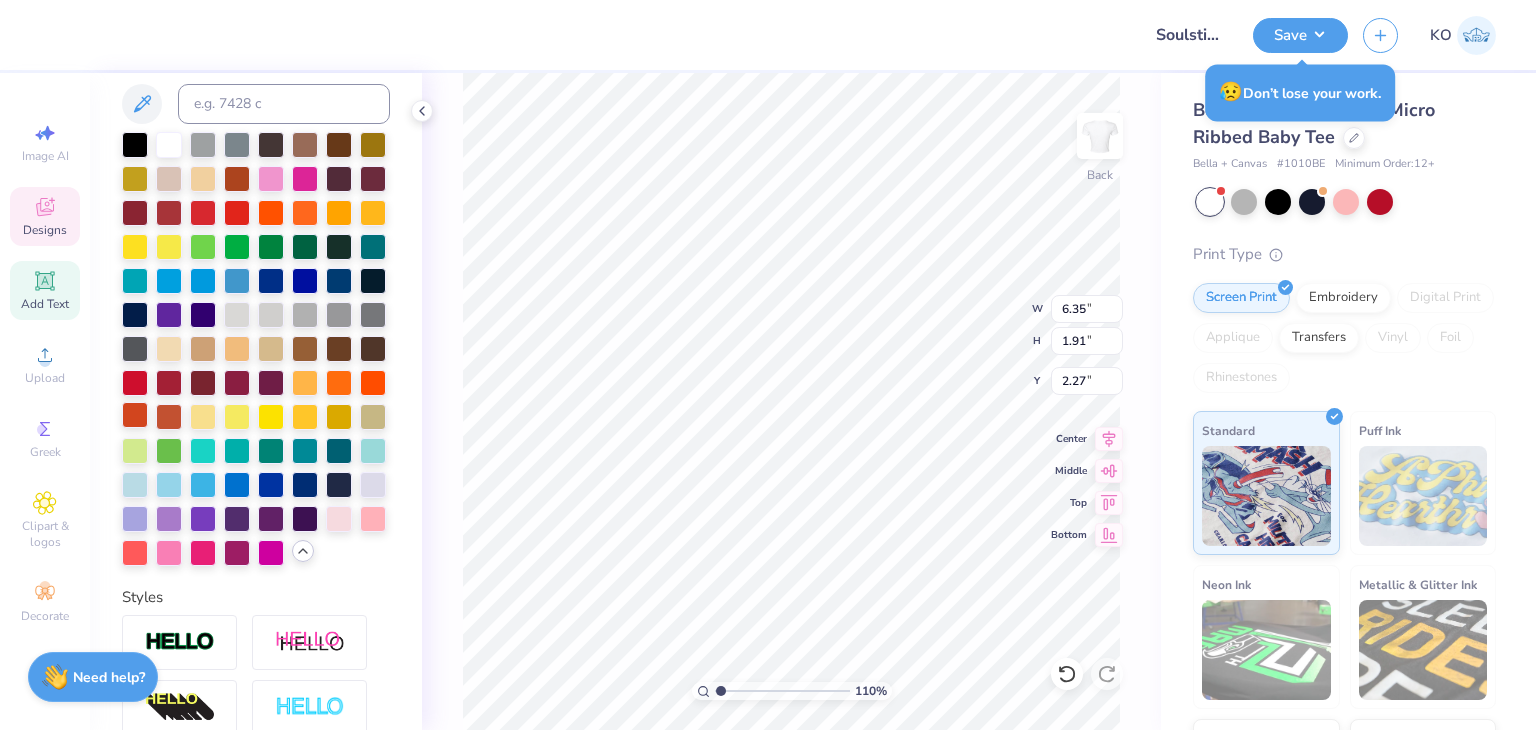 click at bounding box center (135, 415) 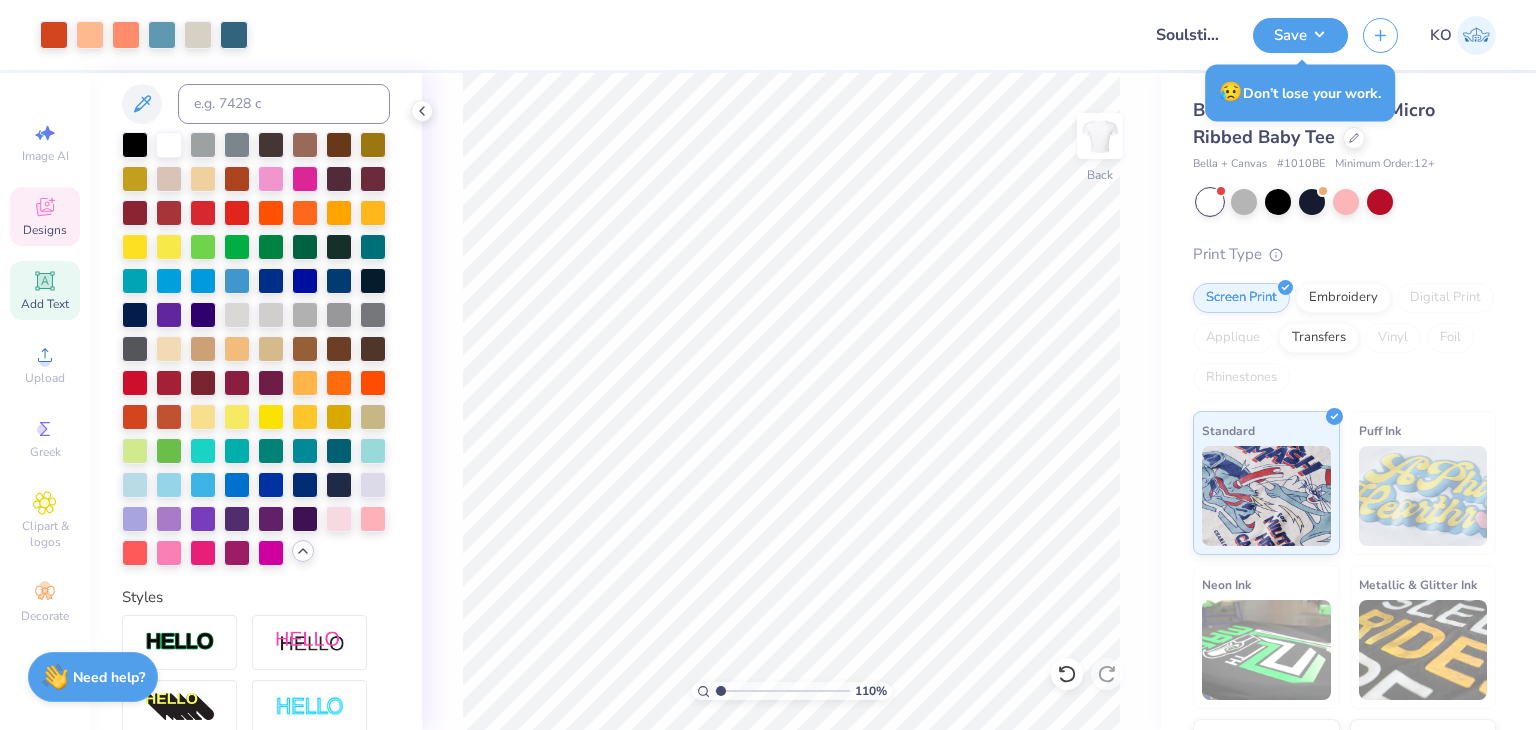 click on "Designs" at bounding box center (45, 230) 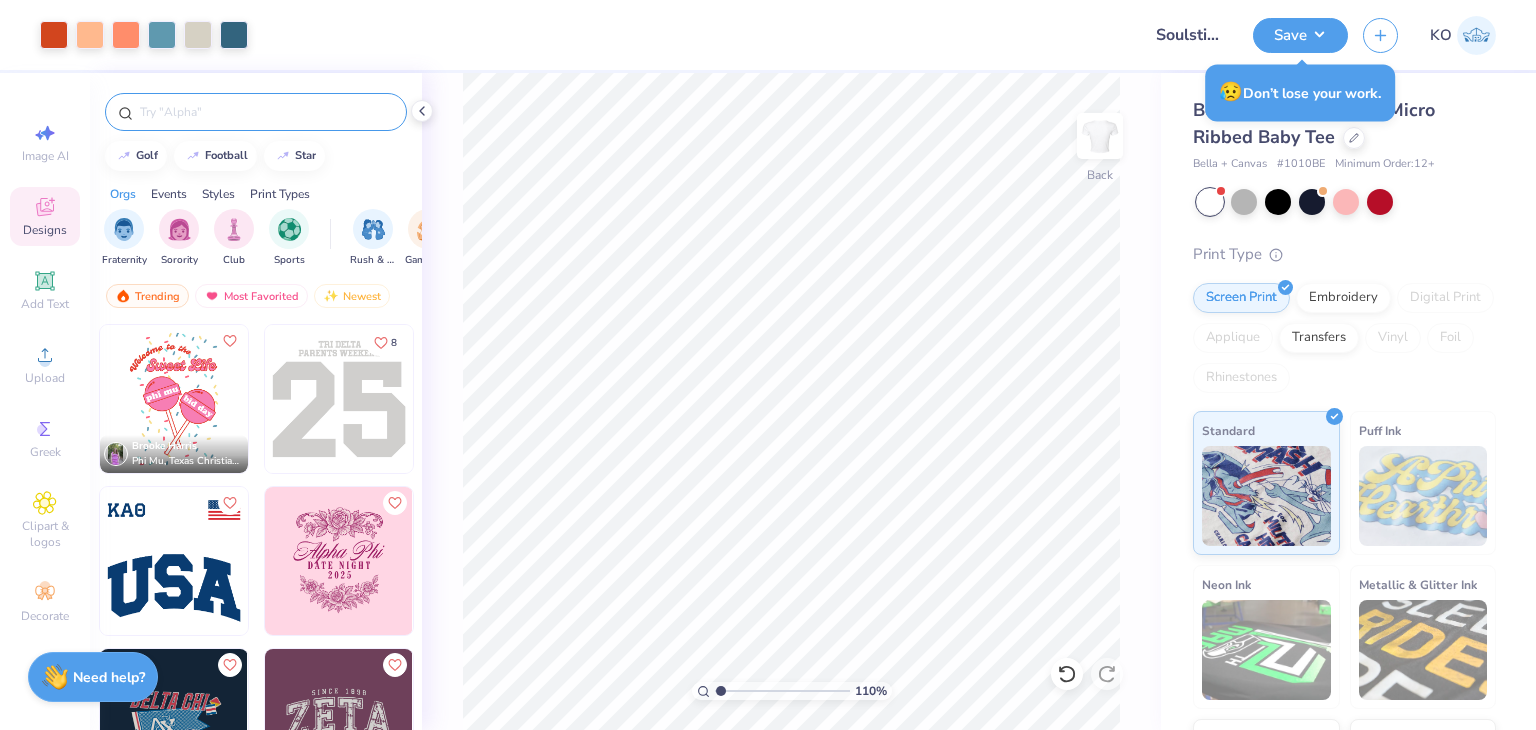 click at bounding box center (266, 112) 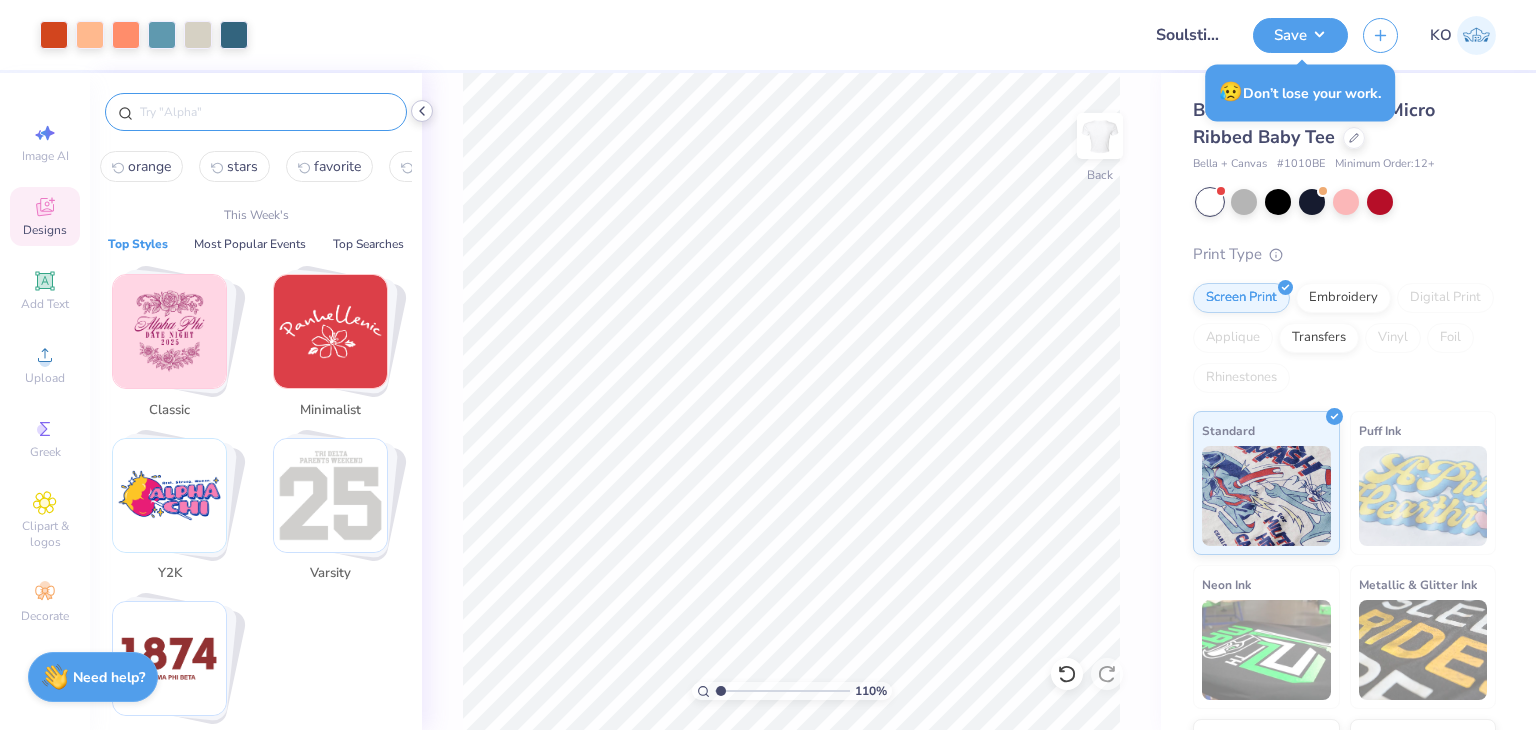 click 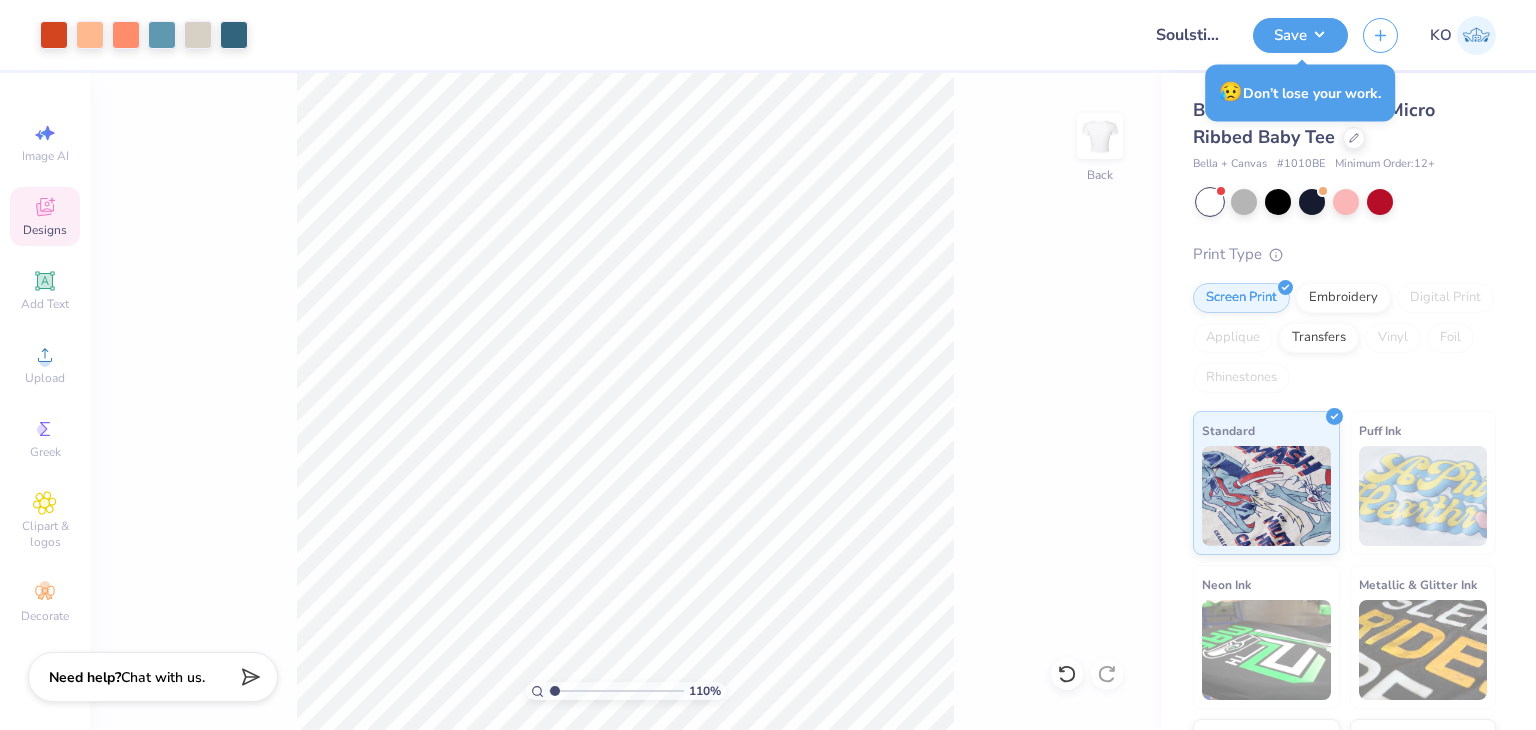 click 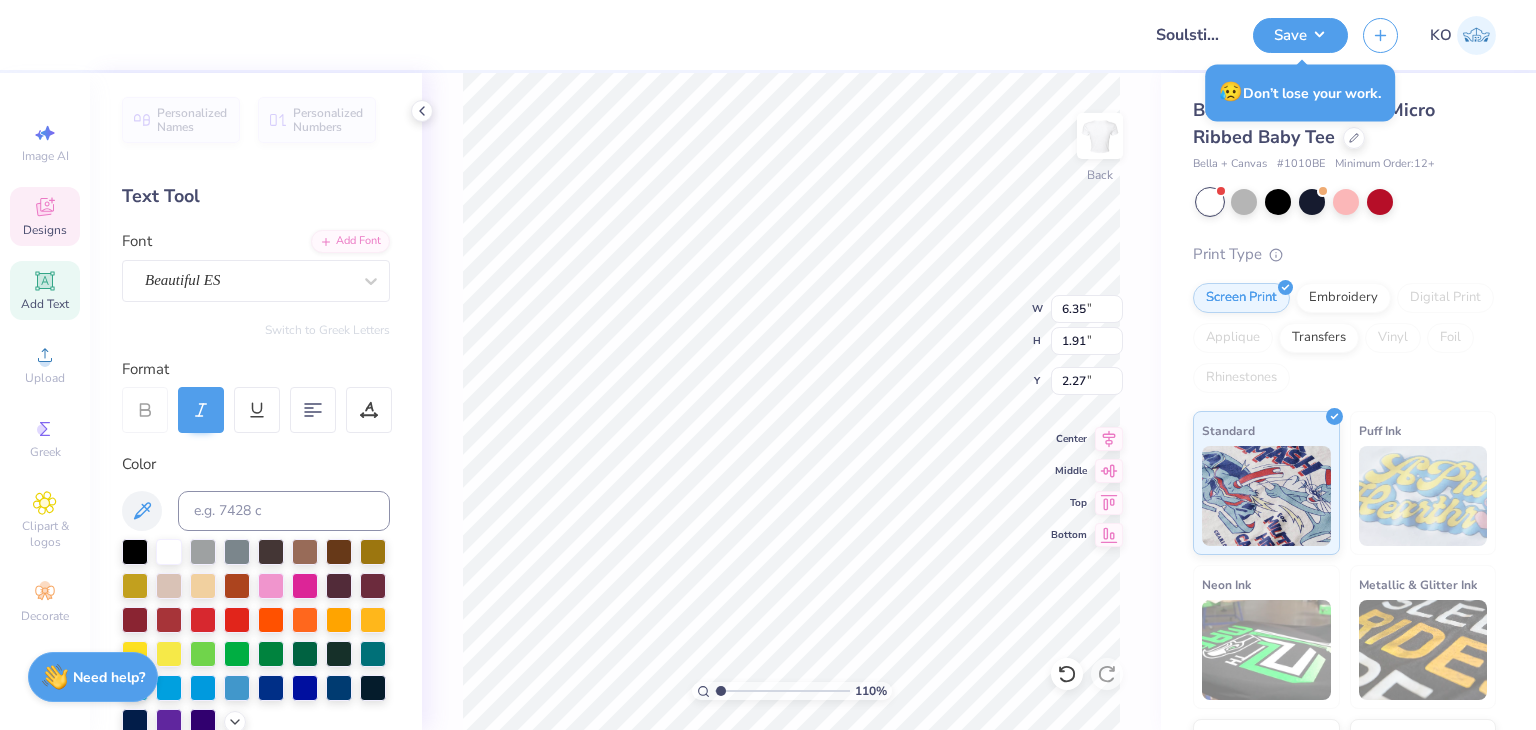 type on "1.10346453415939" 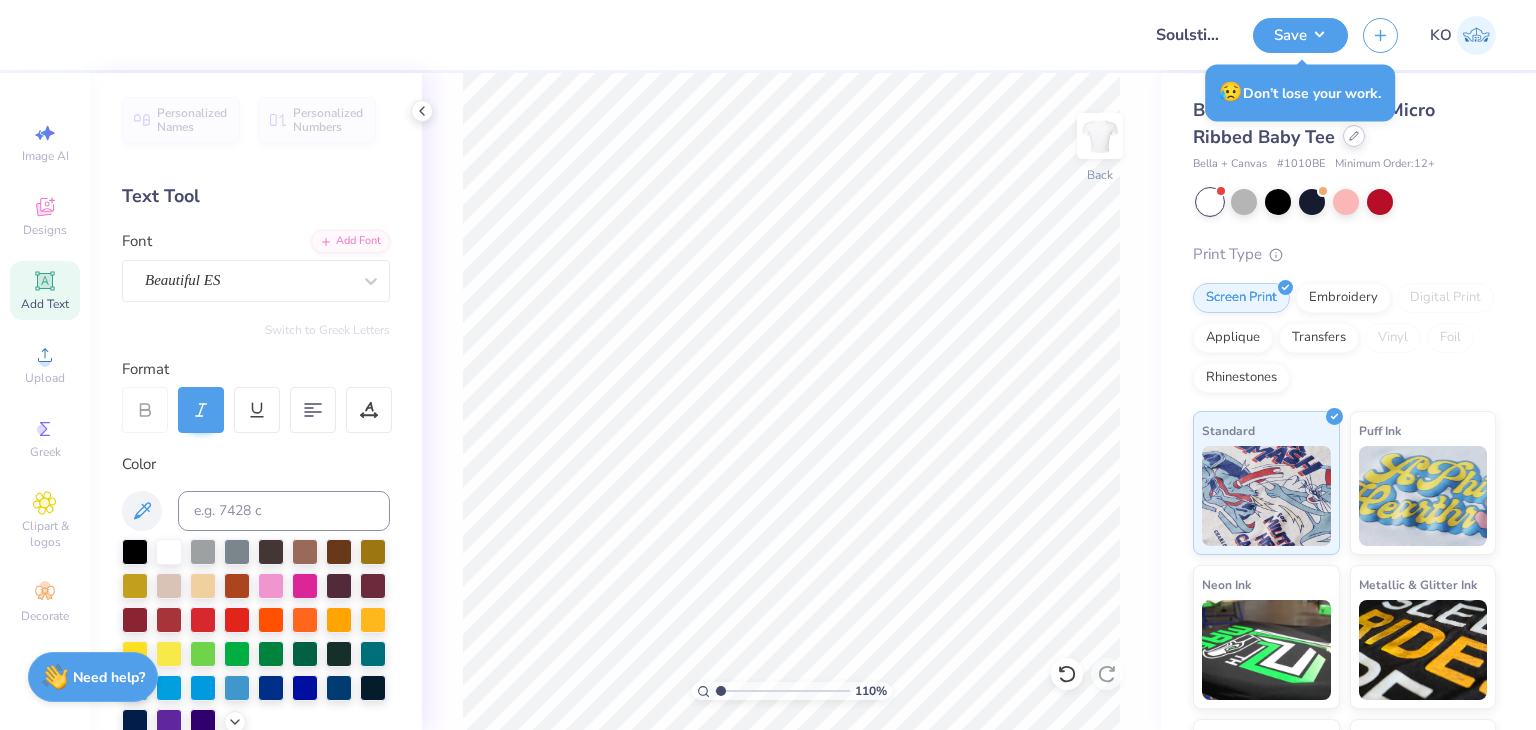 click 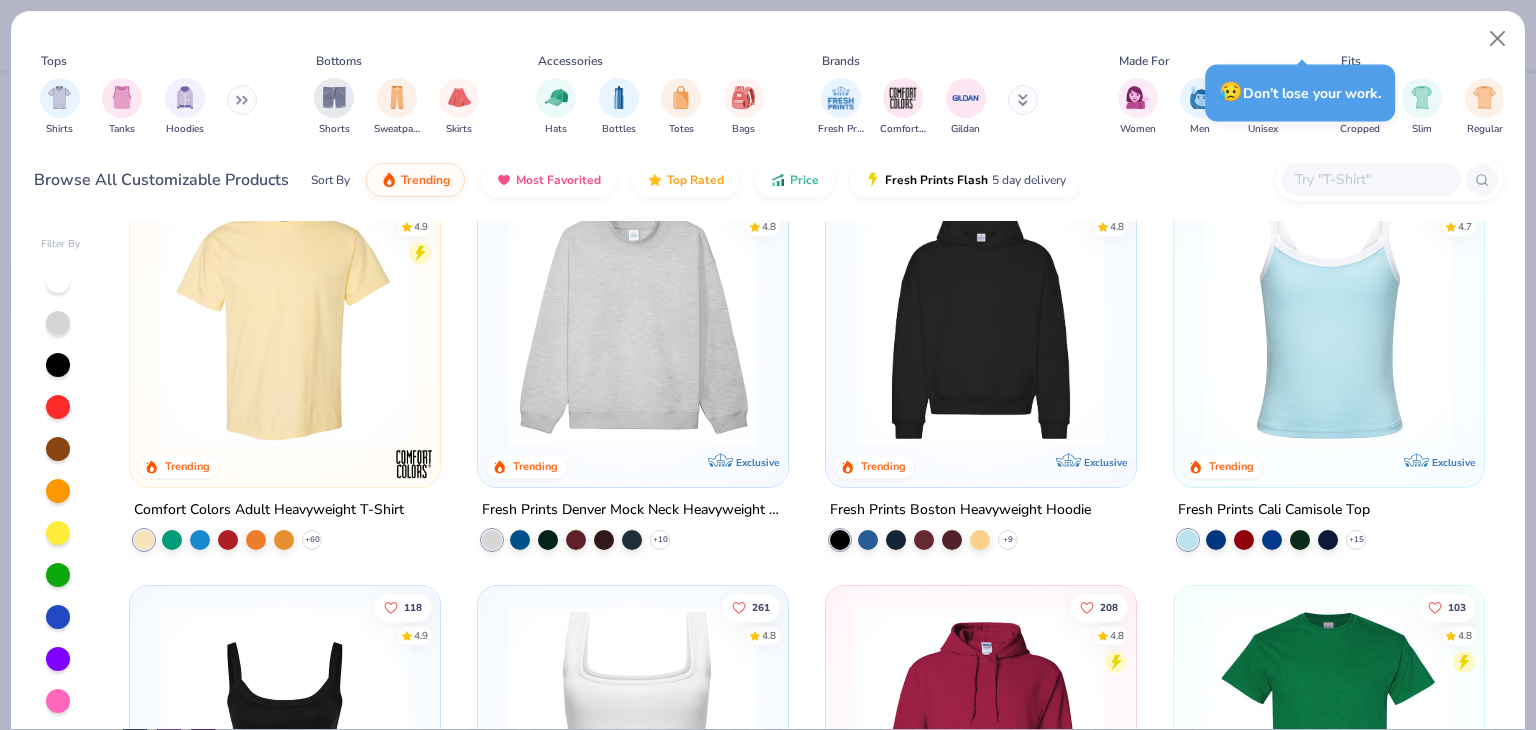 scroll, scrollTop: 0, scrollLeft: 0, axis: both 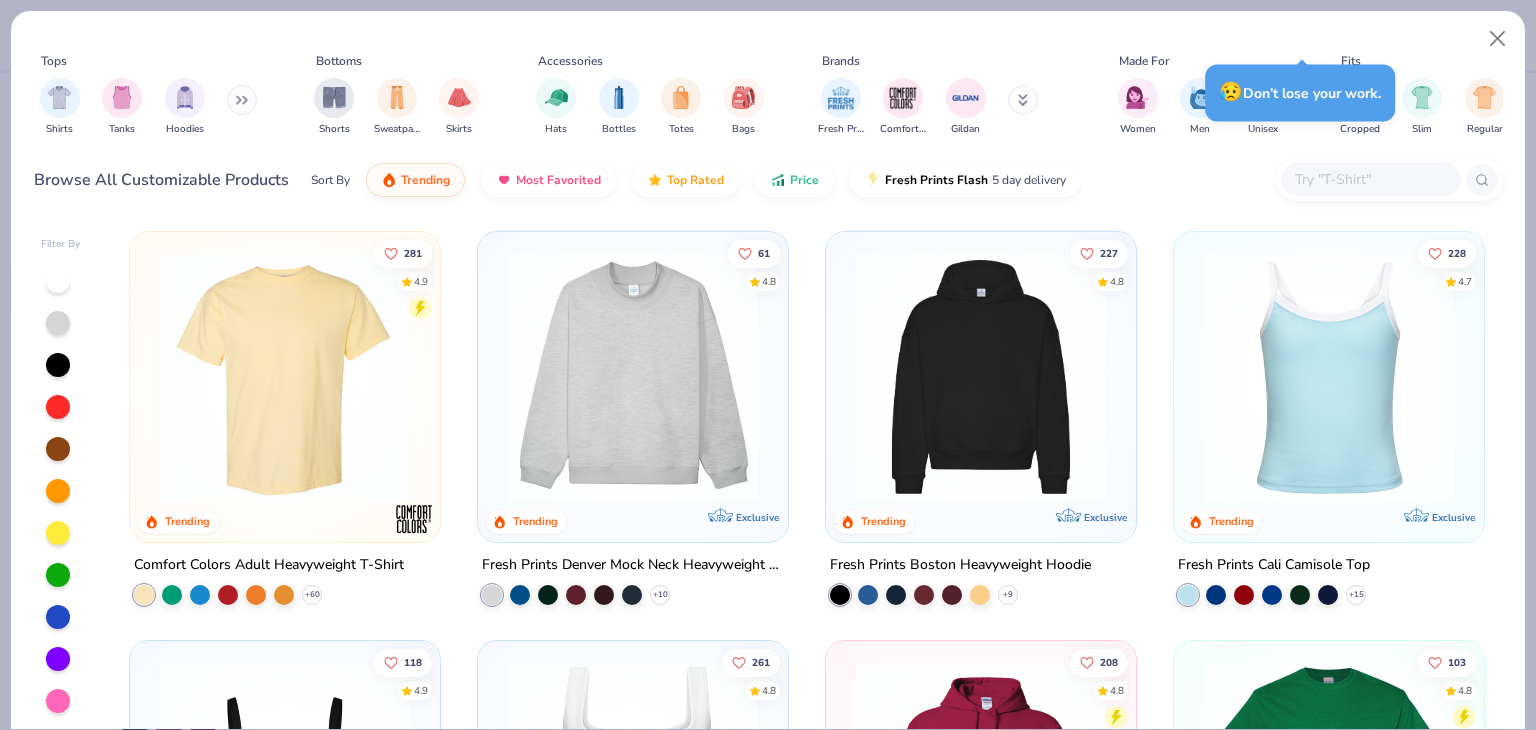 click at bounding box center [242, 100] 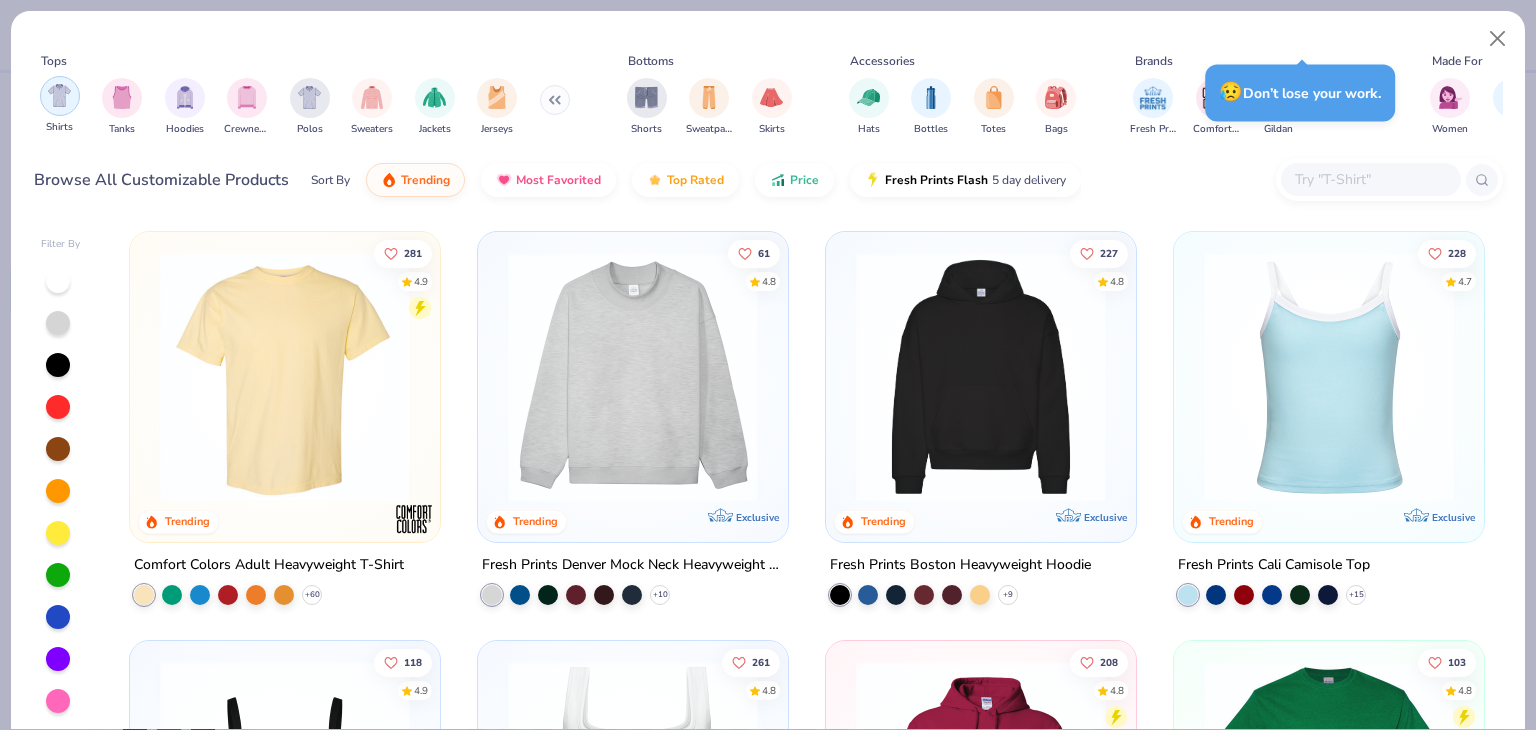 click at bounding box center [59, 95] 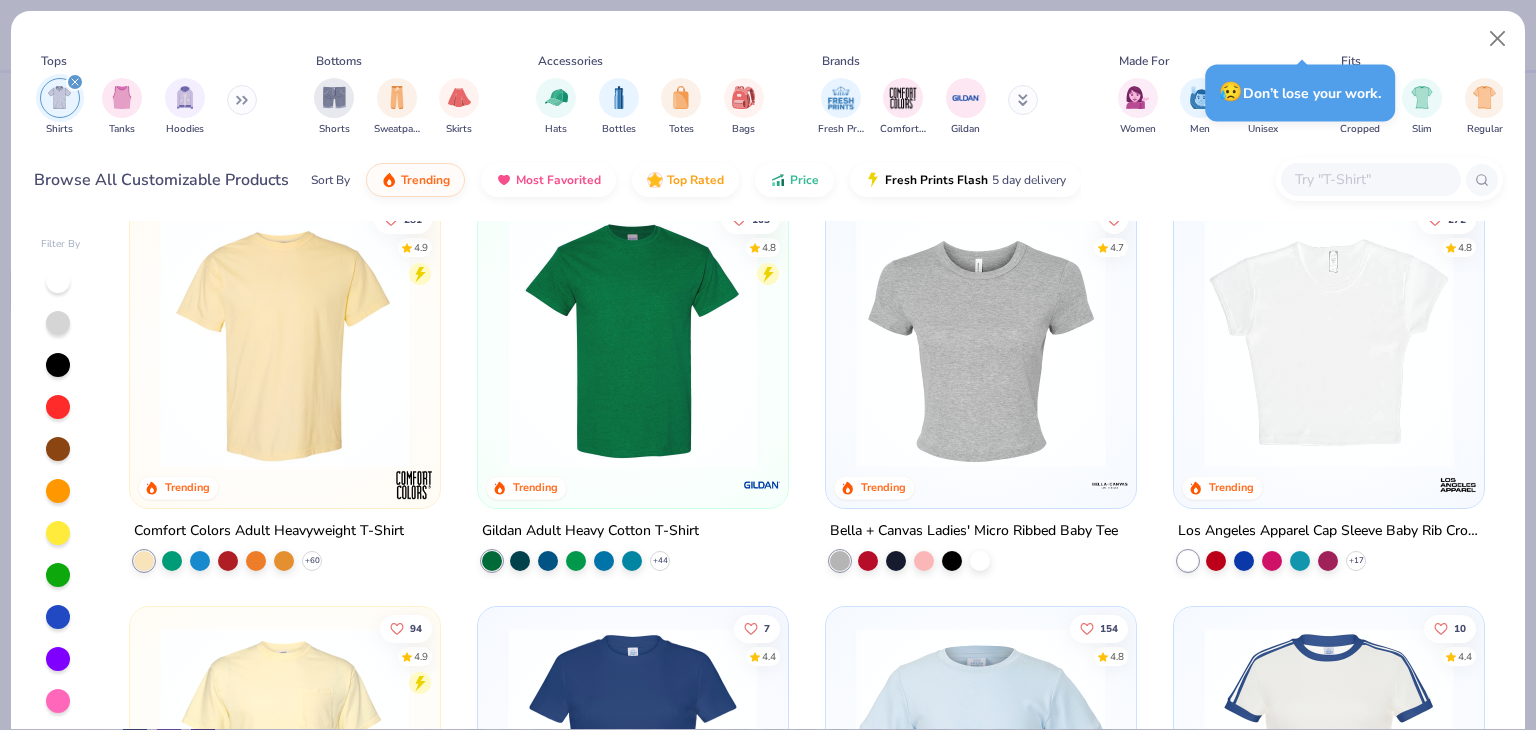 scroll, scrollTop: 40, scrollLeft: 0, axis: vertical 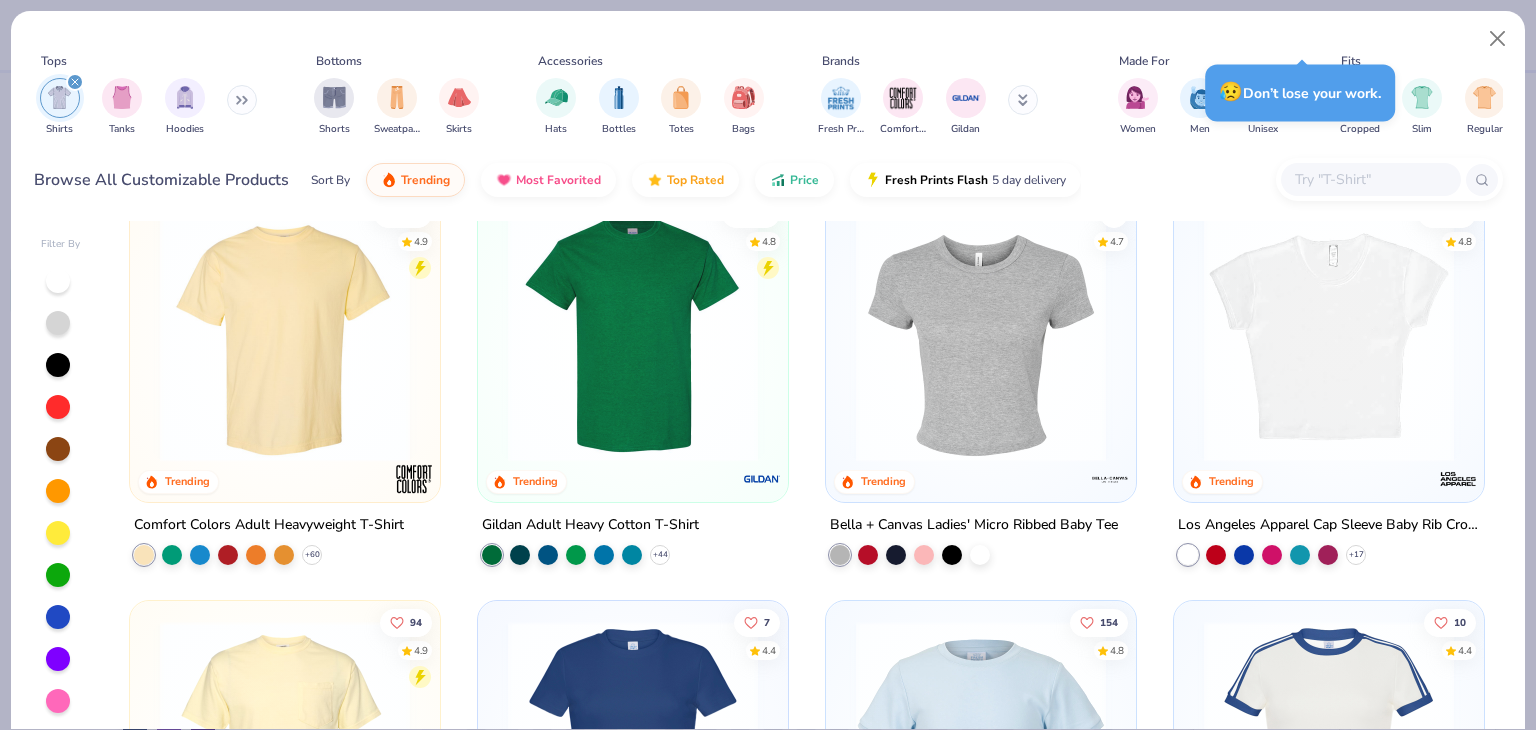 click at bounding box center [1329, 337] 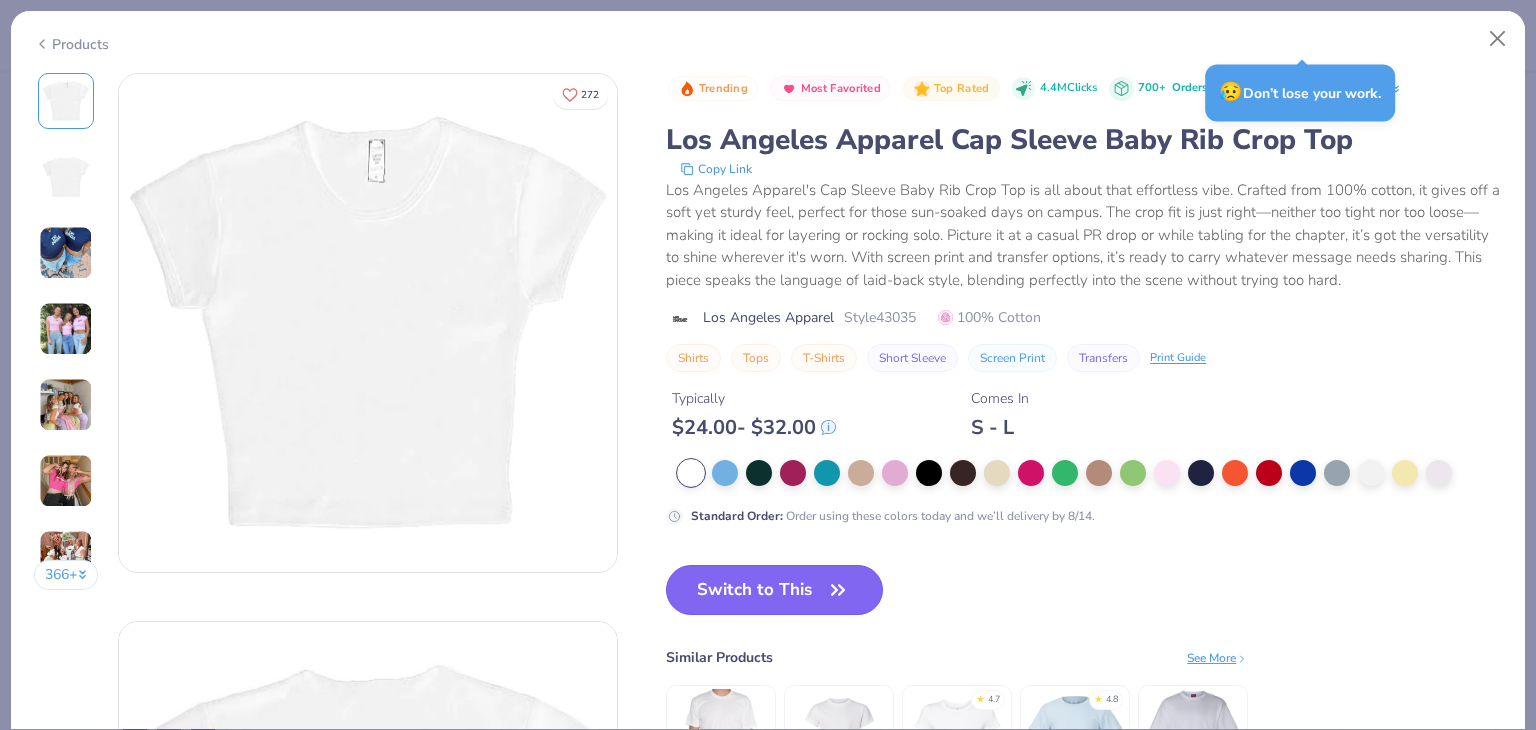 click on "Switch to This" at bounding box center (774, 590) 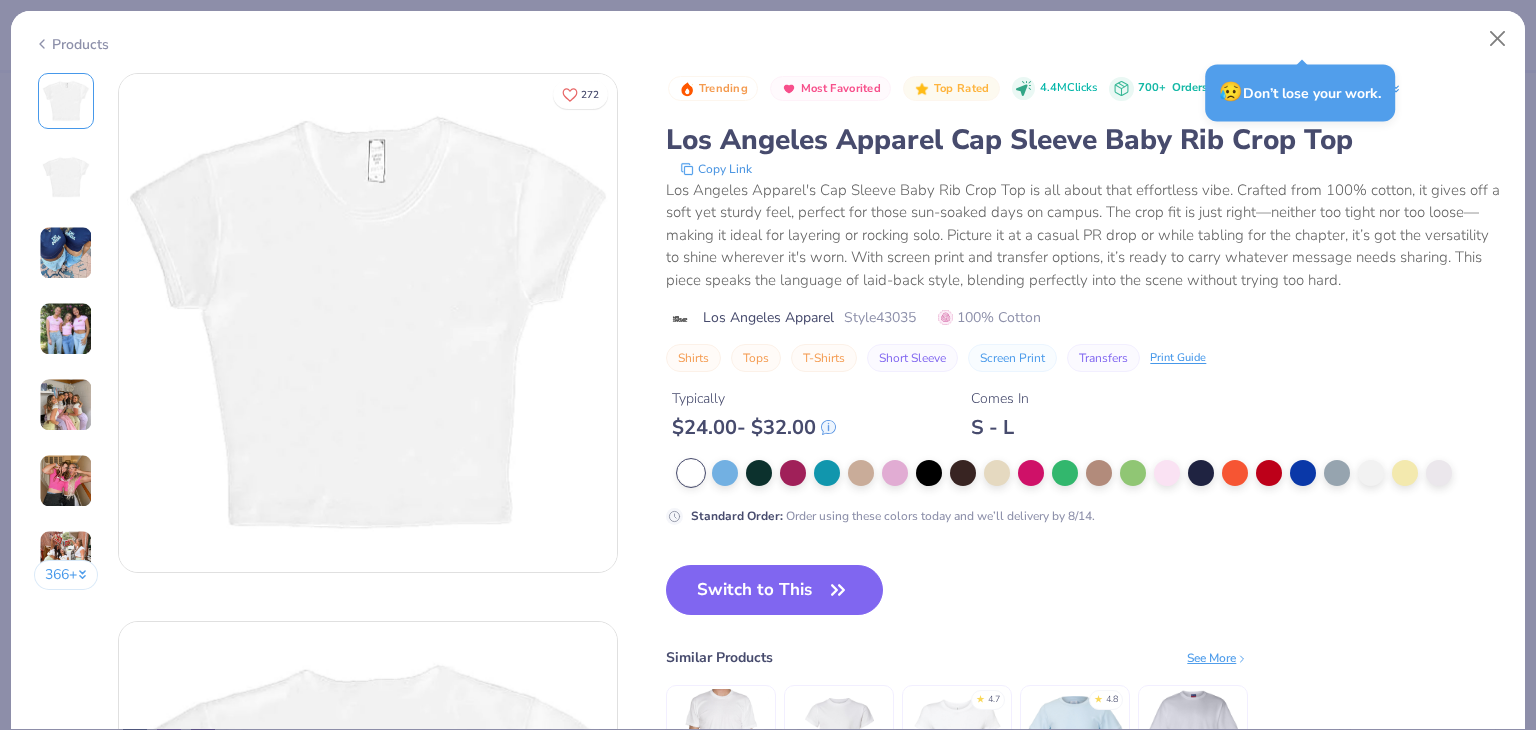click on "Switch to This" at bounding box center [774, 590] 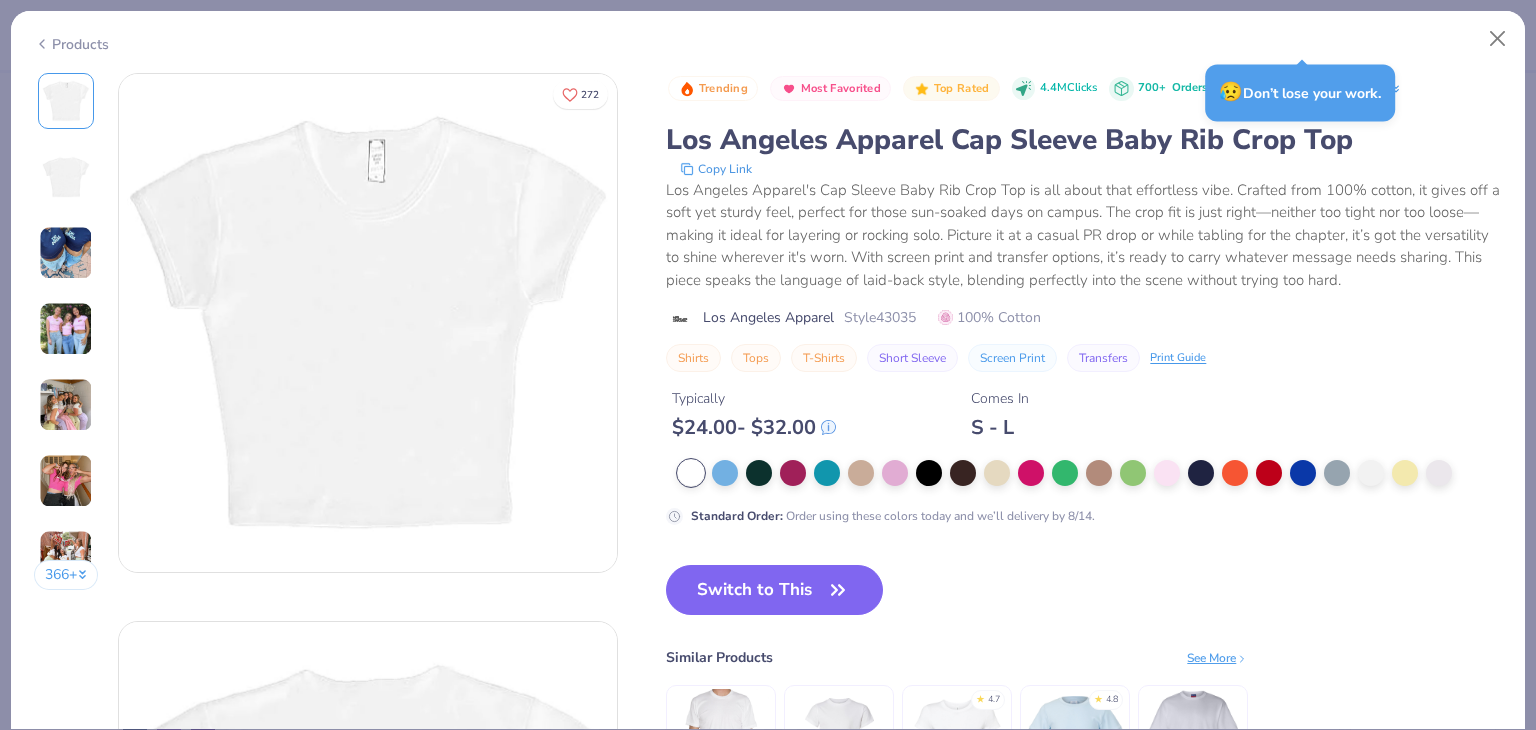 scroll, scrollTop: 178, scrollLeft: 0, axis: vertical 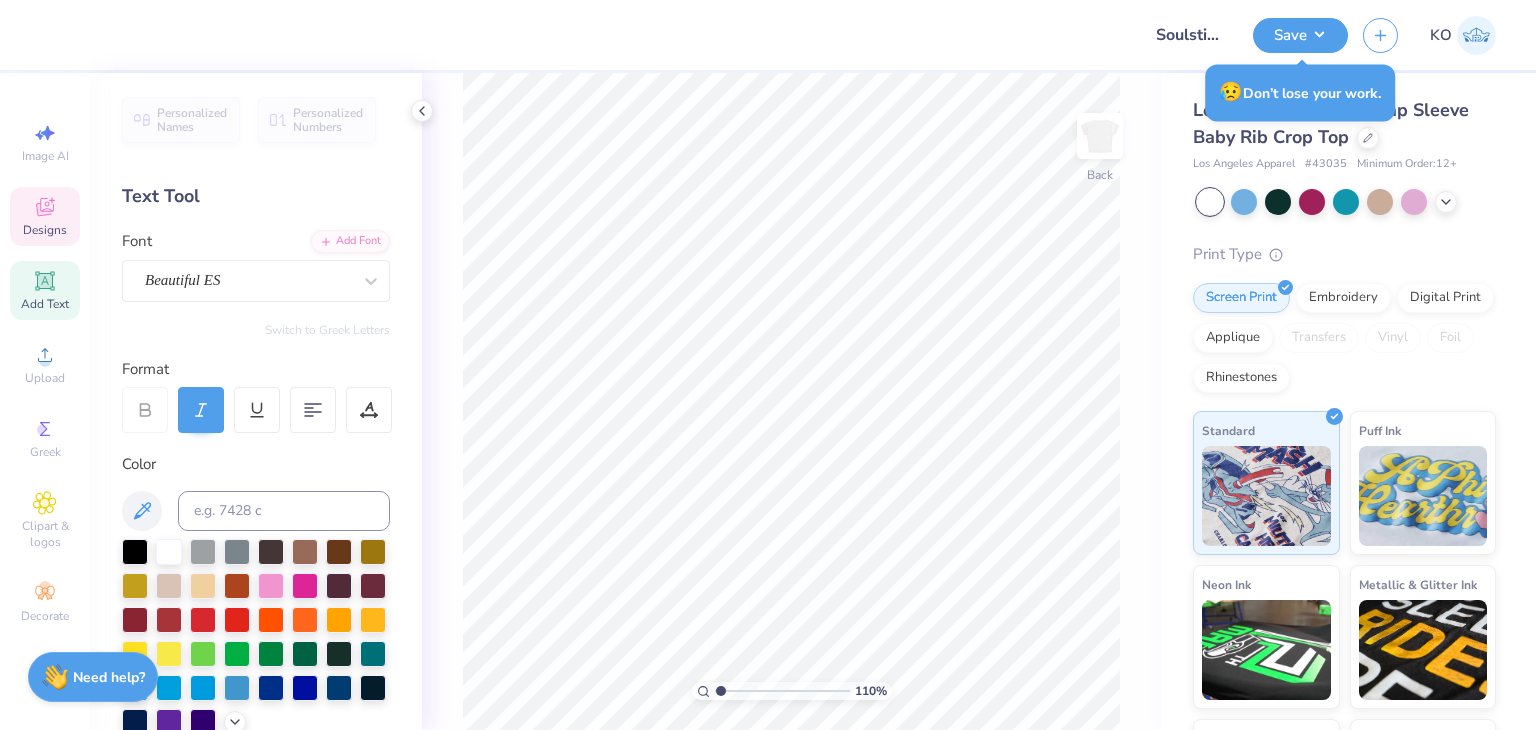 click 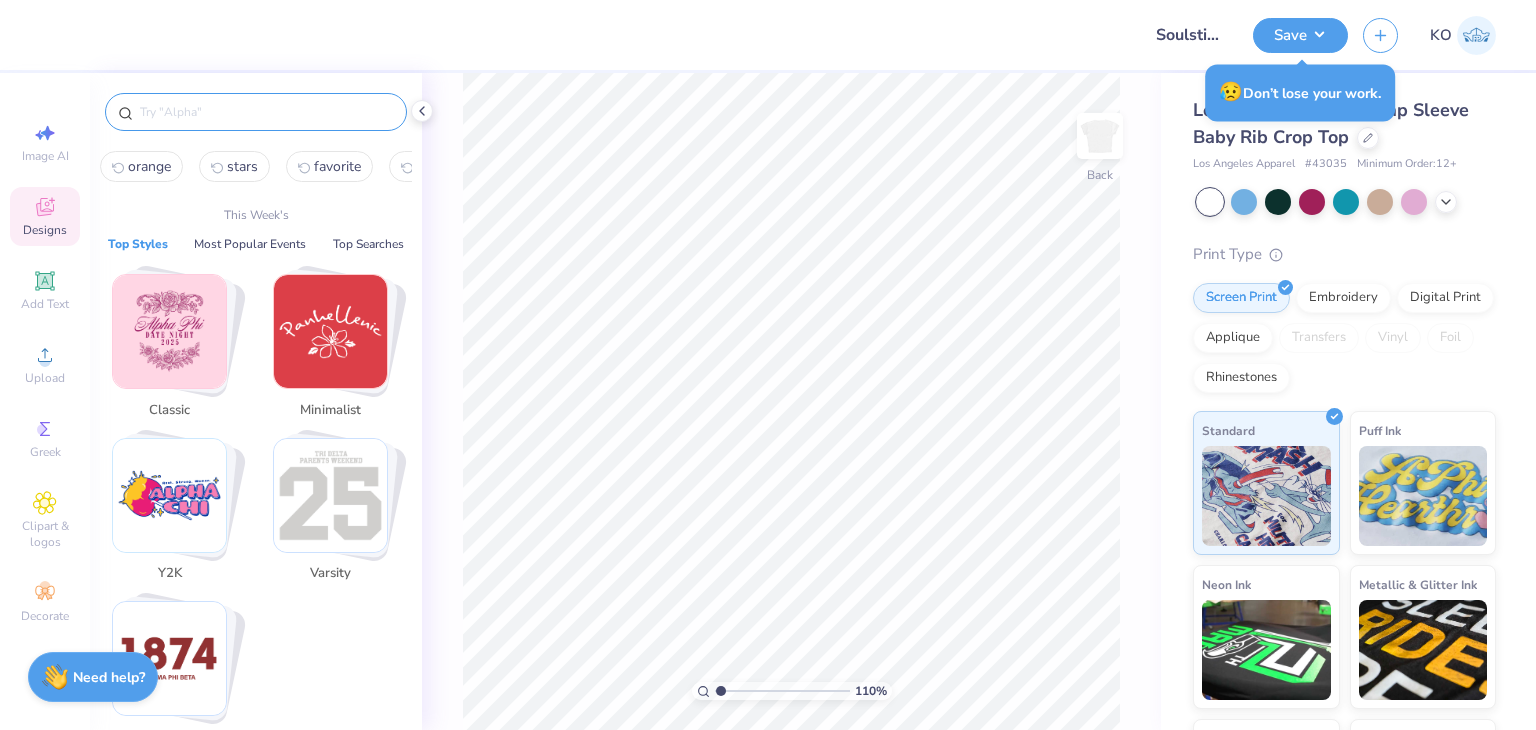 click at bounding box center [266, 112] 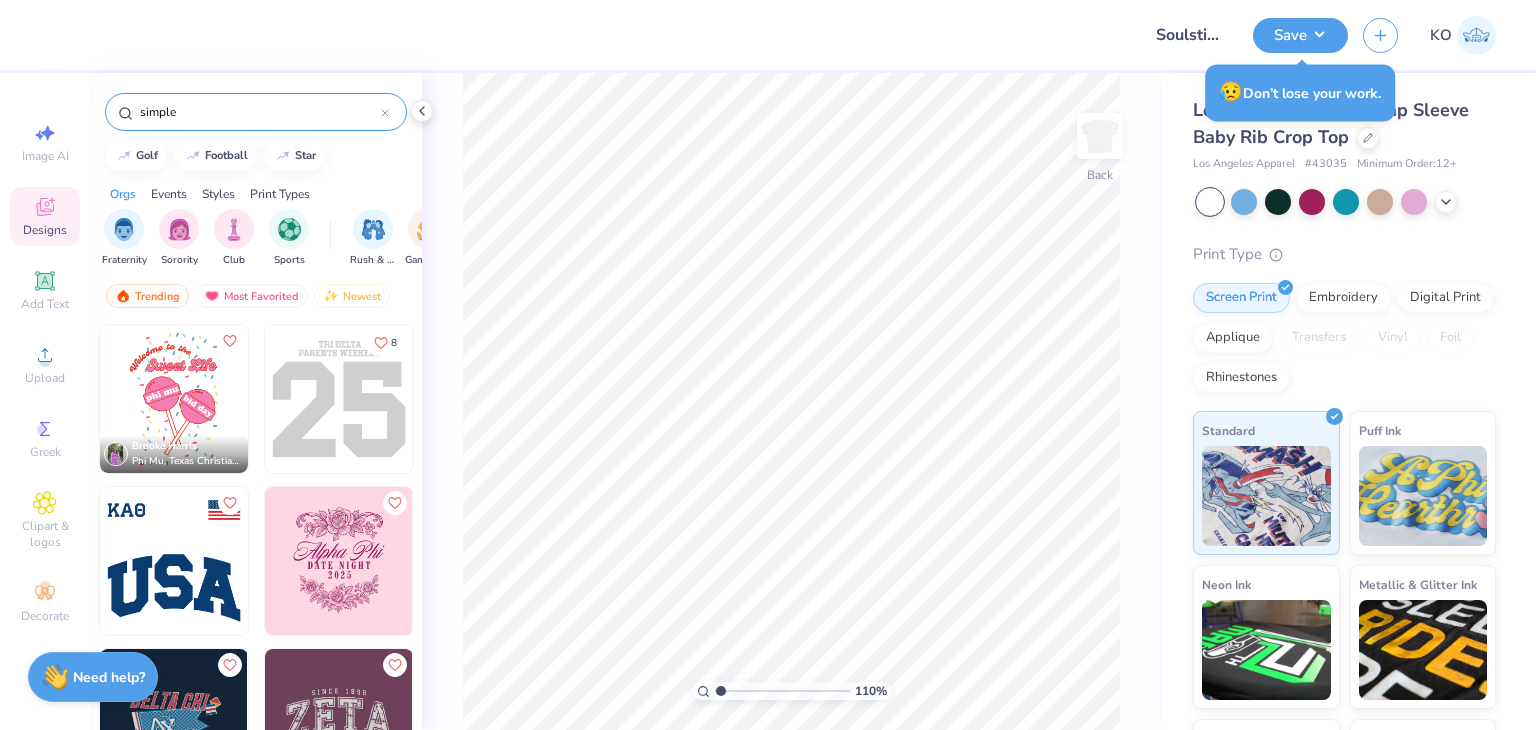 type on "simple" 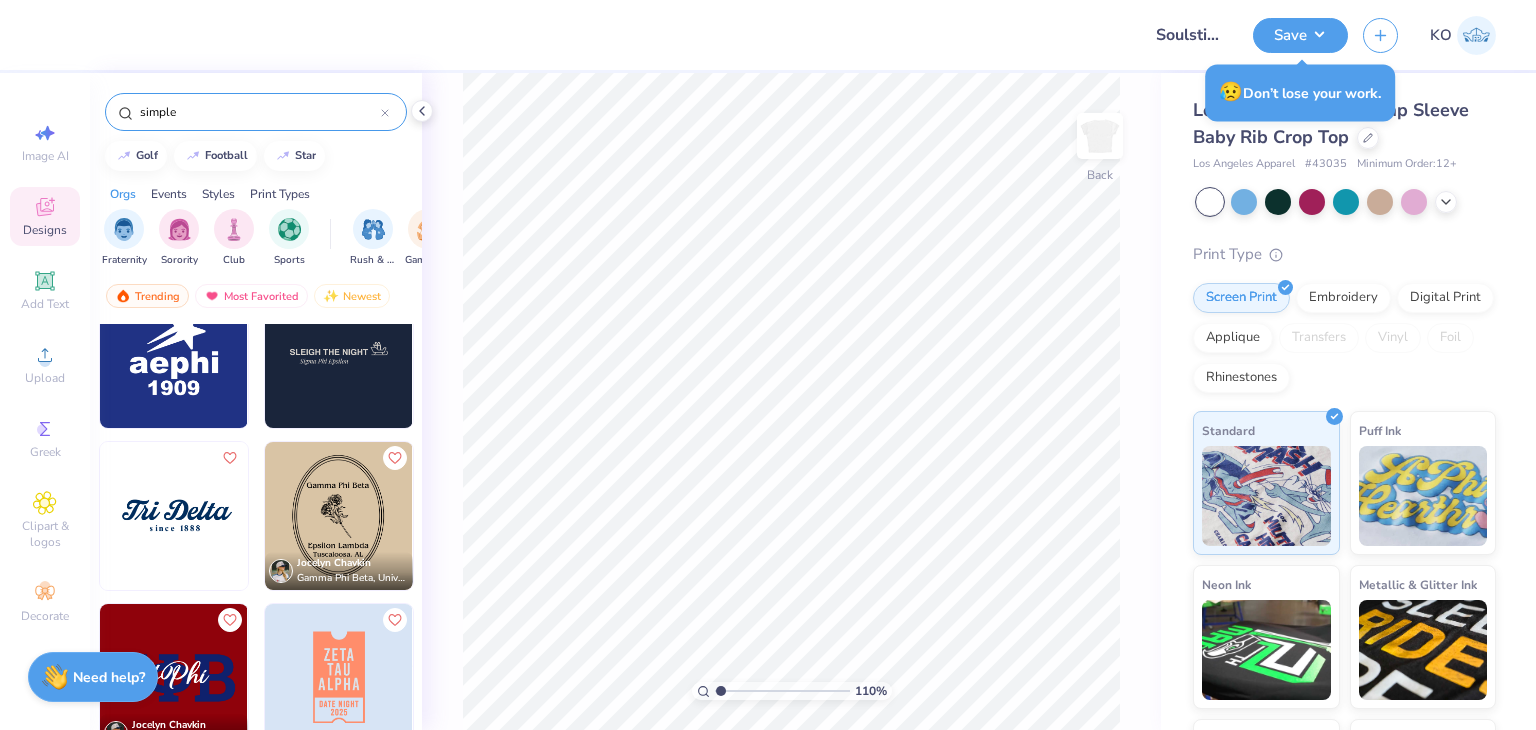 scroll, scrollTop: 3454, scrollLeft: 0, axis: vertical 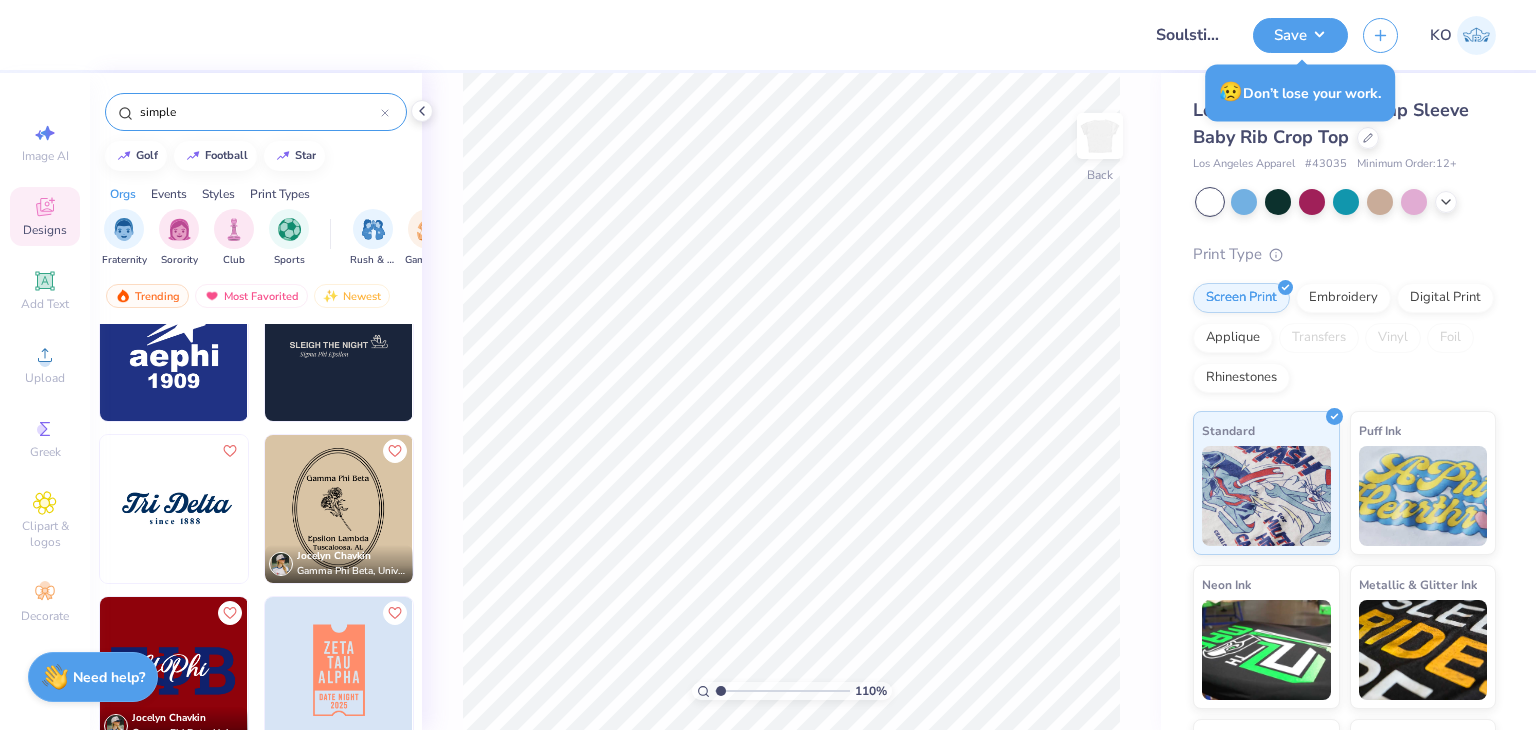 click at bounding box center [174, 509] 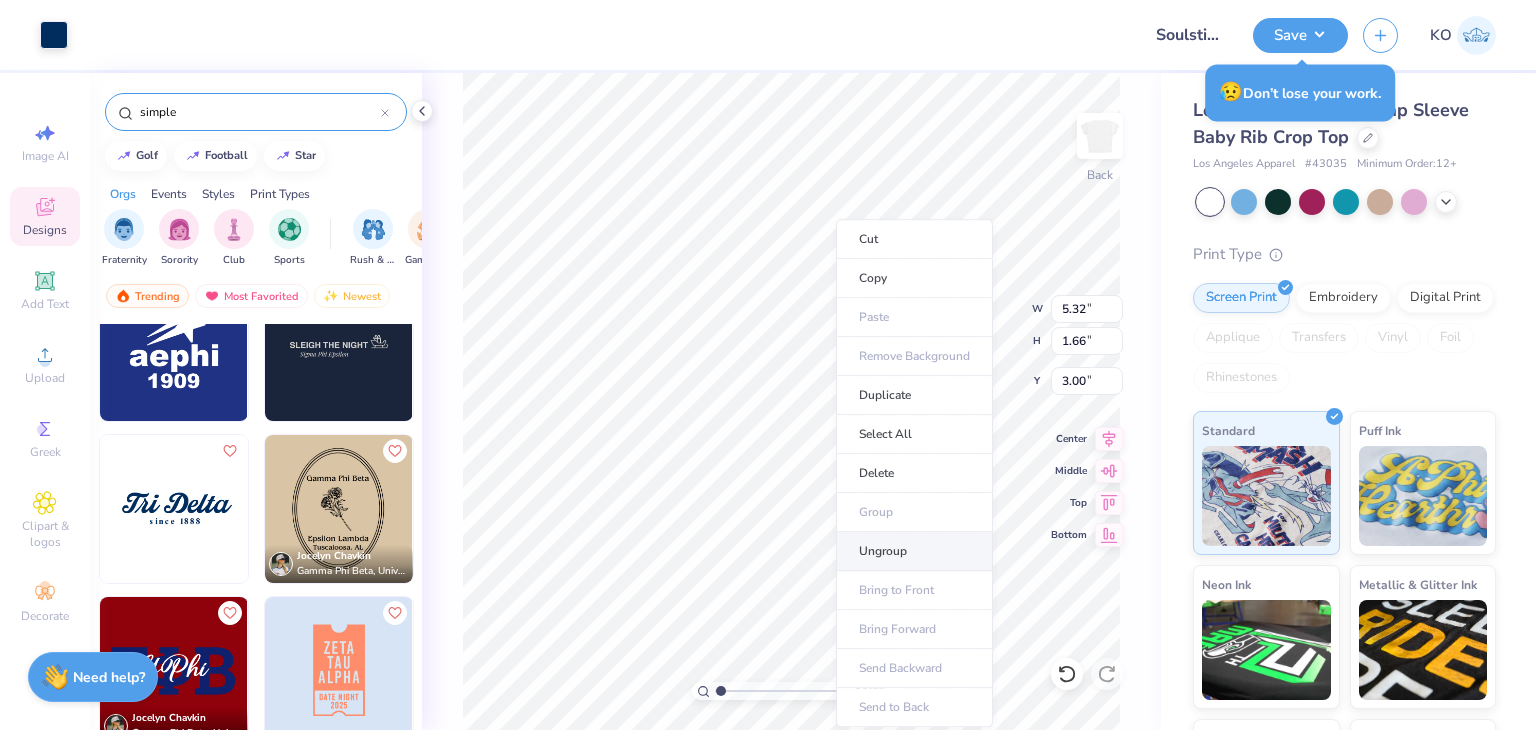 click on "Ungroup" at bounding box center [914, 551] 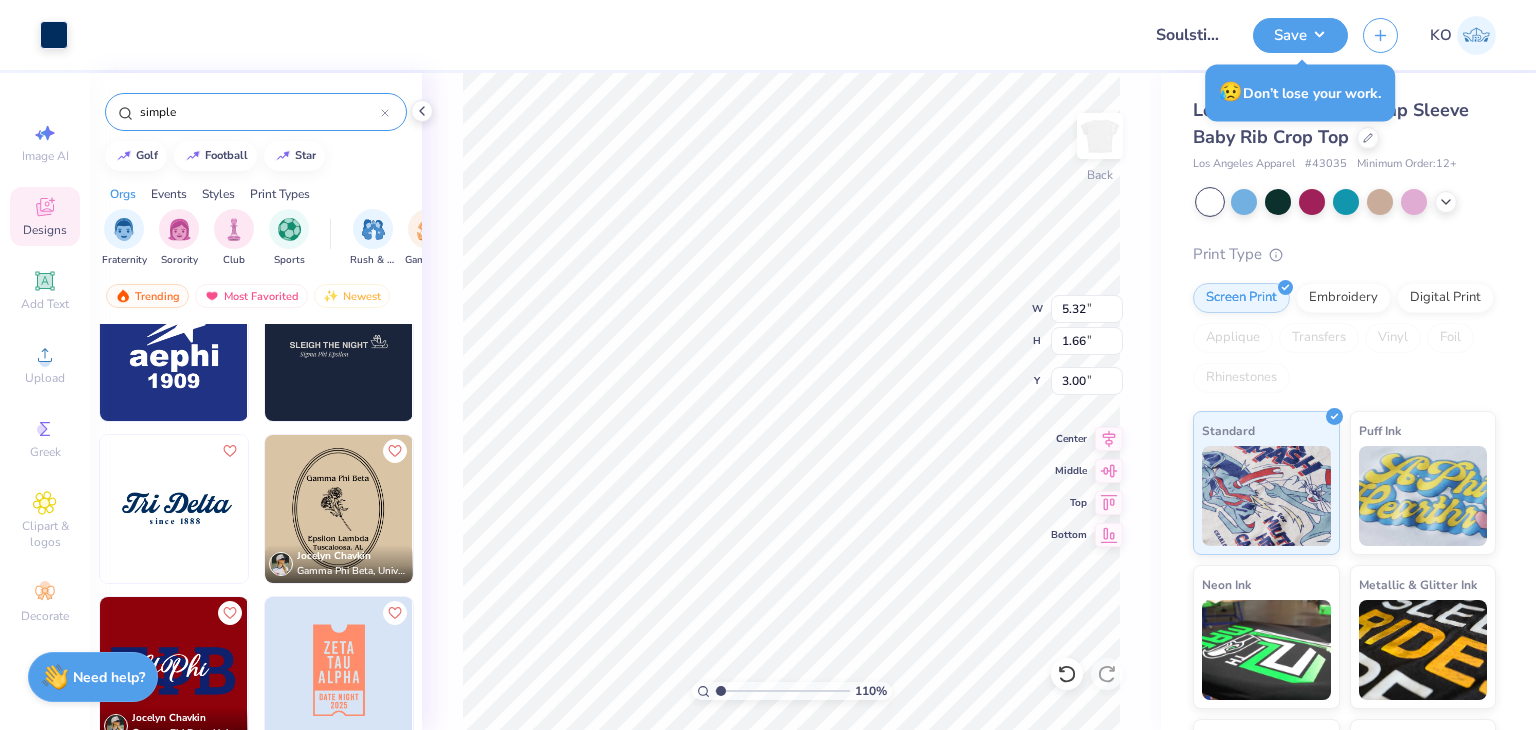 type on "1.10346453415939" 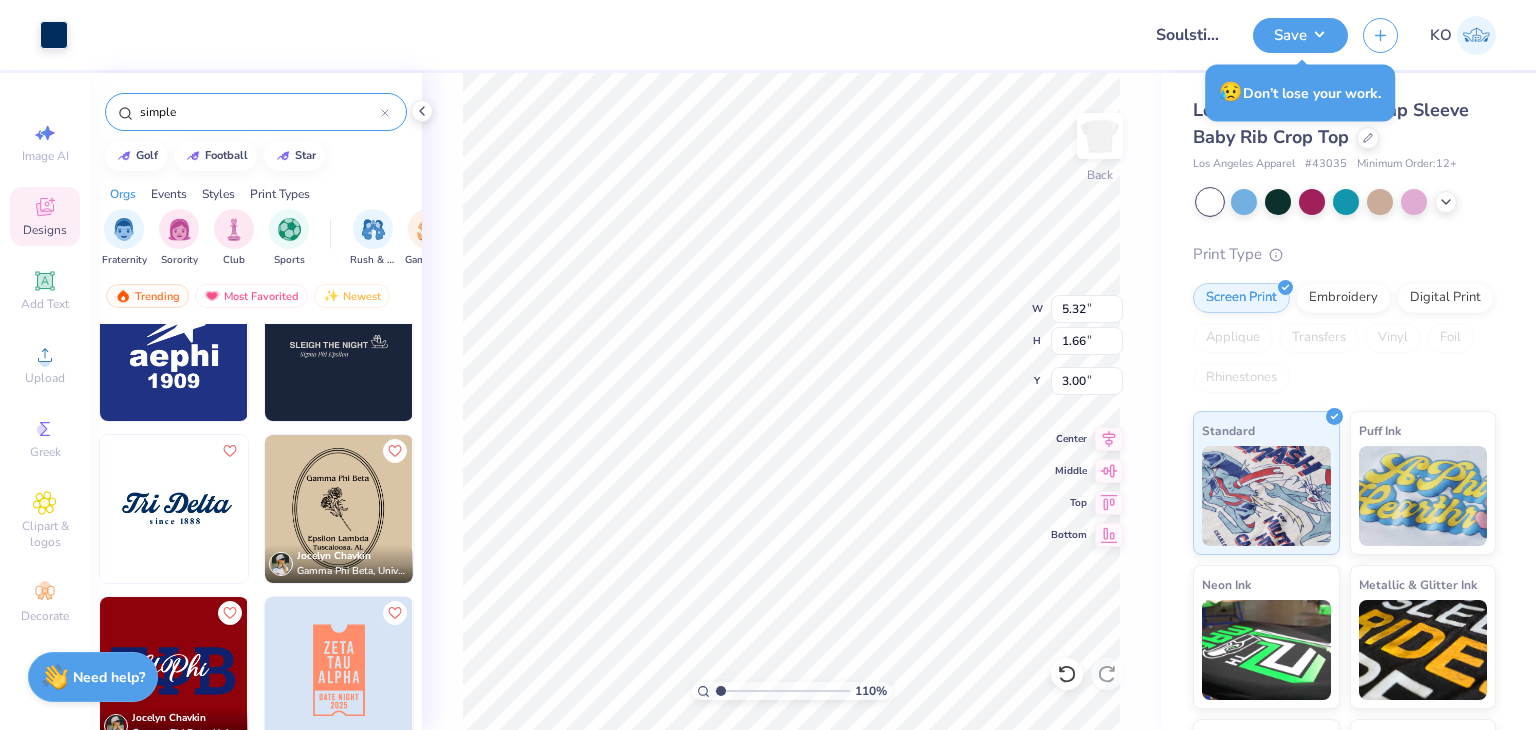type on "1.09" 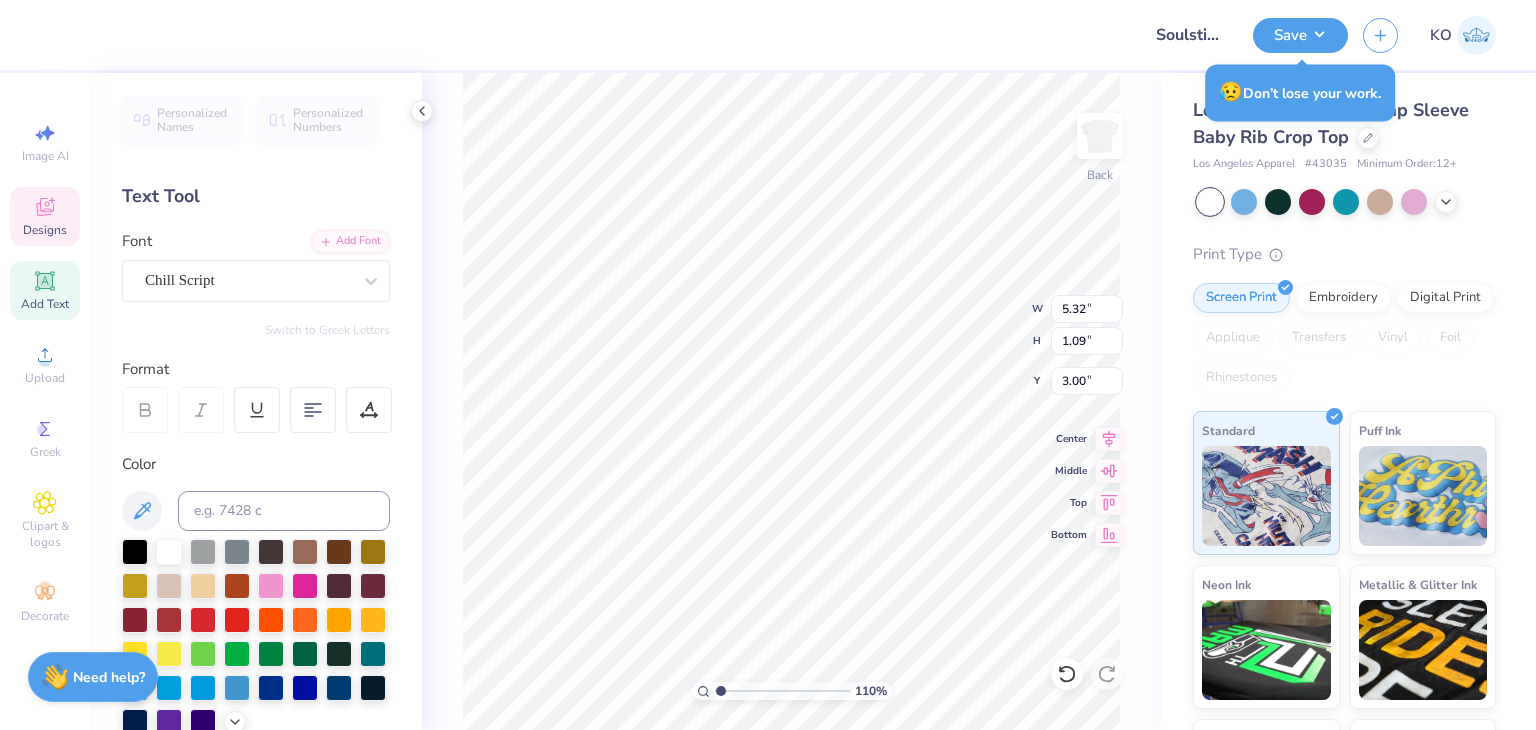 scroll, scrollTop: 16, scrollLeft: 2, axis: both 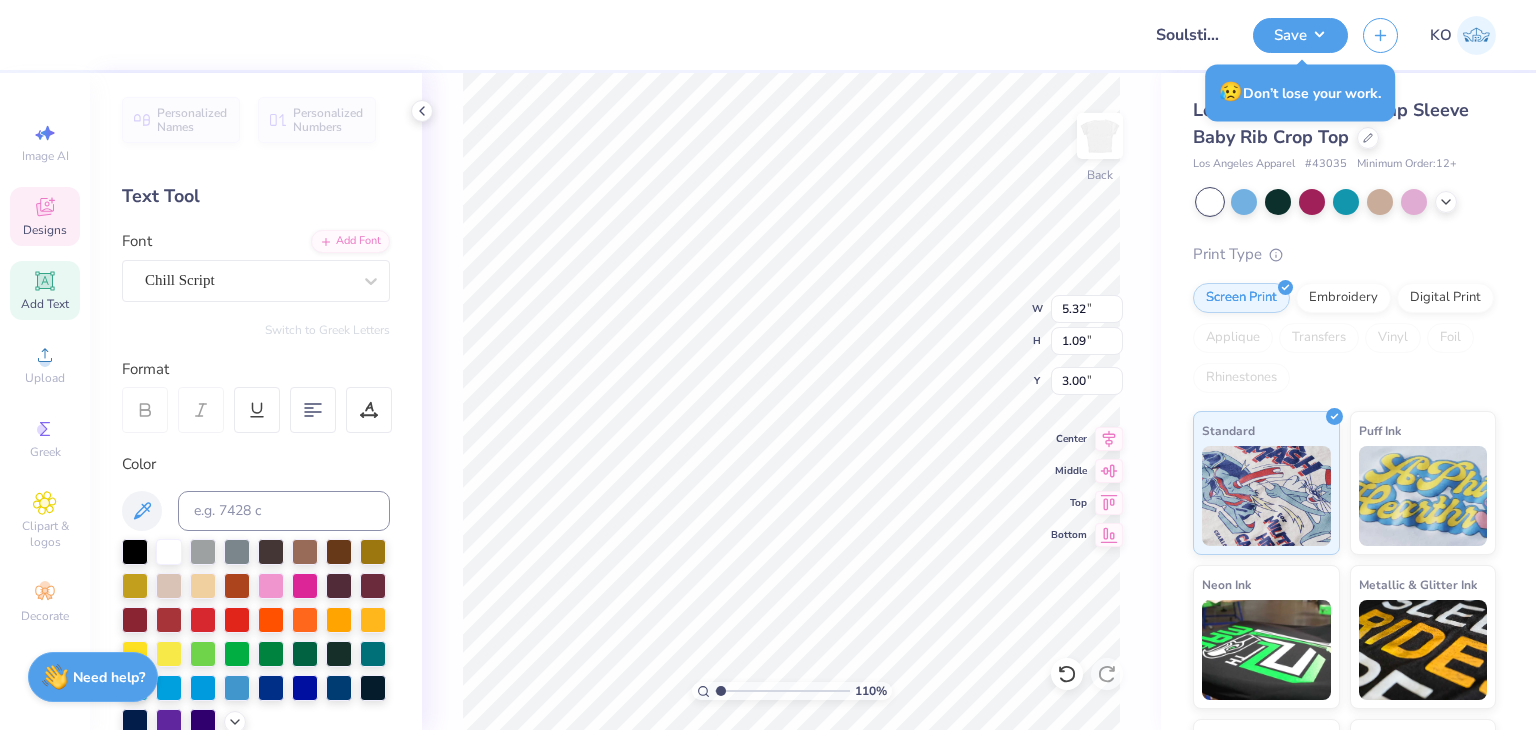 type on "1.10346453415939" 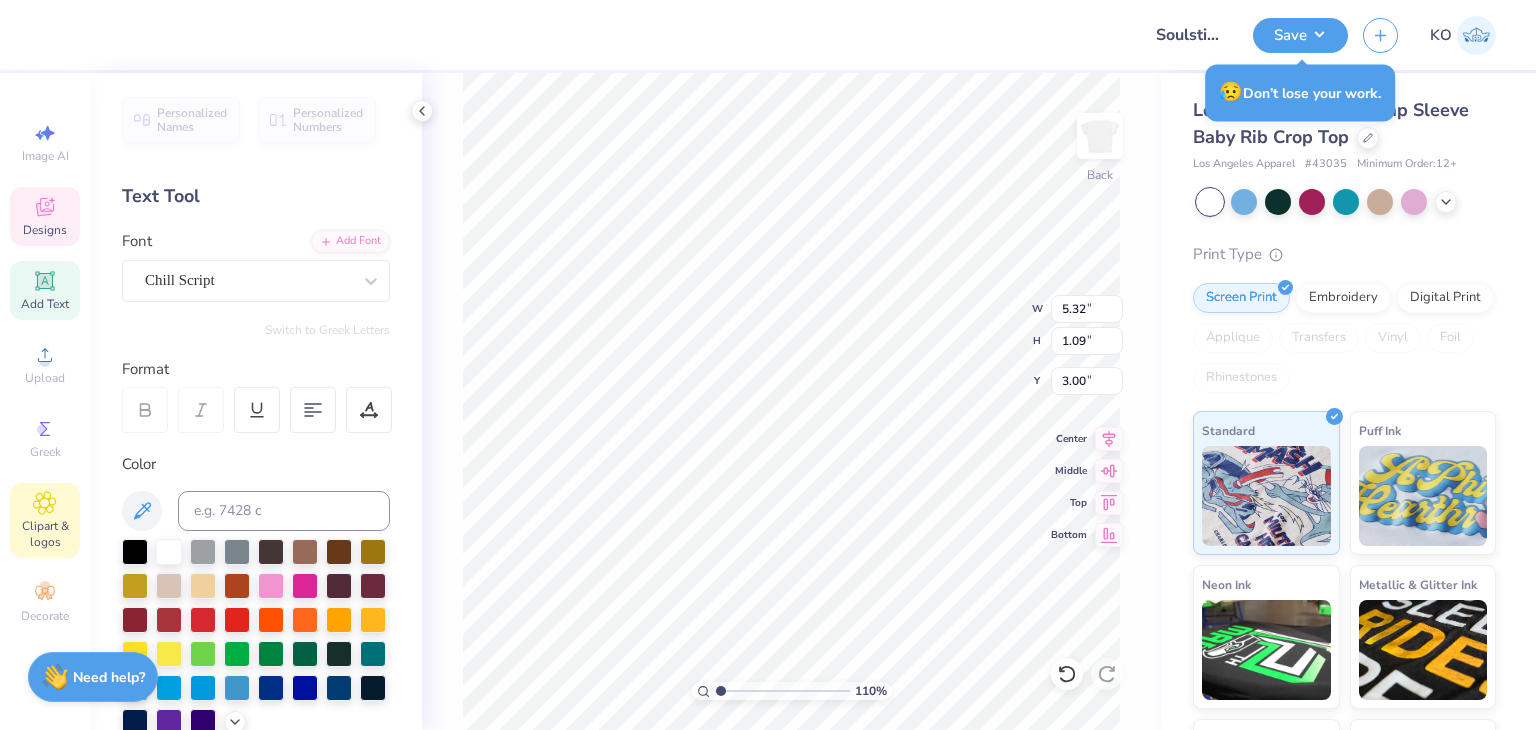 click 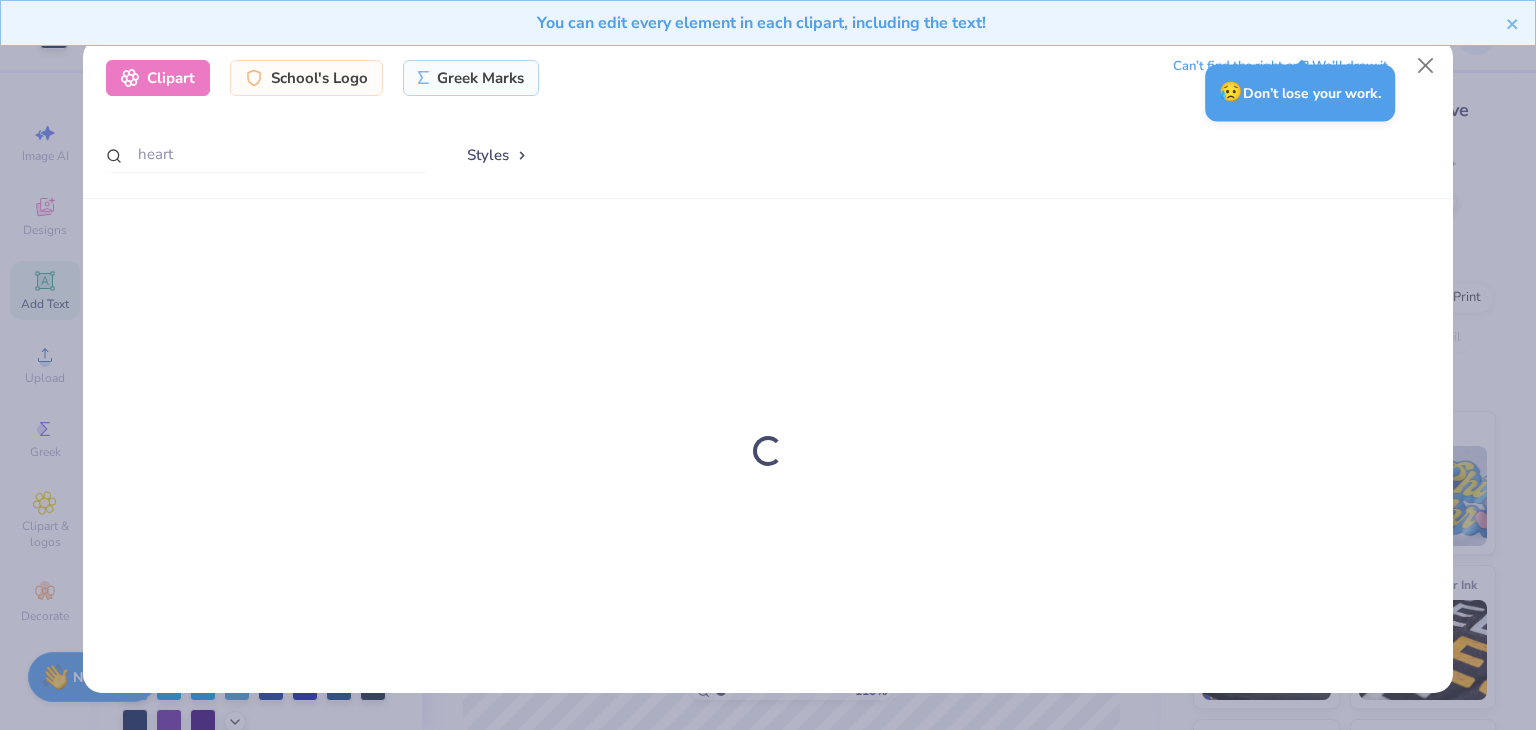 click on "You can edit every element in each clipart, including the text!" at bounding box center (768, 30) 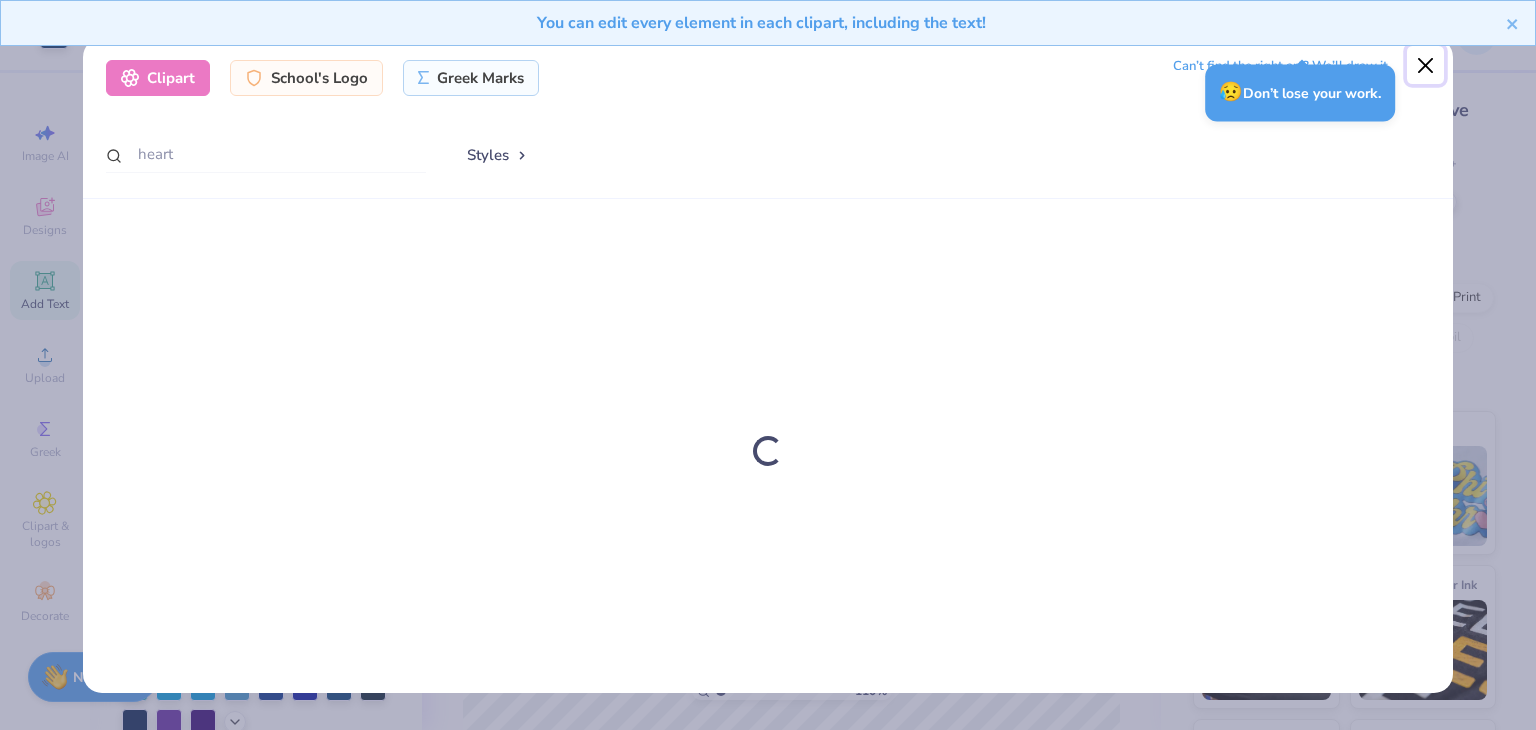 click at bounding box center (1426, 65) 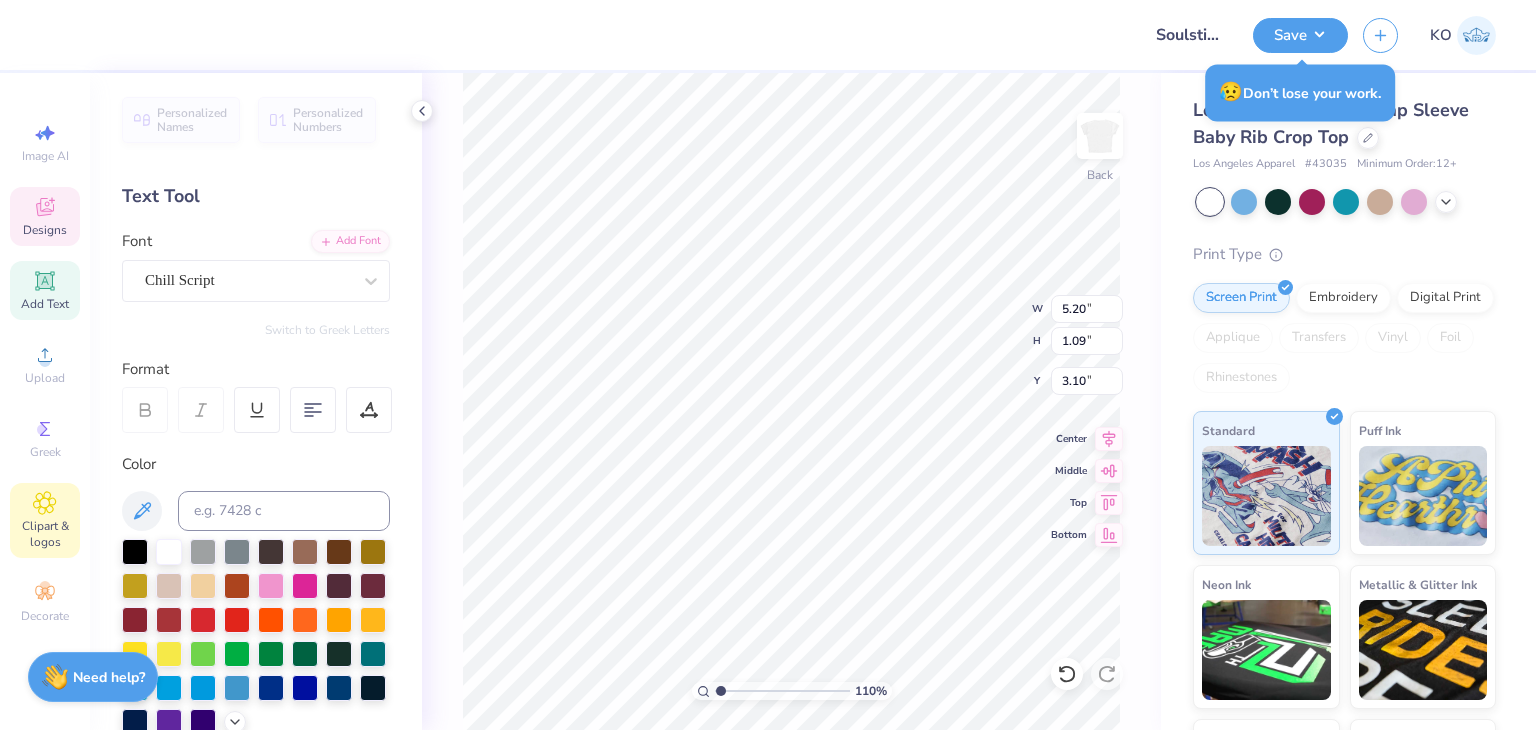 click 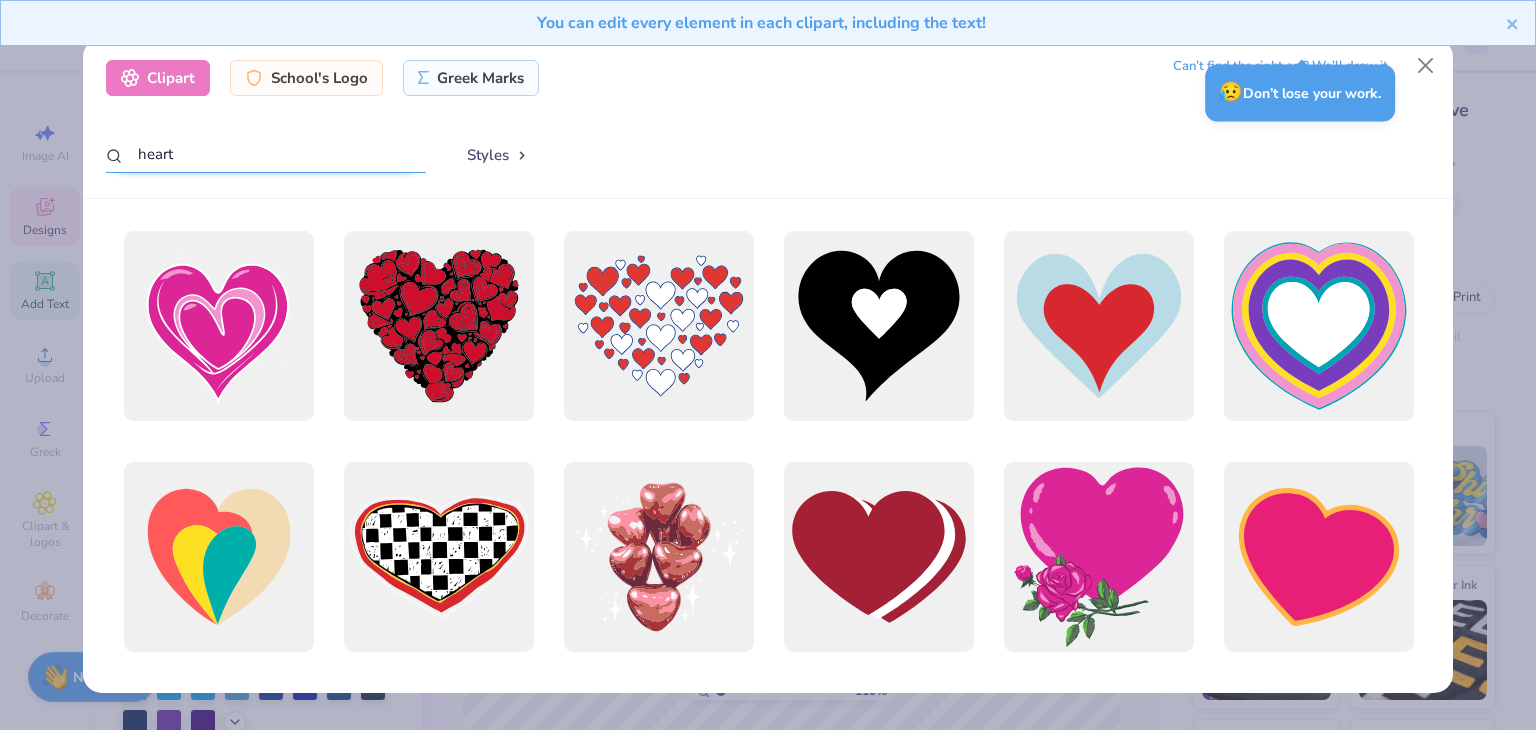 click on "heart" at bounding box center (266, 154) 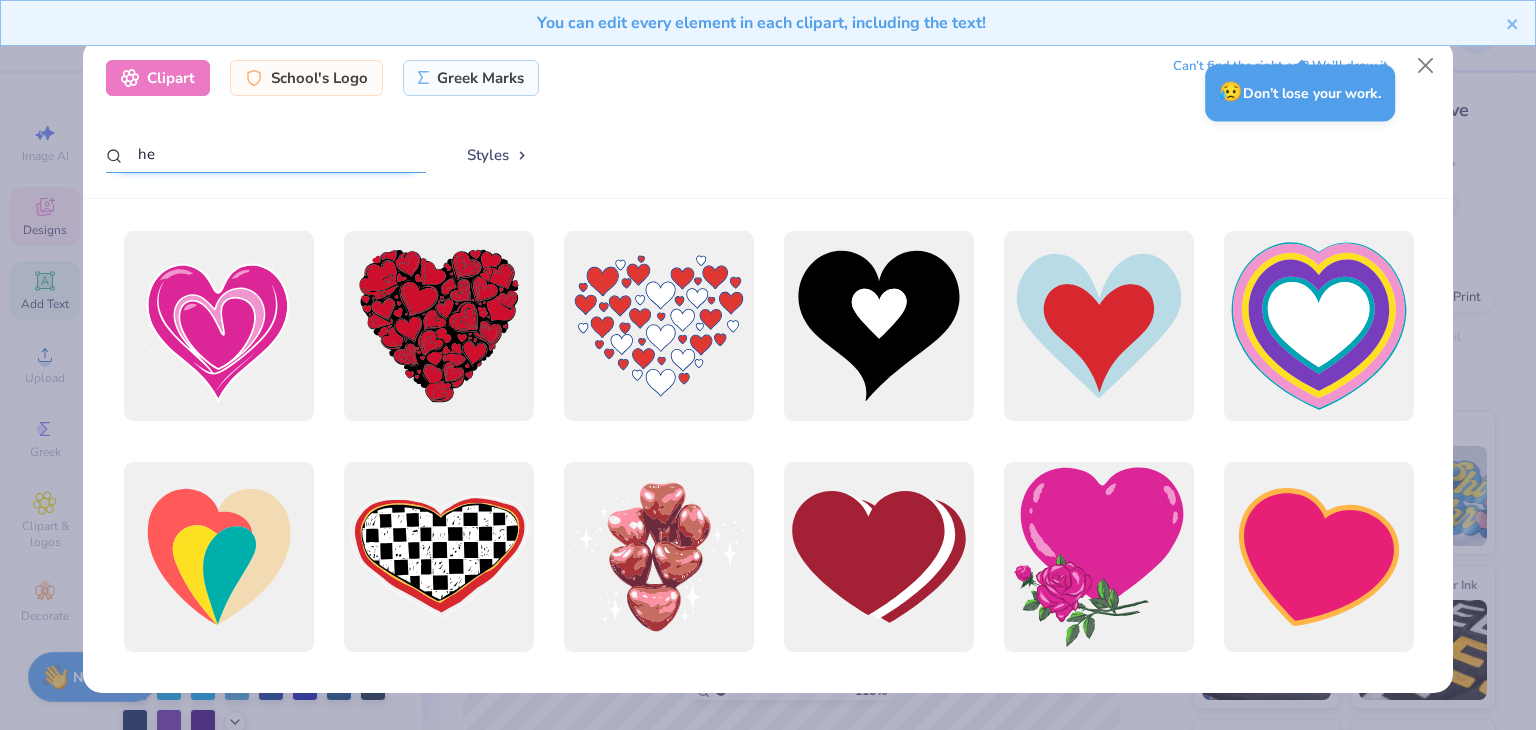 type on "h" 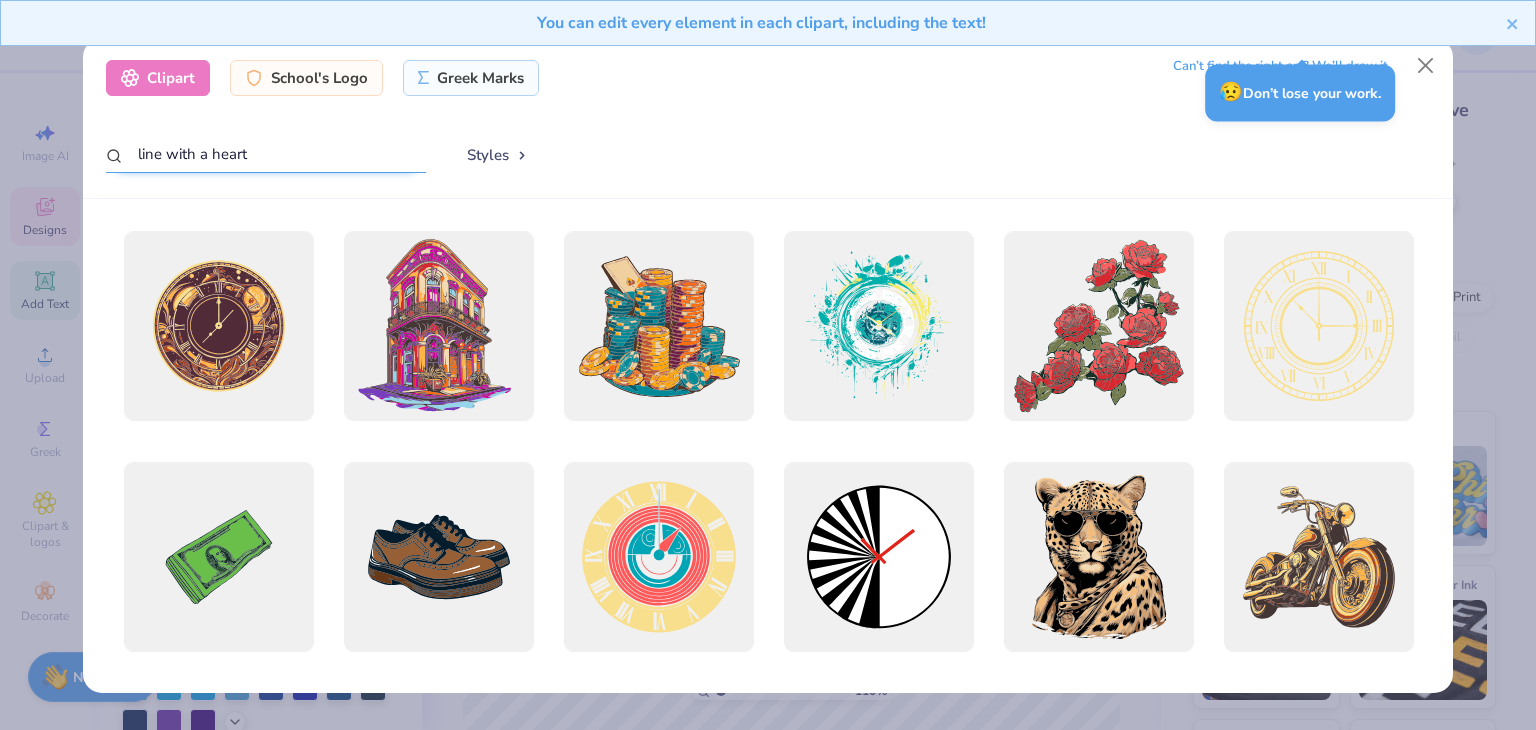 type on "line with a heart" 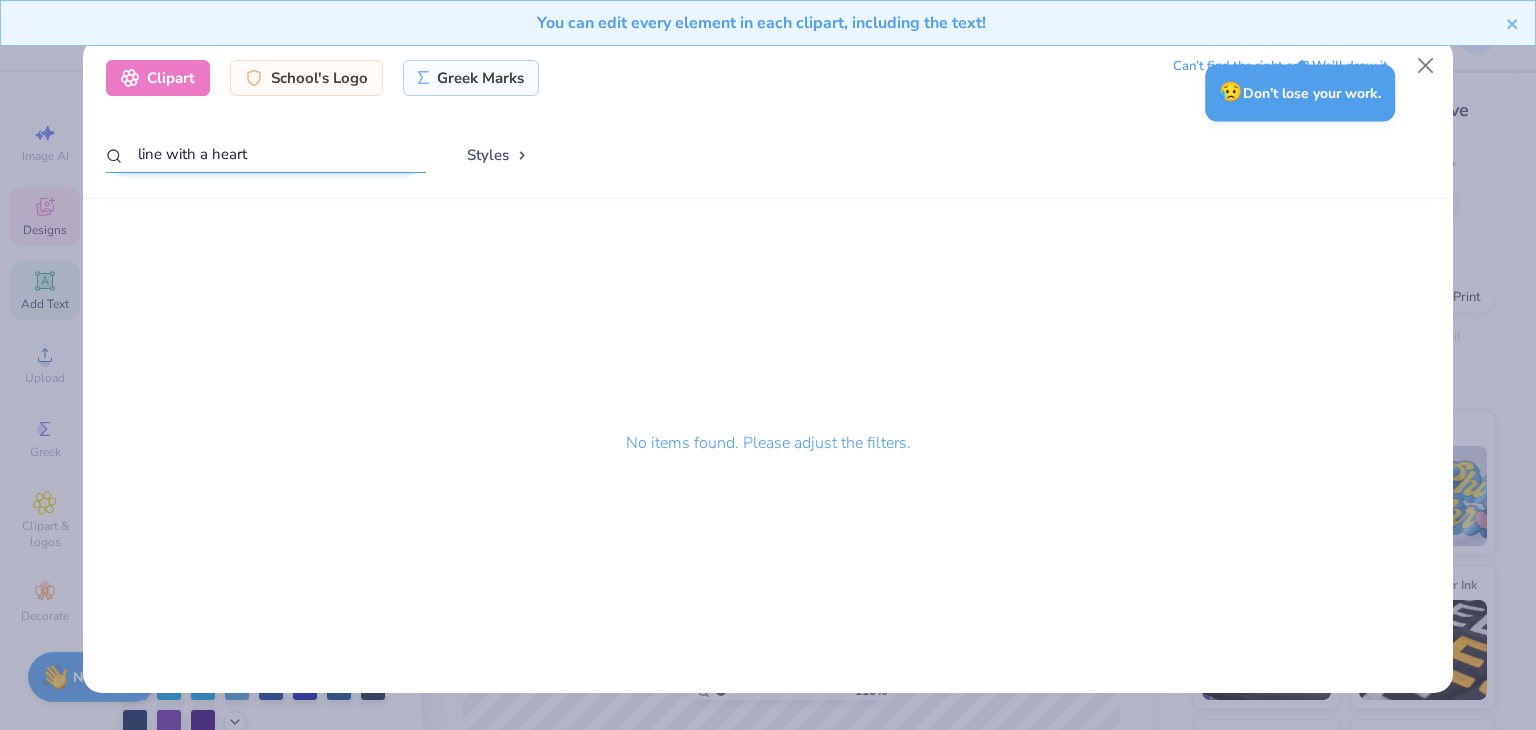 click on "line with a heart" at bounding box center (266, 154) 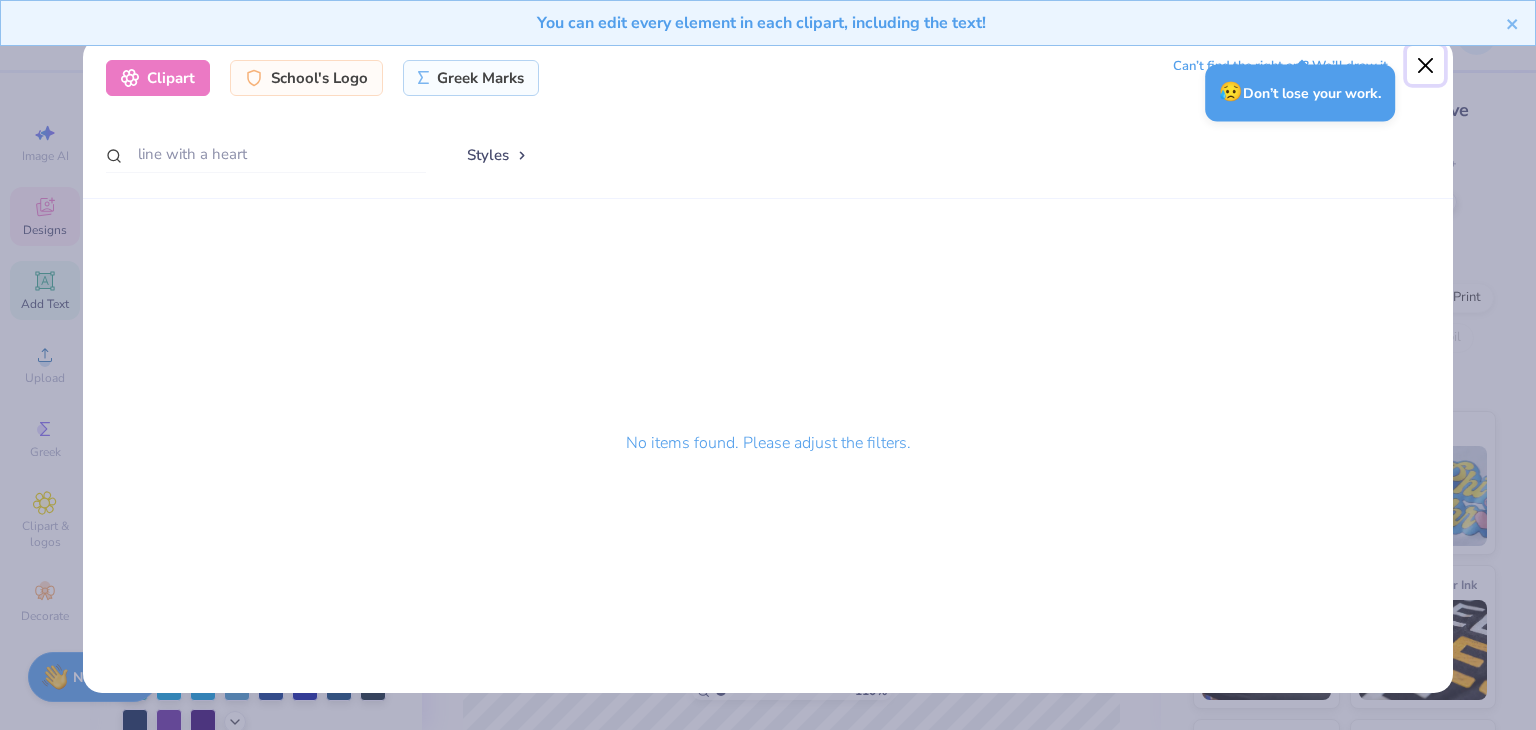 click at bounding box center (1426, 65) 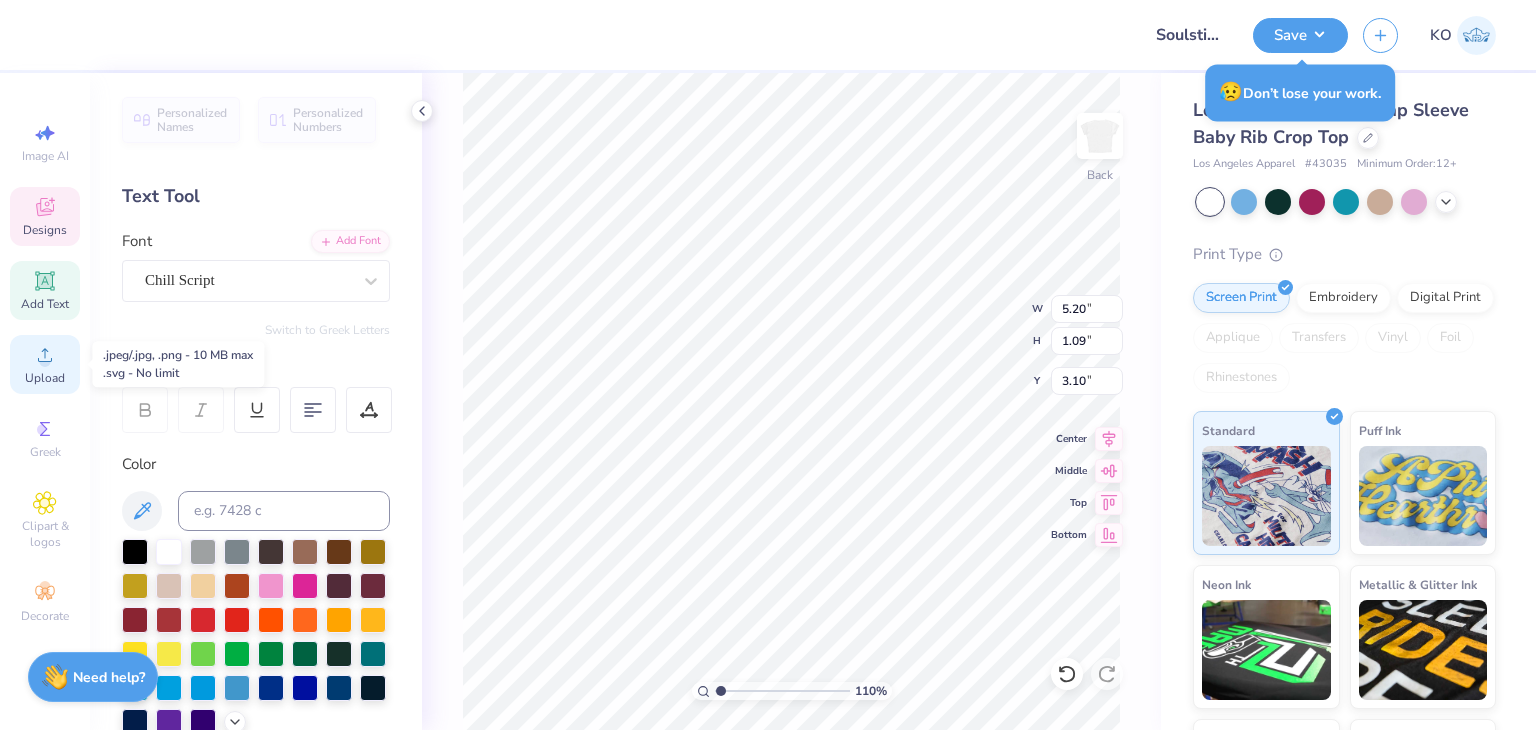 click on "Upload" at bounding box center [45, 378] 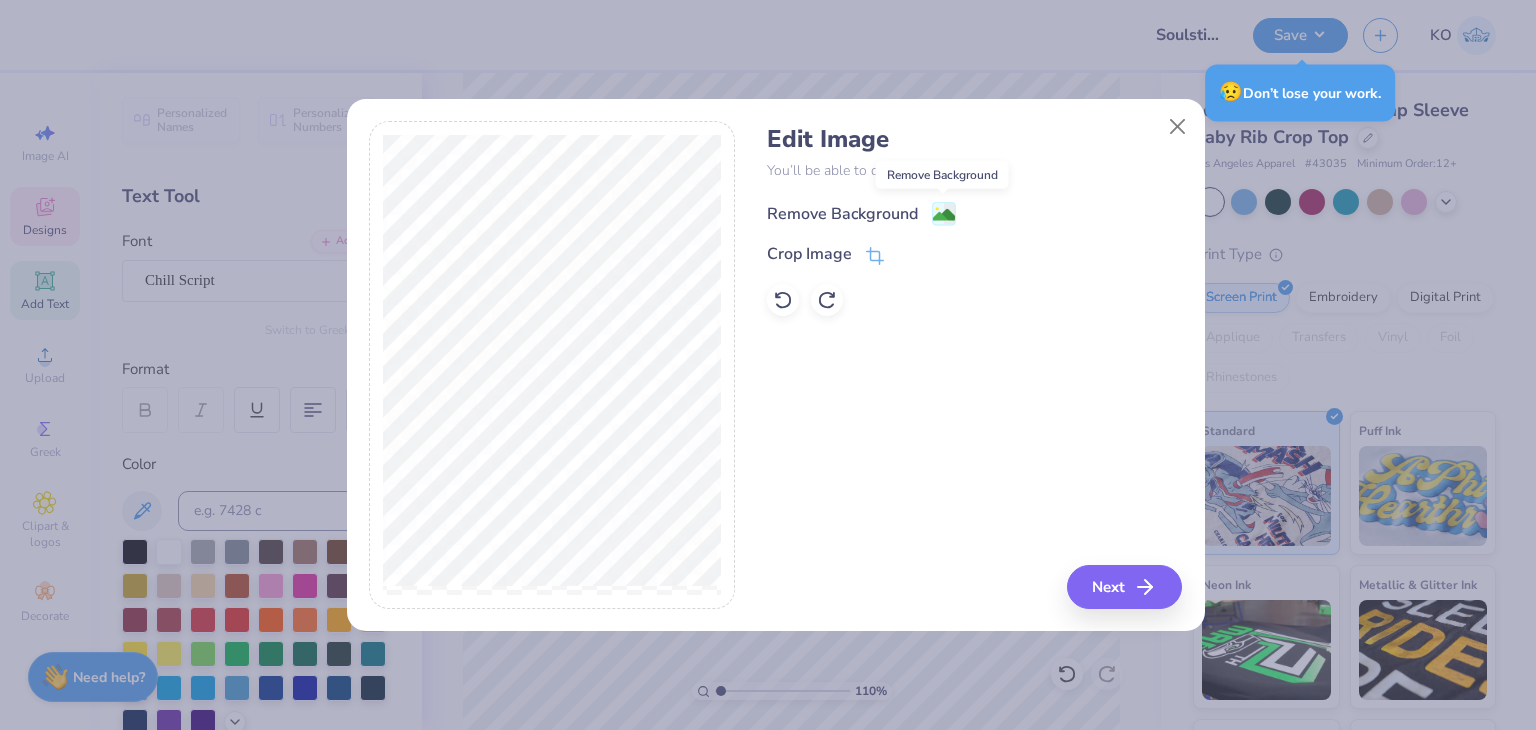 click 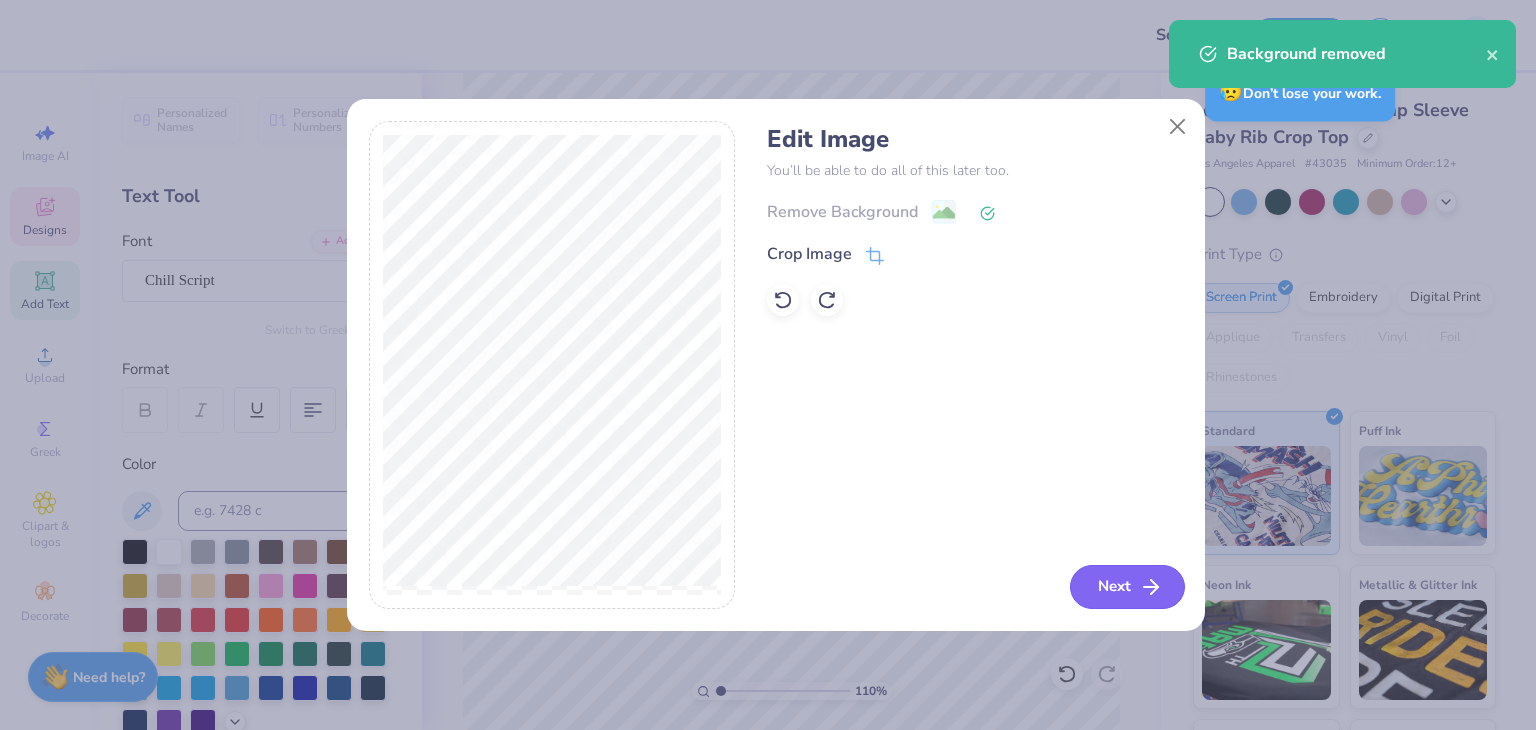 click on "Next" at bounding box center (1127, 587) 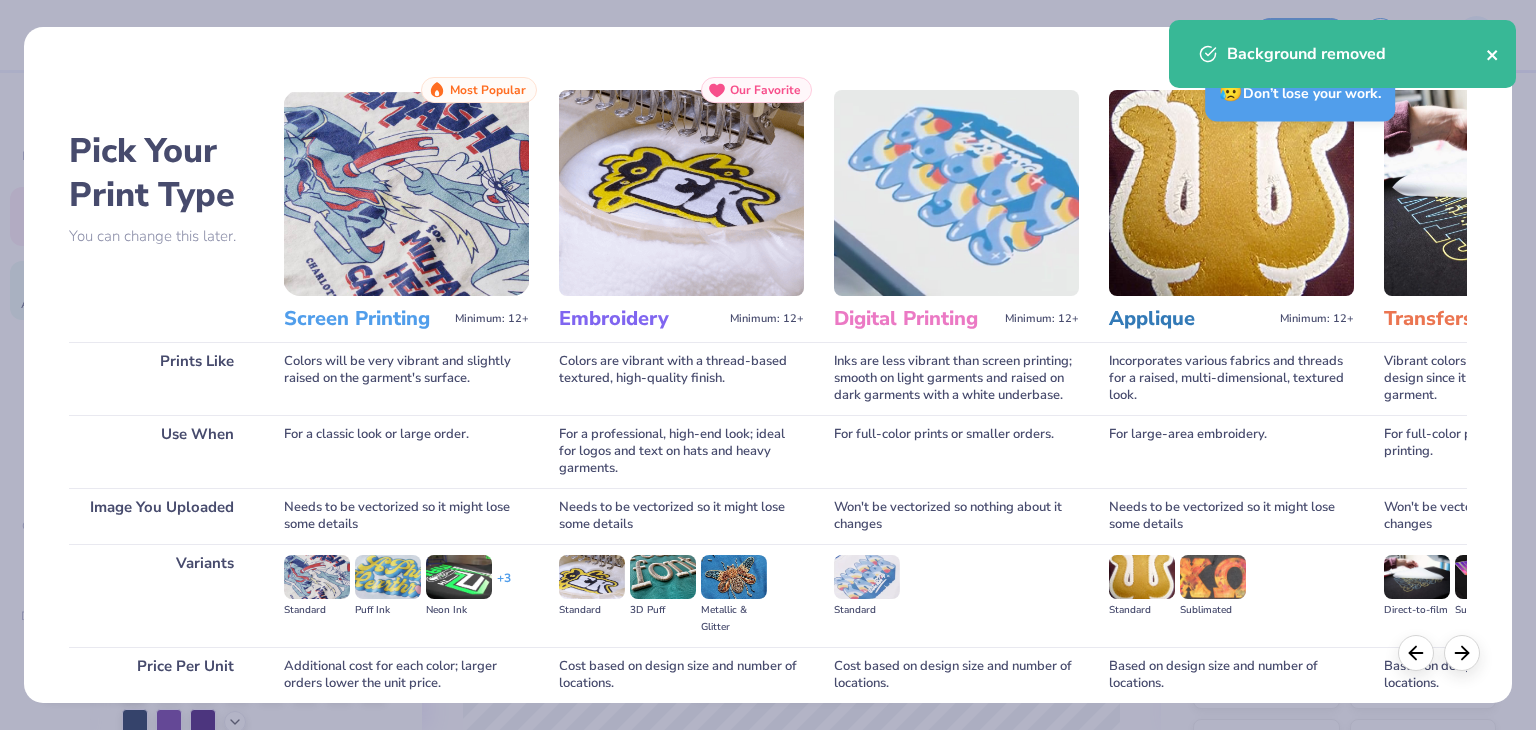 click 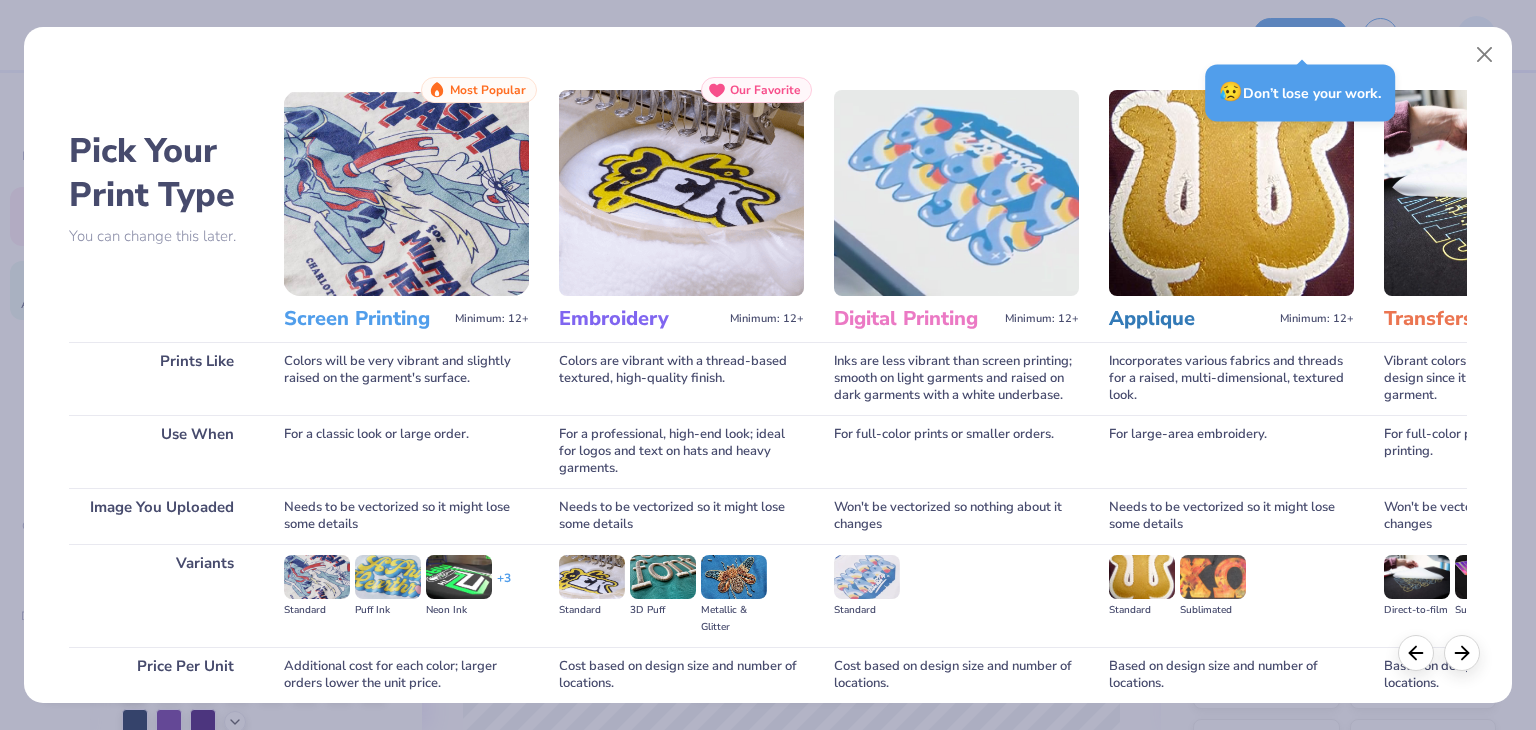 scroll, scrollTop: 167, scrollLeft: 0, axis: vertical 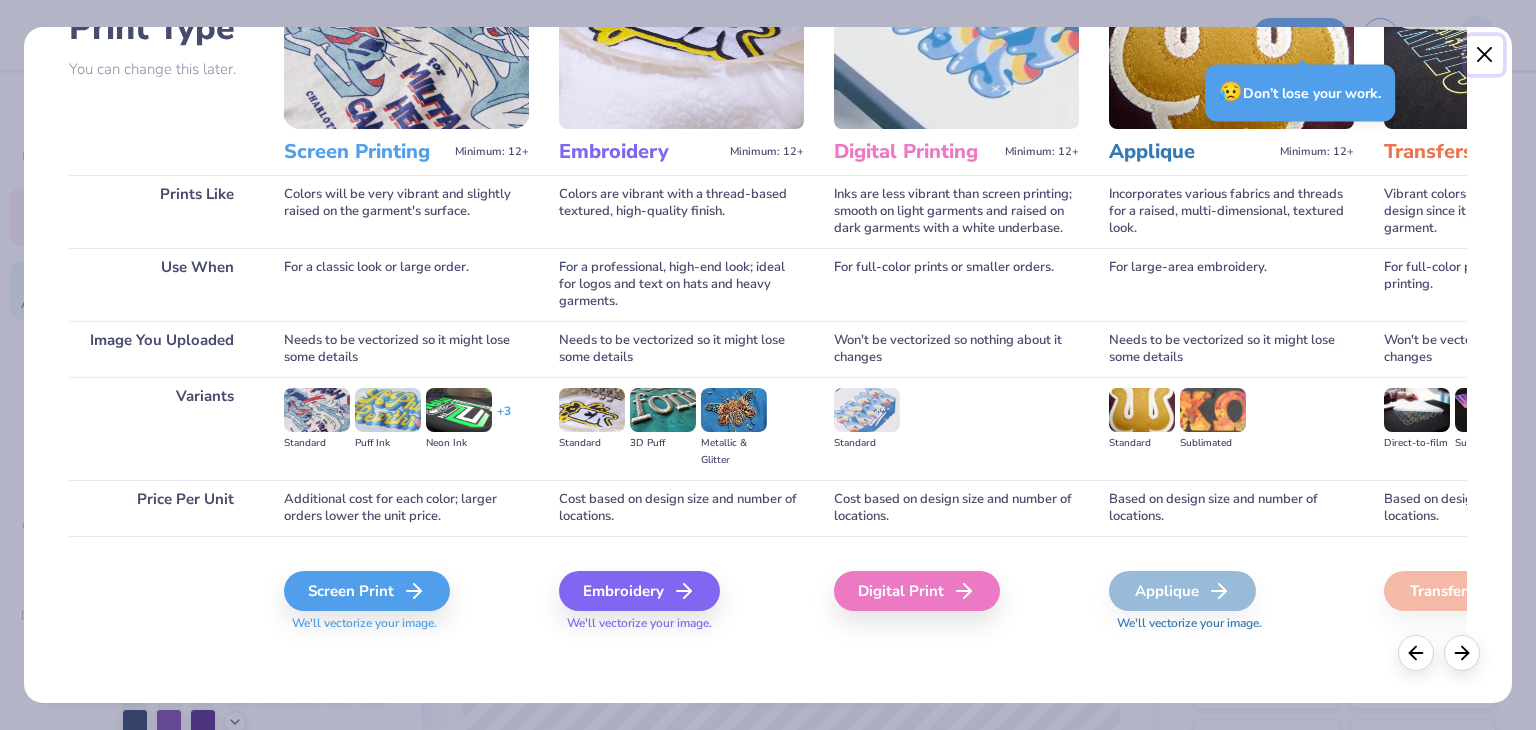 click at bounding box center [1485, 55] 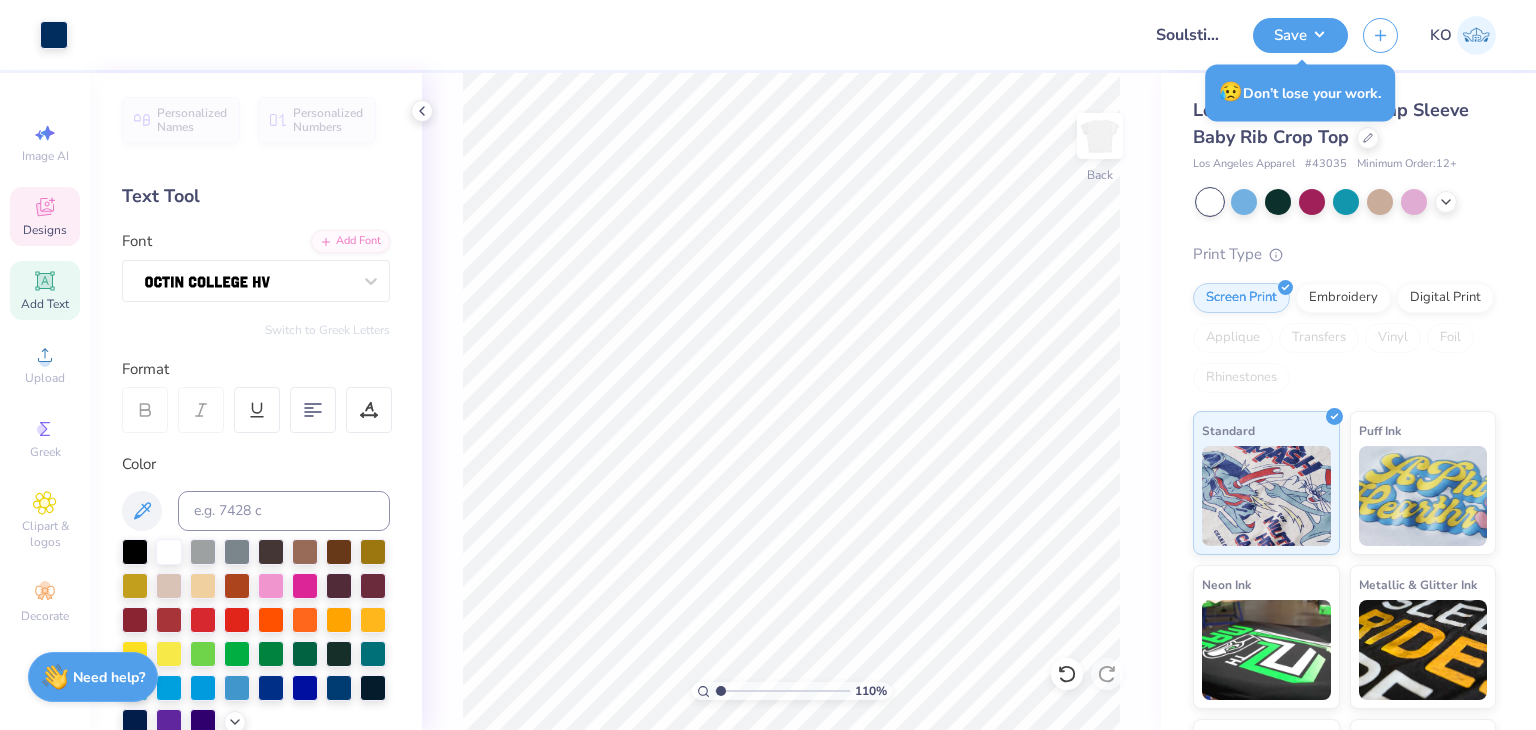 click 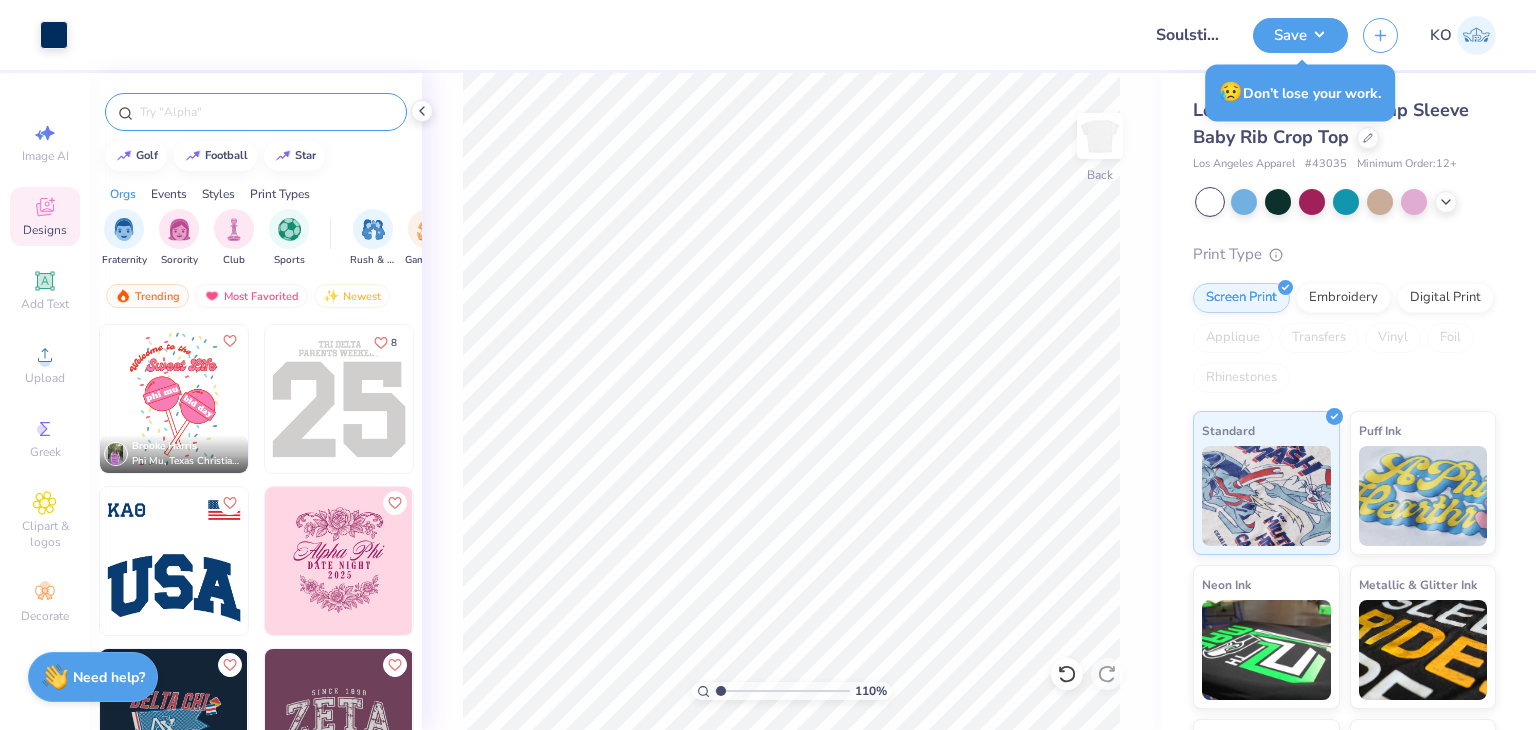 click at bounding box center (256, 112) 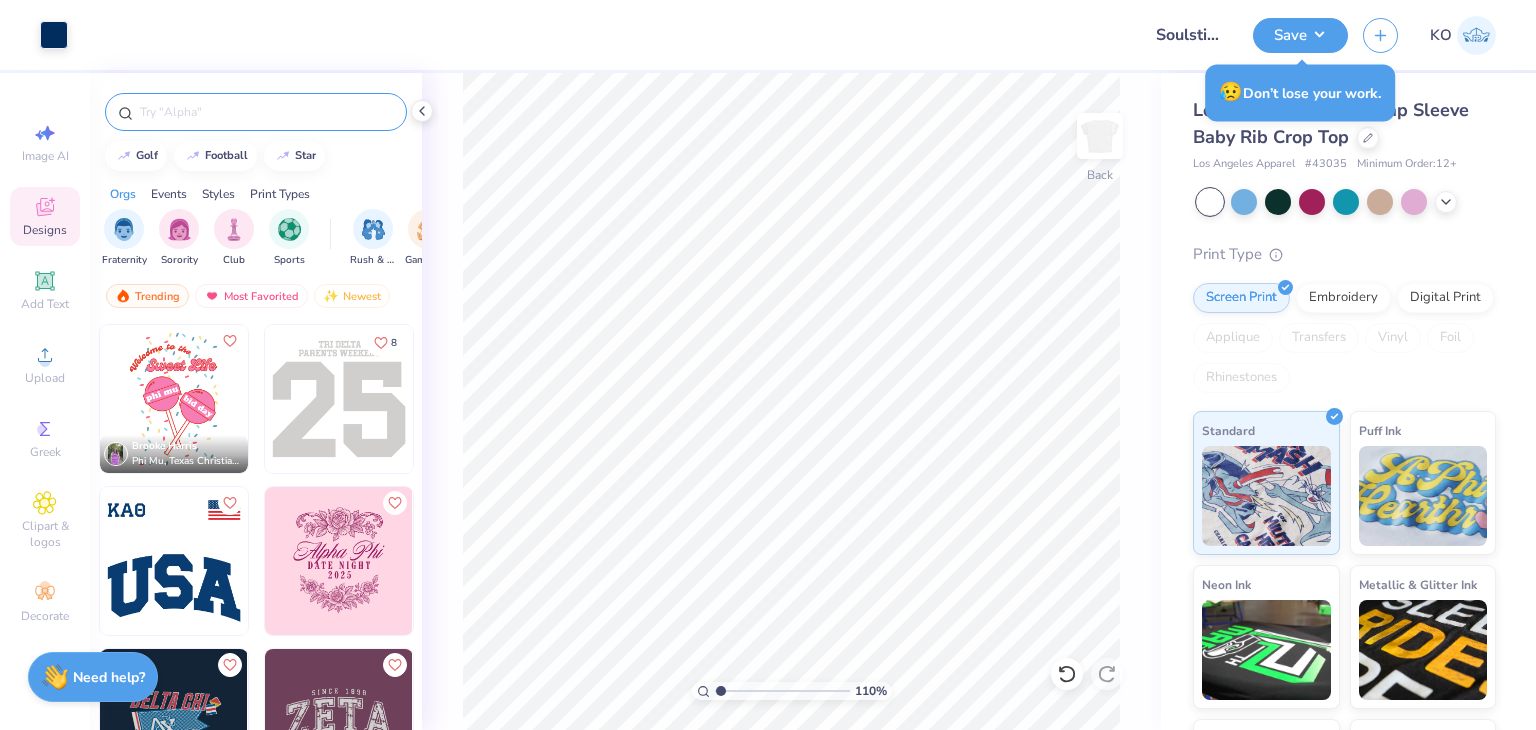 click at bounding box center [266, 112] 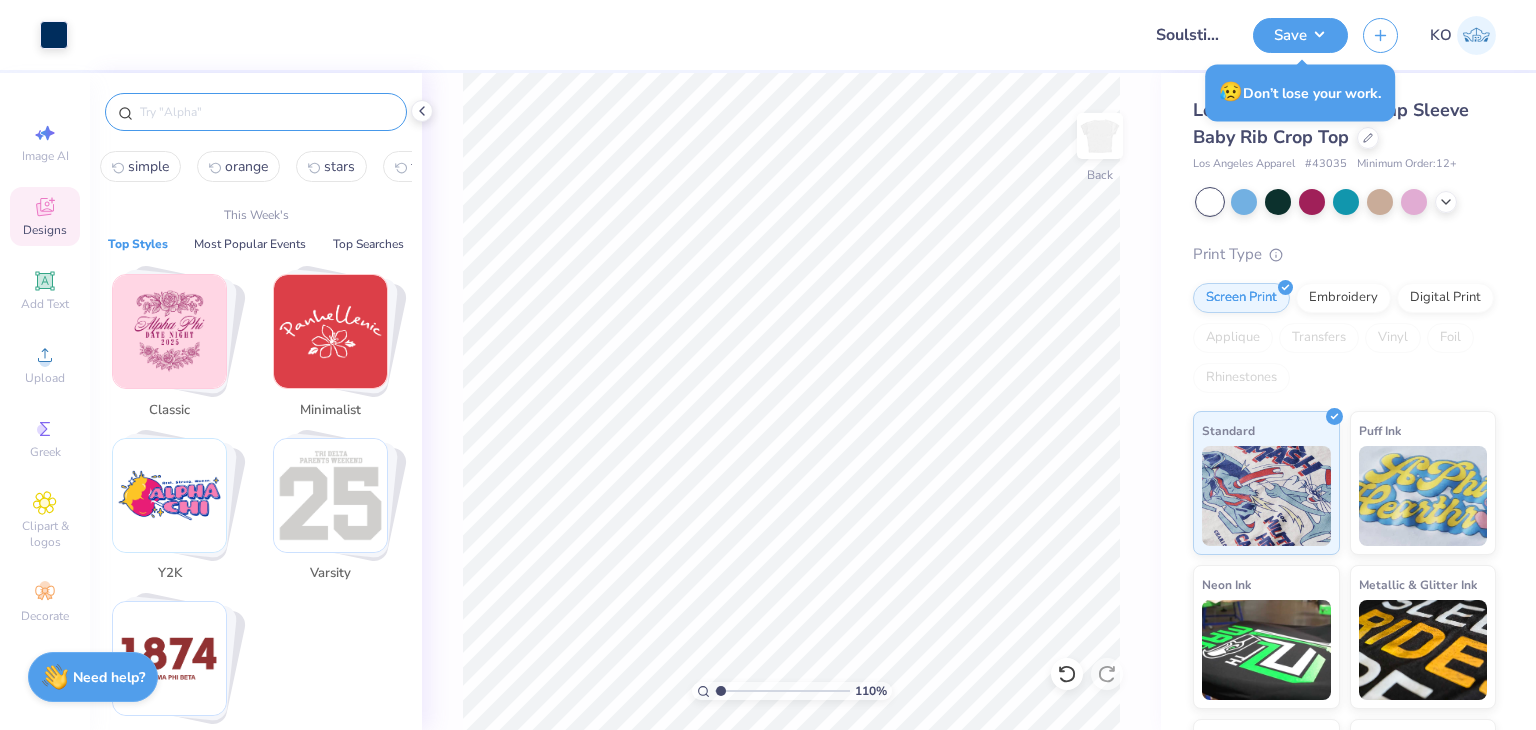 type on "," 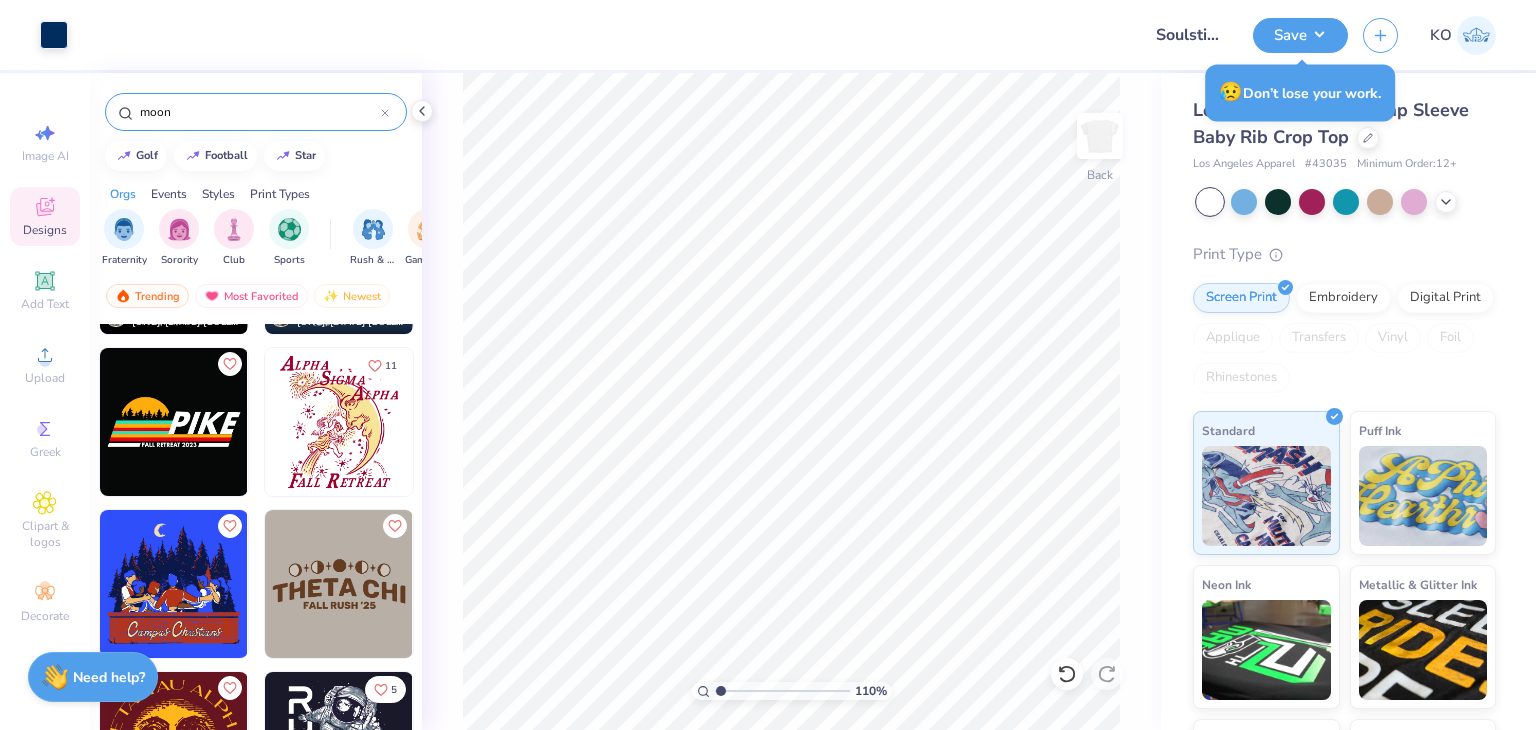 scroll, scrollTop: 2084, scrollLeft: 0, axis: vertical 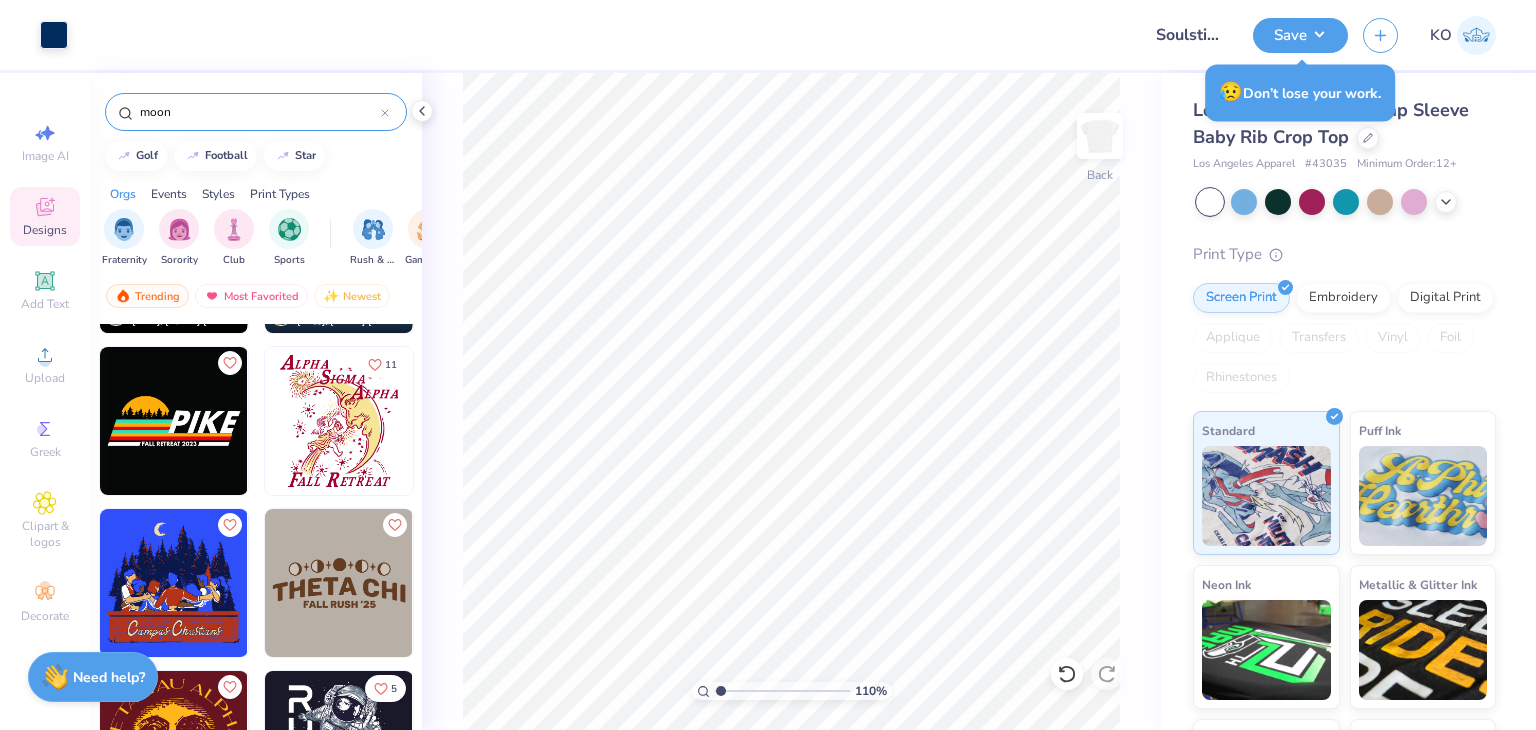 type on "moon" 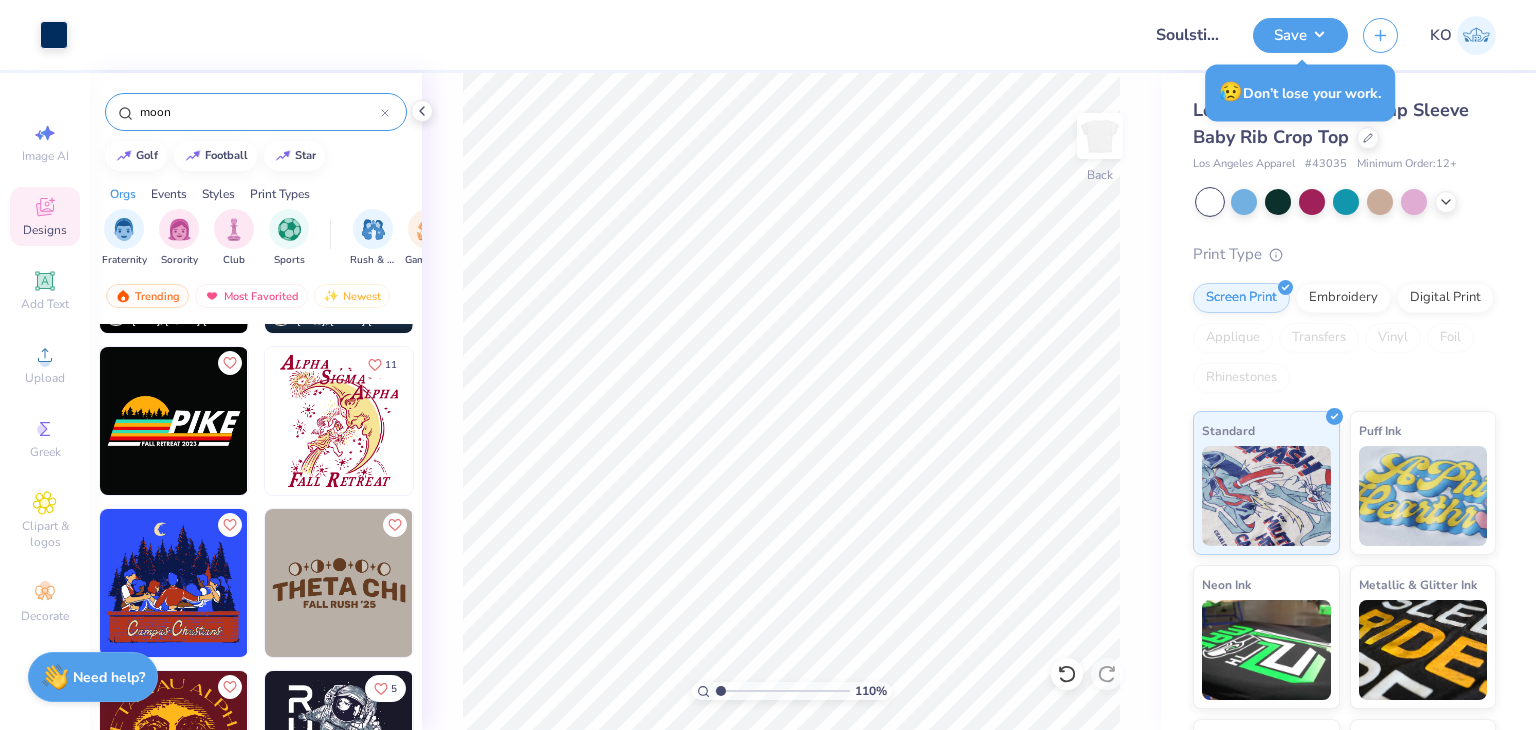 click at bounding box center (339, 583) 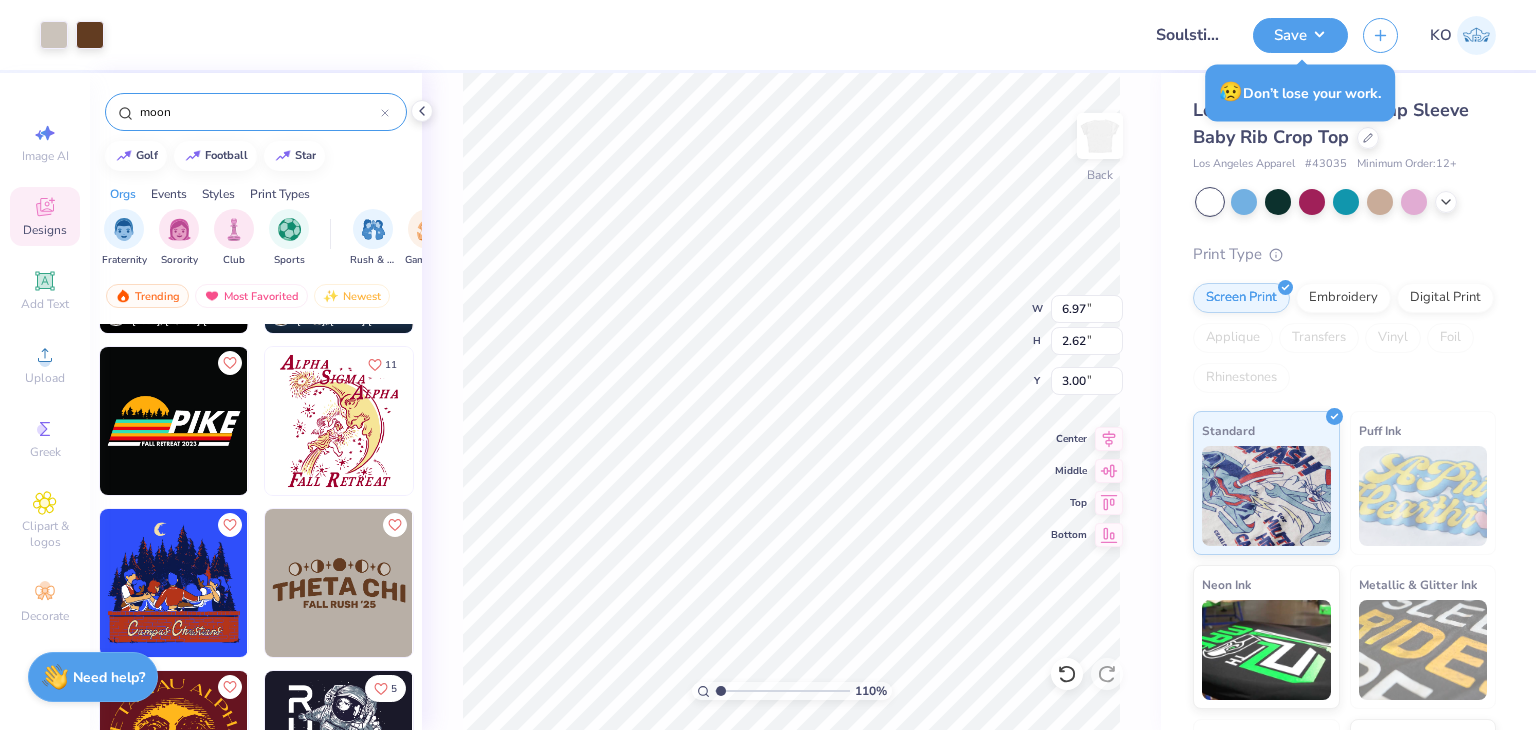 type on "1.10346453415939" 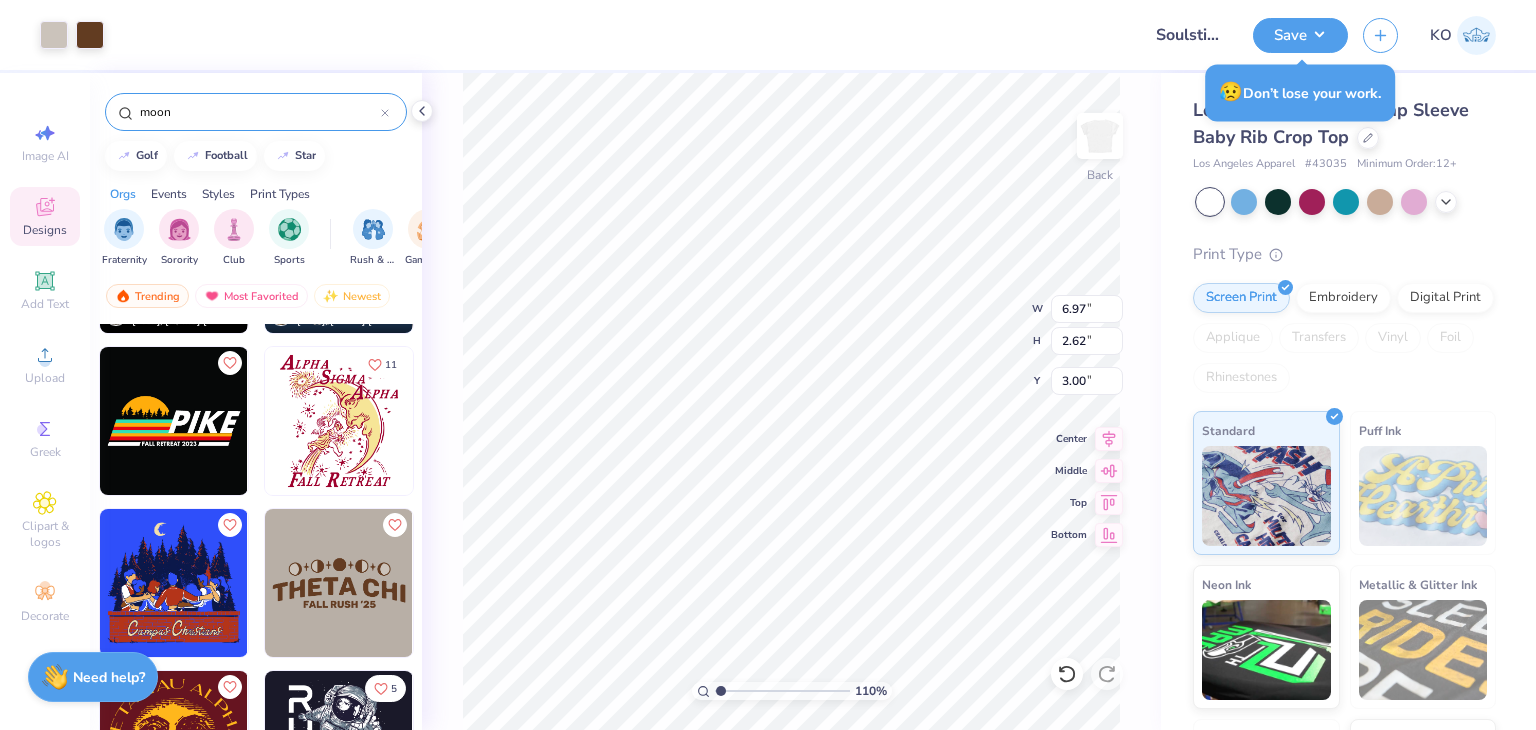 type on "5.20" 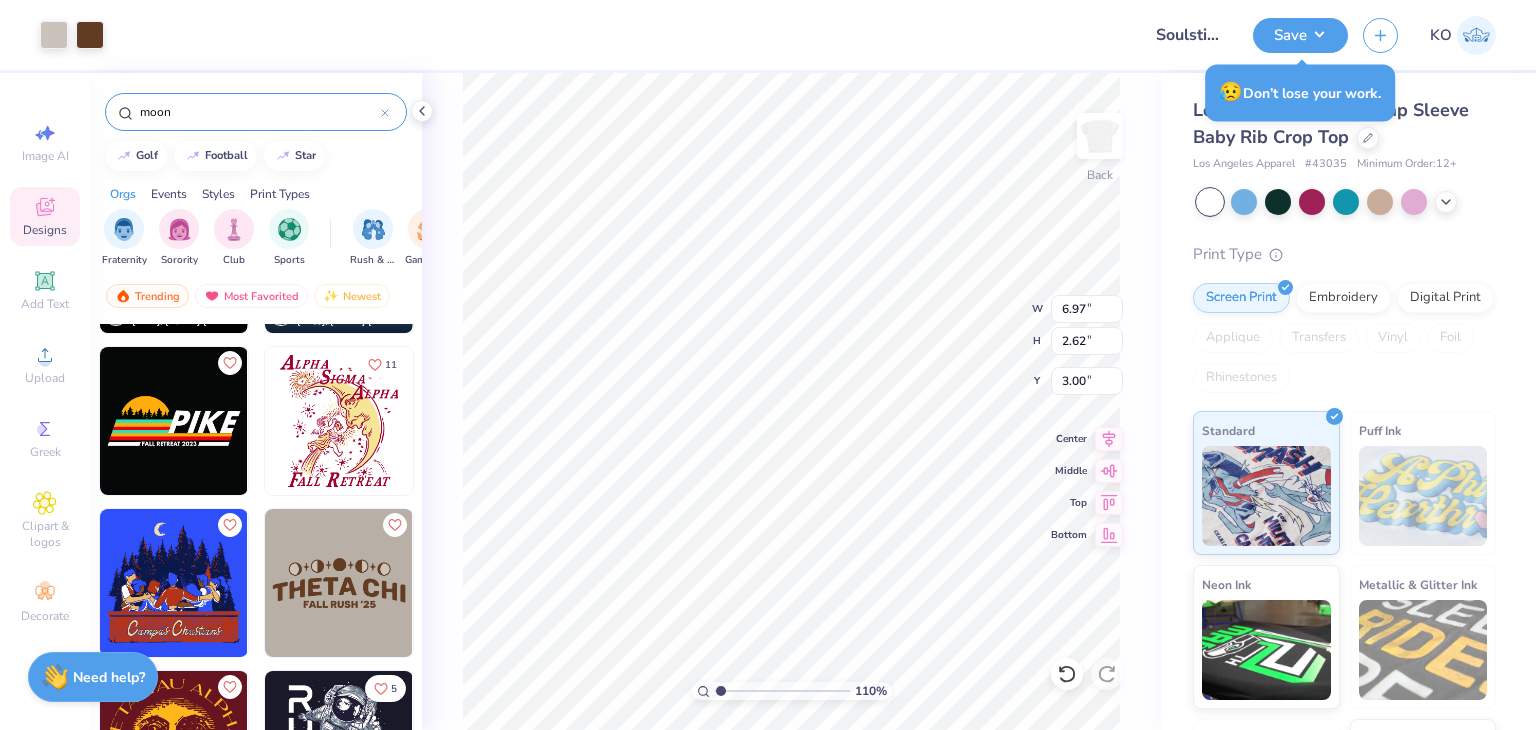 type on "1.09" 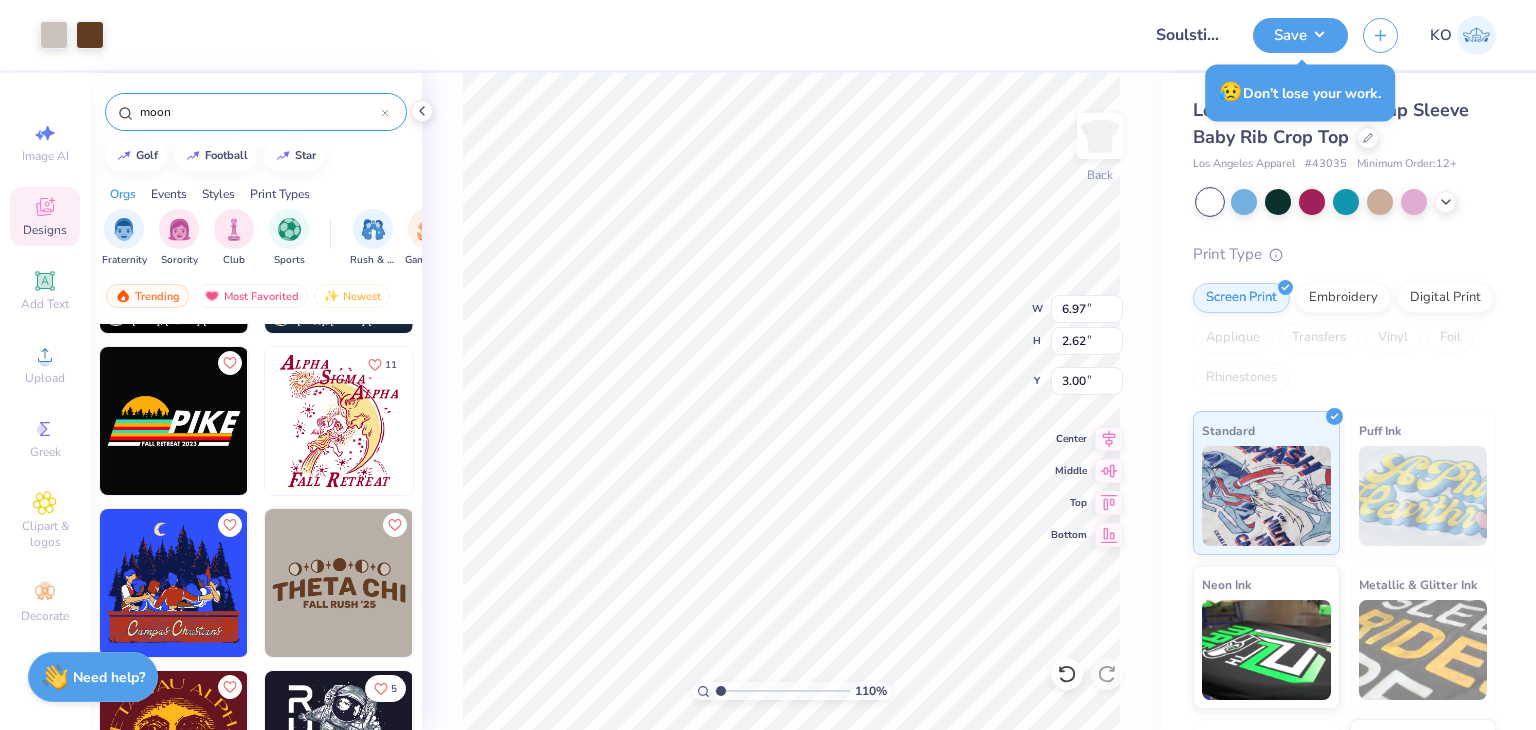type on "3.10" 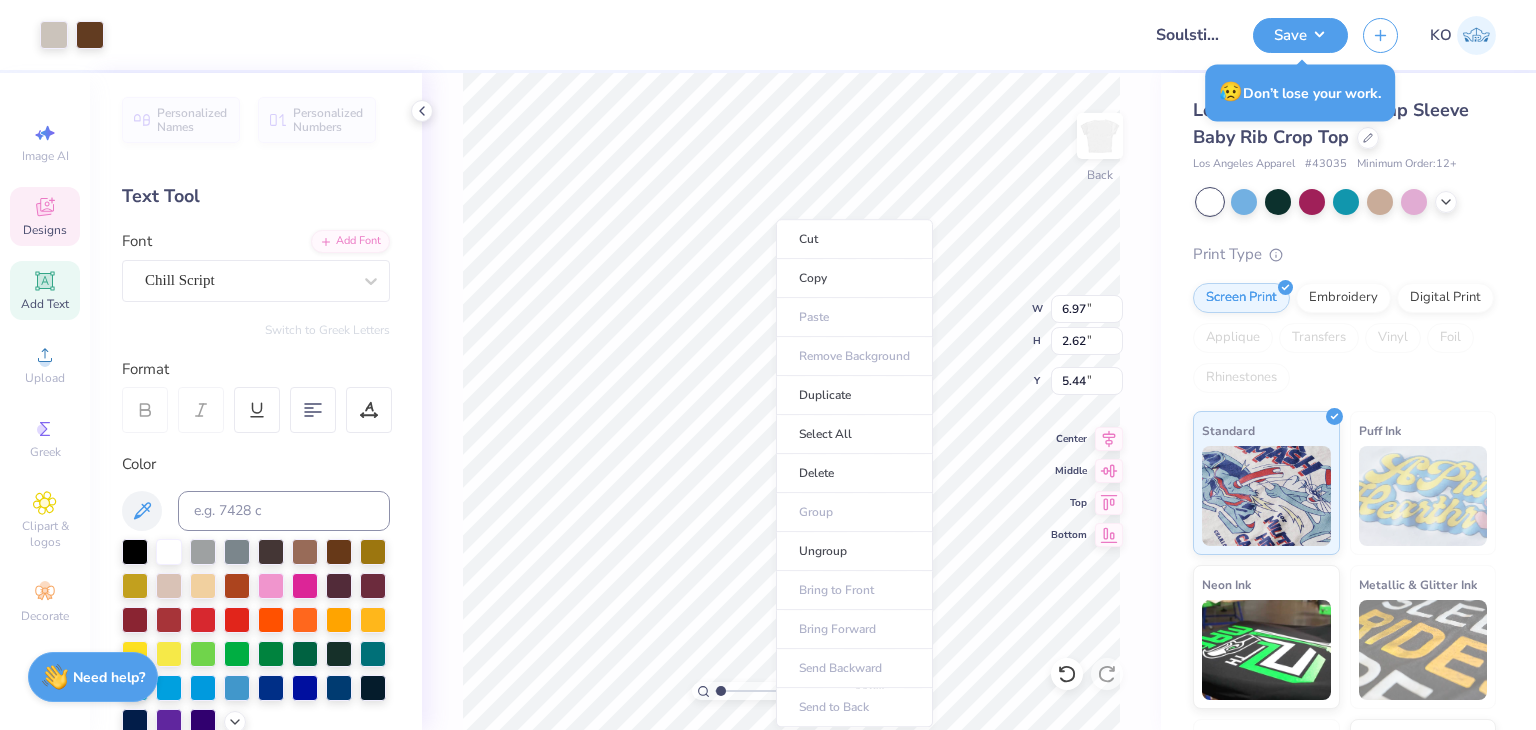type on "1.10346453415939" 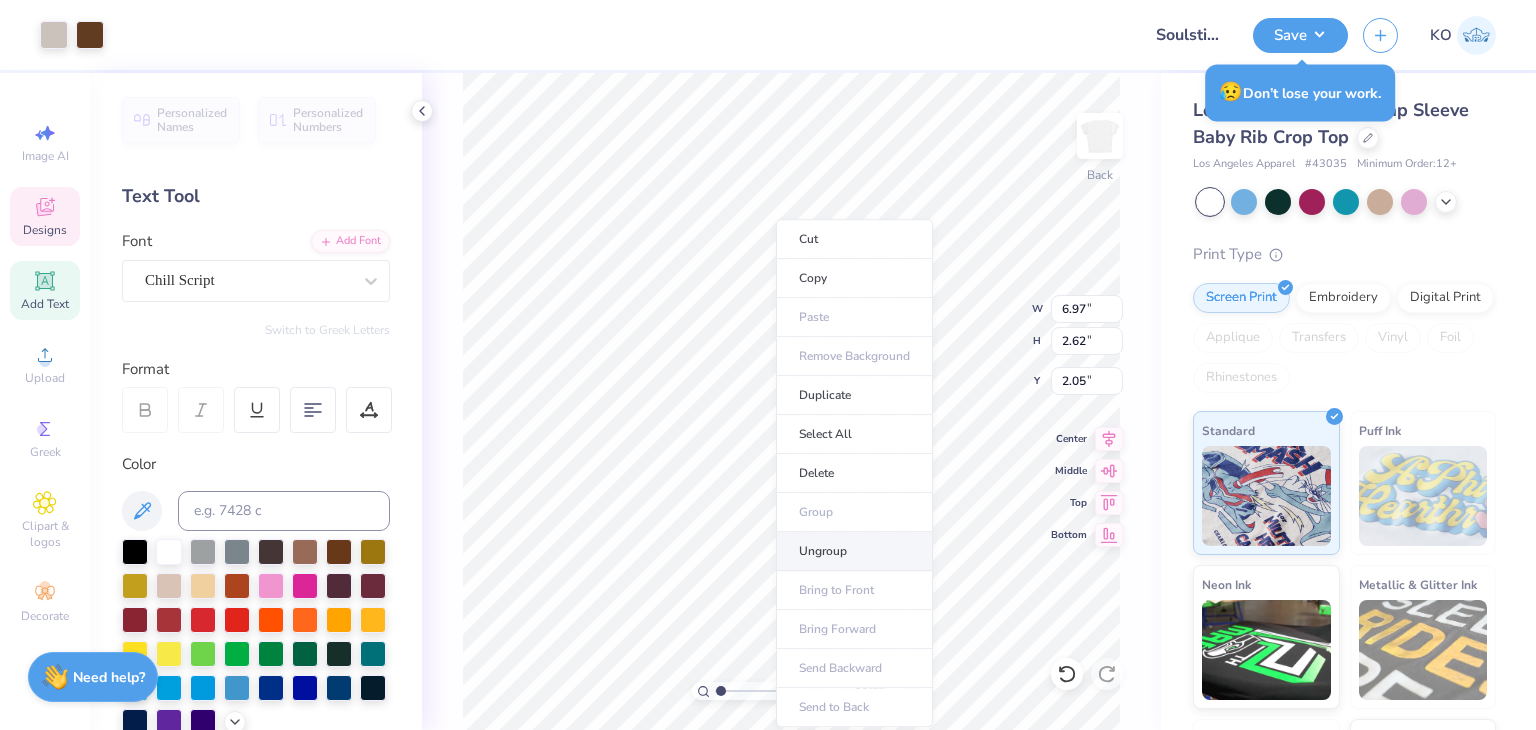 click on "Ungroup" at bounding box center (854, 551) 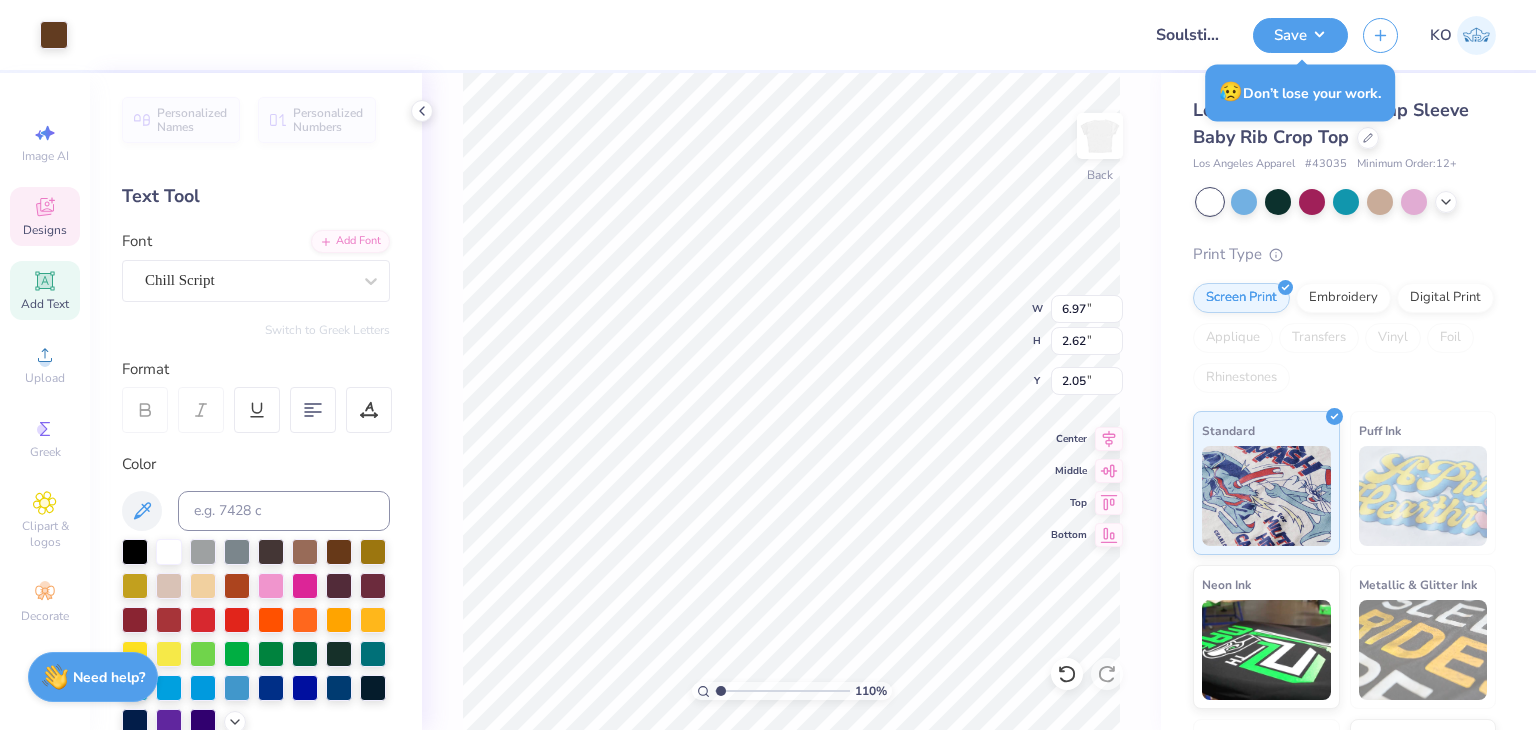 type on "1.10346453415939" 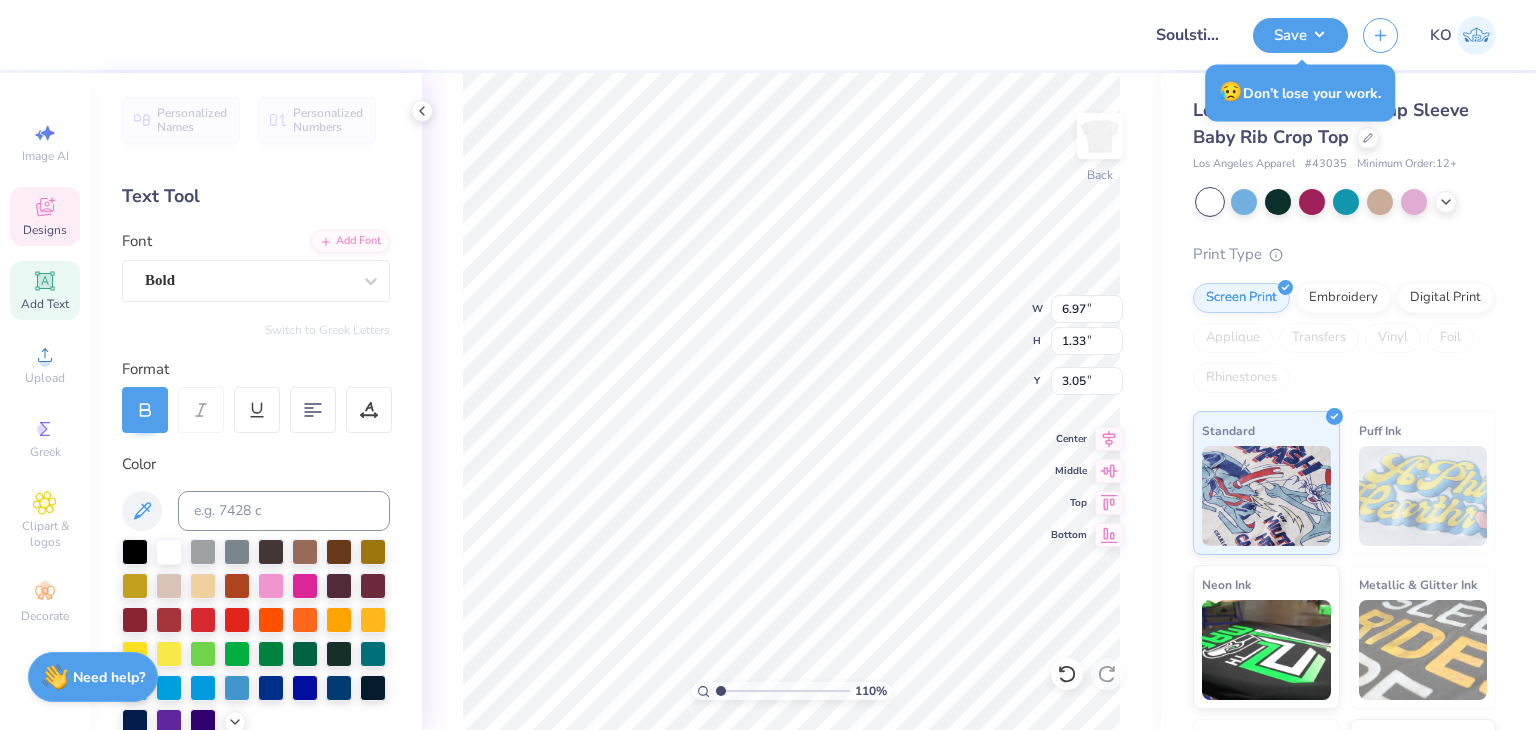 scroll, scrollTop: 16, scrollLeft: 4, axis: both 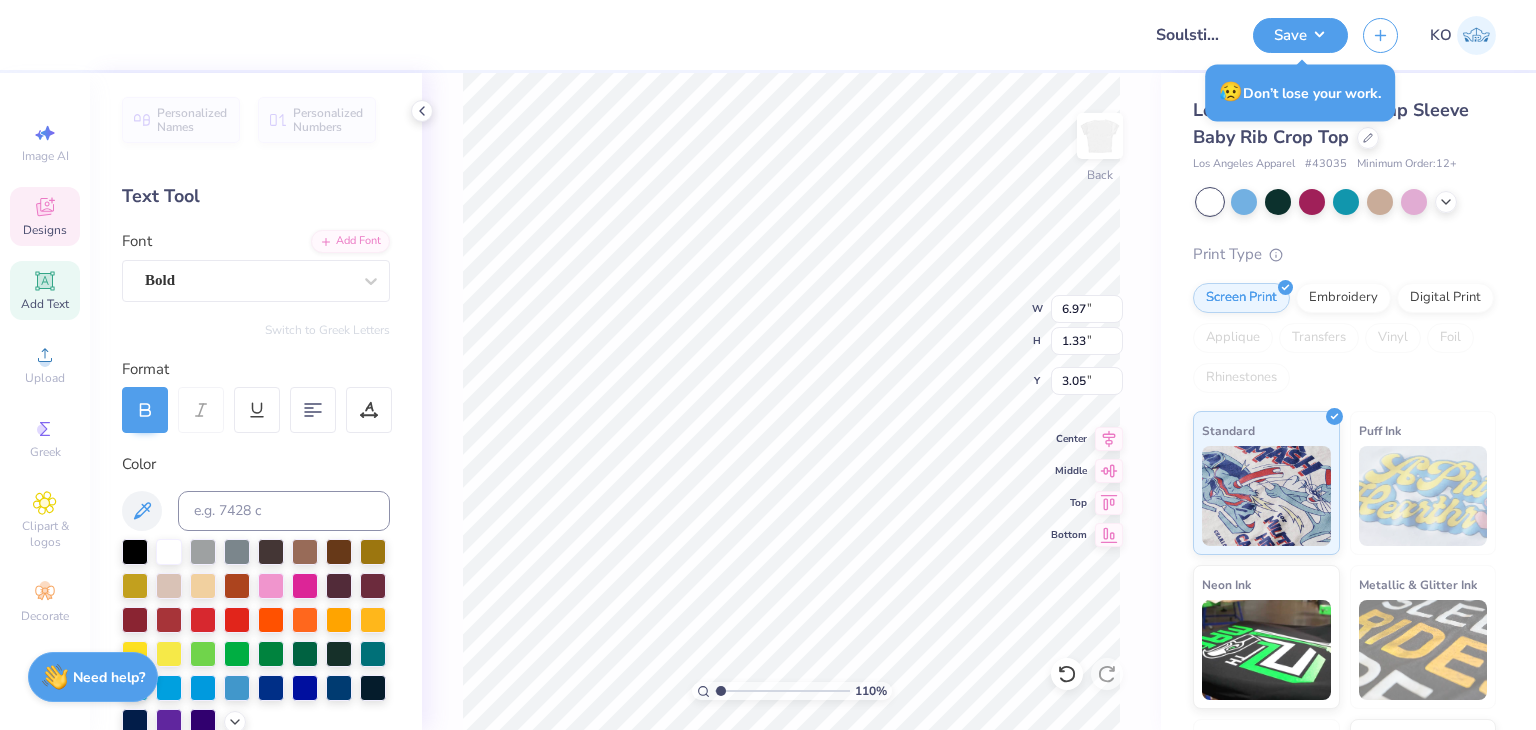 type on "1.10346453415939" 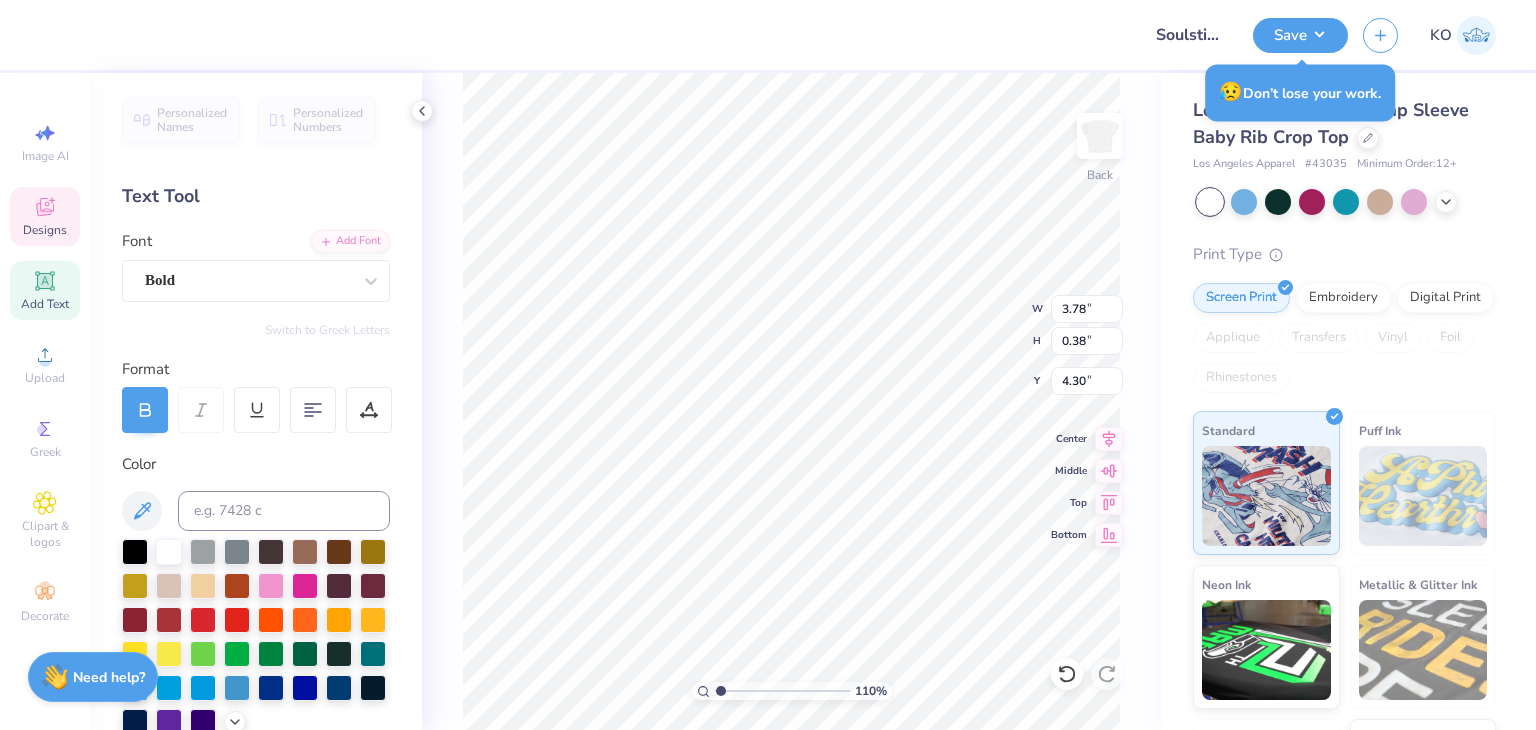 scroll, scrollTop: 16, scrollLeft: 7, axis: both 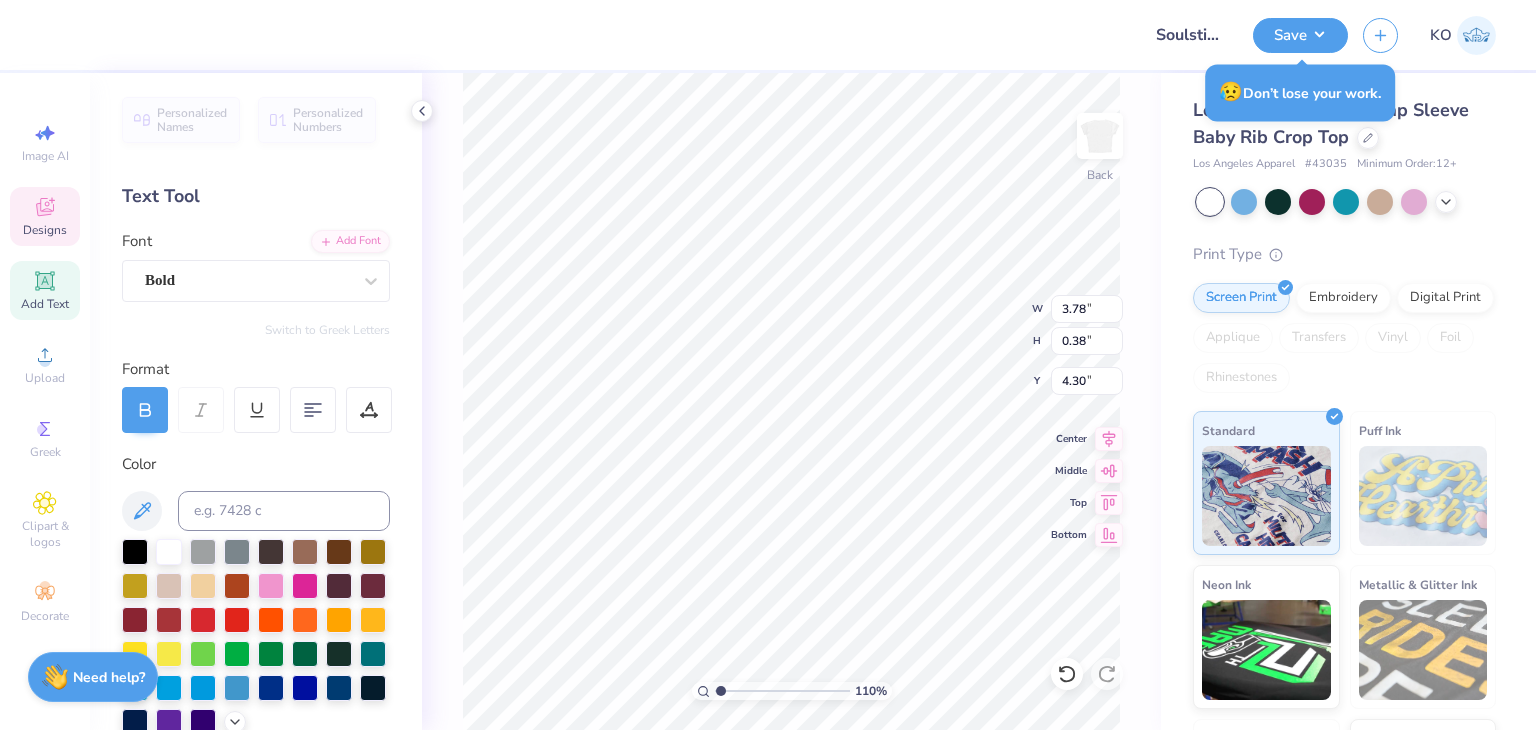 type on "1.10346453415939" 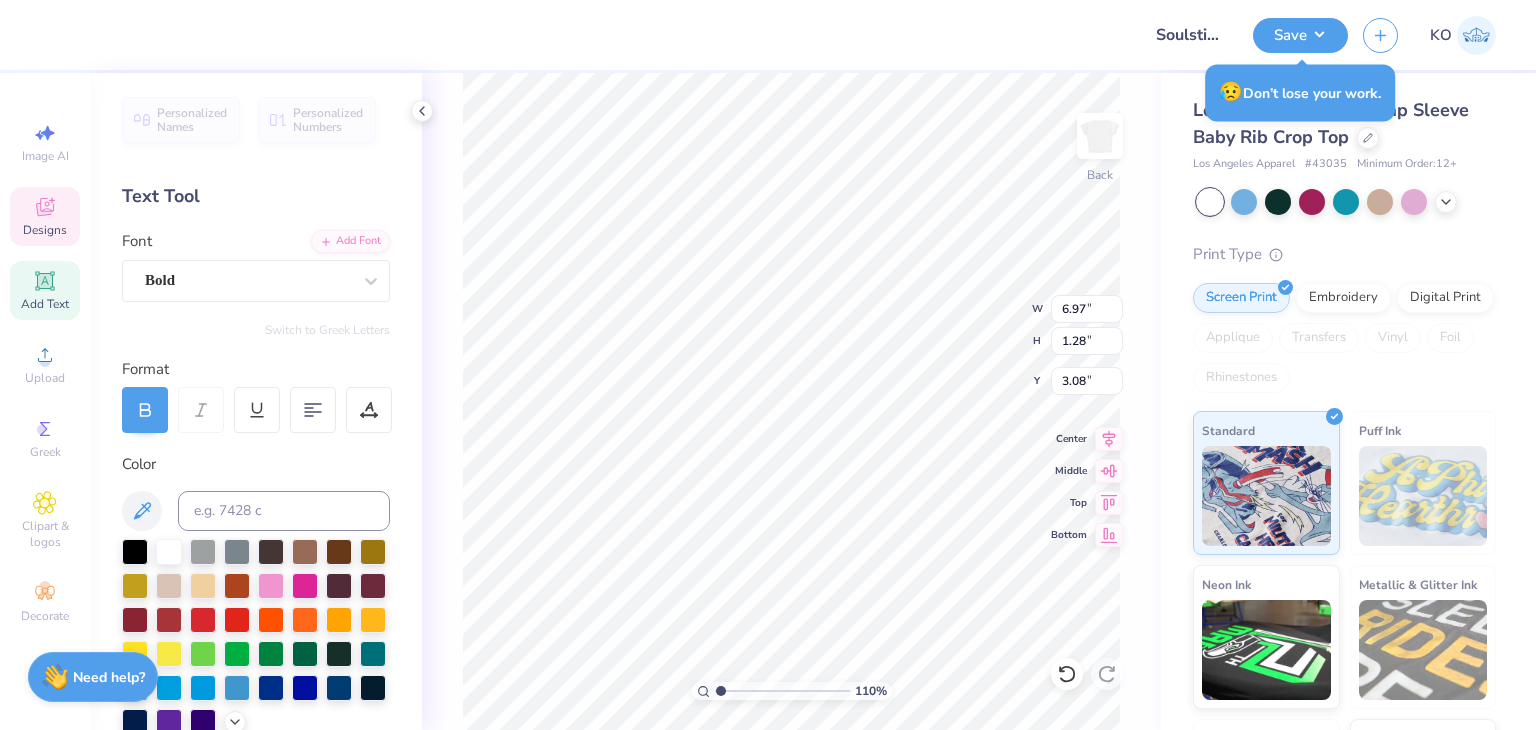 scroll, scrollTop: 16, scrollLeft: 2, axis: both 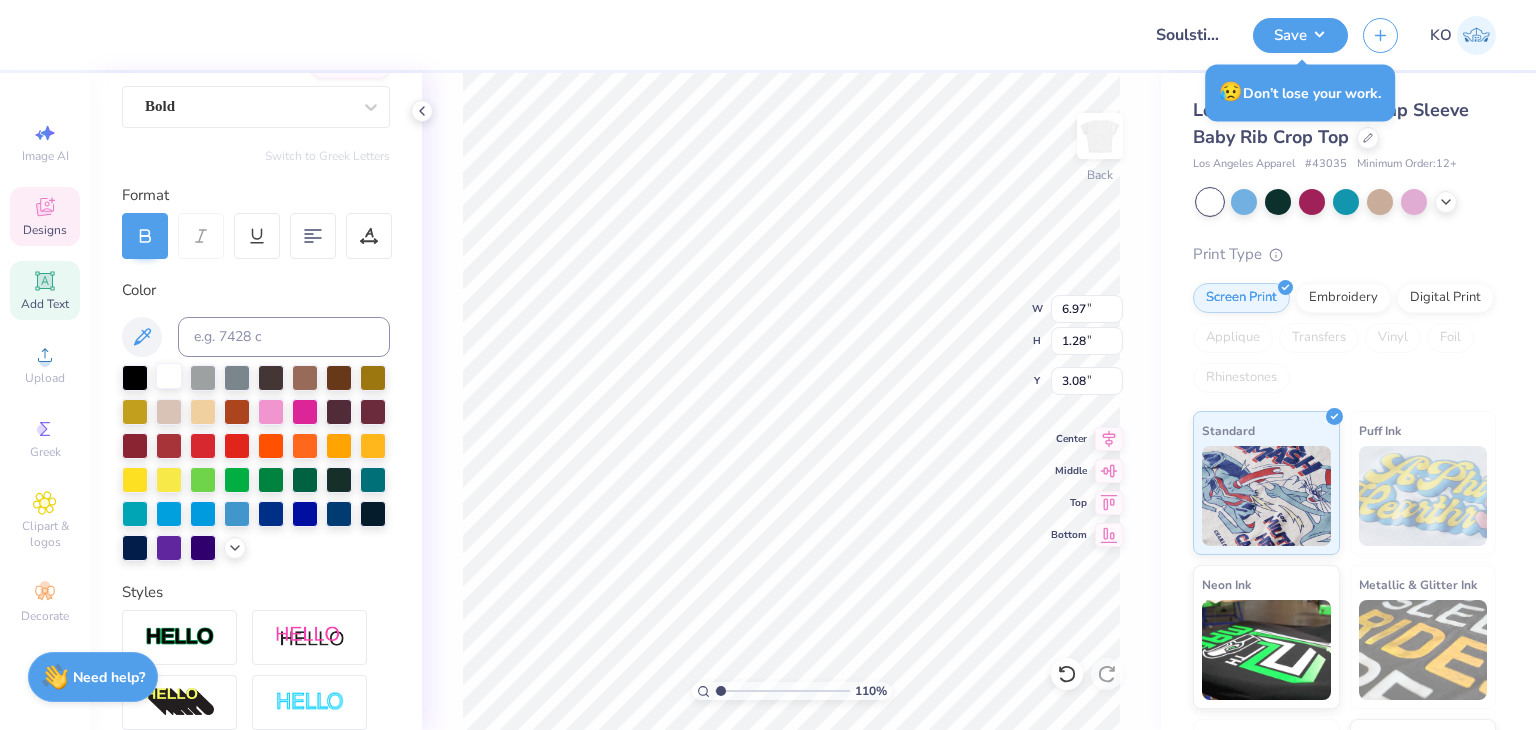 click at bounding box center [169, 376] 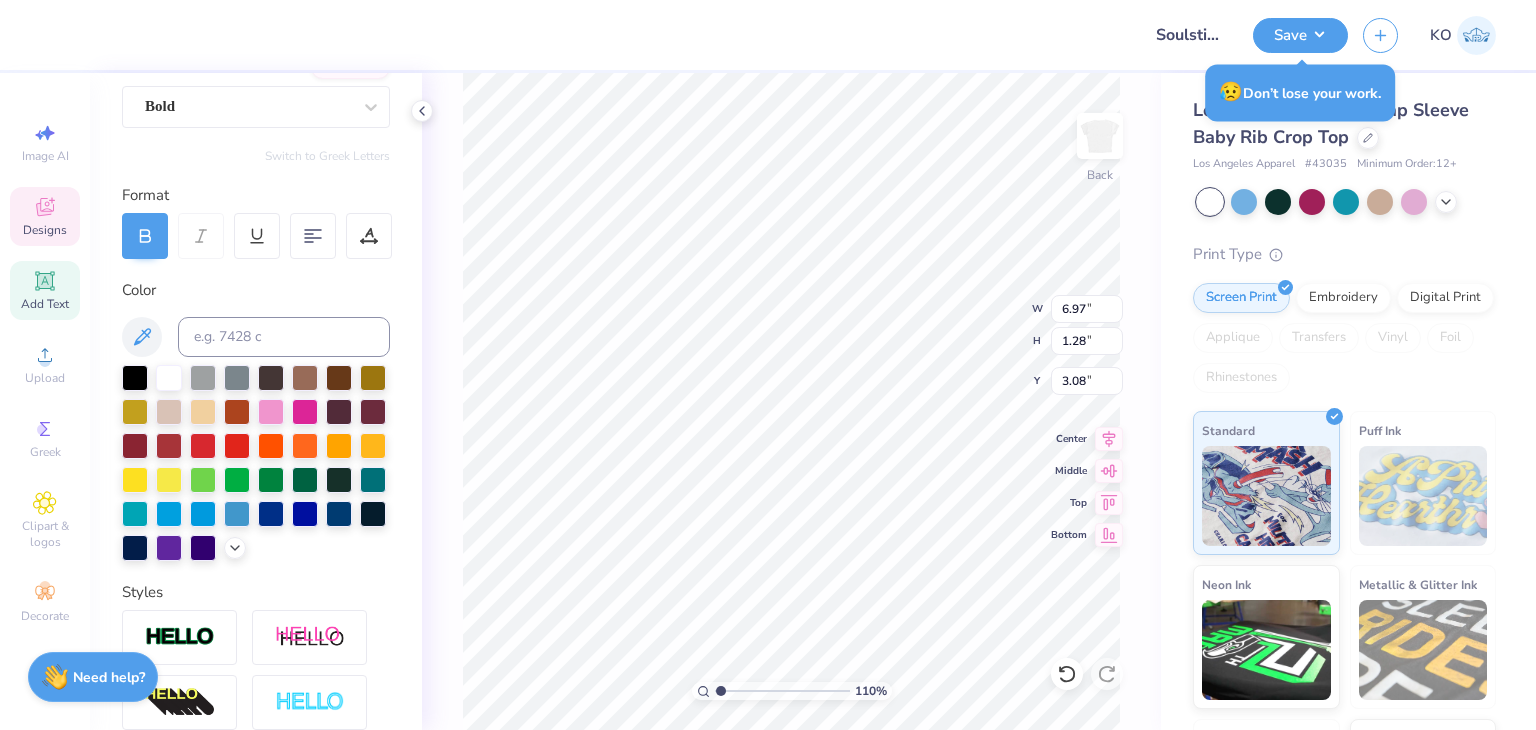 type on "1.10346453415939" 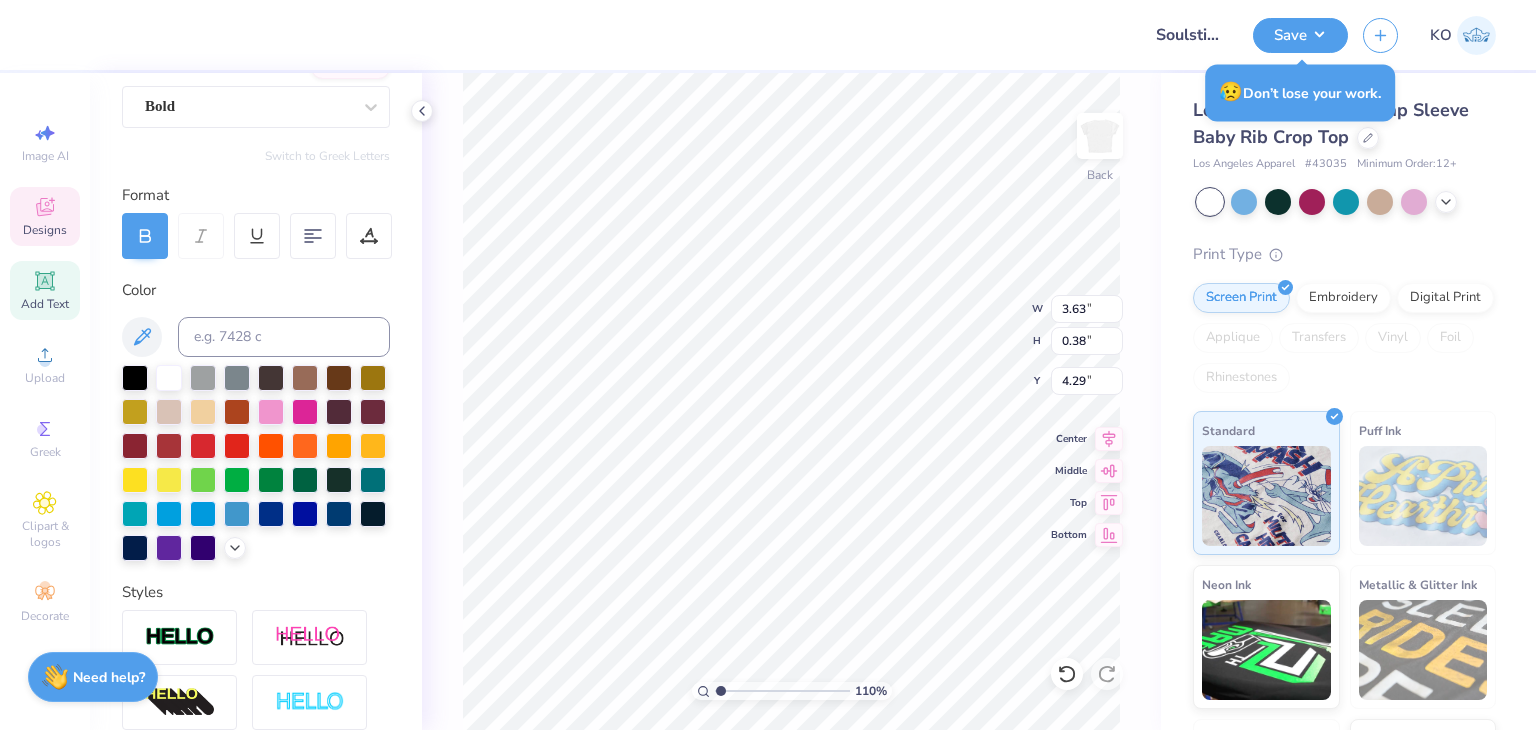 click at bounding box center [169, 378] 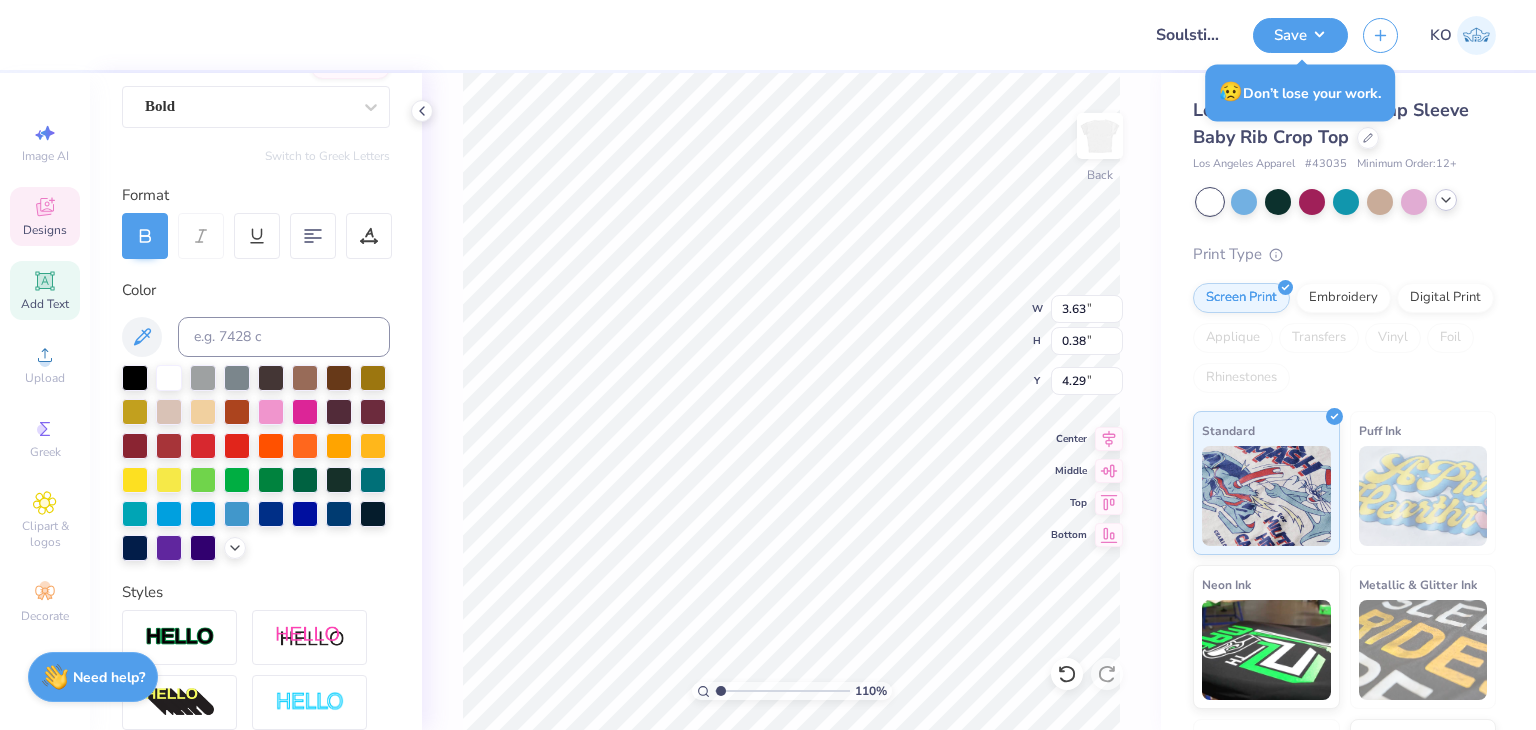 click 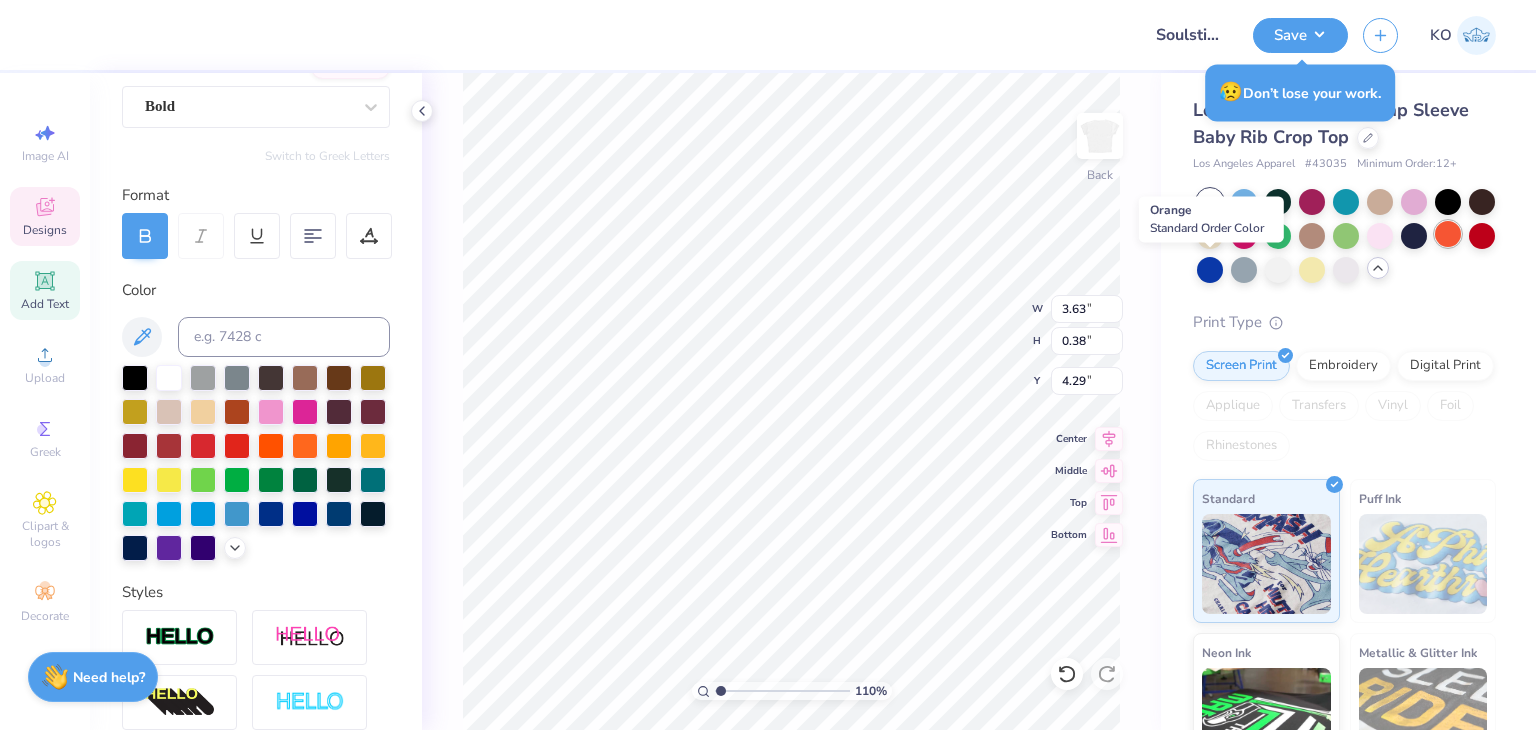 click at bounding box center [1448, 234] 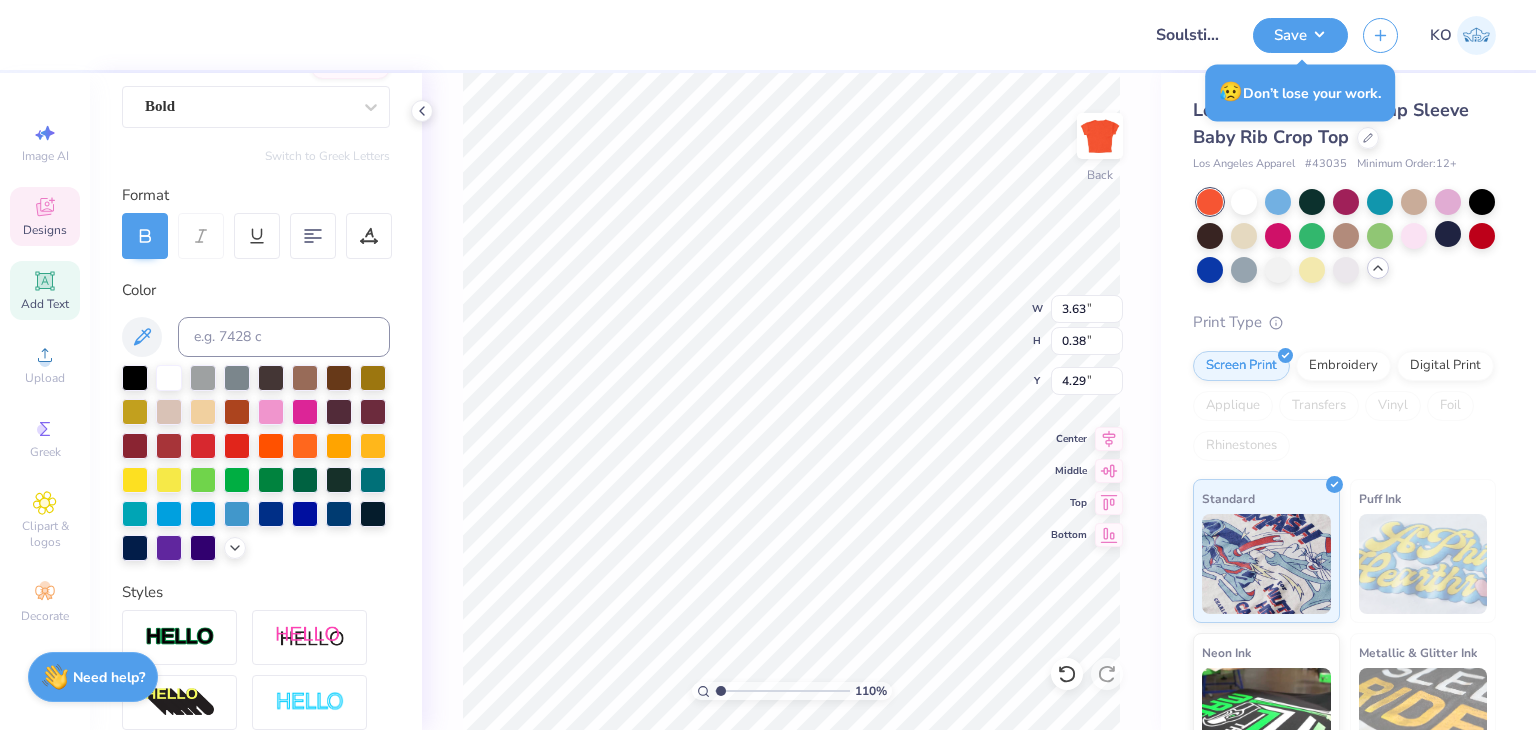 type on "1.10346453415939" 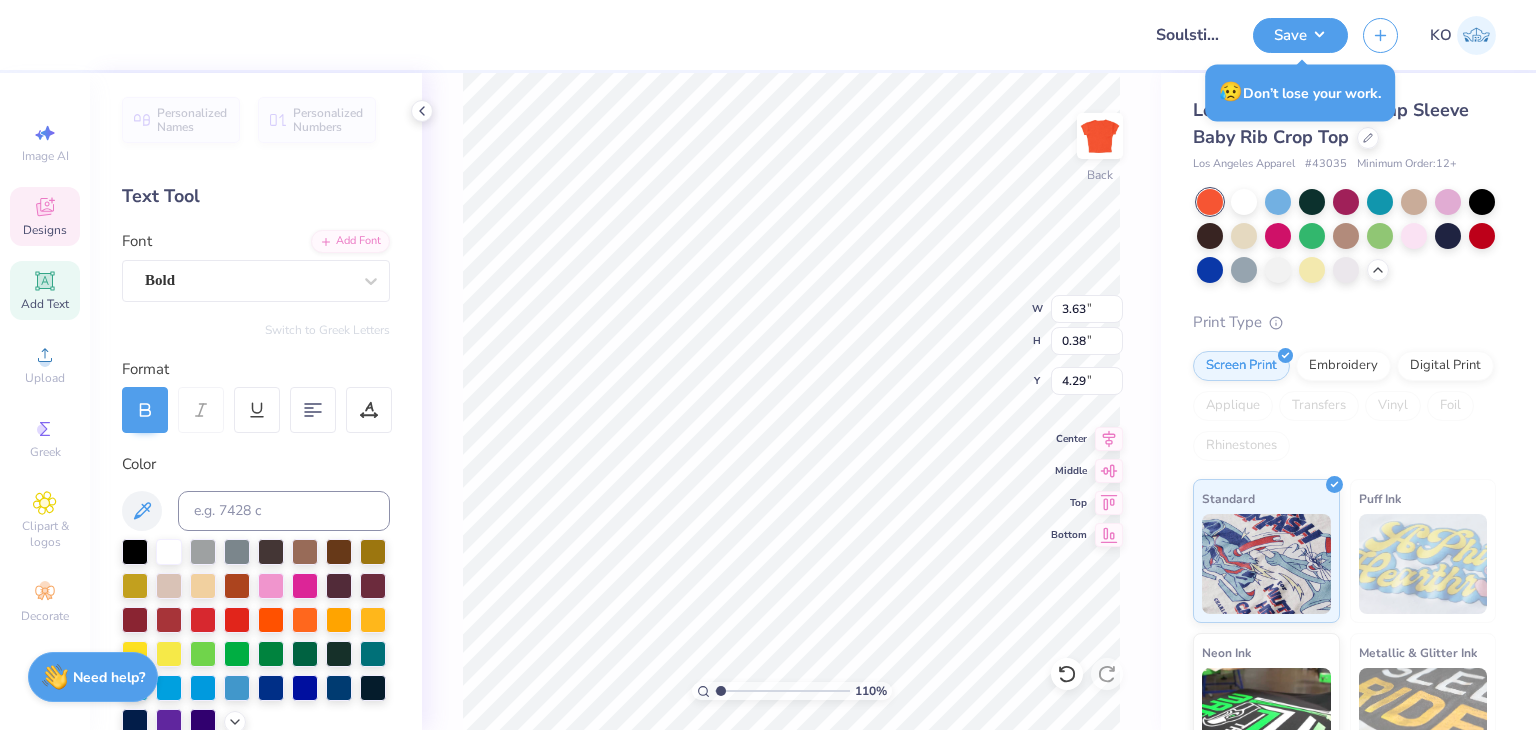 scroll, scrollTop: 0, scrollLeft: 0, axis: both 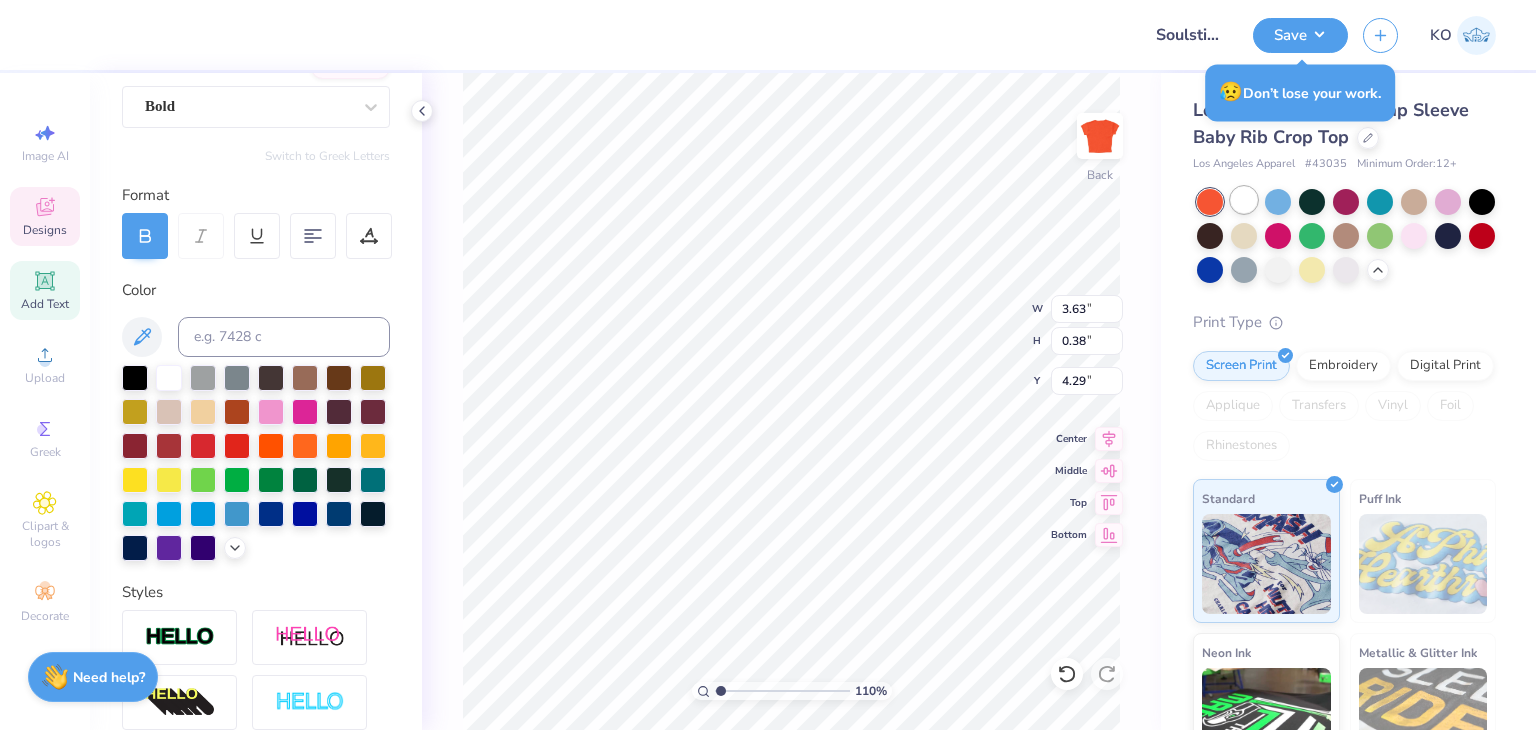 click at bounding box center [1244, 200] 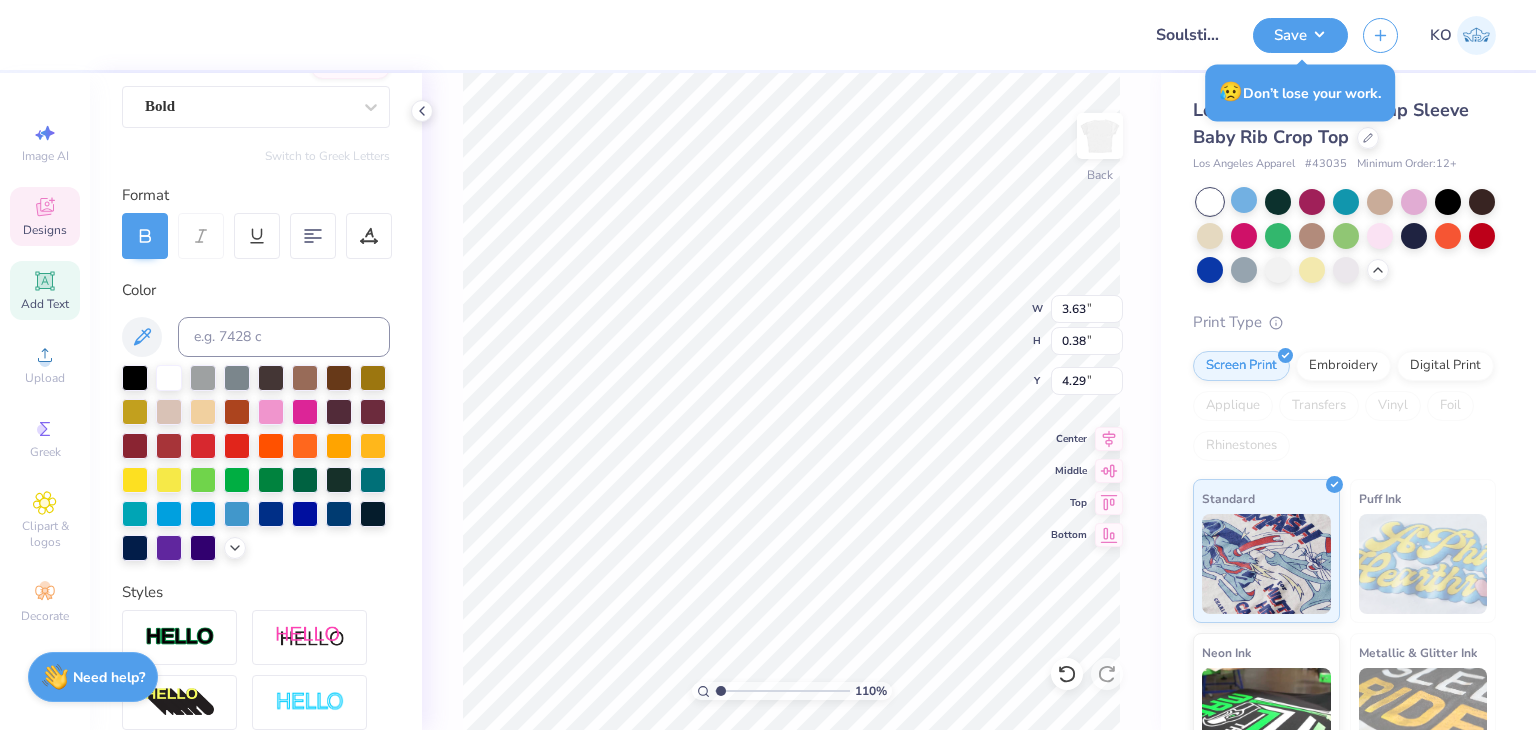 type on "1.10346453415939" 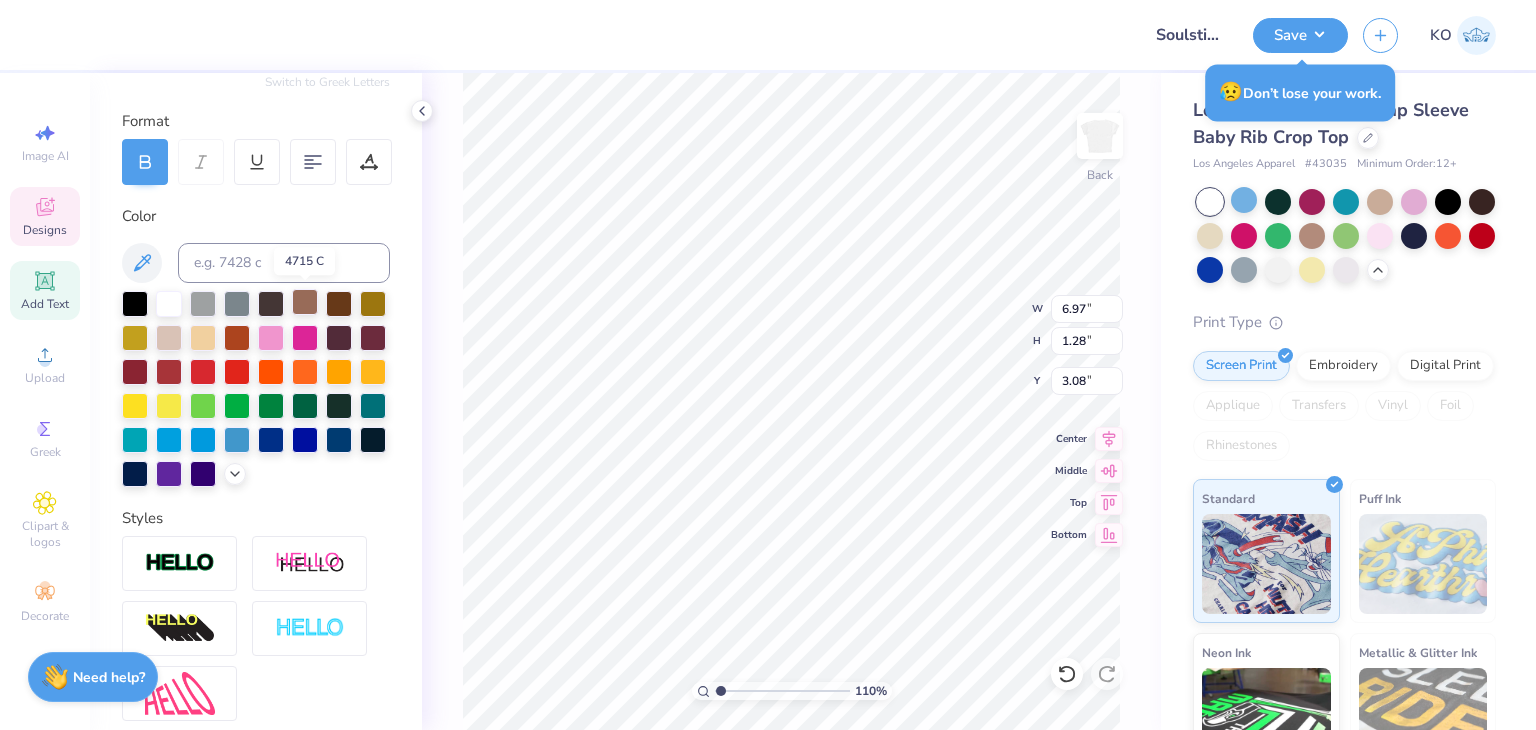 scroll, scrollTop: 250, scrollLeft: 0, axis: vertical 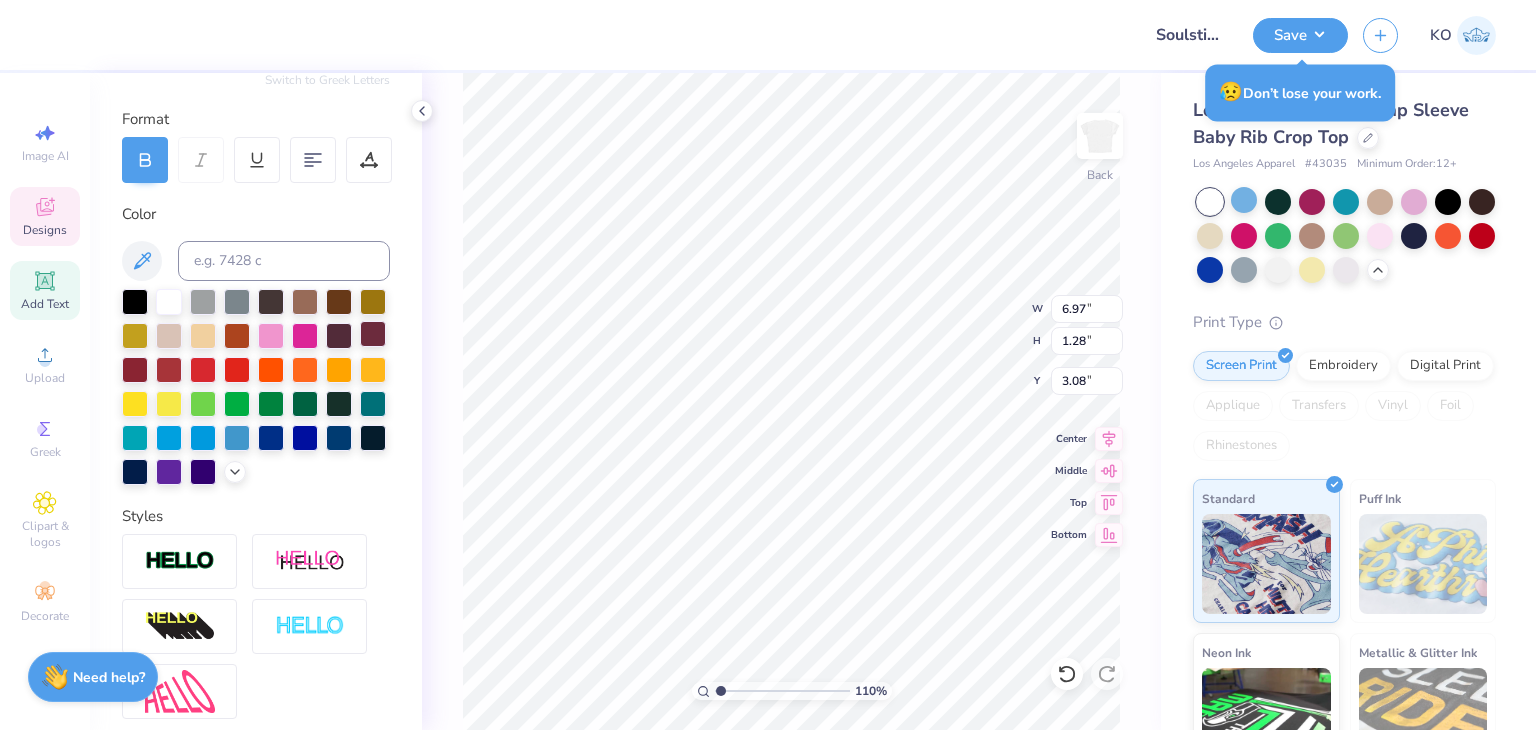 click at bounding box center (373, 334) 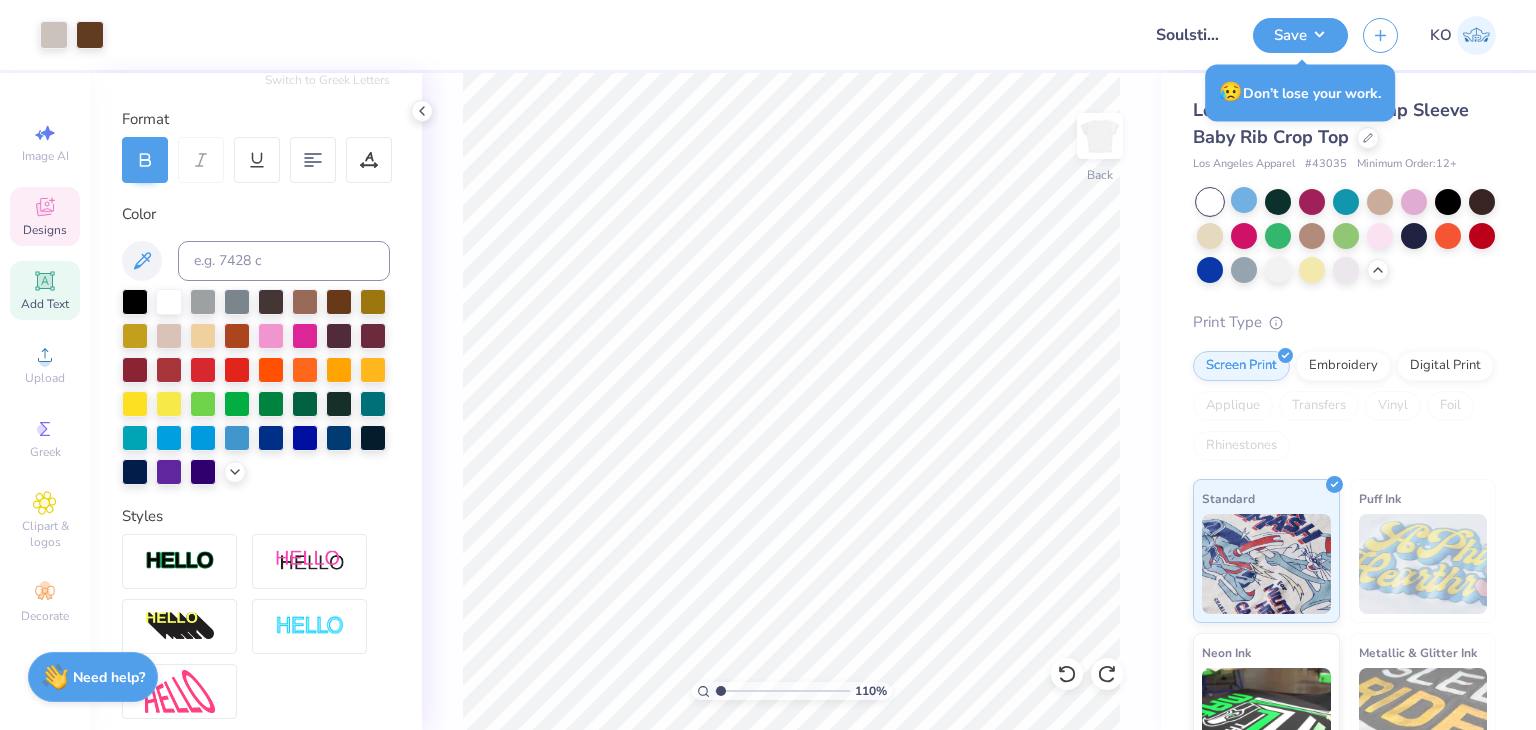 click on "Designs" at bounding box center [45, 216] 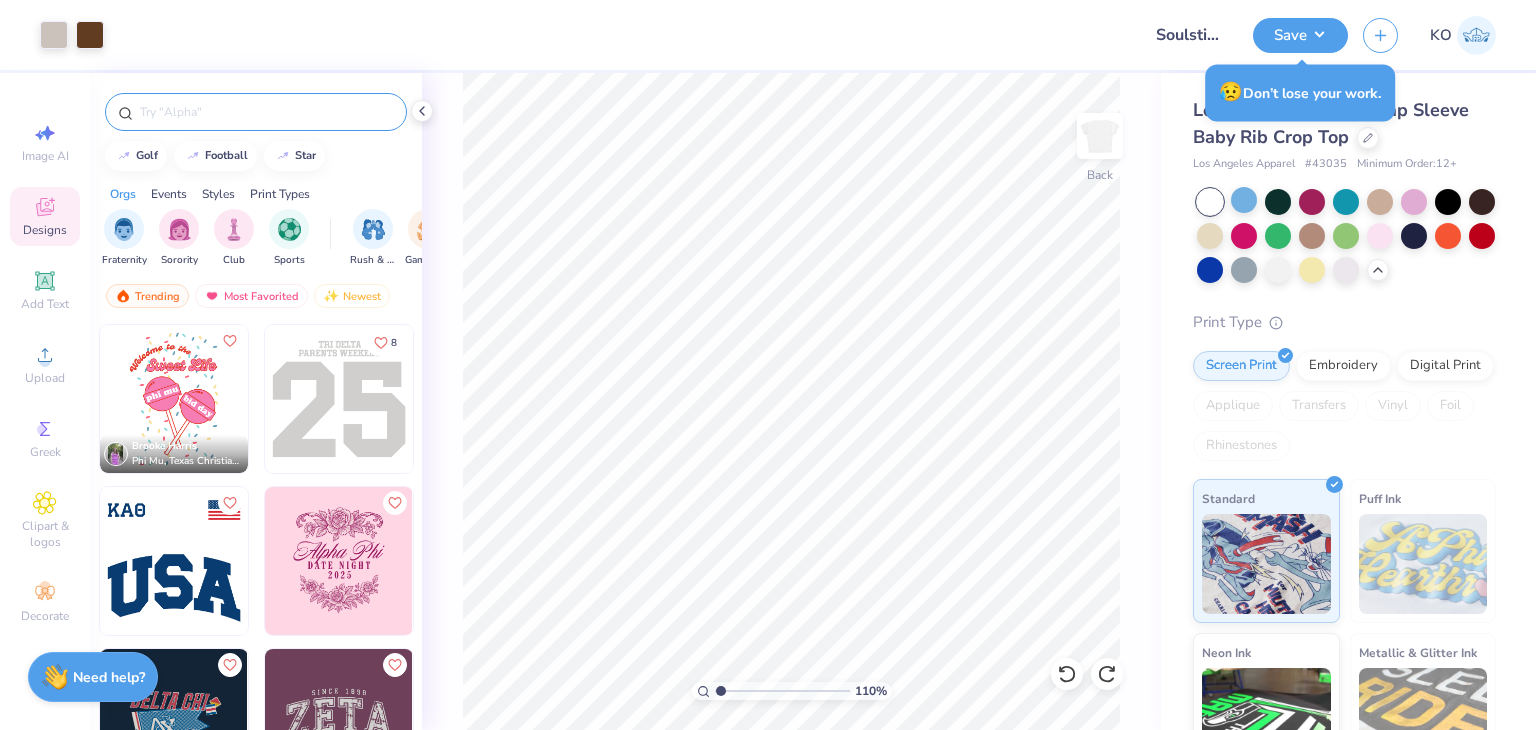 click at bounding box center [266, 112] 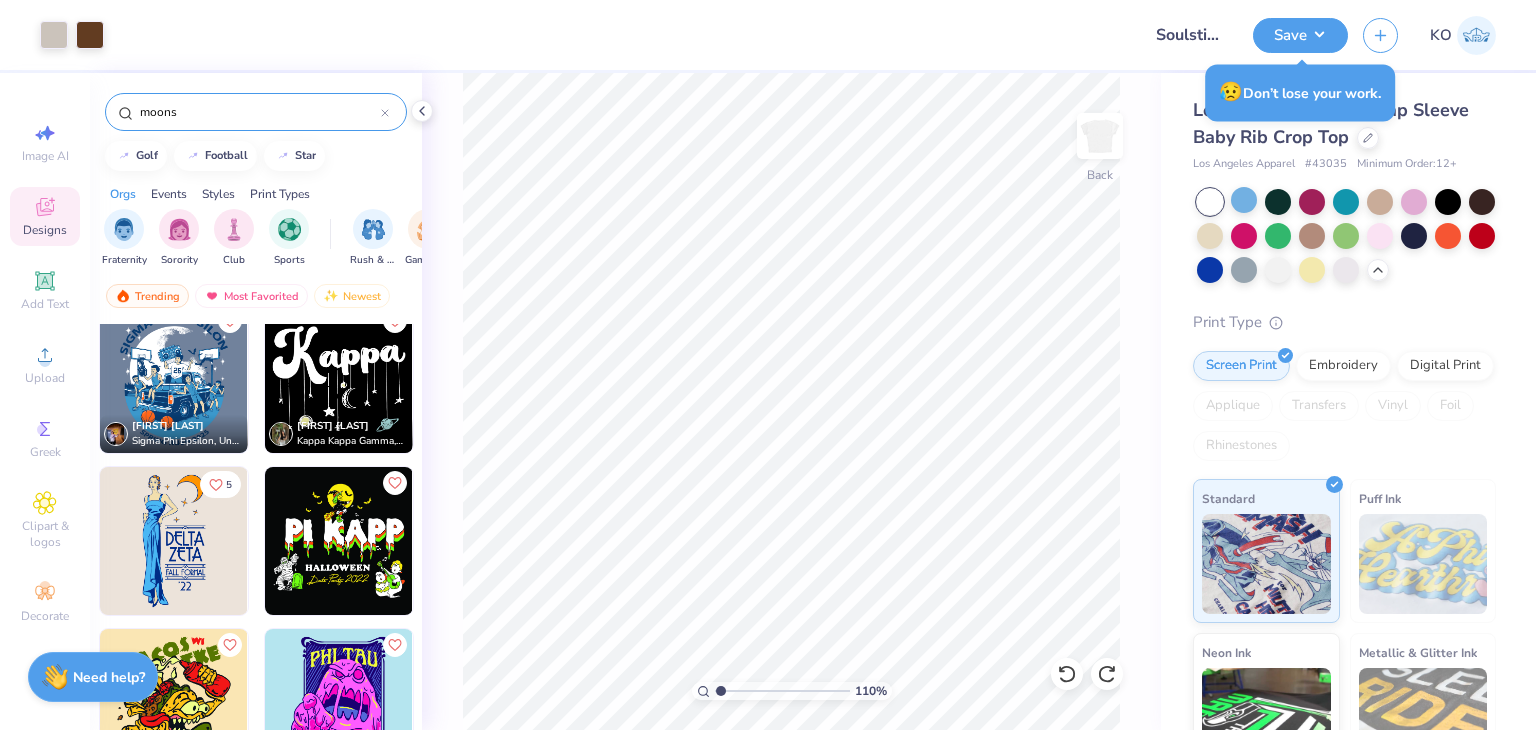 scroll, scrollTop: 3407, scrollLeft: 0, axis: vertical 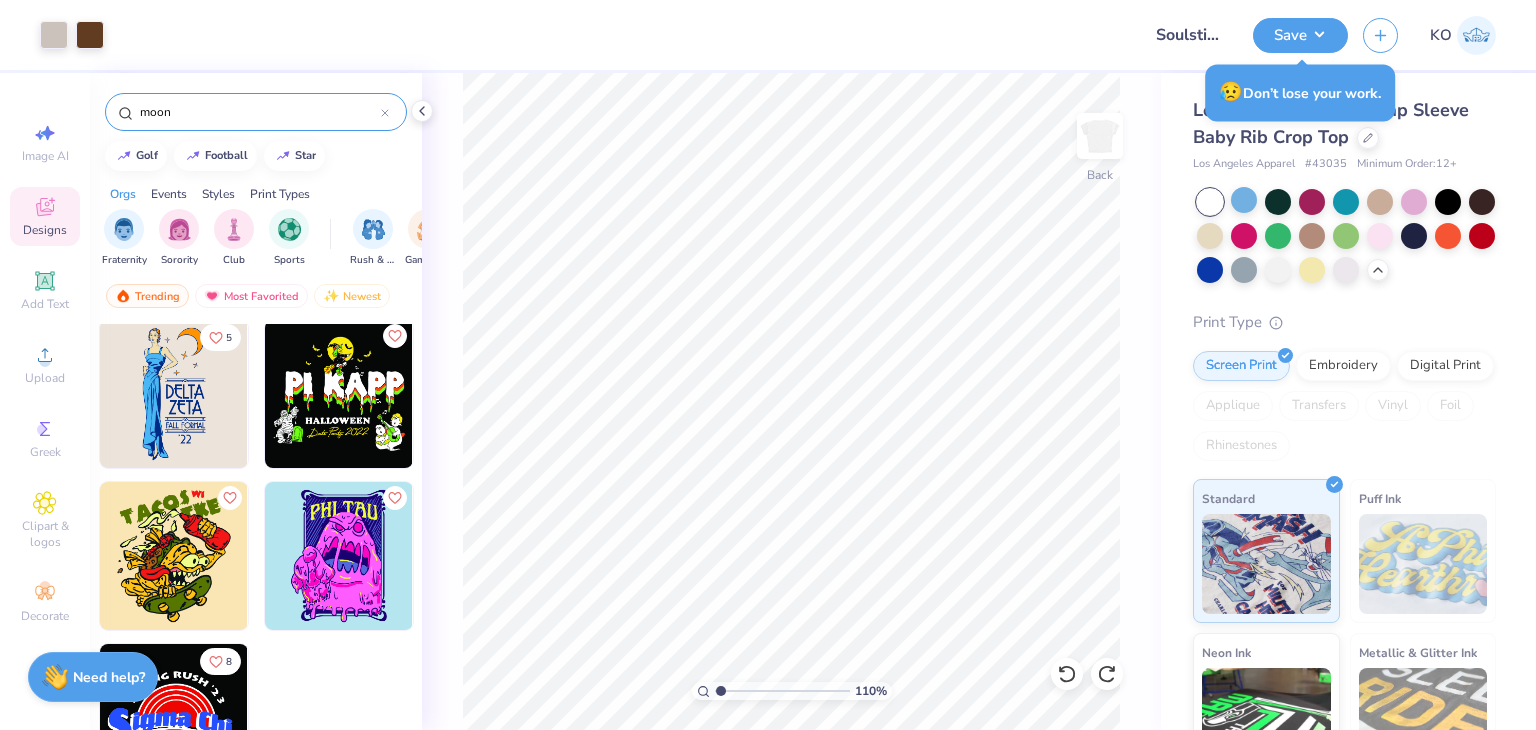 type on "moon" 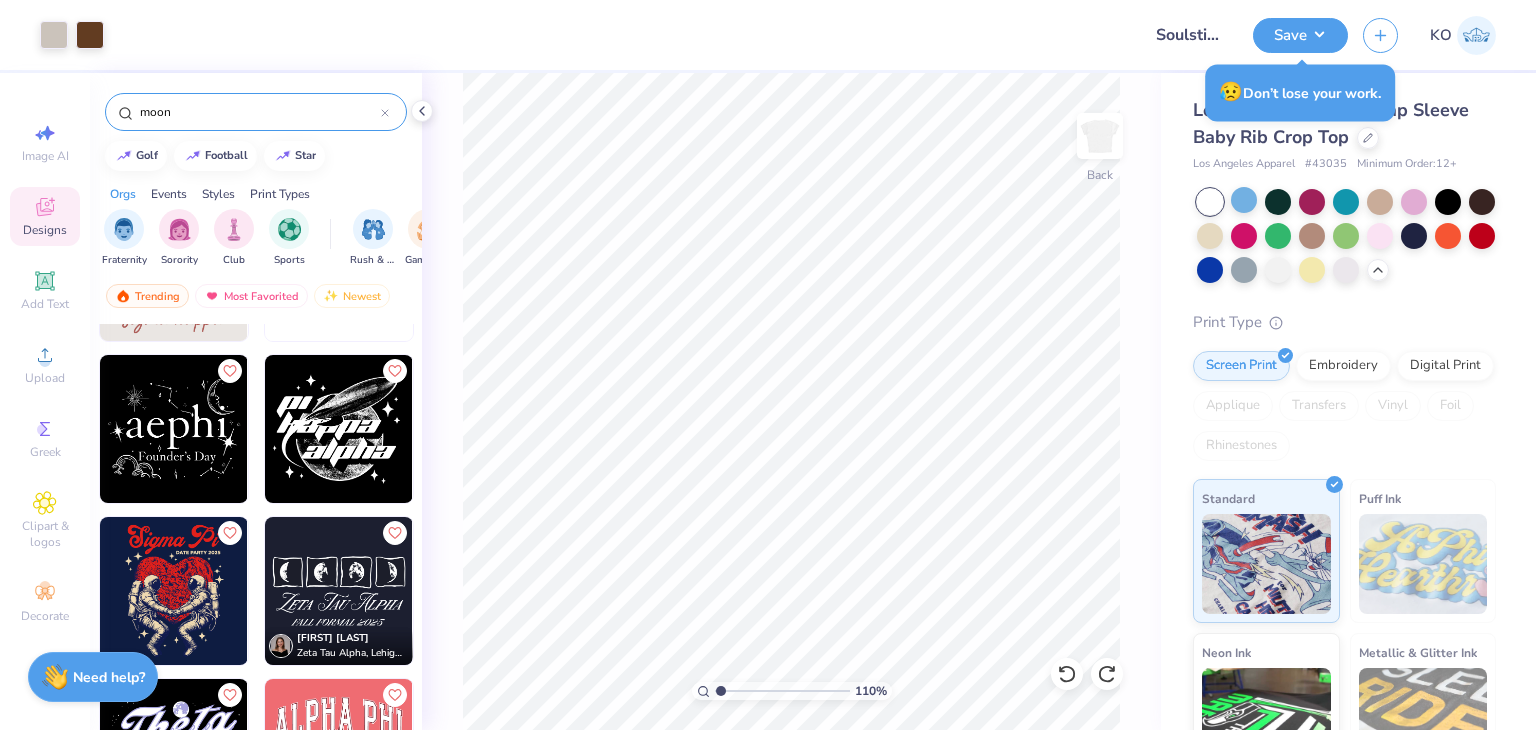 scroll, scrollTop: 455, scrollLeft: 0, axis: vertical 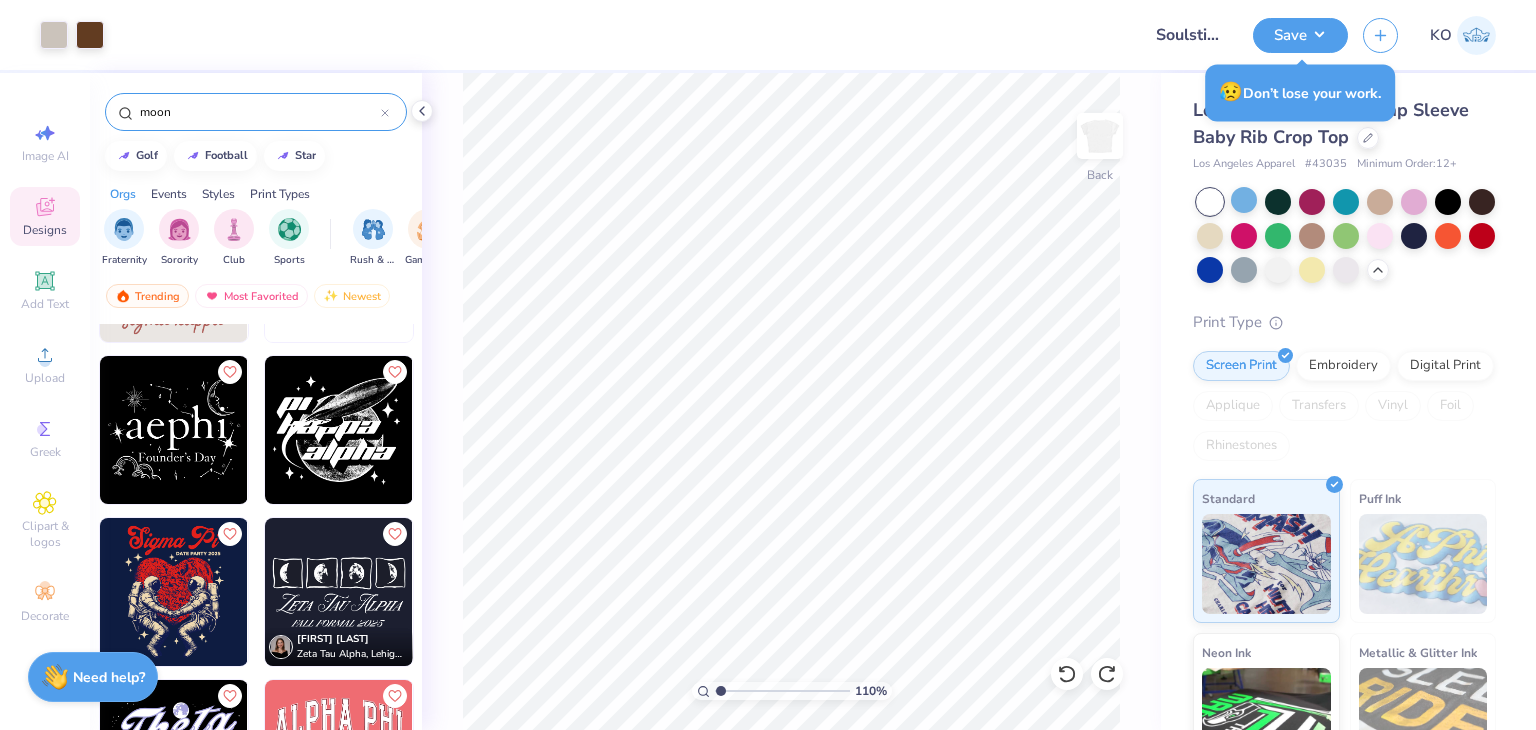 click at bounding box center [339, 592] 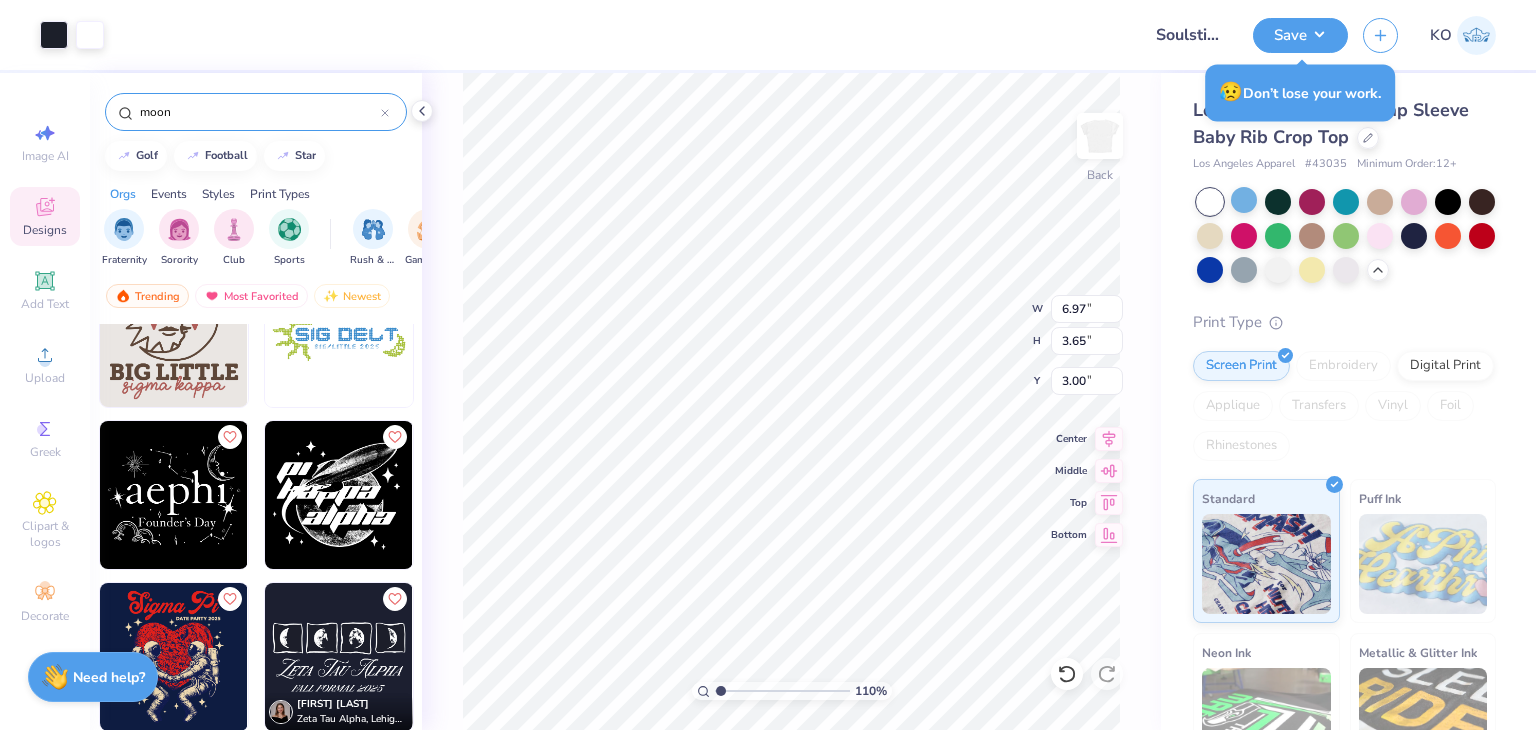 scroll, scrollTop: 446, scrollLeft: 0, axis: vertical 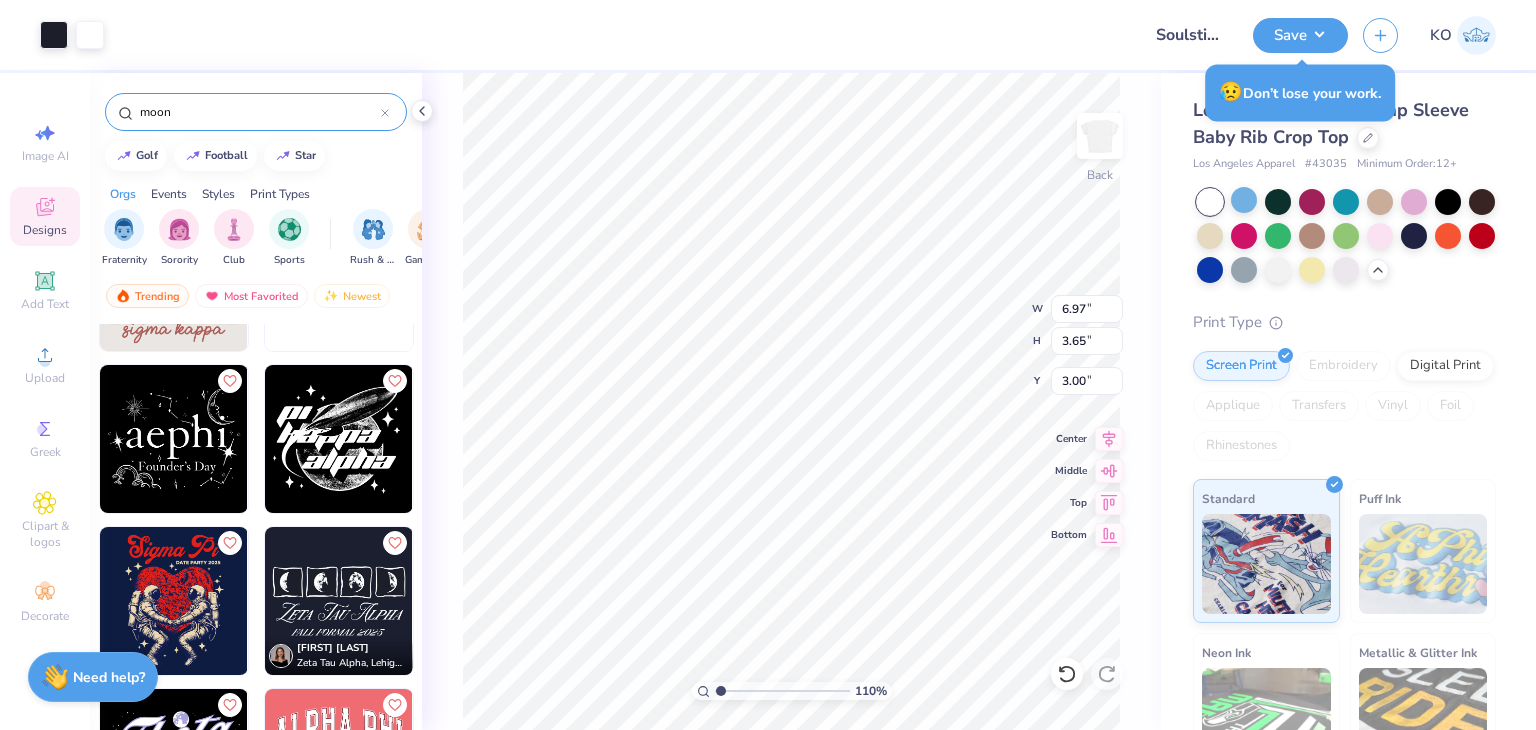 type on "1.10346453415939" 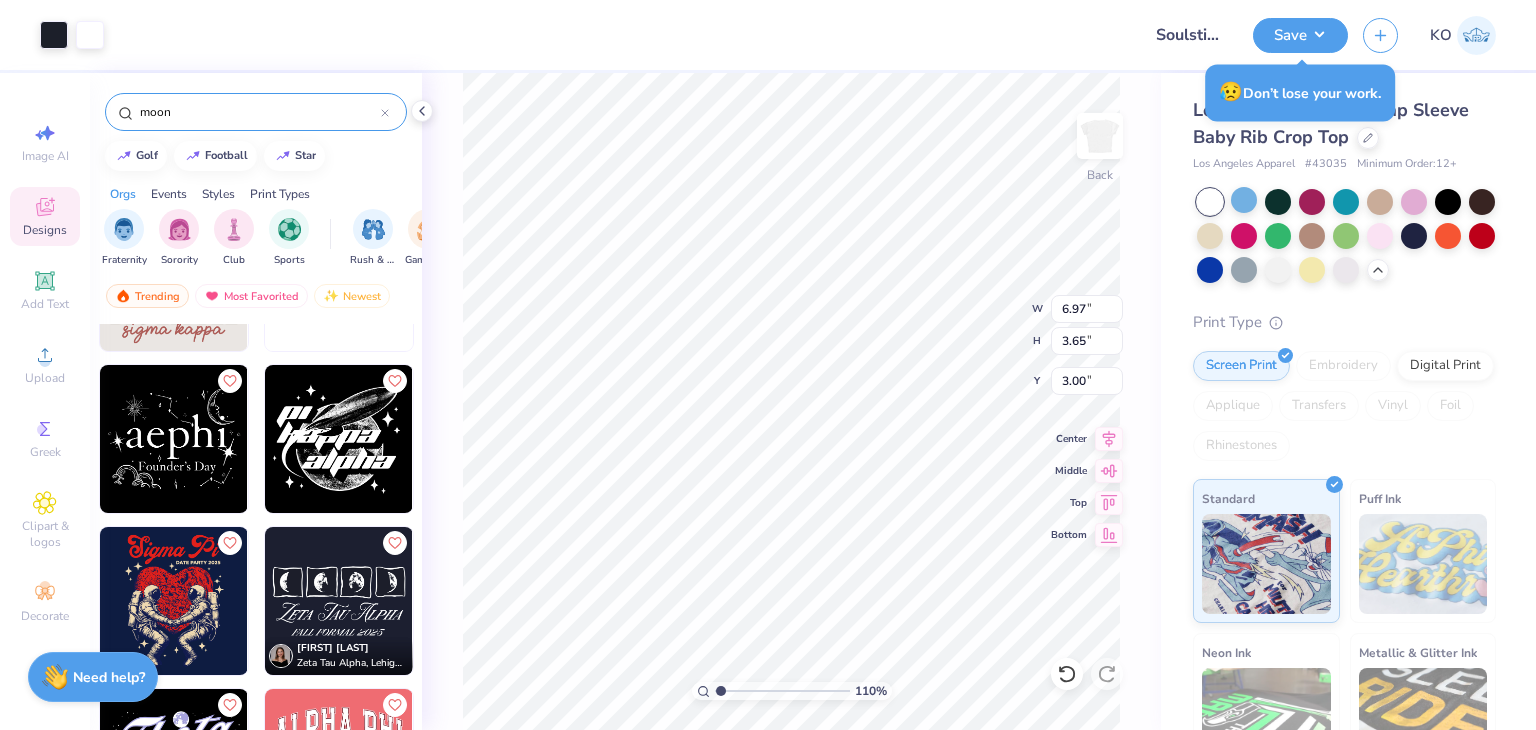 type on "3.02" 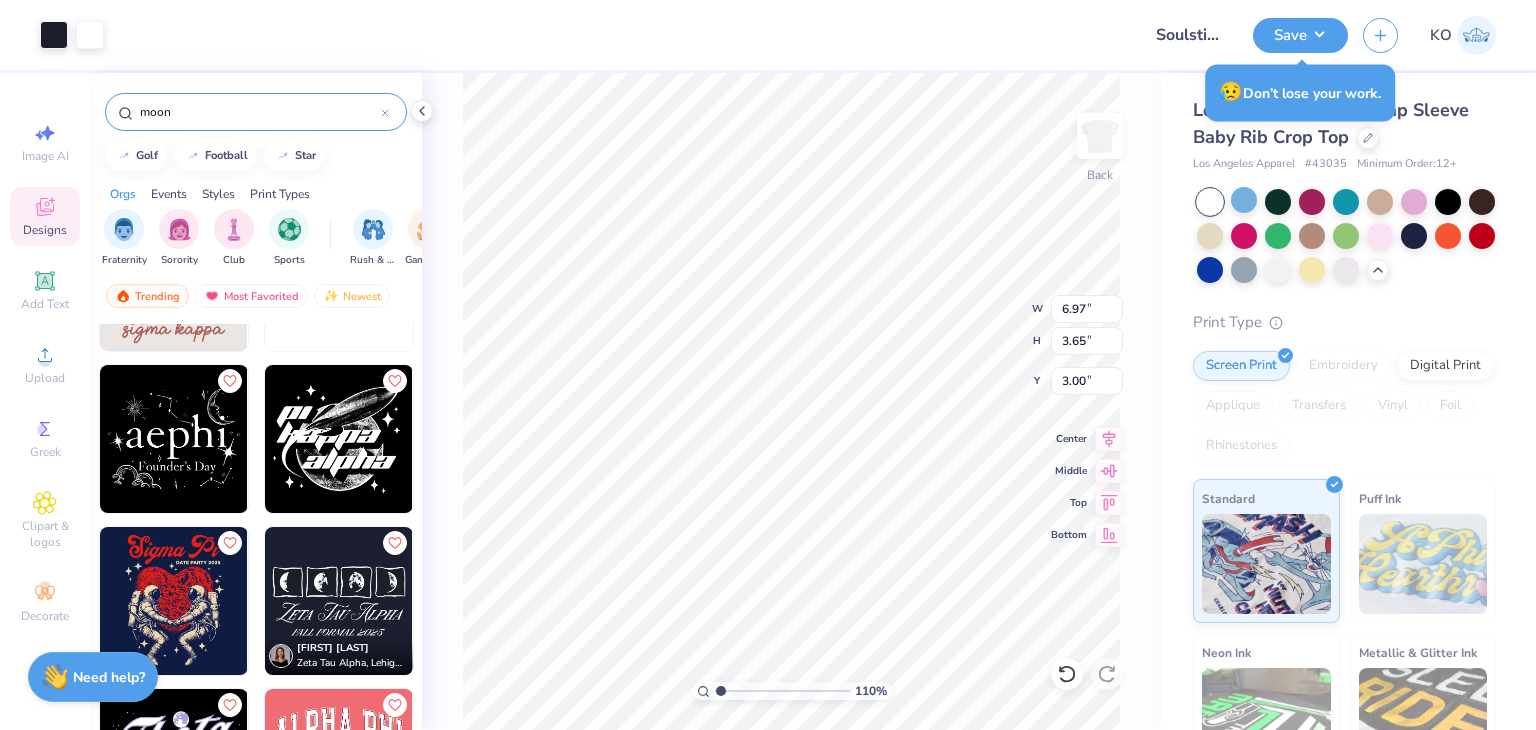 type on "0.69" 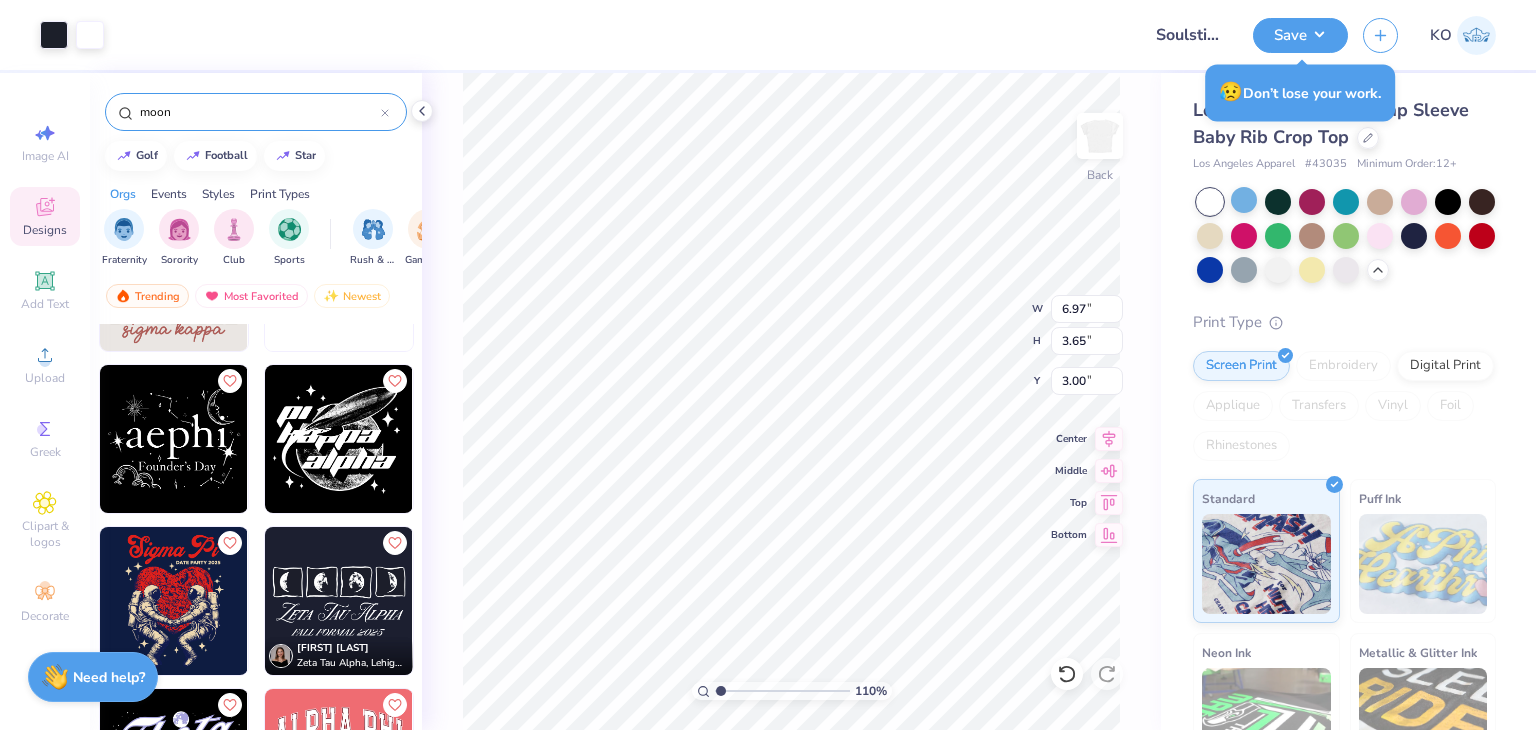 type on "2.13" 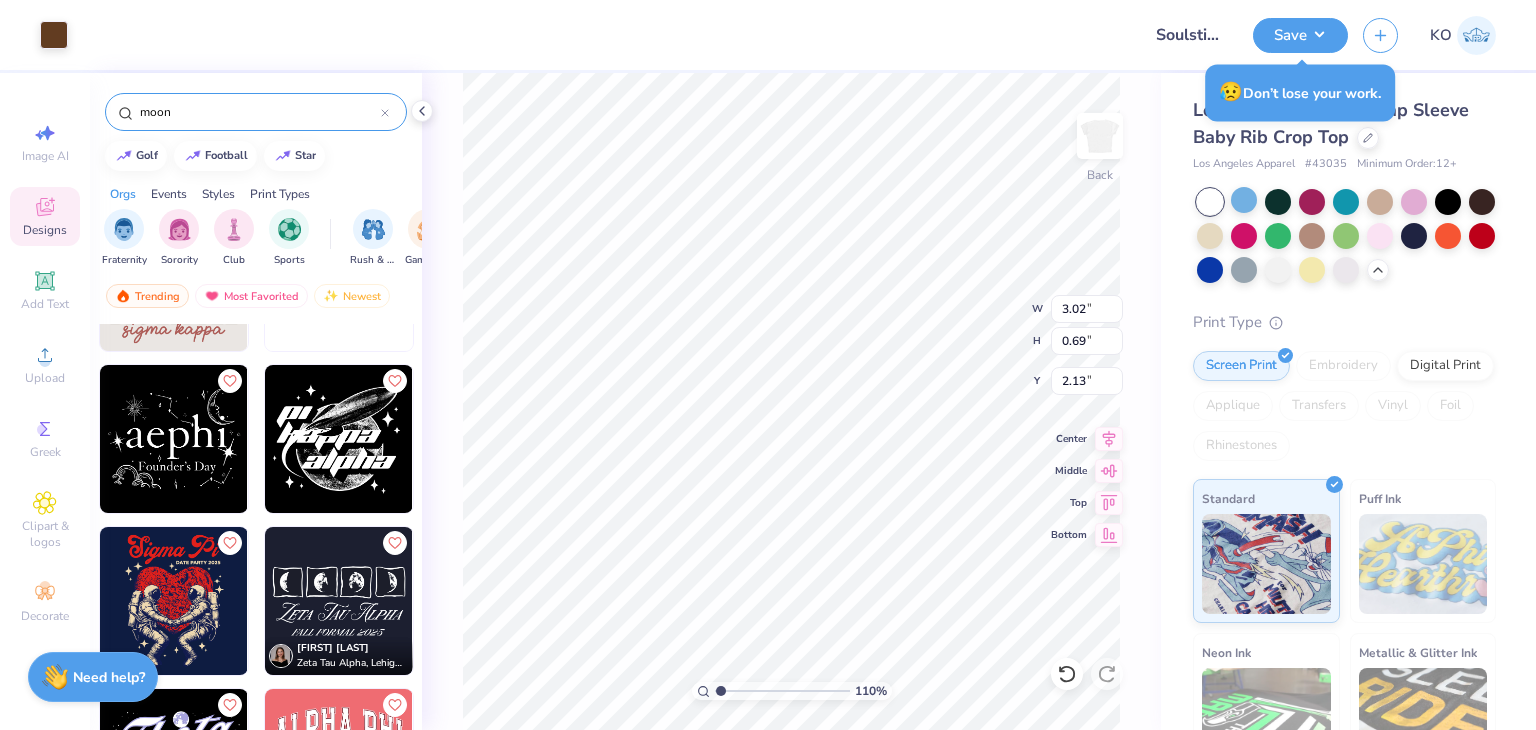type on "1.10346453415939" 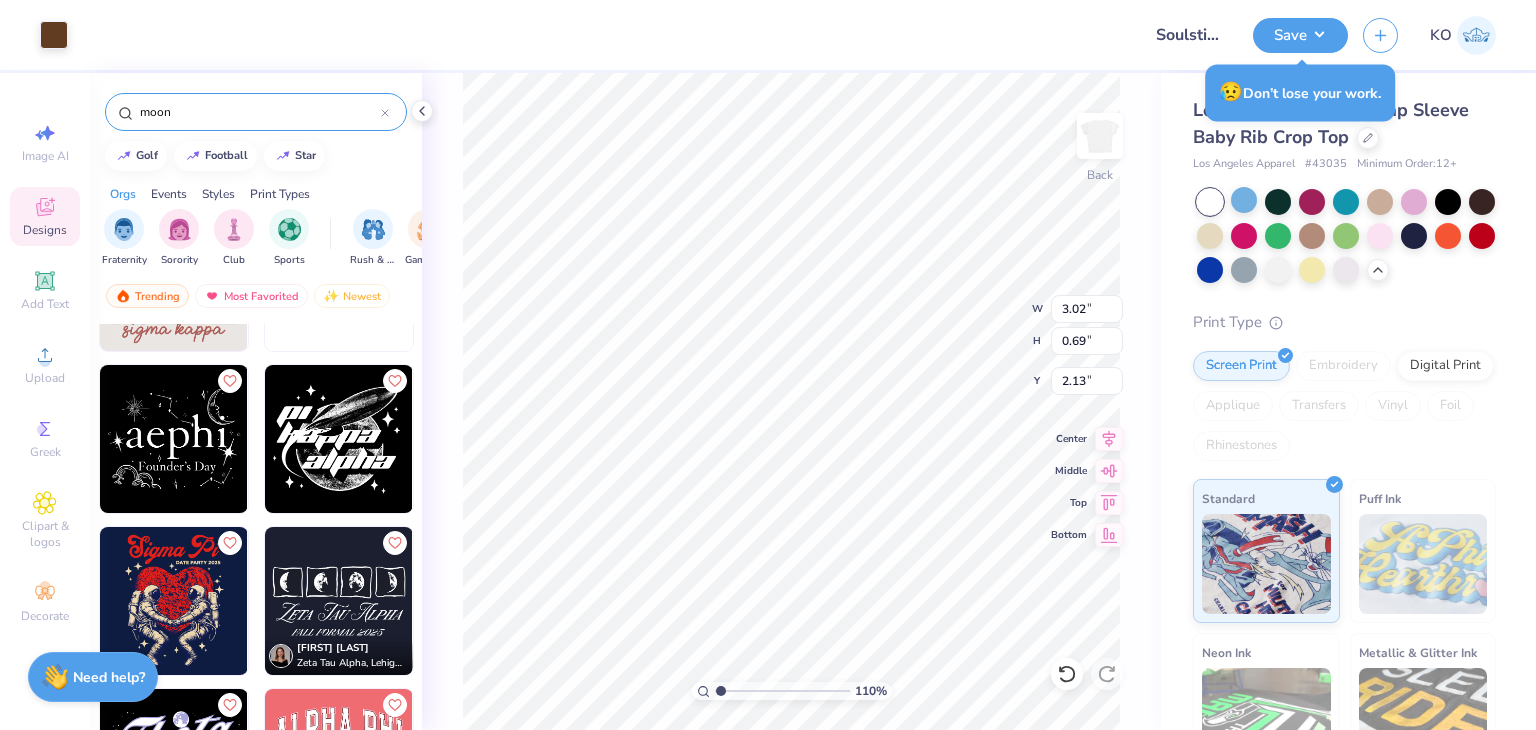 type on "6.97" 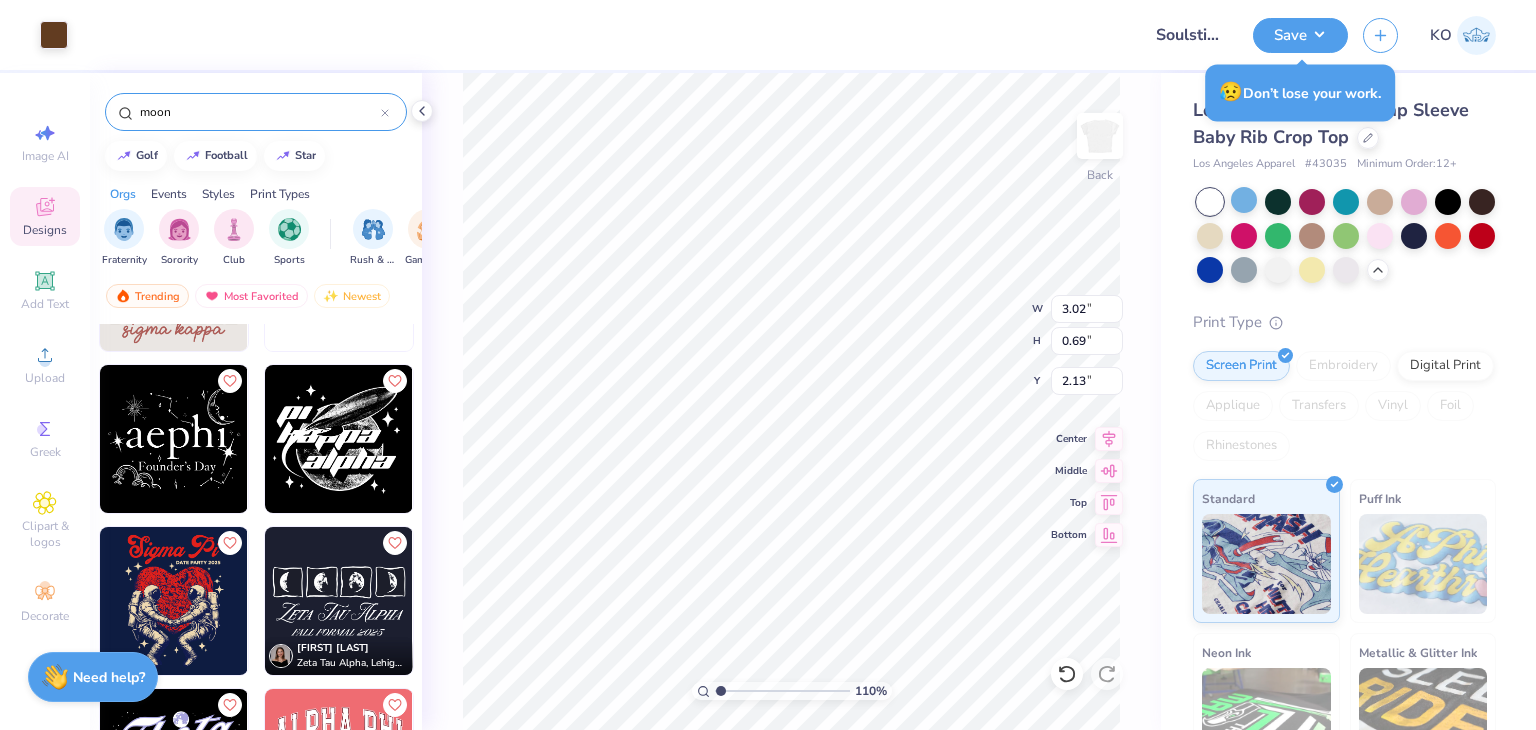 type on "3.65" 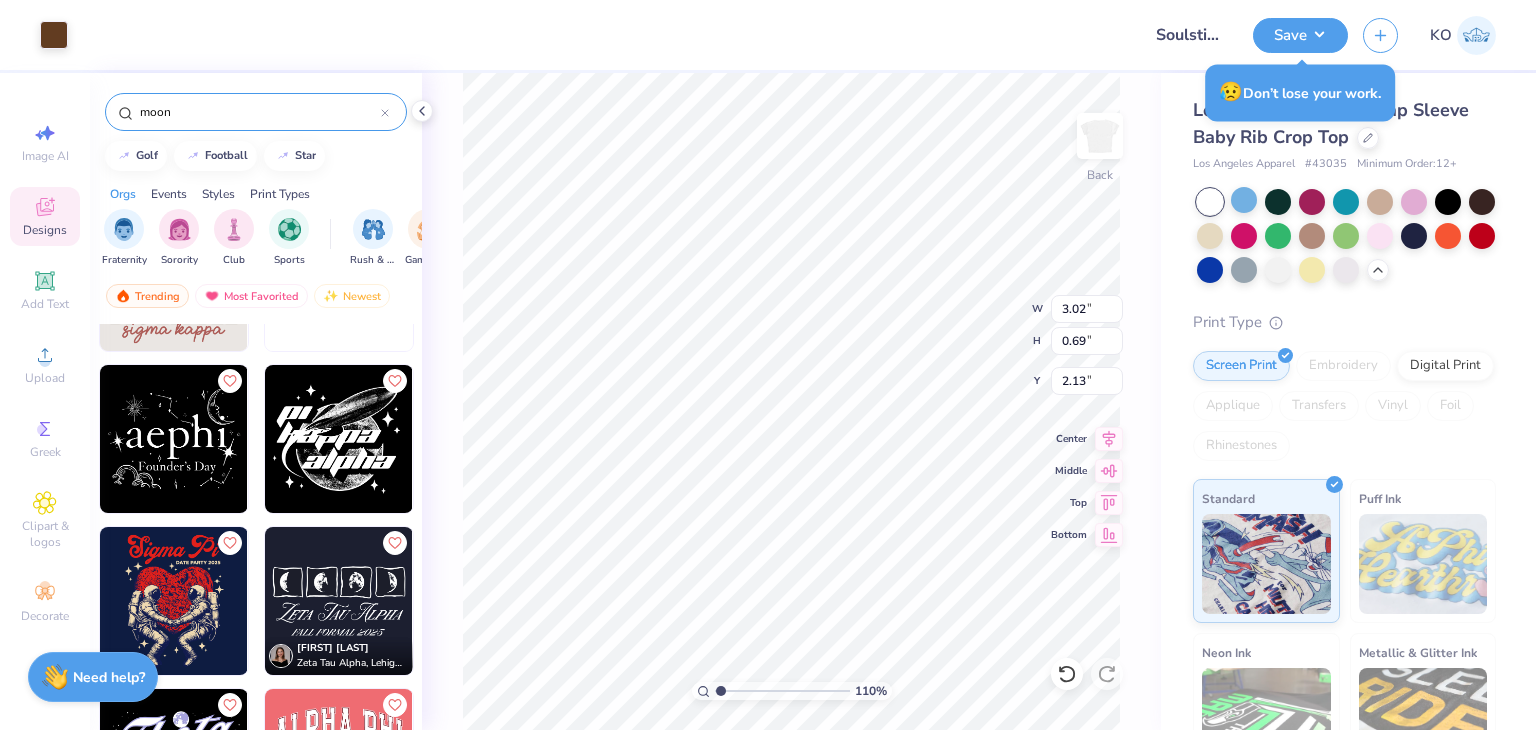 type on "3.00" 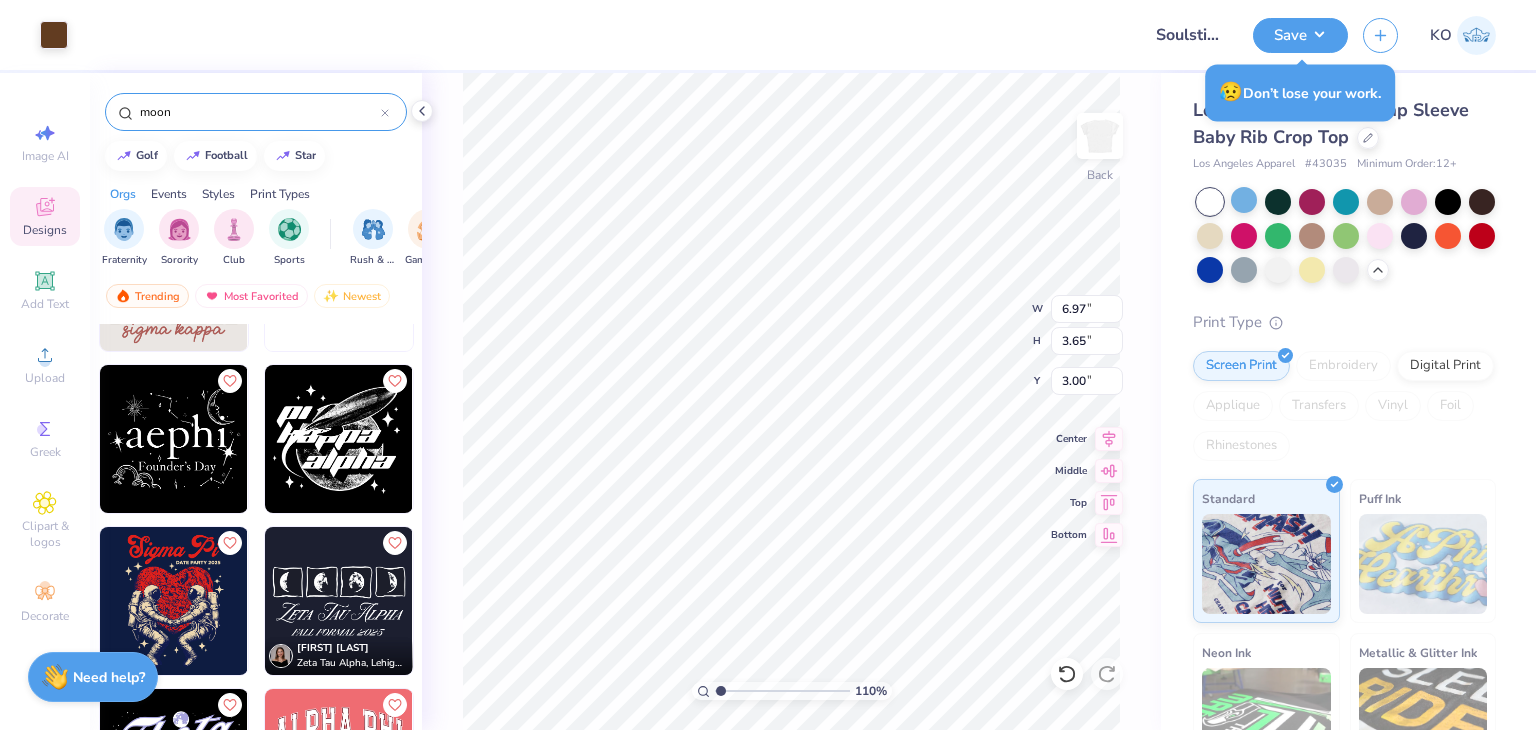 type on "1.10346453415939" 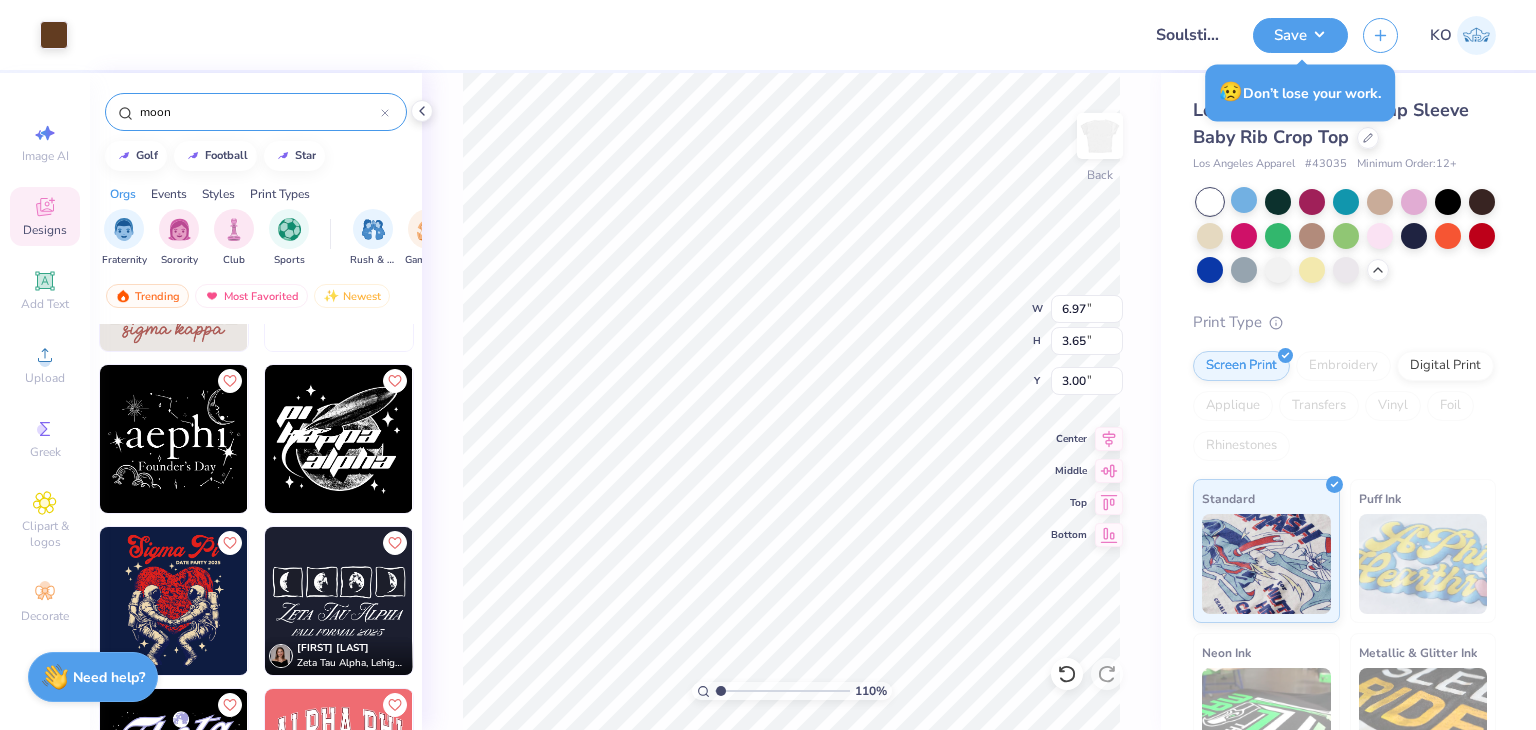 type on "1.28" 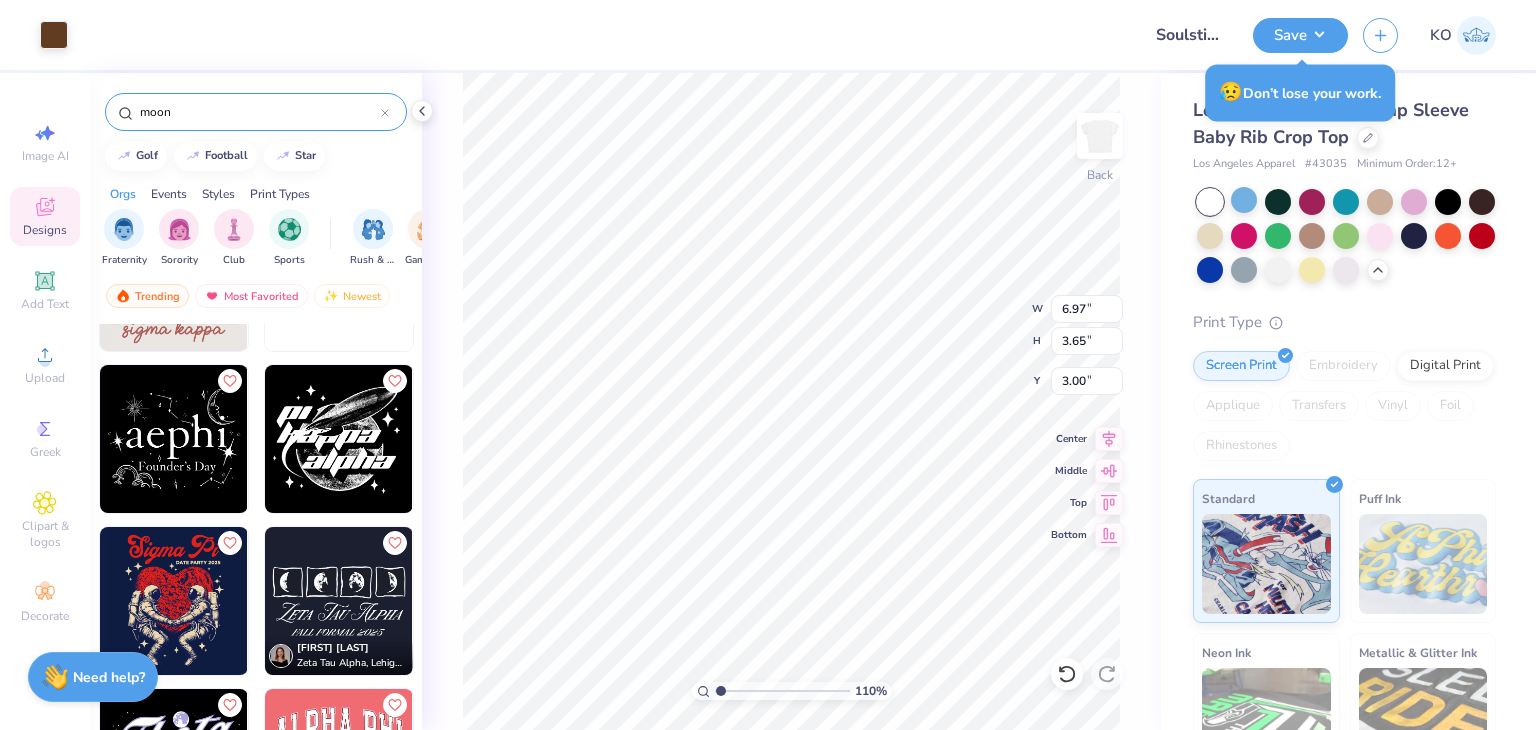 type on "3.08" 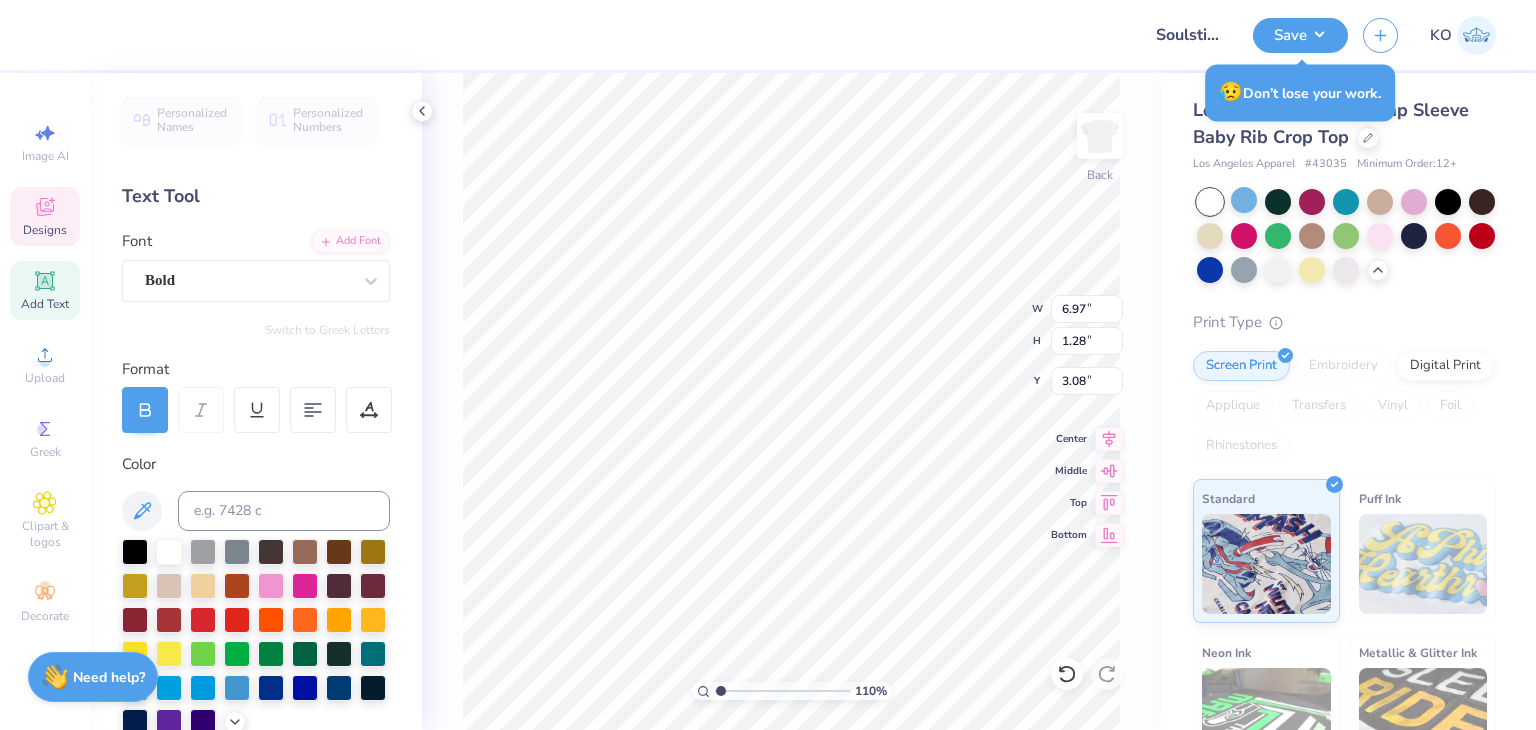 type on "1.10346453415939" 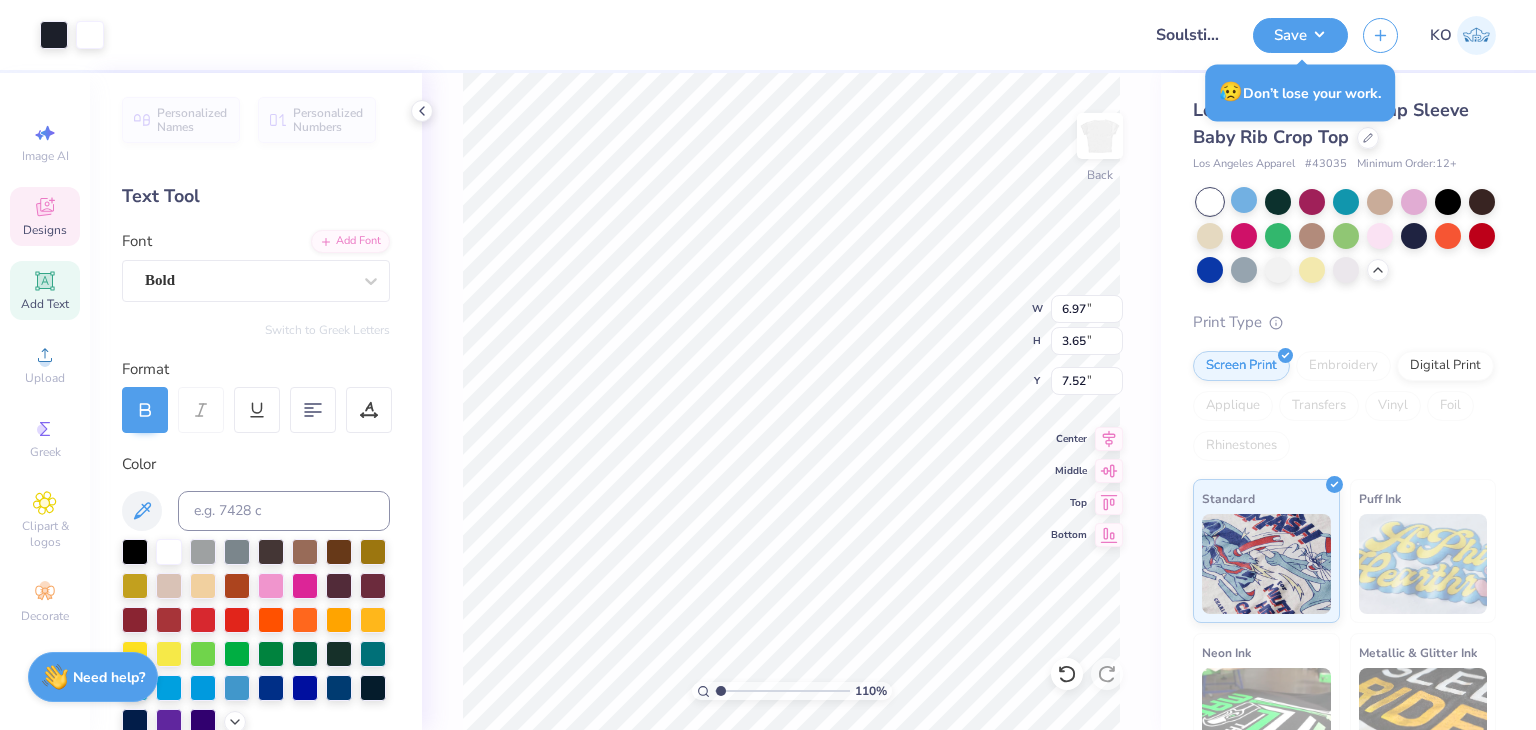 click at bounding box center [1244, 270] 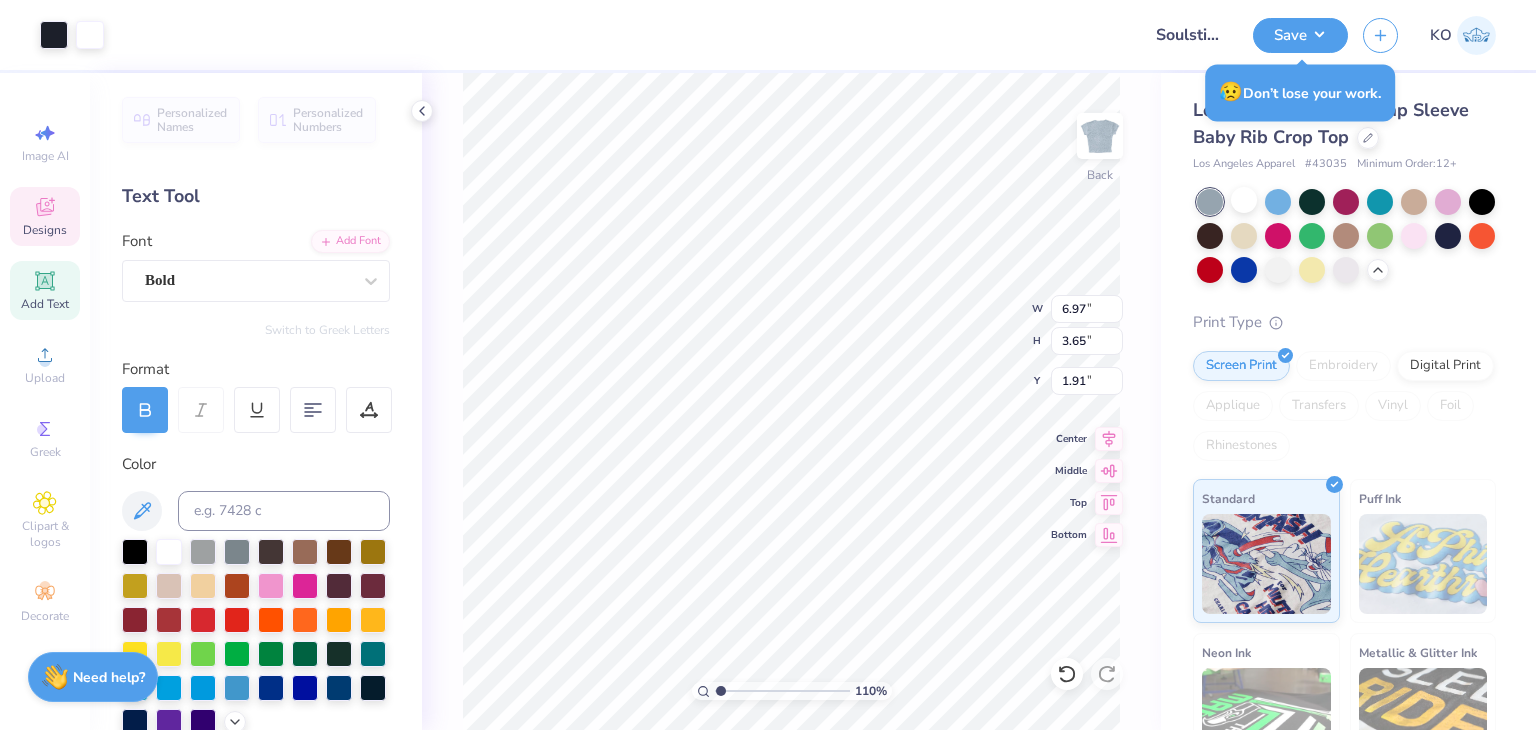 type on "1.10346453415939" 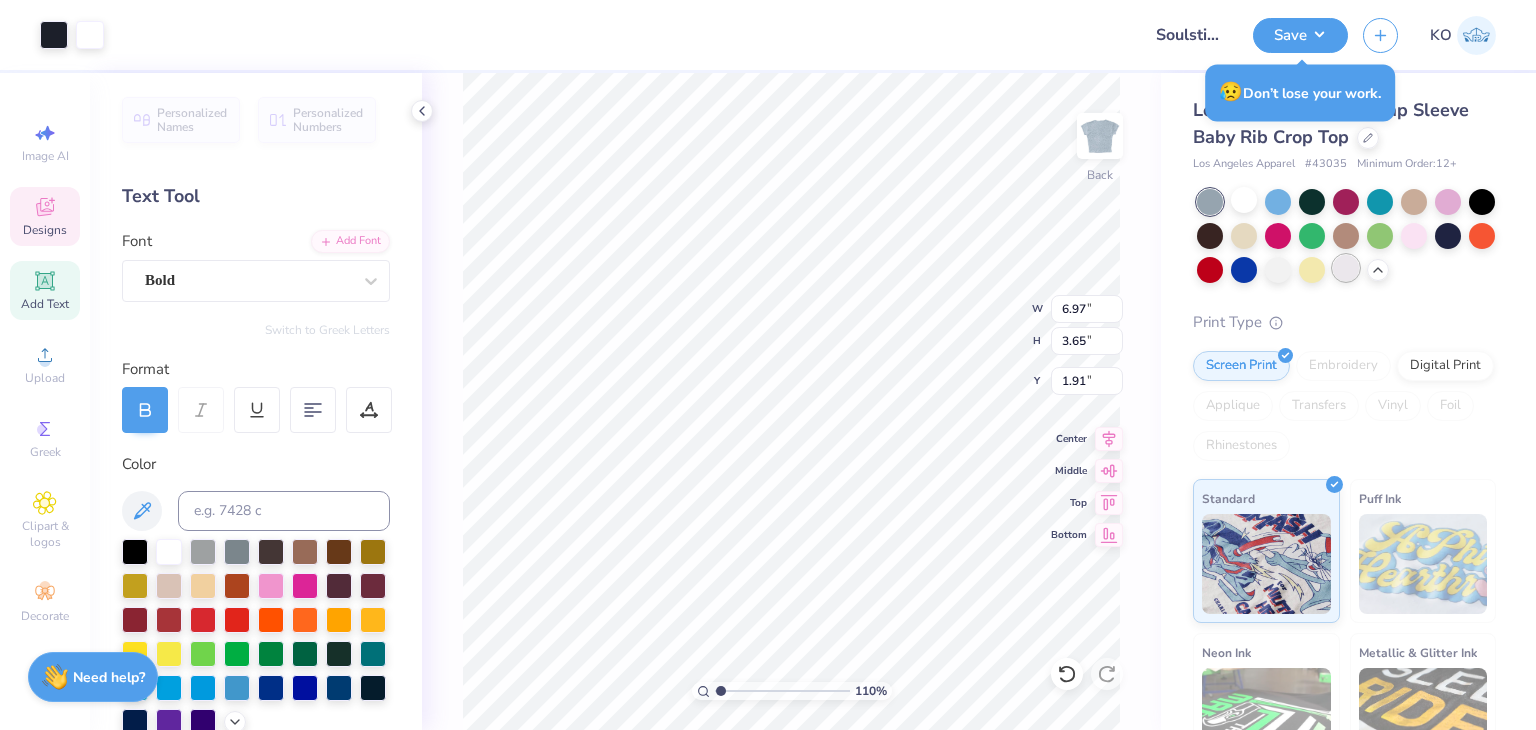click at bounding box center (1346, 268) 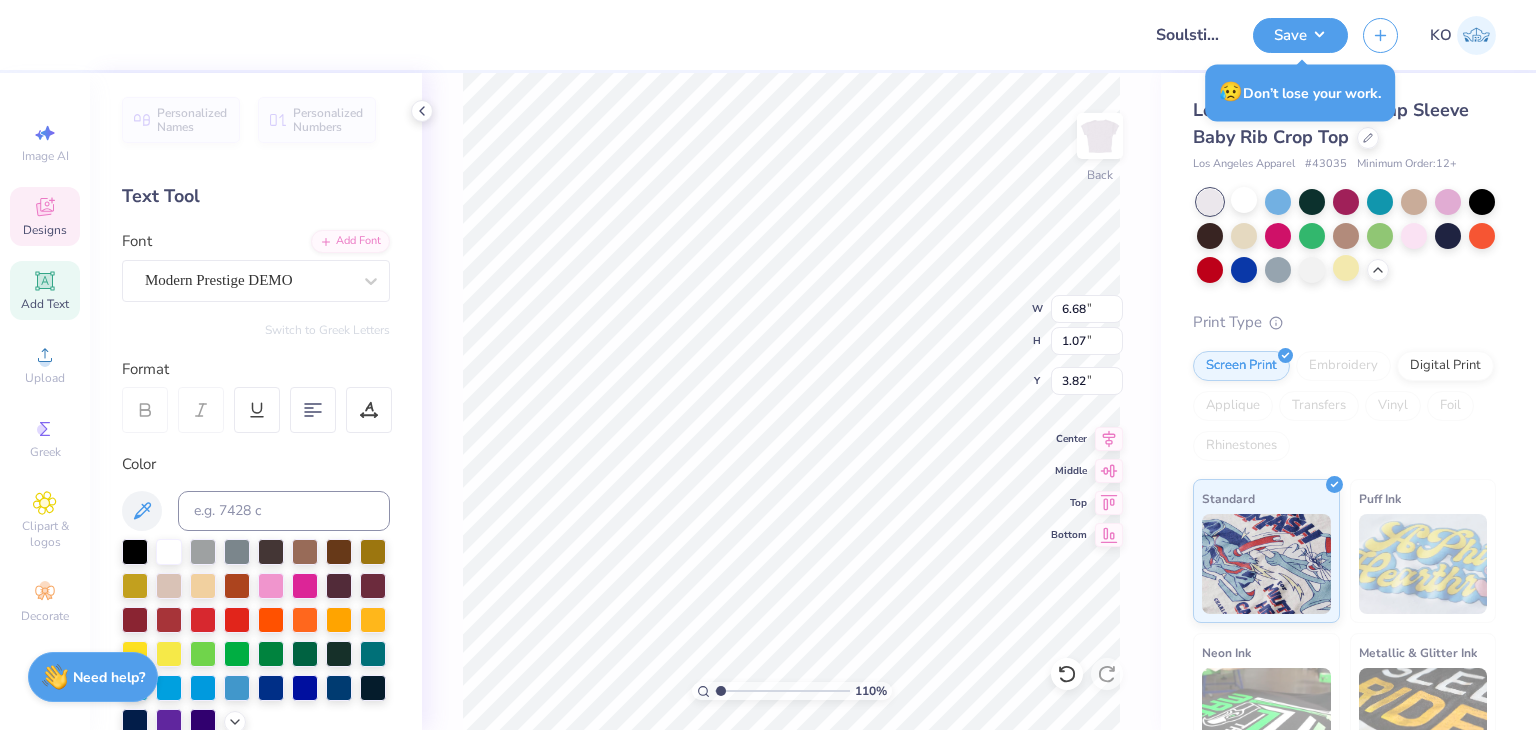 scroll, scrollTop: 16, scrollLeft: 2, axis: both 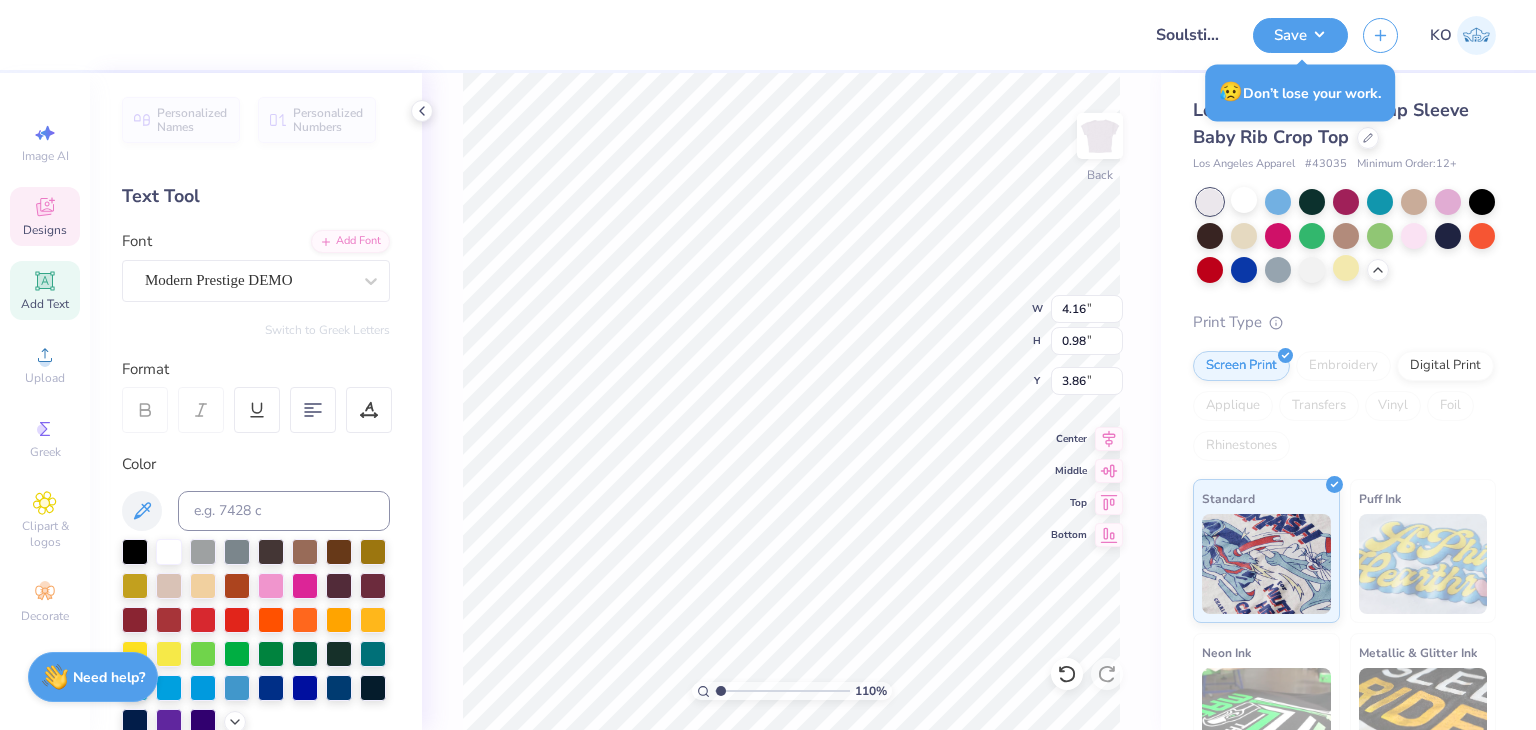 click at bounding box center [135, 552] 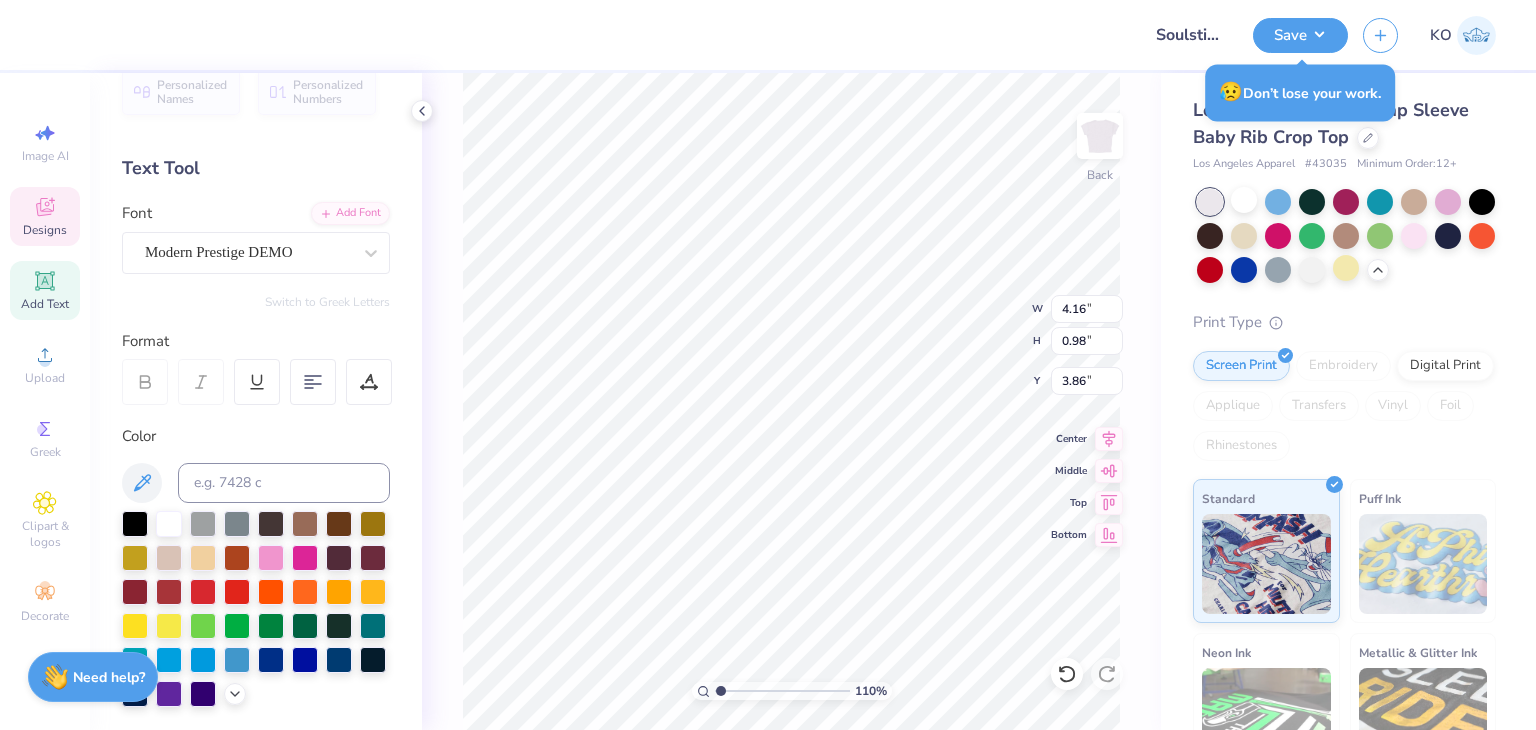 type on "1.10346453415939" 